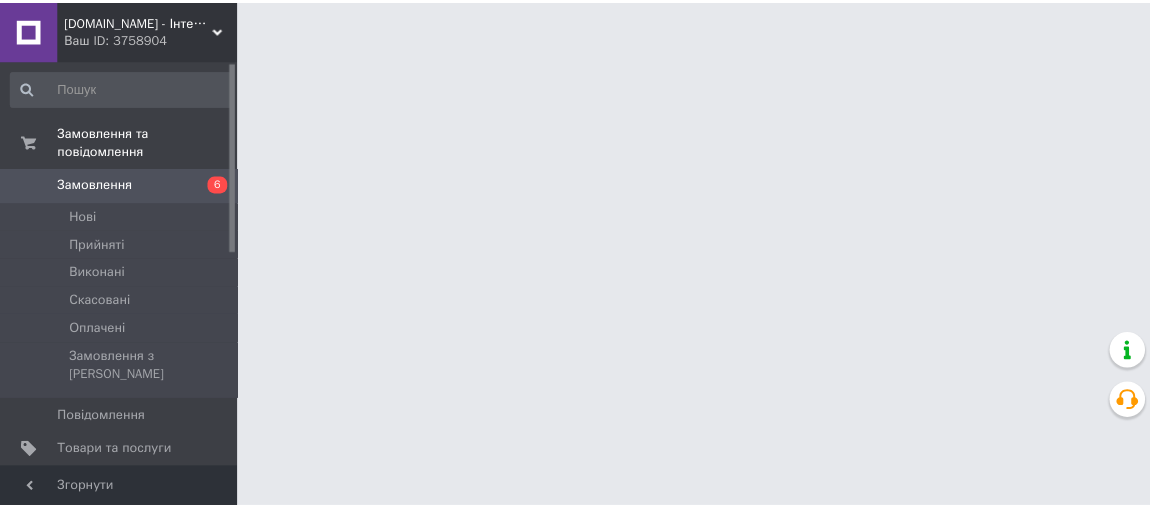 scroll, scrollTop: 0, scrollLeft: 0, axis: both 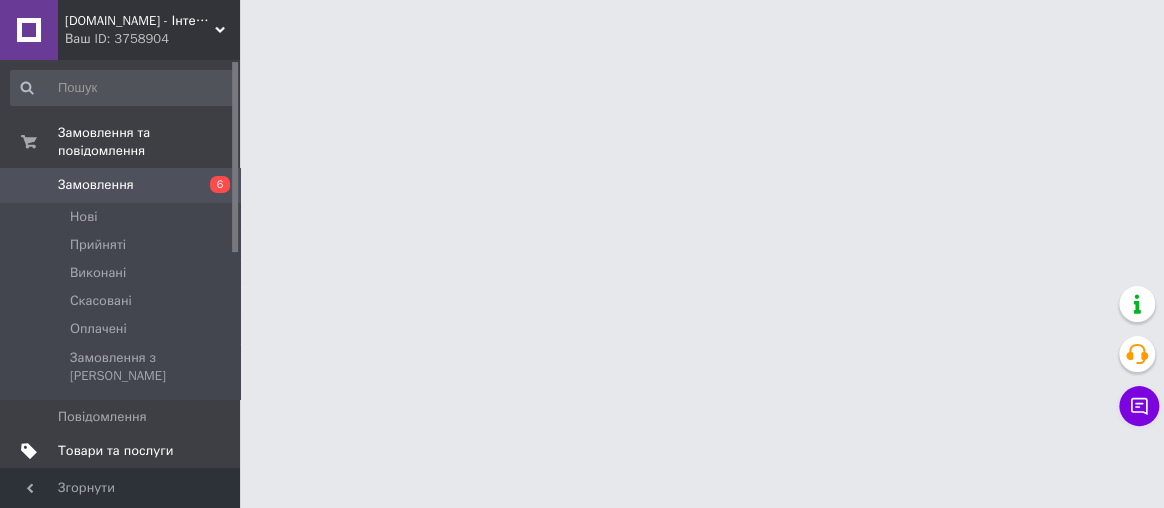 click on "Товари та послуги" at bounding box center [115, 451] 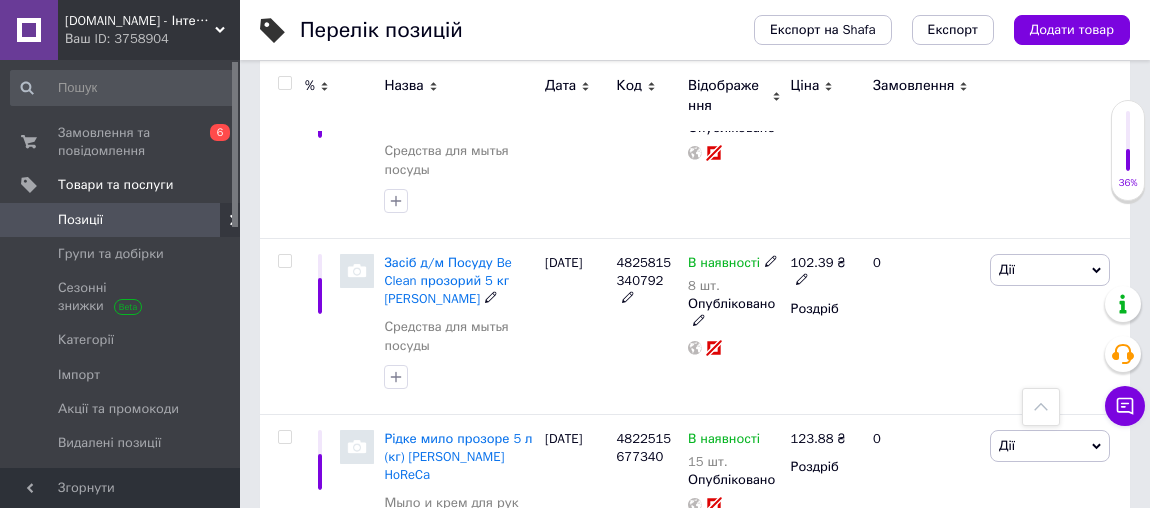 scroll, scrollTop: 3489, scrollLeft: 0, axis: vertical 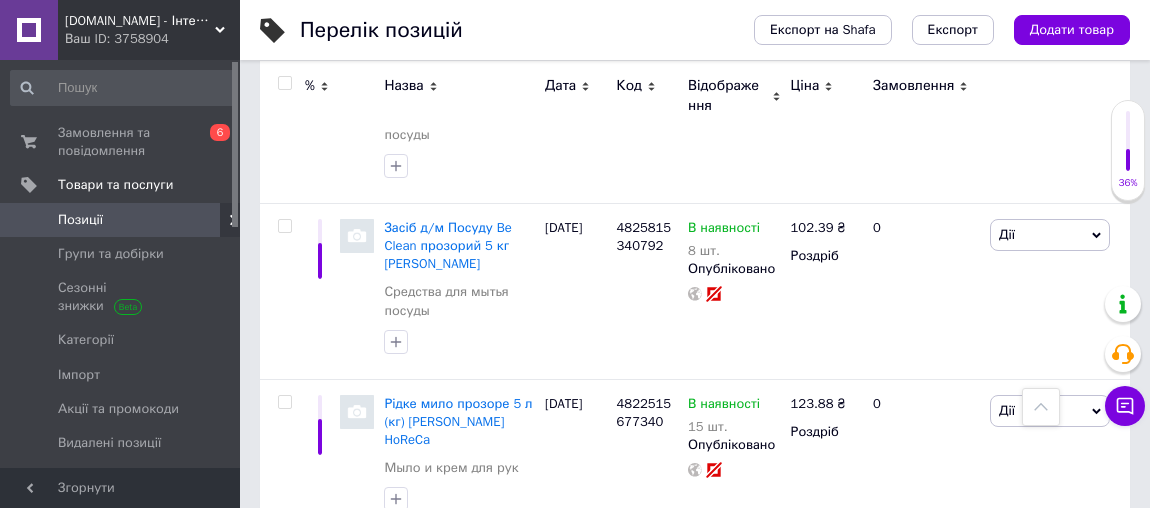 click on "2" at bounding box center (327, 577) 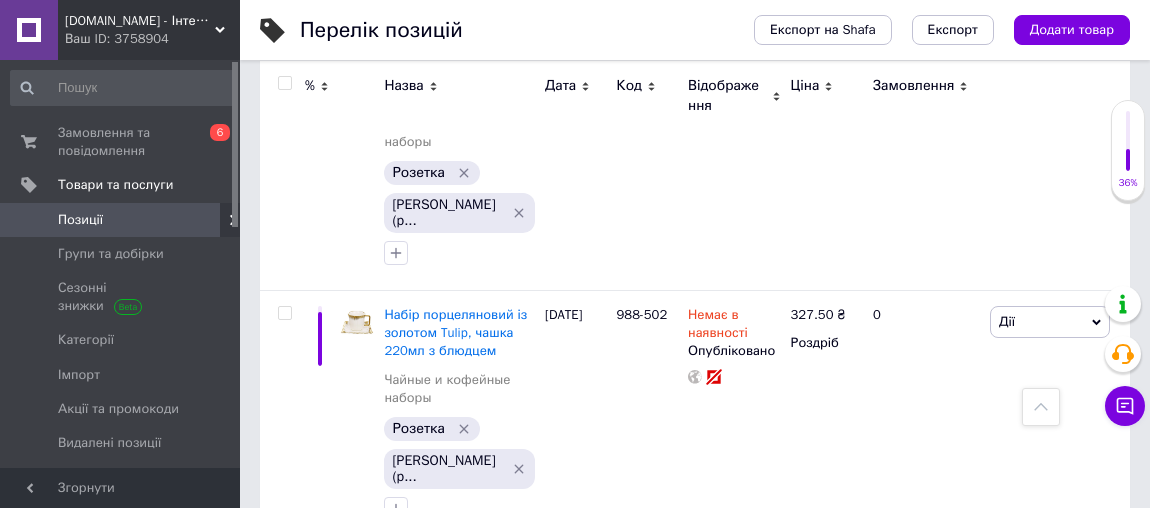 scroll, scrollTop: 3808, scrollLeft: 0, axis: vertical 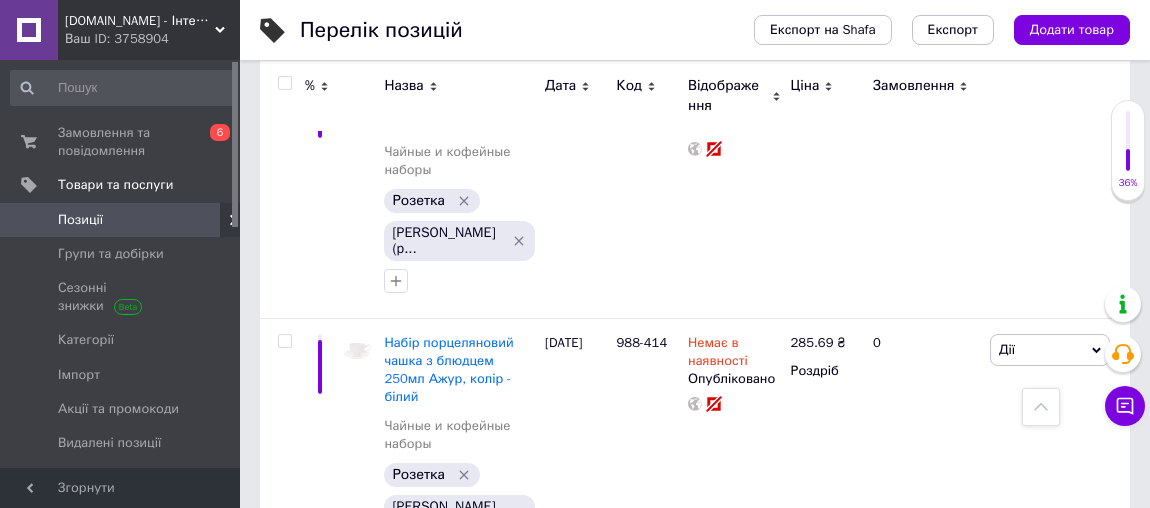 click on "1" at bounding box center [404, 633] 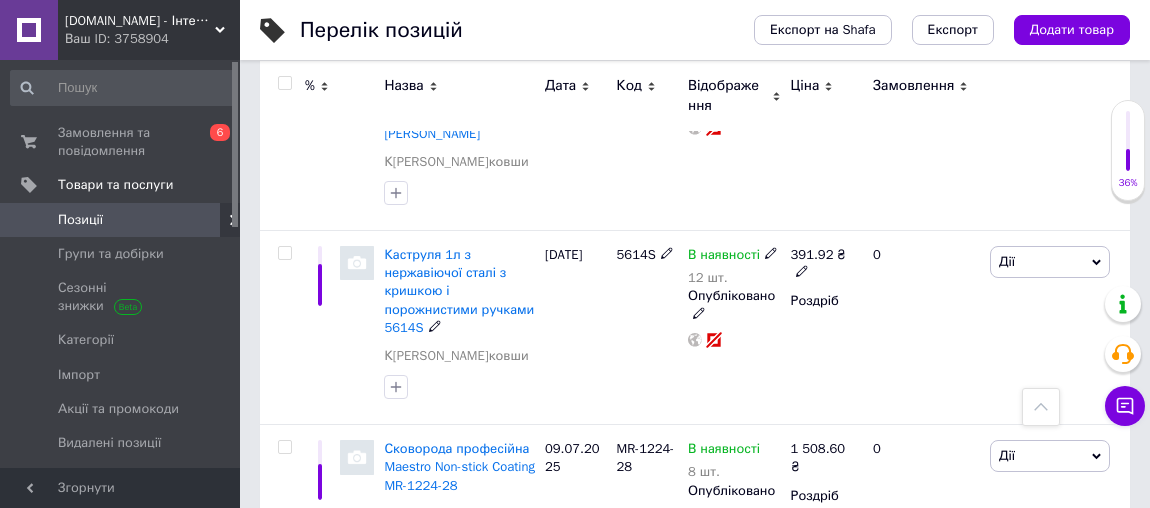 scroll, scrollTop: 125, scrollLeft: 0, axis: vertical 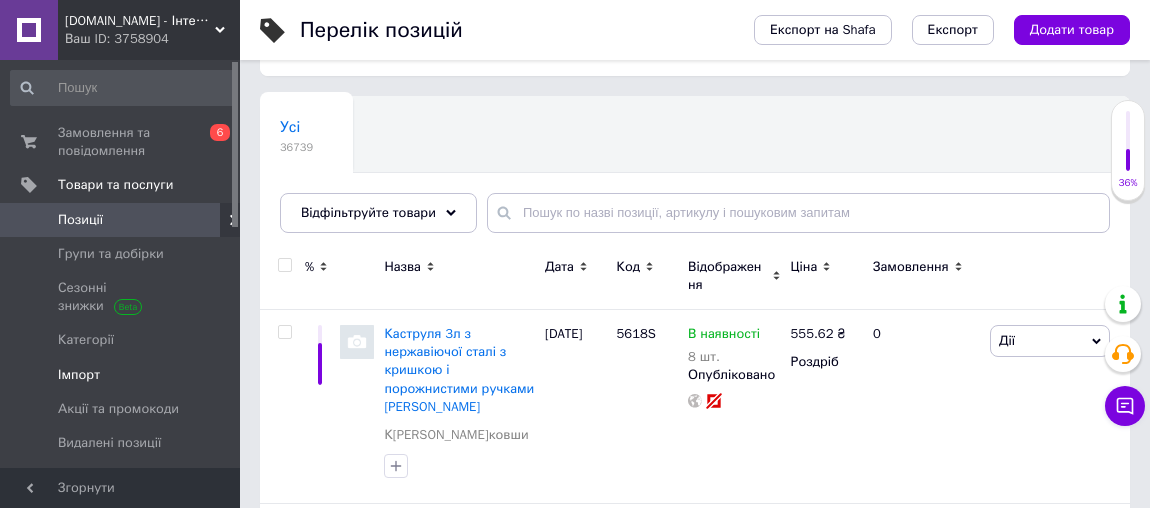 click on "Імпорт" at bounding box center [79, 375] 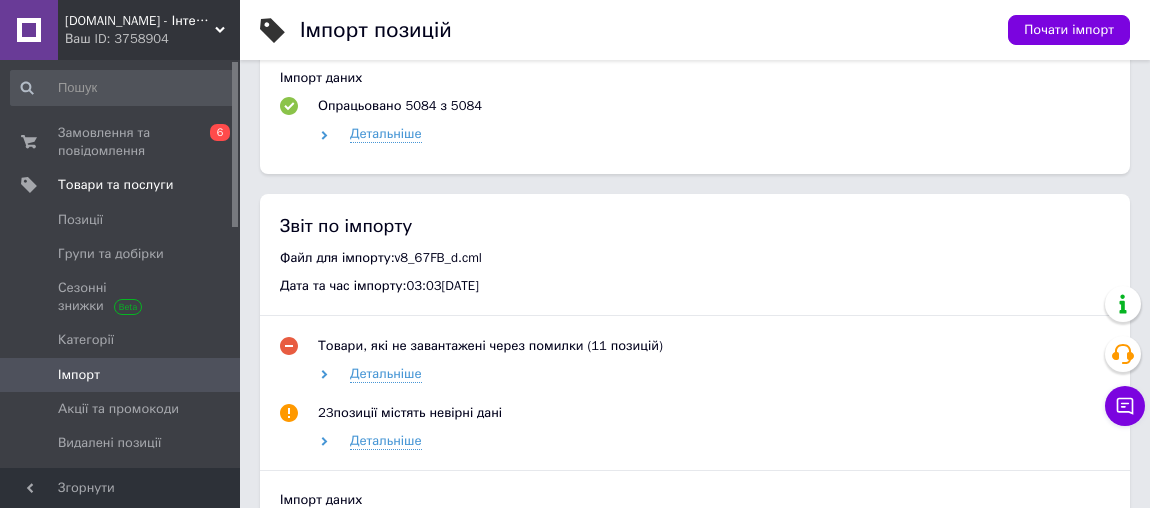 scroll, scrollTop: 1727, scrollLeft: 0, axis: vertical 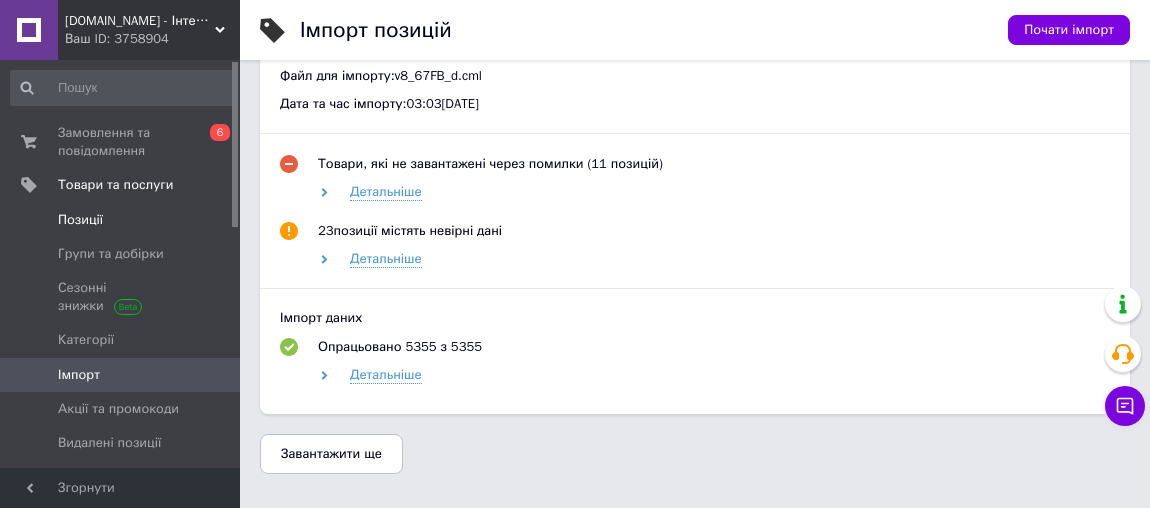 click on "Позиції" at bounding box center (122, 220) 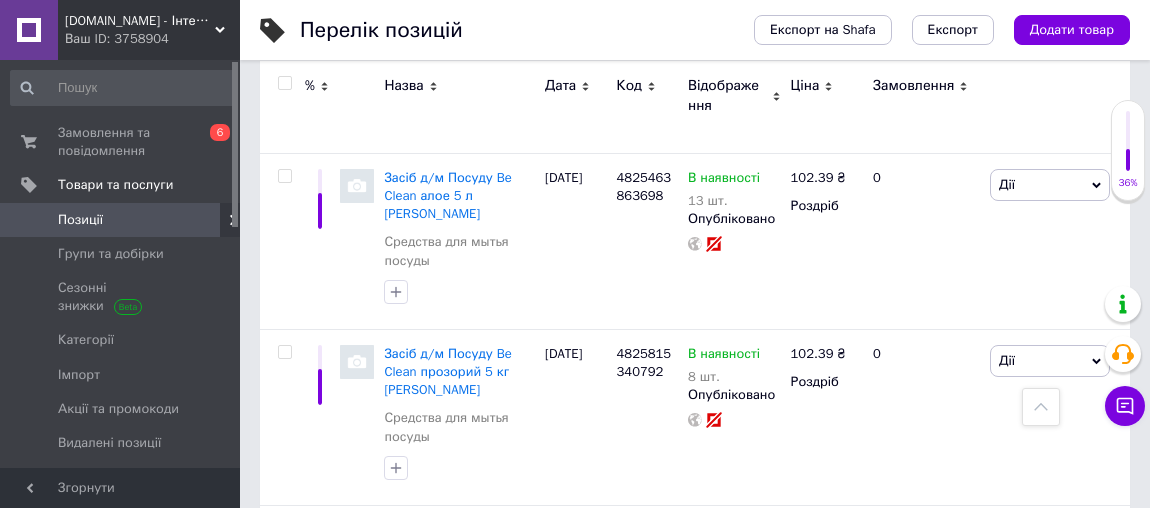 scroll, scrollTop: 3489, scrollLeft: 0, axis: vertical 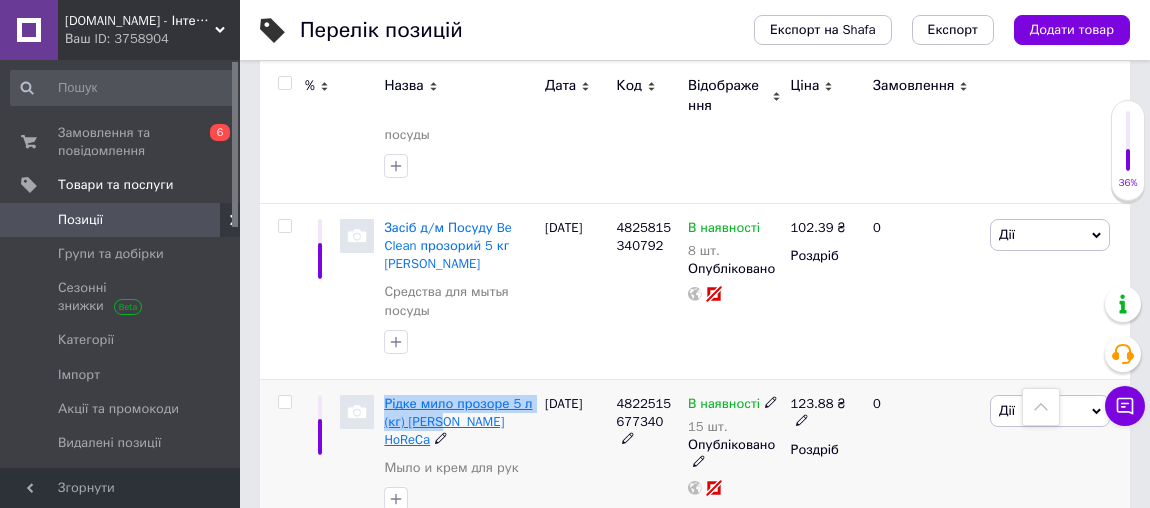 drag, startPoint x: 380, startPoint y: 307, endPoint x: 449, endPoint y: 327, distance: 71.8401 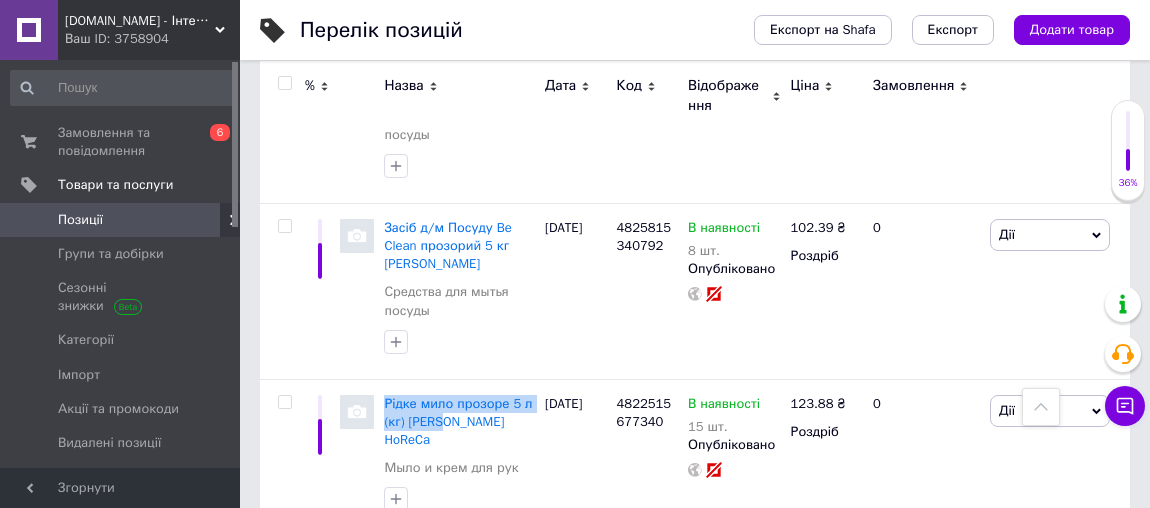 copy on "Рідке мило прозоре 5 л (кг) [PERSON_NAME]" 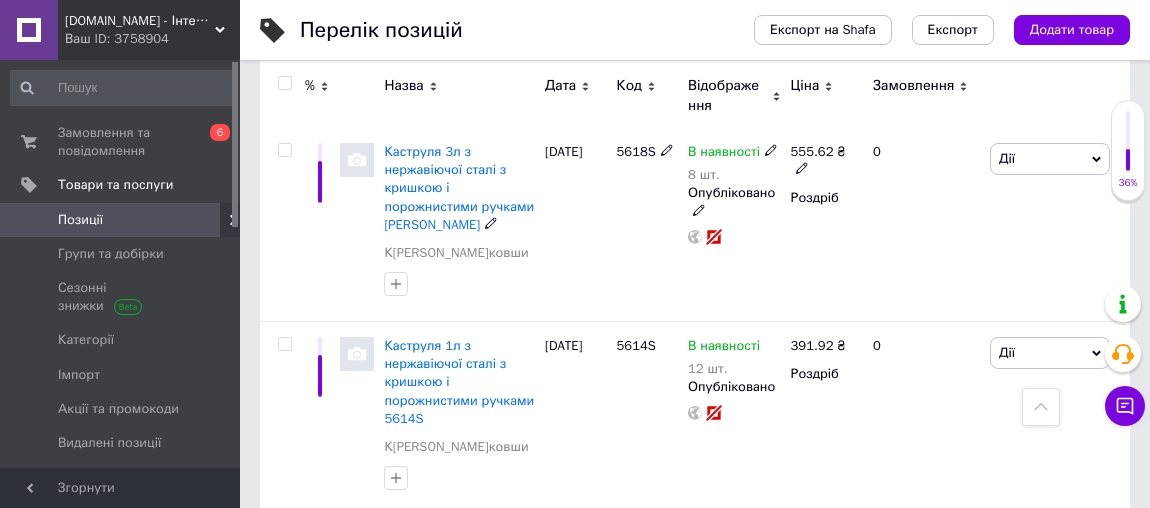 scroll, scrollTop: 0, scrollLeft: 0, axis: both 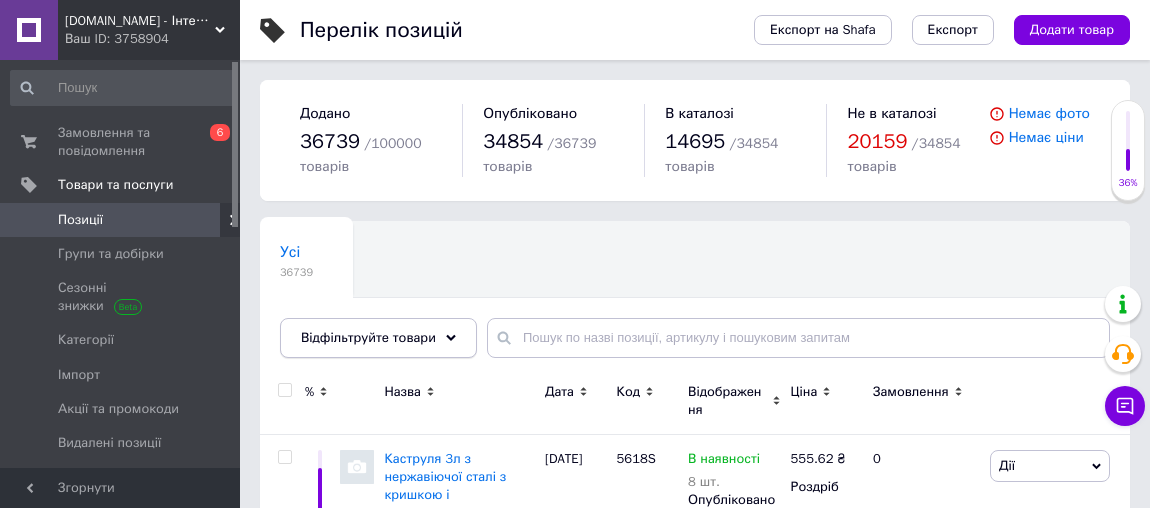 click on "Відфільтруйте товари" at bounding box center (378, 338) 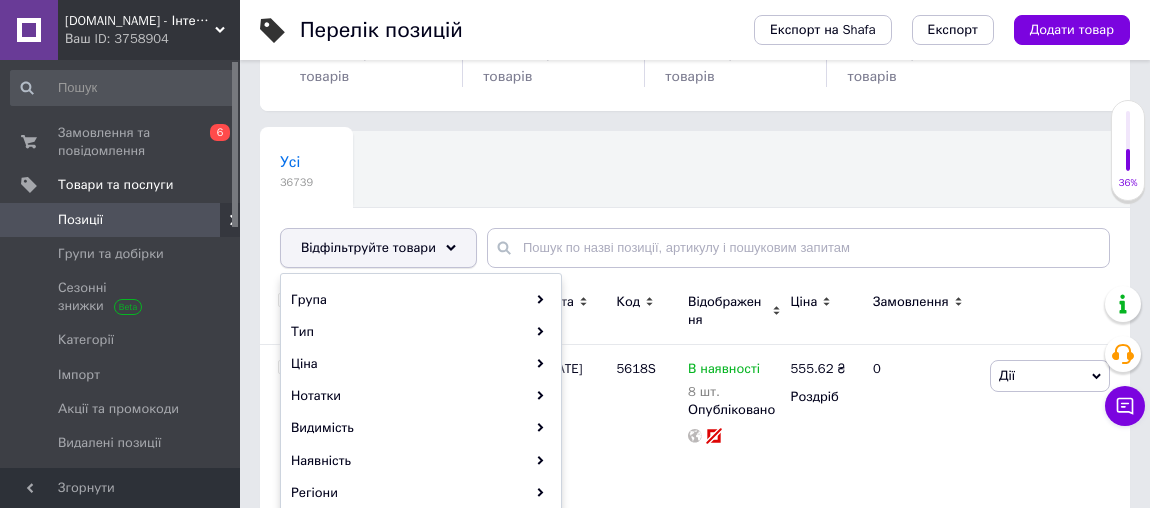 scroll, scrollTop: 272, scrollLeft: 0, axis: vertical 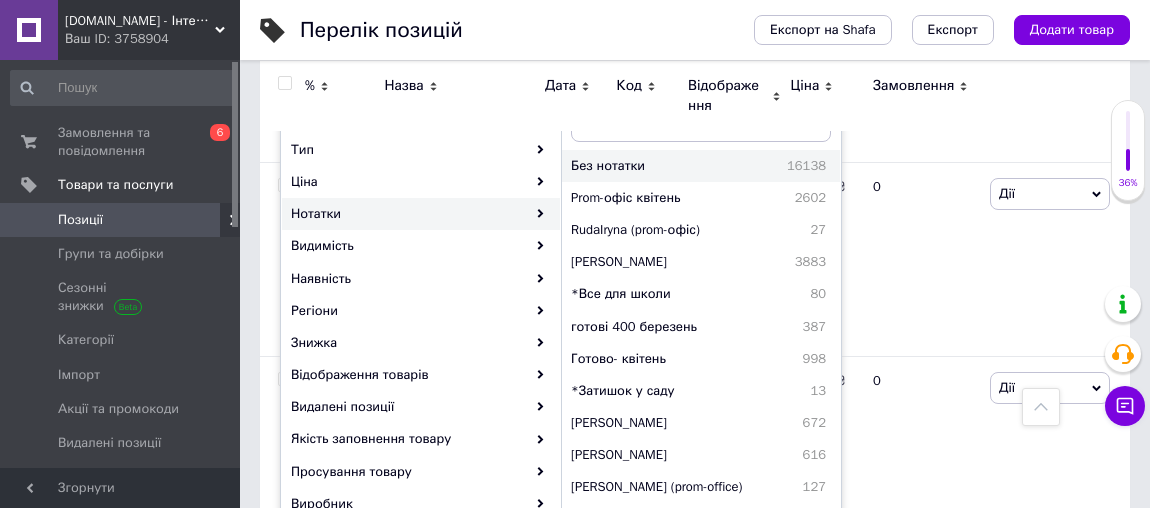 click on "Без нотатки" at bounding box center [647, 166] 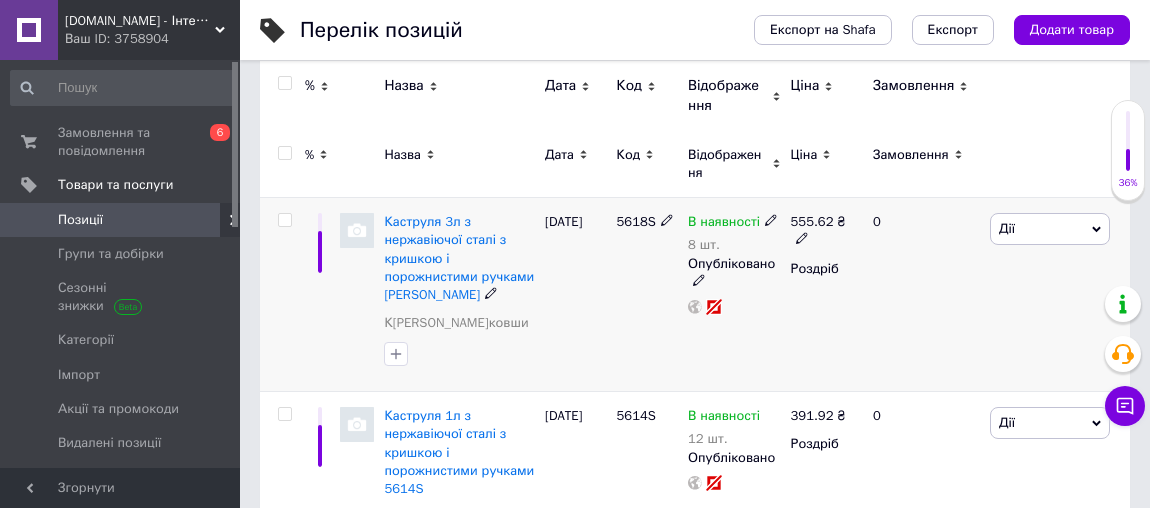 scroll, scrollTop: 0, scrollLeft: 0, axis: both 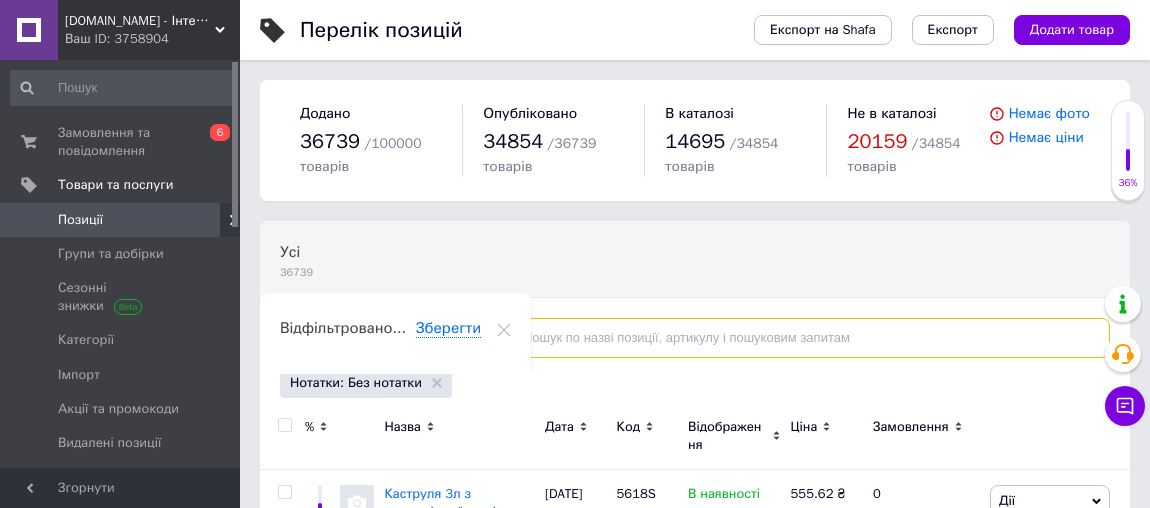 click at bounding box center (798, 338) 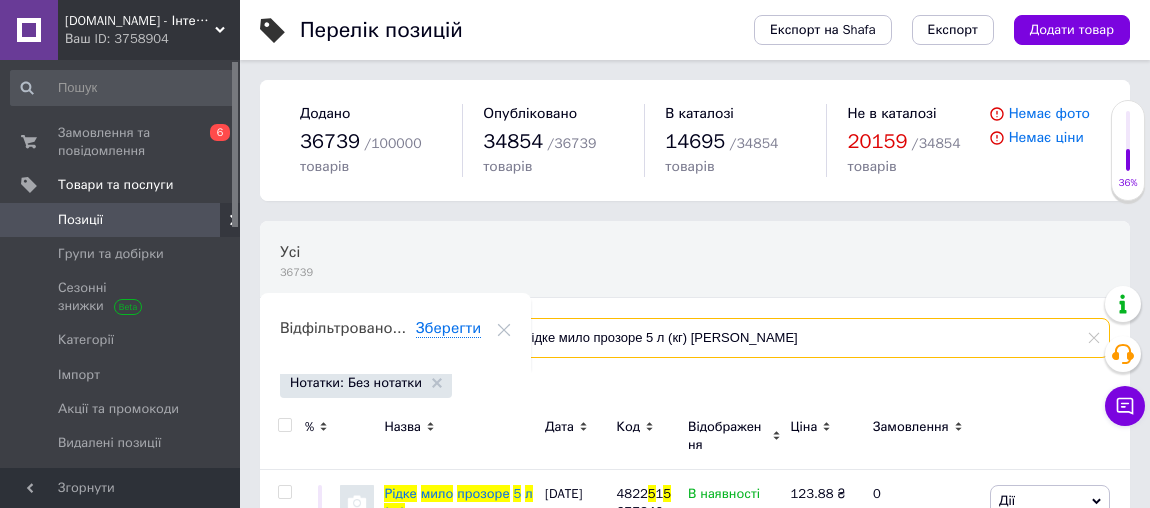drag, startPoint x: 585, startPoint y: 336, endPoint x: 681, endPoint y: 336, distance: 96 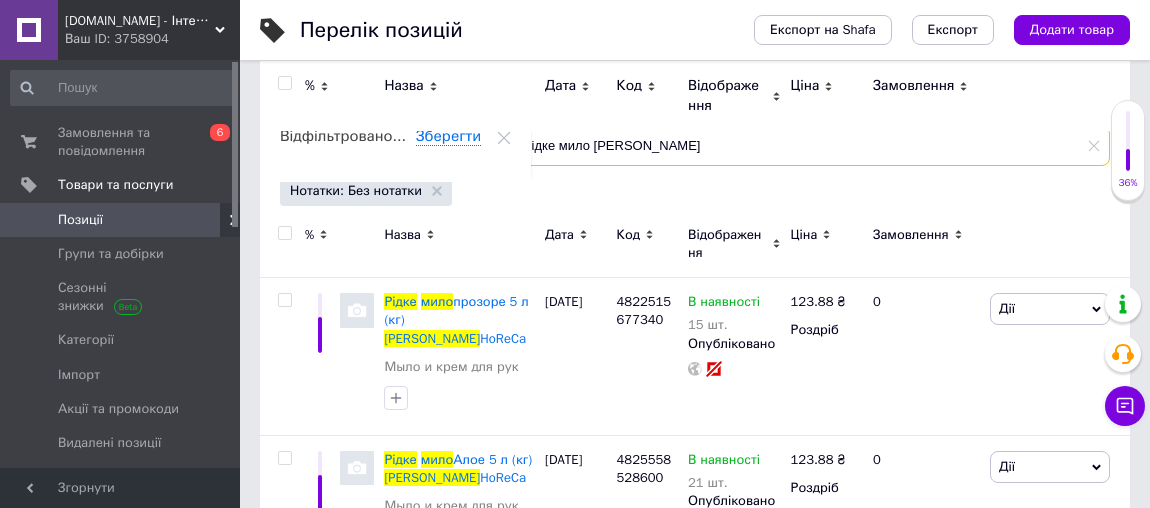 scroll, scrollTop: 101, scrollLeft: 0, axis: vertical 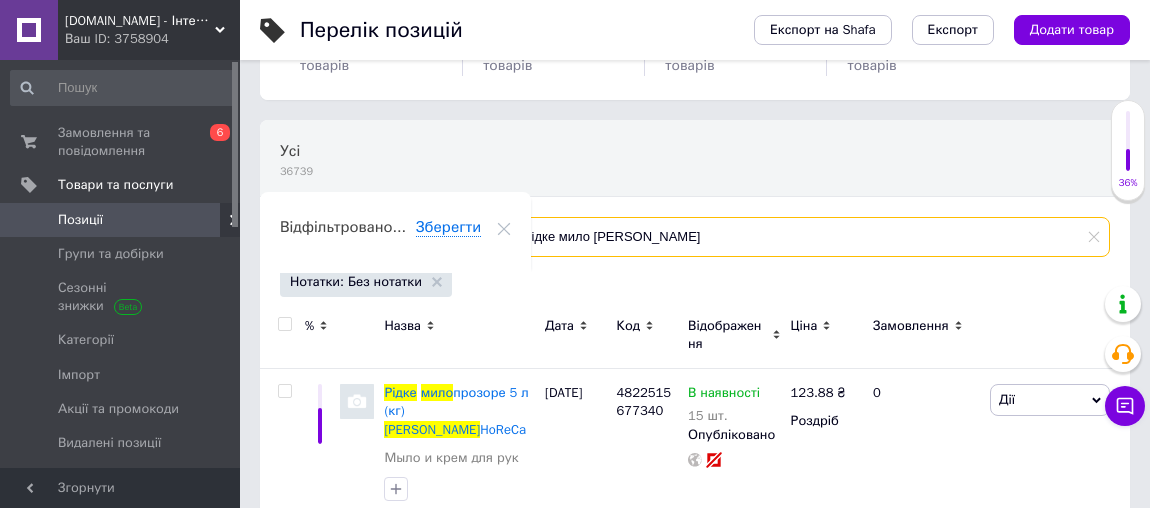 type on "Рідке мило [PERSON_NAME]" 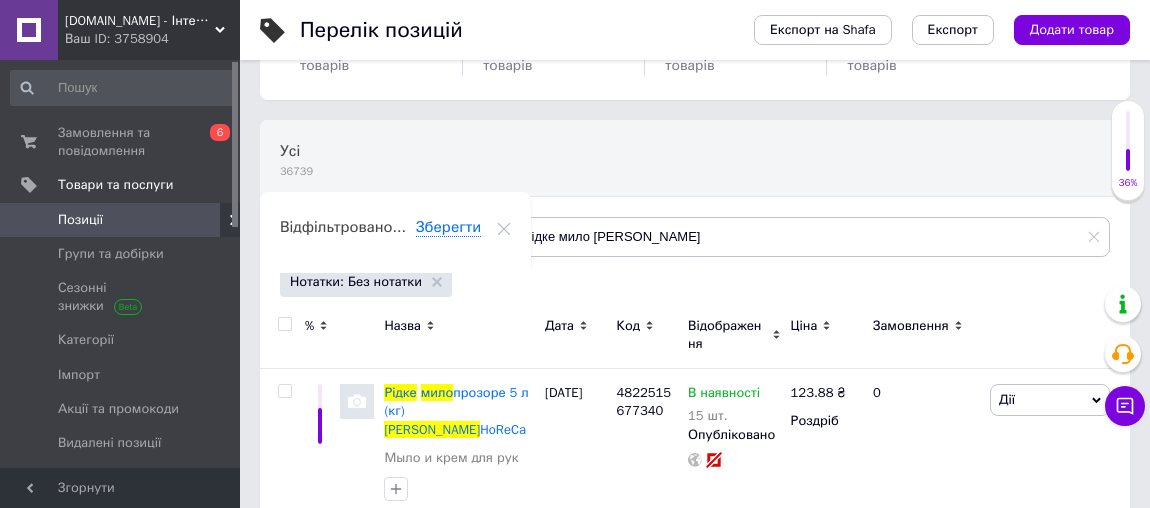 click at bounding box center (284, 324) 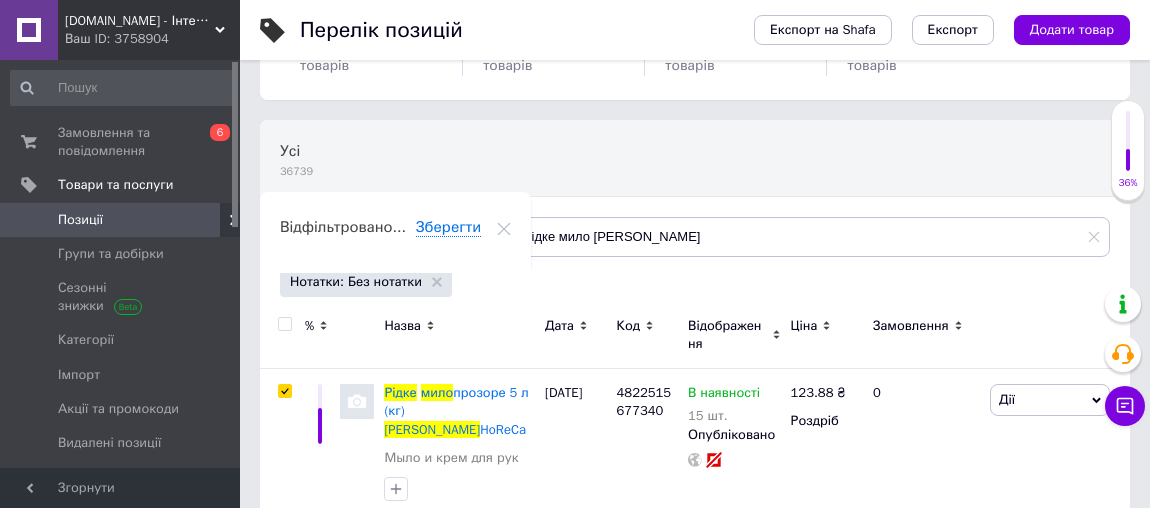 checkbox on "true" 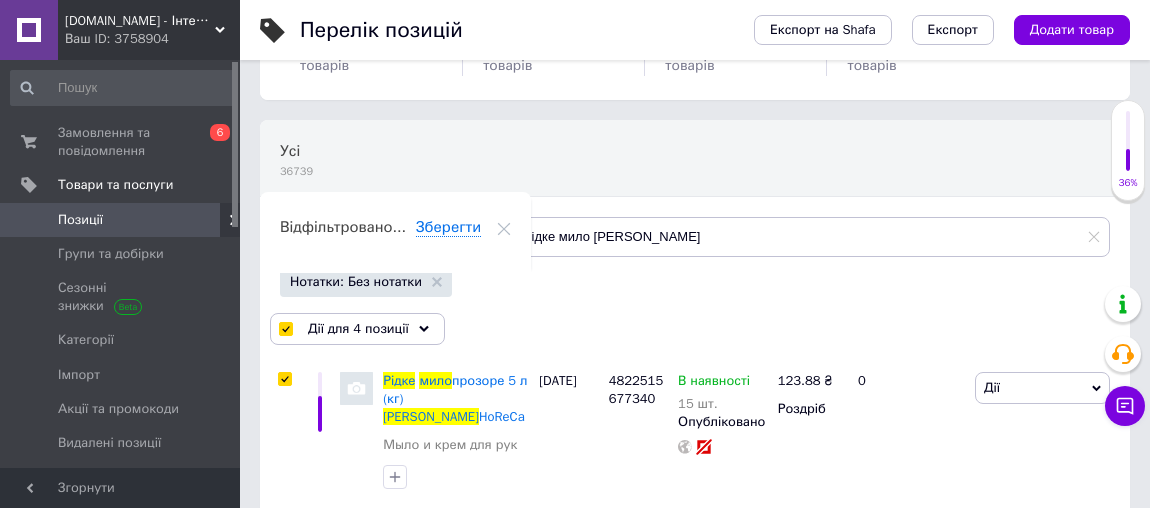 click at bounding box center [285, 329] 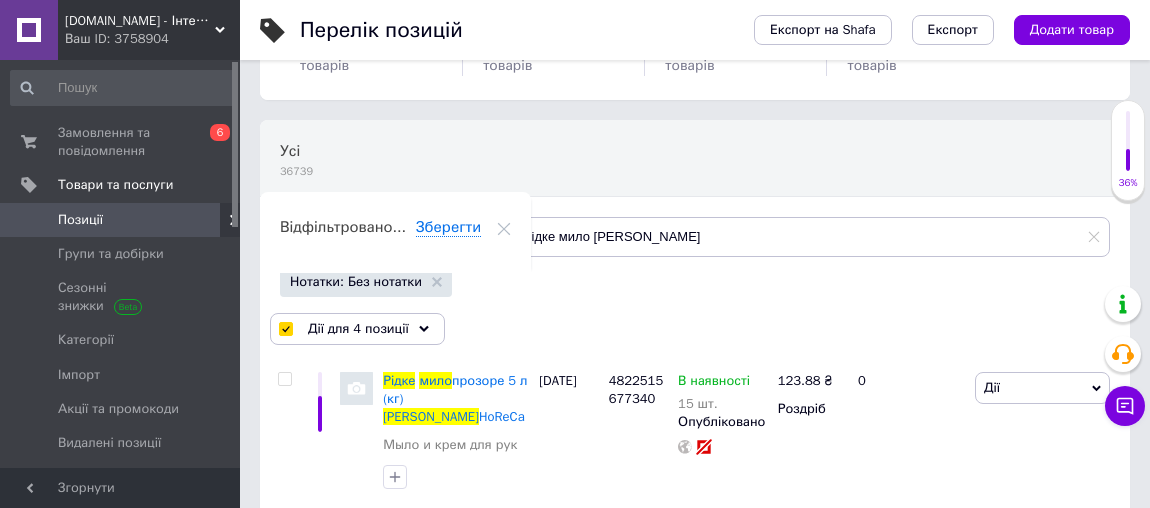 checkbox on "false" 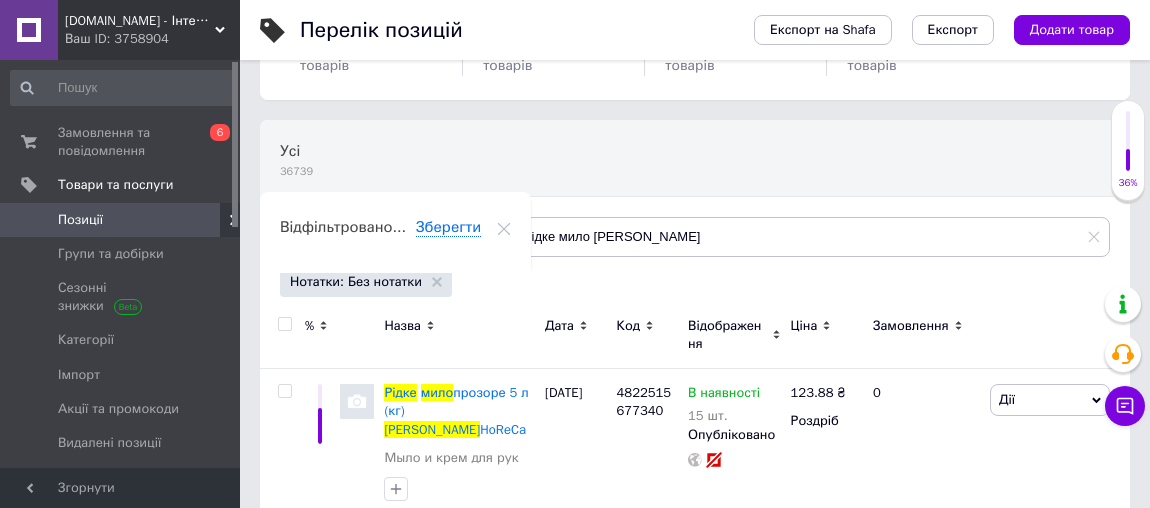 scroll, scrollTop: 192, scrollLeft: 0, axis: vertical 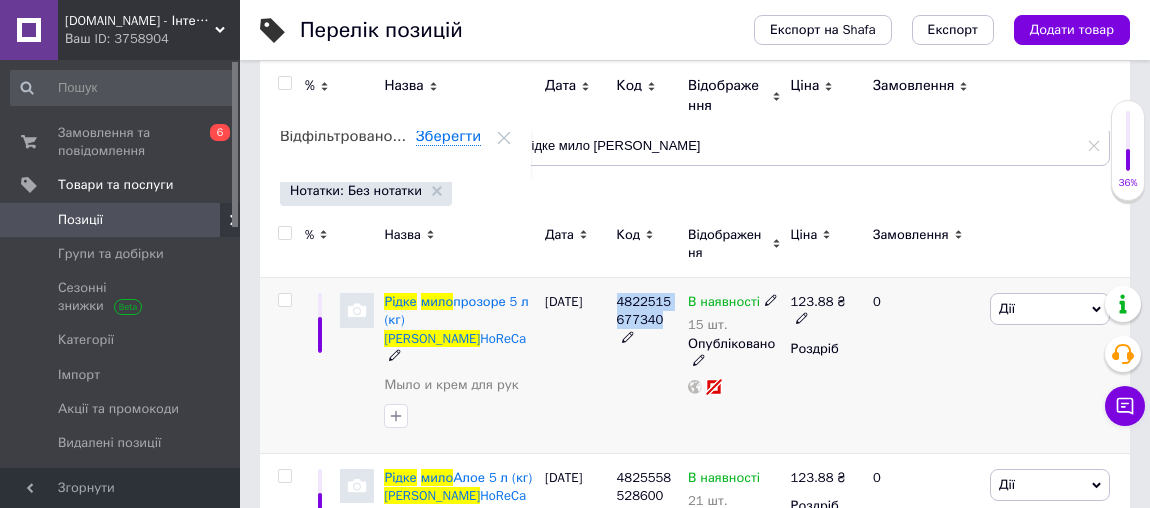 drag, startPoint x: 612, startPoint y: 298, endPoint x: 657, endPoint y: 318, distance: 49.24429 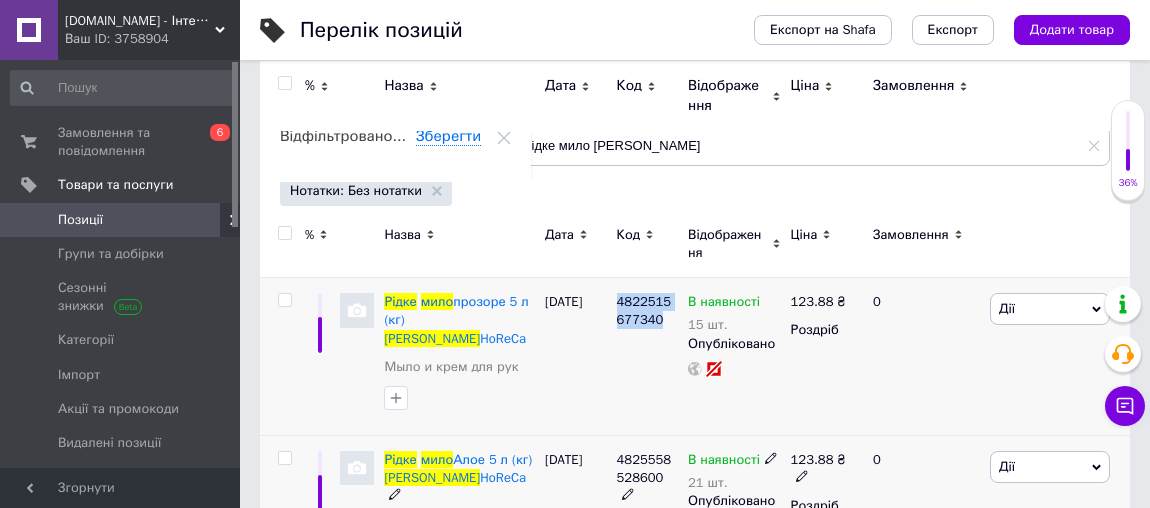 copy on "4822515677340" 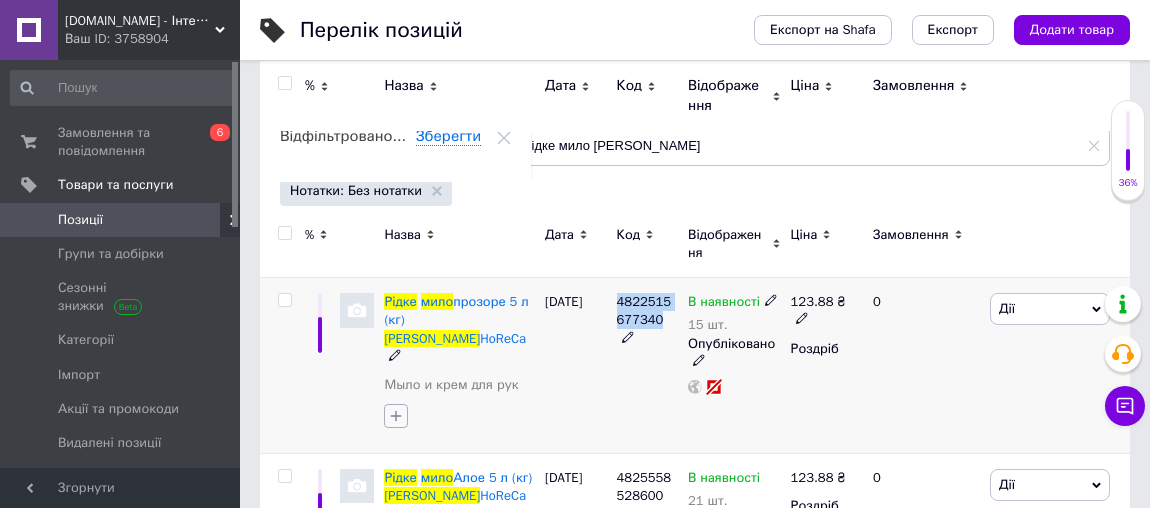 click 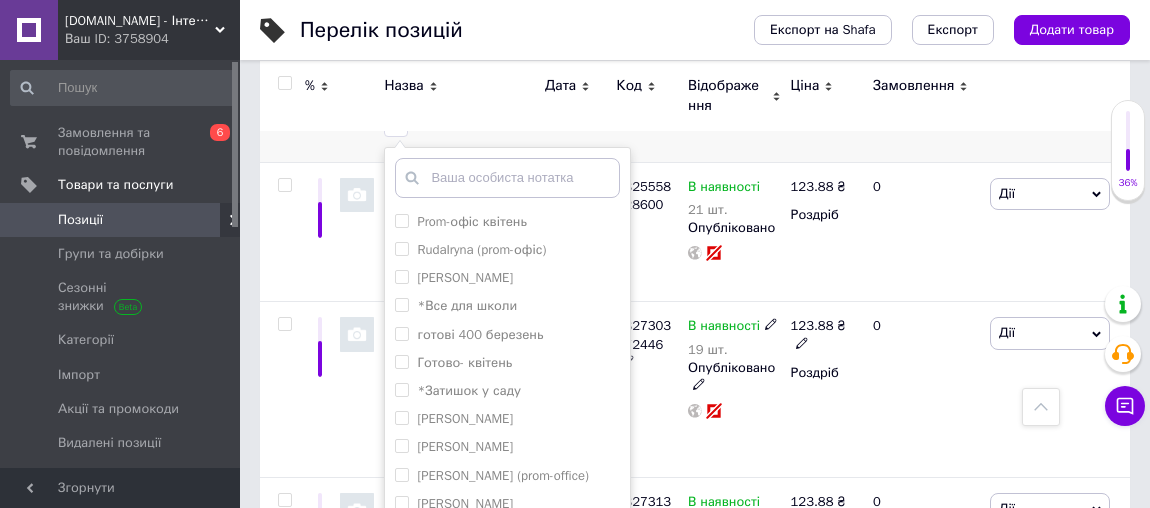 scroll, scrollTop: 556, scrollLeft: 0, axis: vertical 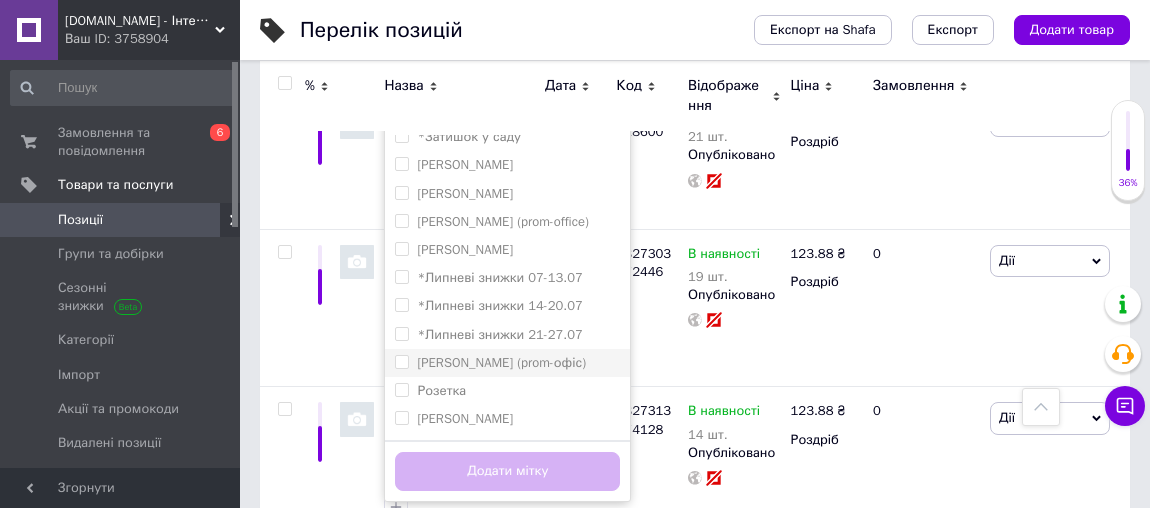 click on "[PERSON_NAME] (prom-офіс)" at bounding box center [501, 362] 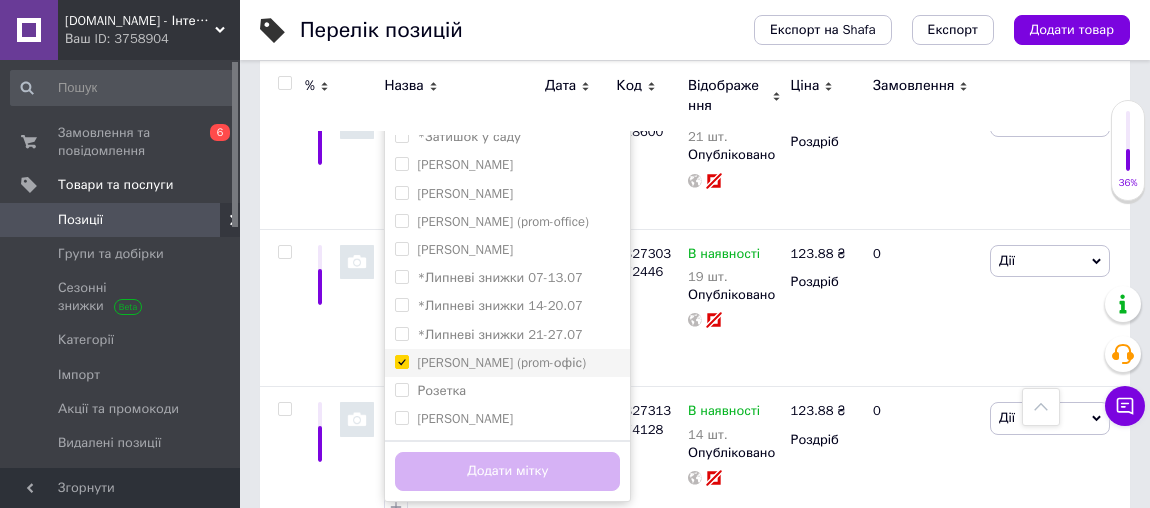 checkbox on "true" 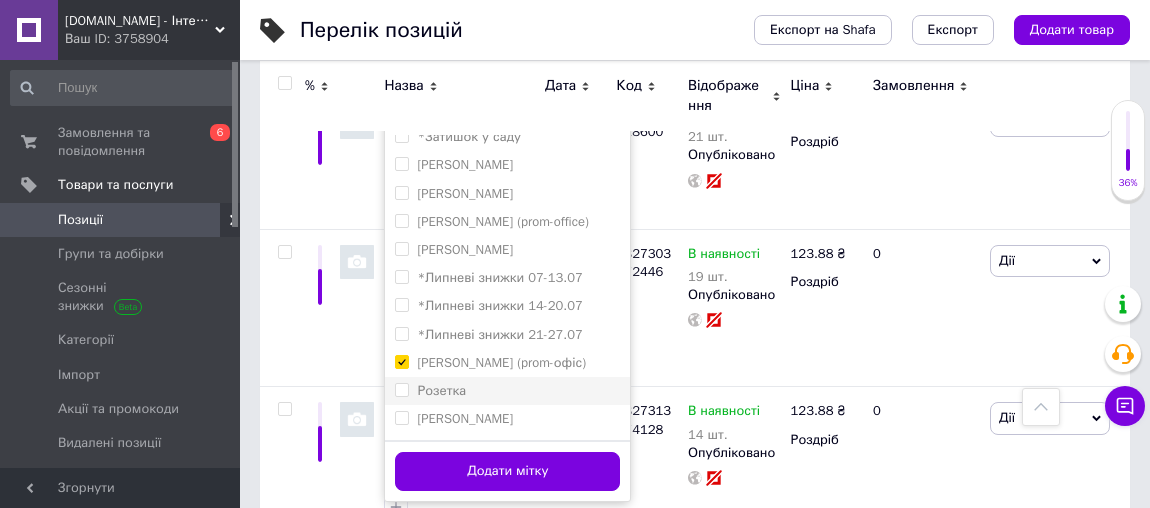 click on "Розетка" at bounding box center [441, 390] 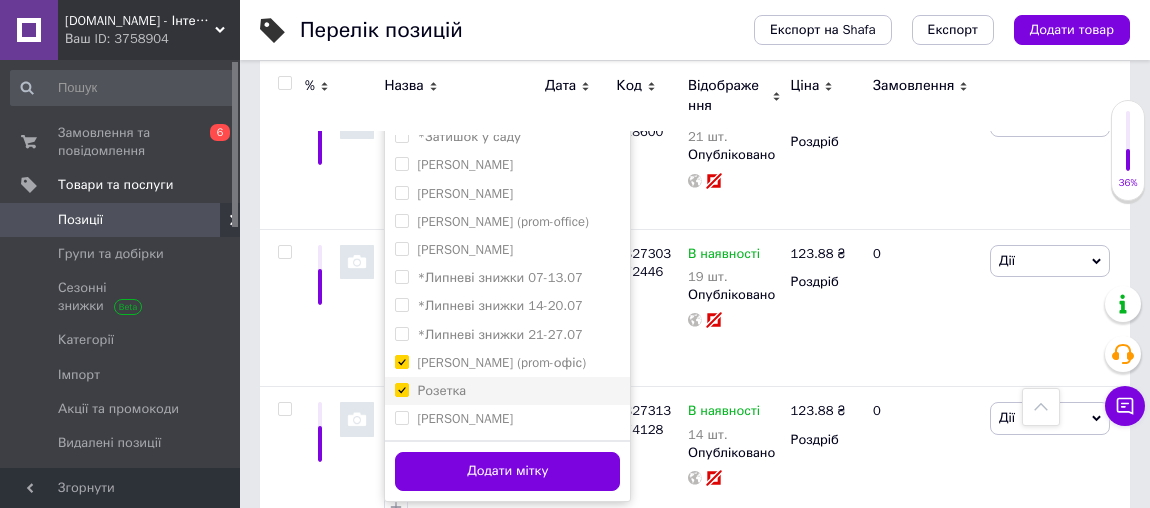 checkbox on "true" 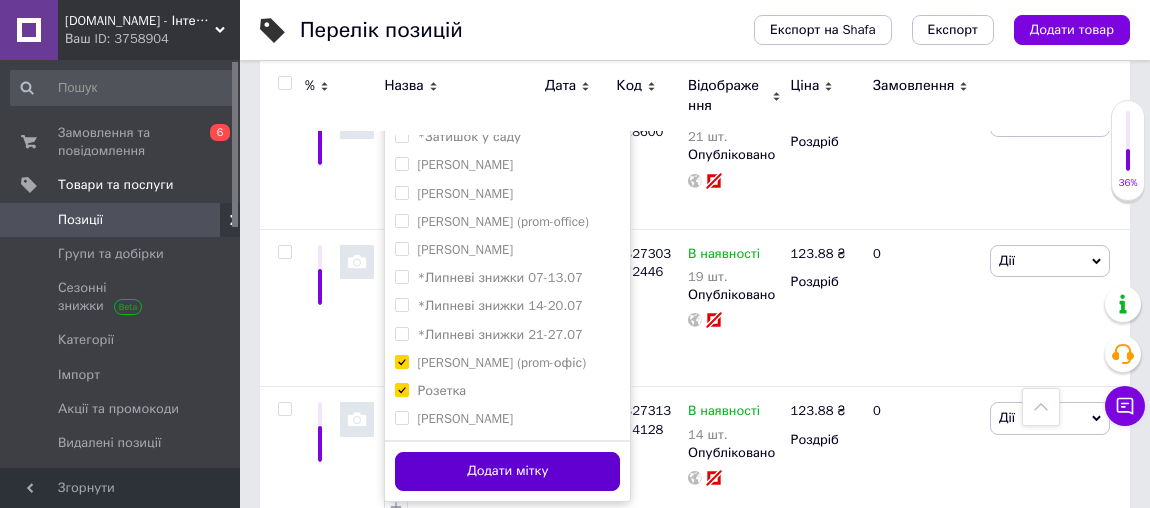 click on "Додати мітку" at bounding box center [507, 471] 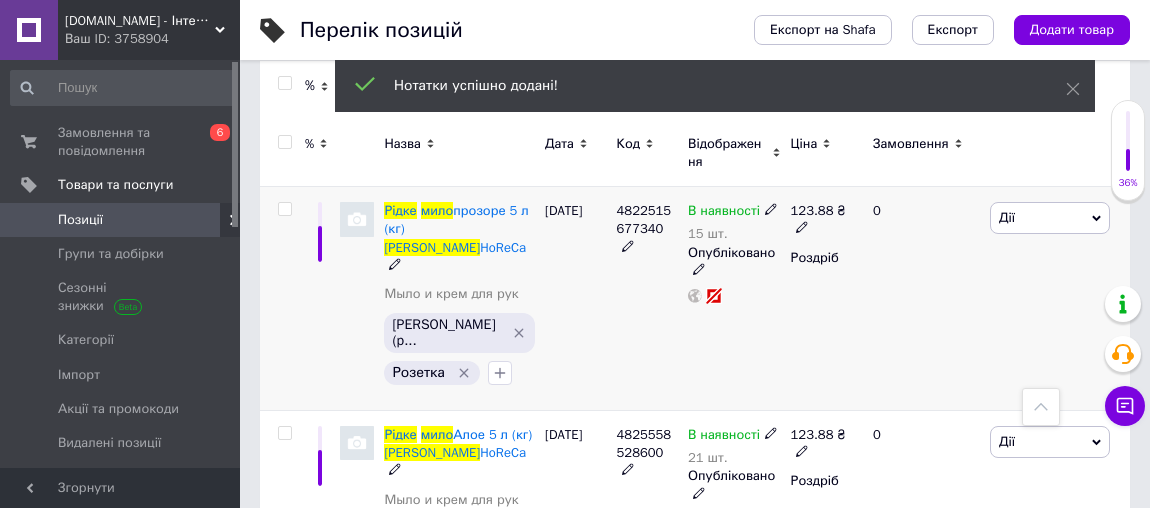 scroll, scrollTop: 192, scrollLeft: 0, axis: vertical 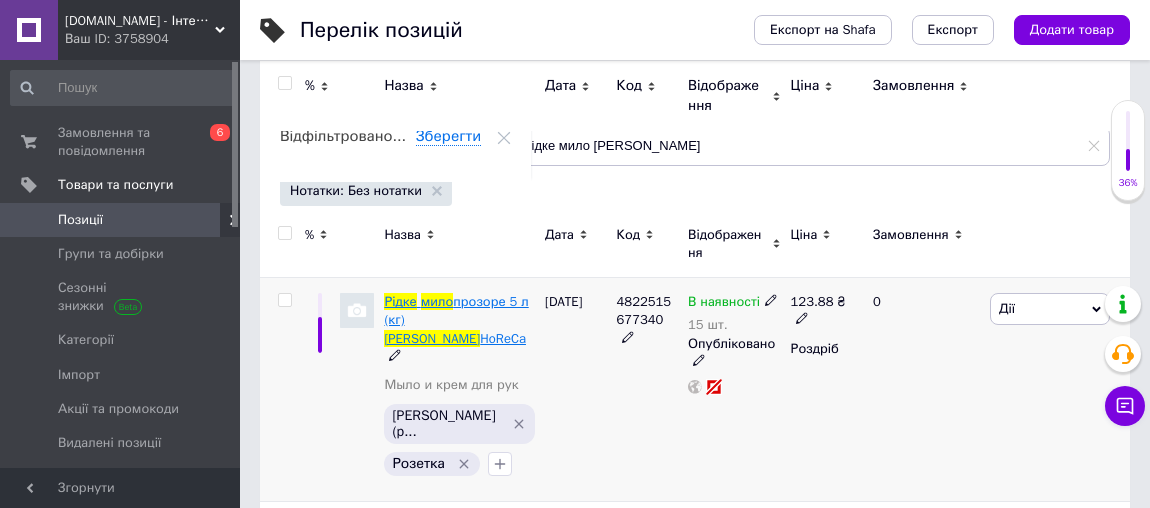 click on "прозоре 5 л (кг)" at bounding box center (456, 310) 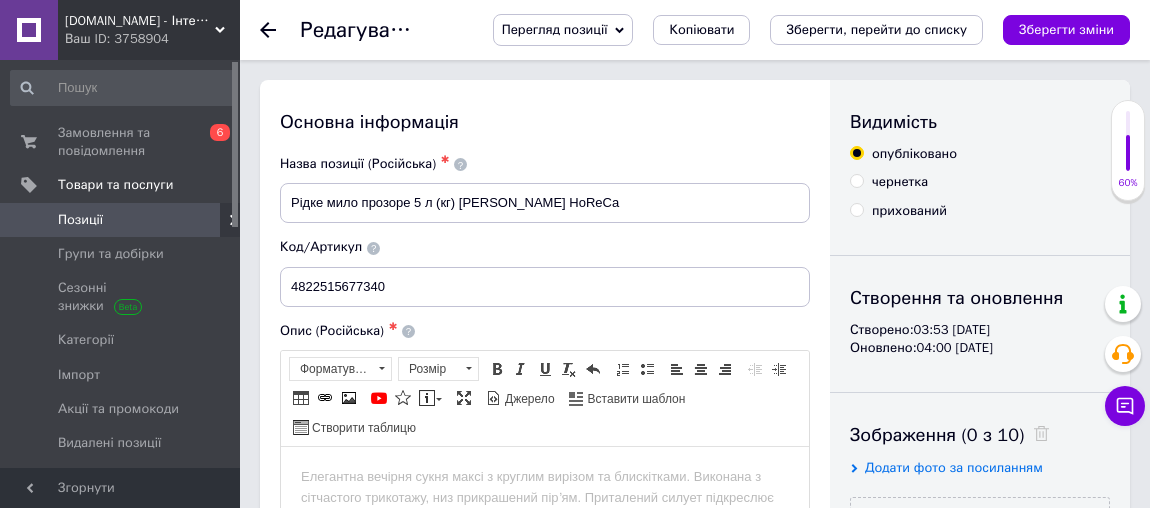 scroll, scrollTop: 0, scrollLeft: 0, axis: both 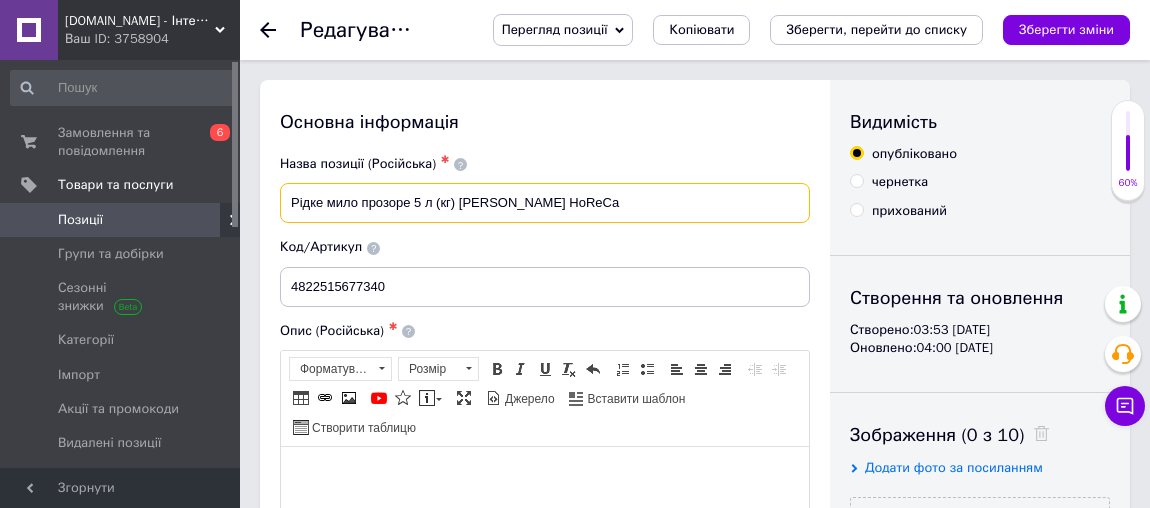 click on "Рідке мило прозоре 5 л (кг) [PERSON_NAME] HoReCa" at bounding box center [545, 203] 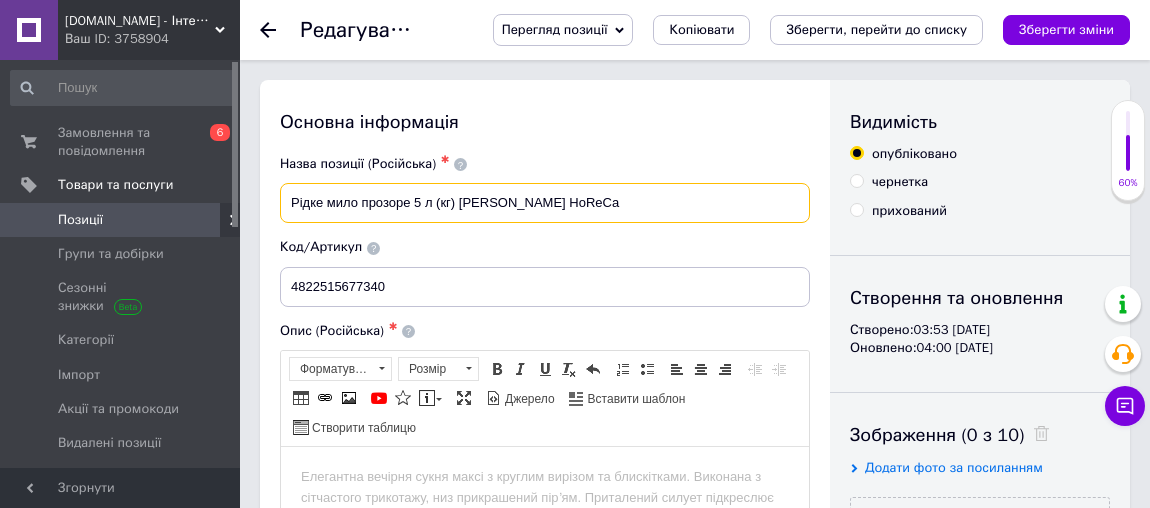 drag, startPoint x: 604, startPoint y: 204, endPoint x: 260, endPoint y: 175, distance: 345.2202 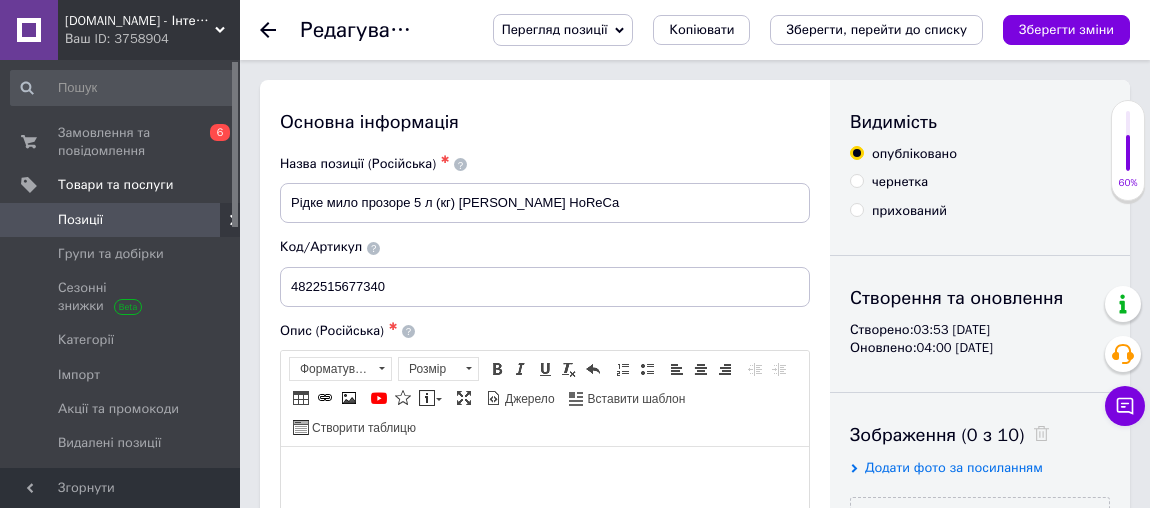 click at bounding box center [545, 476] 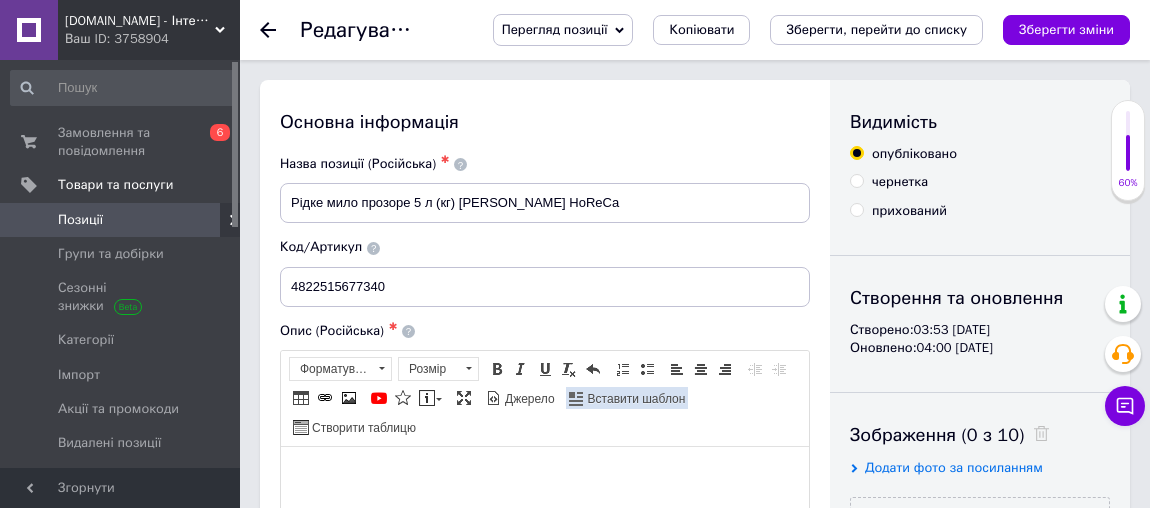 type 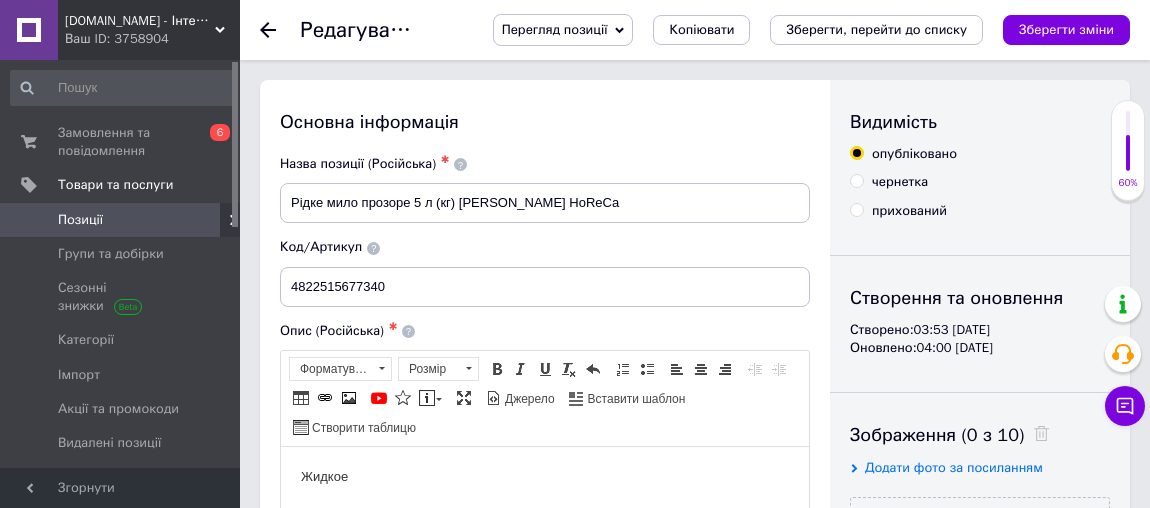 drag, startPoint x: 357, startPoint y: 485, endPoint x: 234, endPoint y: 479, distance: 123.146255 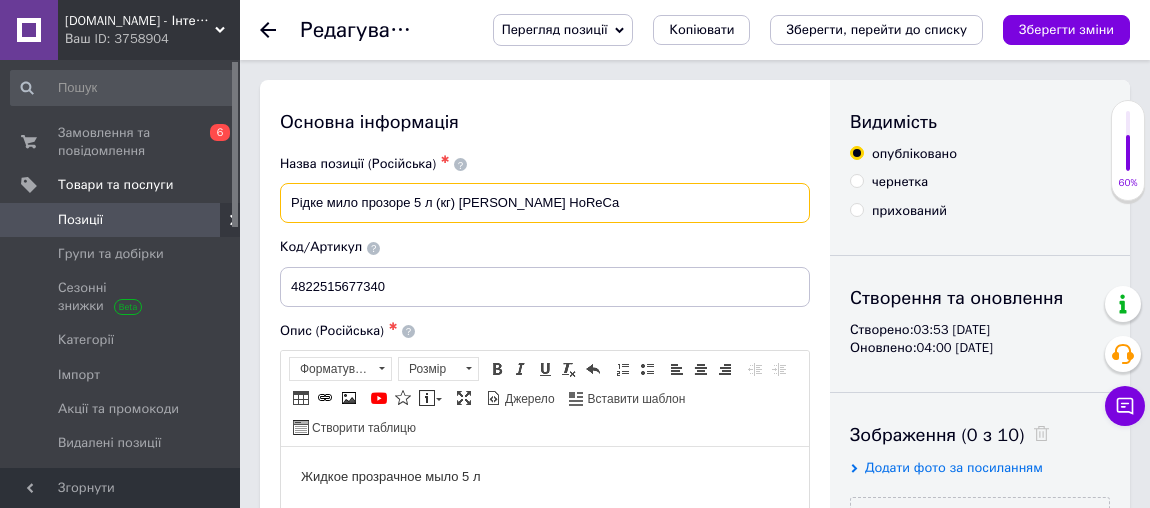 click on "Рідке мило прозоре 5 л (кг) [PERSON_NAME] HoReCa" at bounding box center (545, 203) 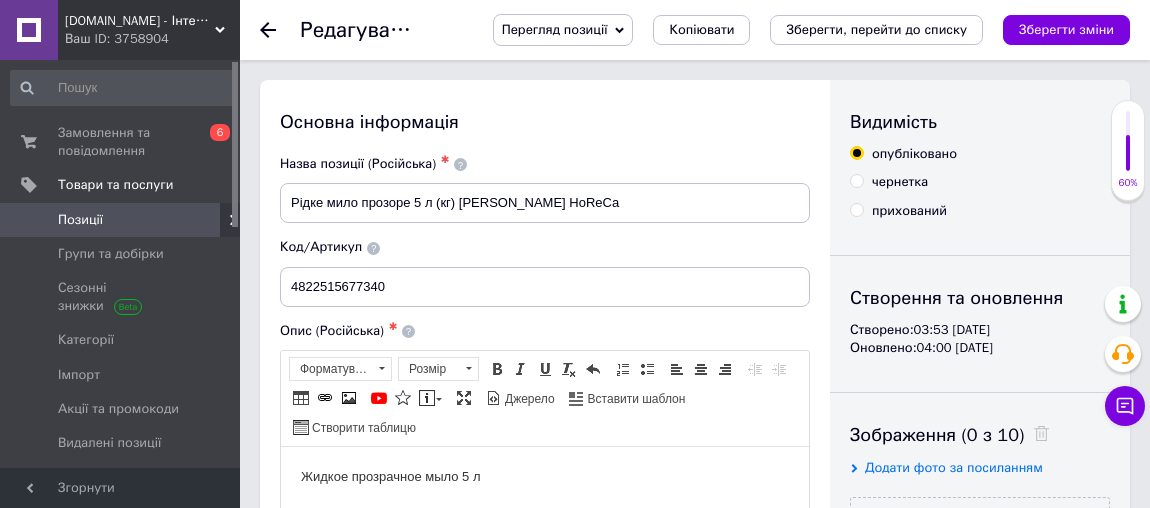 click on "Жидкое прозрачное мыло 5 л" at bounding box center [545, 476] 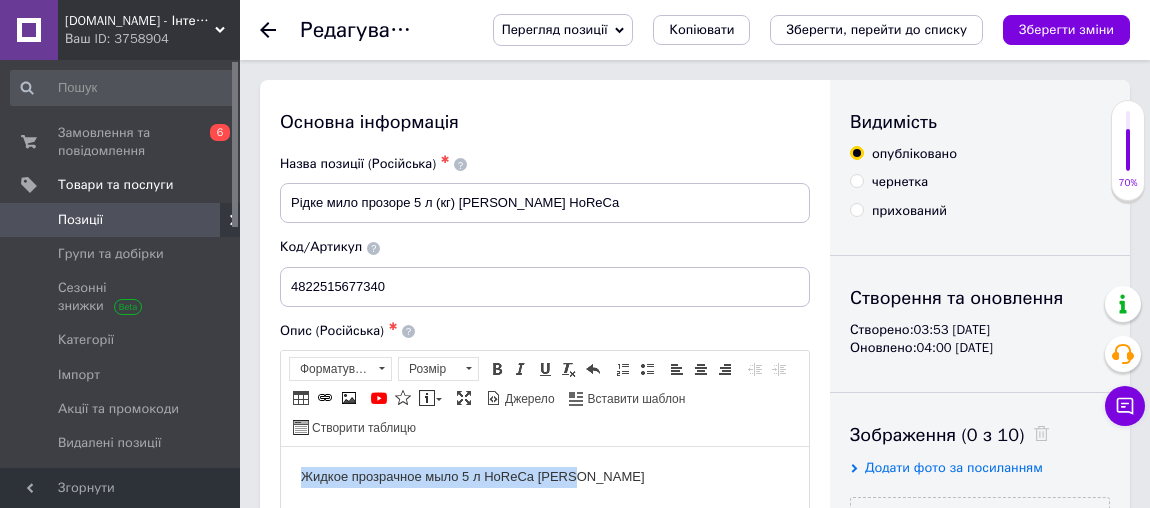 drag, startPoint x: 594, startPoint y: 481, endPoint x: 185, endPoint y: 425, distance: 412.81595 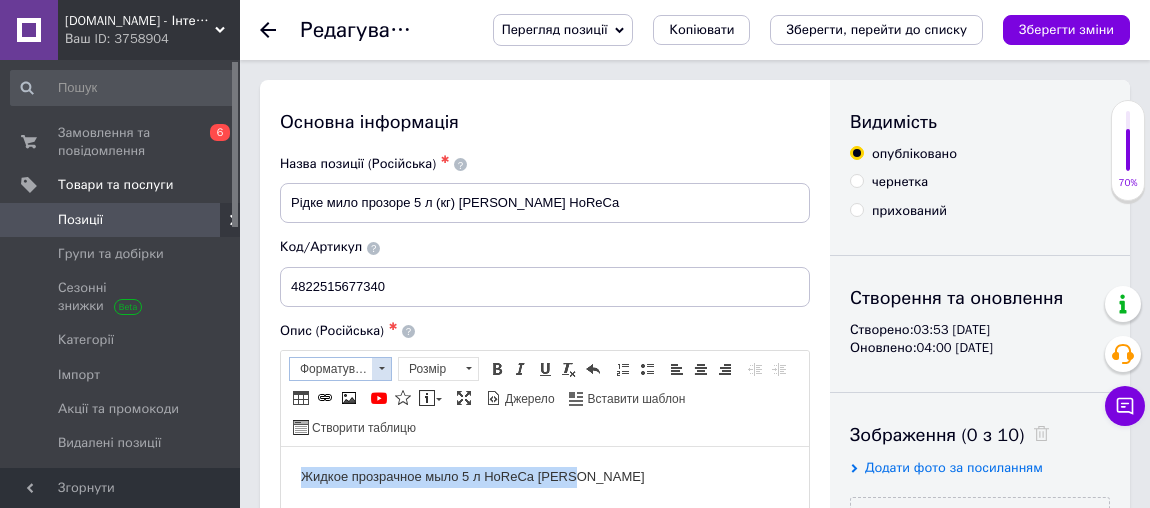 click on "Форматування" at bounding box center [331, 369] 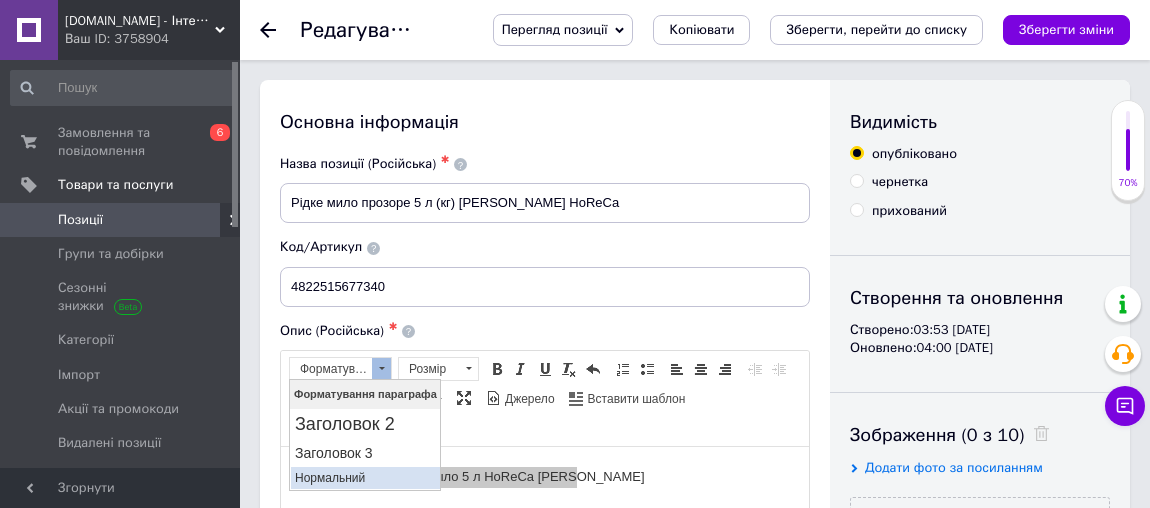 scroll, scrollTop: 0, scrollLeft: 0, axis: both 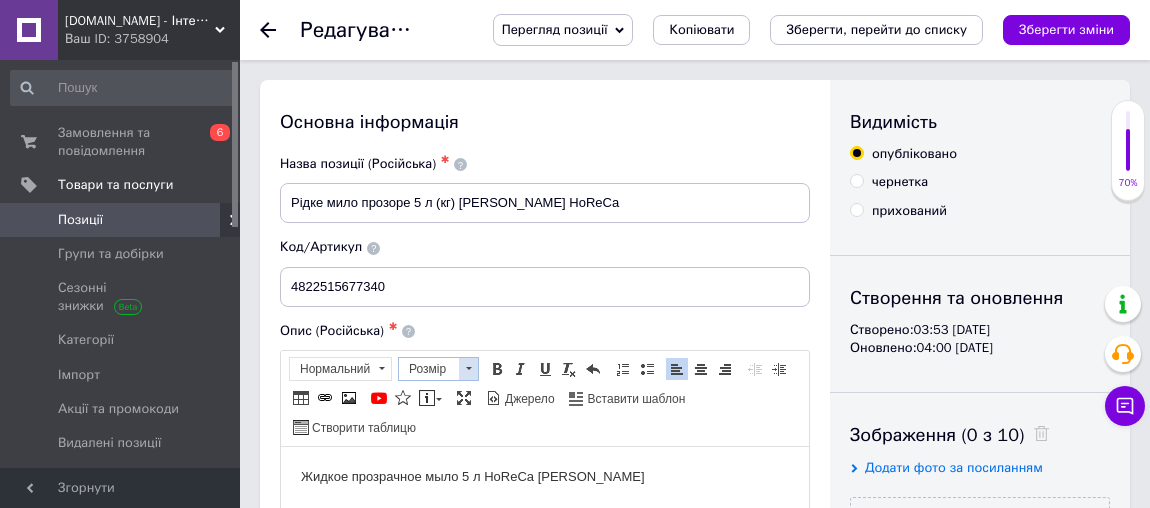 click on "Розмір" at bounding box center [429, 369] 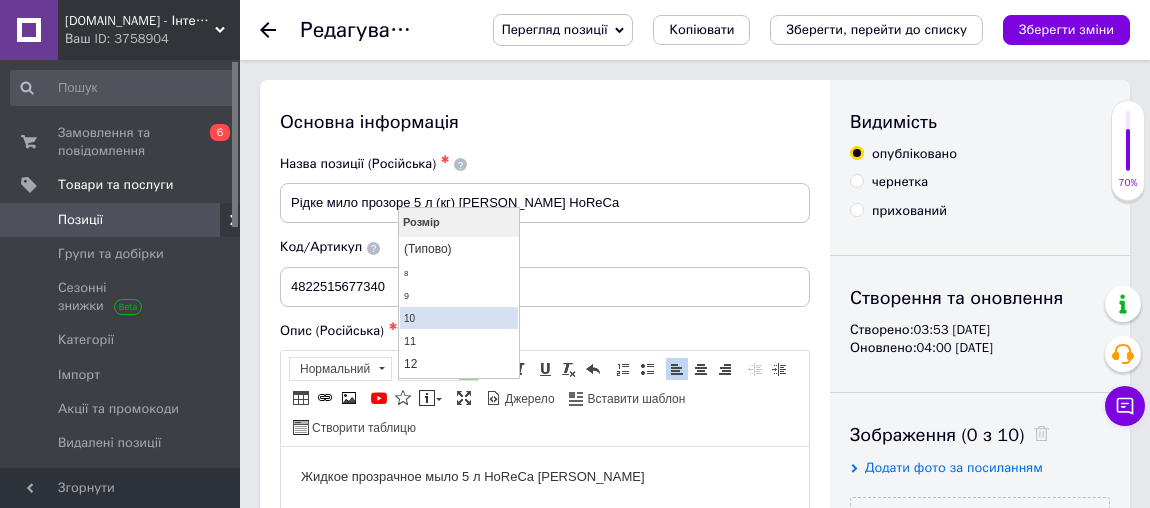 scroll, scrollTop: 90, scrollLeft: 0, axis: vertical 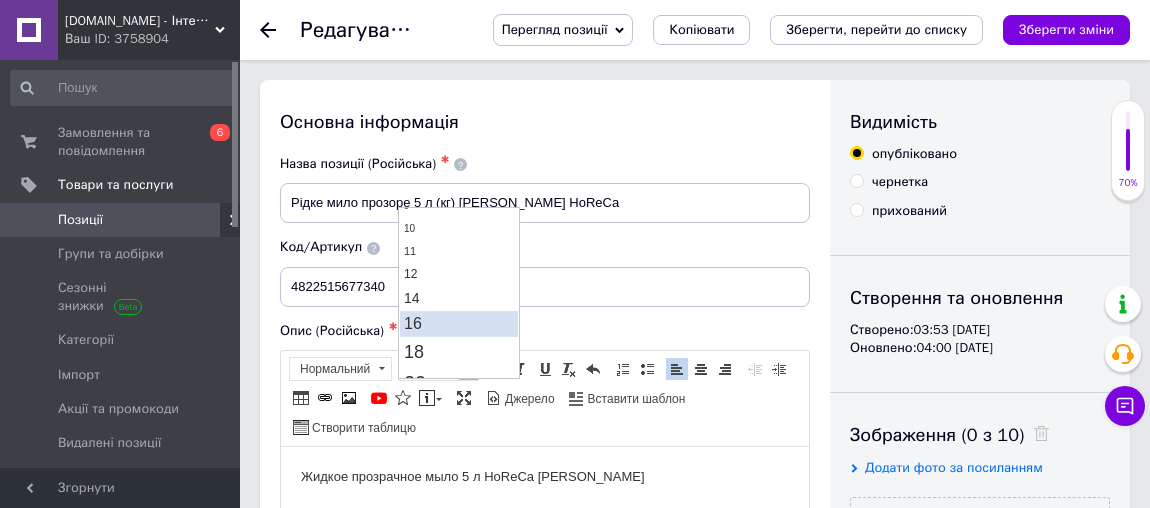 drag, startPoint x: 431, startPoint y: 315, endPoint x: 845, endPoint y: 539, distance: 470.71436 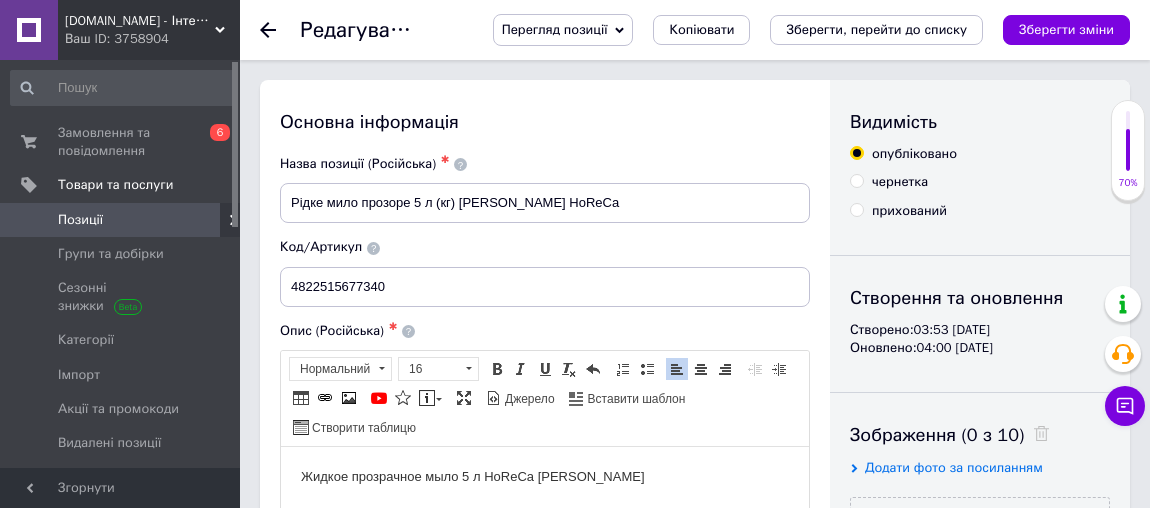 scroll, scrollTop: 0, scrollLeft: 0, axis: both 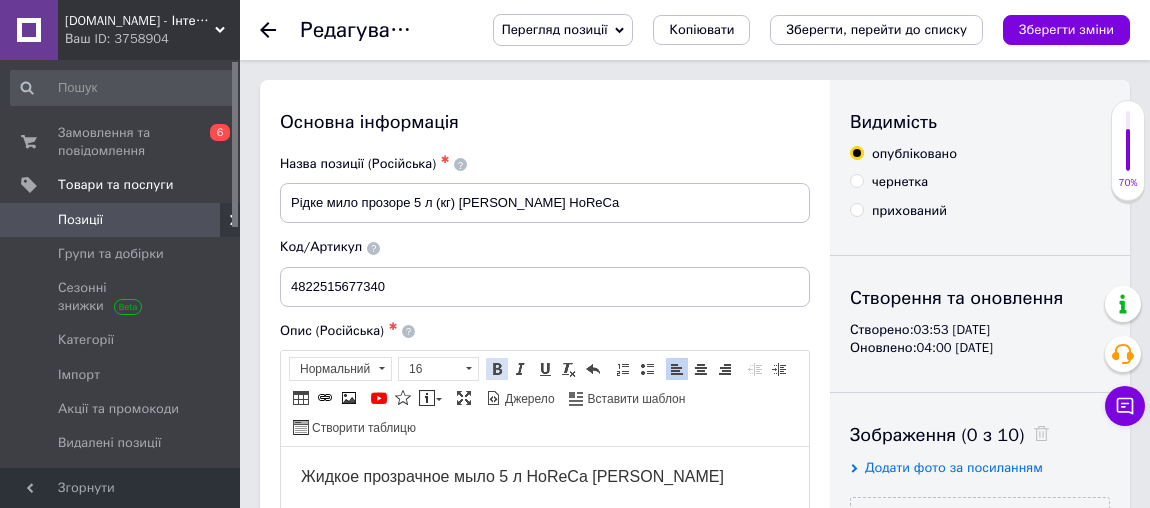 drag, startPoint x: 489, startPoint y: 360, endPoint x: 396, endPoint y: 8, distance: 364.07828 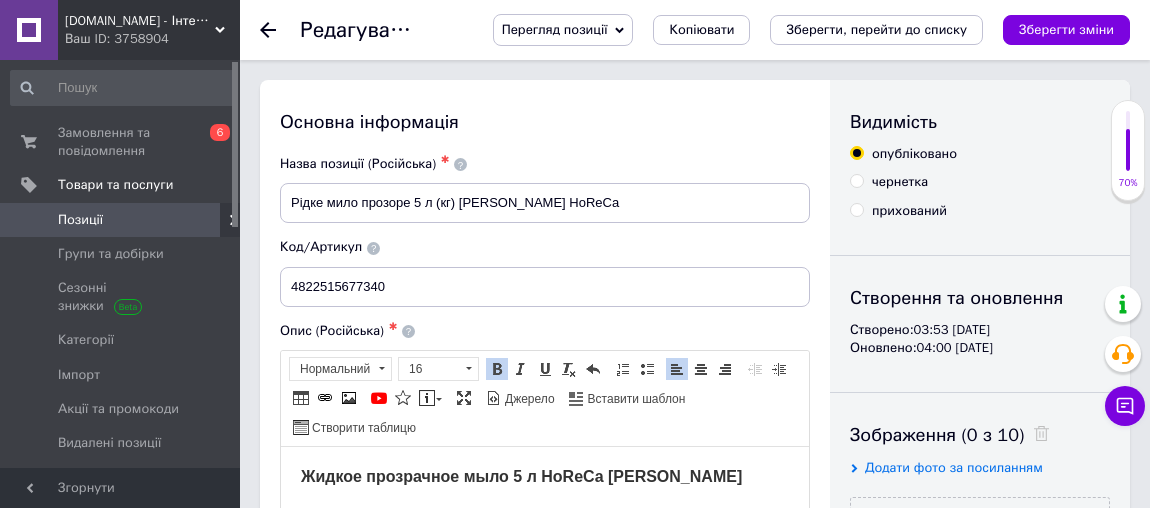 click on "Жидкое прозрачное мыло 5 л HoReCa [PERSON_NAME]" at bounding box center [545, 477] 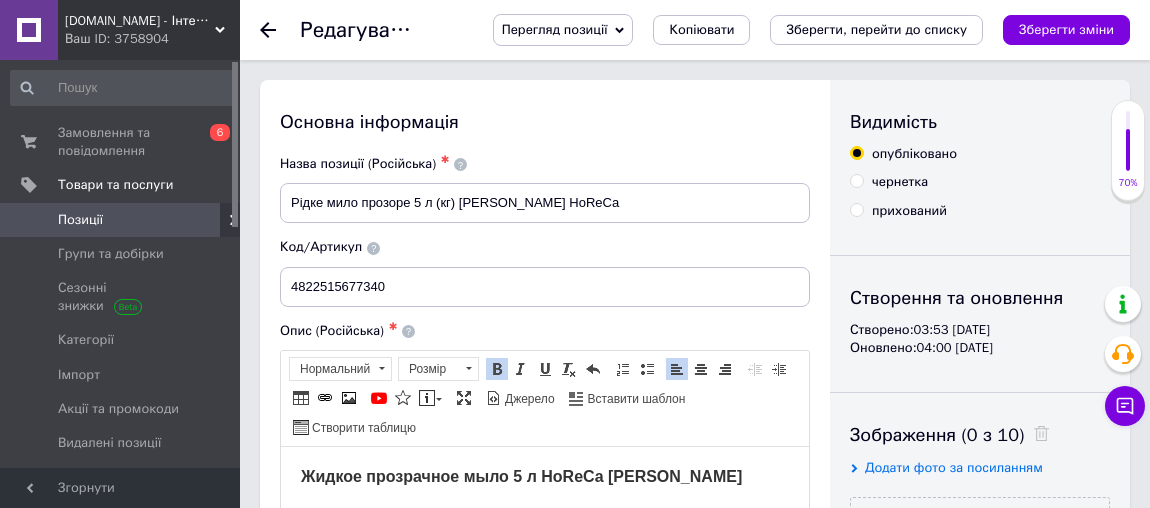 scroll, scrollTop: 10, scrollLeft: 0, axis: vertical 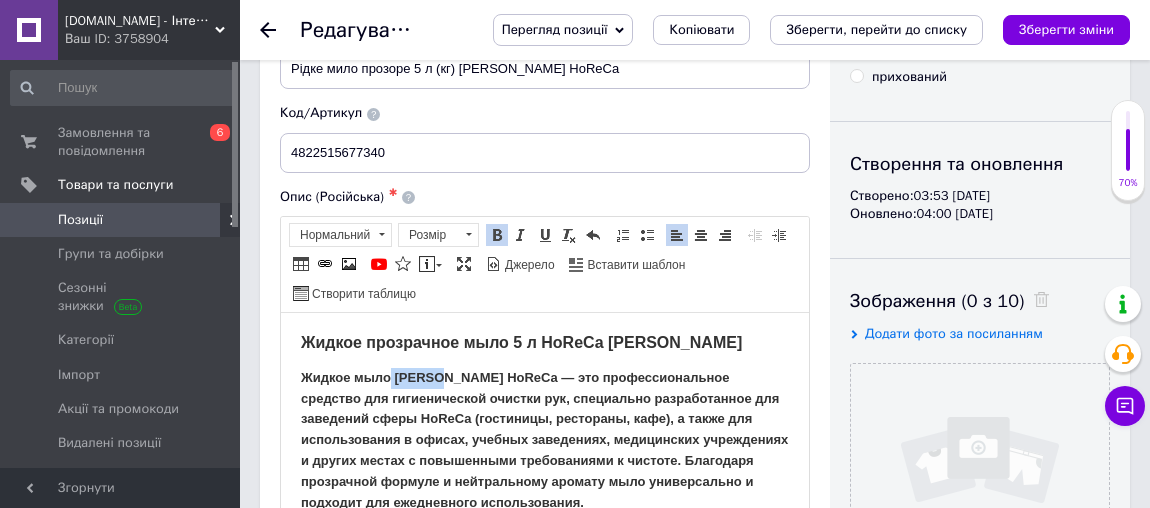 drag, startPoint x: 391, startPoint y: 377, endPoint x: 467, endPoint y: 445, distance: 101.98039 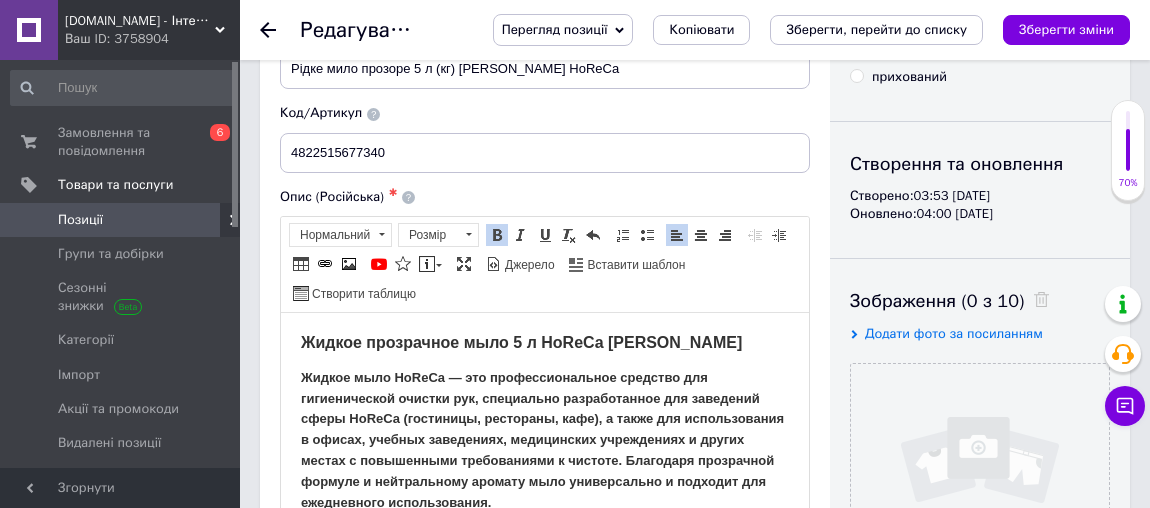 click on "Жидкое мыло HoReCa — это профессиональное средство для гигиенической очистки рук, специально разработанное для заведений сферы HoReCa (гостиницы, рестораны, кафе), а также для использования в офисах, учебных заведениях, медицинских учреждениях и других местах с повышенными требованиями к чистоте. Благодаря прозрачной формуле и нейтральному аромату мыло универсально и подходит для ежедневного использования." at bounding box center (542, 439) 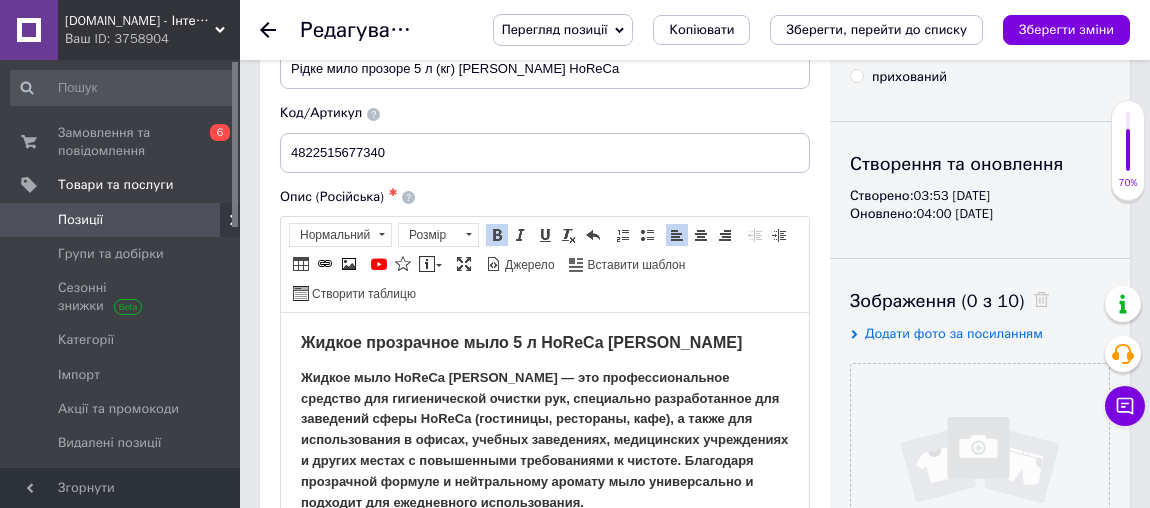 scroll, scrollTop: 225, scrollLeft: 0, axis: vertical 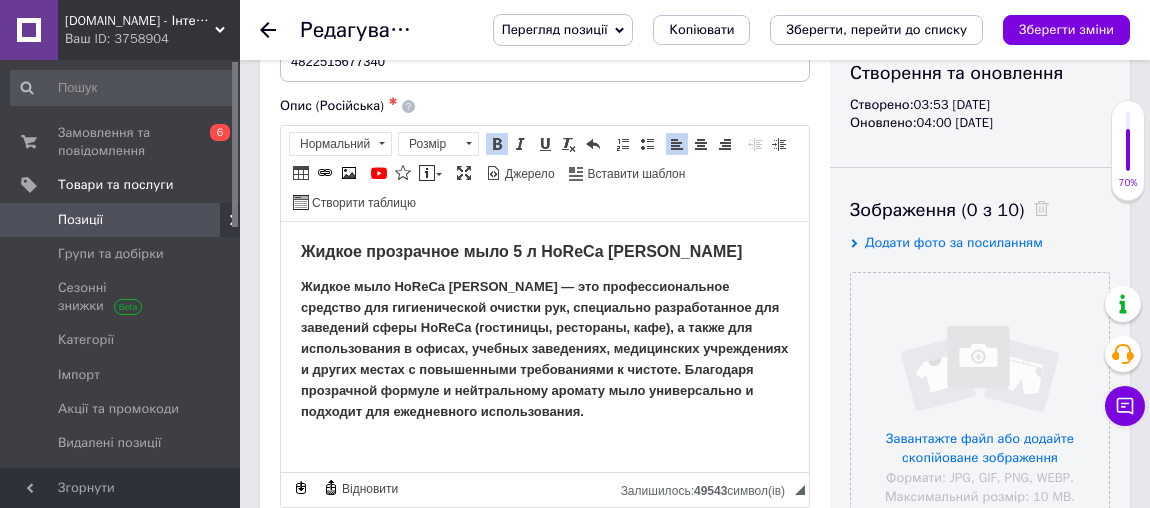 click on "Жидкое мыло HoReCa [PERSON_NAME] — это профессиональное средство для гигиенической очистки рук, специально разработанное для заведений сферы HoReCa (гостиницы, рестораны, кафе), а также для использования в офисах, учебных заведениях, медицинских учреждениях и других местах с повышенными требованиями к чистоте. Благодаря прозрачной формуле и нейтральному аромату мыло универсально и подходит для ежедневного использования." at bounding box center (544, 348) 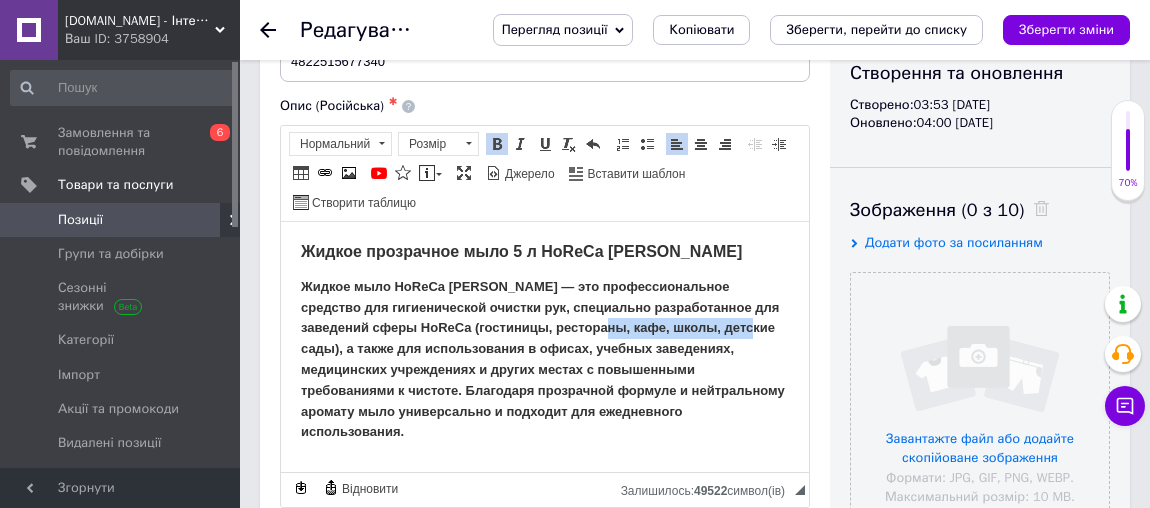 drag, startPoint x: 595, startPoint y: 327, endPoint x: 741, endPoint y: 329, distance: 146.0137 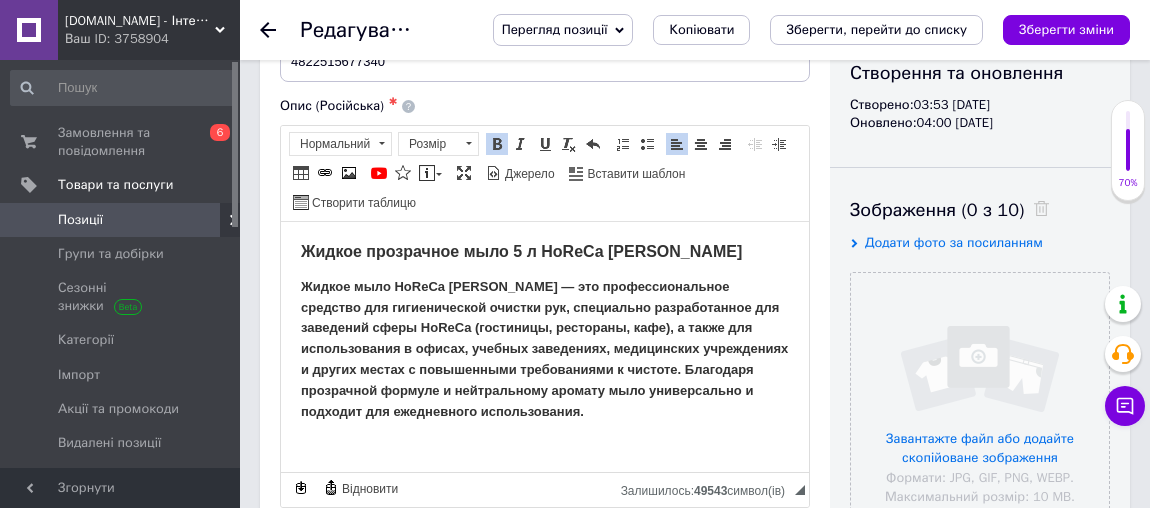 click on "Жидкое мыло HoReCa [PERSON_NAME] — это профессиональное средство для гигиенической очистки рук, специально разработанное для заведений сферы HoReCa (гостиницы, рестораны, кафе), а также для использования в офисах, учебных заведениях, медицинских учреждениях и других местах с повышенными требованиями к чистоте. Благодаря прозрачной формуле и нейтральному аромату мыло универсально и подходит для ежедневного использования." at bounding box center [545, 349] 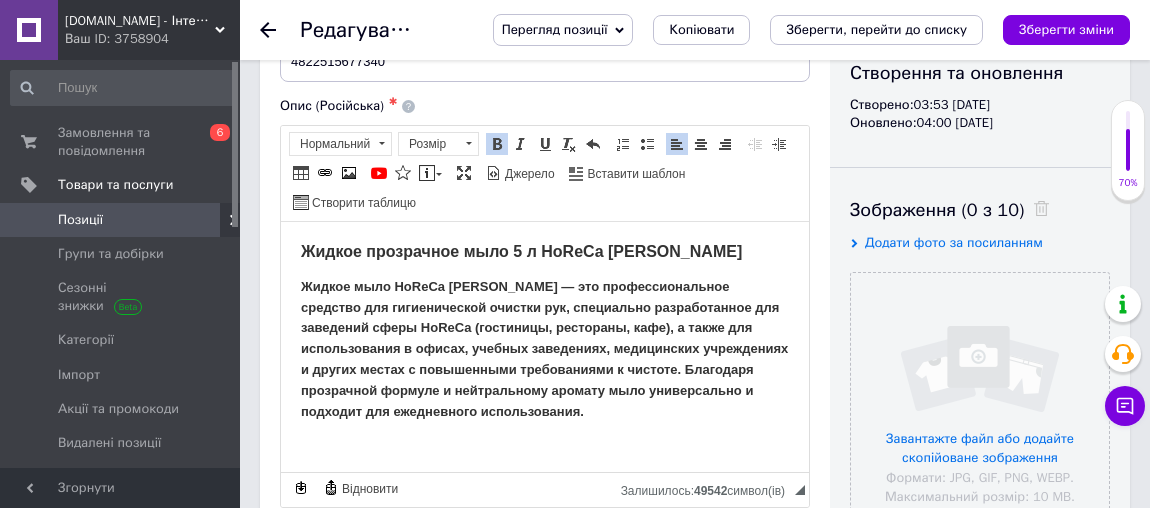 click on "Жидкое мыло HoReCa [PERSON_NAME] — это профессиональное средство для гигиенической очистки рук, специально разработанное для заведений сферы HoReCa (гостиницы, рестораны, кафе), а также для использования в офисах, учебных заведениях, медицинских учреждениях и других местах с повышенными требованиями к чистоте. Благодаря прозрачной формуле и нейтральному аромату мыло универсально и подходит для ежедневного использования." at bounding box center (544, 348) 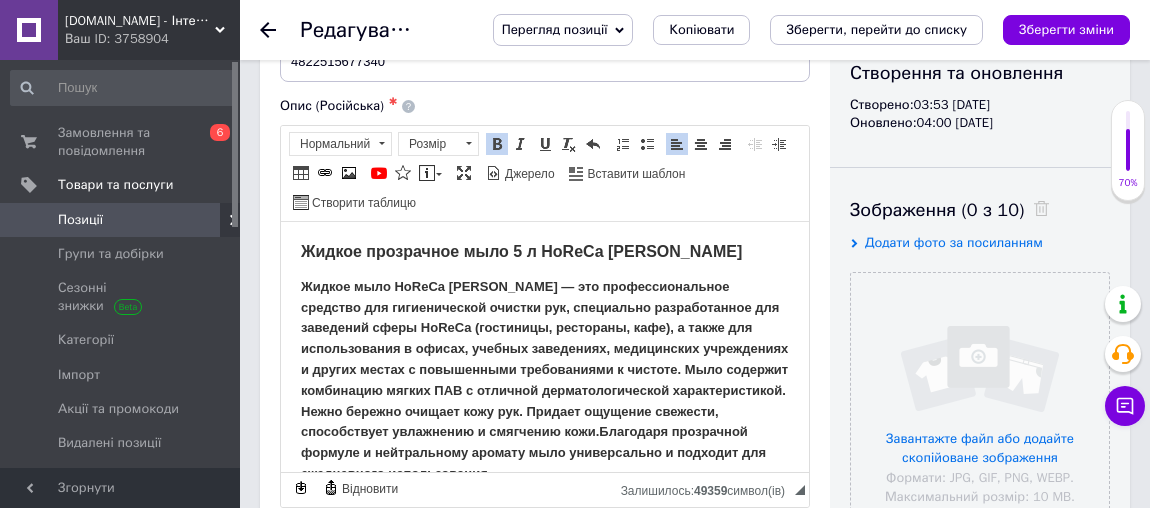 scroll, scrollTop: 32, scrollLeft: 0, axis: vertical 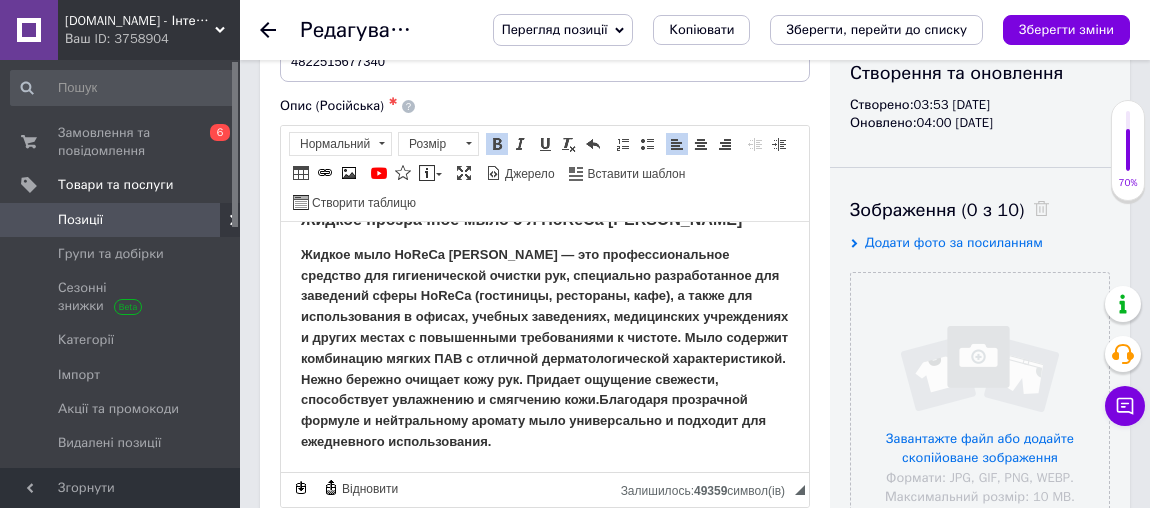 click on "Жидкое мыло HoReCa [PERSON_NAME] — это профессиональное средство для гигиенической очистки рук, специально разработанное для заведений сферы HoReCa (гостиницы, рестораны, кафе), а также для использования в офисах, учебных заведениях, медицинских учреждениях и других местах с повышенными требованиями к чистоте. Мыло содержит комбинацию мягких ПАВ с отличной дерматологической характеристикой. Нежно бережно очищает кожу рук. Придает ощущение свежести, способствует увлажнению и смягчению кожи." at bounding box center [544, 347] 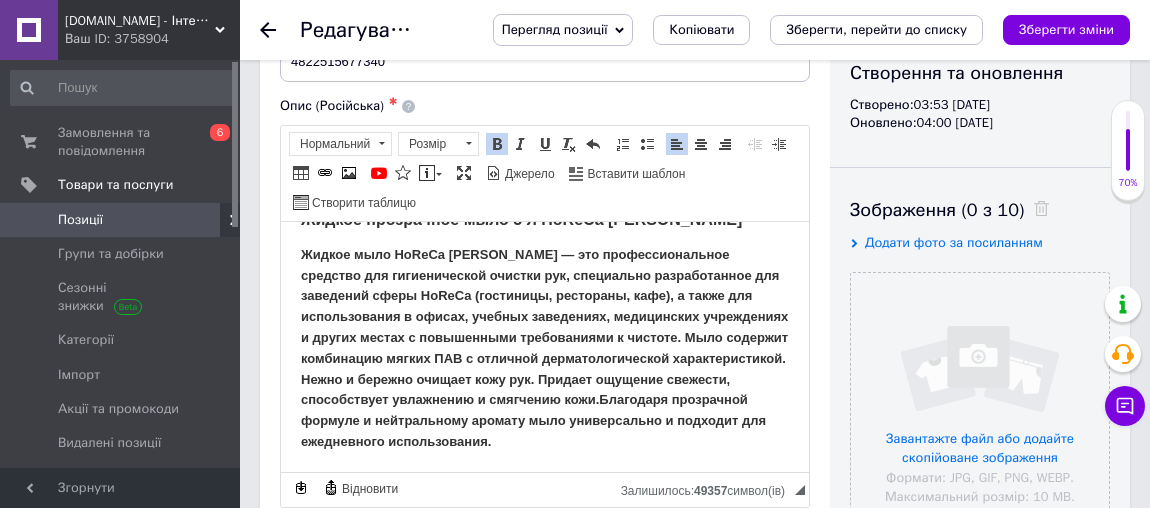 click on "Жидкое мыло HoReCa [PERSON_NAME] — это профессиональное средство для гигиенической очистки рук, специально разработанное для заведений сферы HoReCa (гостиницы, рестораны, кафе), а также для использования в офисах, учебных заведениях, медицинских учреждениях и других местах с повышенными требованиями к чистоте. Мыло содержит комбинацию мягких ПАВ с отличной дерматологической характеристикой. Нежно и бережно очищает кожу рук. Придает ощущение свежести, способствует увлажнению и смягчению кожи." at bounding box center (544, 347) 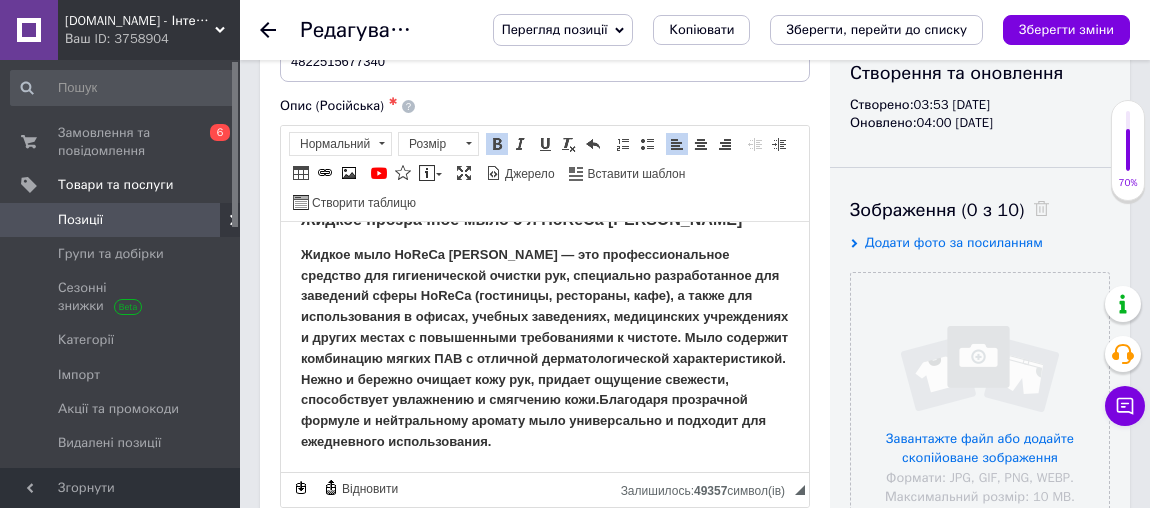 click on "Жидкое мыло HoReCa [PERSON_NAME] — это профессиональное средство для гигиенической очистки рук, специально разработанное для заведений сферы HoReCa (гостиницы, рестораны, кафе), а также для использования в офисах, учебных заведениях, медицинских учреждениях и других местах с повышенными требованиями к чистоте. Мыло содержит комбинацию мягких ПАВ с отличной дерматологической характеристикой. Нежно и бережно очищает кожу рук, придает ощущение свежести, способствует увлажнению и смягчению кожи." at bounding box center (544, 347) 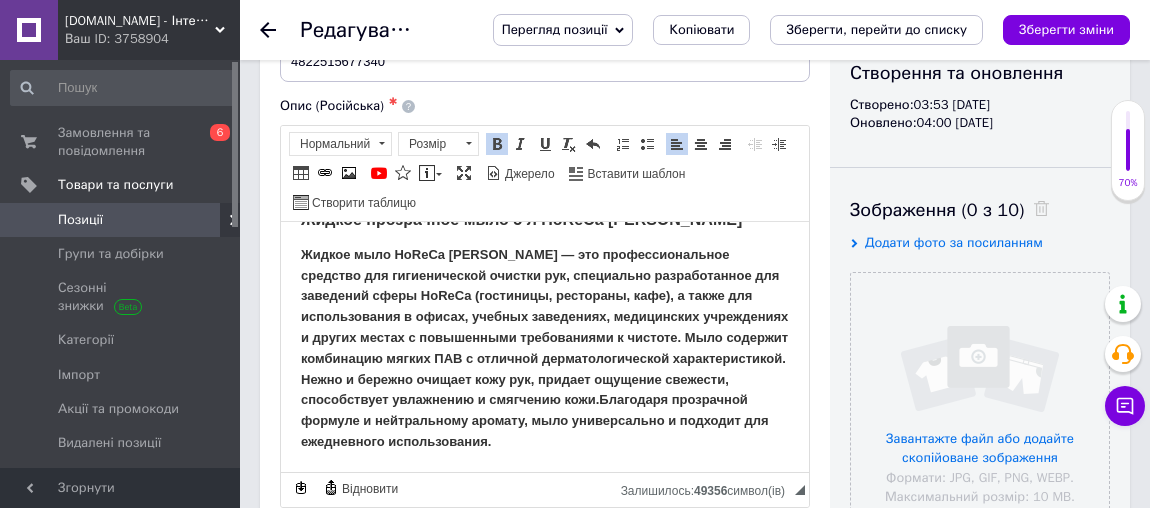 scroll, scrollTop: 53, scrollLeft: 0, axis: vertical 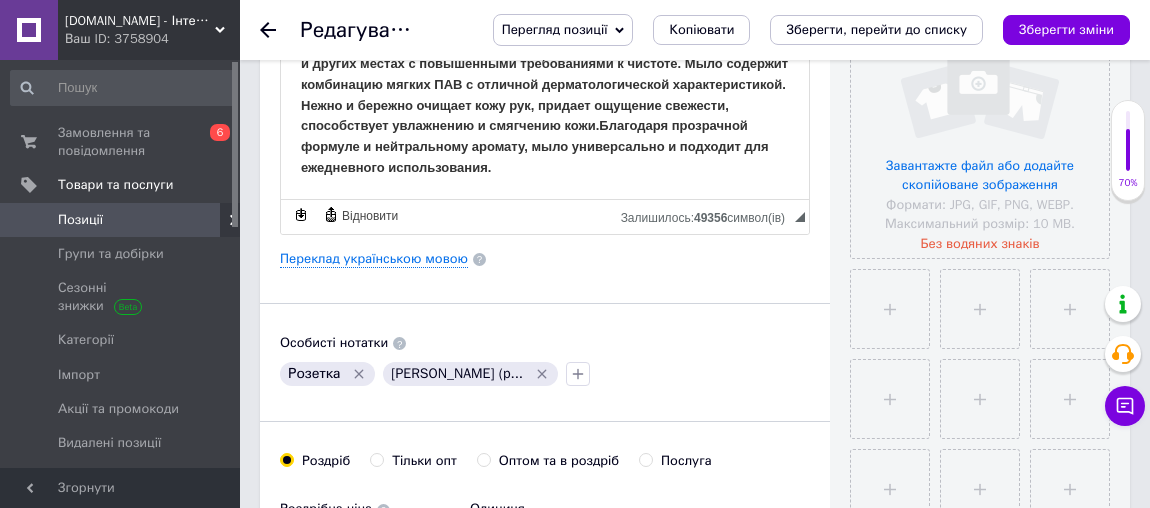 click on "Жидкое мыло HoReCa [PERSON_NAME] — это профессиональное средство для гигиенической очистки рук, специально разработанное для заведений сферы HoReCa (гостиницы, рестораны, кафе), а также для использования в офисах, учебных заведениях, медицинских учреждениях и других местах с повышенными требованиями к чистоте. Мыло содержит комбинацию мягких ПАВ с отличной дерматологической характеристикой. Нежно и бережно очищает кожу рук, придает ощущение свежести, способствует увлажнению и смягчению кожи." at bounding box center (545, 75) 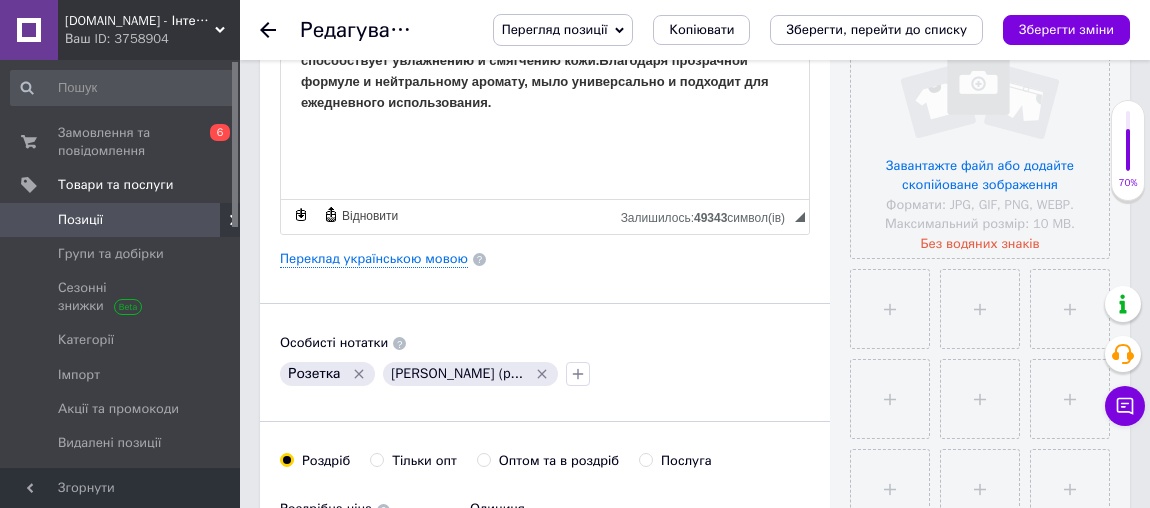 scroll, scrollTop: 267, scrollLeft: 0, axis: vertical 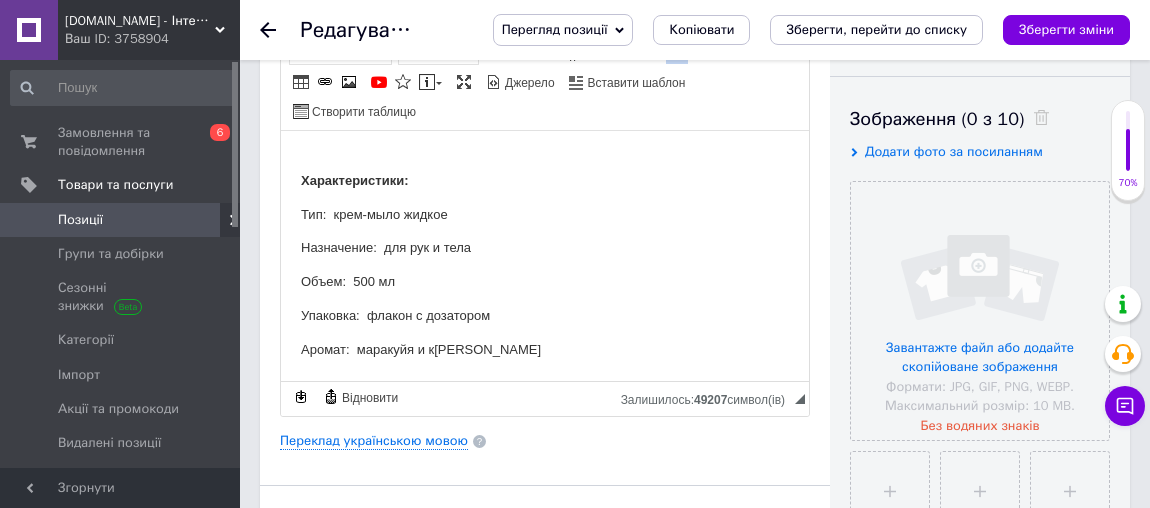 click at bounding box center [545, 29] 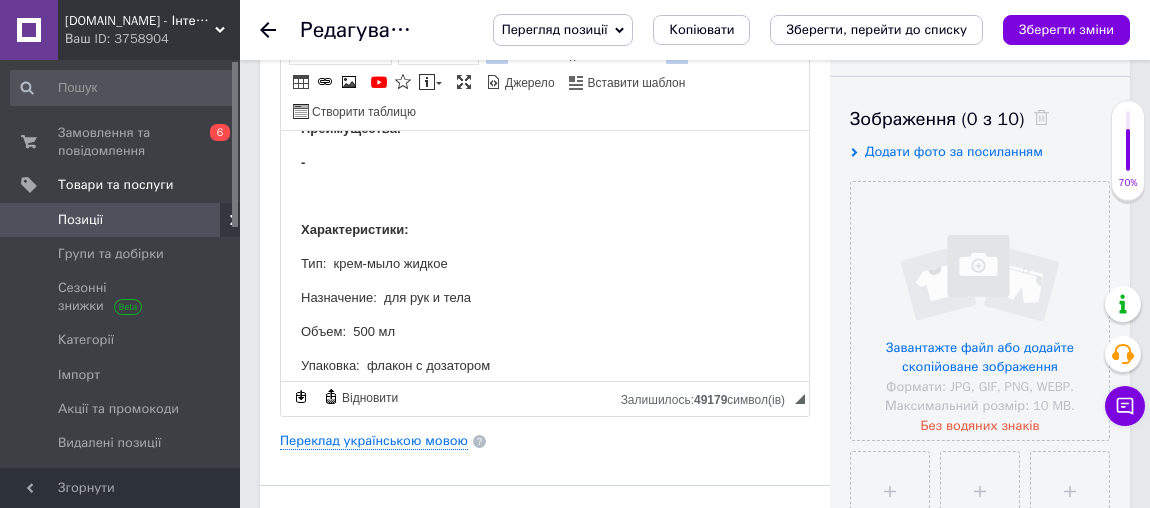 scroll, scrollTop: 300, scrollLeft: 0, axis: vertical 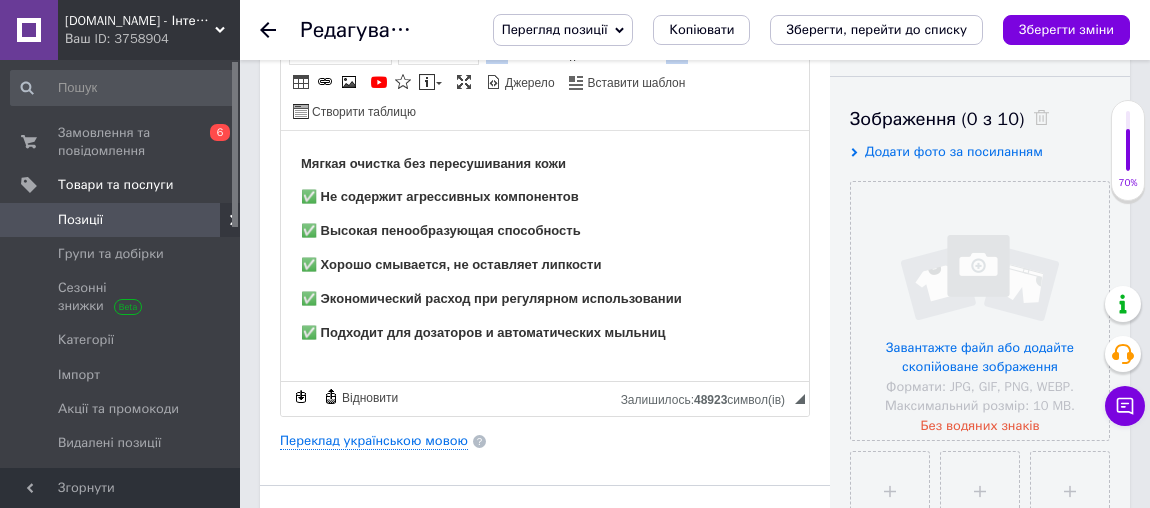 click on "Мягкая очистка без пересушивания кожи" at bounding box center (433, 162) 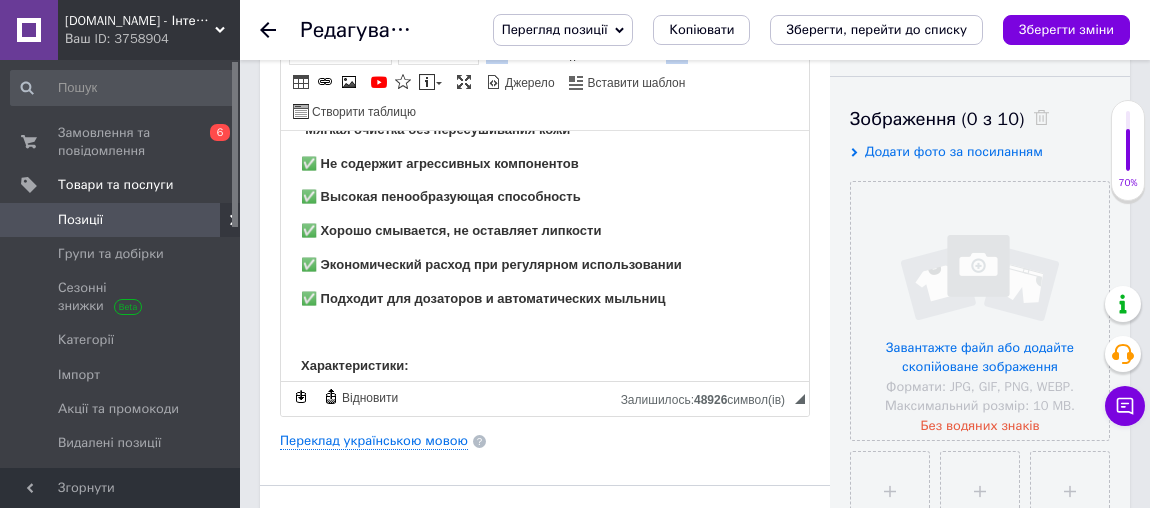 click on "-  Мягкая очистка без пересушивания кожи" at bounding box center (545, 129) 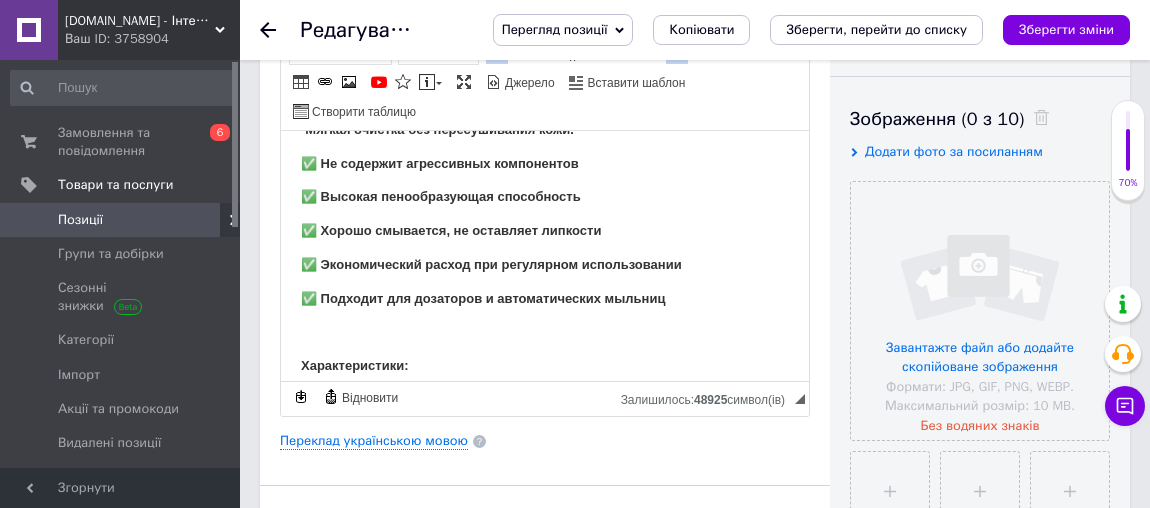 click on "✅ Не содержит агрессивных компонентов" at bounding box center (440, 162) 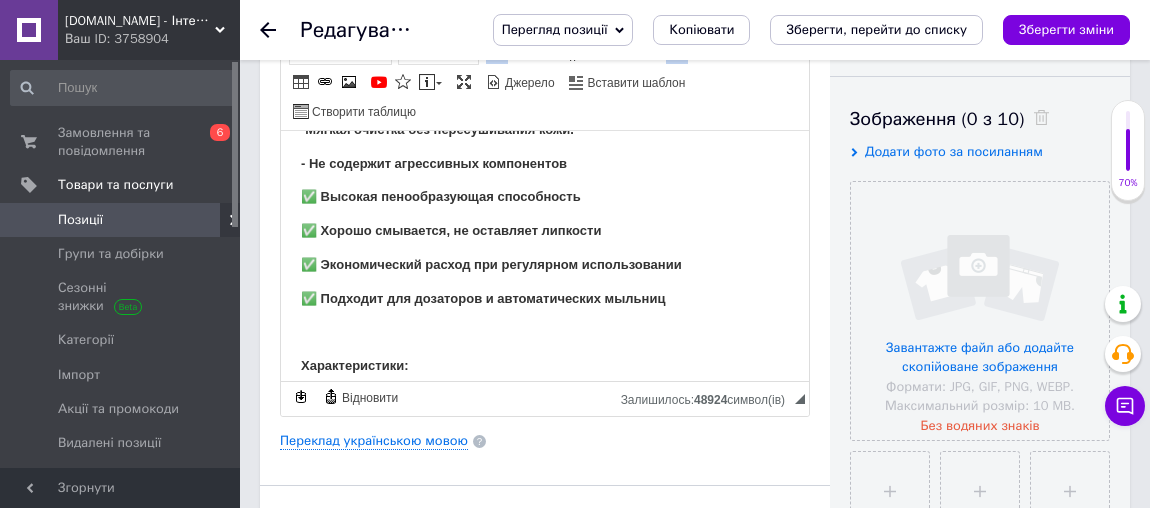 click on "- Не содержит агрессивных компонентов" at bounding box center [545, 163] 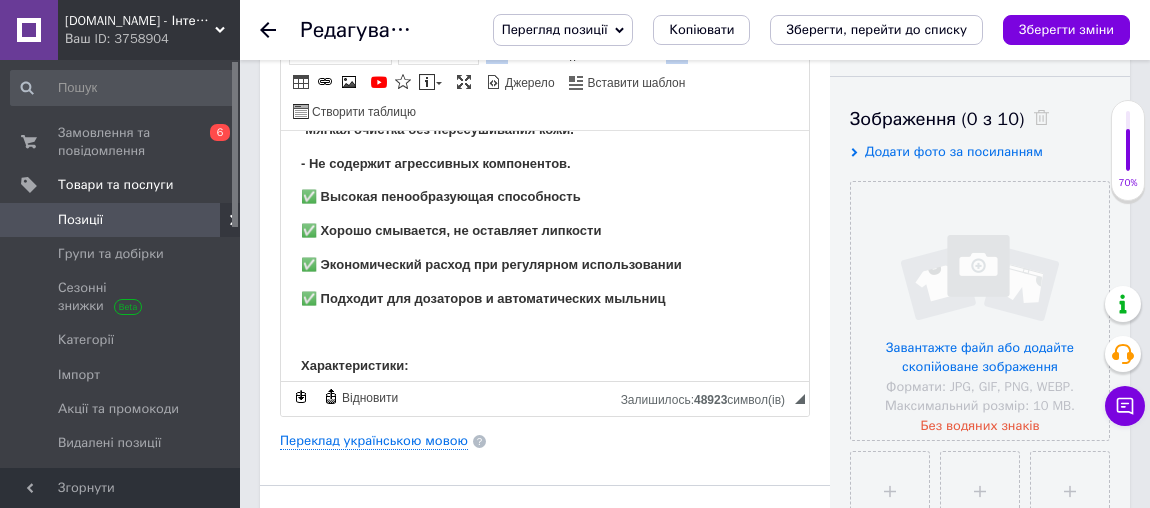 click on "✅ Высокая пенообразующая способность" at bounding box center (441, 195) 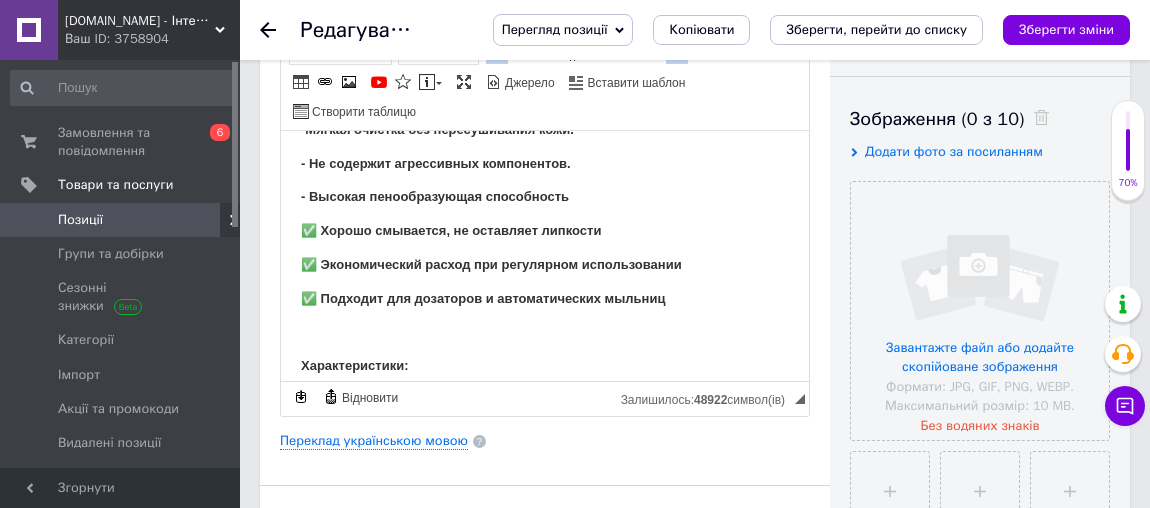 click on "- Высокая пенообразующая способность" at bounding box center [545, 196] 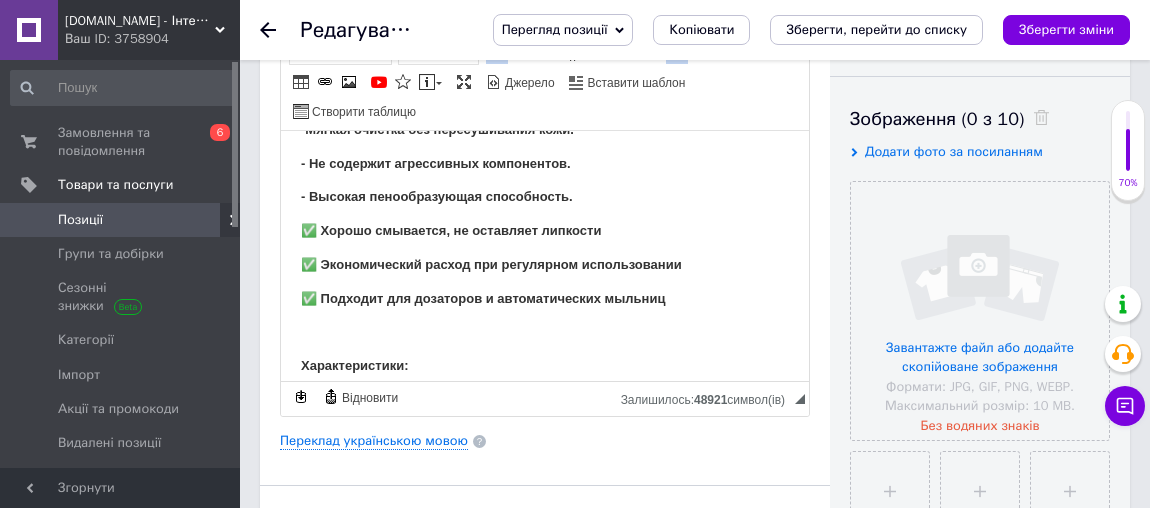 click on "✅ Хорошо смывается, не оставляет липкости" at bounding box center (451, 229) 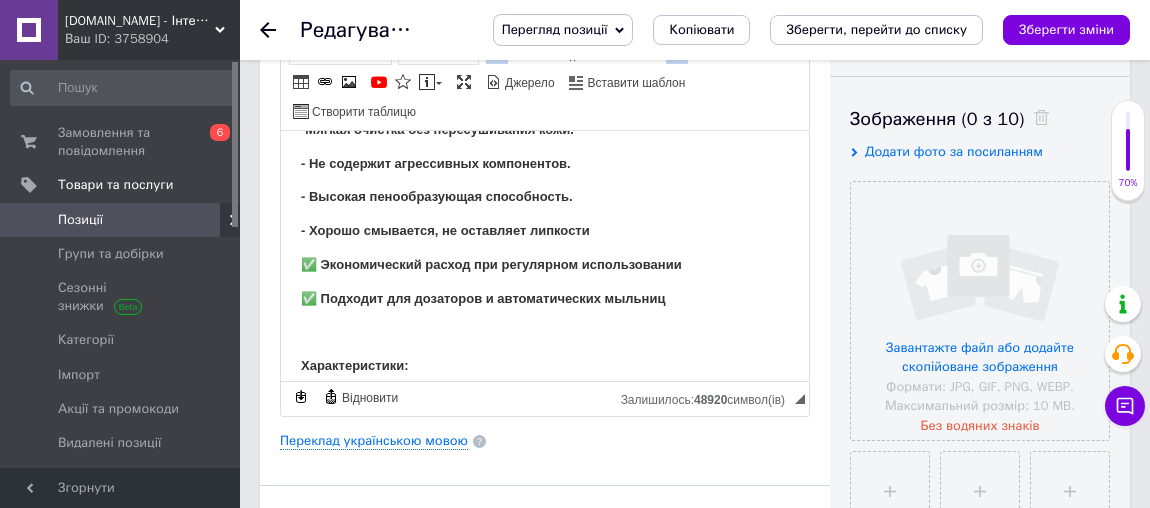 click on "- Хорошо смывается, не оставляет липкости" at bounding box center [445, 229] 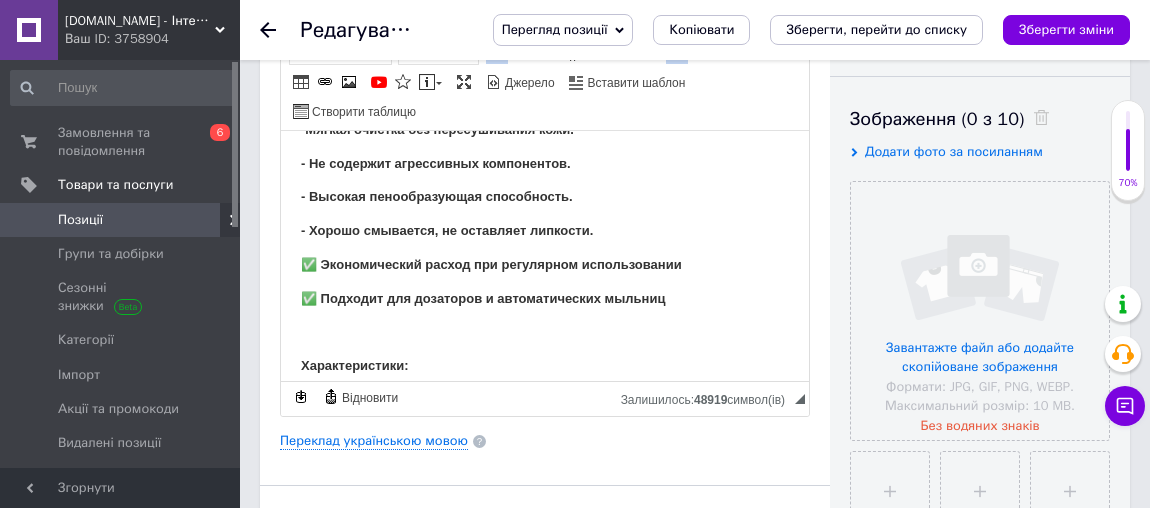 click on "✅ Экономический расход при регулярном использовании" at bounding box center (491, 263) 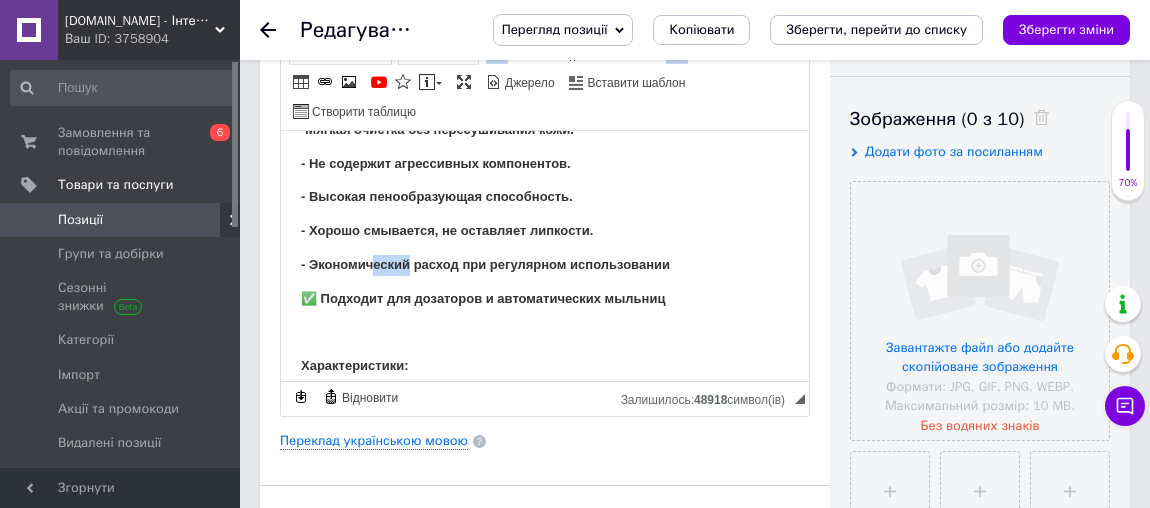 drag, startPoint x: 371, startPoint y: 302, endPoint x: 409, endPoint y: 298, distance: 38.209946 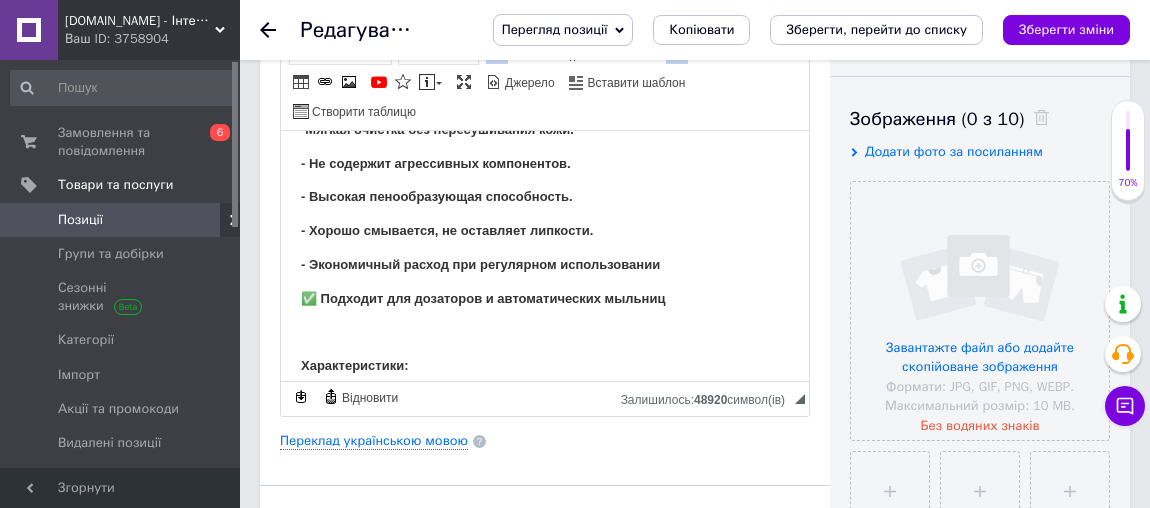 click on "Жидкое прозрачное мыло 5 л HoReCa [PERSON_NAME] Преимущества: -  Мягкая очистка без пересушивания кожи. - Не содержит агрессивных компонентов. - Высокая пенообразующая способность. - Хорошо смывается, не оставляет липкости. - Экономичный расход при регулярном использовании ✅ Подходит для дозаторов и автоматических мыльниц Характеристики: Тип:  крем-мыло жидкое Назначение:  для рук и тела Объем:  500 мл Упаковка:  флакон с дозатором Аромат:  маракуйя и камелия" at bounding box center (545, 197) 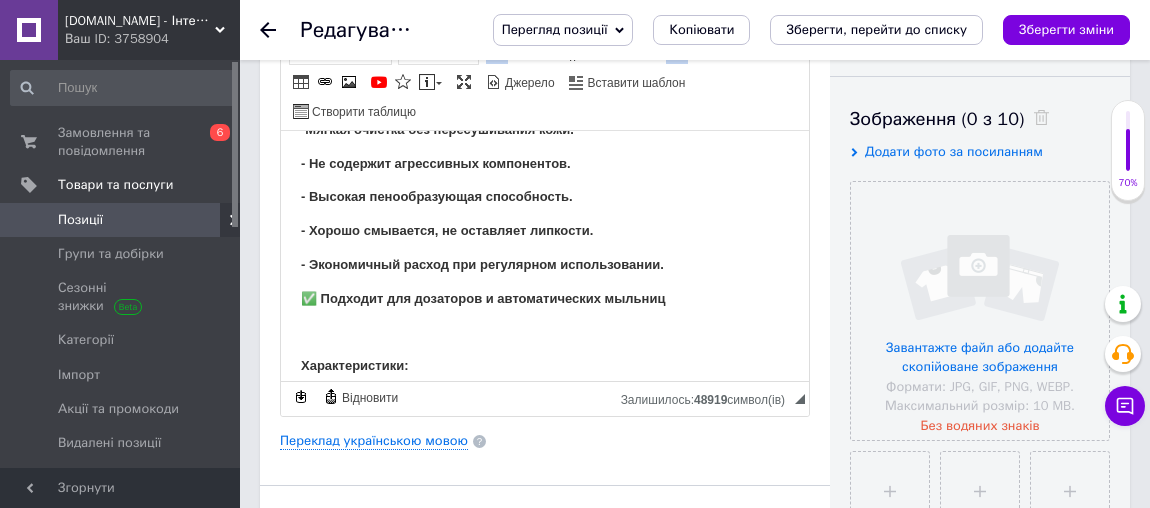 click on "✅ Подходит для дозаторов и автоматических мыльниц" at bounding box center (483, 297) 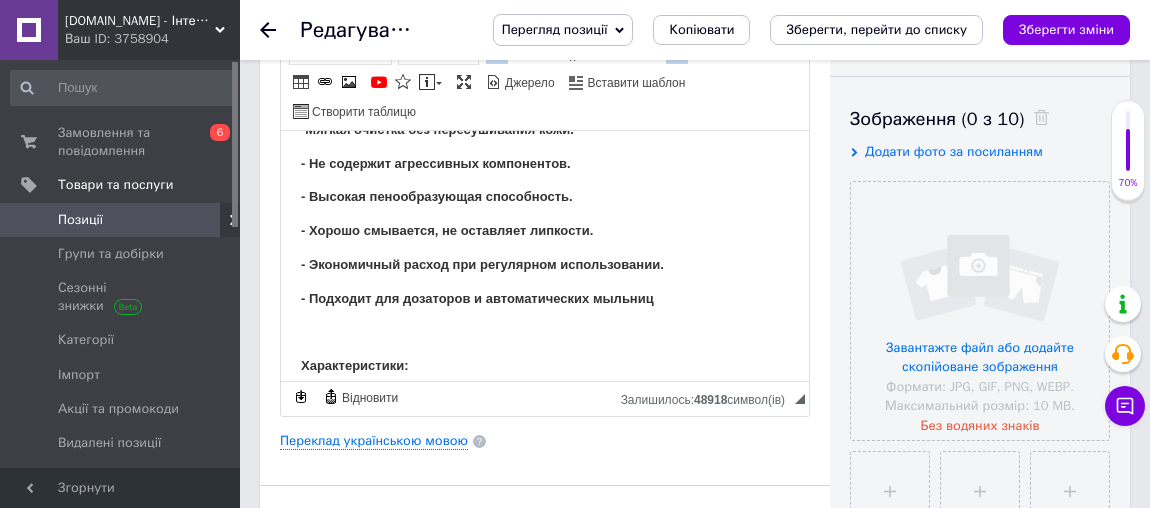 scroll, scrollTop: 391, scrollLeft: 0, axis: vertical 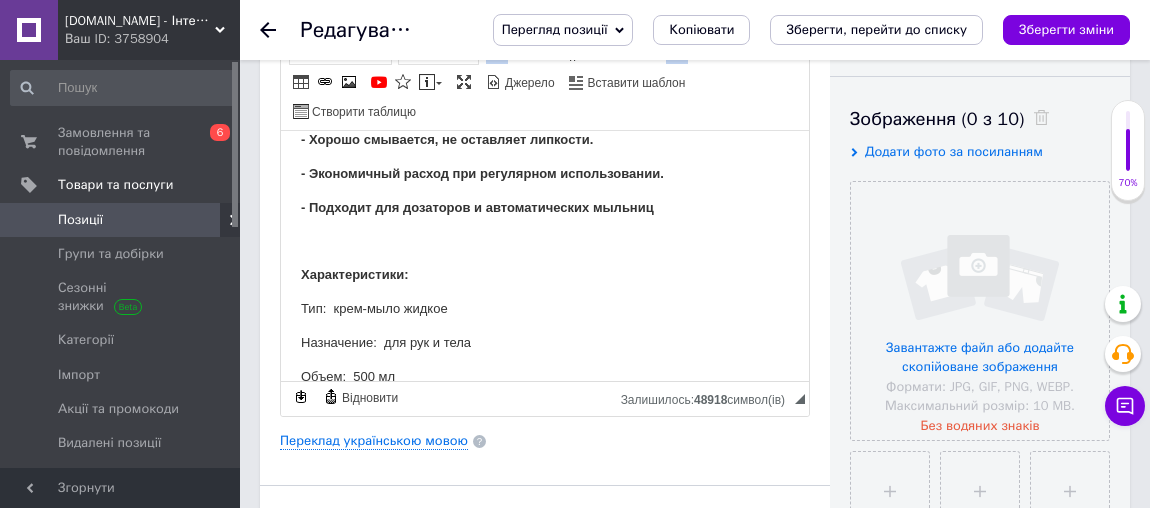 click on "- Подходит для дозаторов и автоматических мыльниц" at bounding box center (545, 207) 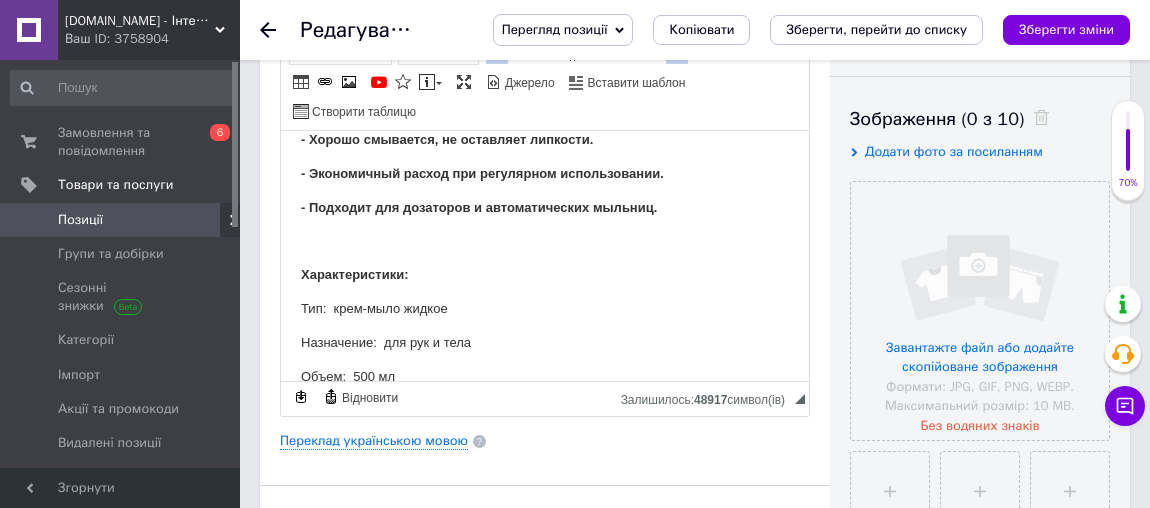 click on "Характеристики:" at bounding box center (355, 273) 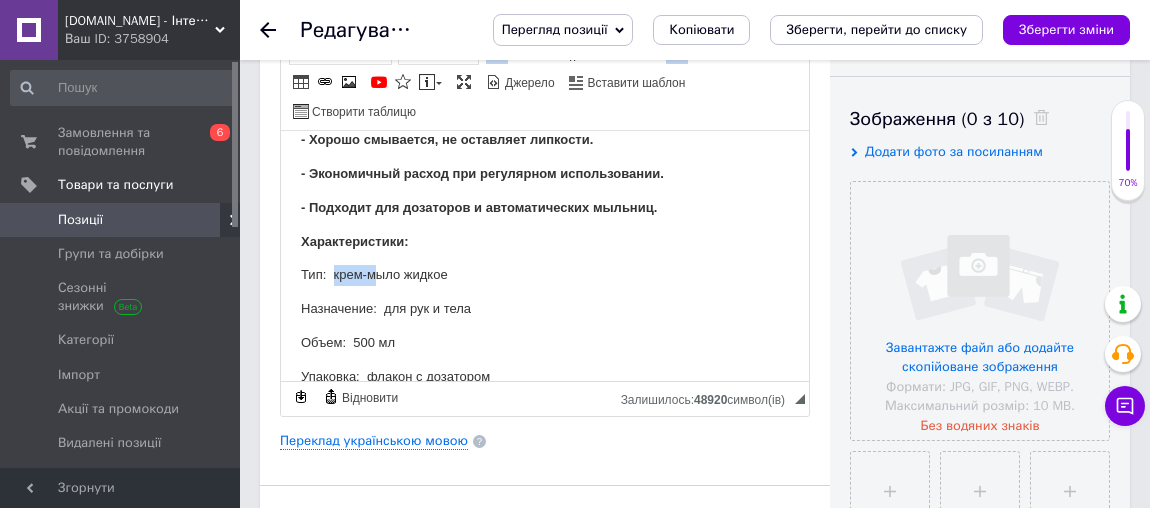 drag, startPoint x: 331, startPoint y: 312, endPoint x: 379, endPoint y: 310, distance: 48.04165 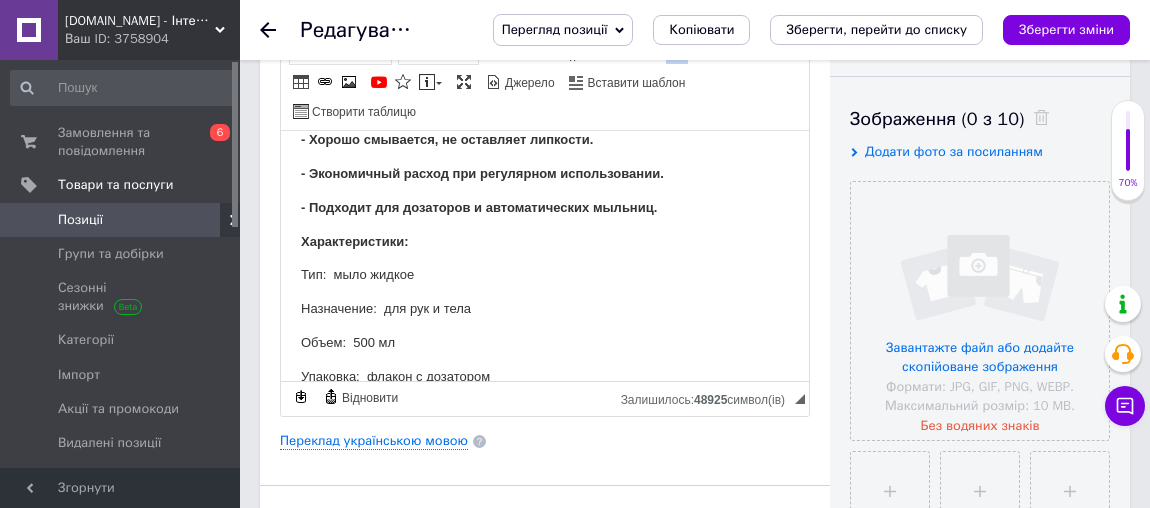 scroll, scrollTop: 482, scrollLeft: 0, axis: vertical 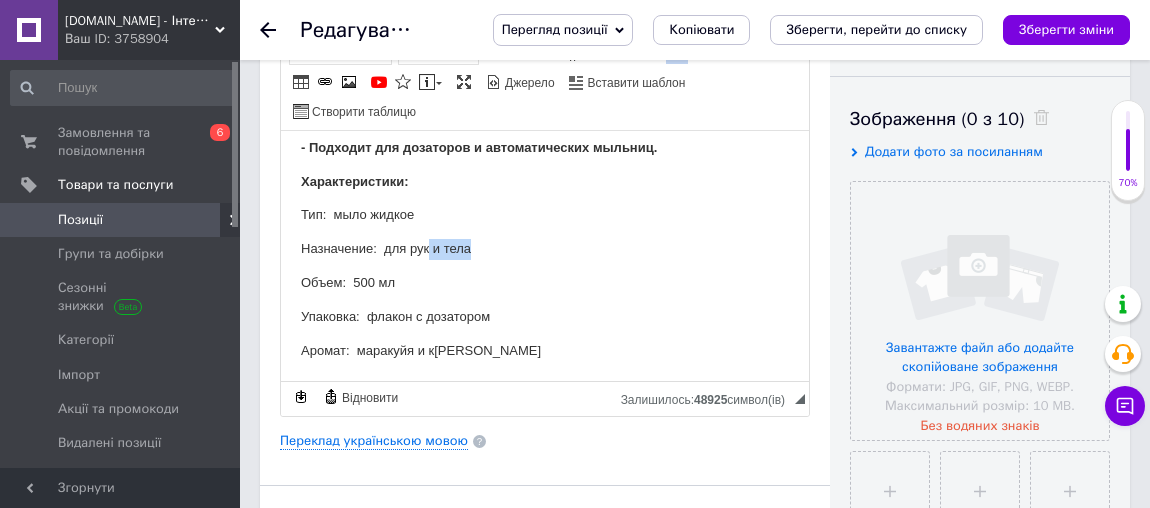 drag, startPoint x: 486, startPoint y: 254, endPoint x: 429, endPoint y: 259, distance: 57.21888 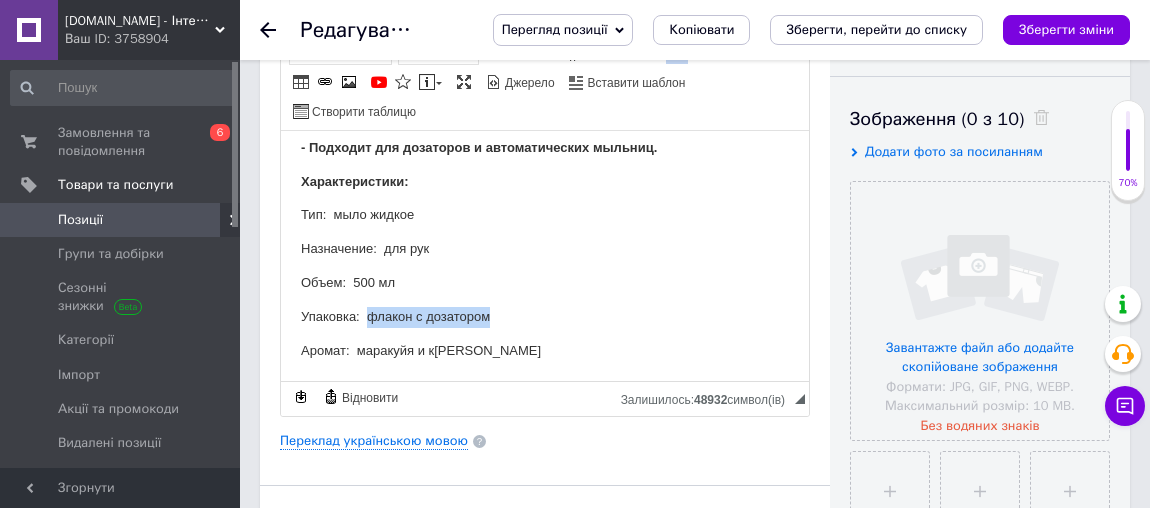 drag, startPoint x: 498, startPoint y: 323, endPoint x: 369, endPoint y: 319, distance: 129.062 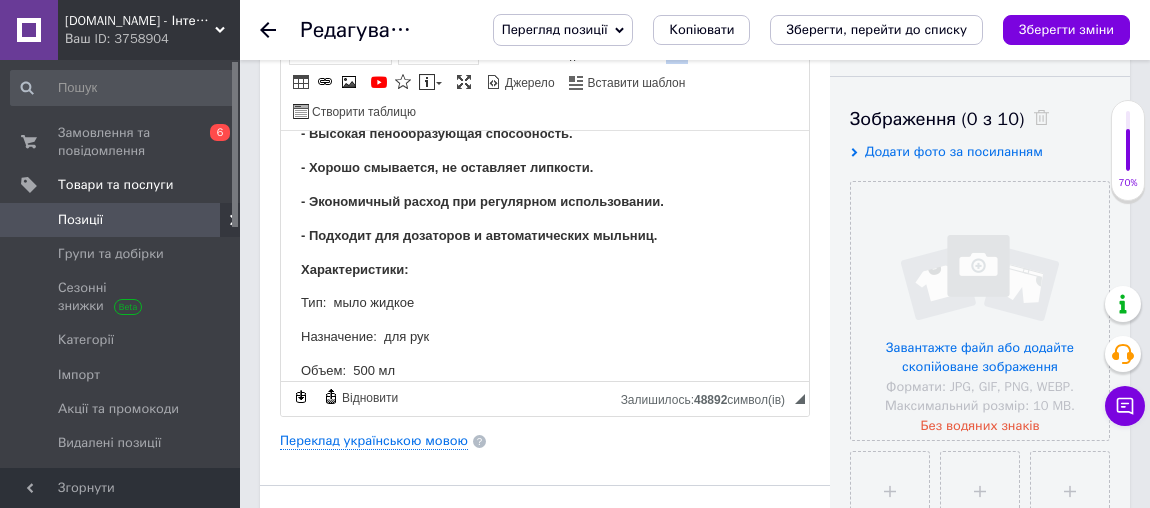 scroll, scrollTop: 492, scrollLeft: 0, axis: vertical 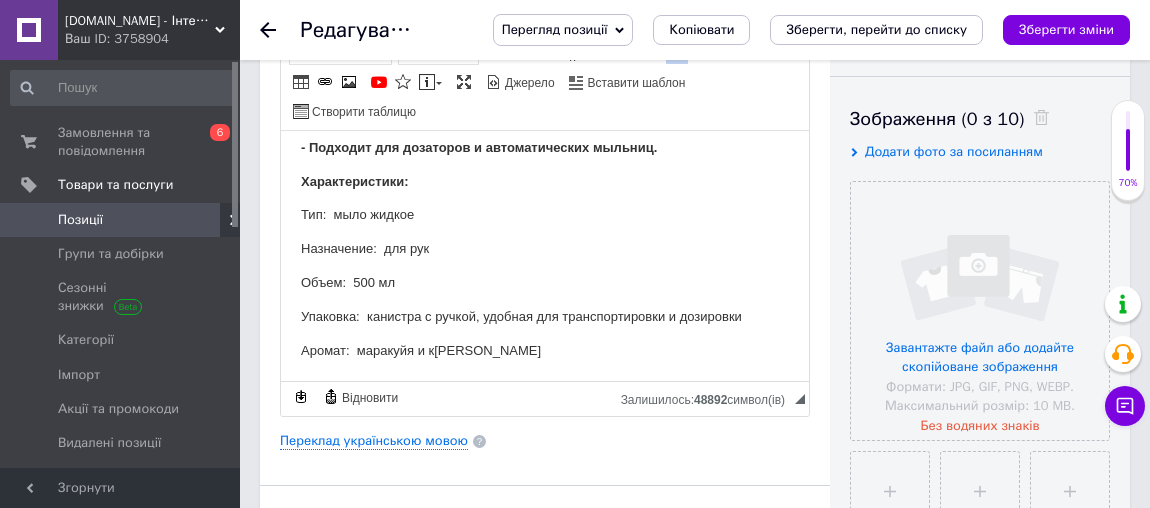 click on "Объем:  500 мл" at bounding box center [545, 282] 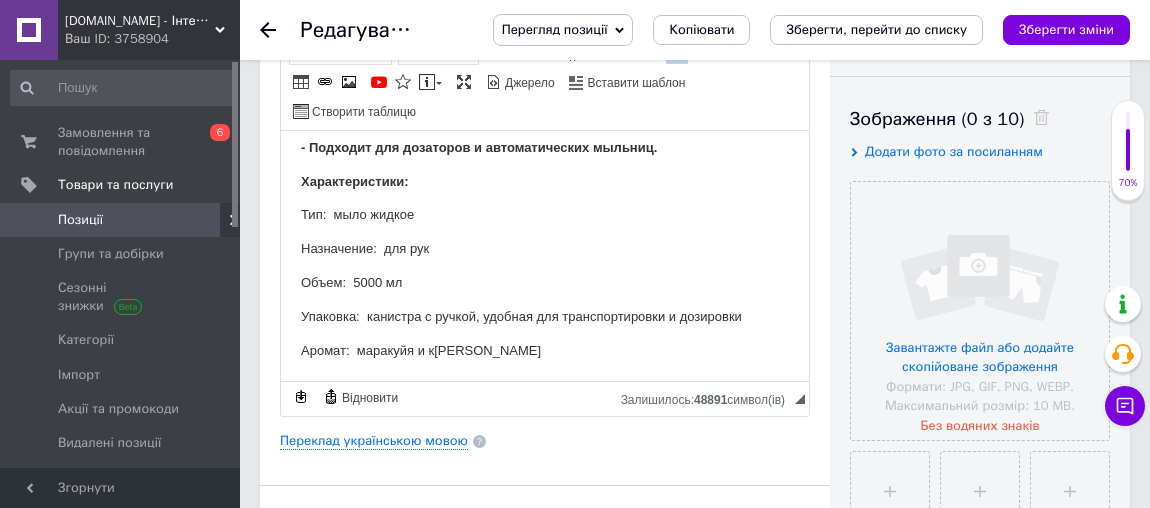 scroll, scrollTop: 407, scrollLeft: 0, axis: vertical 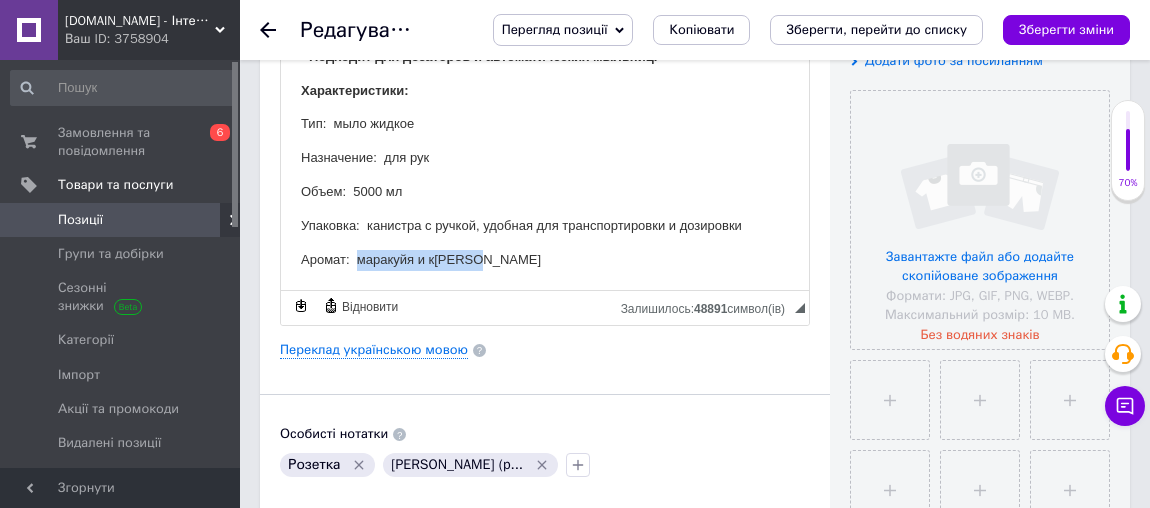 drag, startPoint x: 479, startPoint y: 258, endPoint x: 358, endPoint y: 251, distance: 121.20231 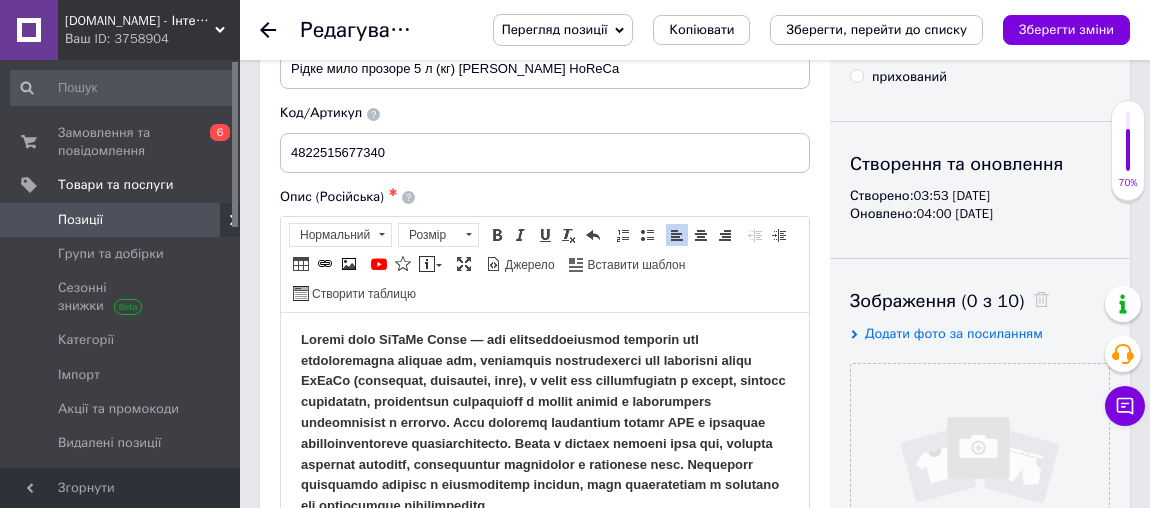 scroll, scrollTop: 0, scrollLeft: 0, axis: both 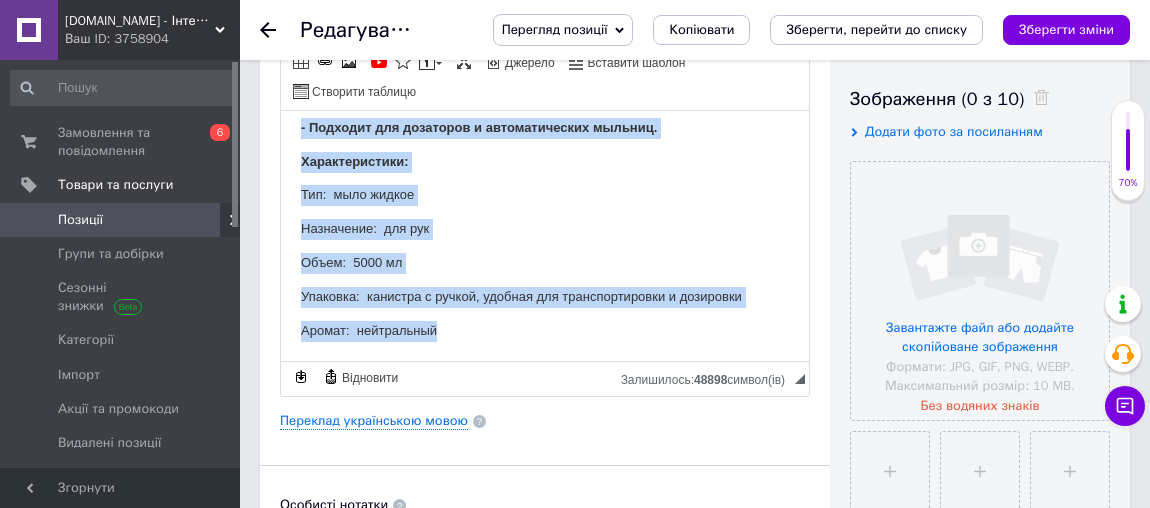 drag, startPoint x: 291, startPoint y: 167, endPoint x: 1044, endPoint y: 599, distance: 868.12036 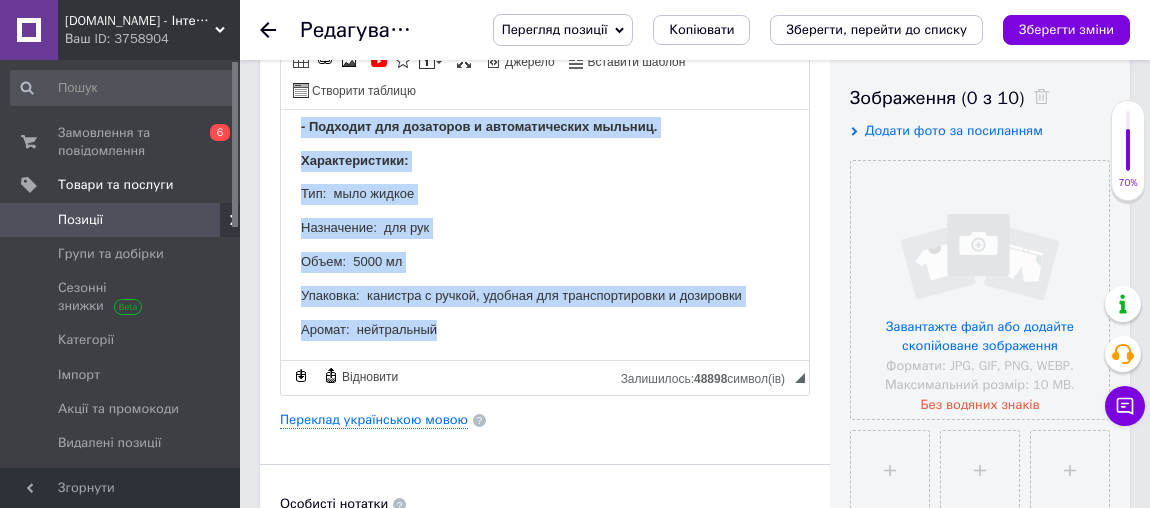 scroll, scrollTop: 155, scrollLeft: 0, axis: vertical 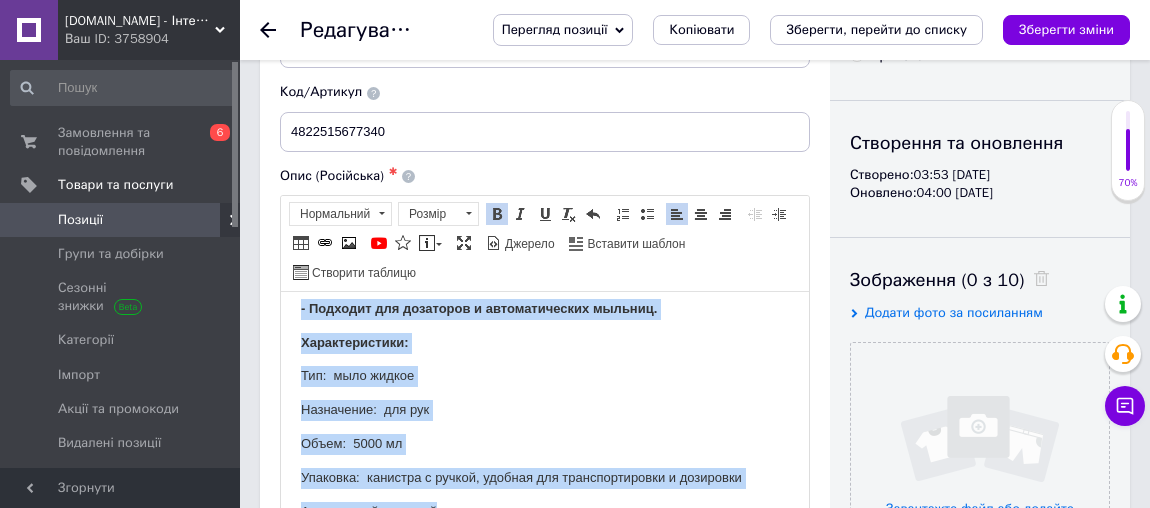 click at bounding box center (497, 214) 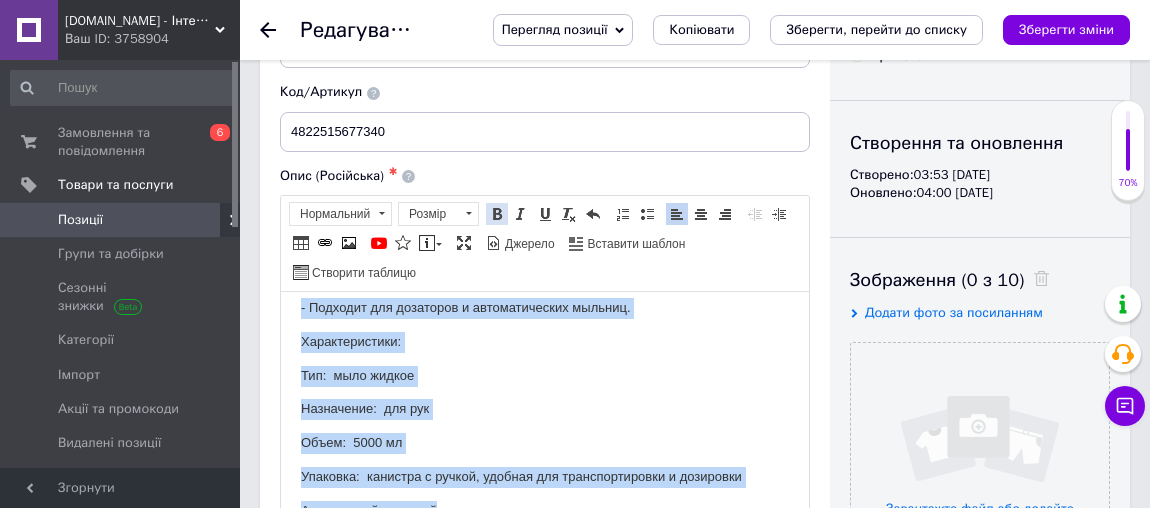 scroll, scrollTop: 450, scrollLeft: 0, axis: vertical 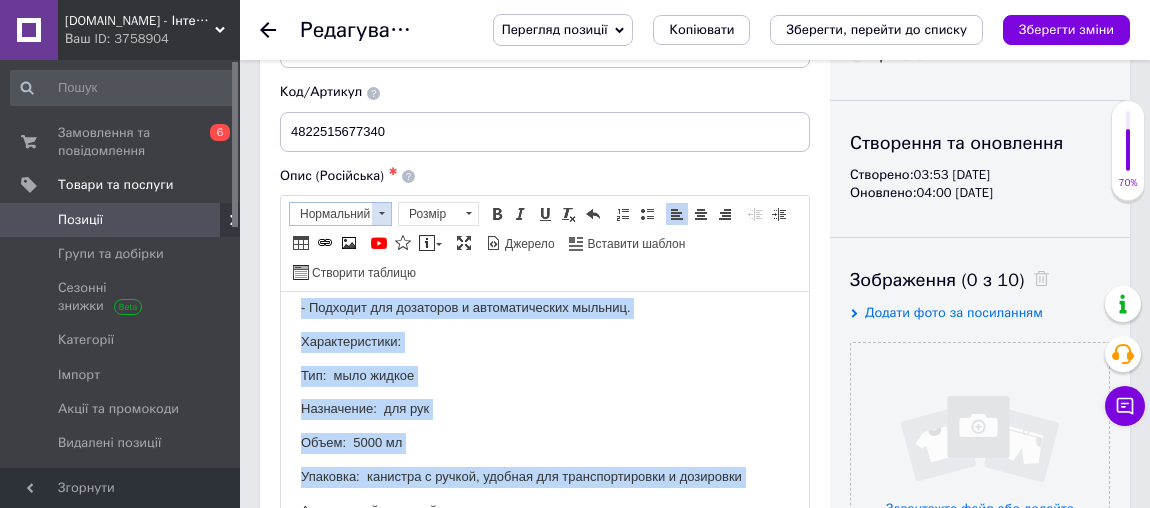 click at bounding box center (381, 214) 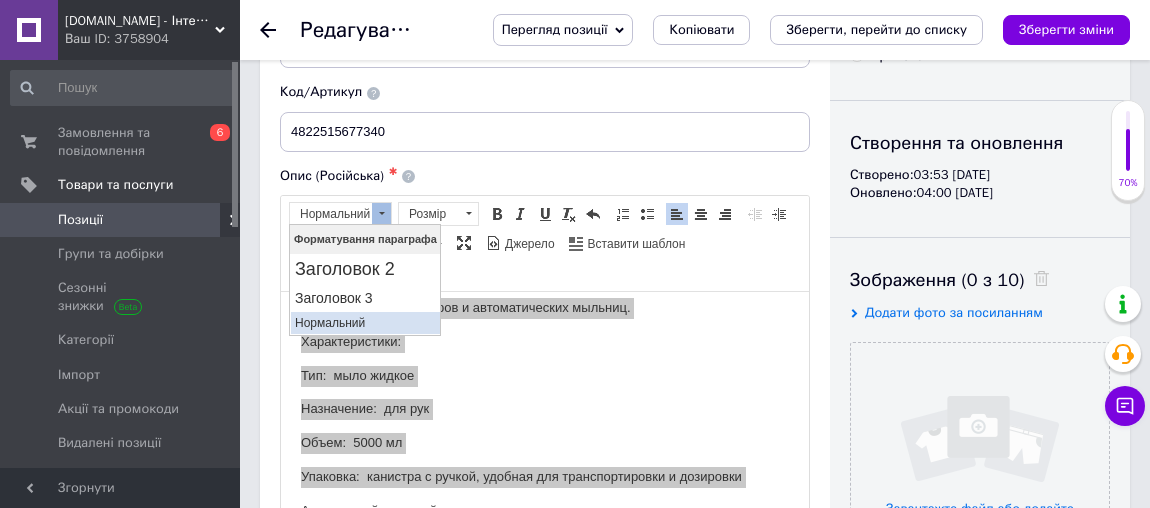click on "Нормальний" at bounding box center (364, 323) 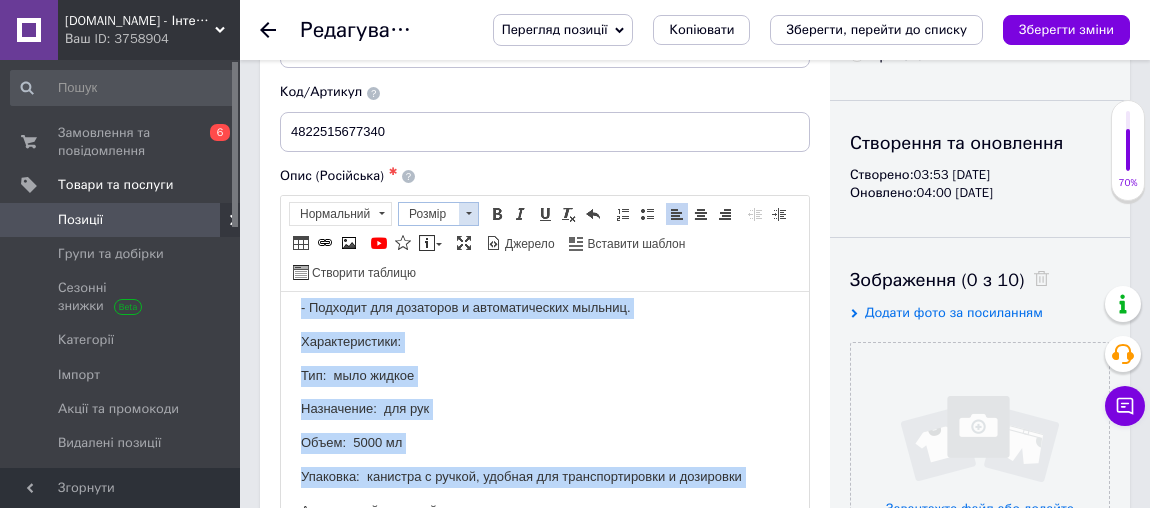 drag, startPoint x: 442, startPoint y: 212, endPoint x: 44, endPoint y: 26, distance: 439.31766 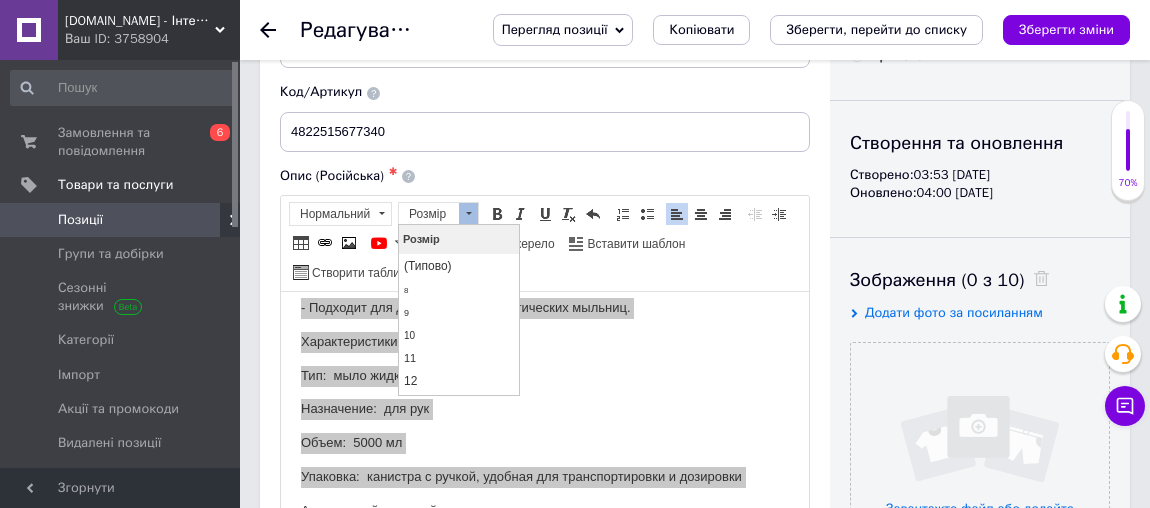 scroll, scrollTop: 90, scrollLeft: 0, axis: vertical 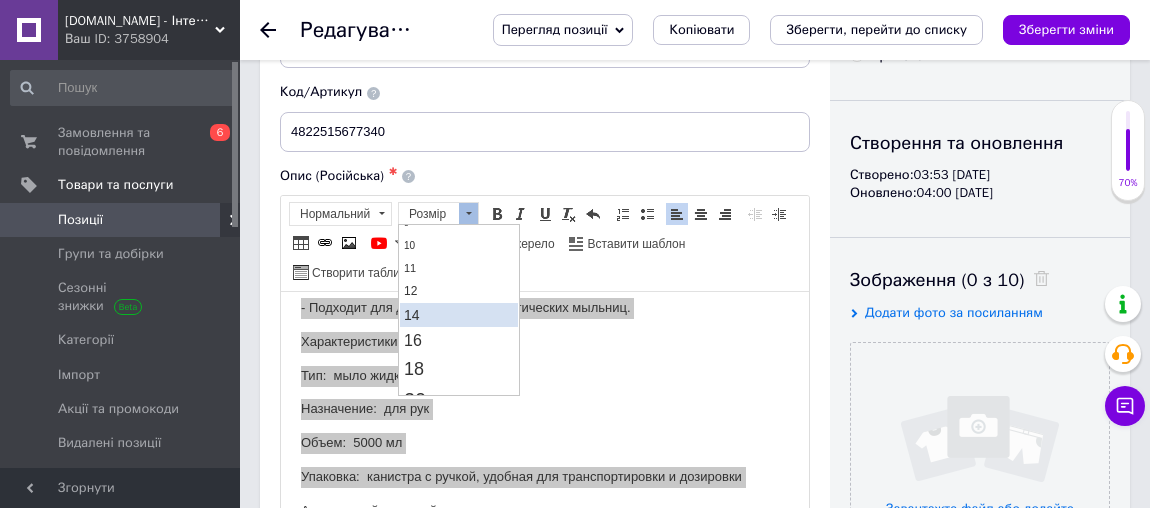 click on "14" at bounding box center [458, 315] 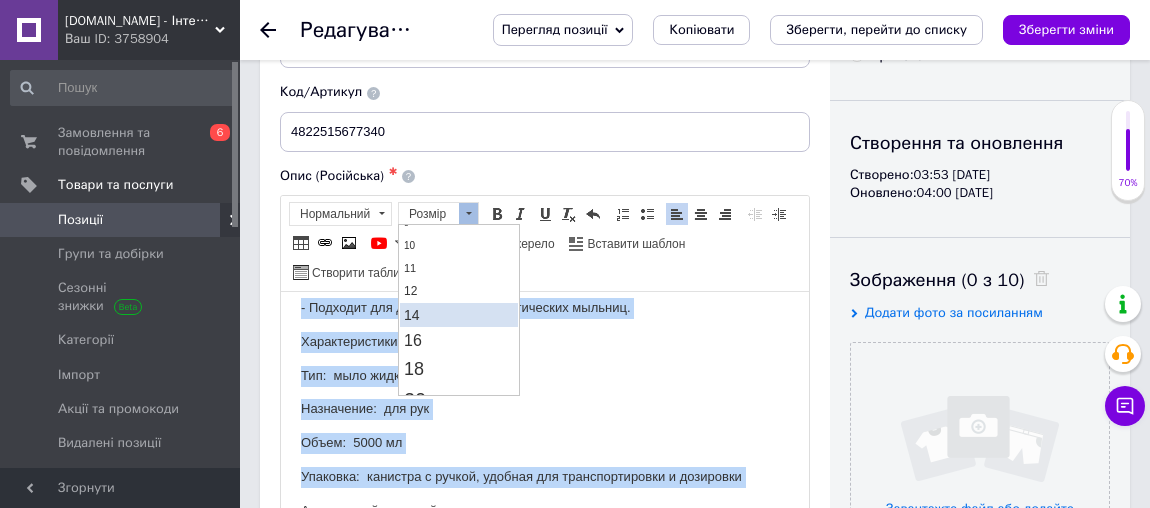 scroll, scrollTop: 0, scrollLeft: 0, axis: both 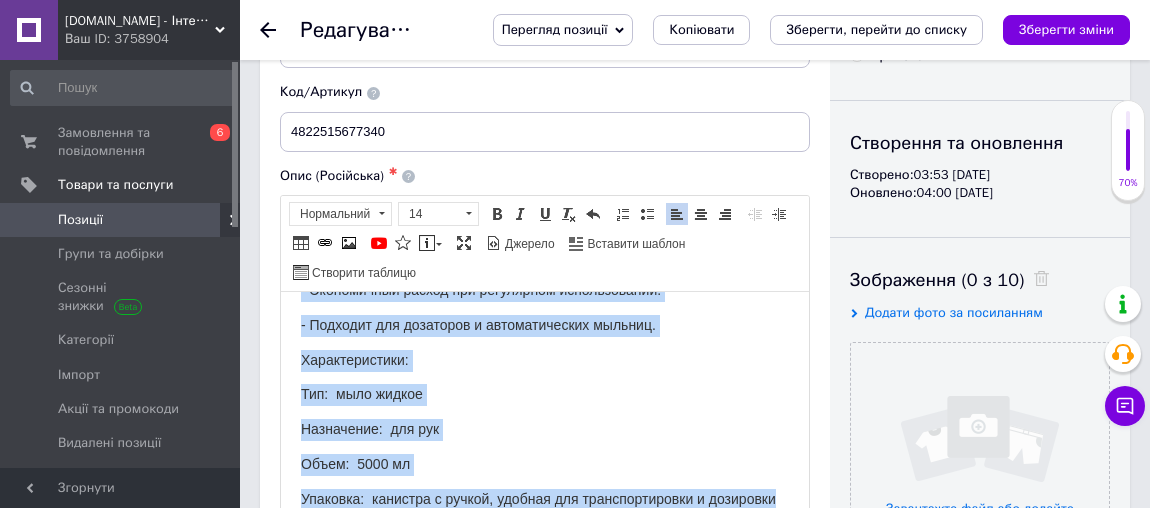click on "Жидкое прозрачное мыло 5 л HoReCa [PERSON_NAME] Преимущества: - Мягкая очистка без пересушивания кожи. - Не содержит агрессивных компонентов. - Высокая пенообразующая способность. - Хорошо смывается, не оставляет липкости. - Экономичный расход при регулярном использовании. - Подходит для дозаторов и автоматических мыльниц. Характеристики: Тип:  мыло жидкое Назначение:  для рук Объем:  5000 мл Упаковка:  канистра с ручкой, удобная для транспортировки и дозировки Аромат:  нейтральный" at bounding box center [545, 202] 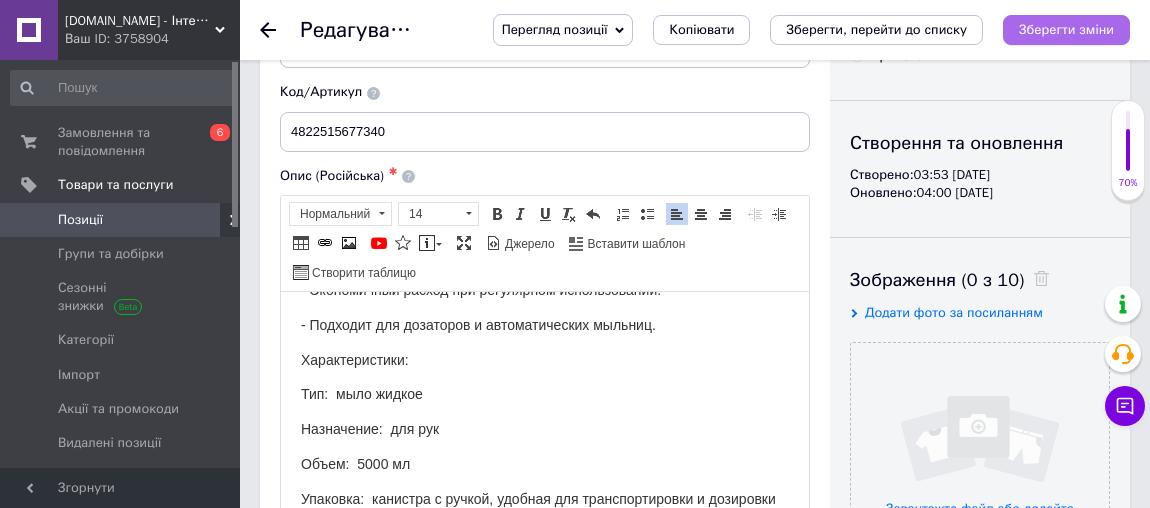 click on "Зберегти зміни" at bounding box center (1066, 30) 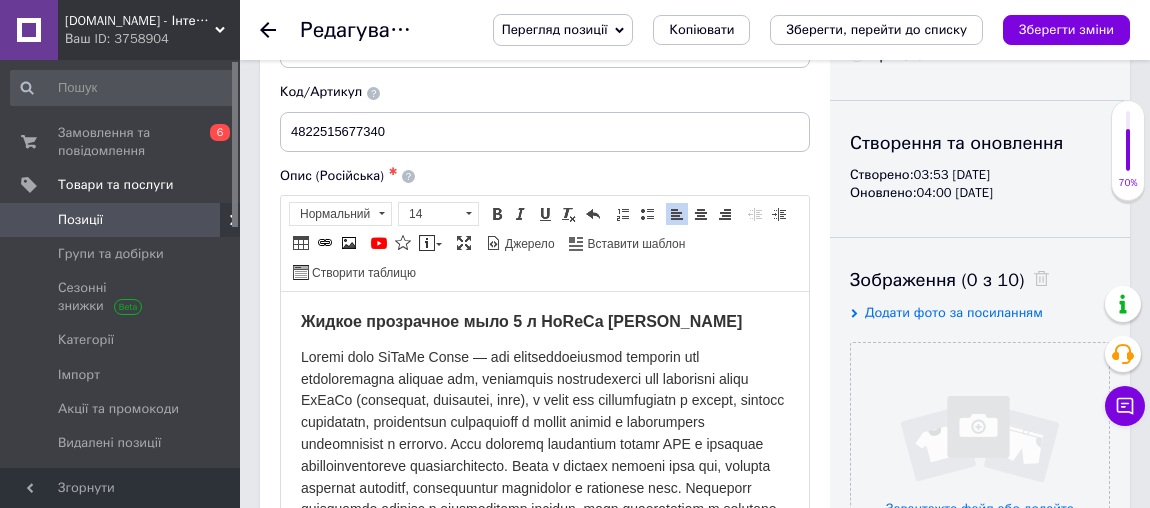 scroll, scrollTop: 90, scrollLeft: 0, axis: vertical 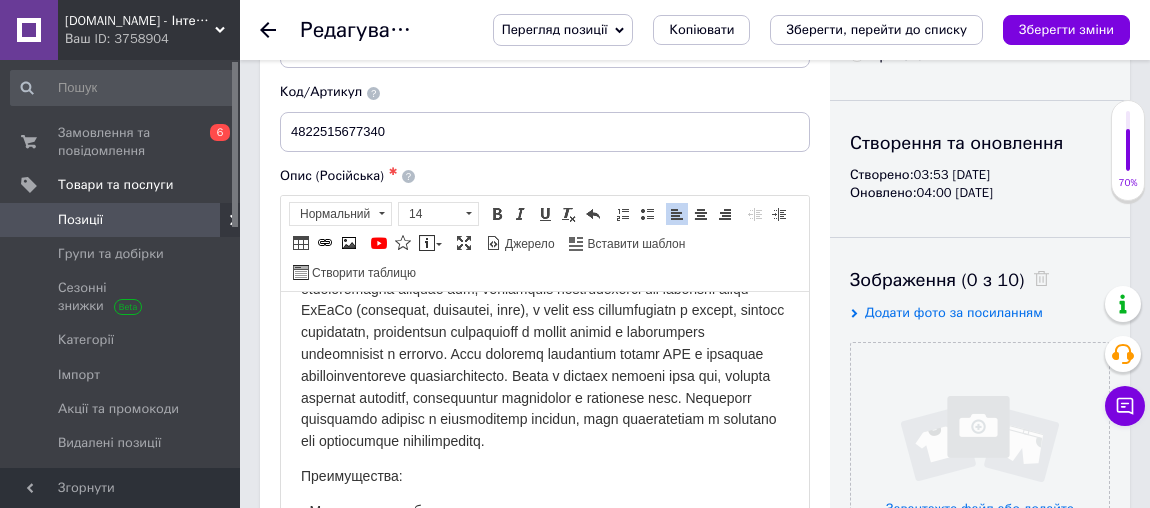 click at bounding box center (542, 353) 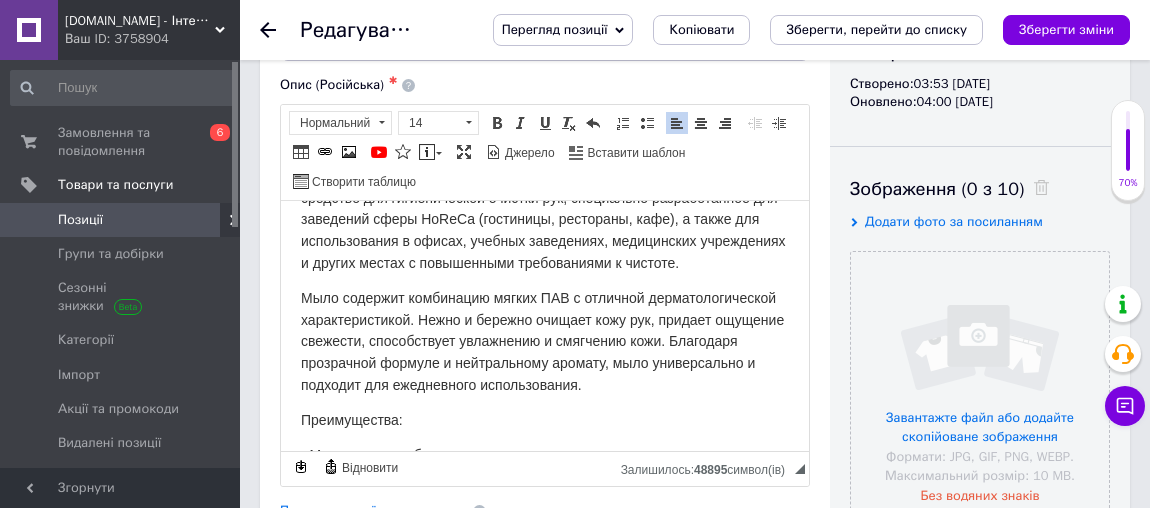 scroll, scrollTop: 181, scrollLeft: 0, axis: vertical 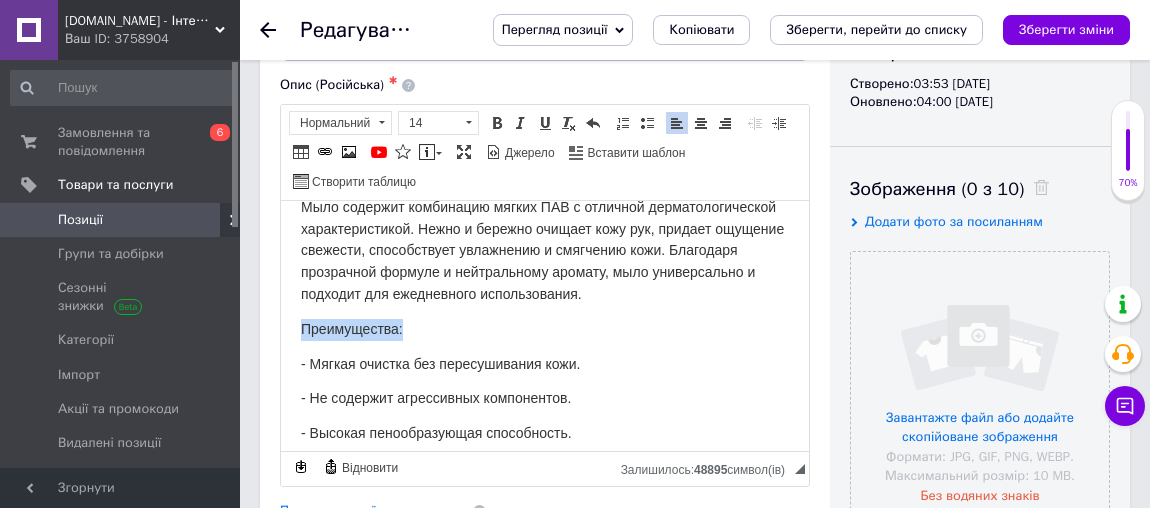 drag, startPoint x: 381, startPoint y: 339, endPoint x: 259, endPoint y: 329, distance: 122.40915 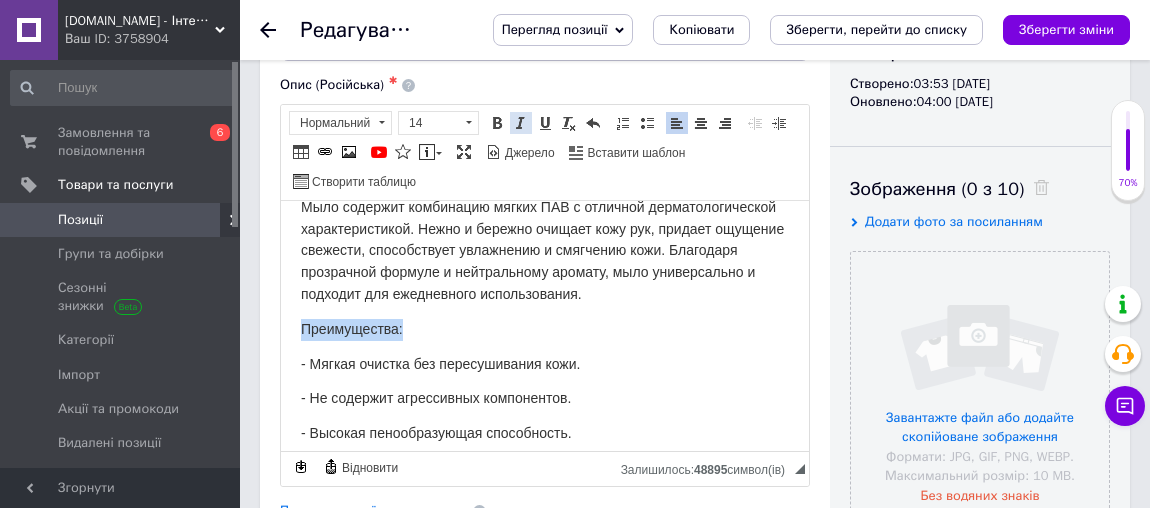 click at bounding box center [497, 123] 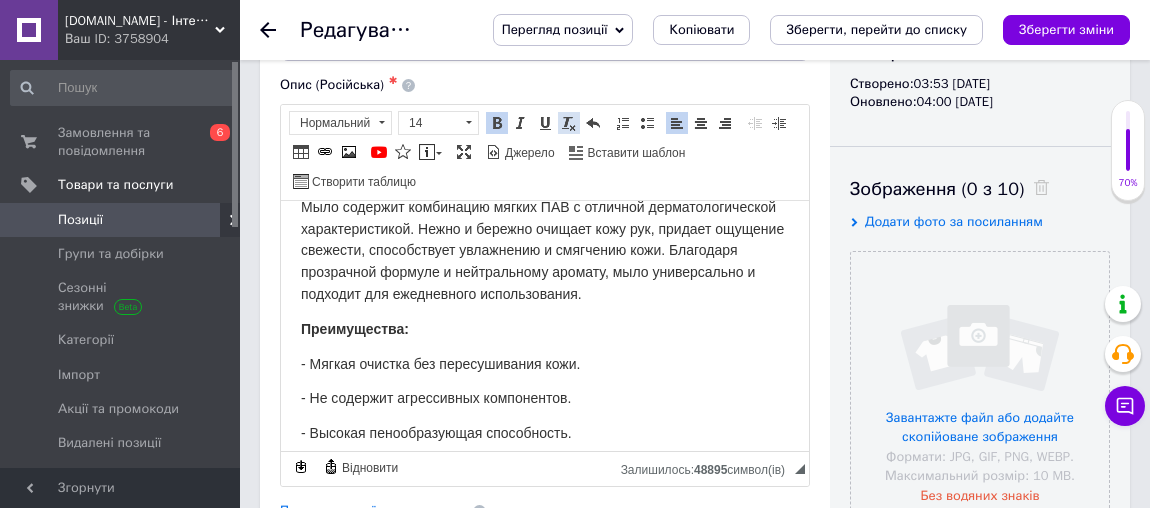 drag, startPoint x: 519, startPoint y: 119, endPoint x: 560, endPoint y: 126, distance: 41.59327 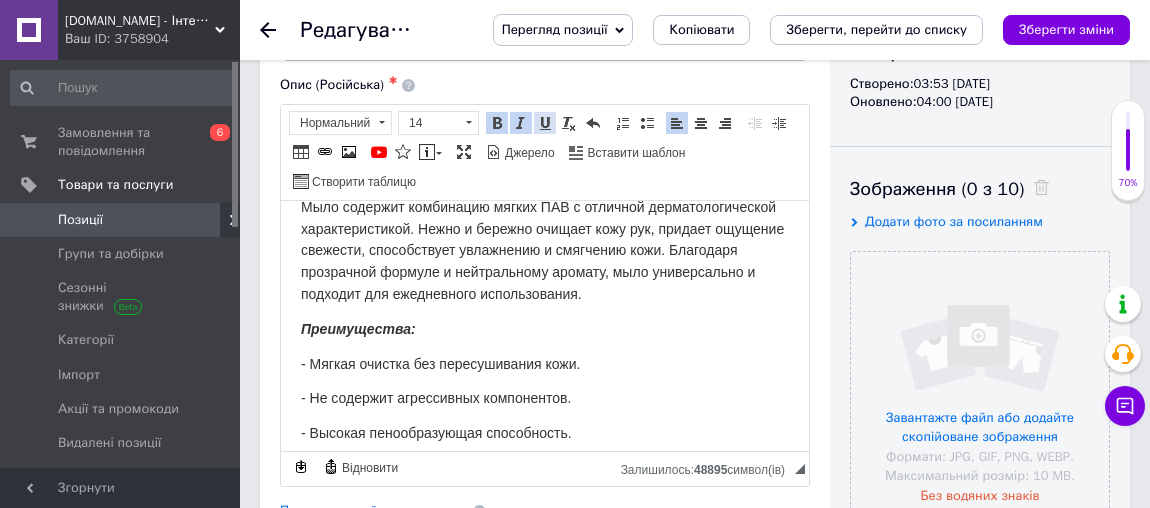 click at bounding box center (545, 123) 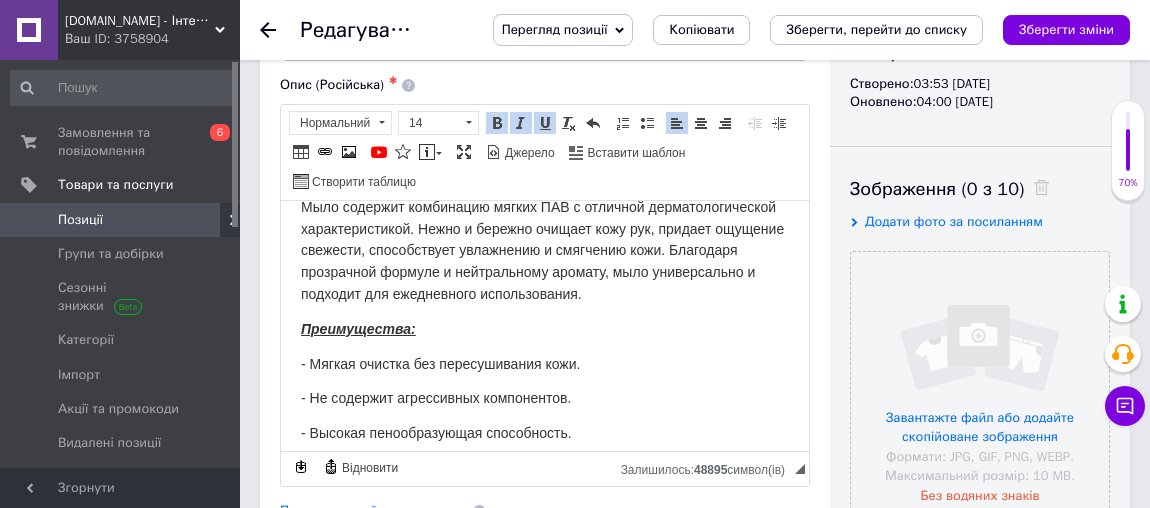 click on "Преимущества:" at bounding box center [545, 329] 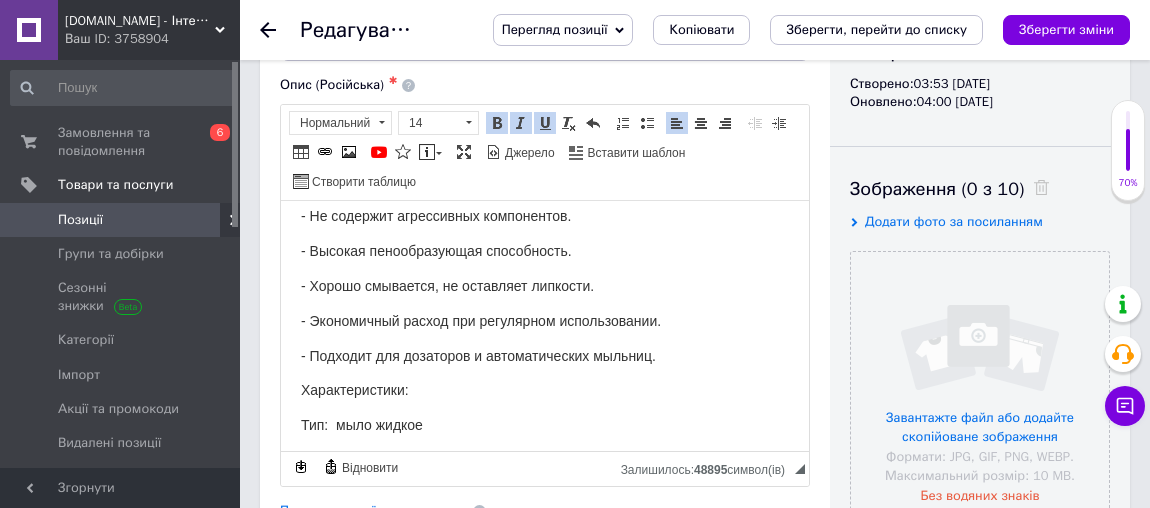 scroll, scrollTop: 454, scrollLeft: 0, axis: vertical 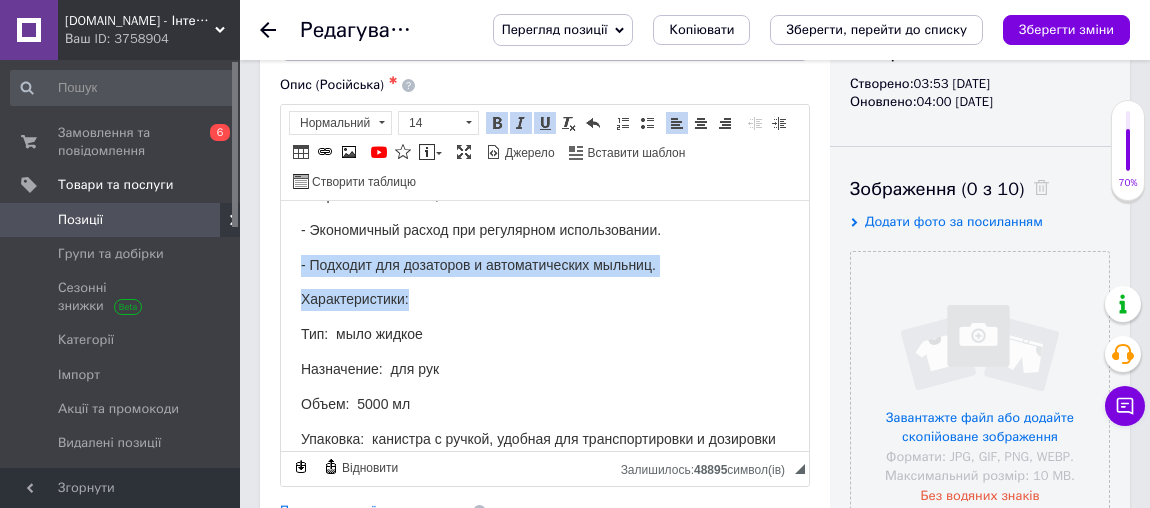 drag, startPoint x: 410, startPoint y: 300, endPoint x: 220, endPoint y: 275, distance: 191.63768 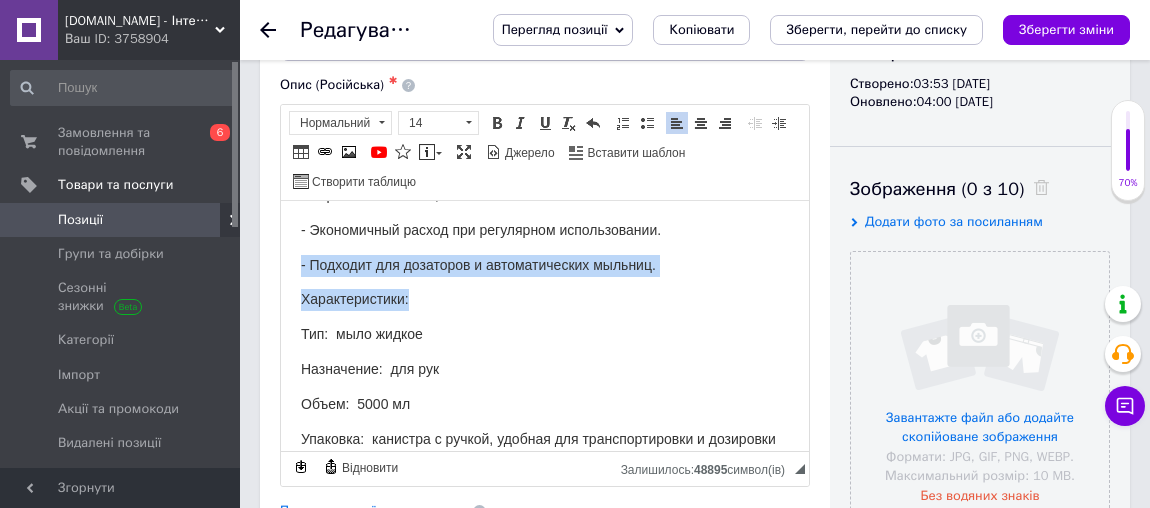 click on "Характеристики:" at bounding box center (545, 299) 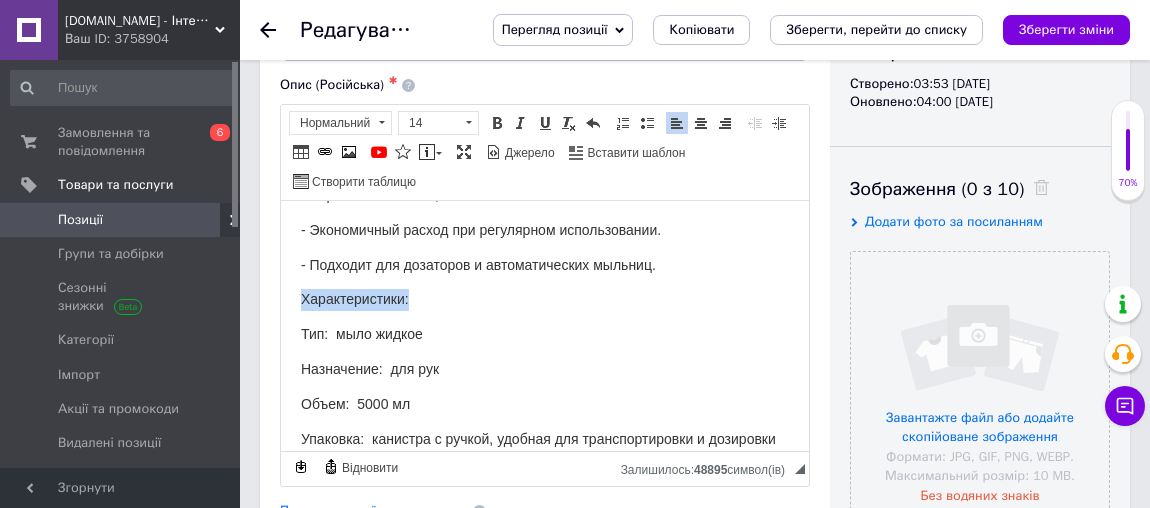 drag, startPoint x: 417, startPoint y: 301, endPoint x: 231, endPoint y: 285, distance: 186.6869 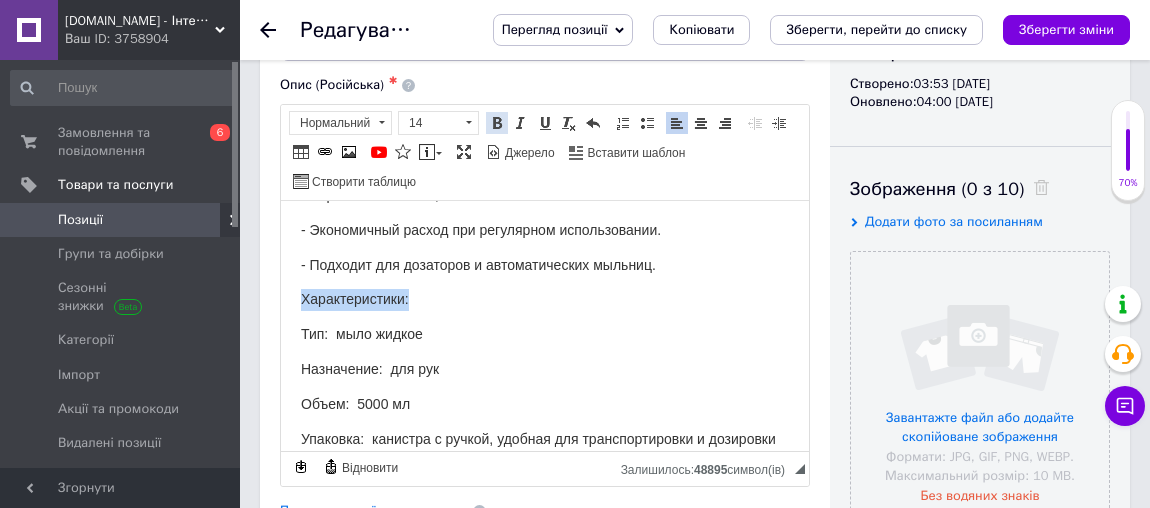 click at bounding box center (497, 123) 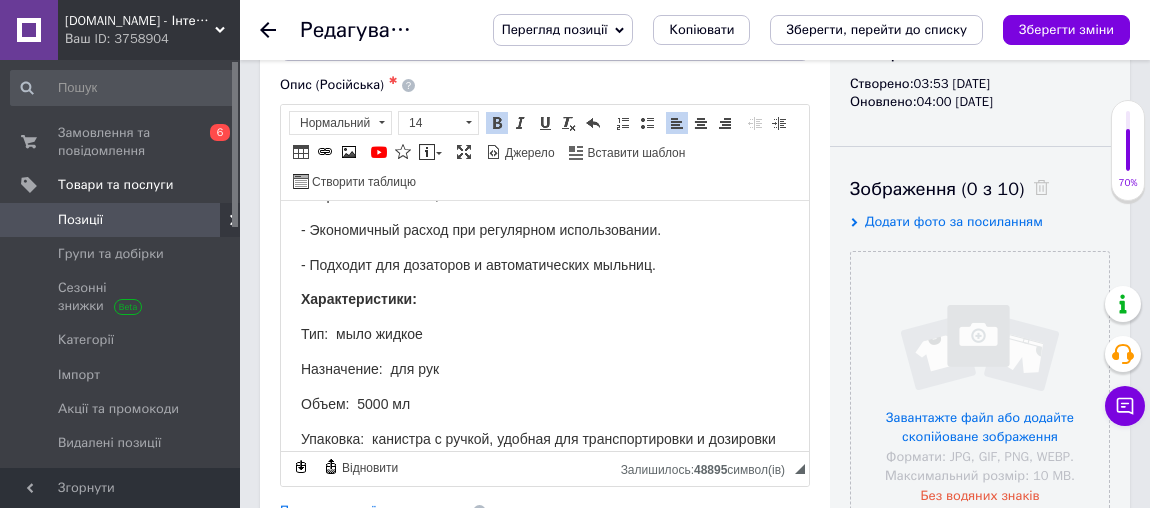 click on "Жидкое прозрачное мыло 5 л HoReCa [PERSON_NAME] Жидкое мыло HoReCa [PERSON_NAME] — это профессиональное средство для гигиенической очистки рук, специально разработанное для заведений сферы HoReCa (гостиницы, рестораны, кафе), а также для использования в офисах, учебных заведениях, медицинских учреждениях и других местах с повышенными требованиями к чистоте.  Преимущества: - Мягкая очистка без пересушивания кожи. - Не содержит агрессивных компонентов. - Высокая пенообразующая способность. - Хорошо смывается, не оставляет липкости. - Экономичный расход при регулярном использовании." at bounding box center [545, 125] 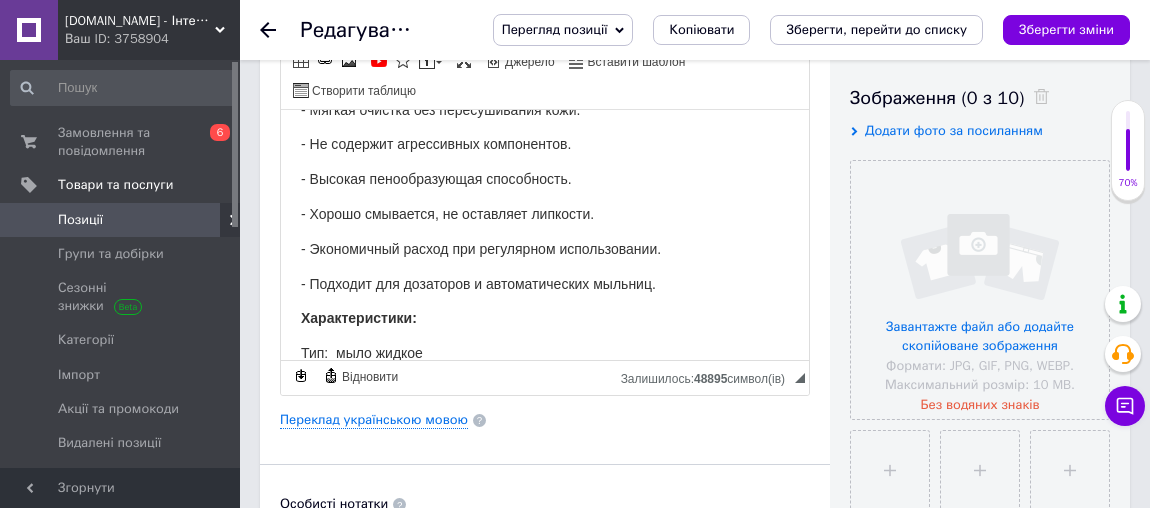 scroll, scrollTop: 0, scrollLeft: 0, axis: both 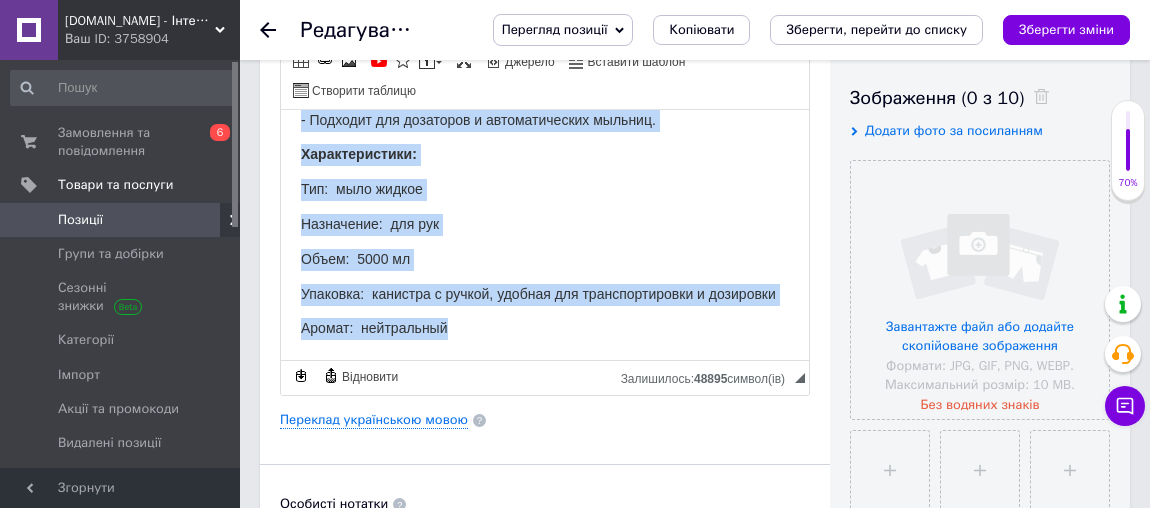 drag, startPoint x: 301, startPoint y: 135, endPoint x: 701, endPoint y: 376, distance: 466.99142 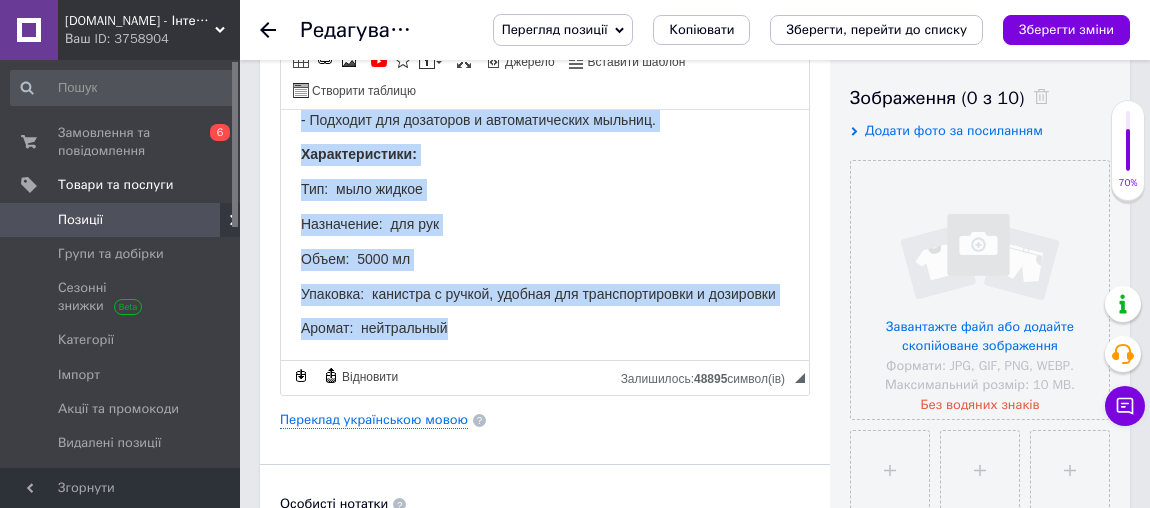 click on "Тип:  мыло жидкое" at bounding box center (545, 189) 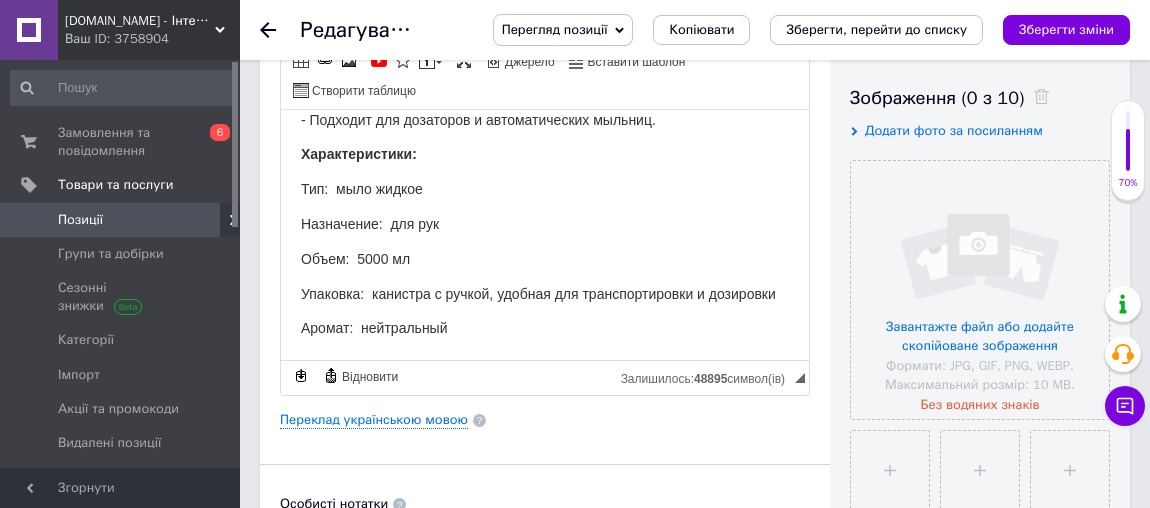 scroll, scrollTop: 344, scrollLeft: 0, axis: vertical 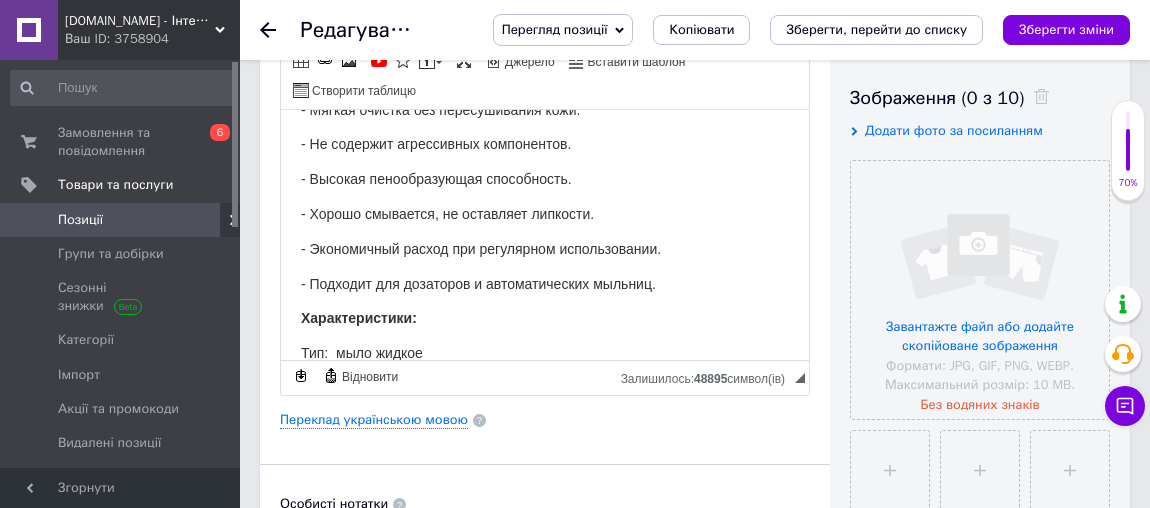 drag, startPoint x: 665, startPoint y: 288, endPoint x: 691, endPoint y: 296, distance: 27.202942 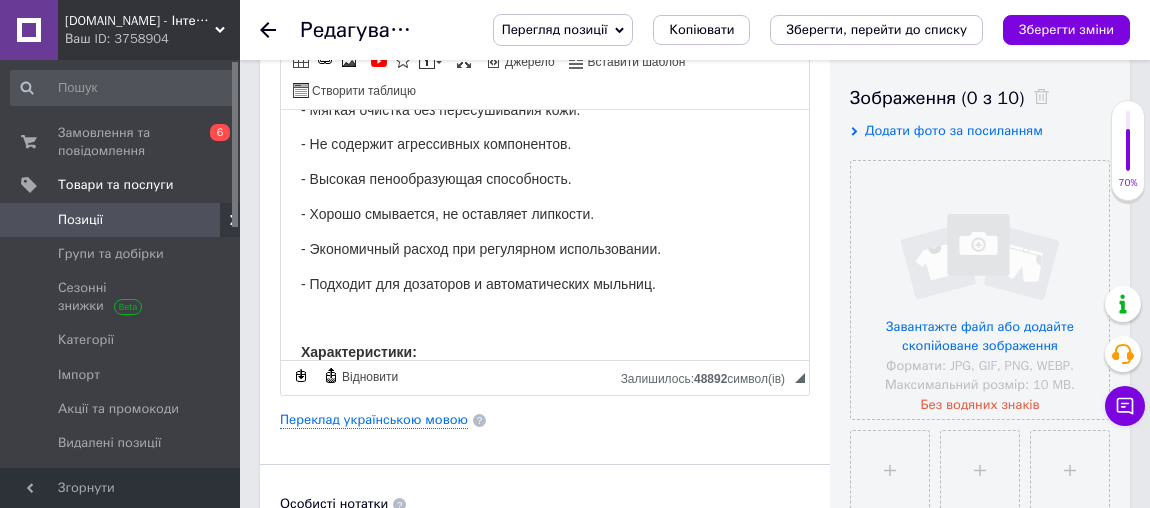 scroll, scrollTop: 246, scrollLeft: 0, axis: vertical 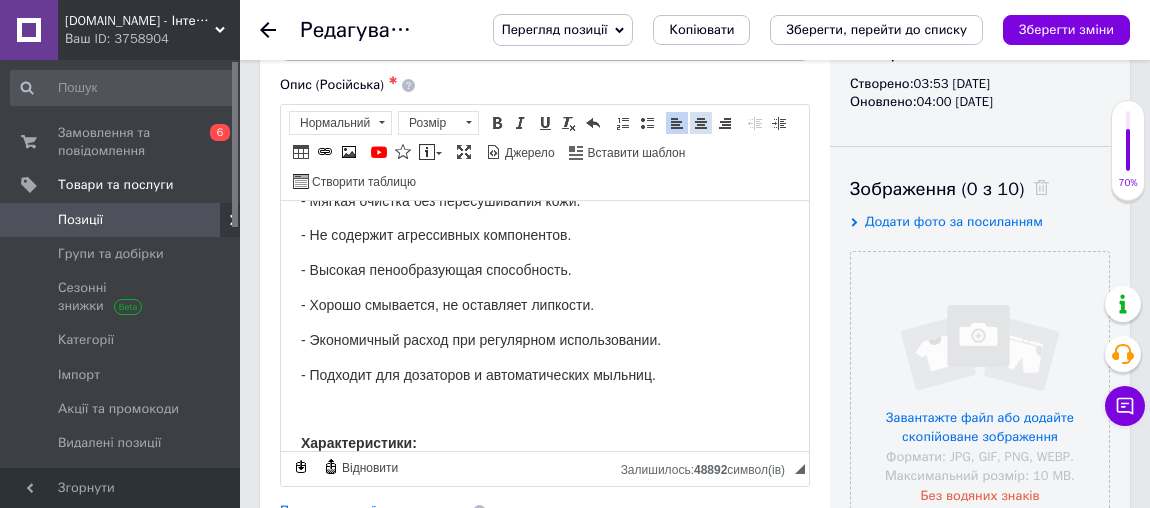 click at bounding box center [701, 123] 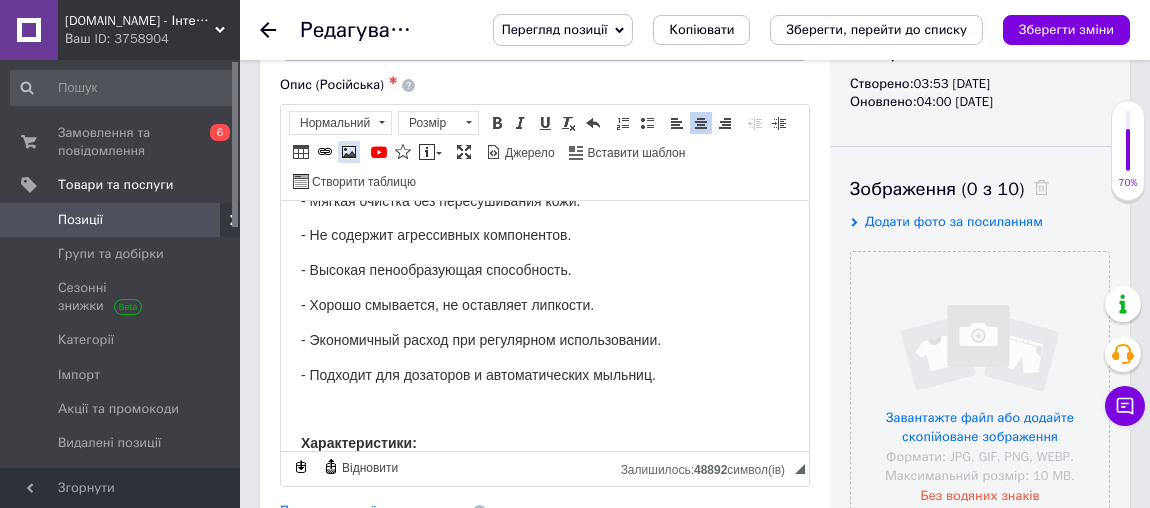 click at bounding box center (349, 152) 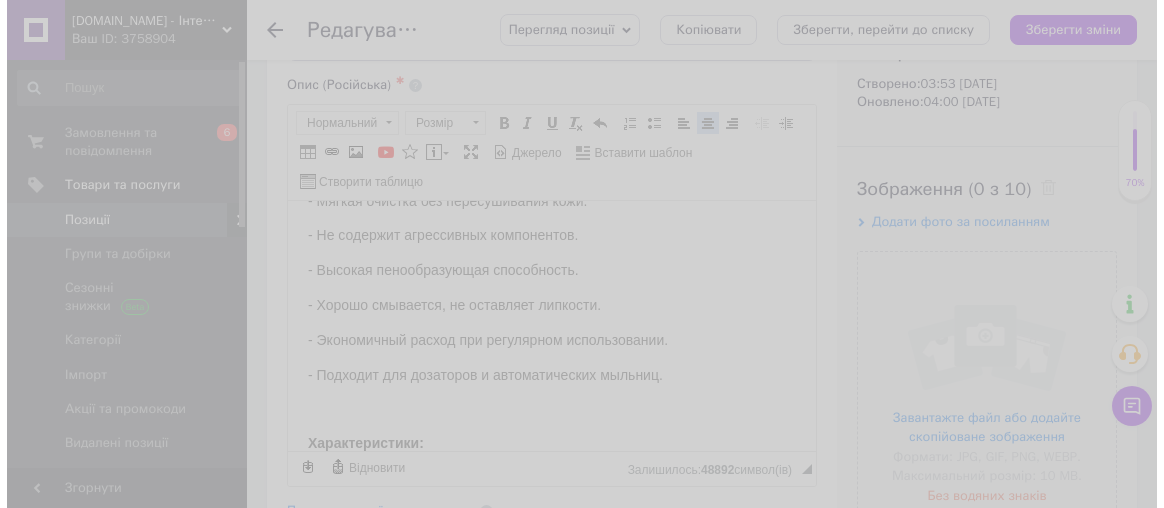scroll, scrollTop: 323, scrollLeft: 0, axis: vertical 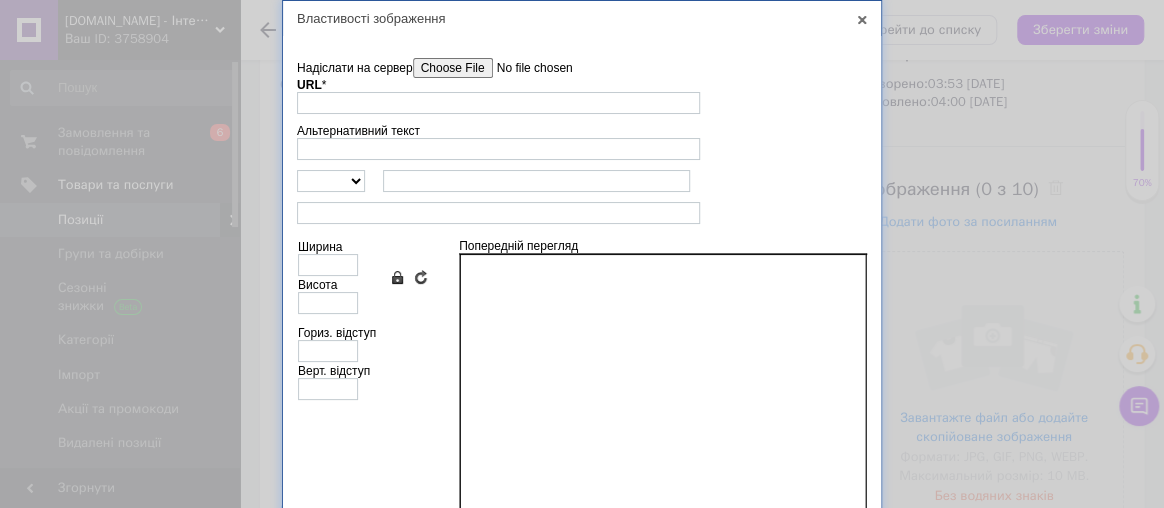 click on "Надіслати на сервер" at bounding box center [526, 68] 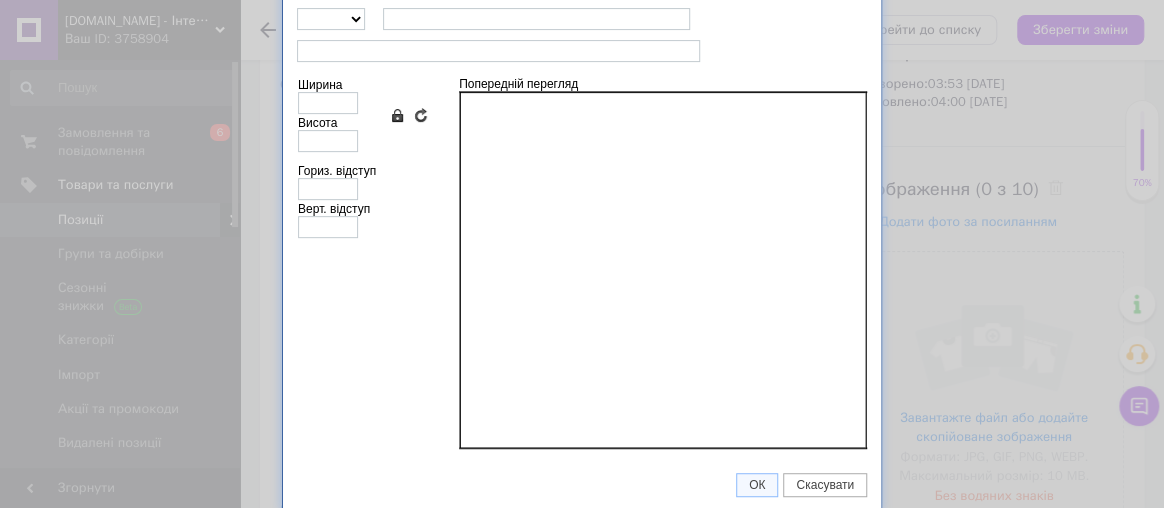 type on "[URL][DOMAIN_NAME]" 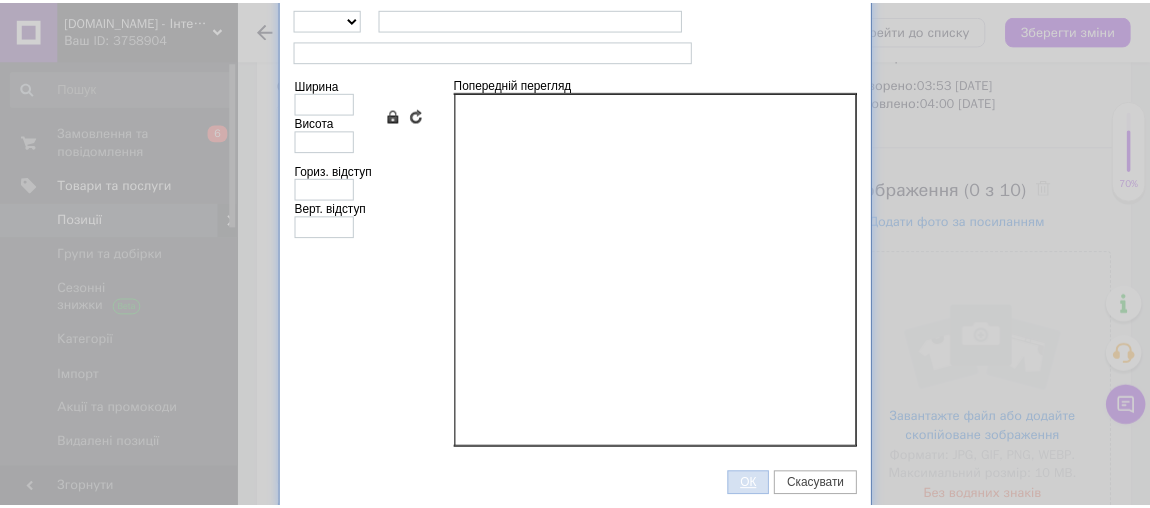 scroll, scrollTop: 162, scrollLeft: 0, axis: vertical 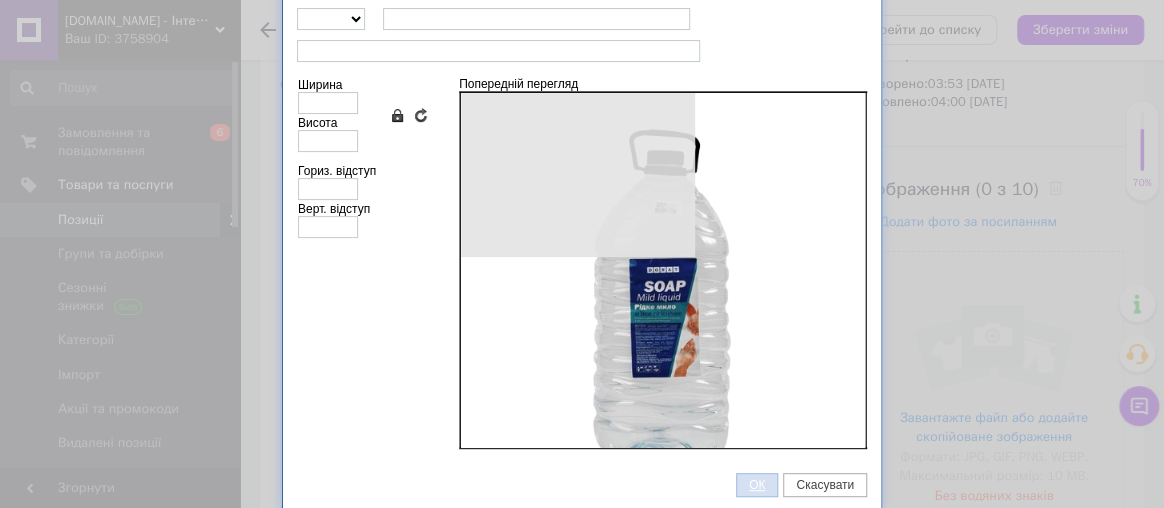 type on "500" 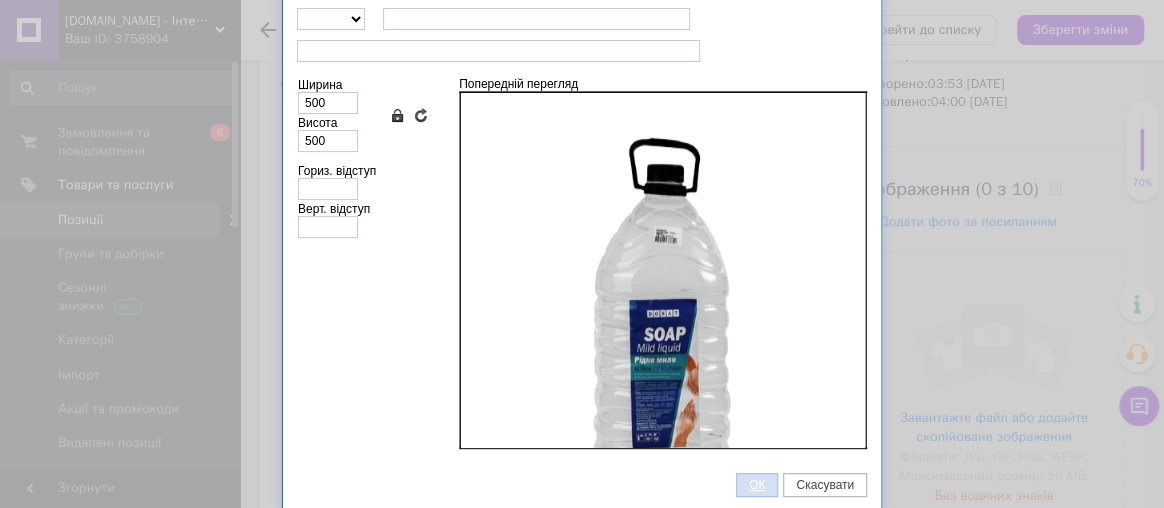 click on "ОК" at bounding box center (757, 485) 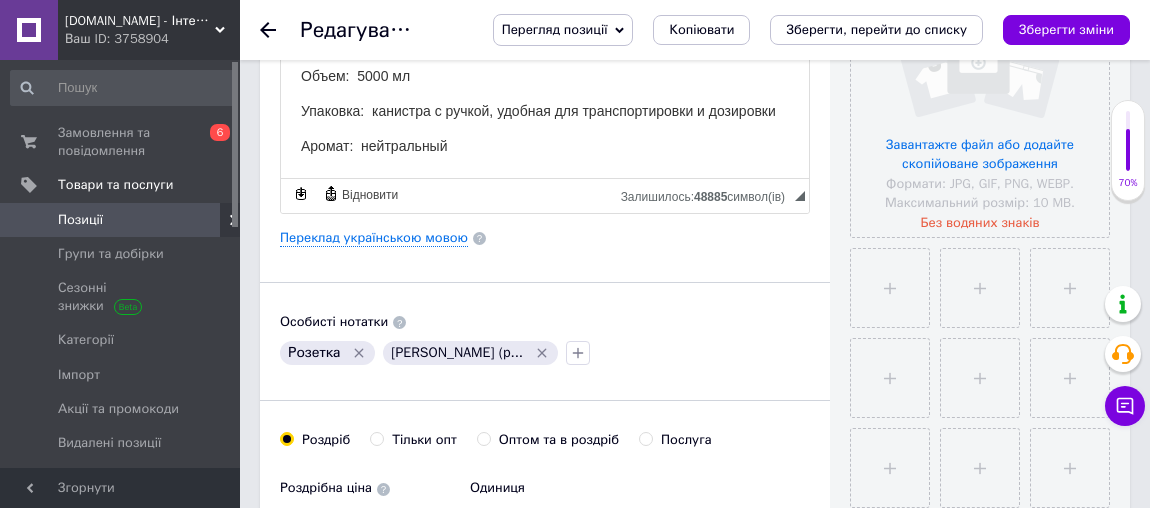 scroll, scrollTop: 882, scrollLeft: 0, axis: vertical 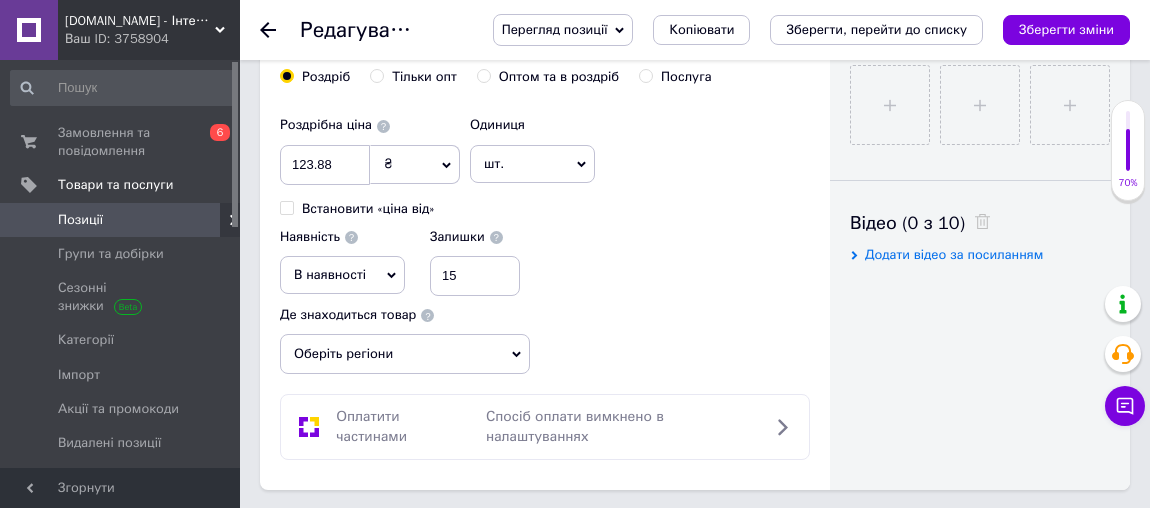 click on "В наявності" at bounding box center [330, 274] 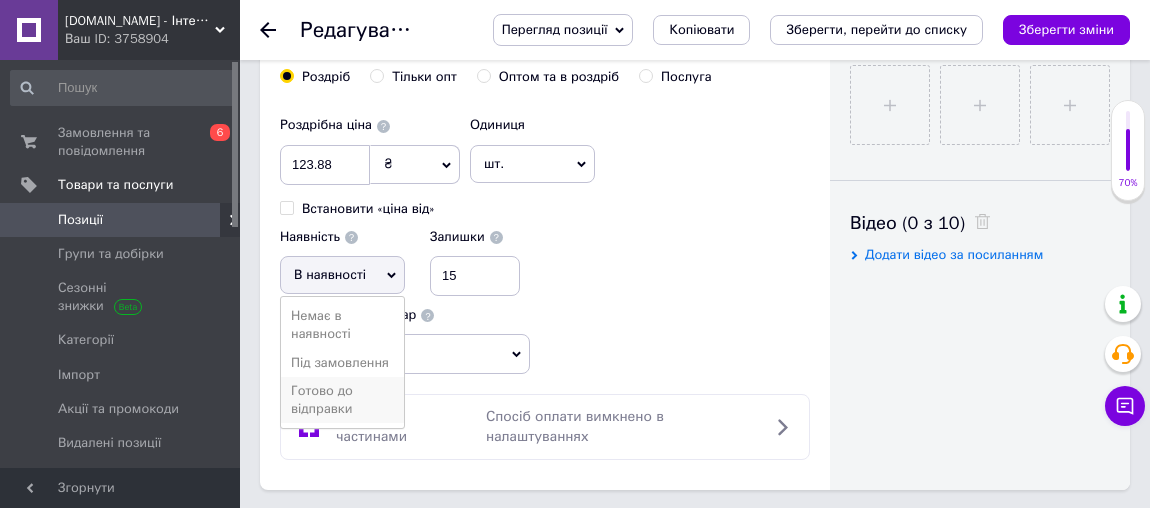 click on "Готово до відправки" at bounding box center (342, 400) 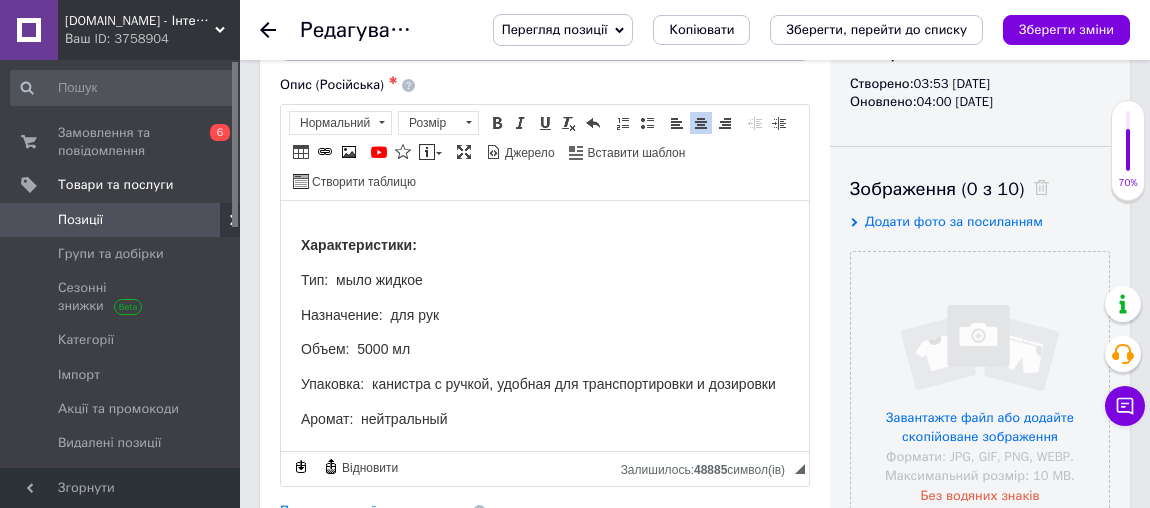 scroll, scrollTop: 519, scrollLeft: 0, axis: vertical 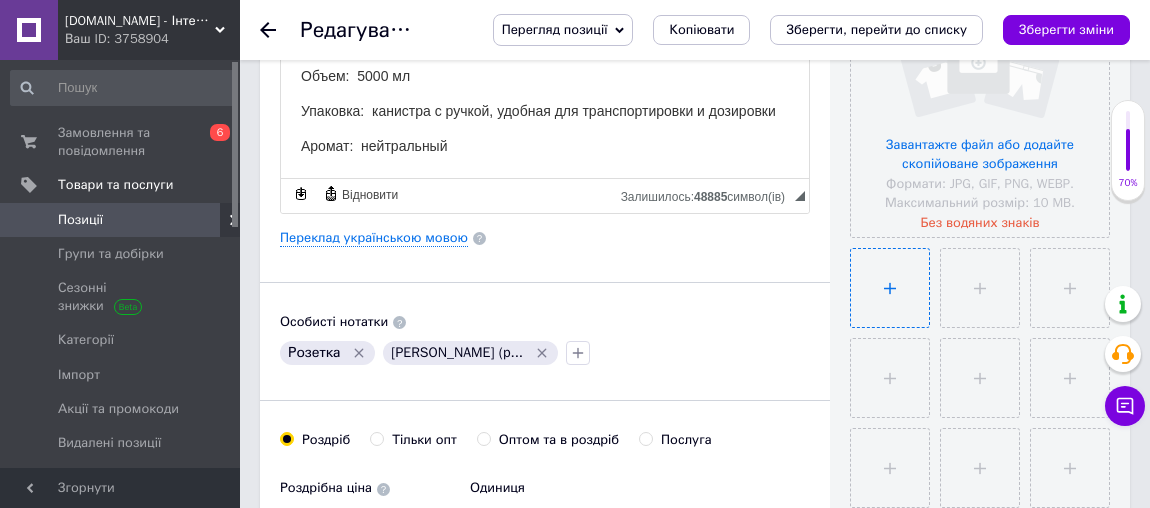 click at bounding box center [890, 288] 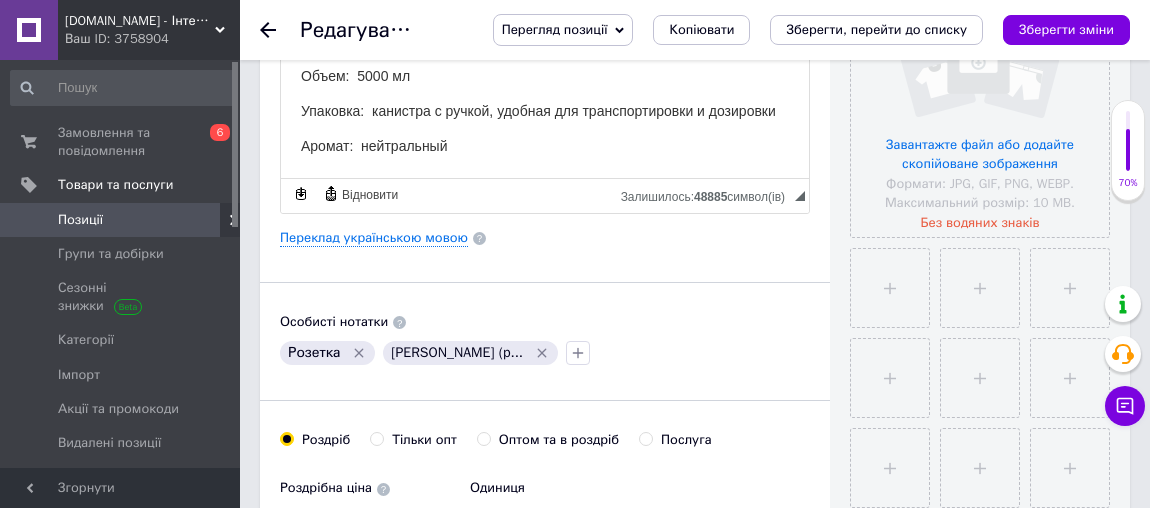 type on "C:\fakepath\Screenshot_2808-removebg-preview.png" 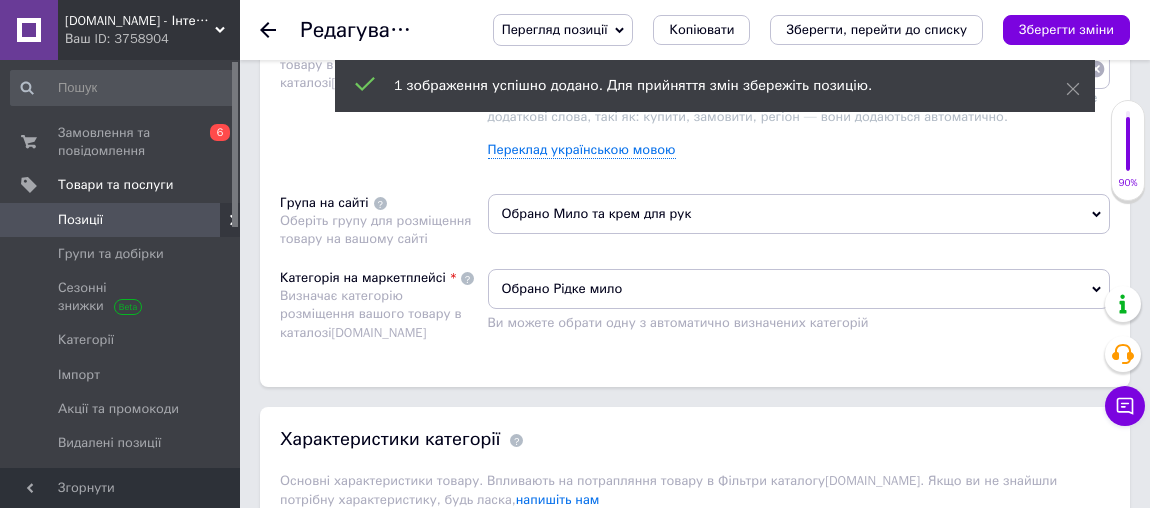 scroll, scrollTop: 1246, scrollLeft: 0, axis: vertical 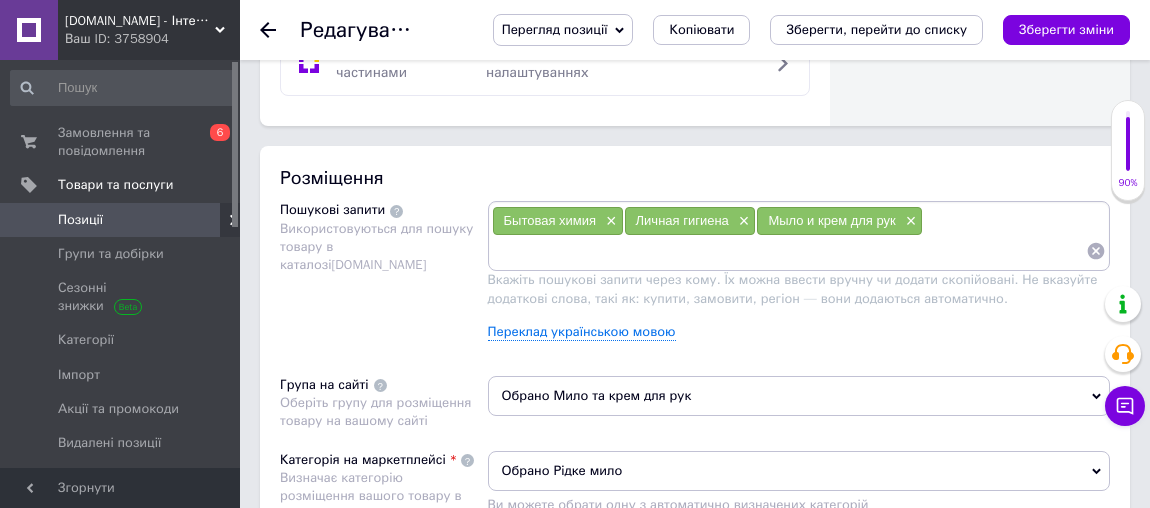 click at bounding box center [789, 251] 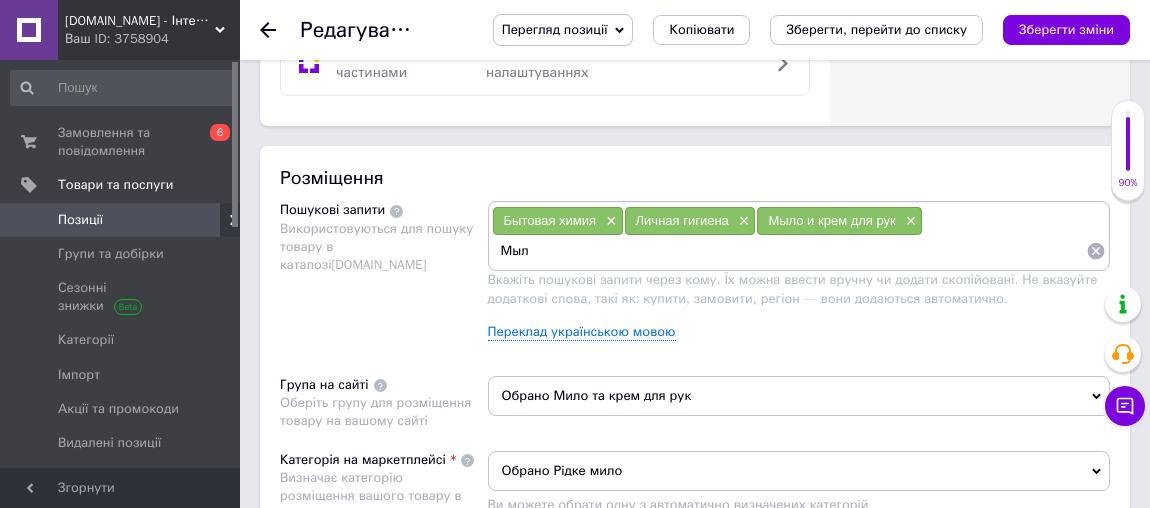 type on "Мыло" 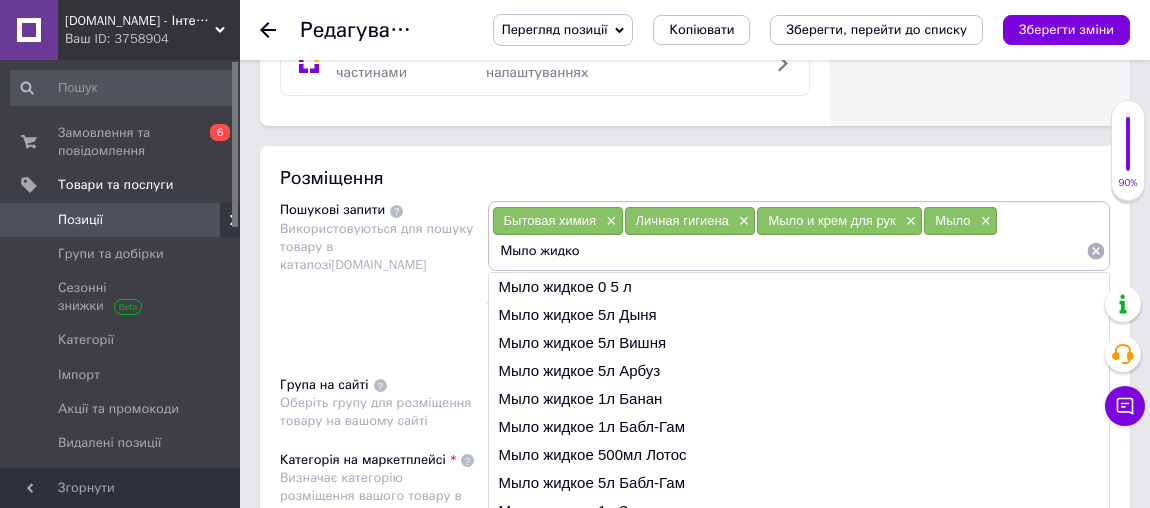 type on "Мыло жидкое" 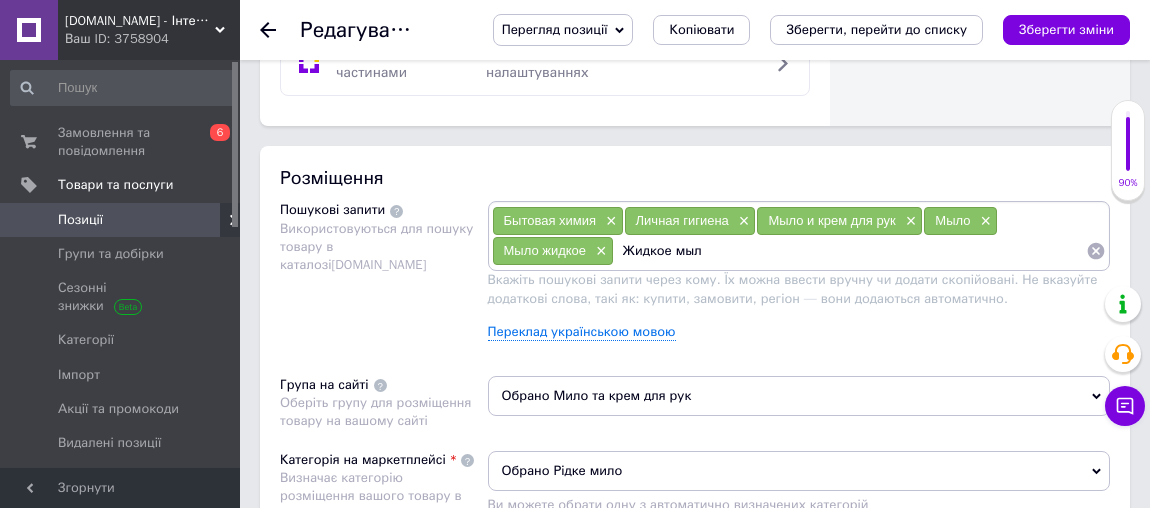 type on "Жидкое мыло" 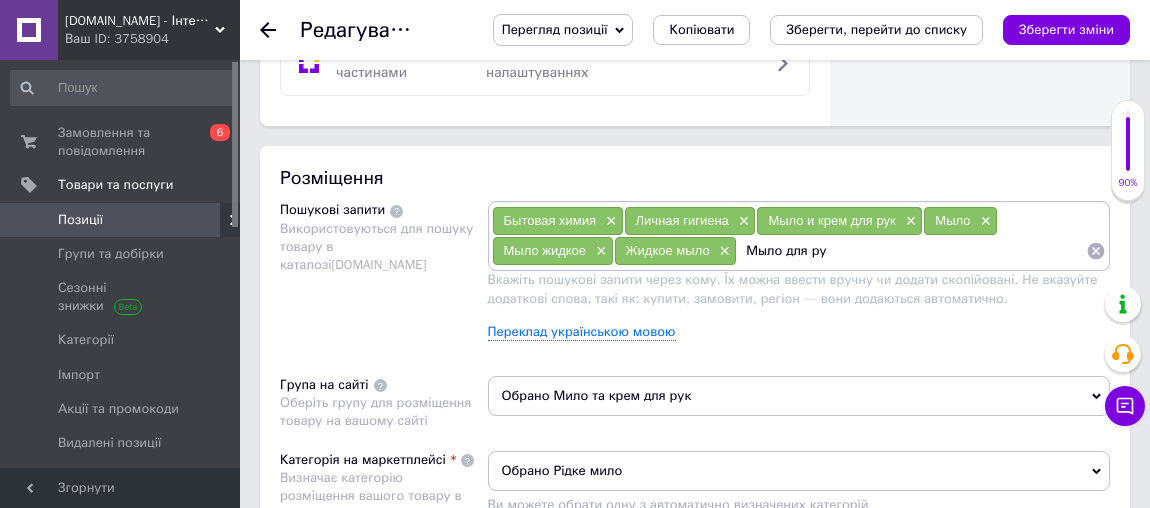 type on "Мыло для рук" 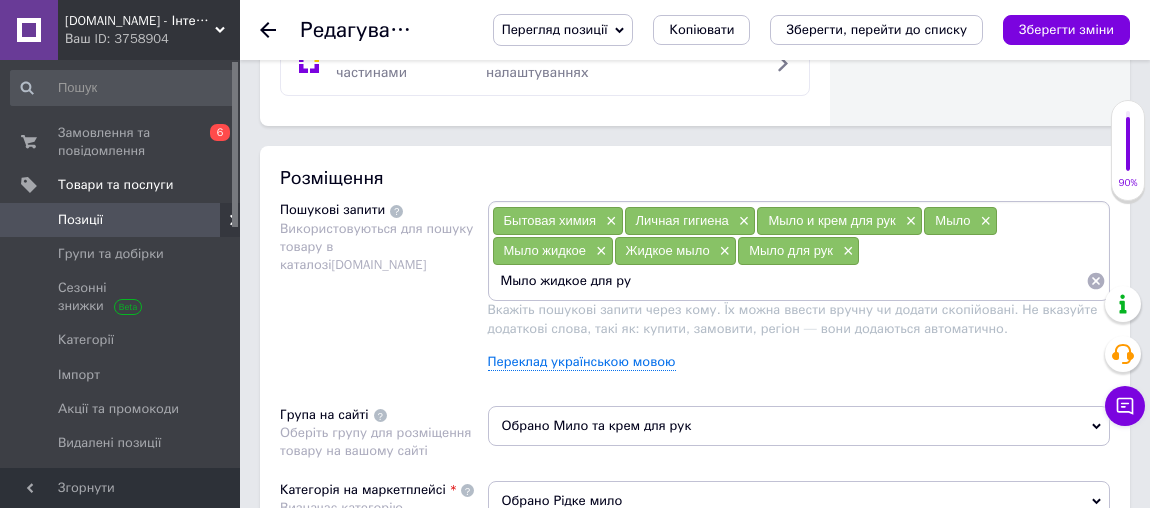 type on "Мыло жидкое для рук" 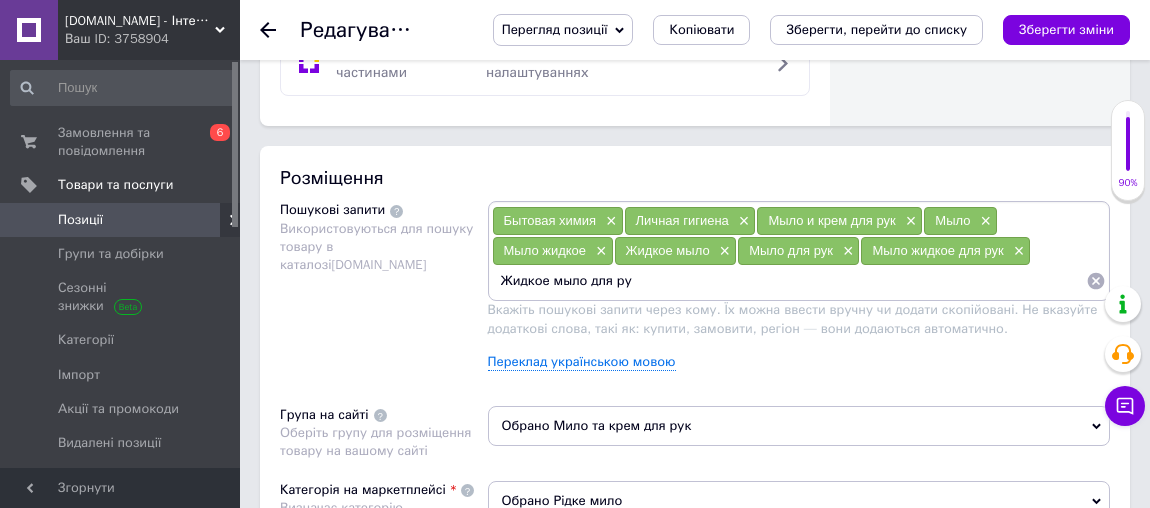 type on "Жидкое мыло для рук" 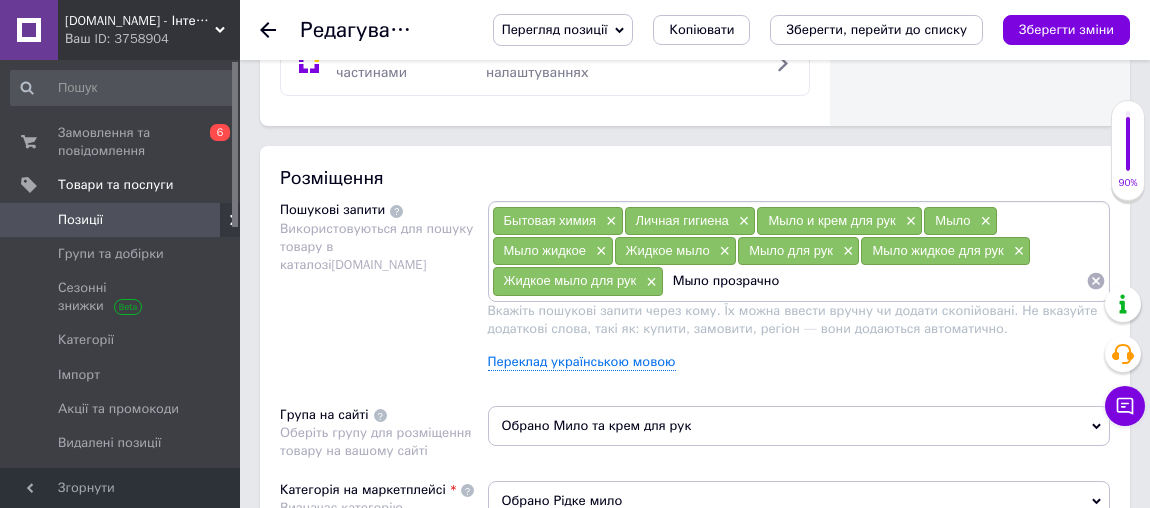 type on "Мыло прозрачное" 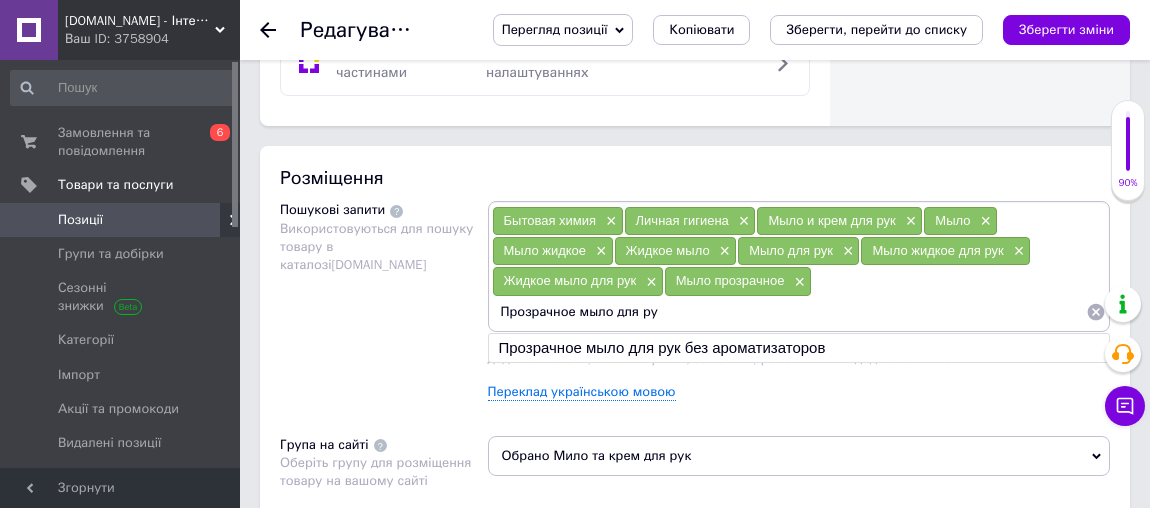 type on "Прозрачное мыло для рук" 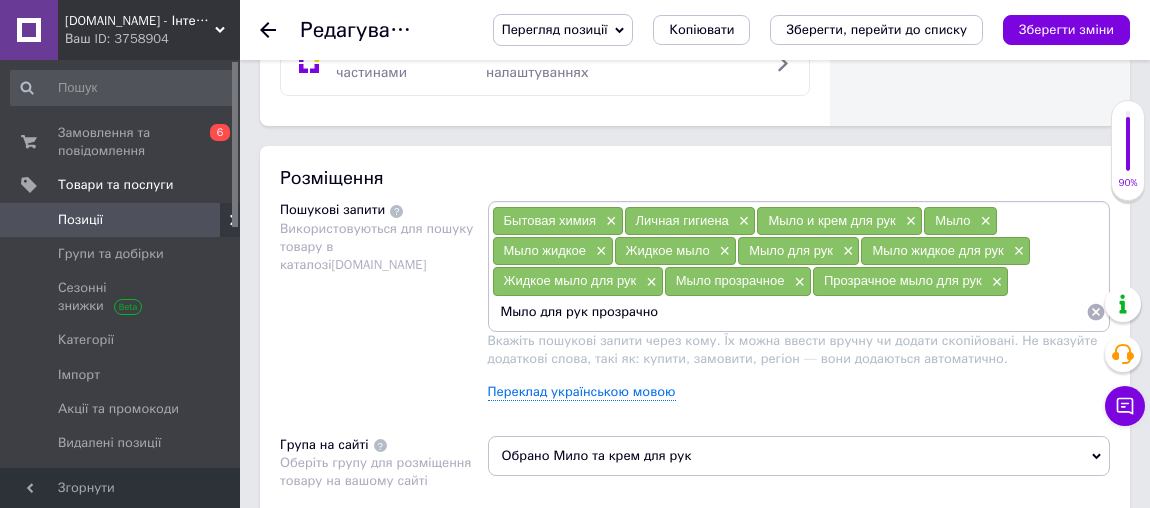 type on "Мыло для рук прозрачное" 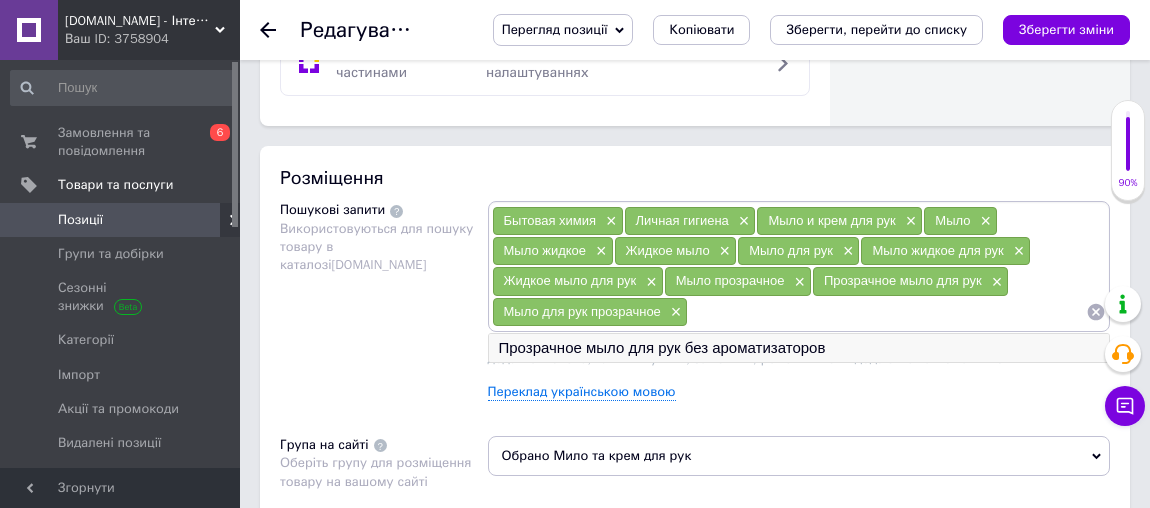 scroll, scrollTop: 1337, scrollLeft: 0, axis: vertical 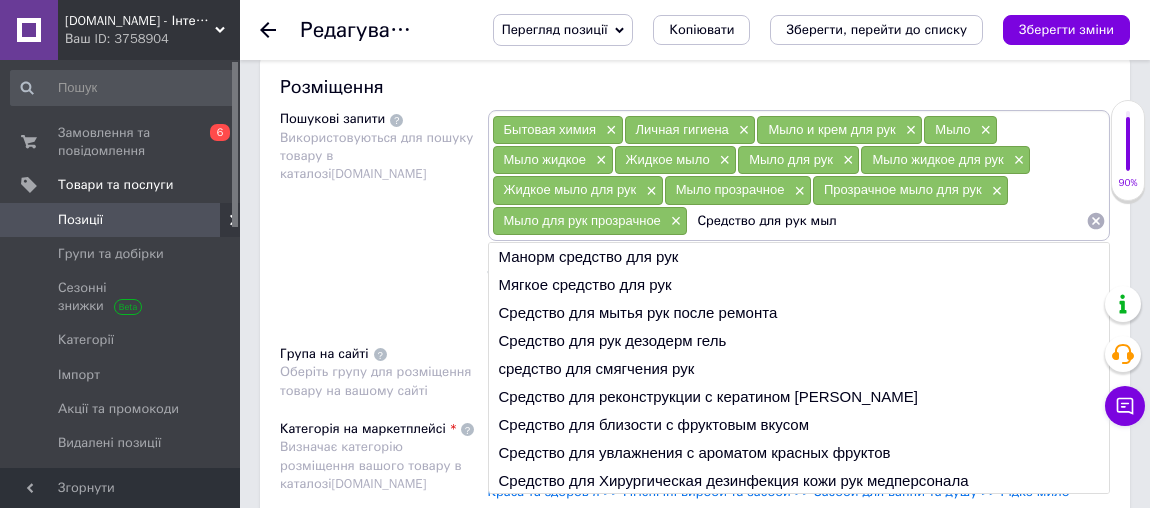 type on "Средство для рук мыло" 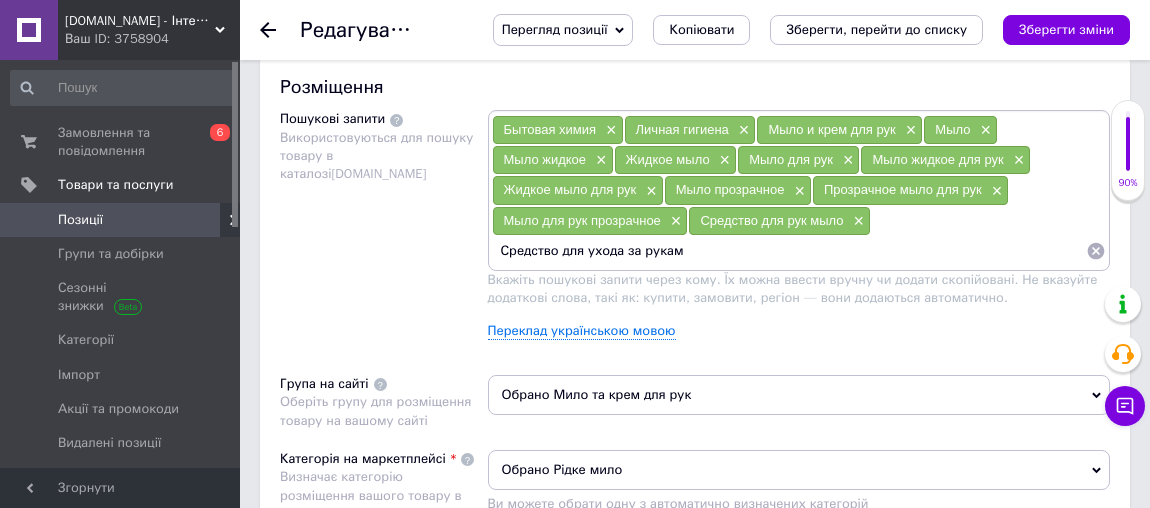 type on "Средство для ухода за руками" 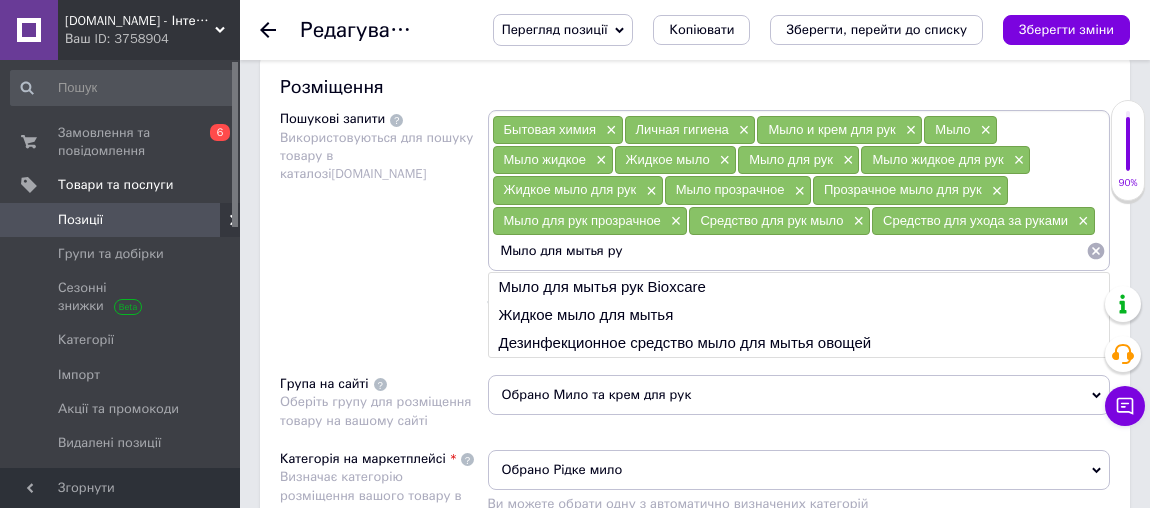 type on "Мыло для мытья рук" 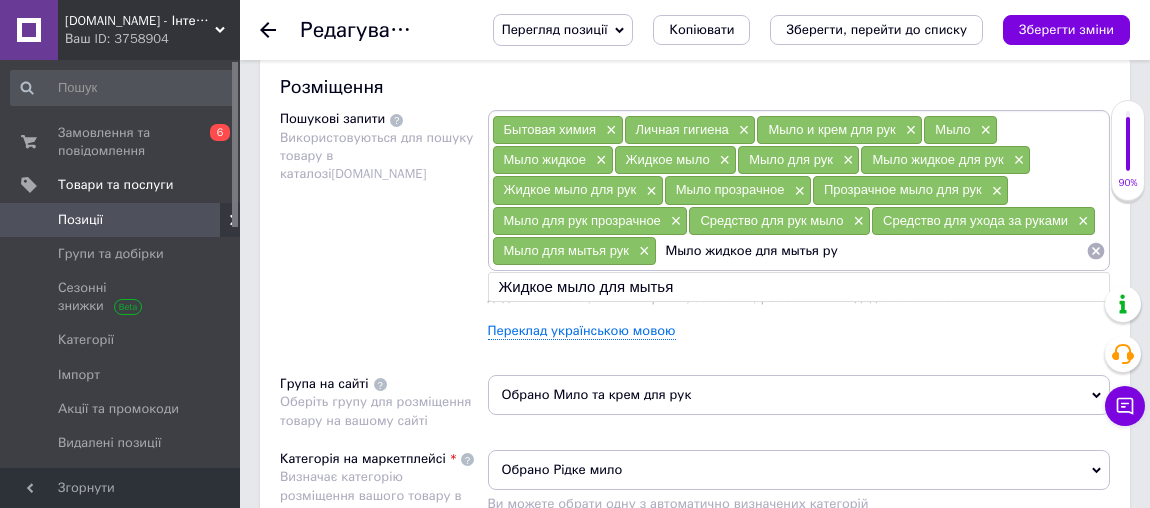 type on "Мыло жидкое для мытья рук" 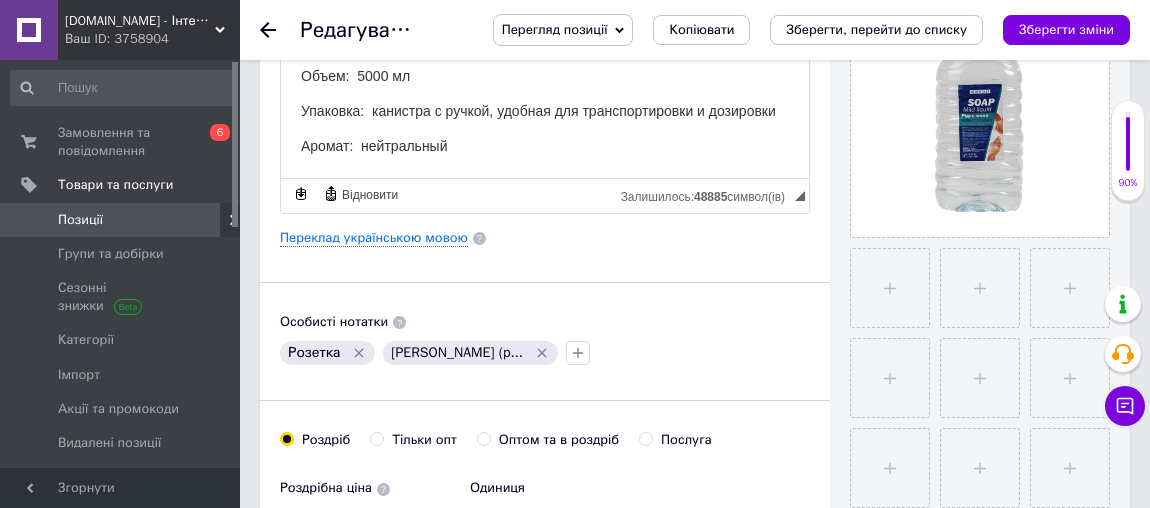 scroll, scrollTop: 428, scrollLeft: 0, axis: vertical 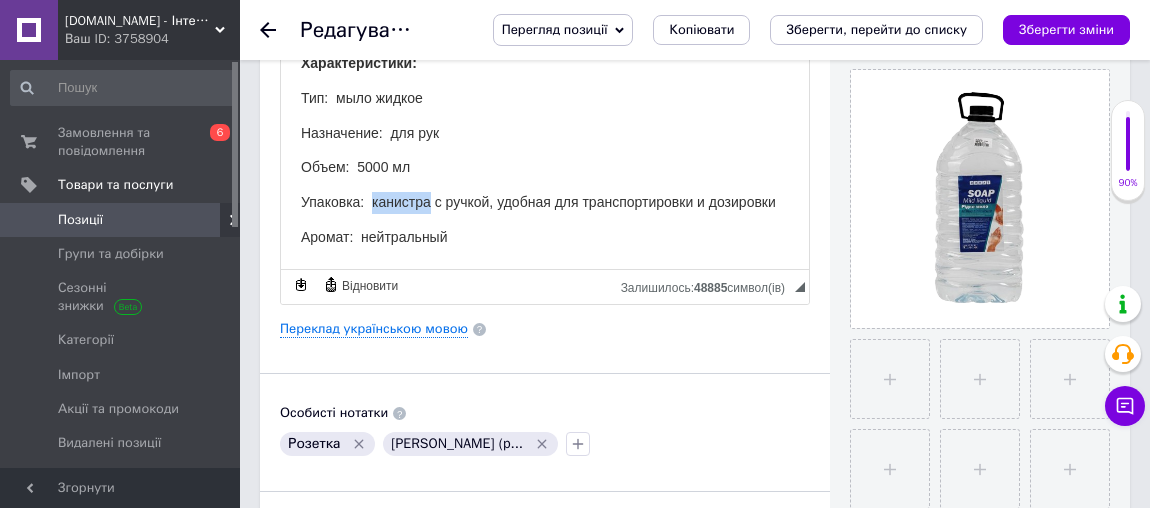 drag, startPoint x: 371, startPoint y: 167, endPoint x: 429, endPoint y: 168, distance: 58.00862 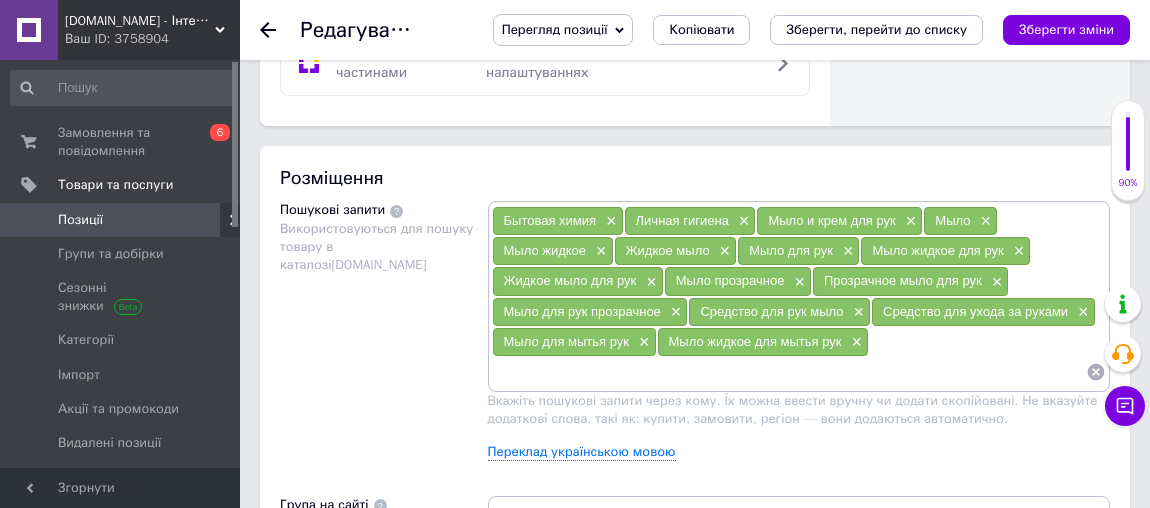 scroll, scrollTop: 1337, scrollLeft: 0, axis: vertical 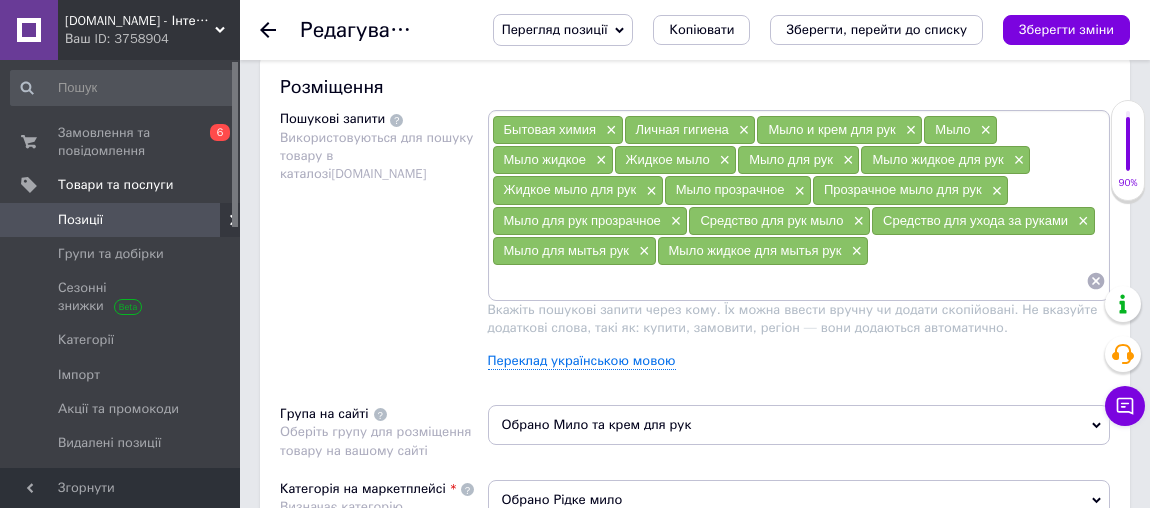 click at bounding box center [789, 281] 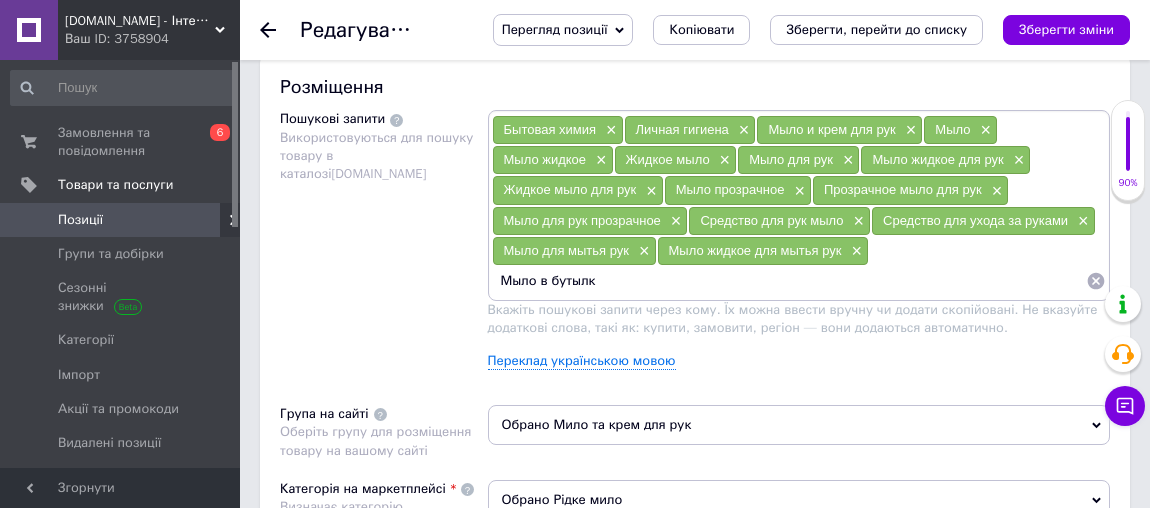 type on "Мыло в [GEOGRAPHIC_DATA]" 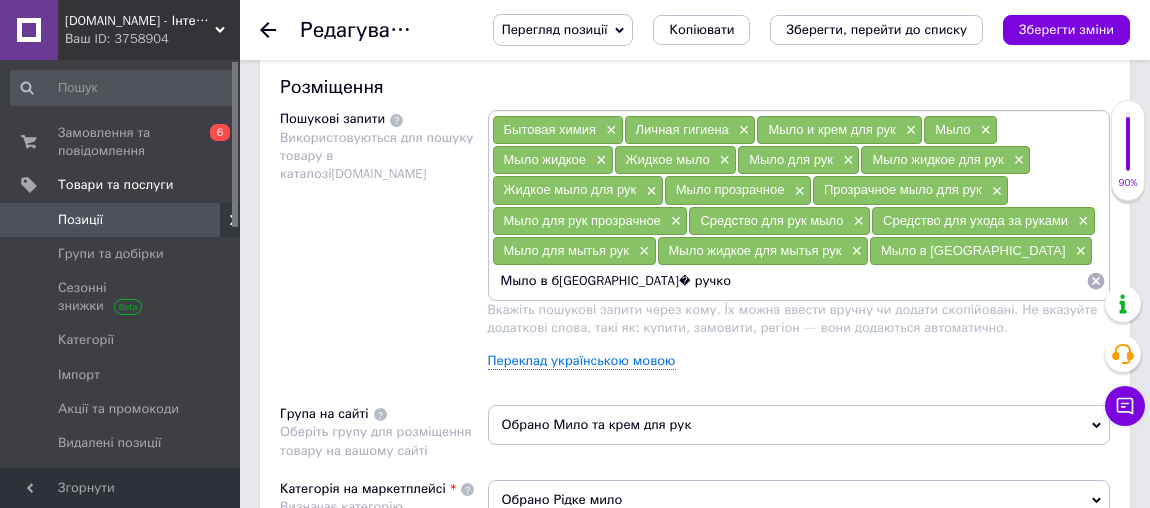 type on "Мыло в бутылке с ручкой" 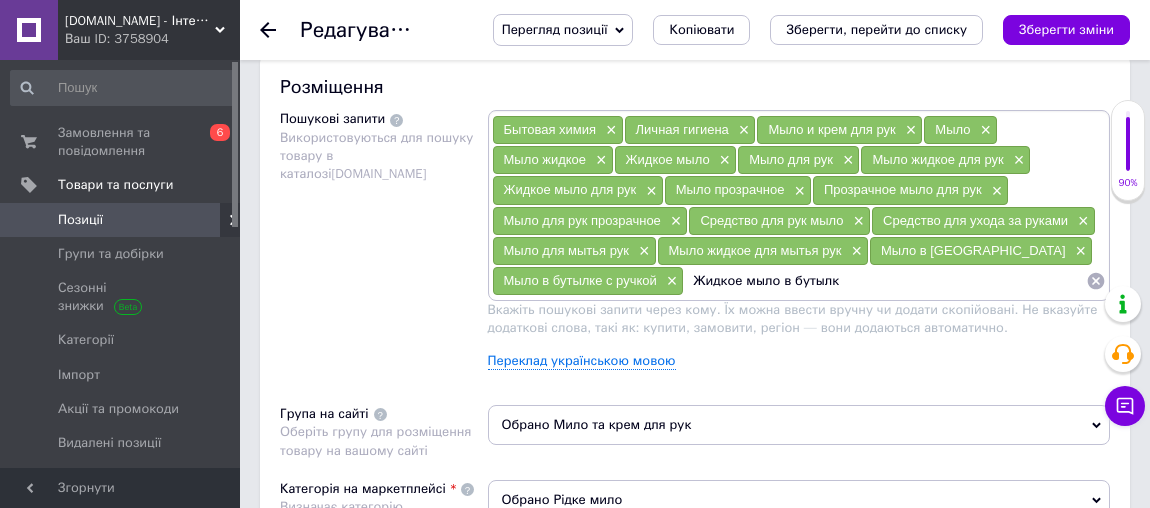 type on "Жидкое мыло в бутылке" 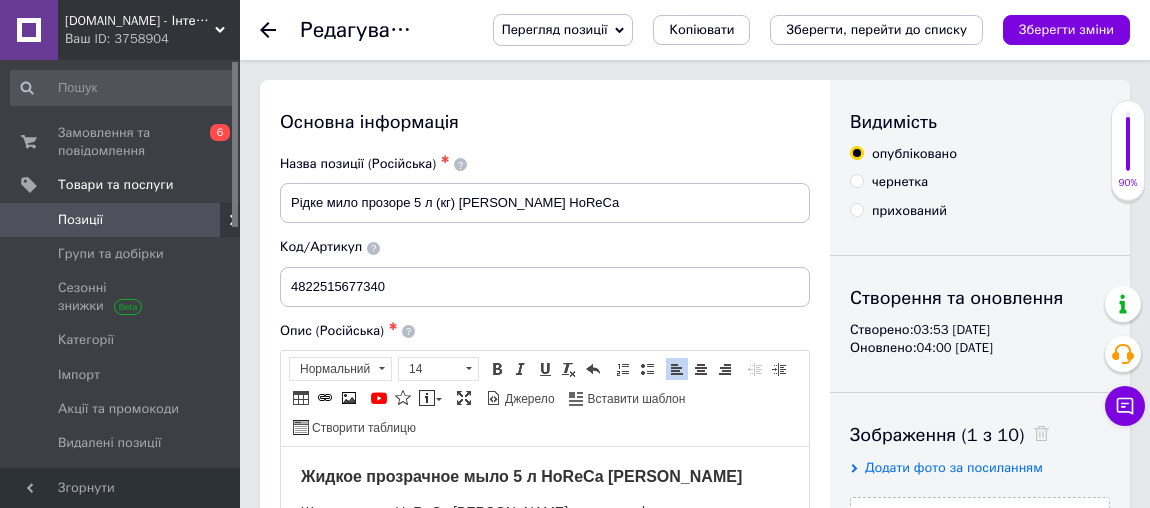 scroll, scrollTop: 272, scrollLeft: 0, axis: vertical 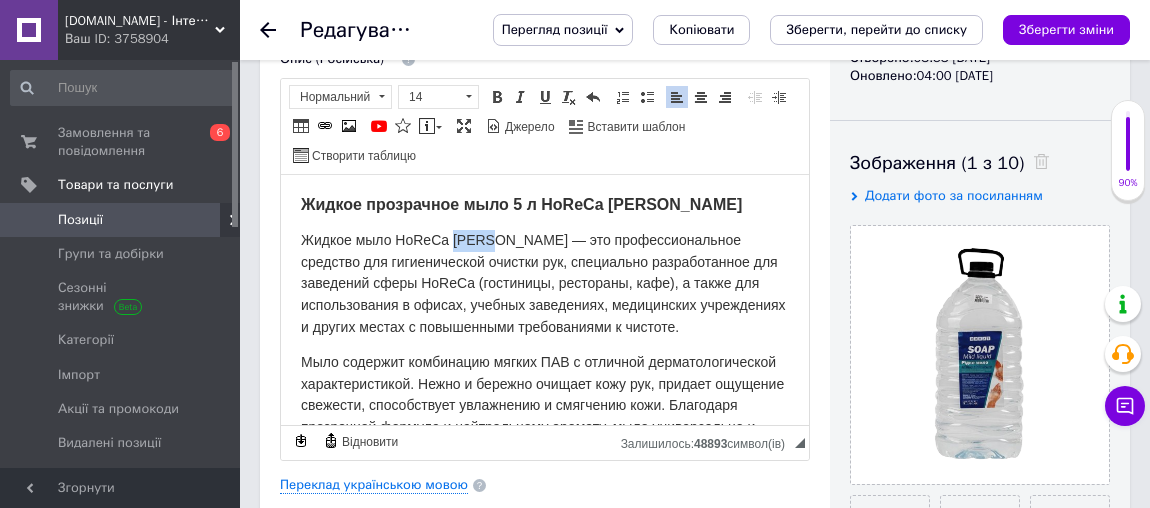 drag, startPoint x: 454, startPoint y: 235, endPoint x: 490, endPoint y: 233, distance: 36.05551 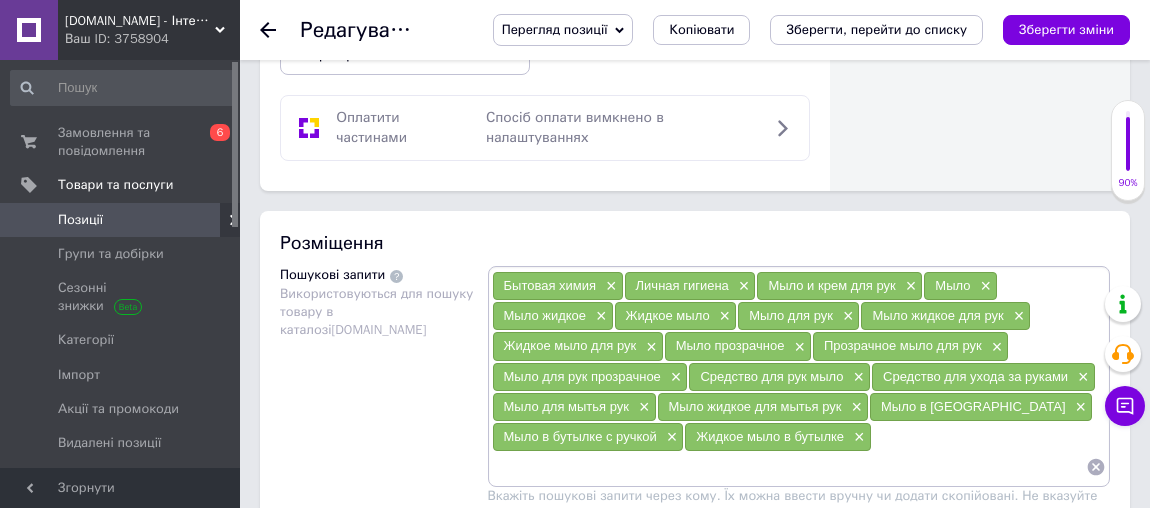 scroll, scrollTop: 1545, scrollLeft: 0, axis: vertical 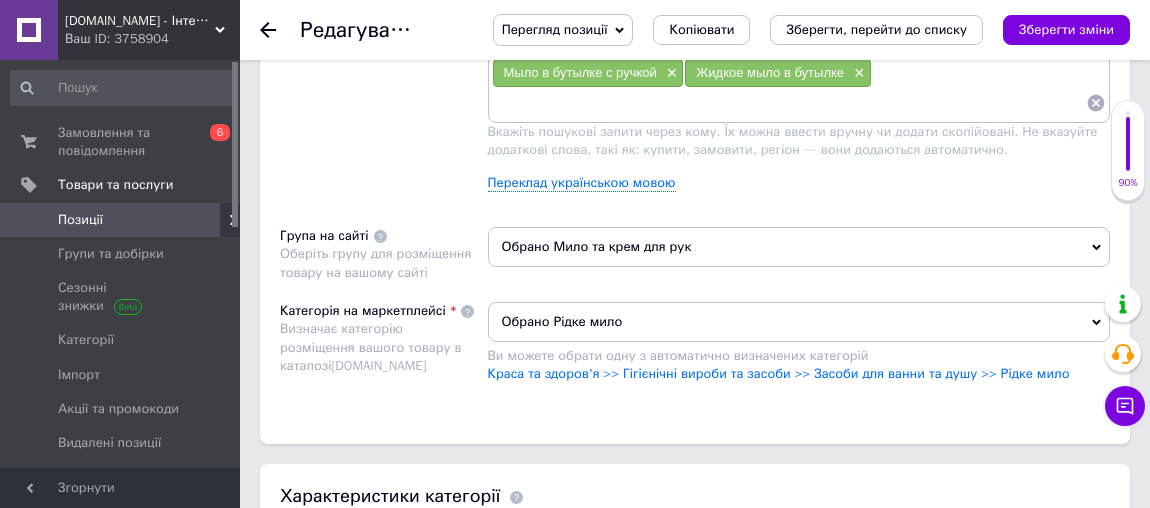 click at bounding box center (789, 103) 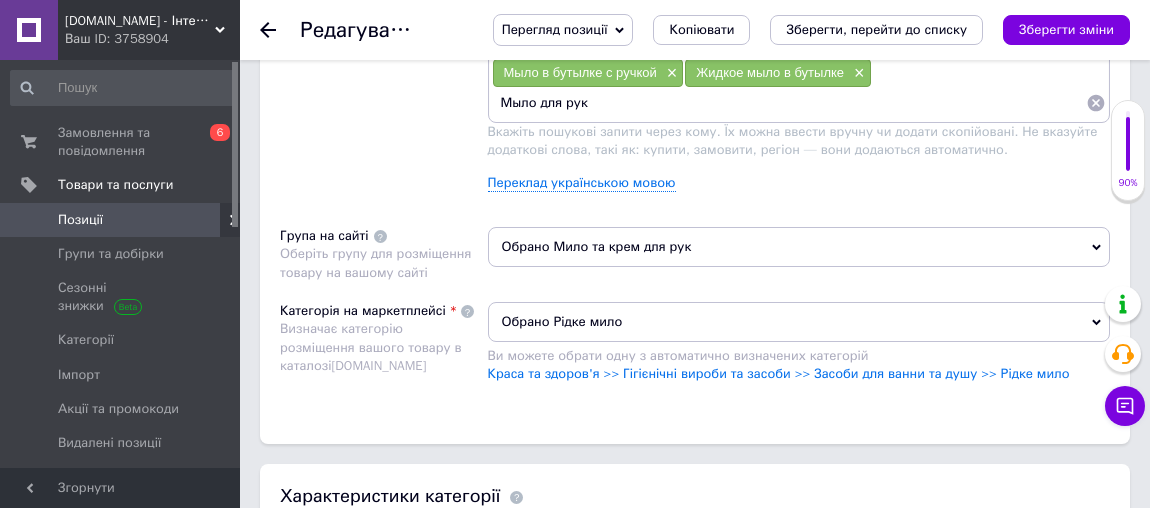 paste on "[PERSON_NAME]" 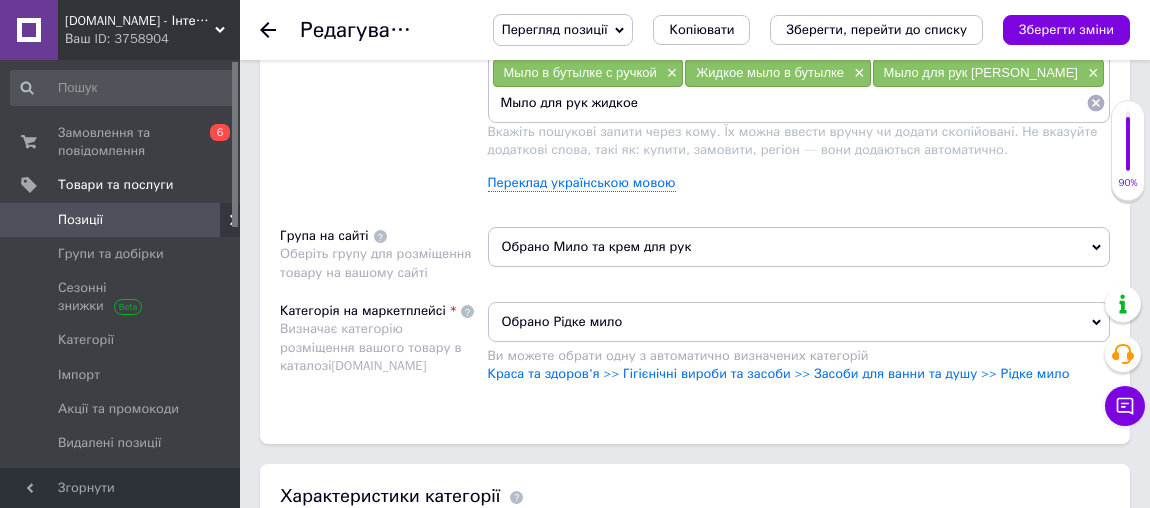 paste on "[PERSON_NAME]" 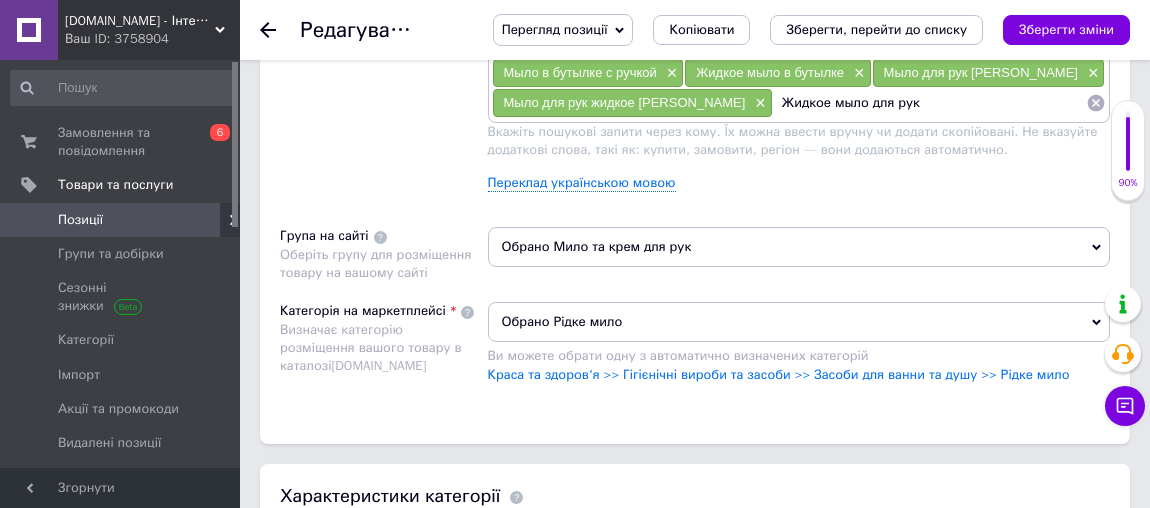 paste on "[PERSON_NAME]" 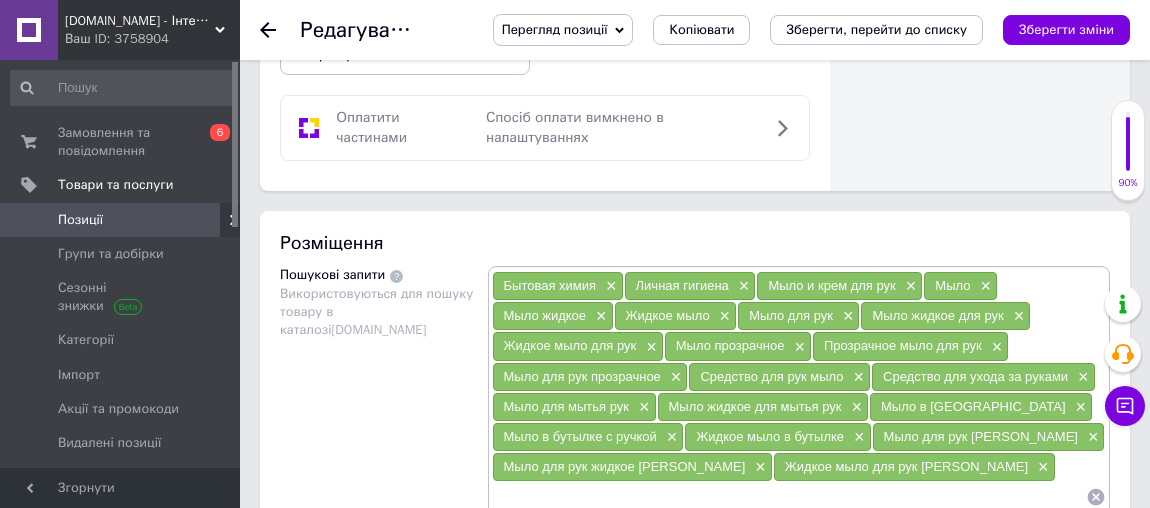 scroll, scrollTop: 1272, scrollLeft: 0, axis: vertical 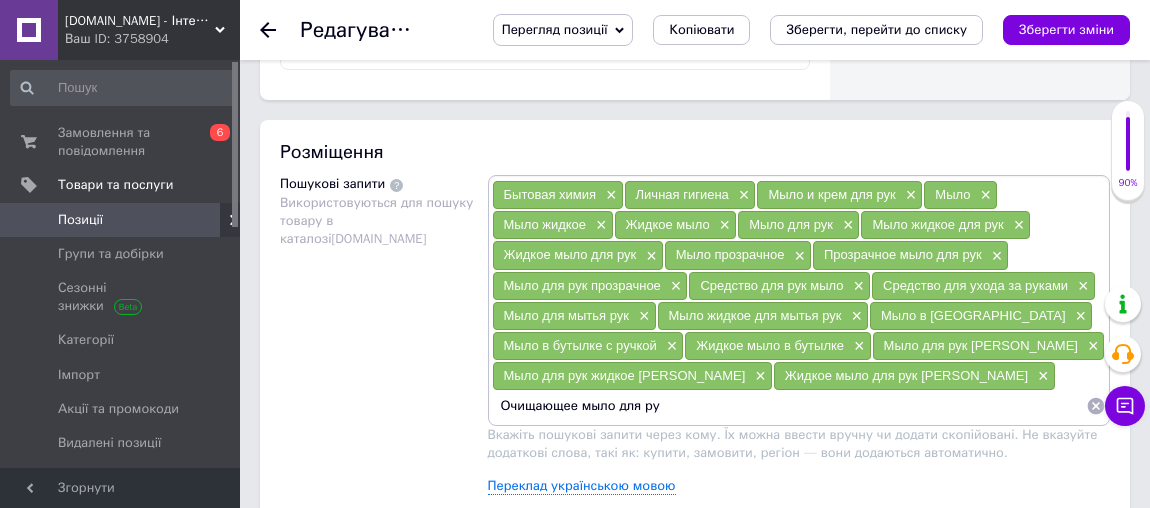 type on "Очищающее мыло для рук" 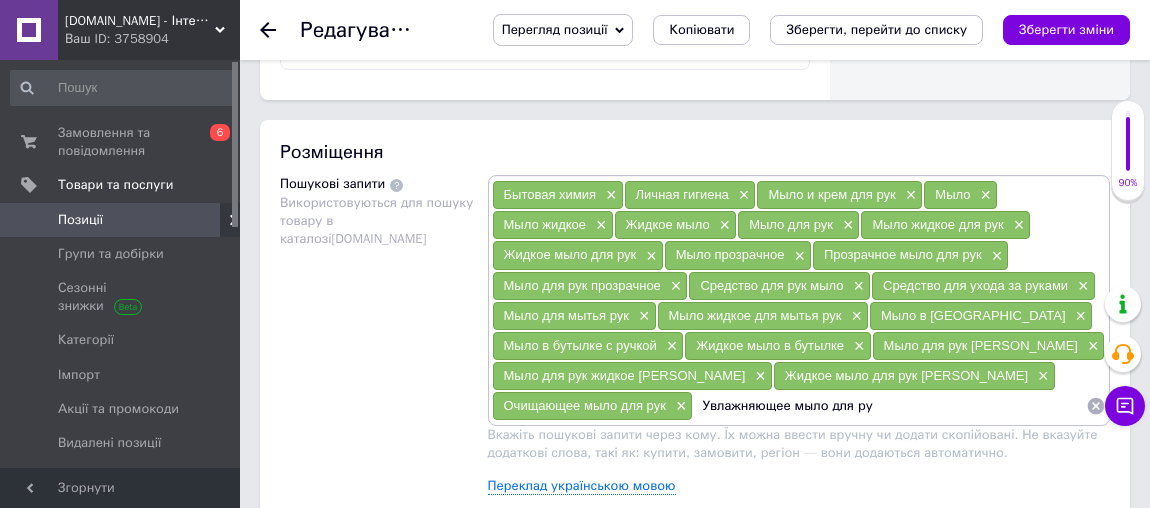 type on "Увлажняющее мыло для рук" 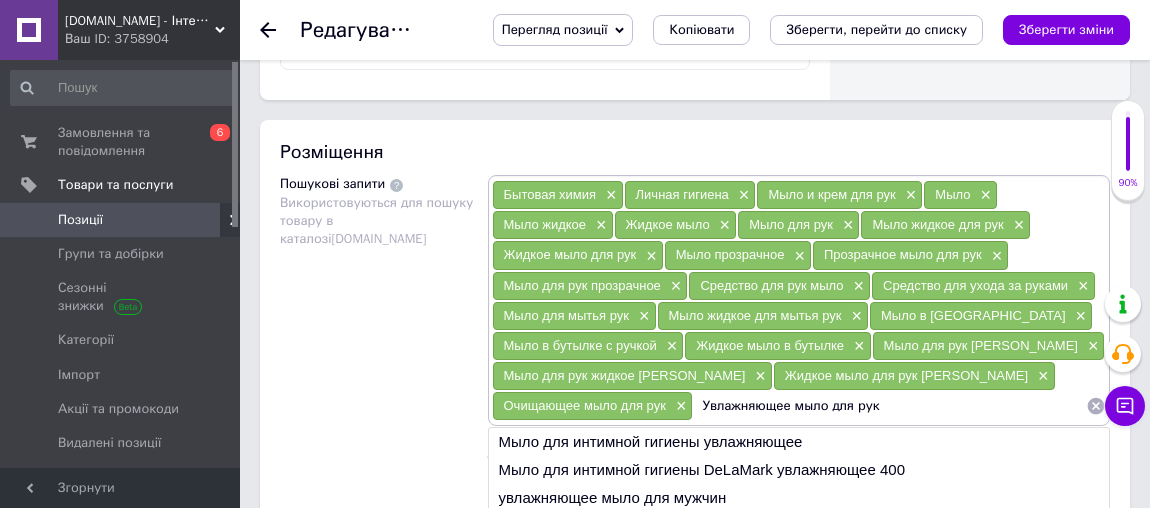 type 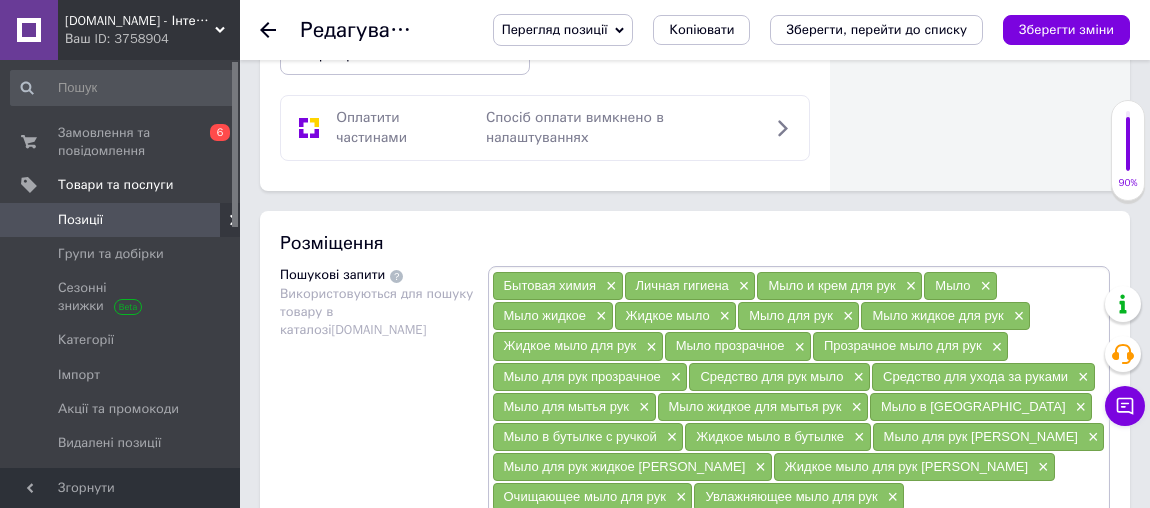 scroll, scrollTop: 1363, scrollLeft: 0, axis: vertical 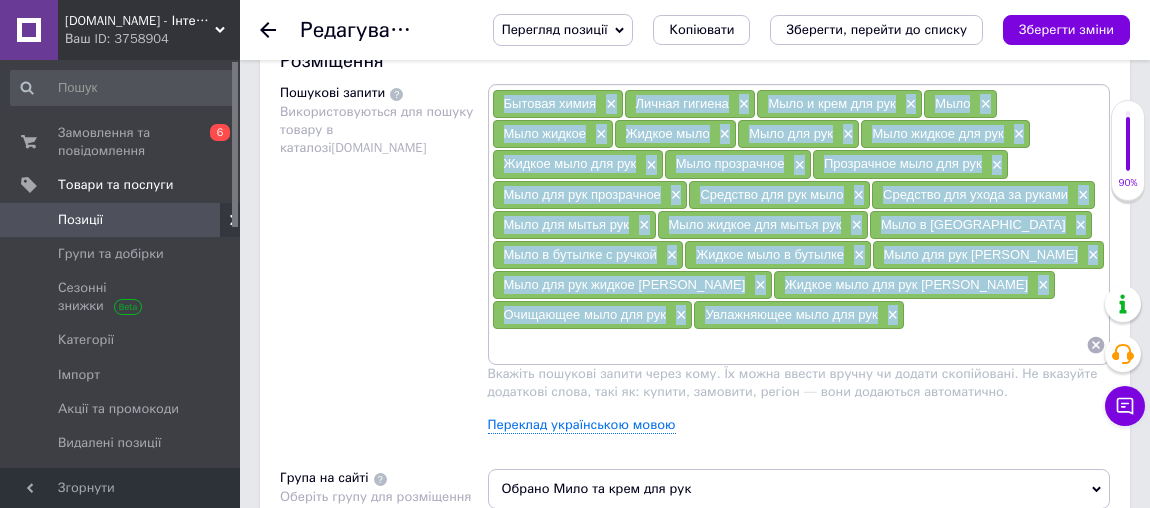 drag, startPoint x: 499, startPoint y: 78, endPoint x: 934, endPoint y: 278, distance: 478.77448 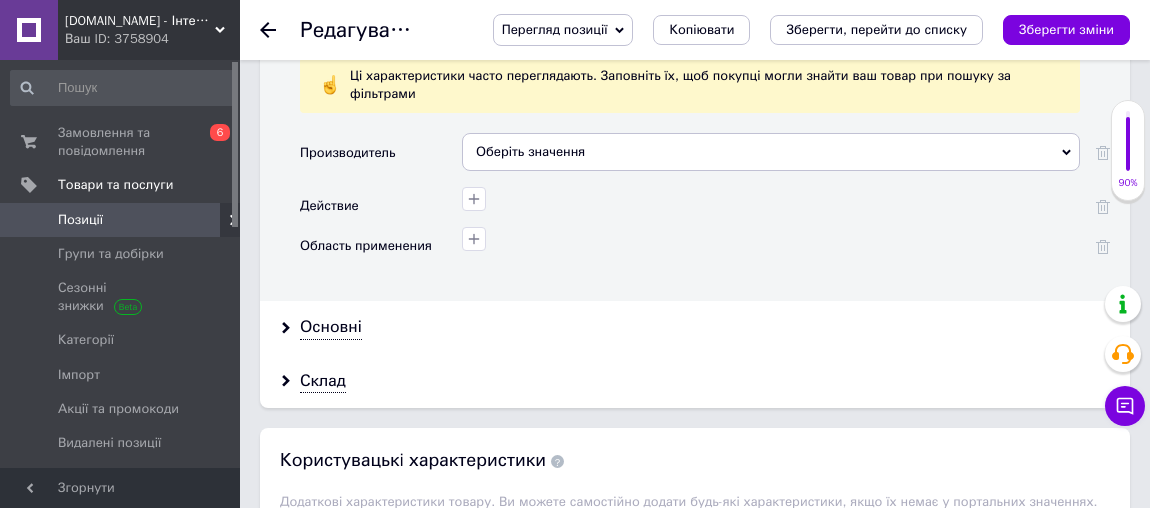 scroll, scrollTop: 2000, scrollLeft: 0, axis: vertical 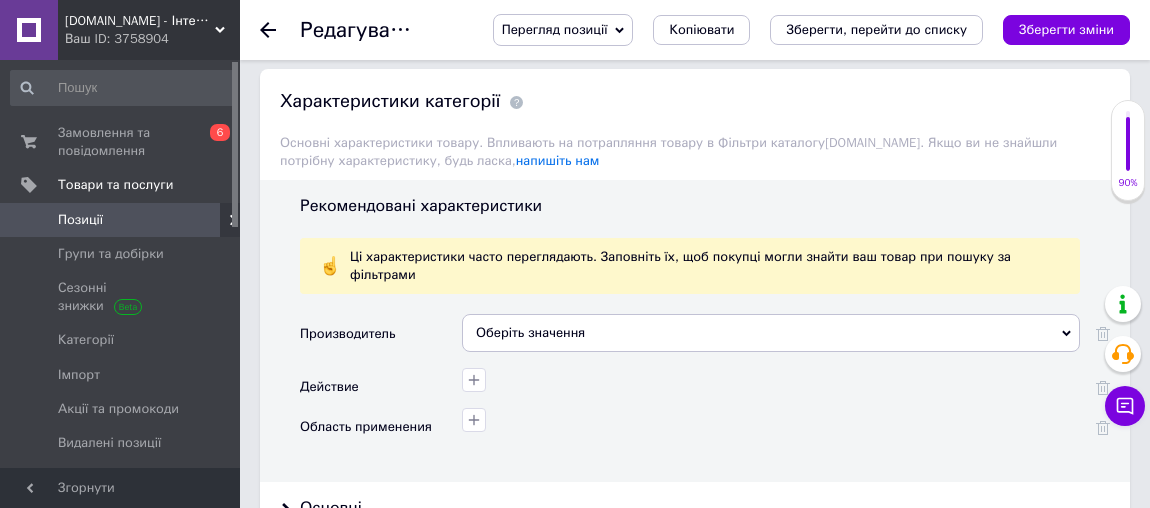 click on "Оберіть значення" at bounding box center (771, 333) 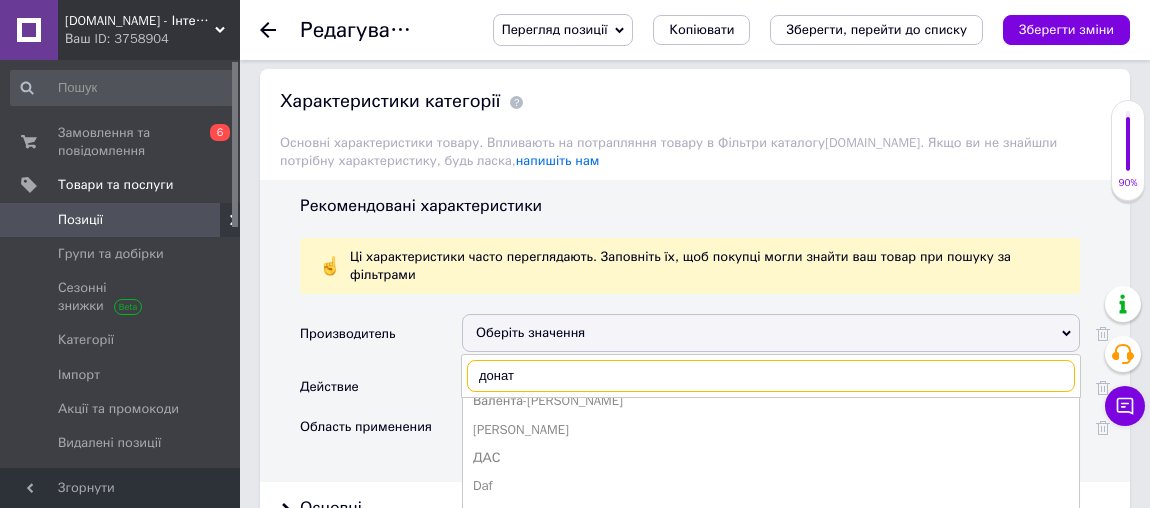 scroll, scrollTop: 818, scrollLeft: 0, axis: vertical 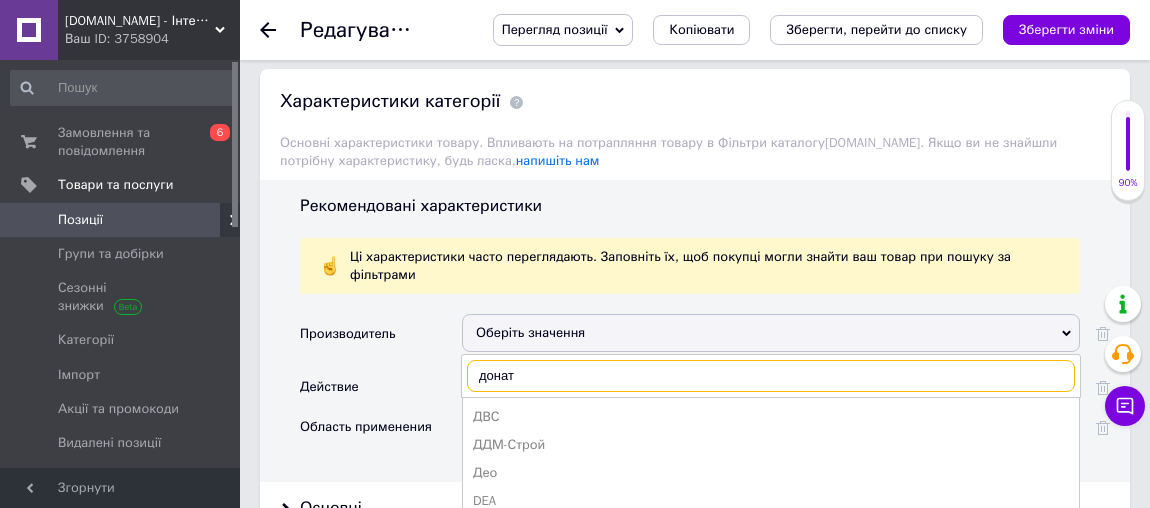 drag, startPoint x: 544, startPoint y: 332, endPoint x: 454, endPoint y: 340, distance: 90.35486 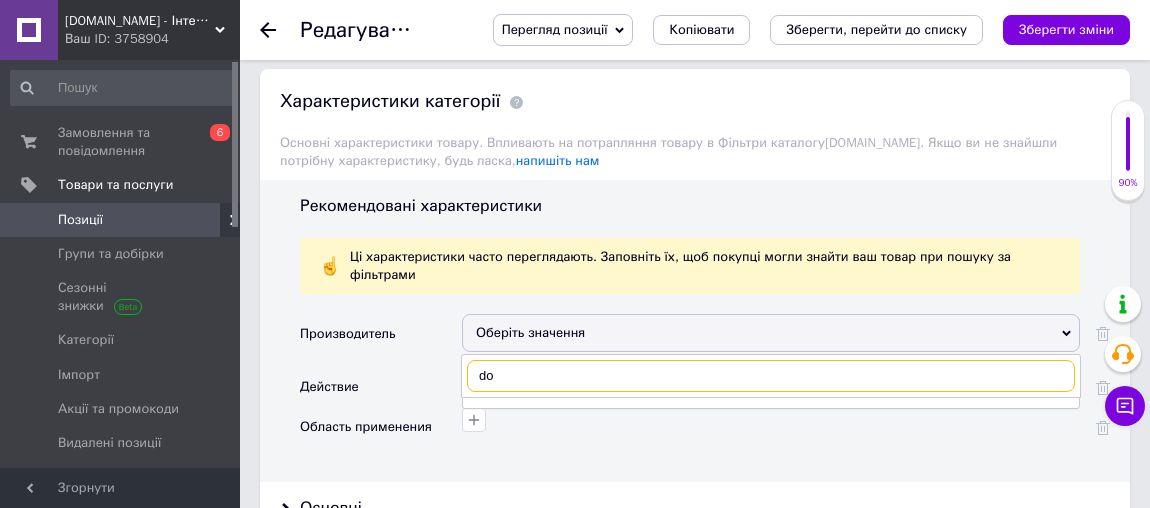 scroll, scrollTop: 0, scrollLeft: 0, axis: both 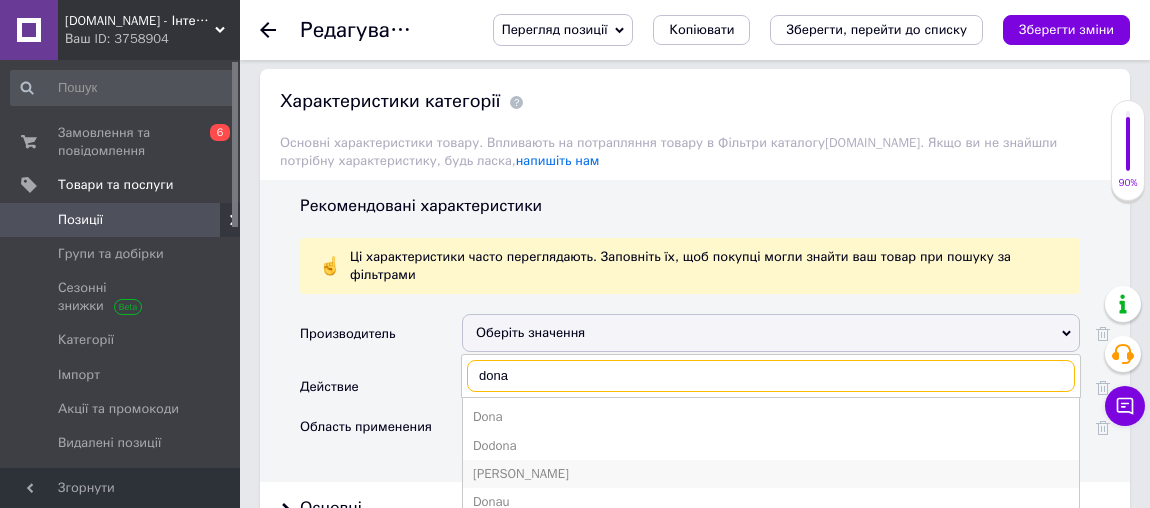 type on "dona" 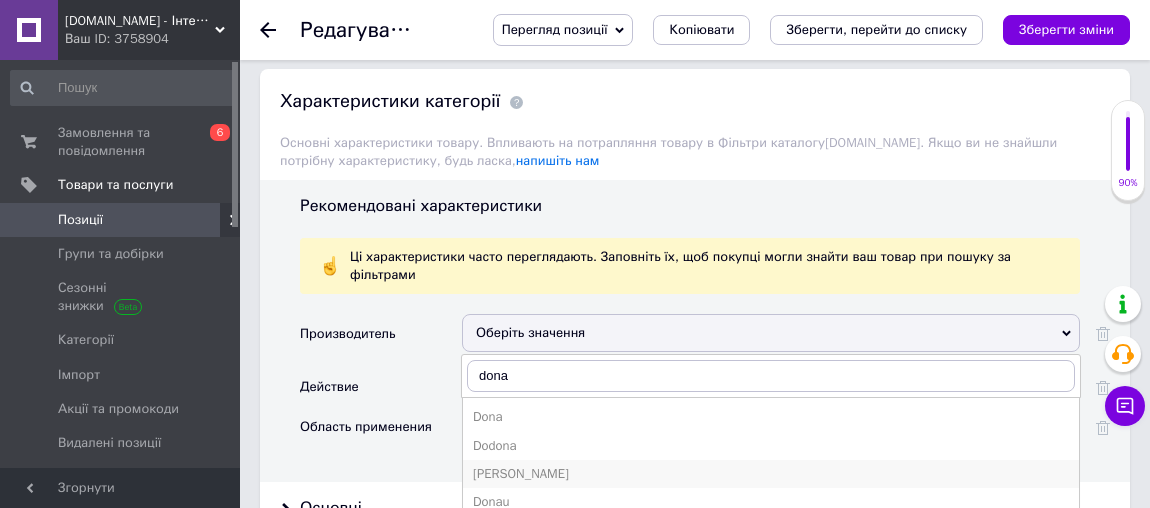 click on "[PERSON_NAME]" at bounding box center [771, 474] 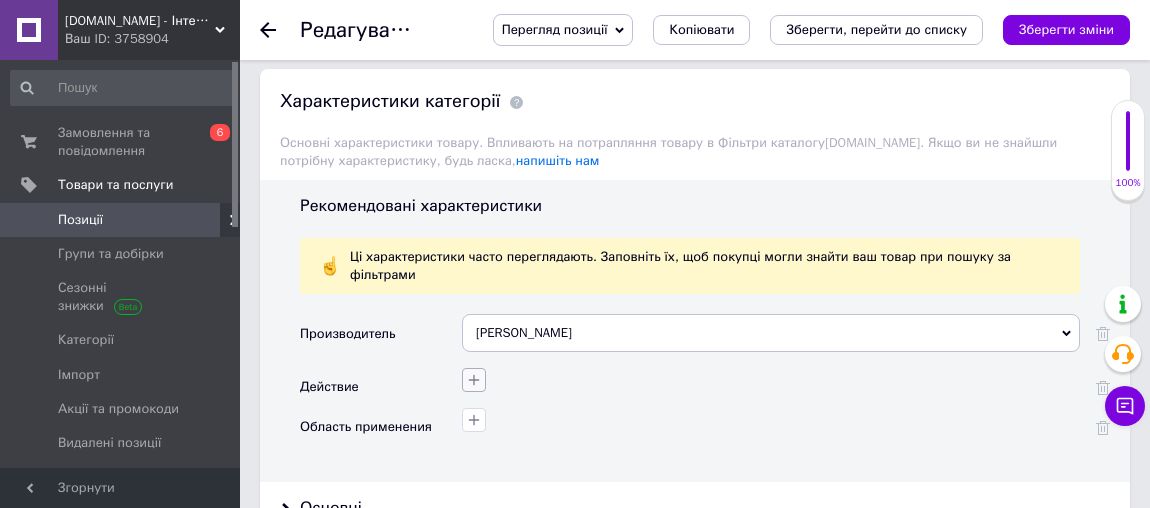 click 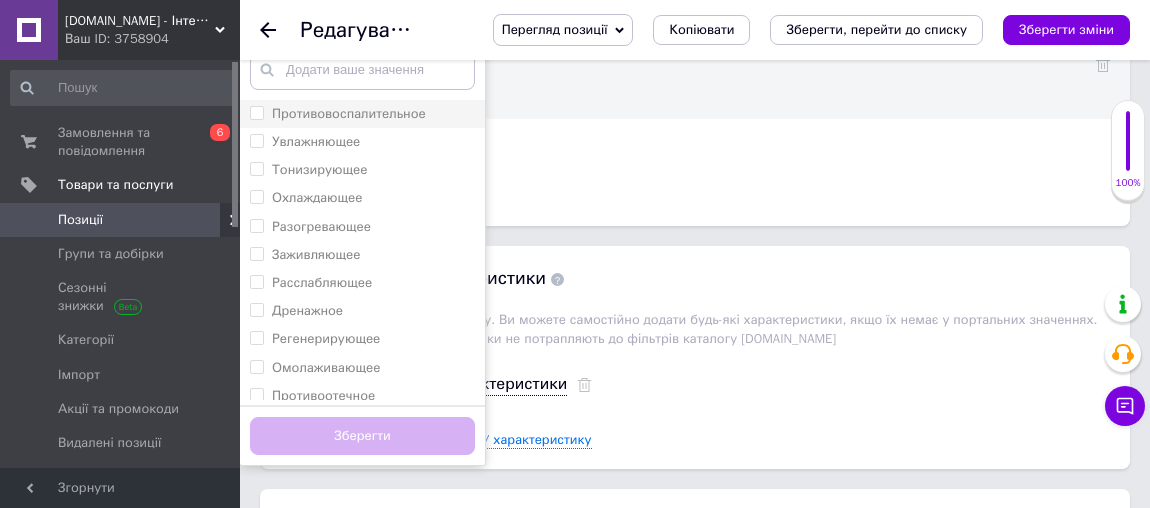scroll, scrollTop: 2272, scrollLeft: 0, axis: vertical 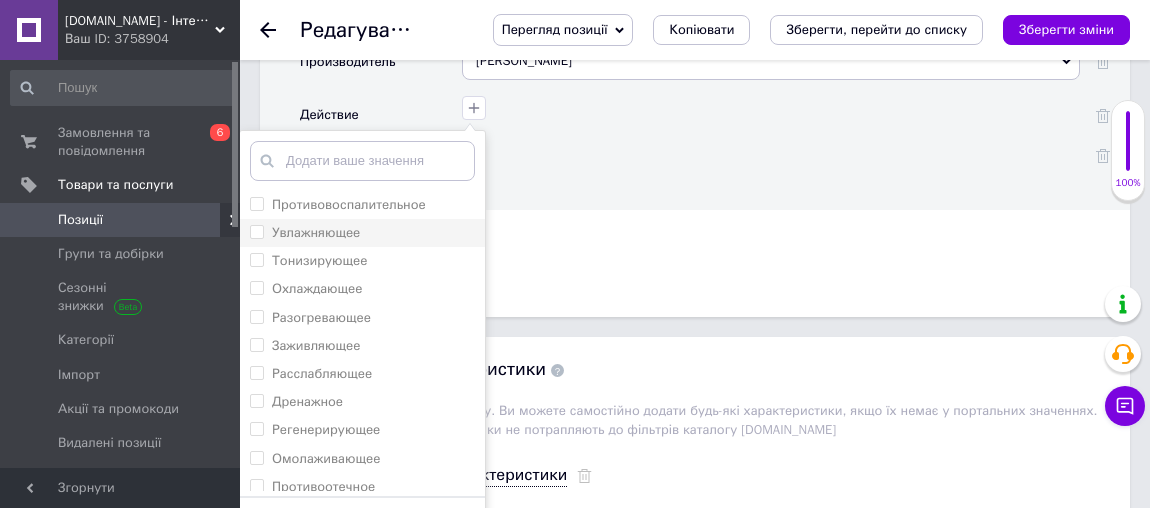 click on "Увлажняющее" at bounding box center [362, 233] 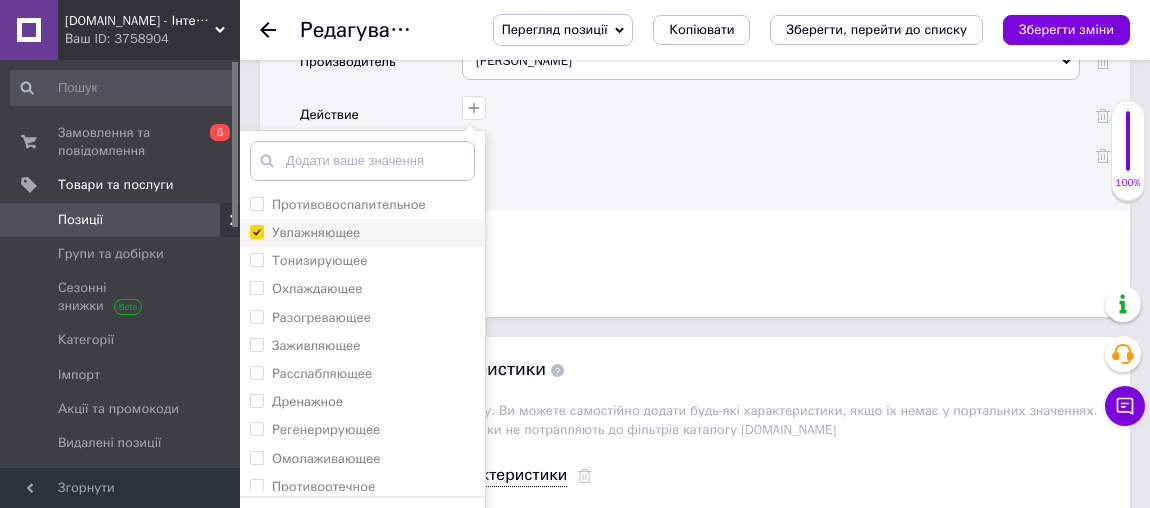 checkbox on "true" 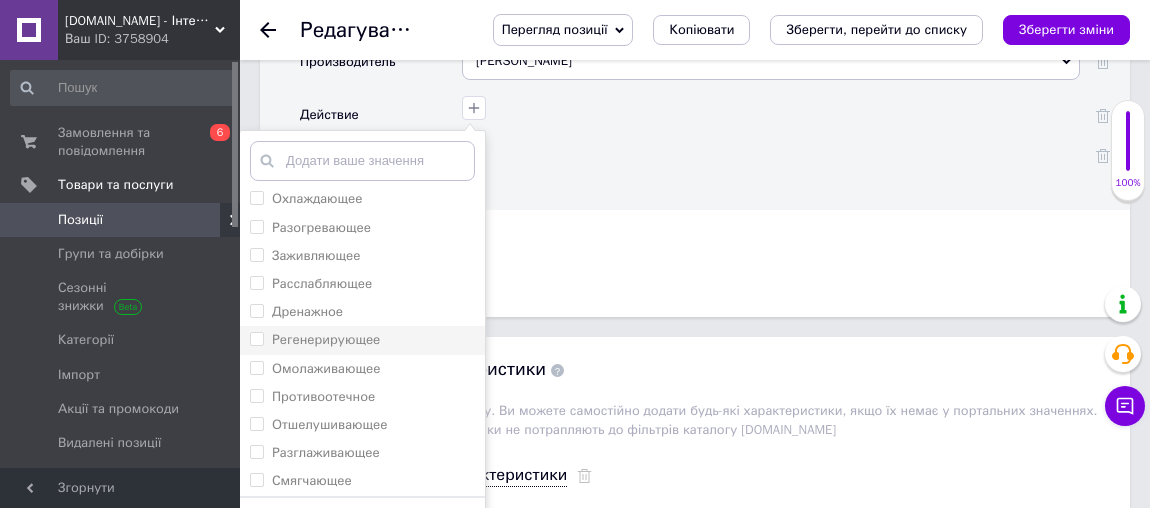 scroll, scrollTop: 150, scrollLeft: 0, axis: vertical 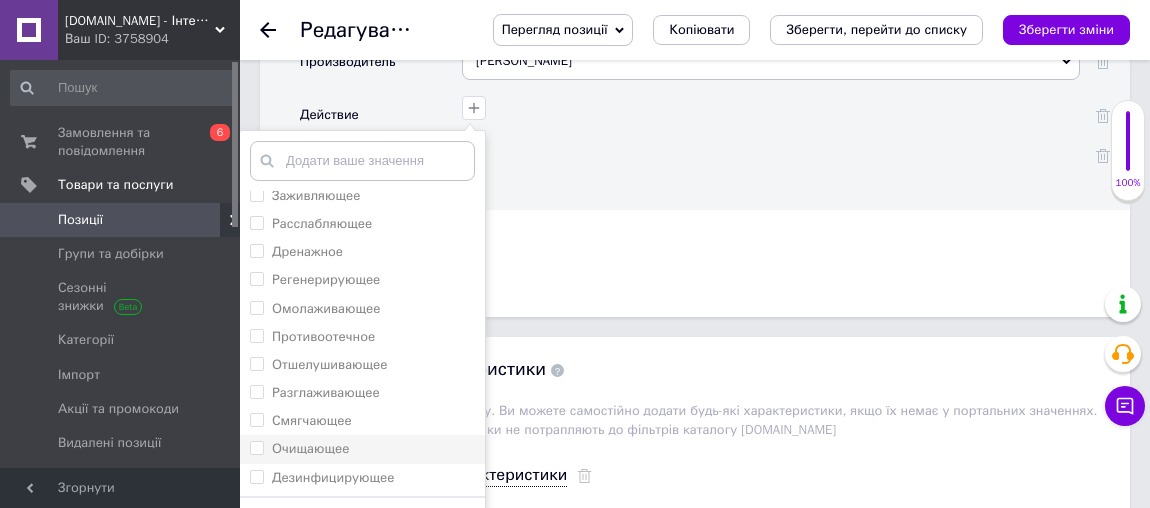 click on "Очищающее" at bounding box center (310, 448) 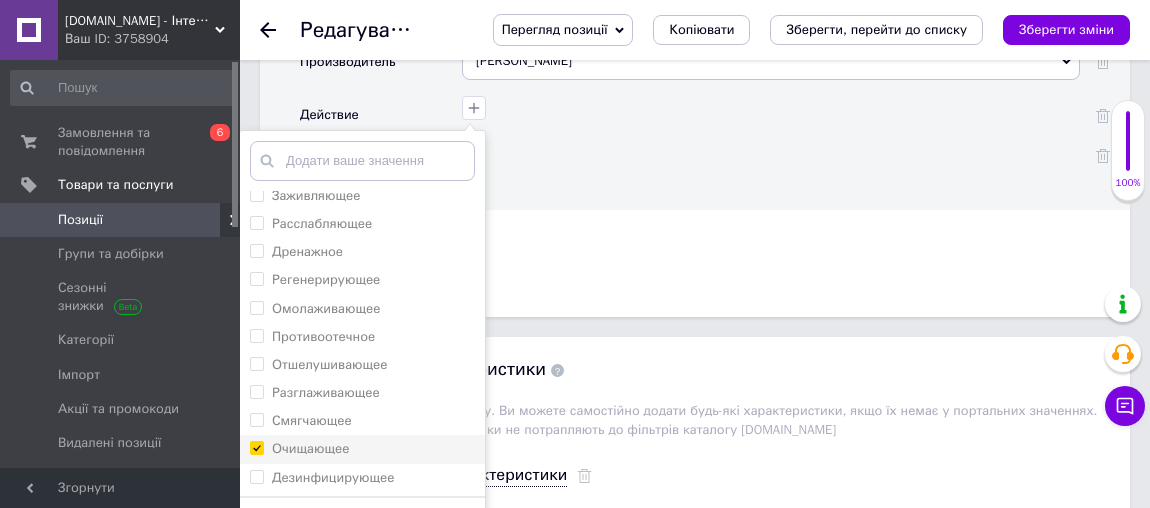 checkbox on "true" 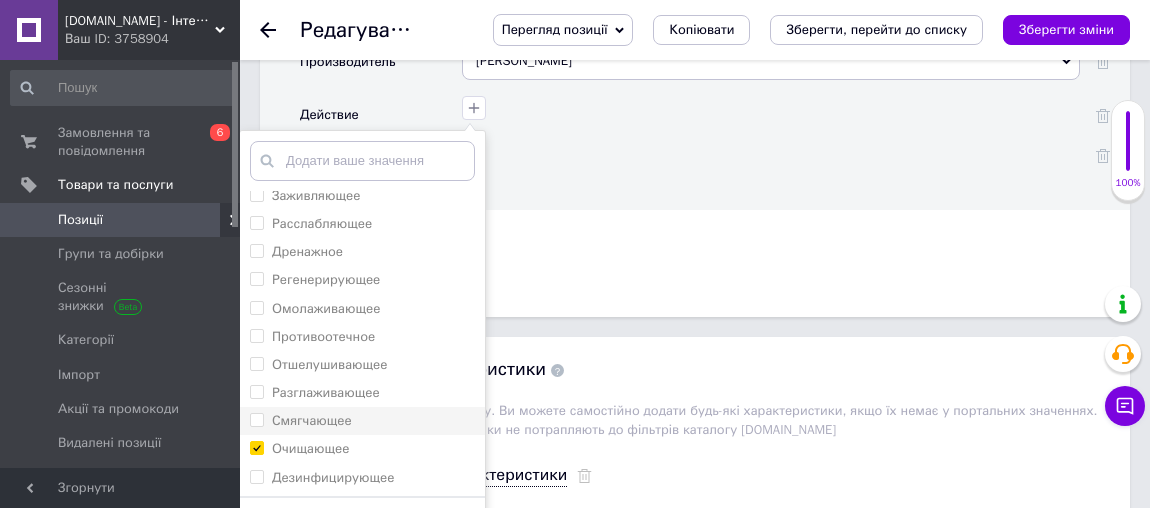 drag, startPoint x: 336, startPoint y: 378, endPoint x: 417, endPoint y: 377, distance: 81.00617 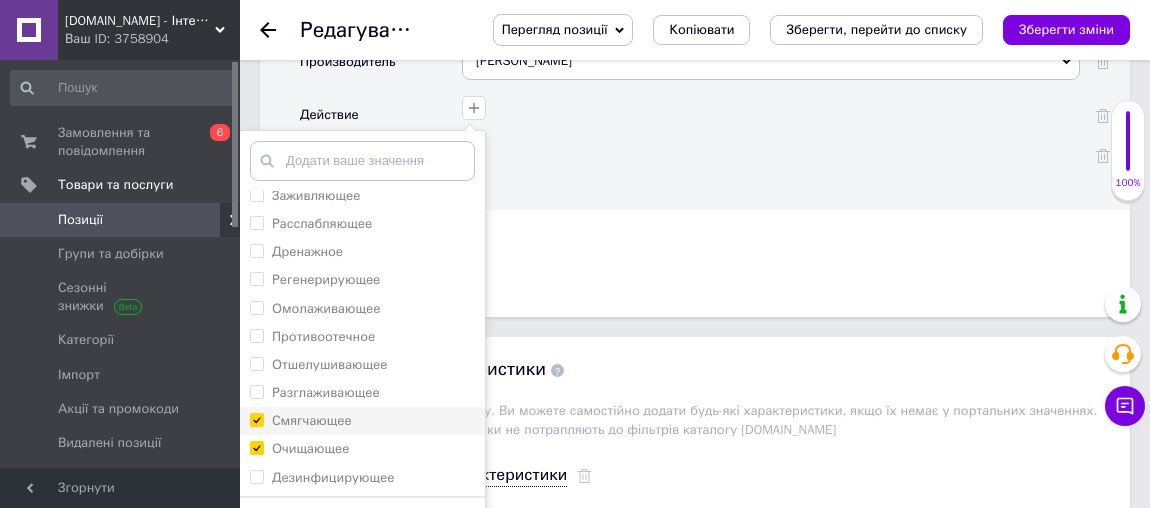 checkbox on "true" 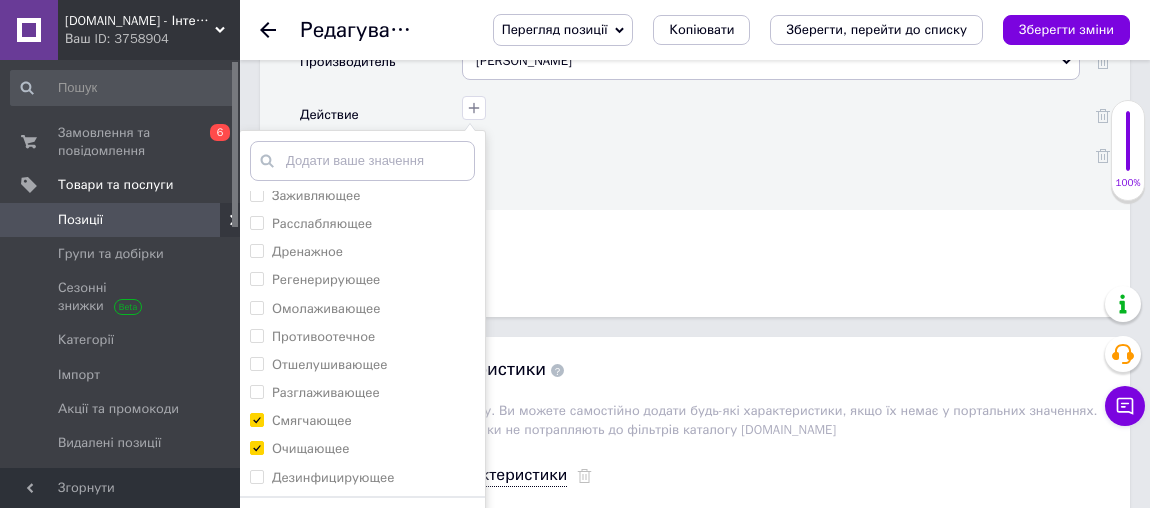 scroll, scrollTop: 2454, scrollLeft: 0, axis: vertical 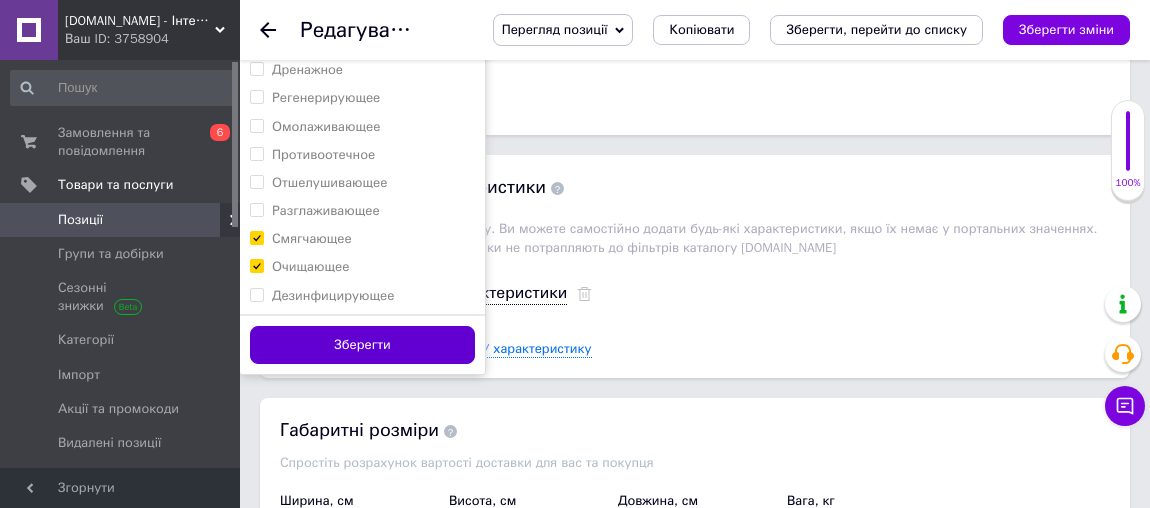 click on "Зберегти" at bounding box center [362, 345] 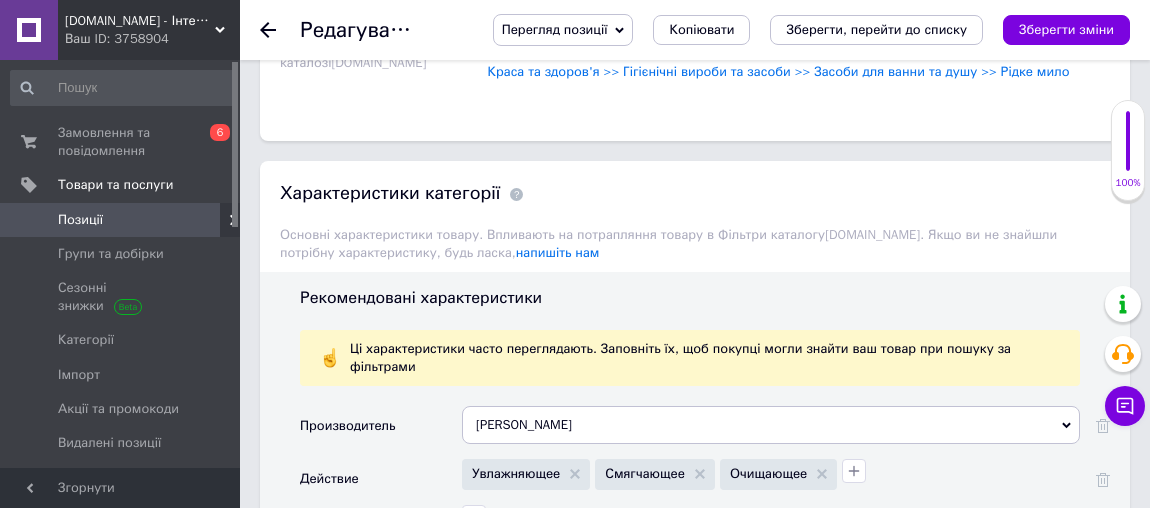 scroll, scrollTop: 2090, scrollLeft: 0, axis: vertical 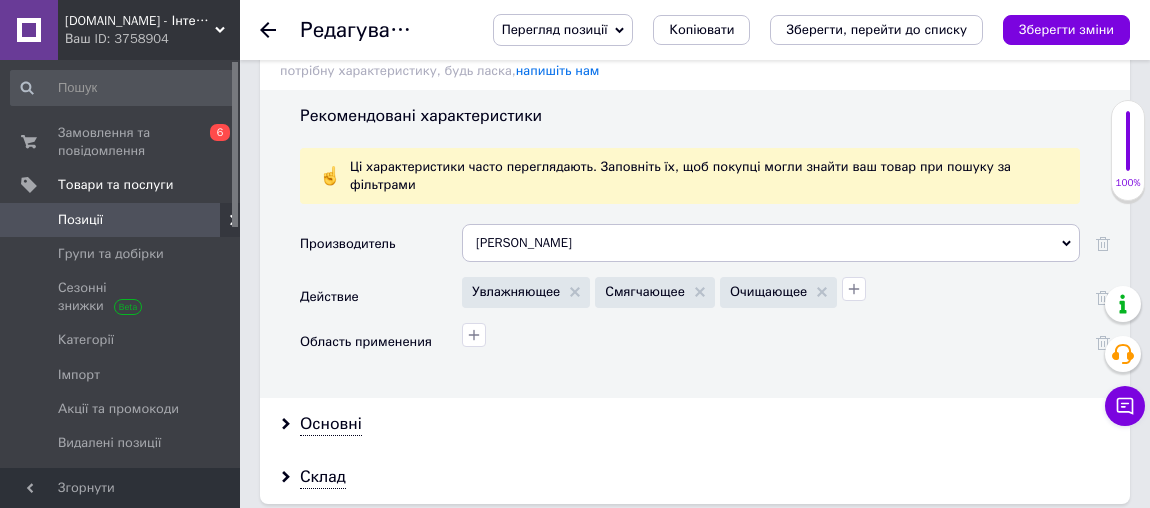 click 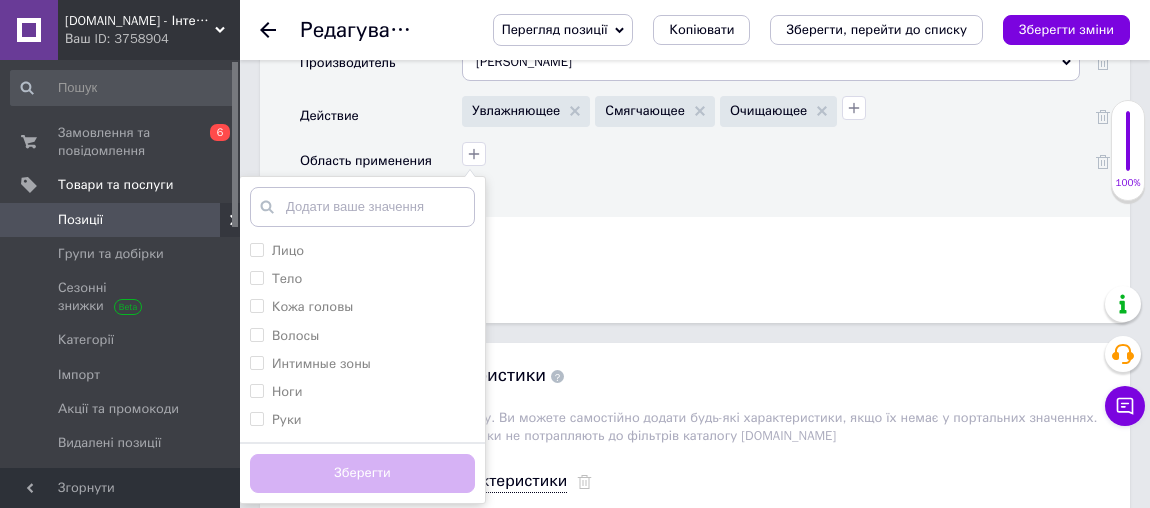 scroll, scrollTop: 2362, scrollLeft: 0, axis: vertical 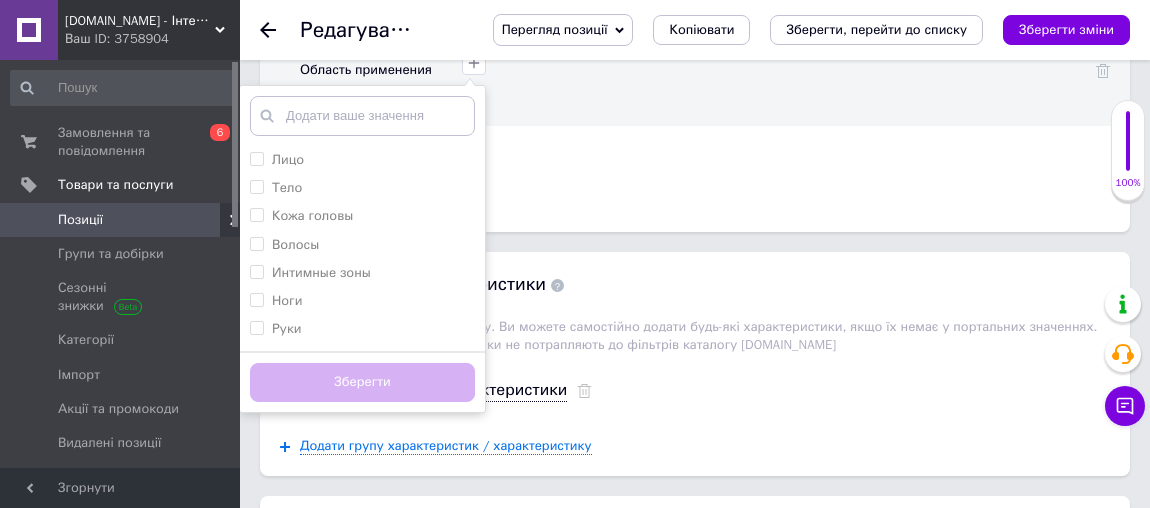 click on "Руки" at bounding box center (287, 328) 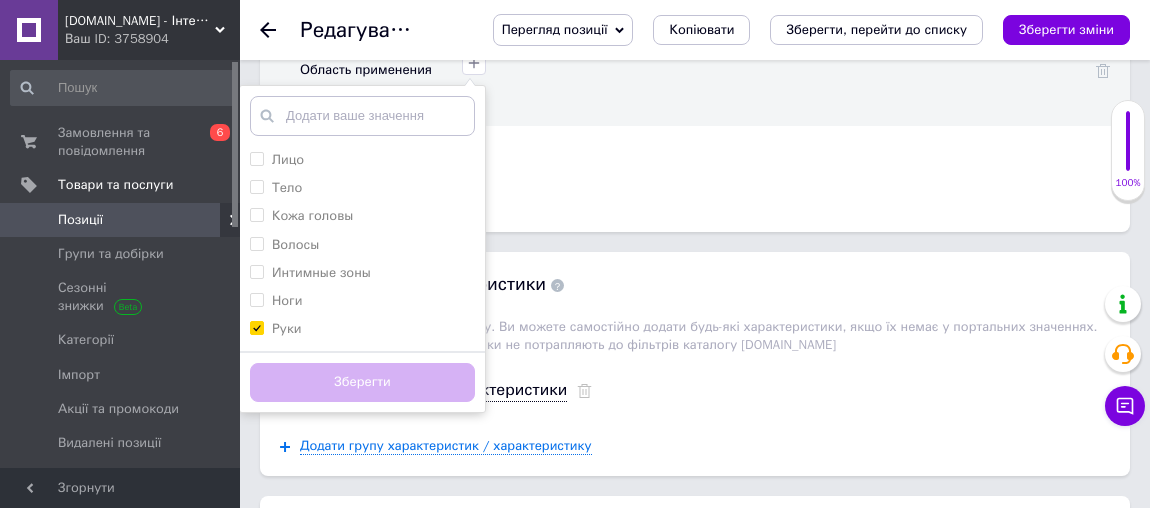 checkbox on "true" 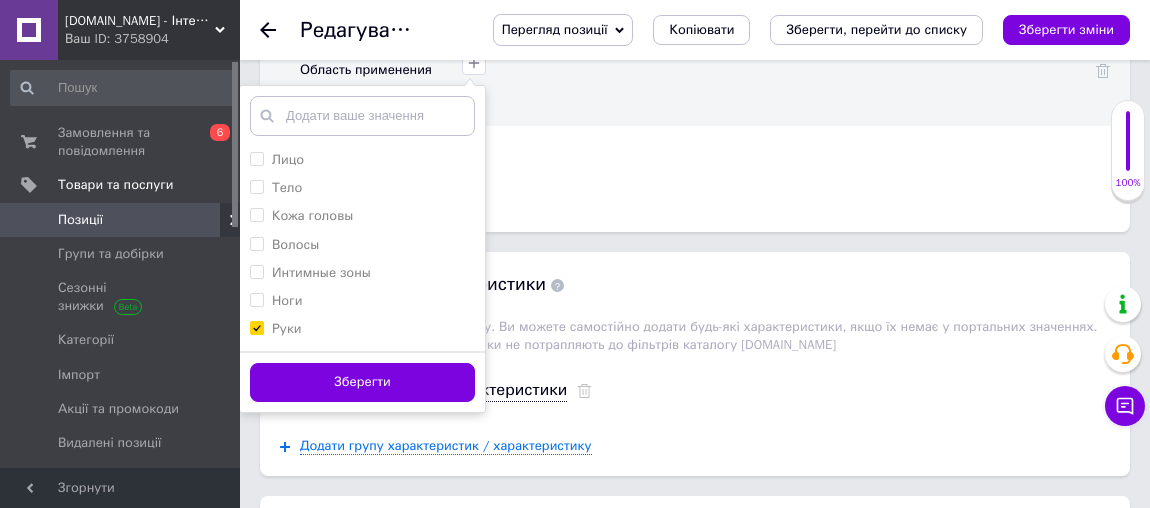 click on "Зберегти" at bounding box center [362, 382] 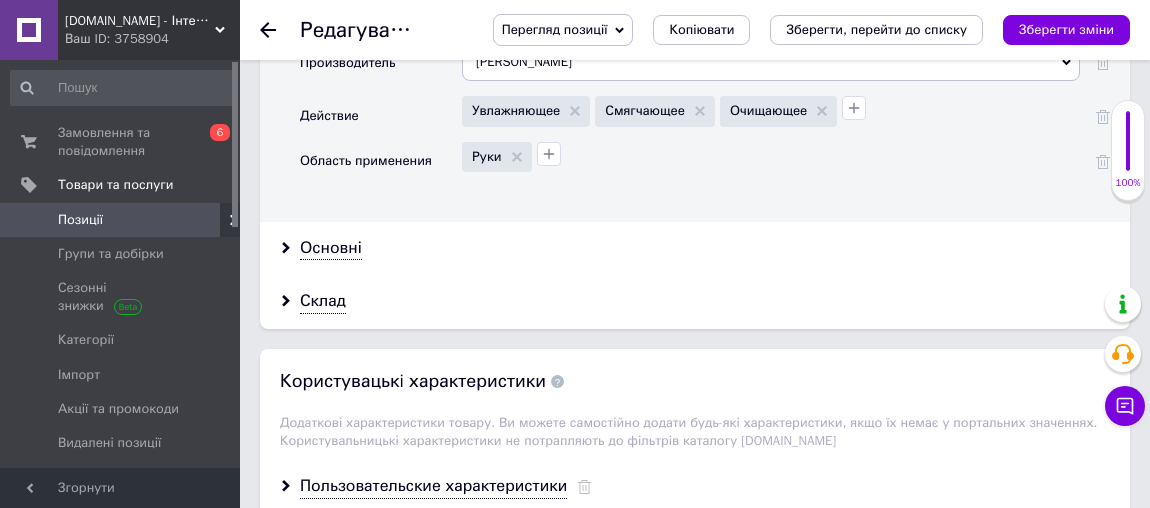 scroll, scrollTop: 2180, scrollLeft: 0, axis: vertical 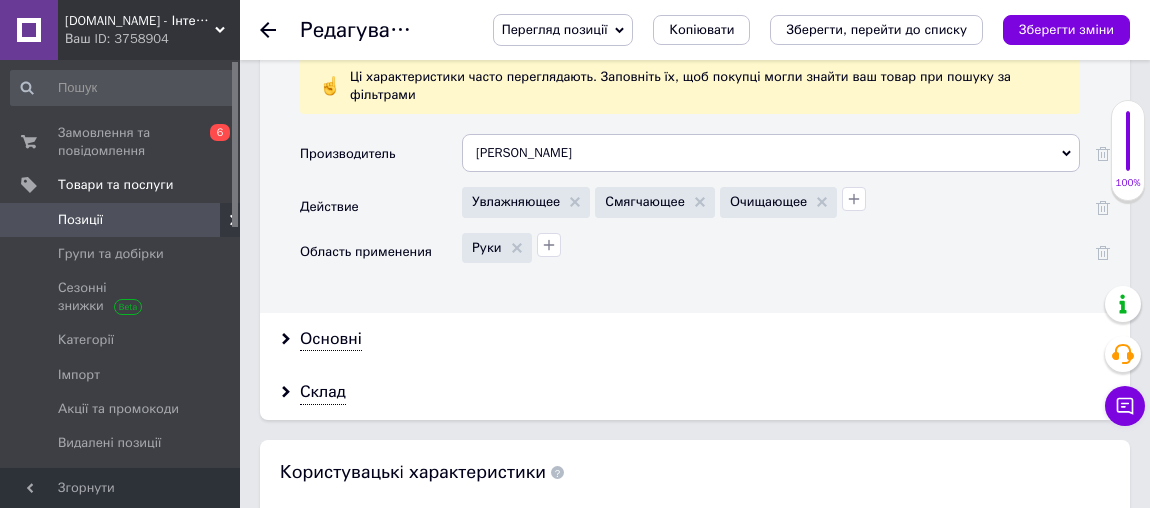 click on "Основні" at bounding box center [331, 339] 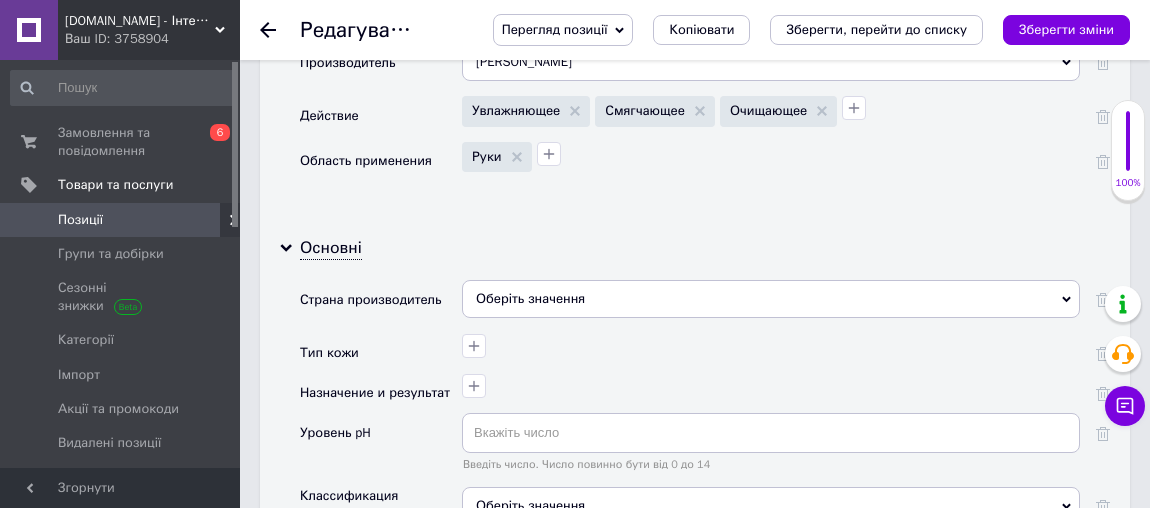 scroll, scrollTop: 2362, scrollLeft: 0, axis: vertical 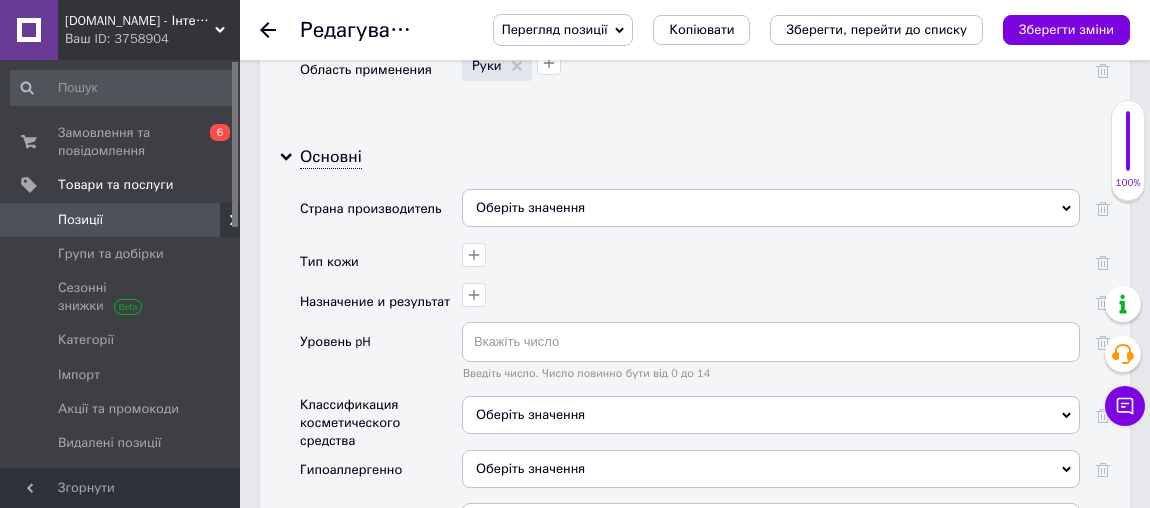 click on "Оберіть значення" at bounding box center (771, 208) 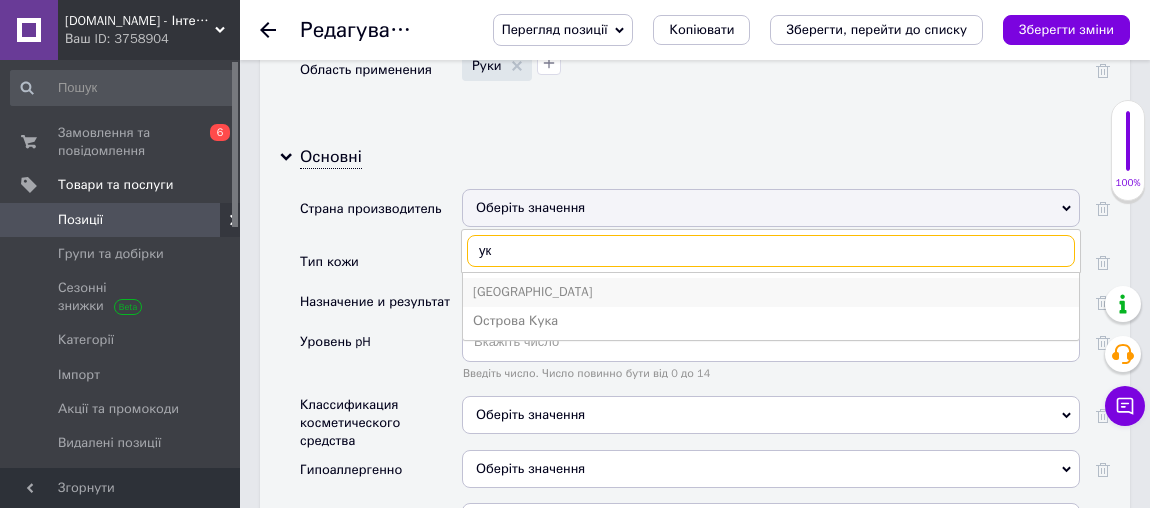 type on "ук" 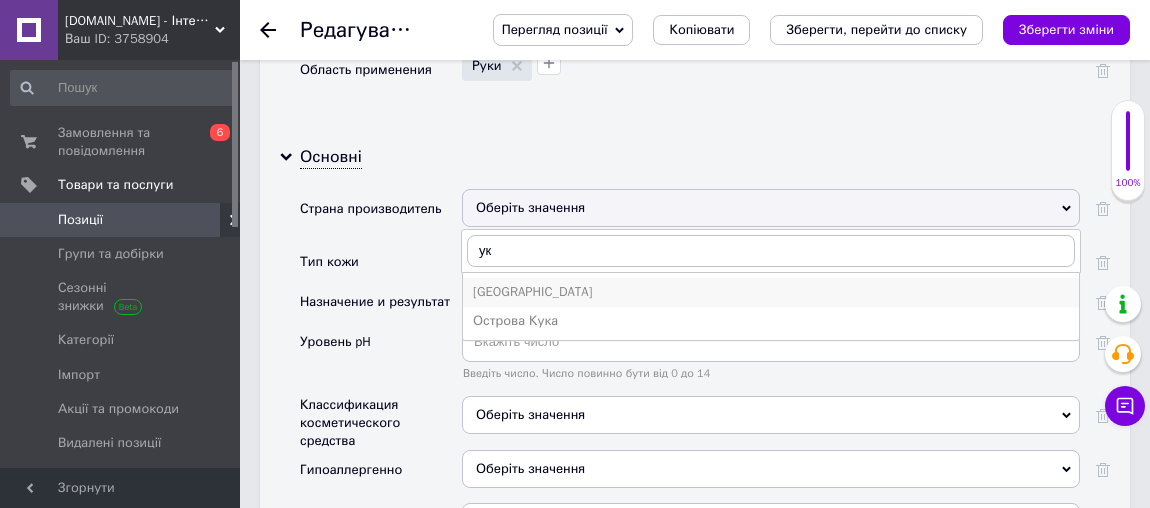 click on "[GEOGRAPHIC_DATA]" at bounding box center [771, 292] 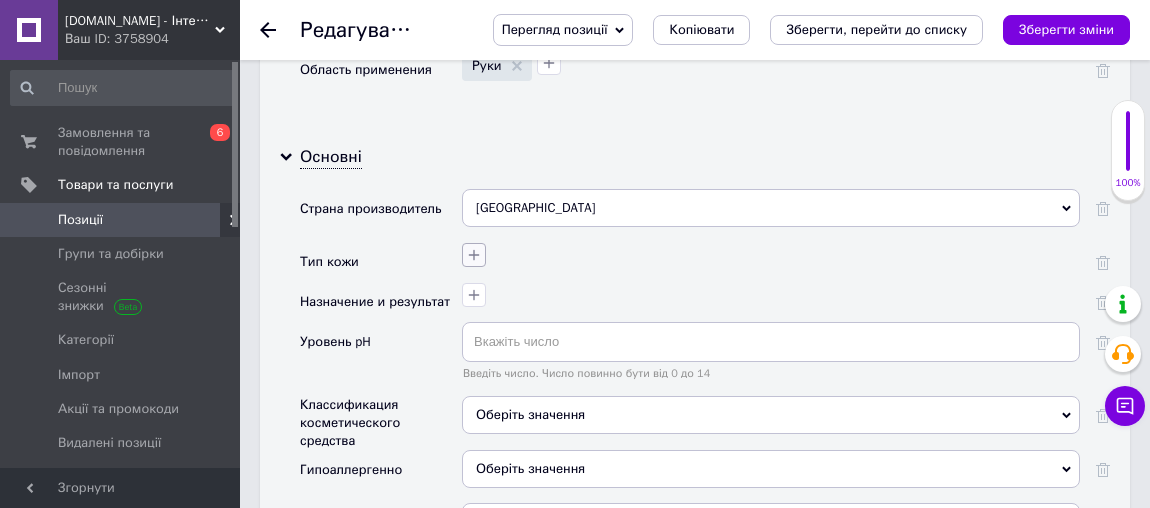 click 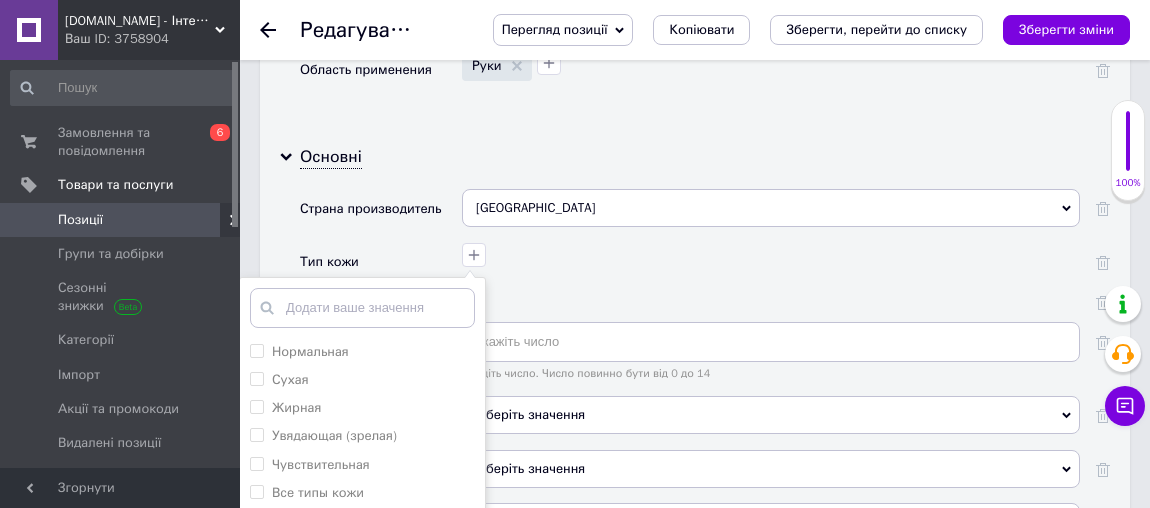 scroll, scrollTop: 2453, scrollLeft: 0, axis: vertical 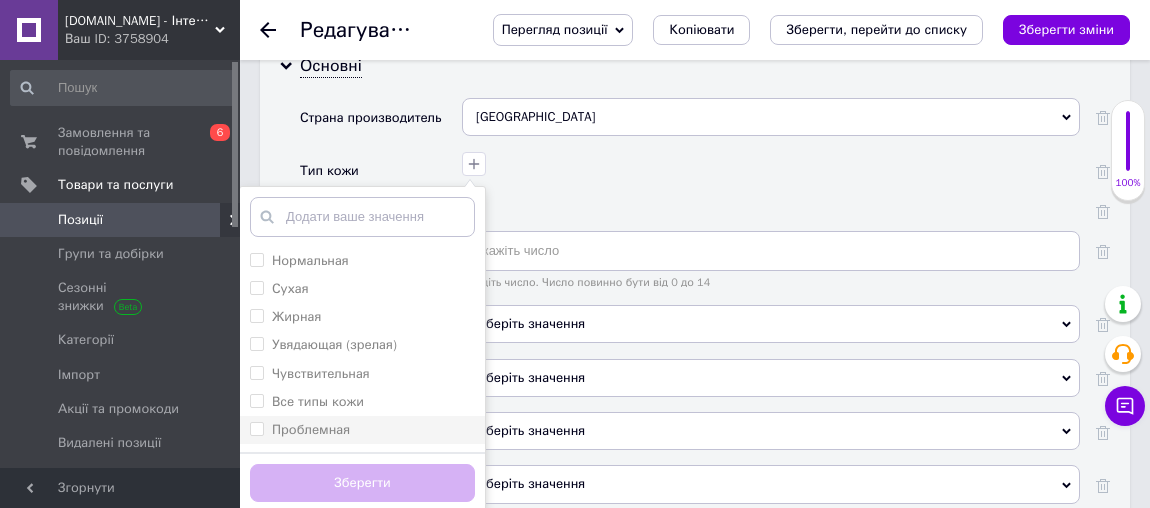 click on "Все типы кожи" at bounding box center (318, 401) 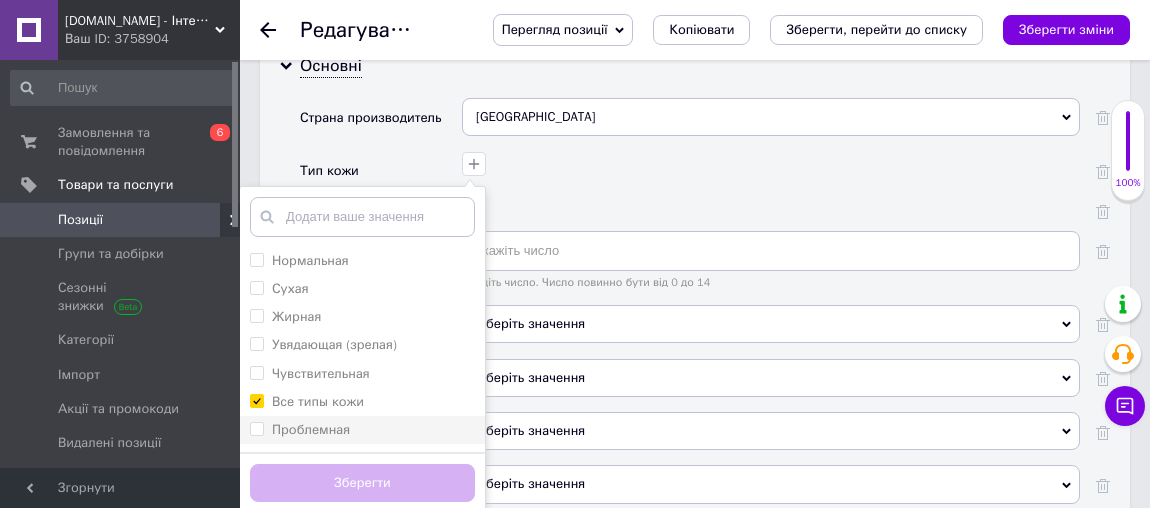 checkbox on "true" 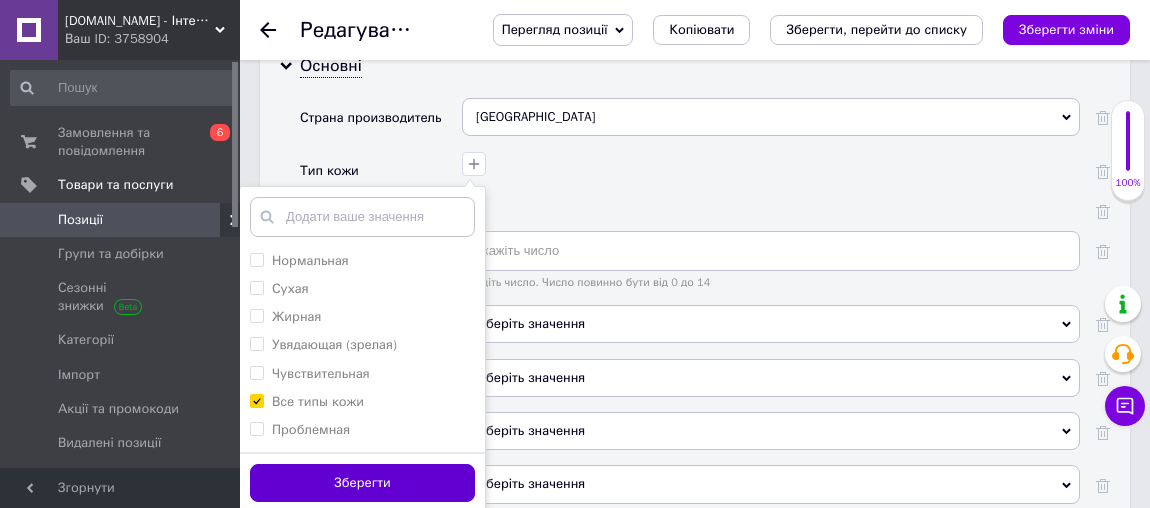 drag, startPoint x: 362, startPoint y: 440, endPoint x: 530, endPoint y: 299, distance: 219.32852 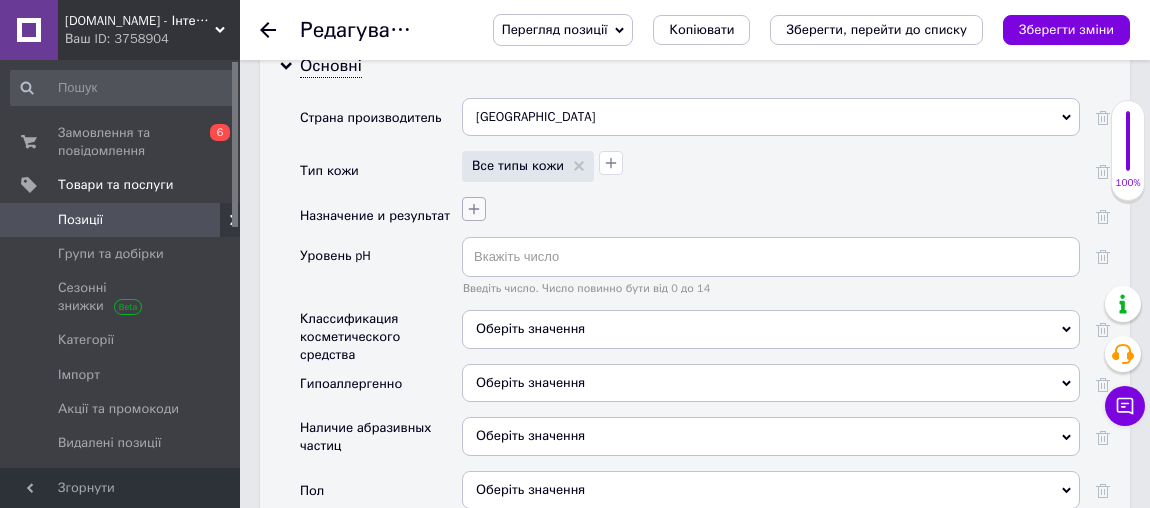 click 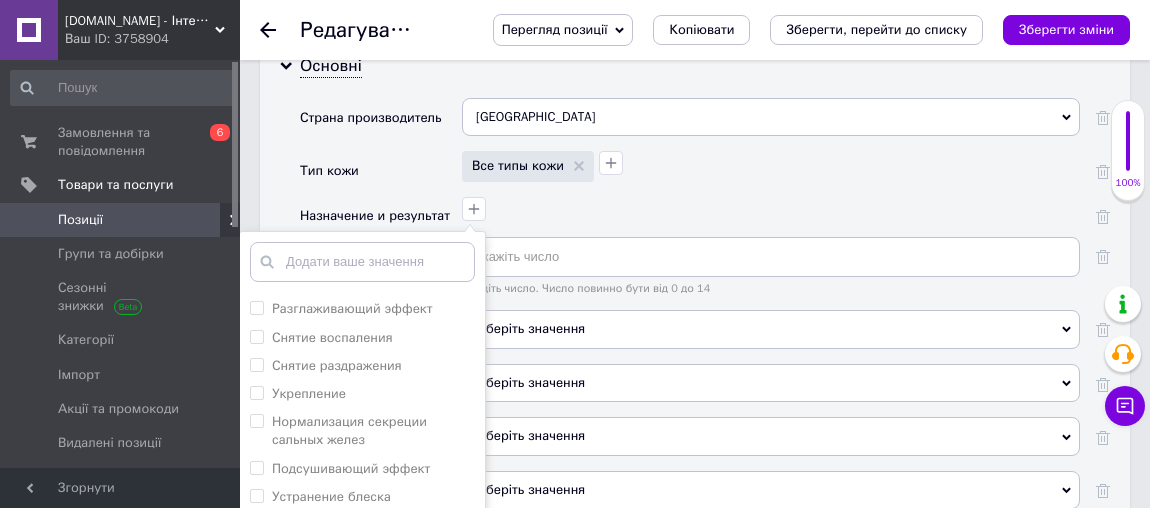 scroll, scrollTop: 545, scrollLeft: 0, axis: vertical 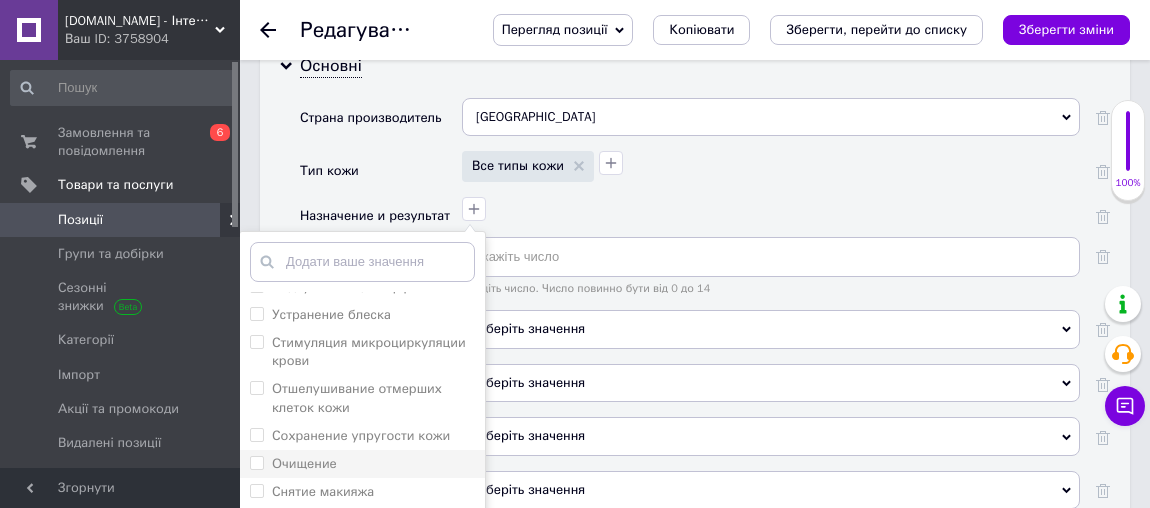 click on "Очищение" at bounding box center (304, 463) 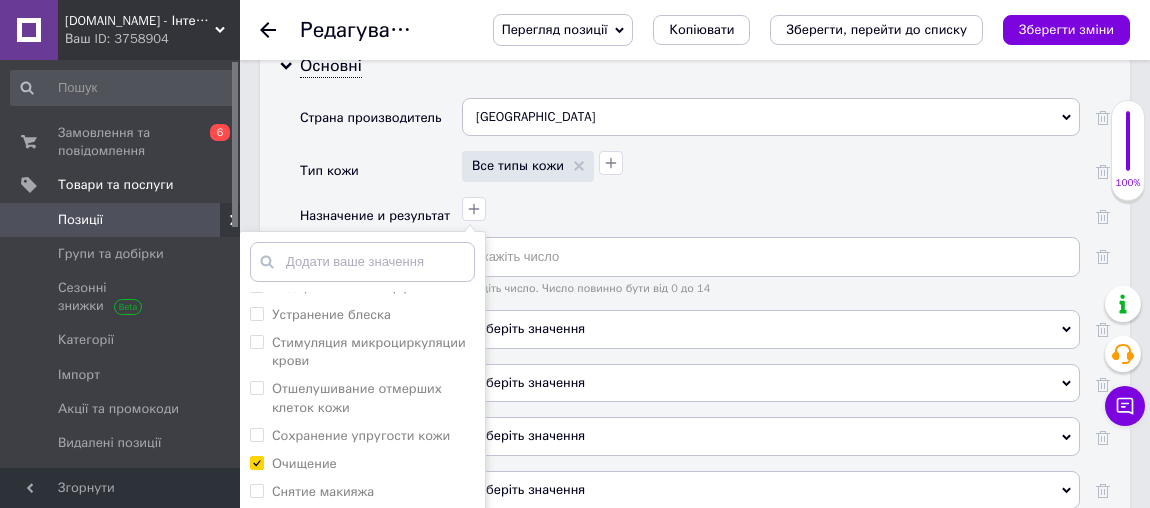 checkbox on "true" 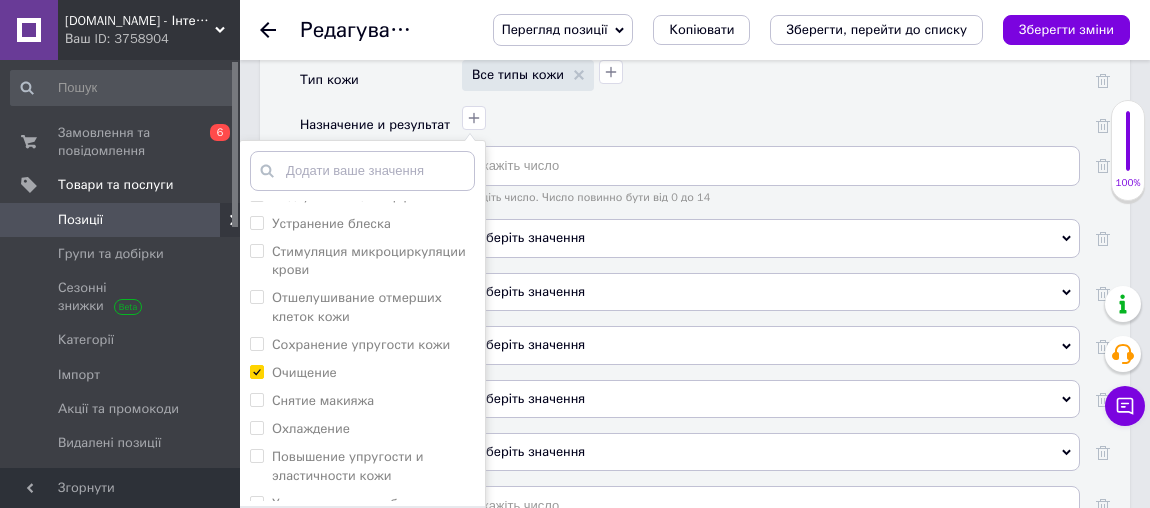 click on "Зберегти" at bounding box center [362, 537] 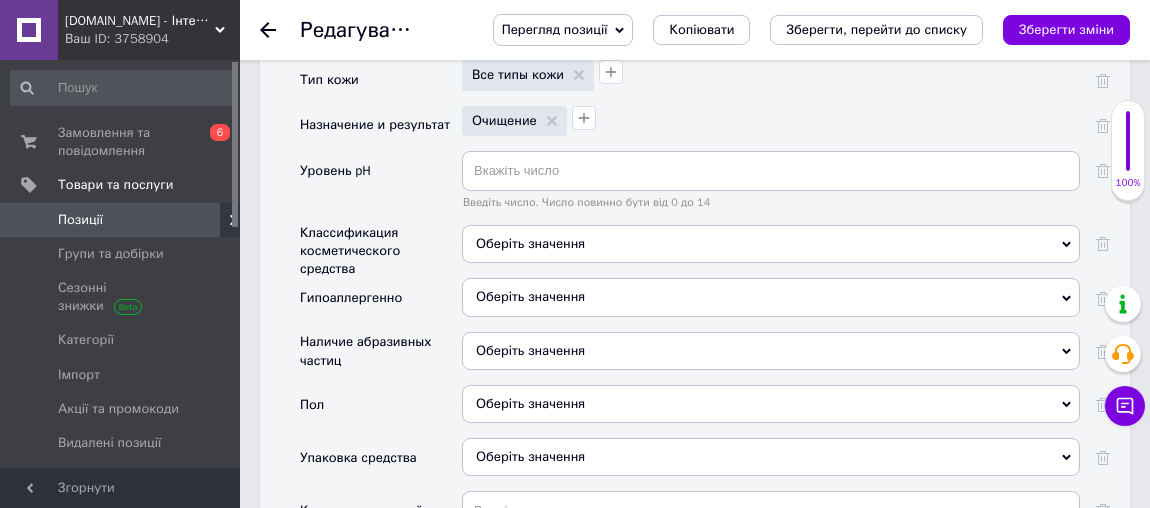 click on "Оберіть значення" at bounding box center [771, 244] 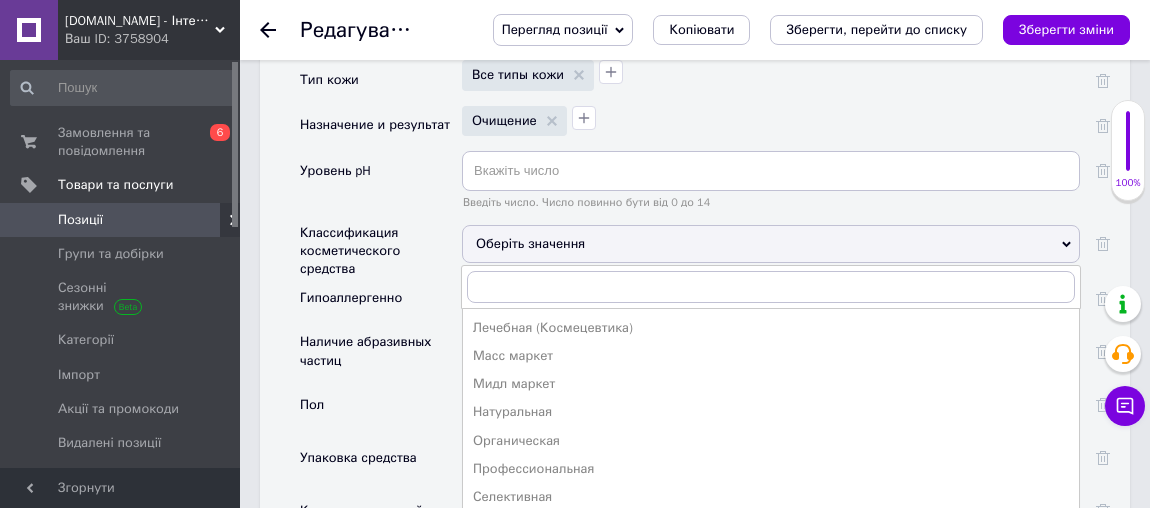 click on "Классификация косметического средства" at bounding box center [381, 251] 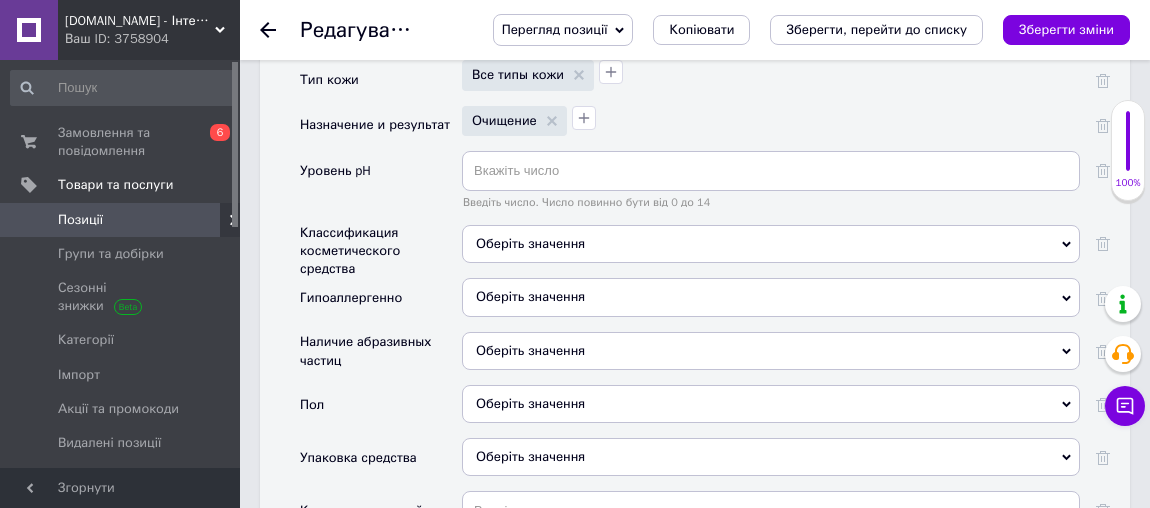scroll, scrollTop: 2726, scrollLeft: 0, axis: vertical 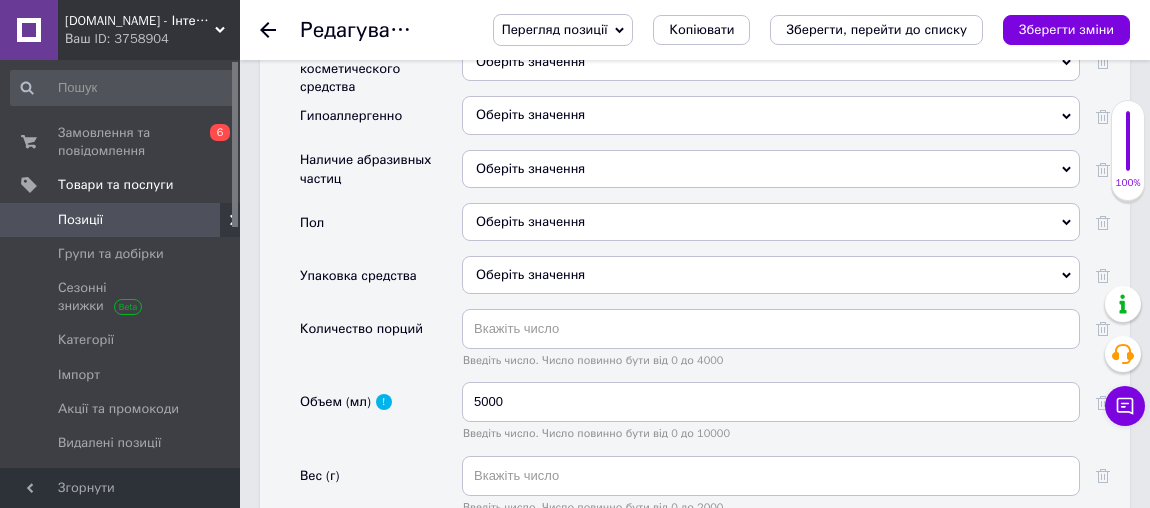 click on "Оберіть значення" at bounding box center [771, 275] 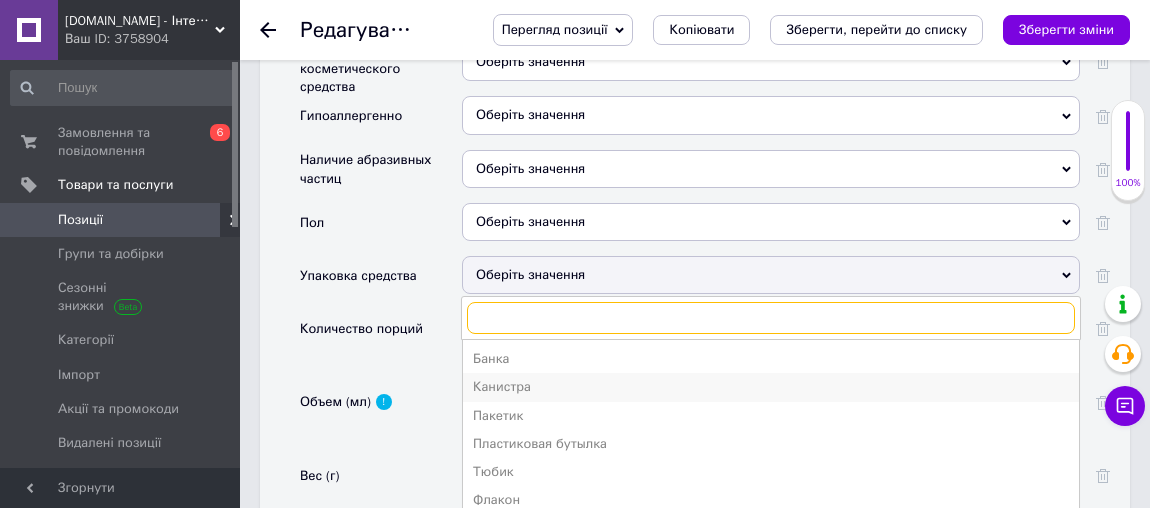 scroll, scrollTop: 2817, scrollLeft: 0, axis: vertical 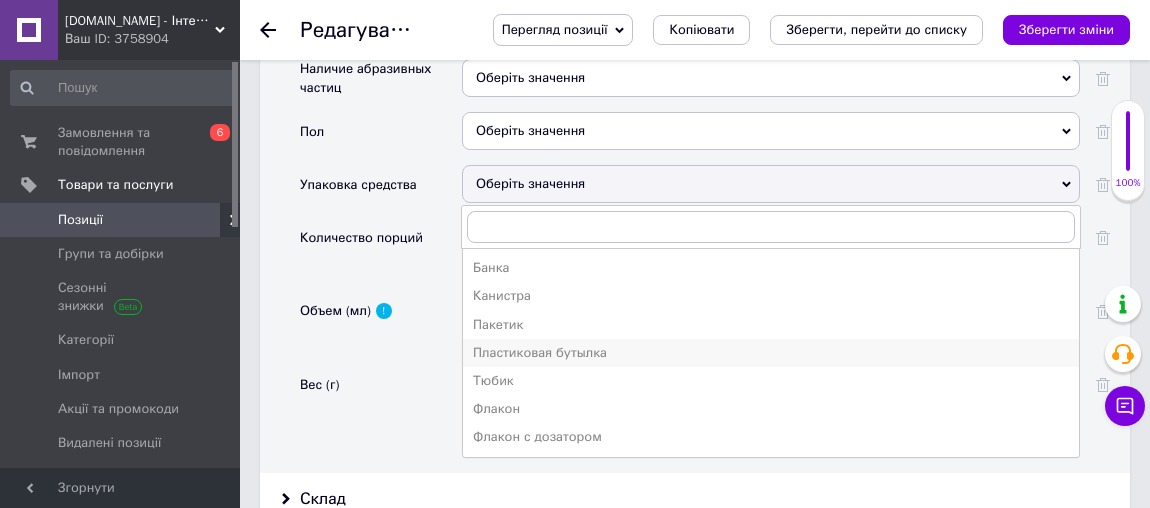 click on "Пластиковая бутылка" at bounding box center [771, 353] 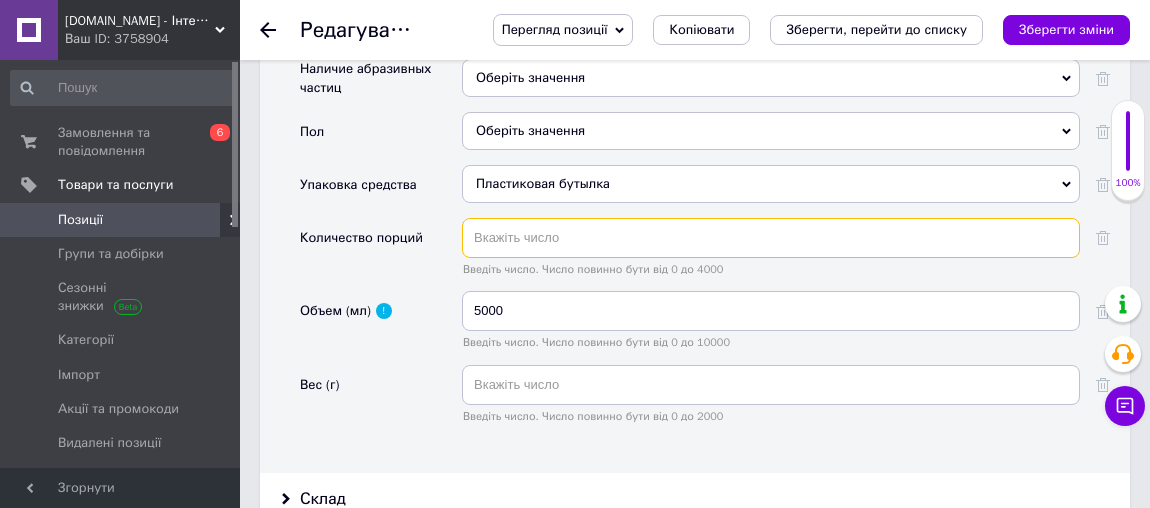 click at bounding box center [771, 238] 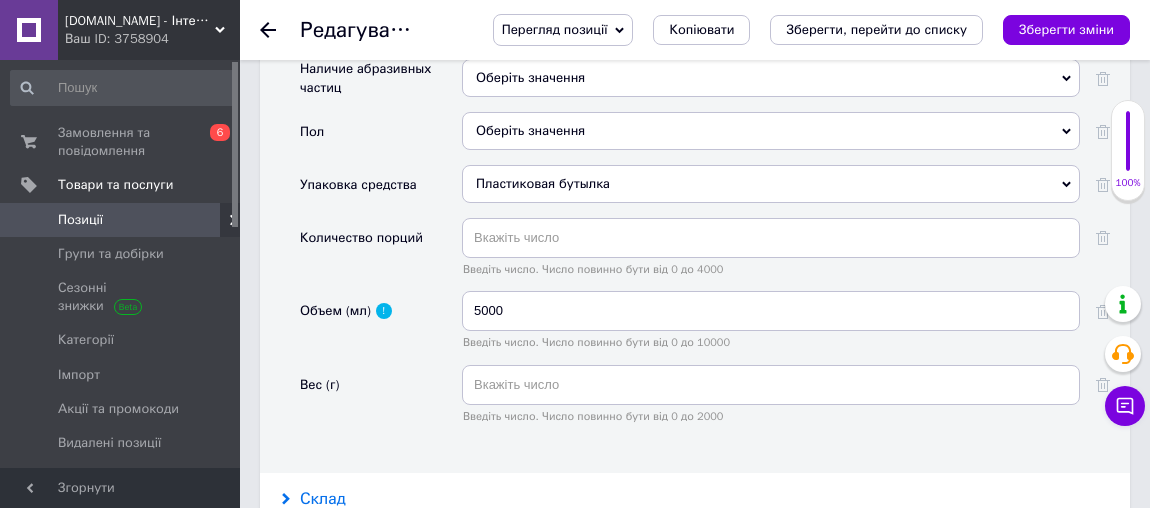 click on "Склад" at bounding box center [323, 499] 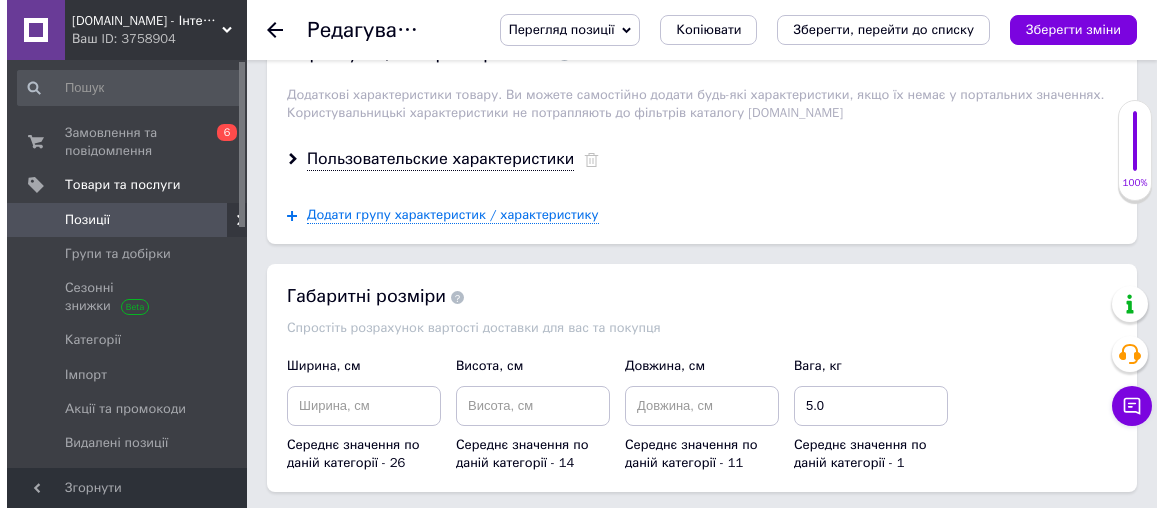 scroll, scrollTop: 4453, scrollLeft: 0, axis: vertical 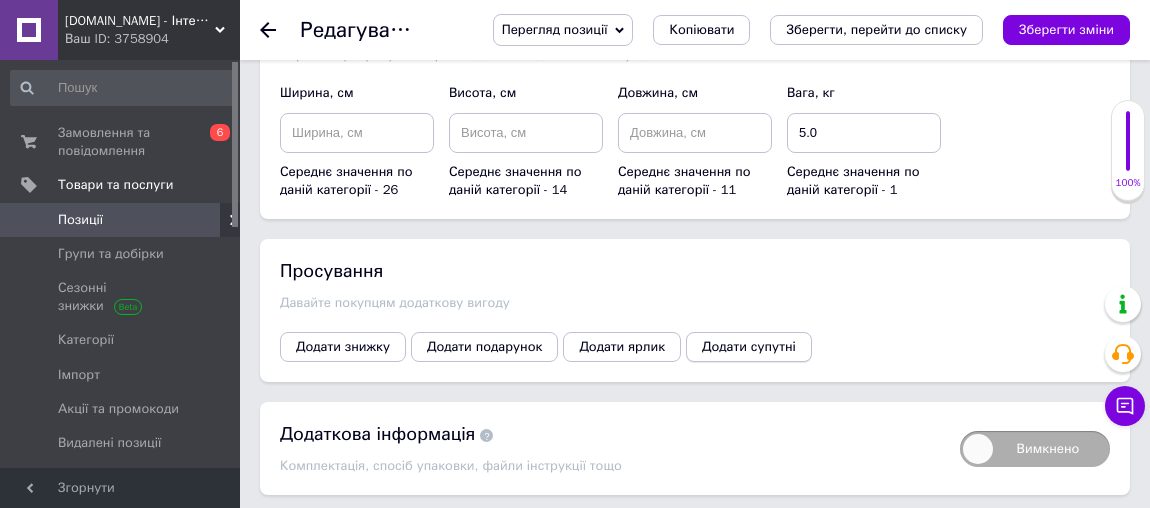 click on "Додати супутні" at bounding box center (749, 347) 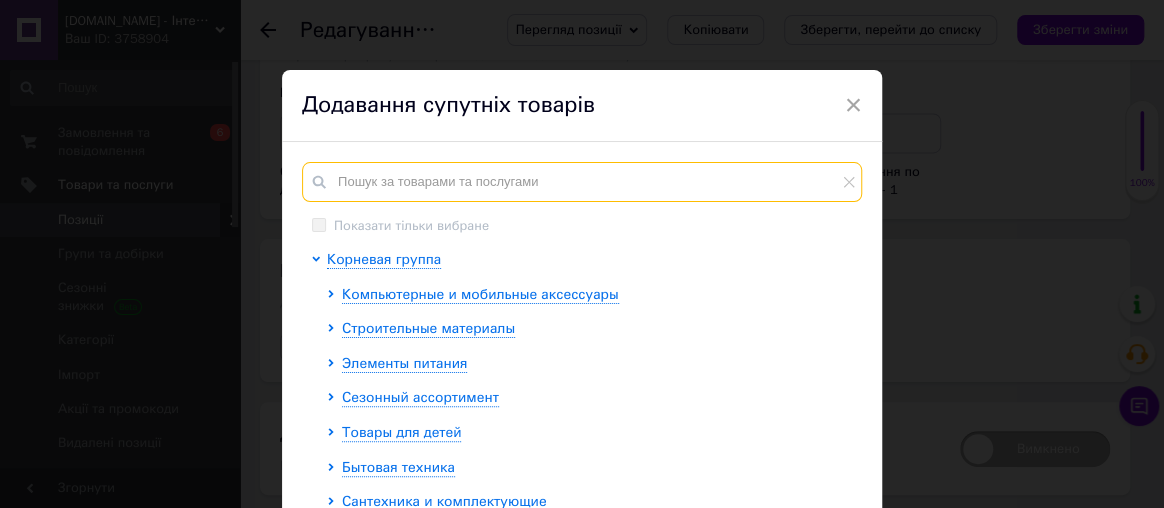 click at bounding box center (582, 182) 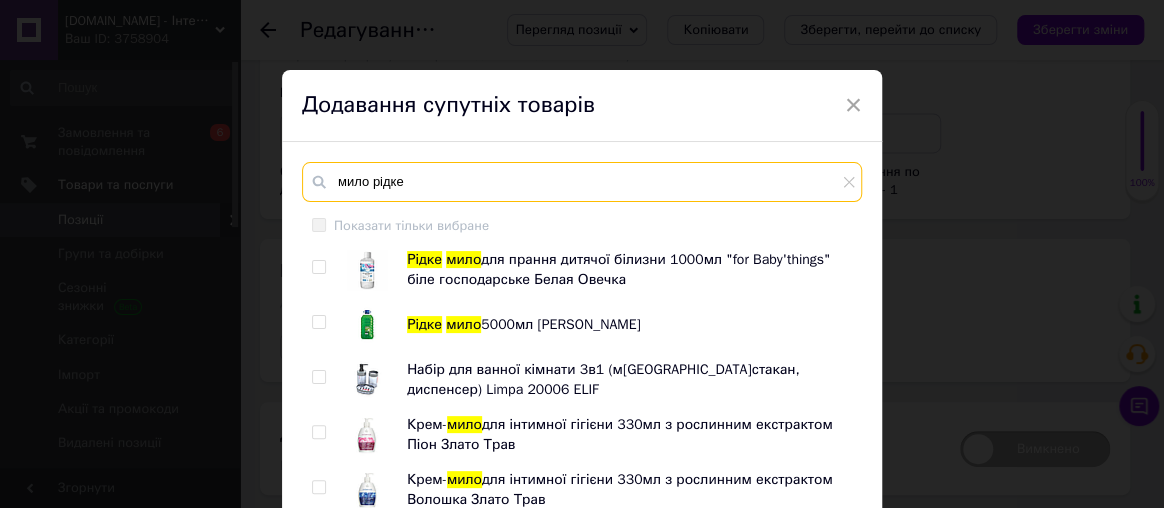 type on "мило рідке" 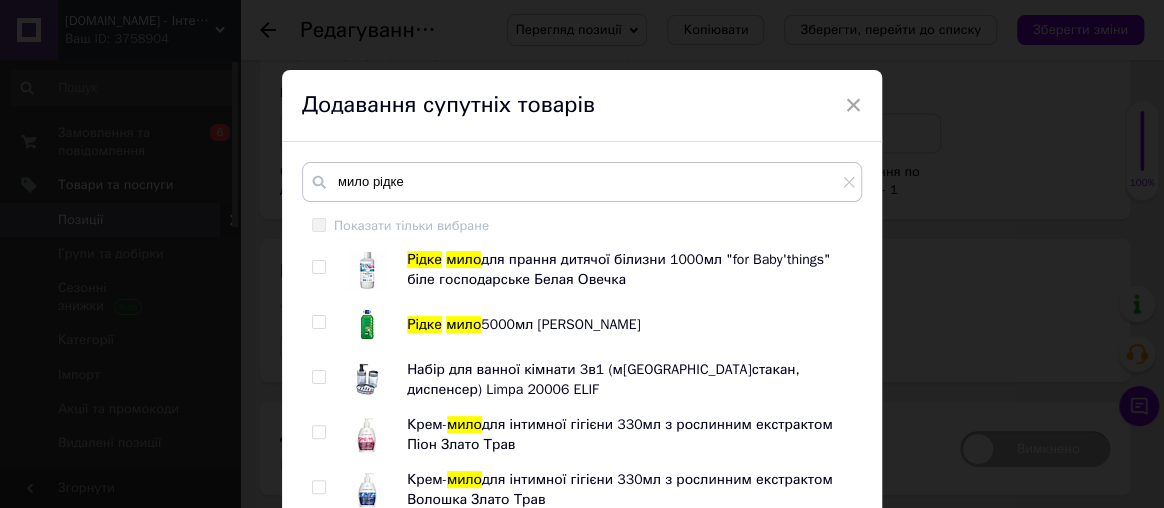 click at bounding box center (339, 325) 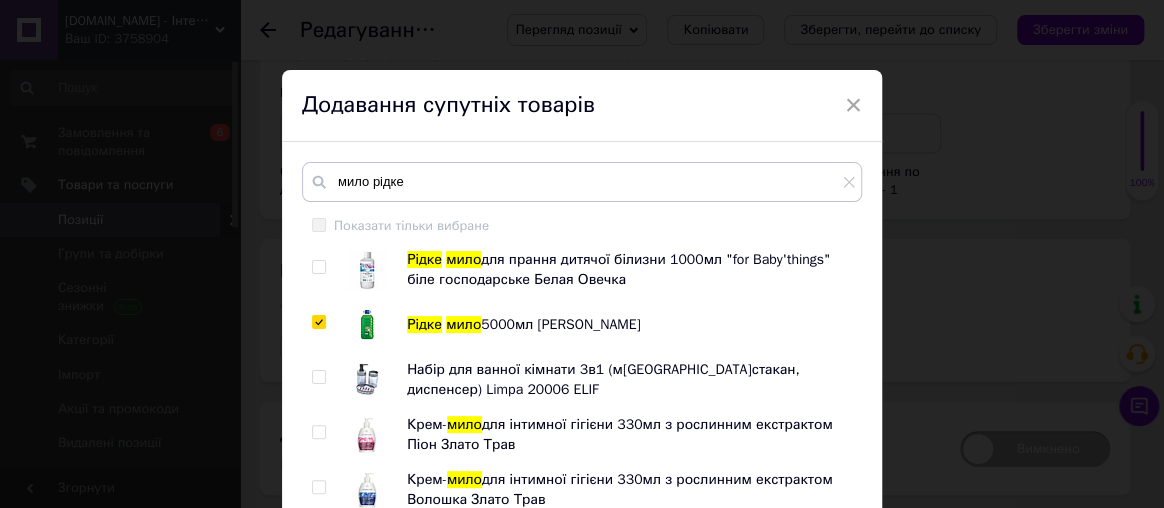 checkbox on "true" 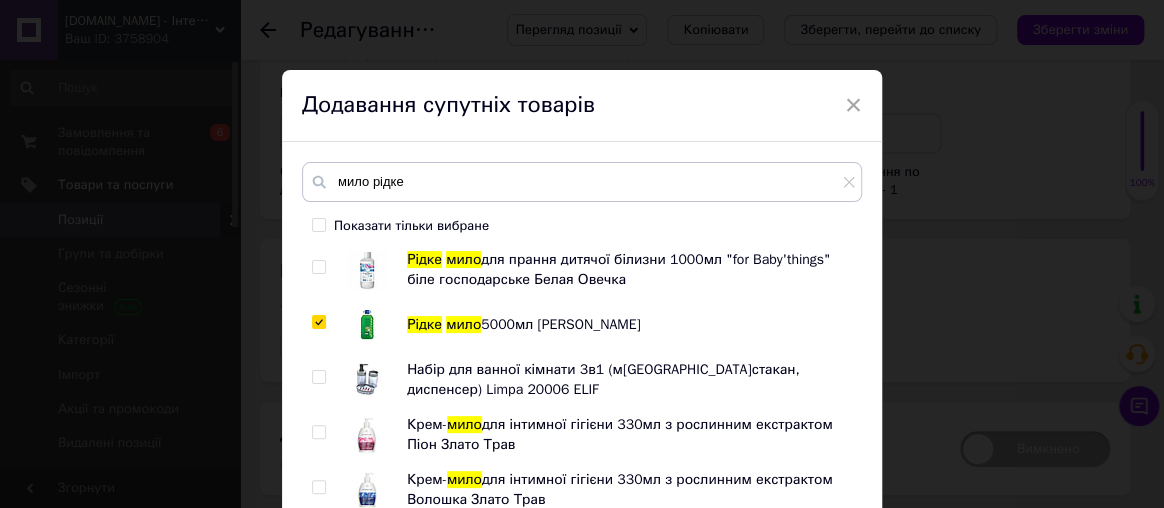scroll, scrollTop: 156, scrollLeft: 0, axis: vertical 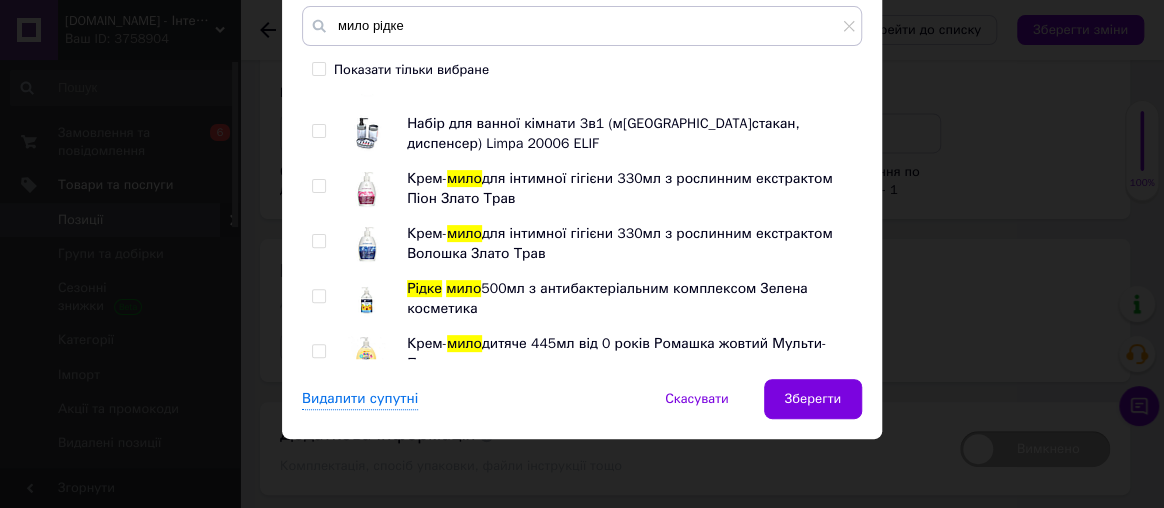 click at bounding box center (318, 296) 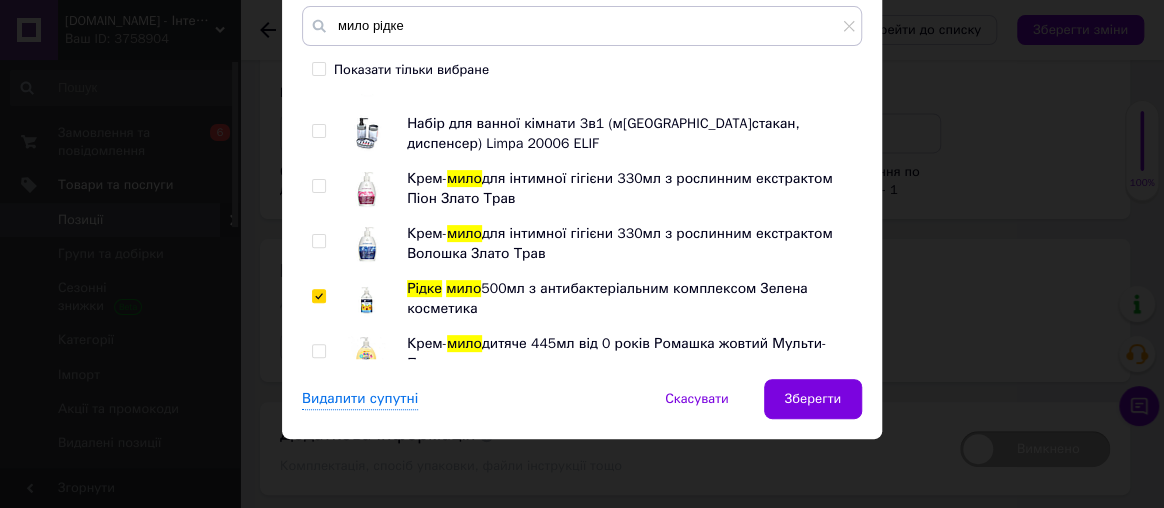 checkbox on "true" 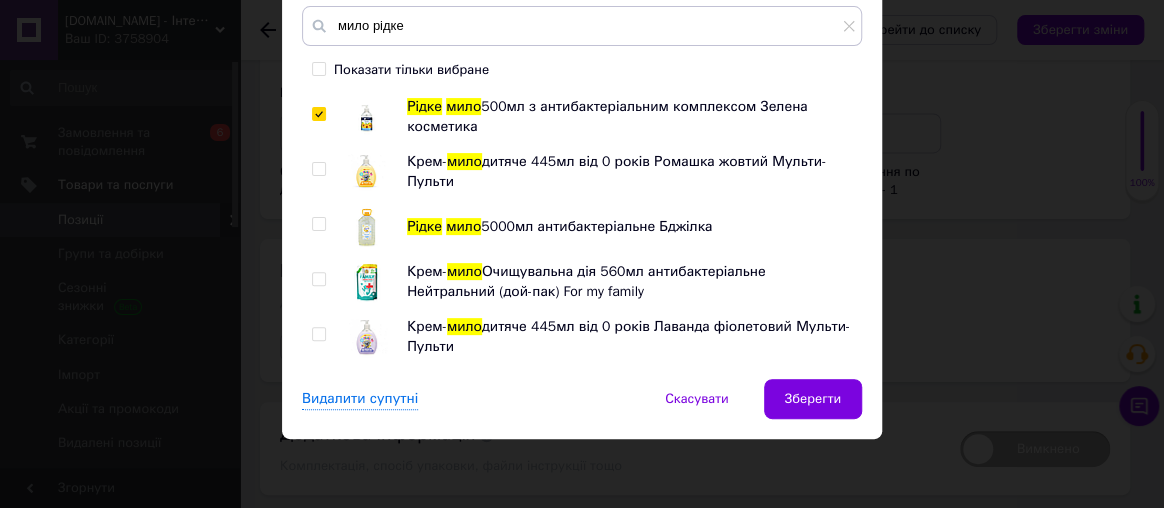 click at bounding box center (318, 224) 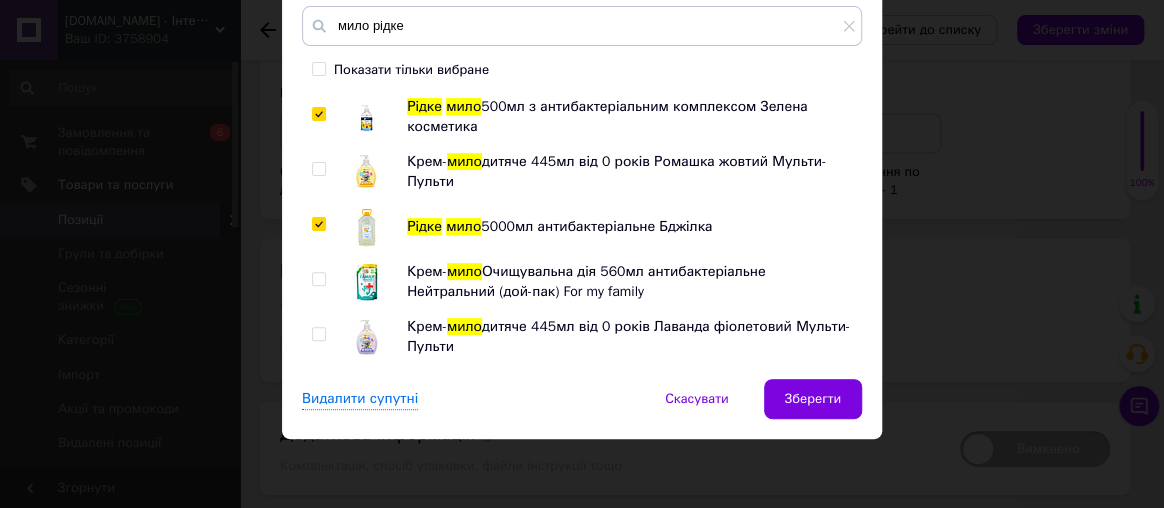 checkbox on "true" 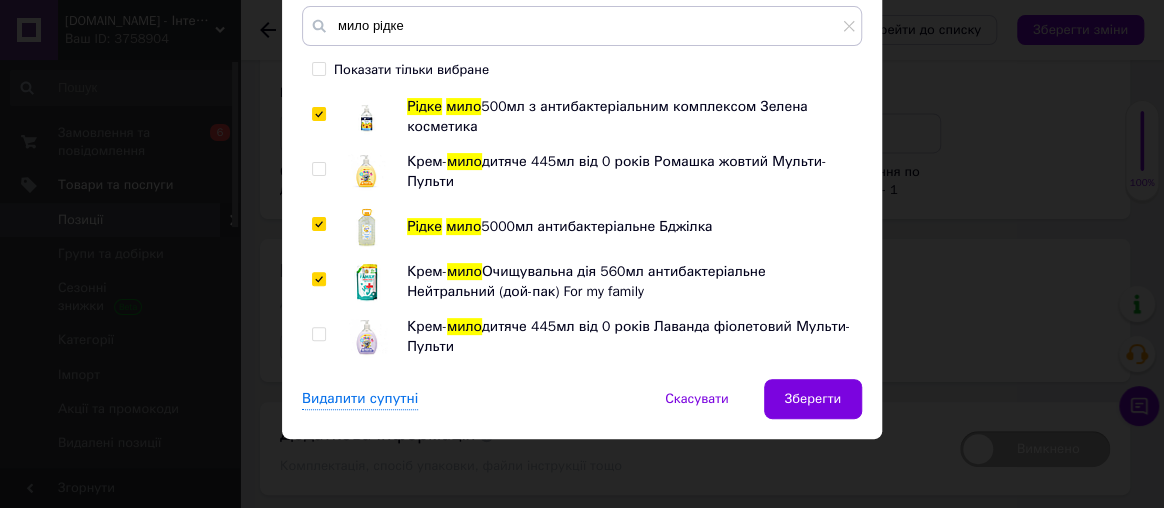 checkbox on "true" 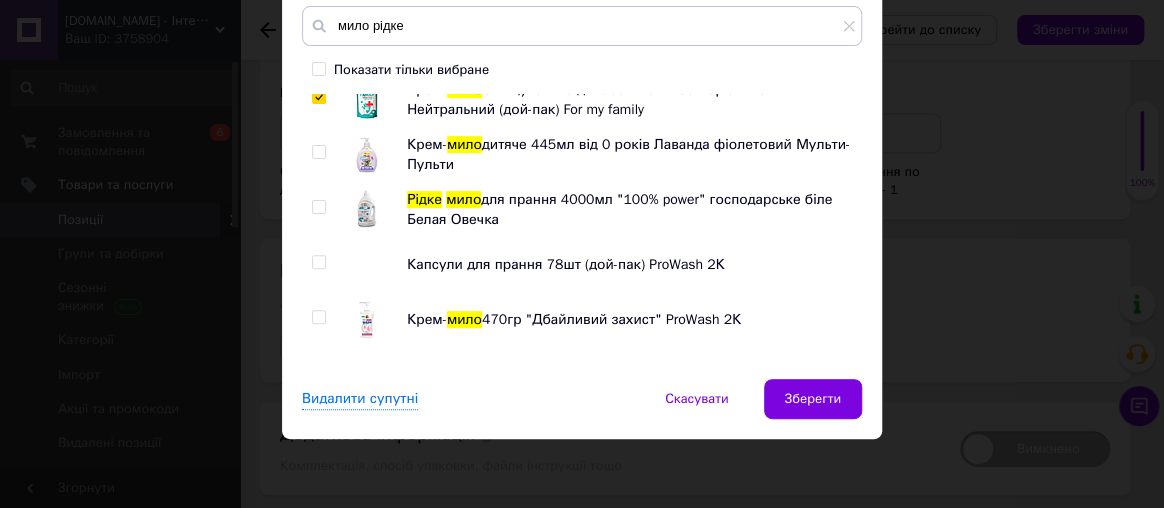 scroll, scrollTop: 545, scrollLeft: 0, axis: vertical 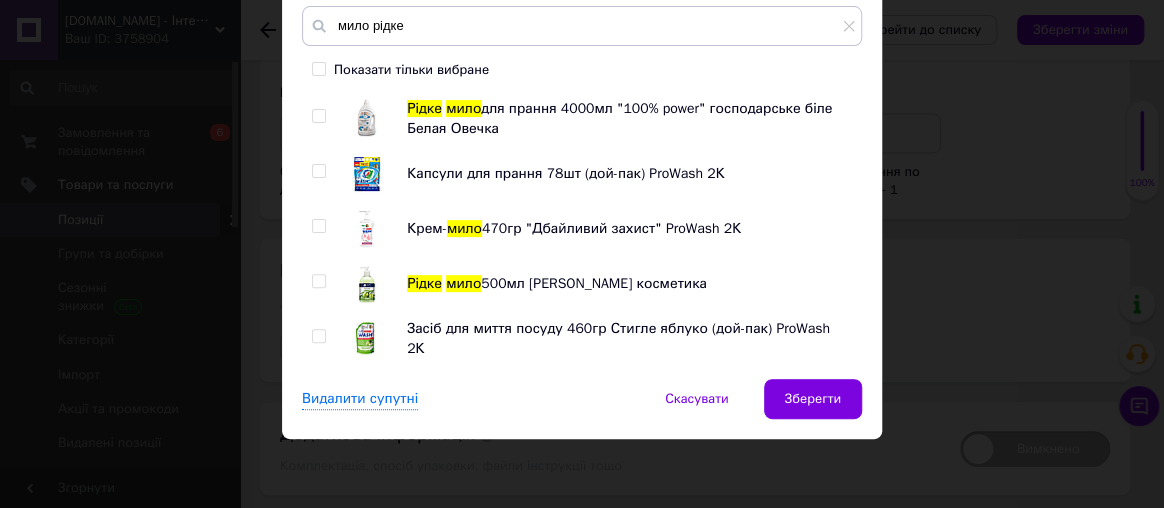 click at bounding box center [318, 226] 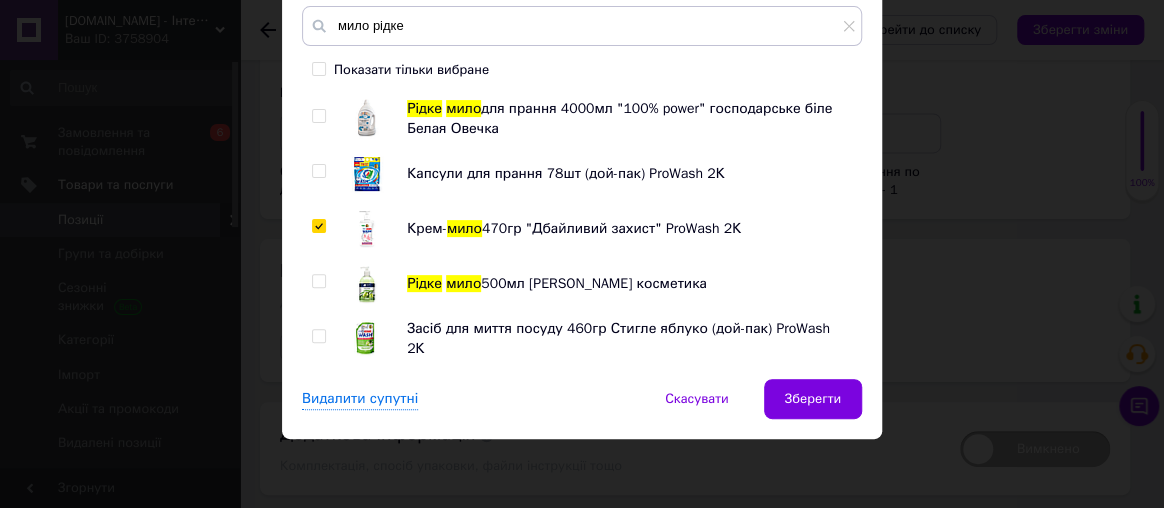 checkbox on "true" 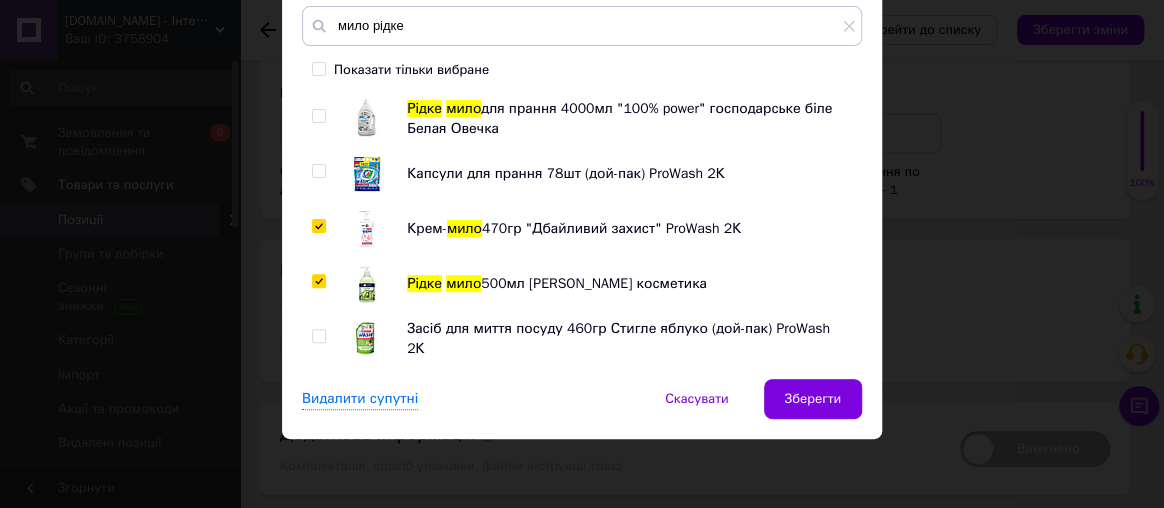 checkbox on "true" 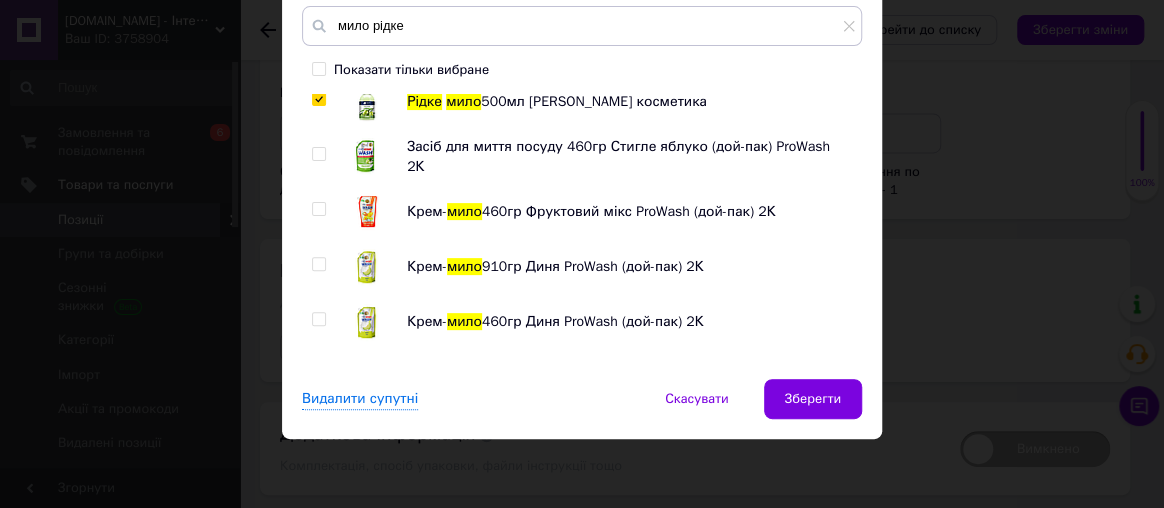 click at bounding box center [318, 209] 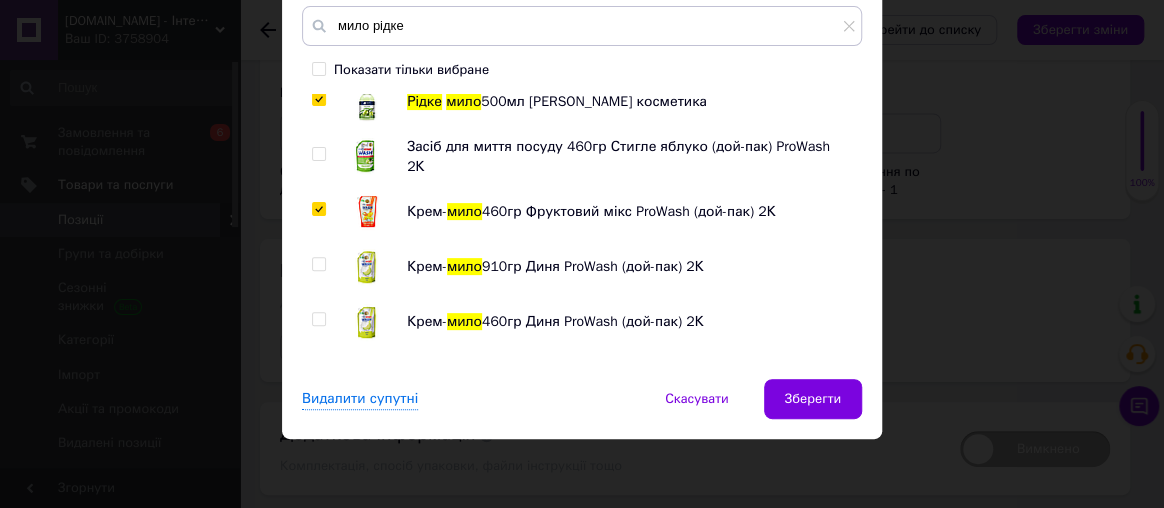 checkbox on "true" 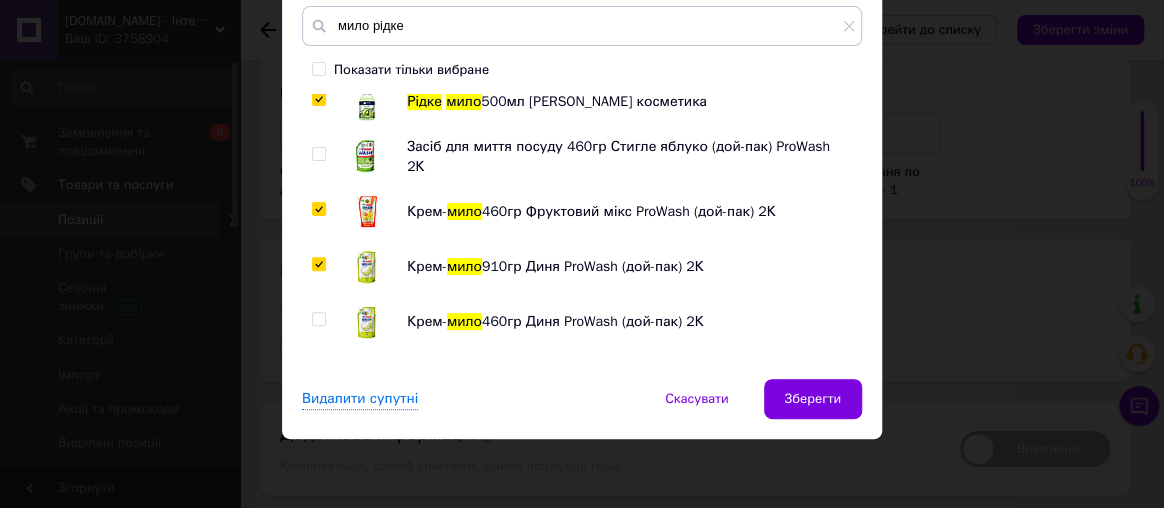 checkbox on "true" 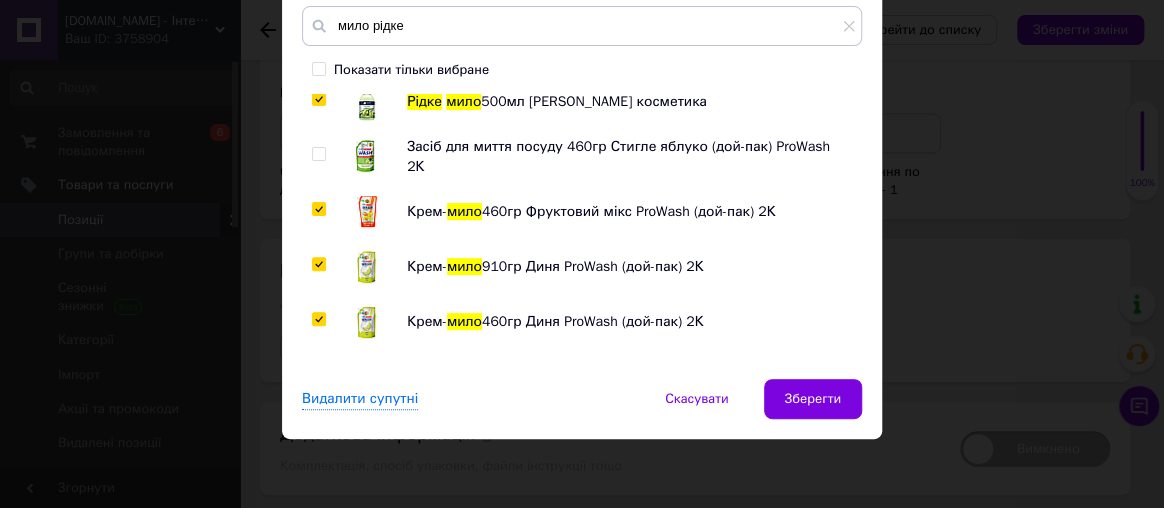 checkbox on "true" 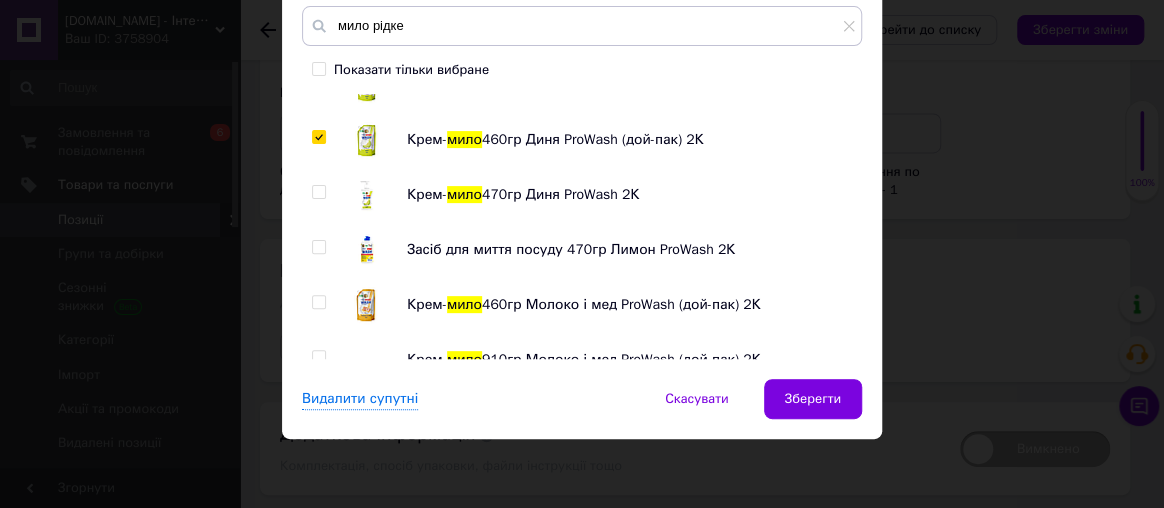 click at bounding box center (318, 192) 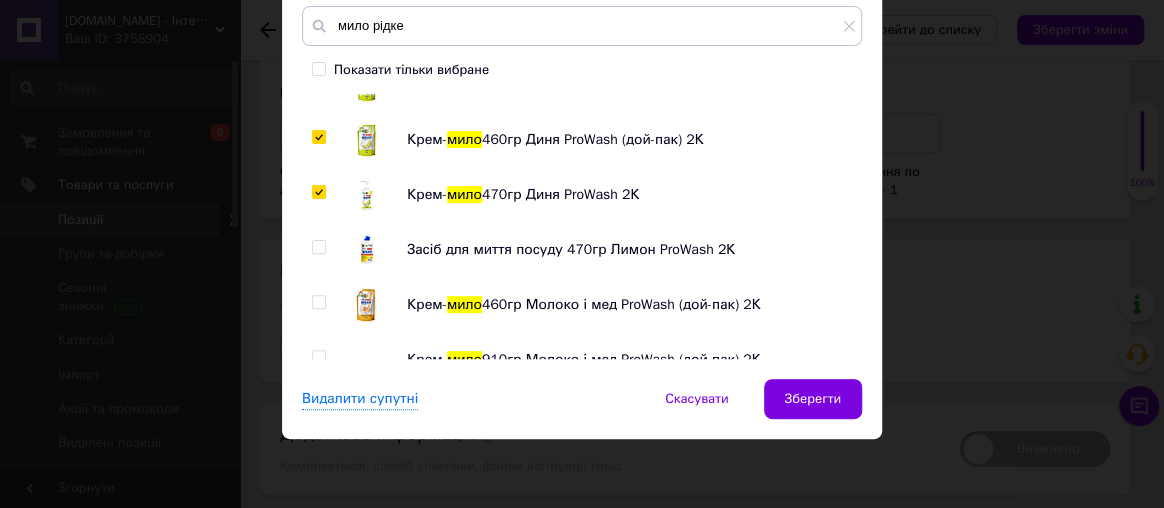 checkbox on "true" 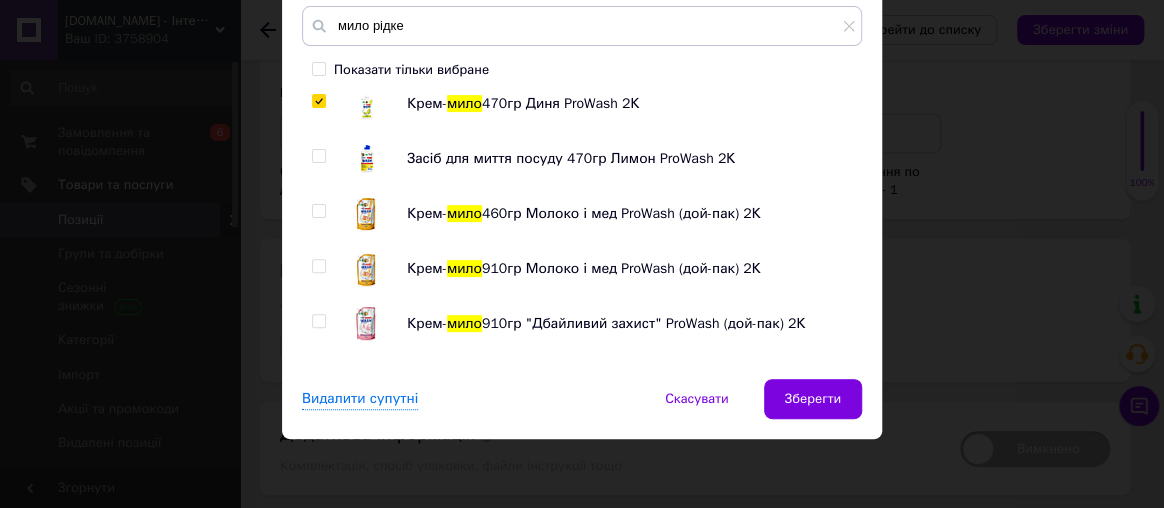 click at bounding box center (318, 211) 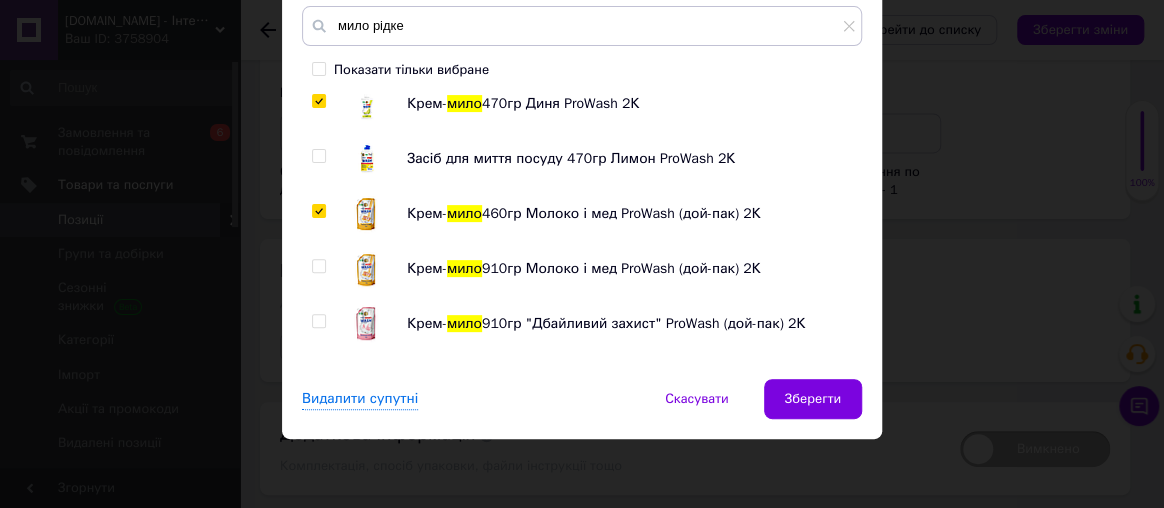 checkbox on "true" 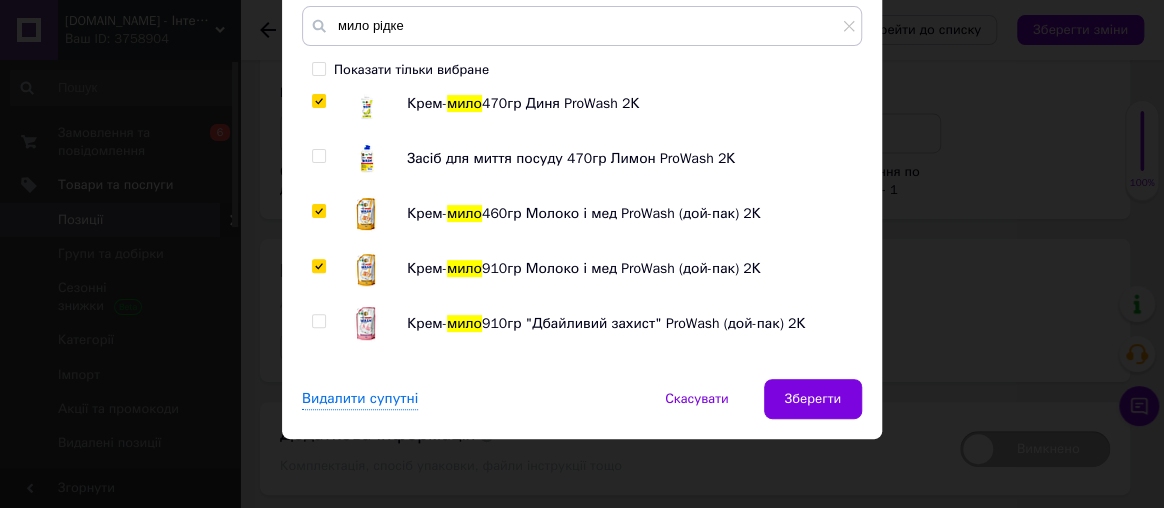 checkbox on "true" 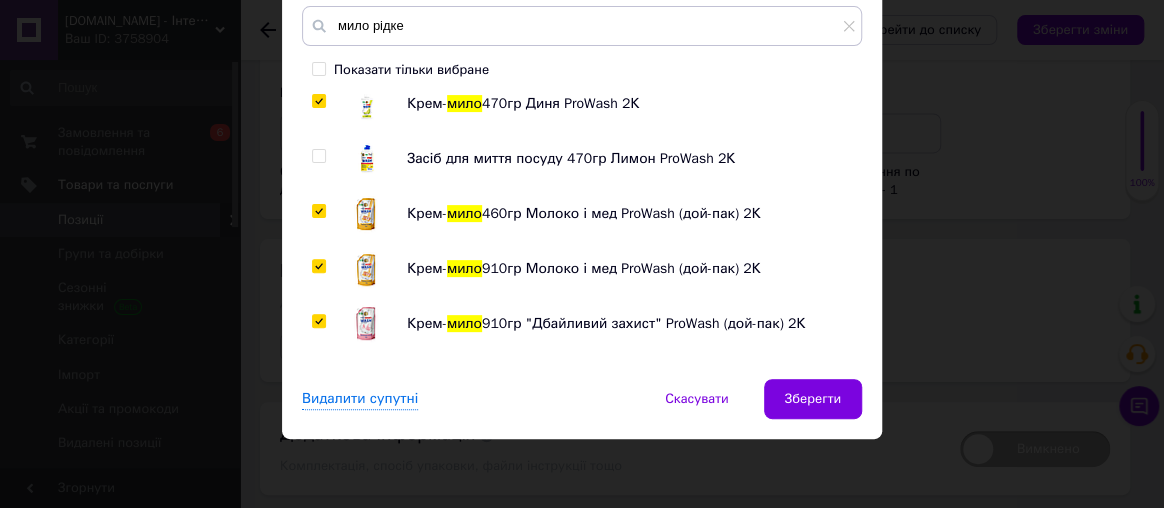 checkbox on "true" 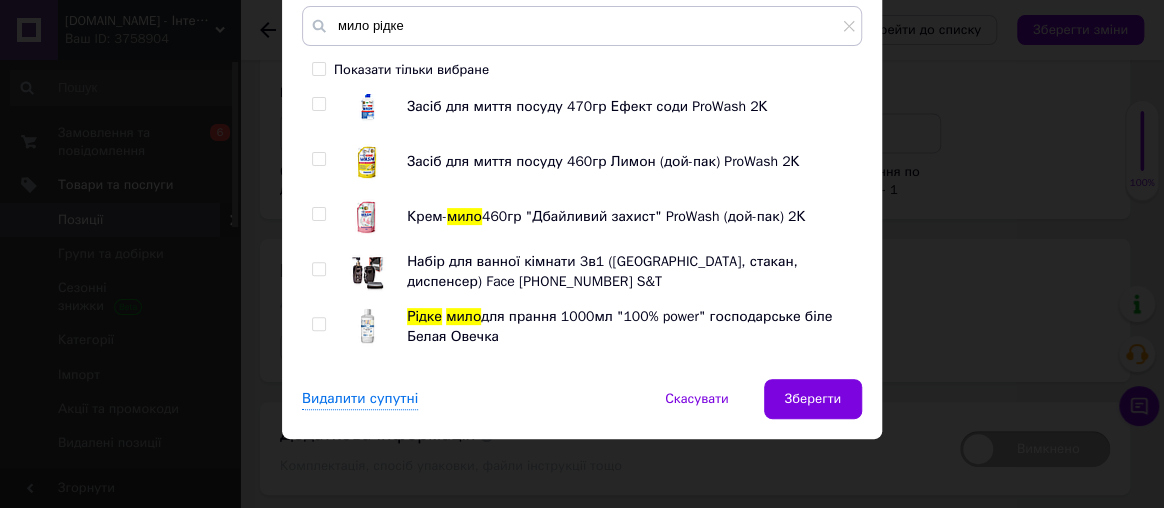scroll, scrollTop: 1363, scrollLeft: 0, axis: vertical 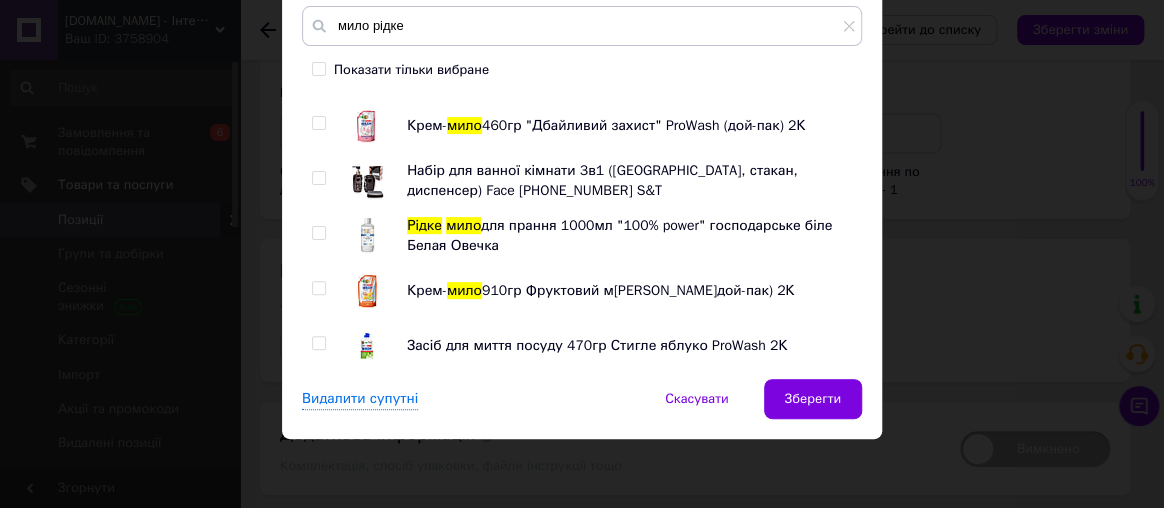 click at bounding box center [318, 123] 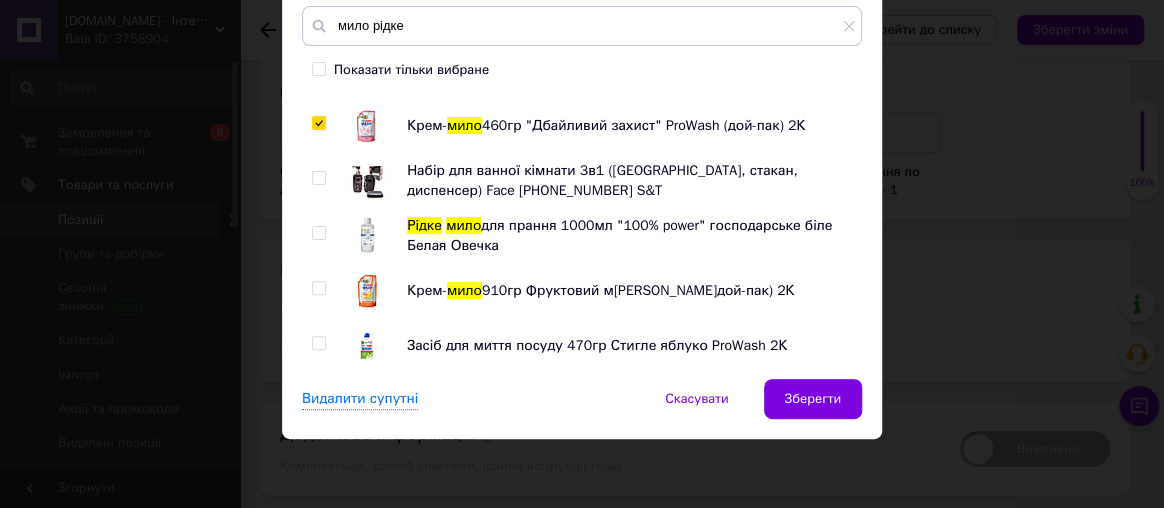 checkbox on "true" 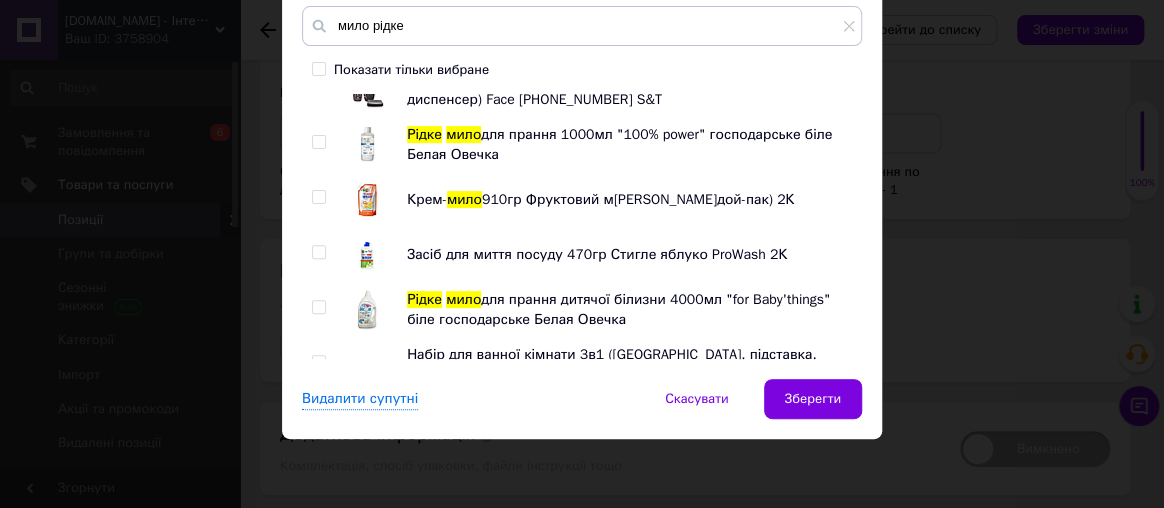 click at bounding box center (318, 197) 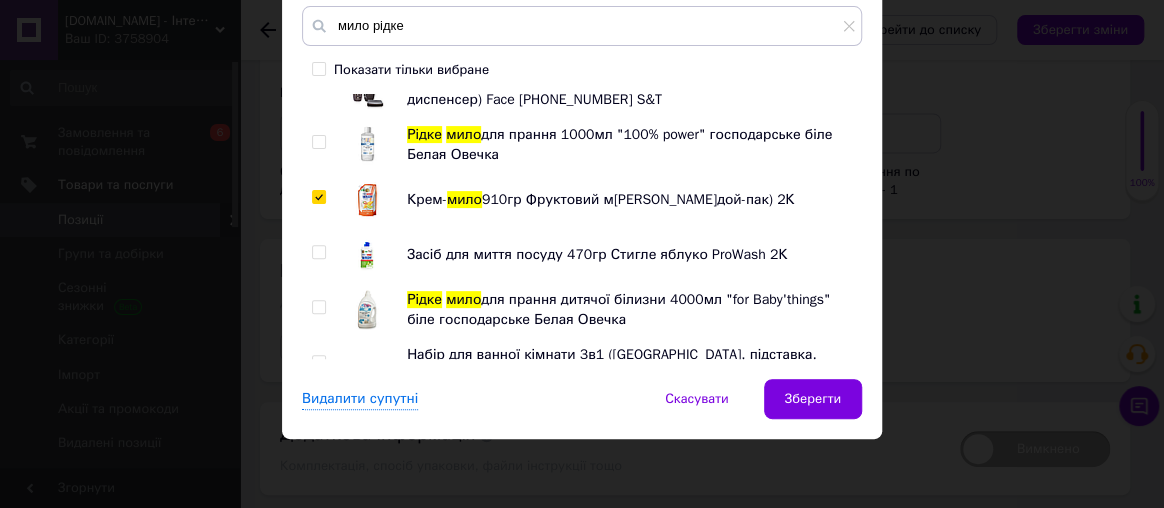 checkbox on "true" 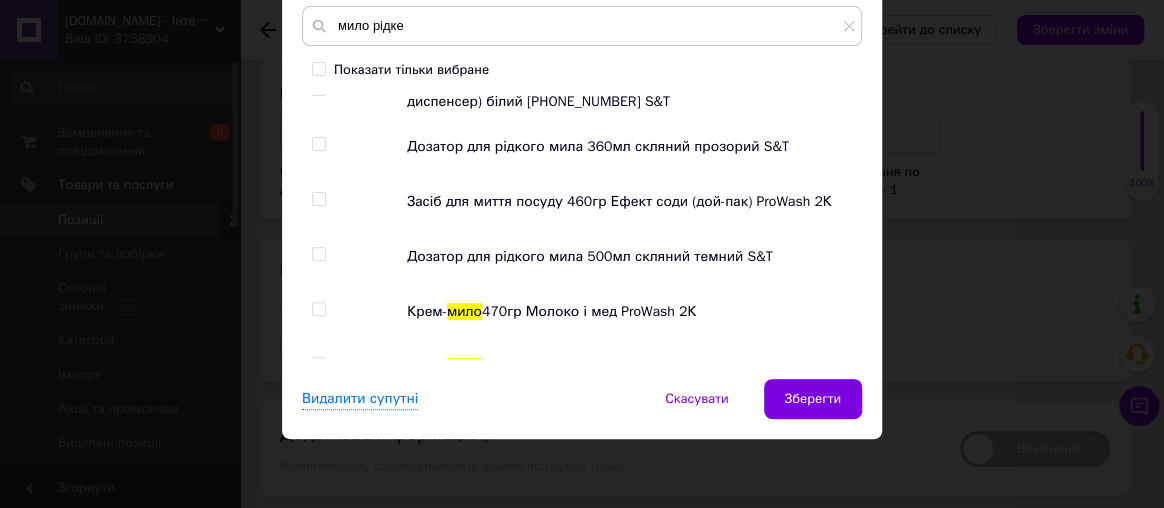scroll, scrollTop: 1818, scrollLeft: 0, axis: vertical 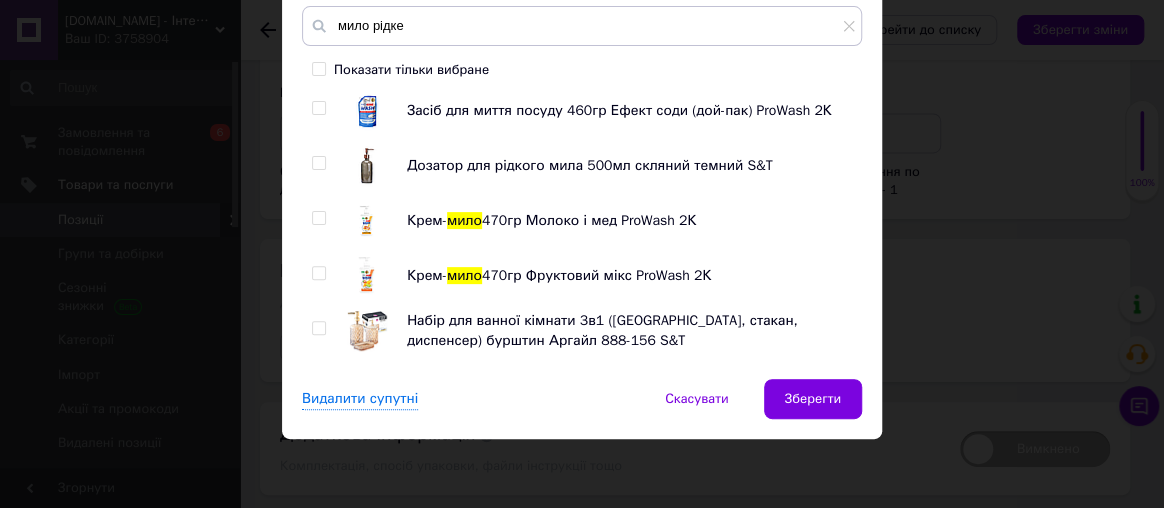 click at bounding box center (318, 218) 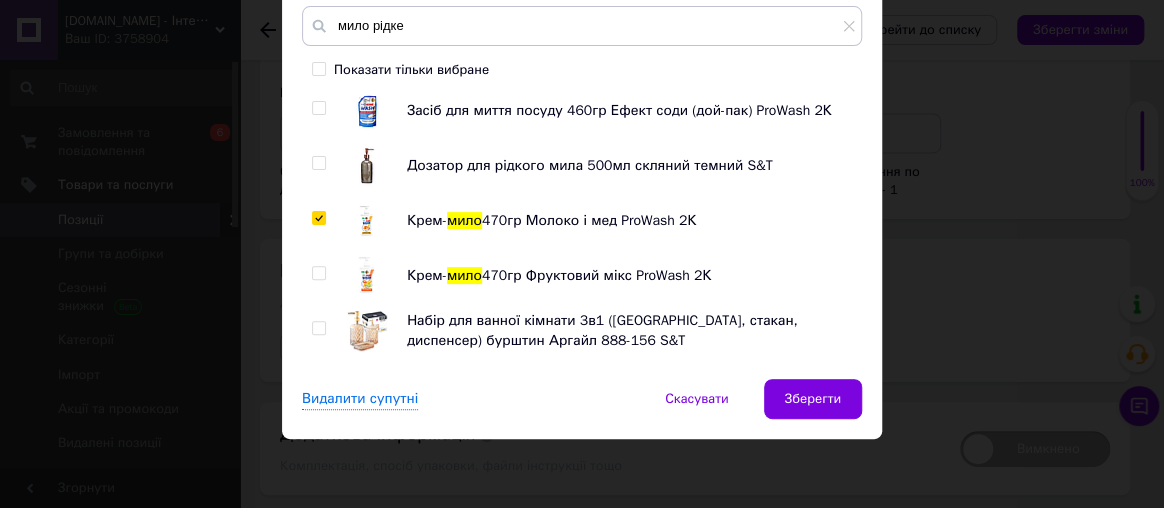 checkbox on "true" 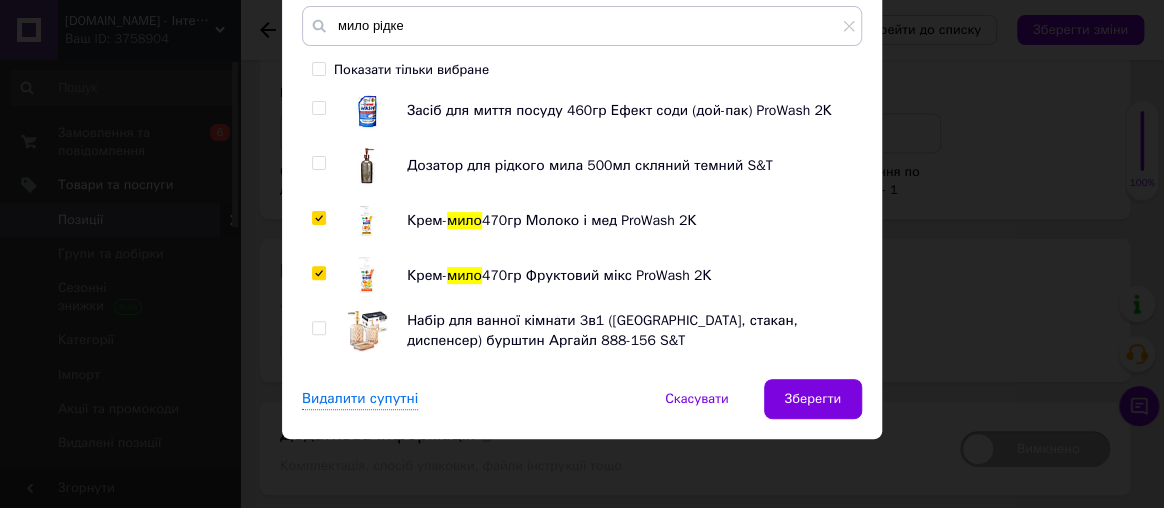 checkbox on "true" 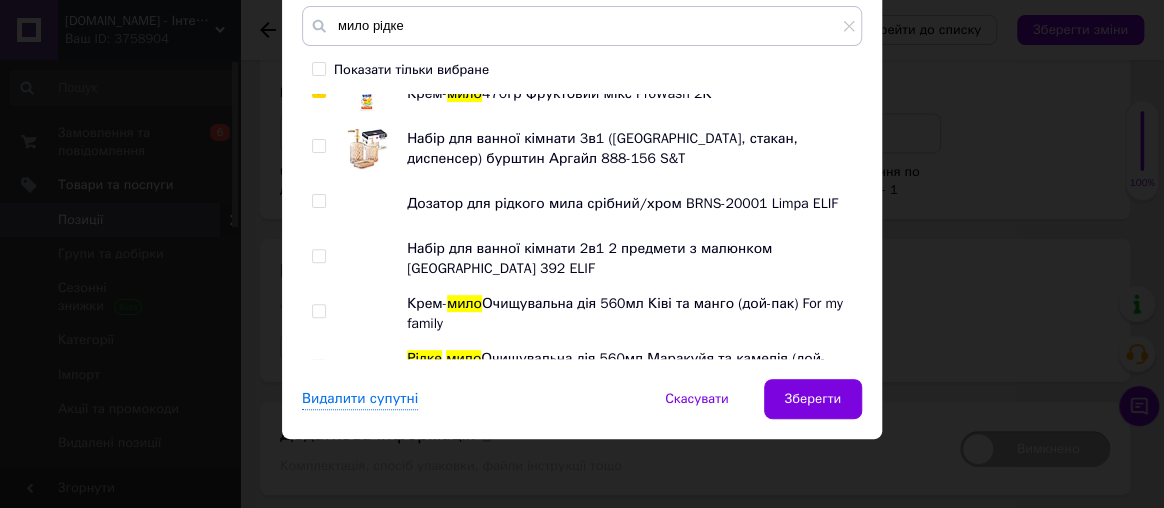scroll, scrollTop: 2090, scrollLeft: 0, axis: vertical 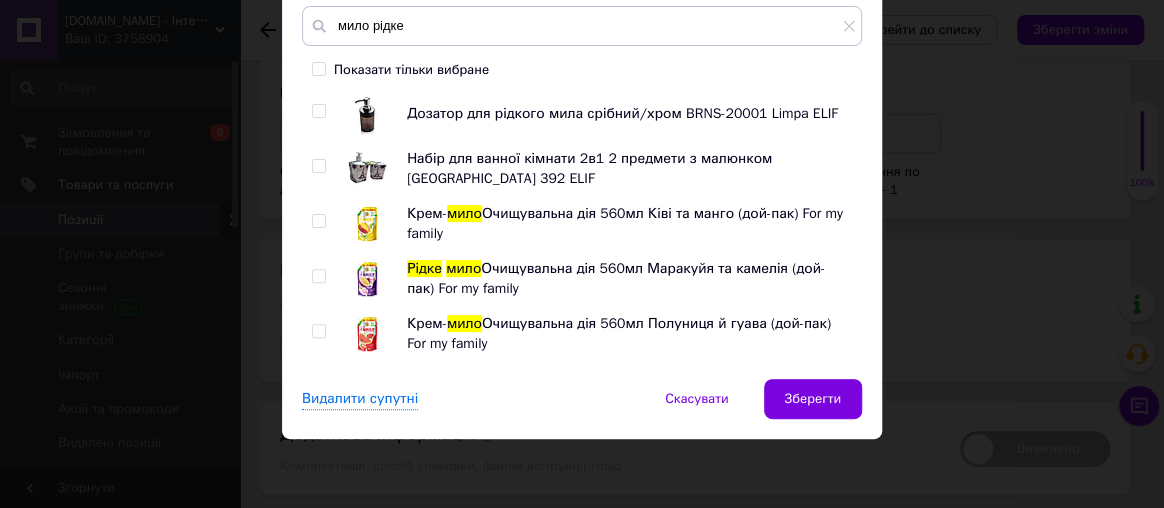 click at bounding box center (318, 221) 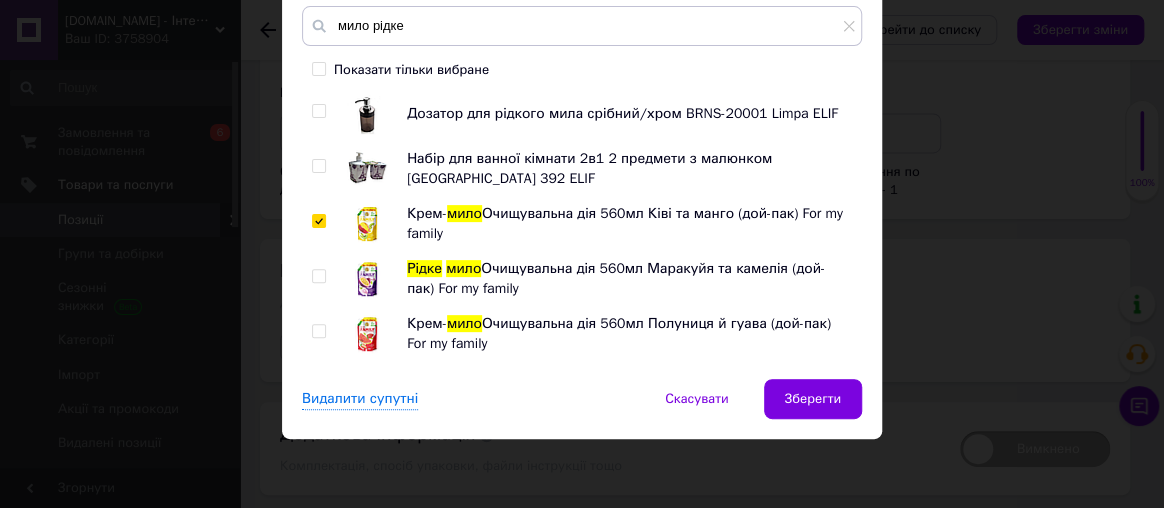 checkbox on "true" 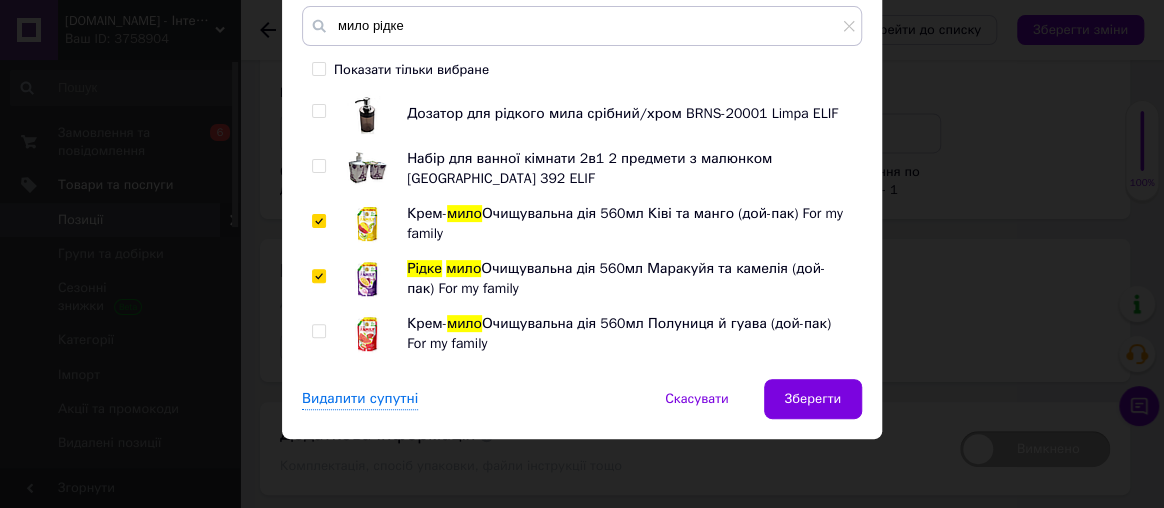 checkbox on "true" 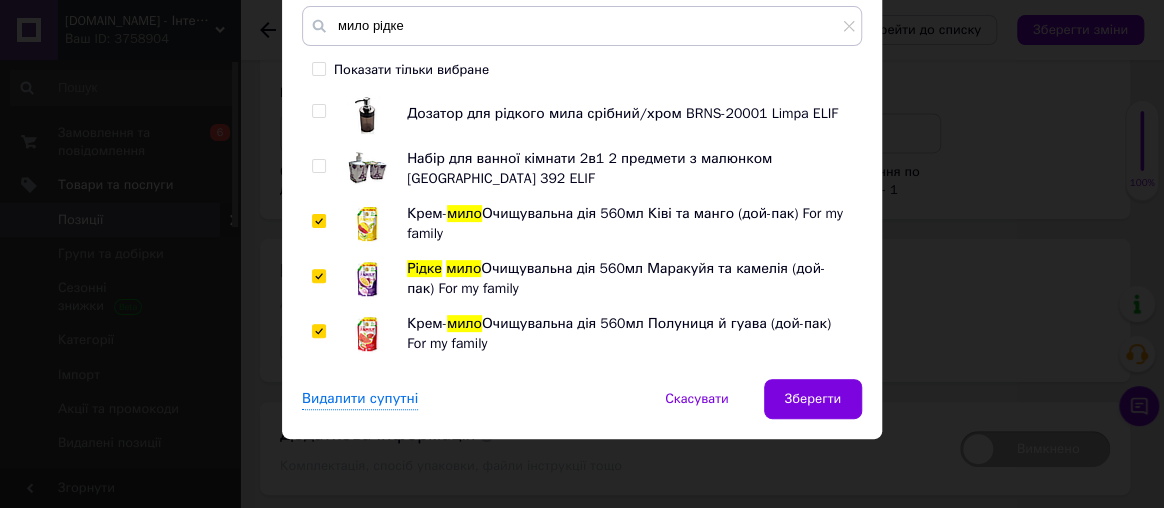 checkbox on "true" 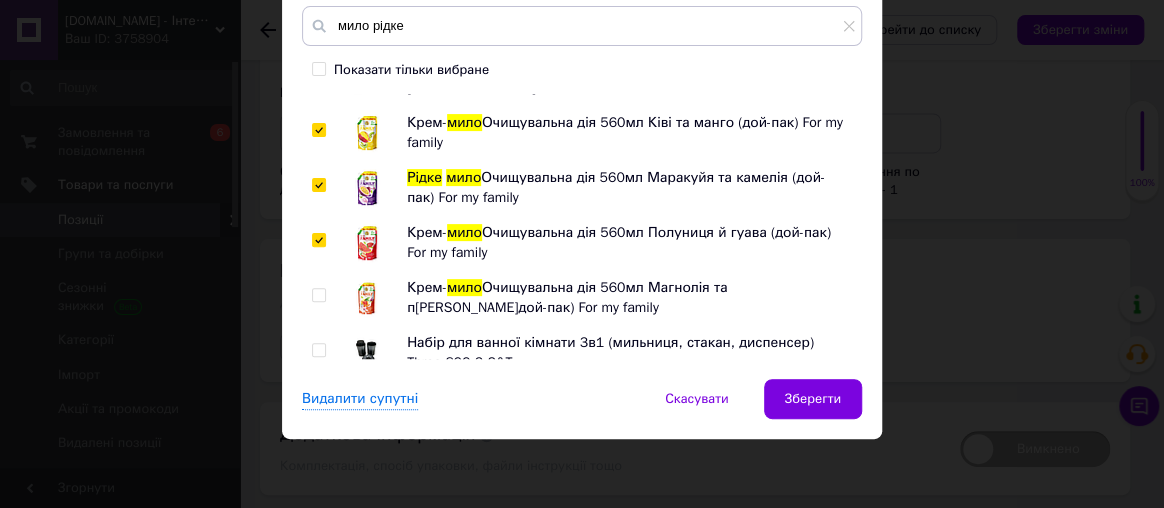 scroll, scrollTop: 2363, scrollLeft: 0, axis: vertical 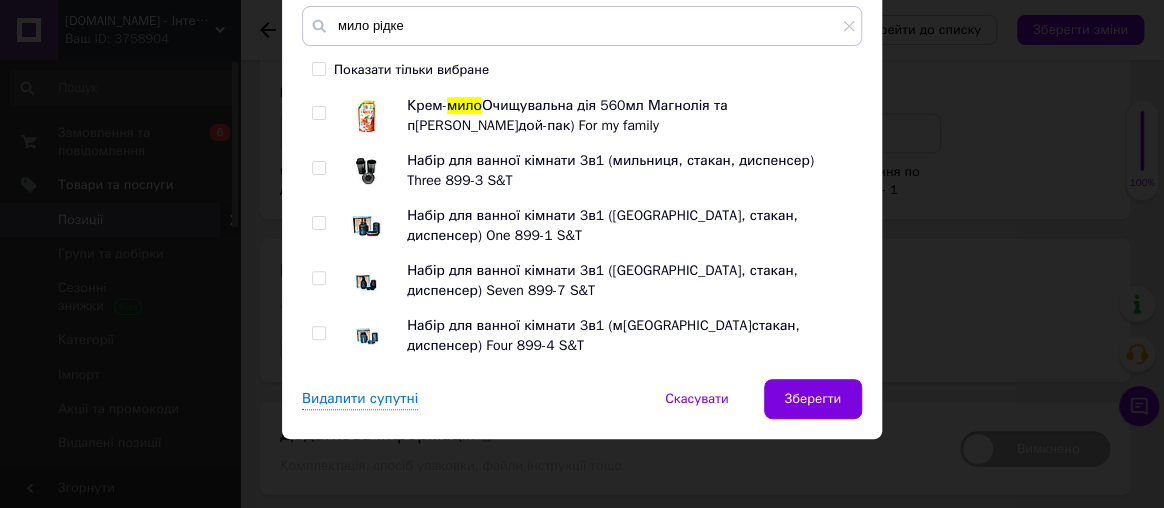 click at bounding box center [318, 113] 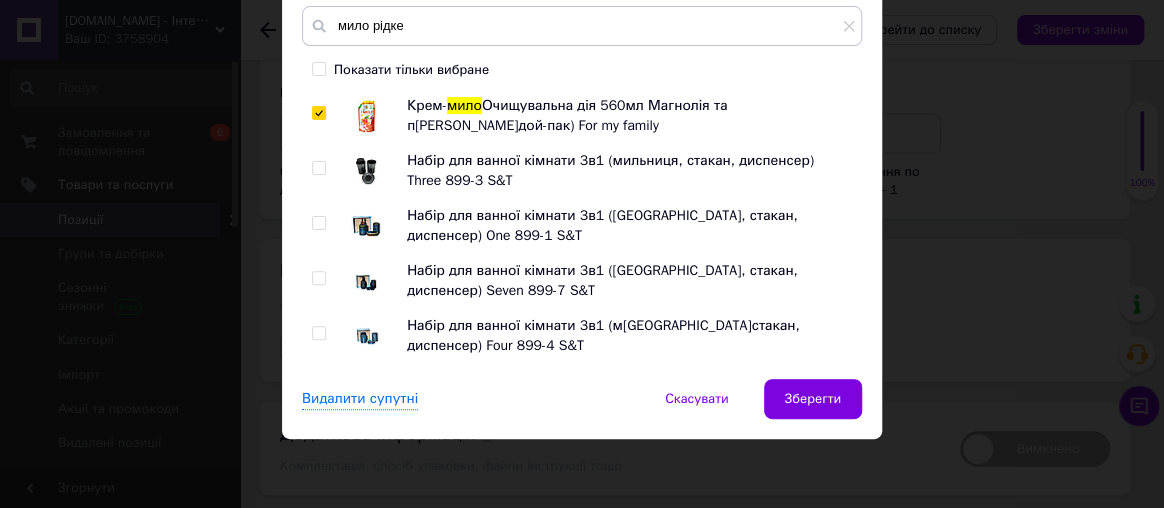 checkbox on "true" 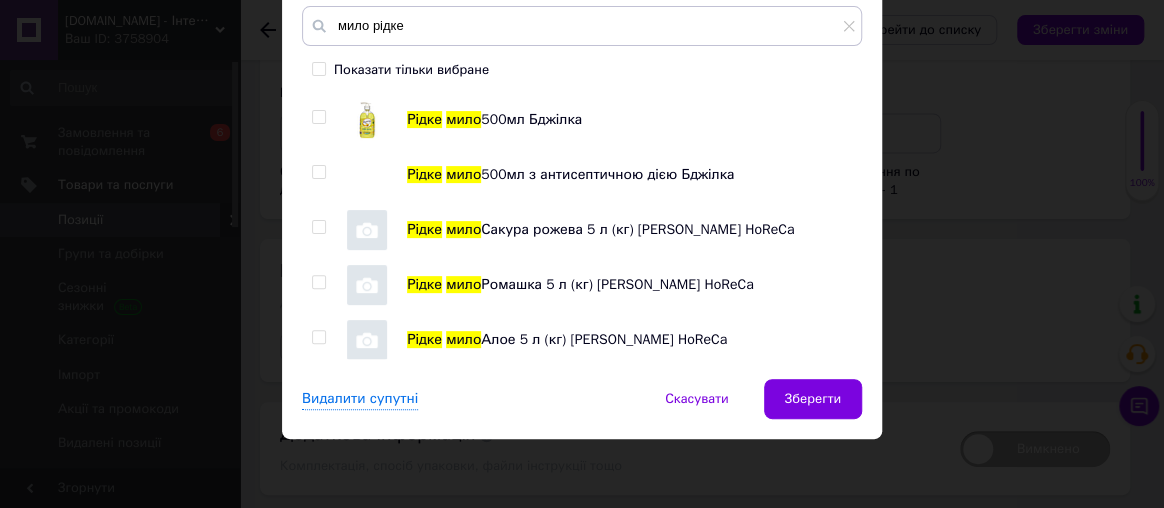 scroll, scrollTop: 3093, scrollLeft: 0, axis: vertical 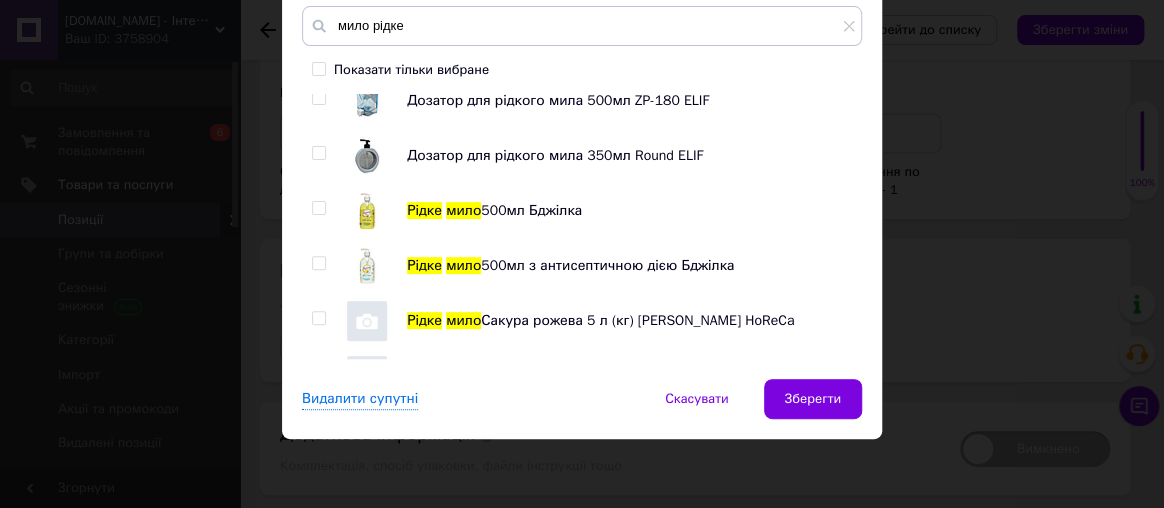 click at bounding box center (318, 208) 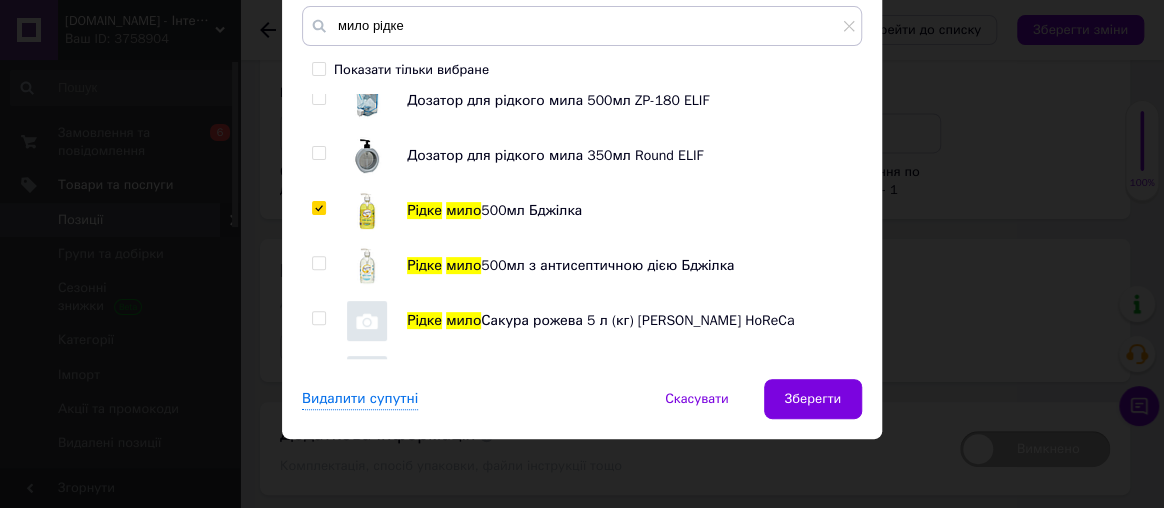 checkbox on "true" 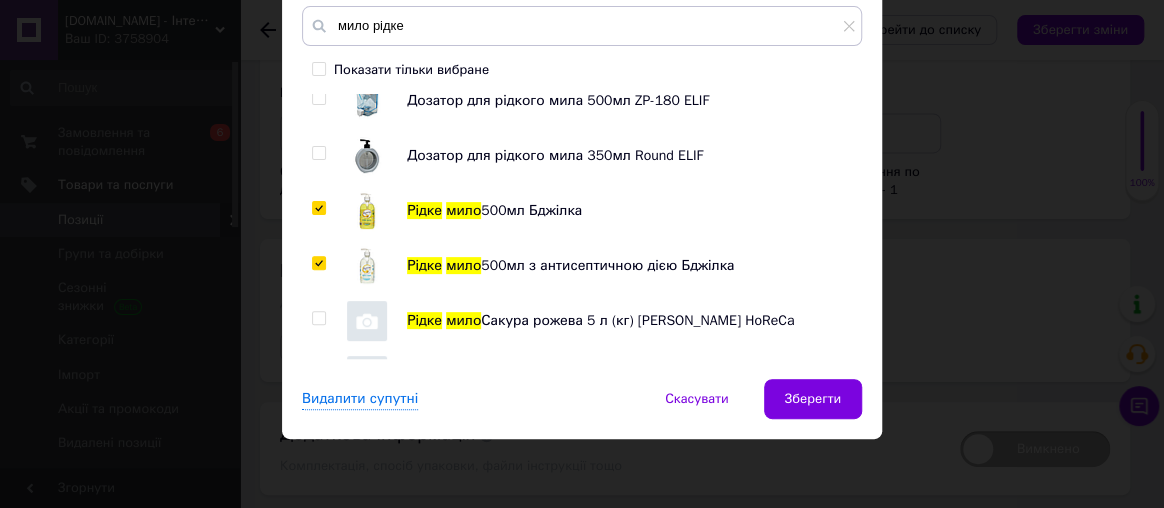checkbox on "true" 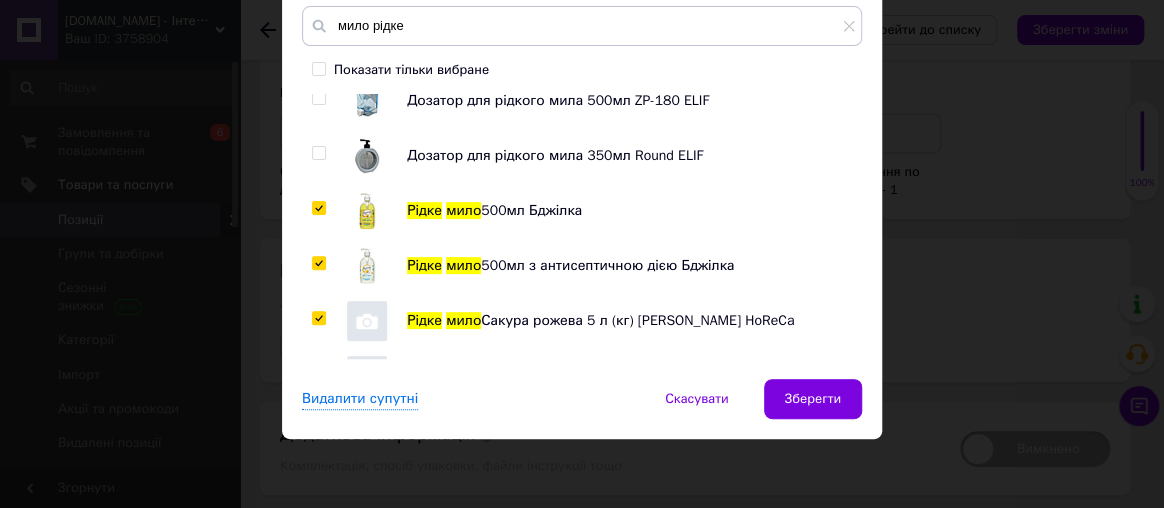 checkbox on "true" 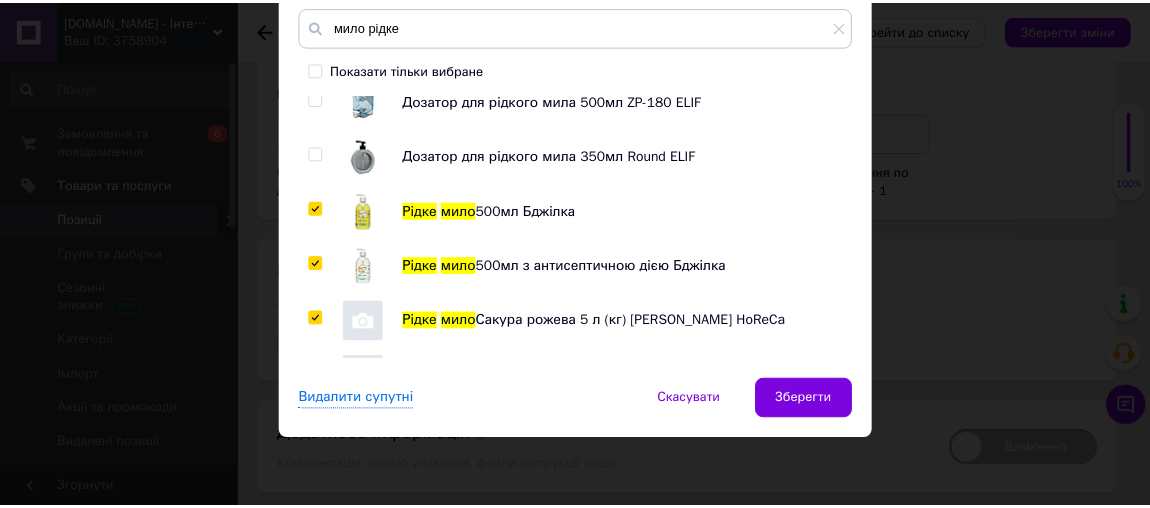 scroll, scrollTop: 3184, scrollLeft: 0, axis: vertical 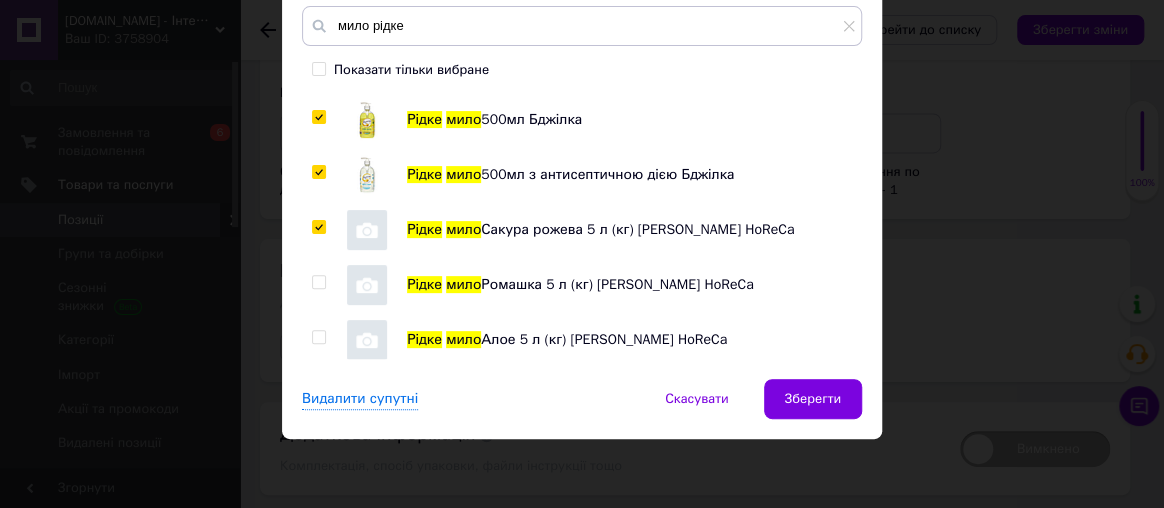 click at bounding box center [318, 282] 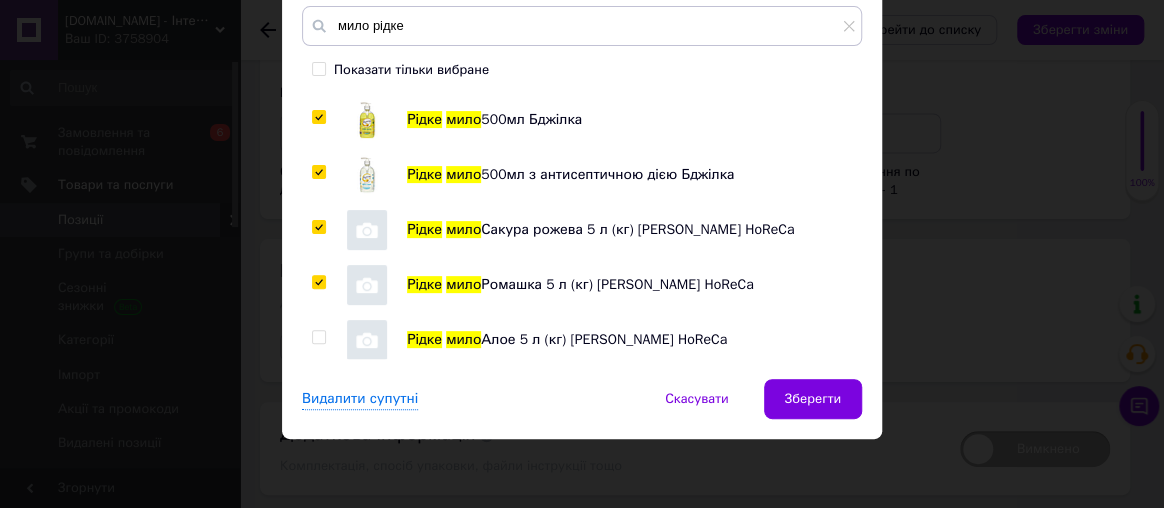 checkbox on "true" 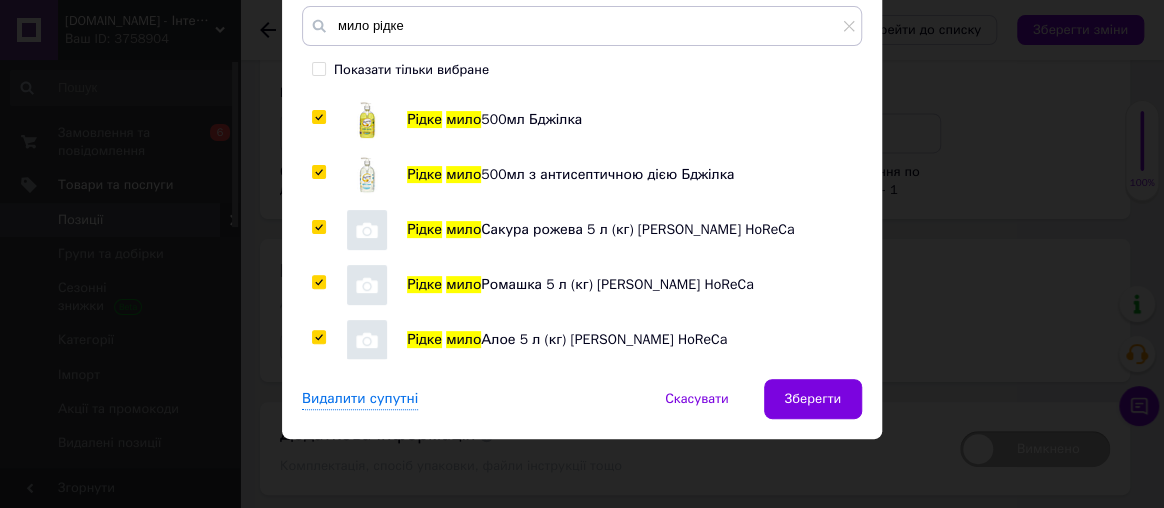 checkbox on "true" 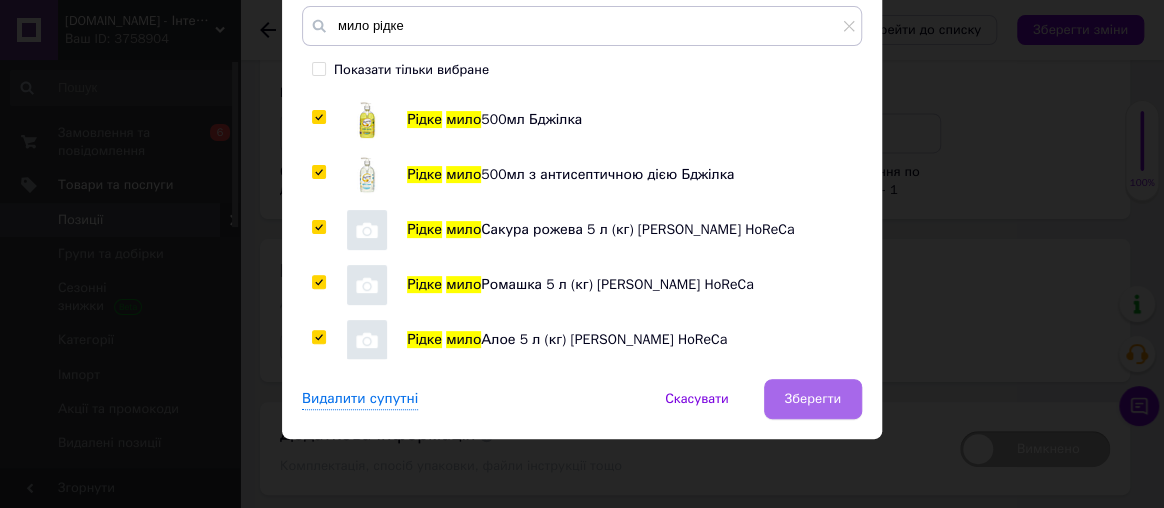 click on "Зберегти" at bounding box center [813, 399] 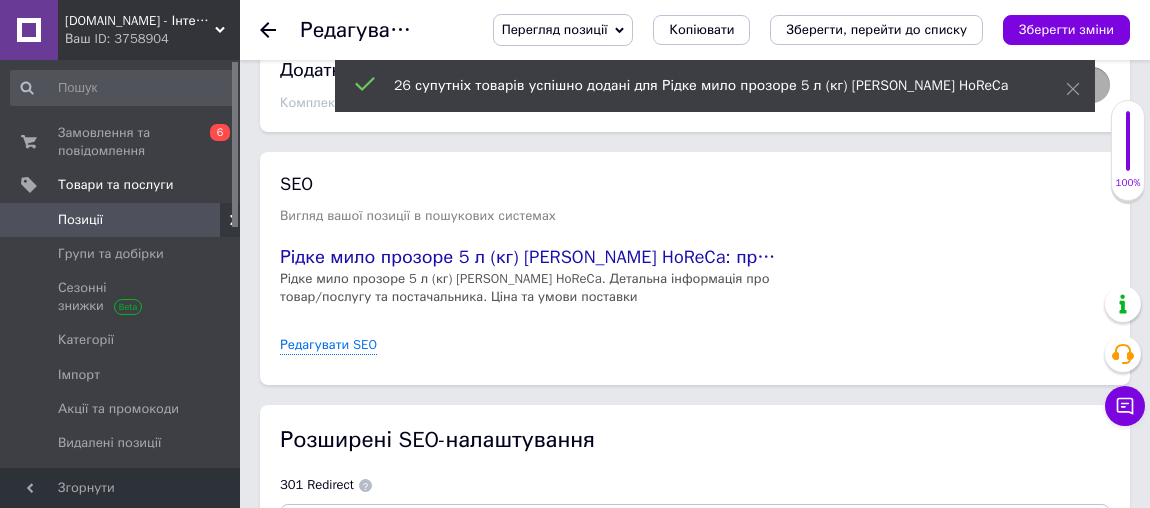 scroll, scrollTop: 5105, scrollLeft: 0, axis: vertical 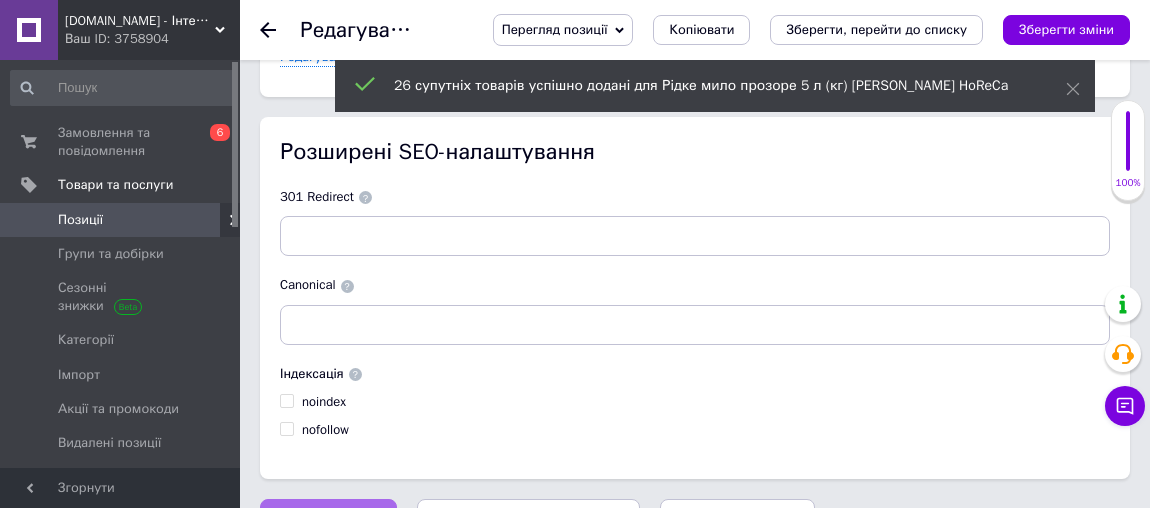 click on "Зберегти зміни" at bounding box center [328, 519] 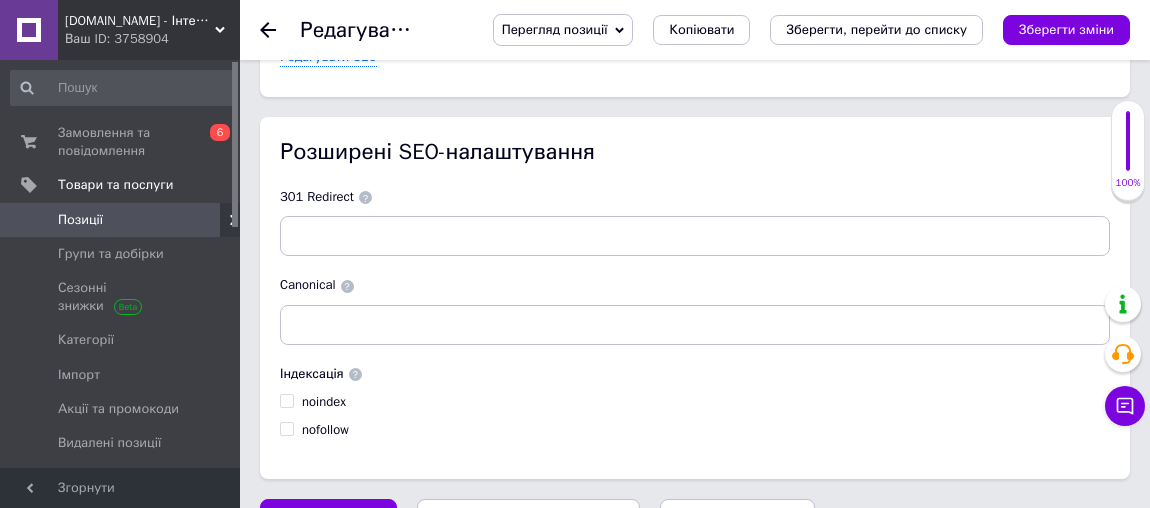 click on "Перегляд позиції" at bounding box center [563, 30] 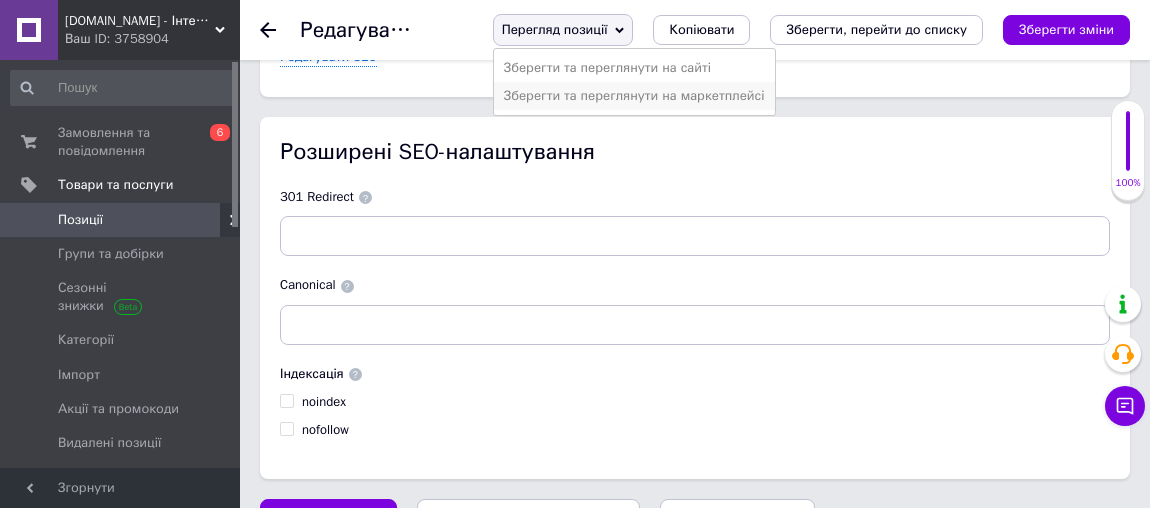 click on "Зберегти та переглянути на маркетплейсі" at bounding box center (634, 96) 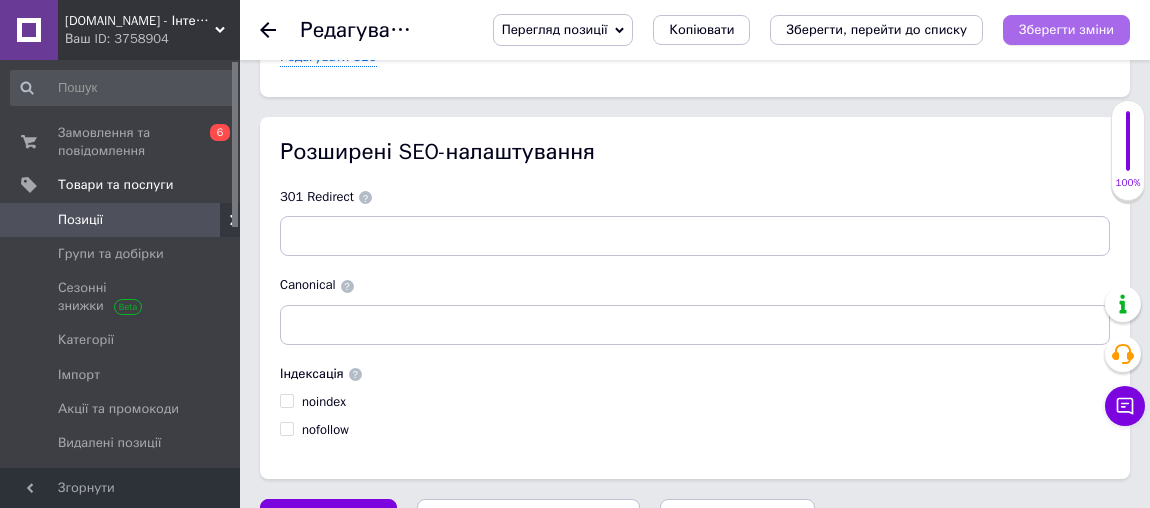 click on "Зберегти зміни" at bounding box center (1066, 29) 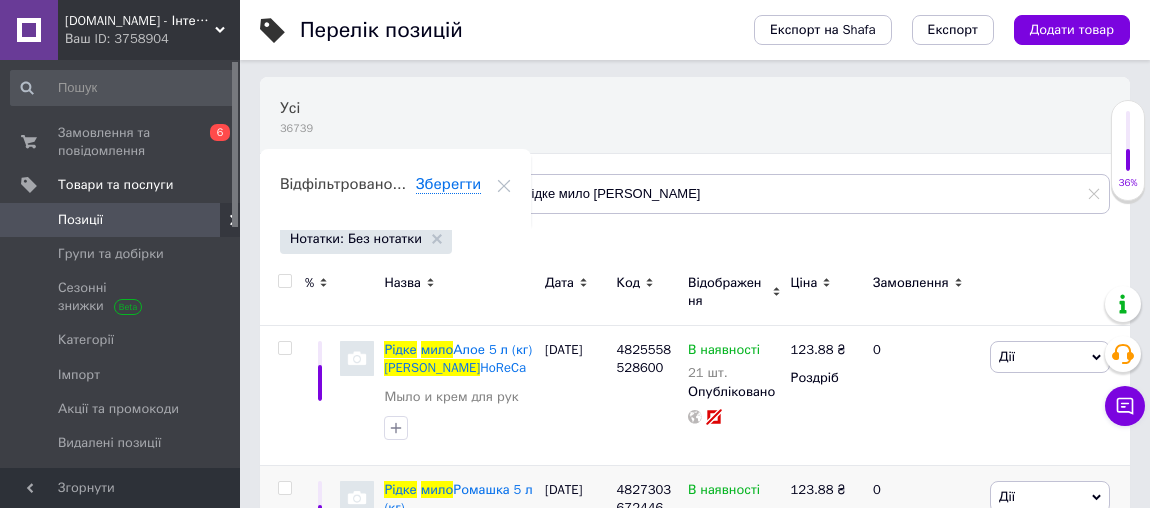 scroll, scrollTop: 326, scrollLeft: 0, axis: vertical 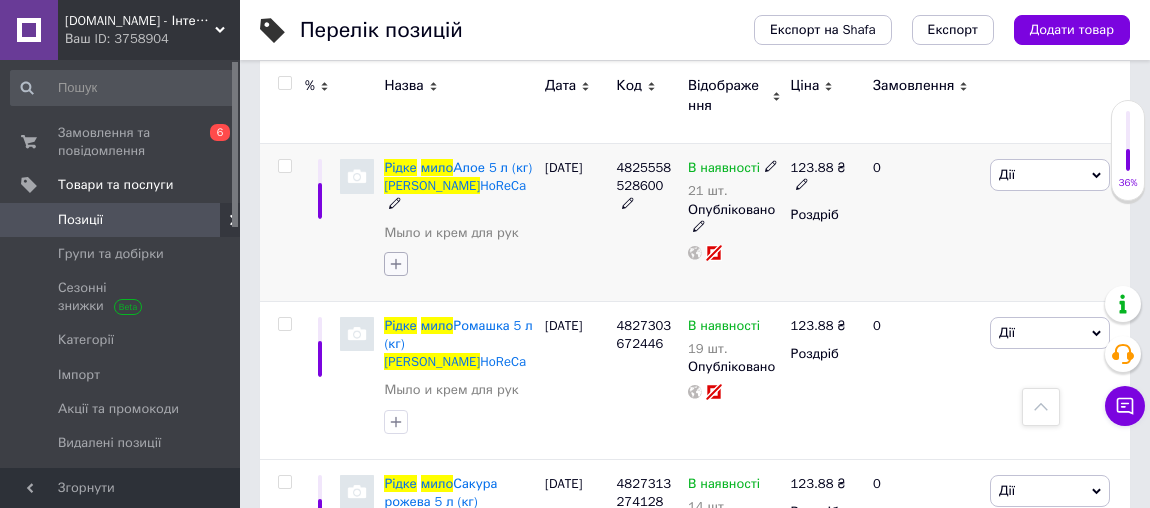 click 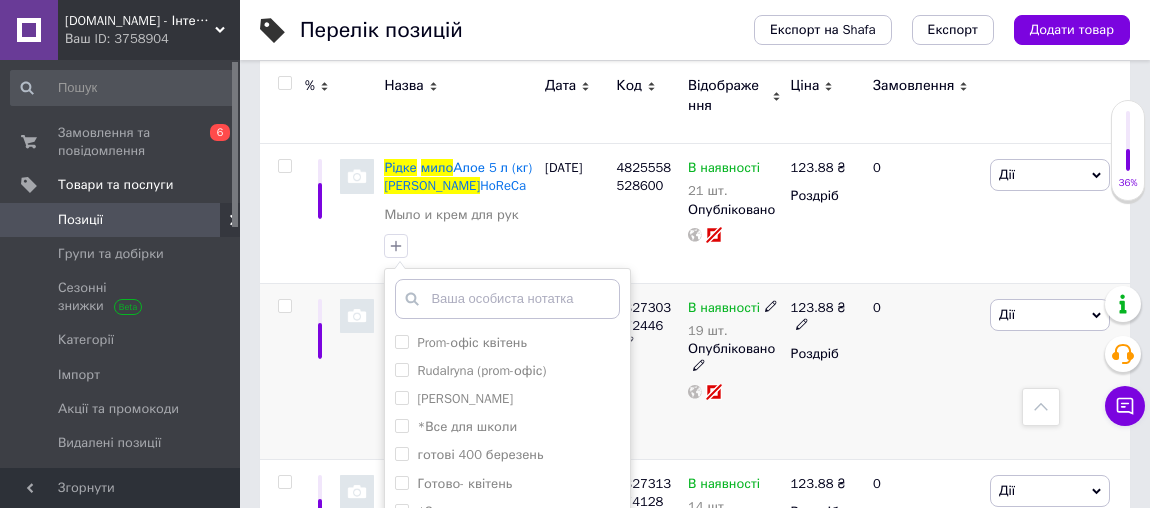 scroll, scrollTop: 508, scrollLeft: 0, axis: vertical 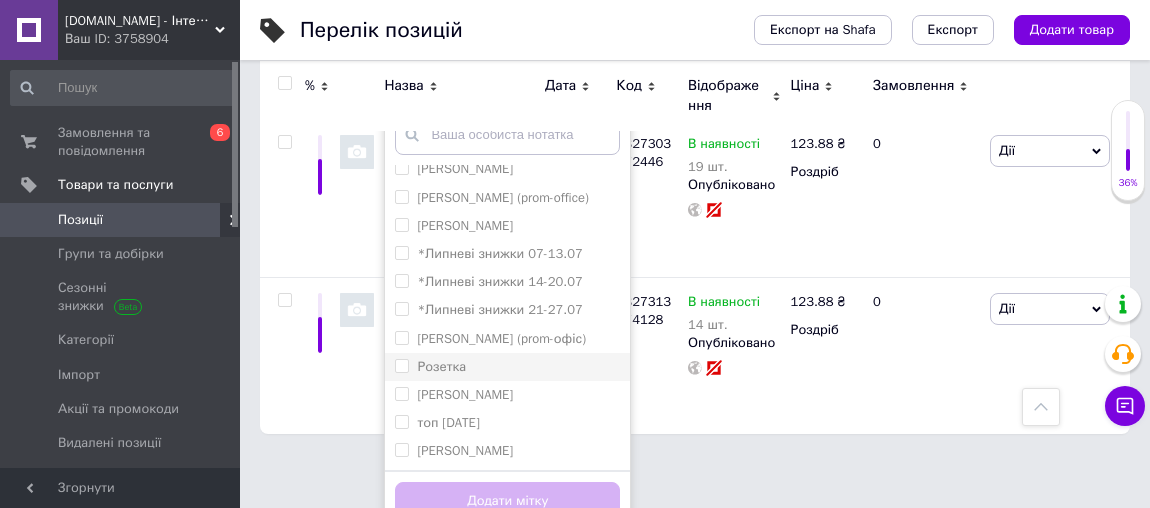 drag, startPoint x: 459, startPoint y: 313, endPoint x: 439, endPoint y: 343, distance: 36.05551 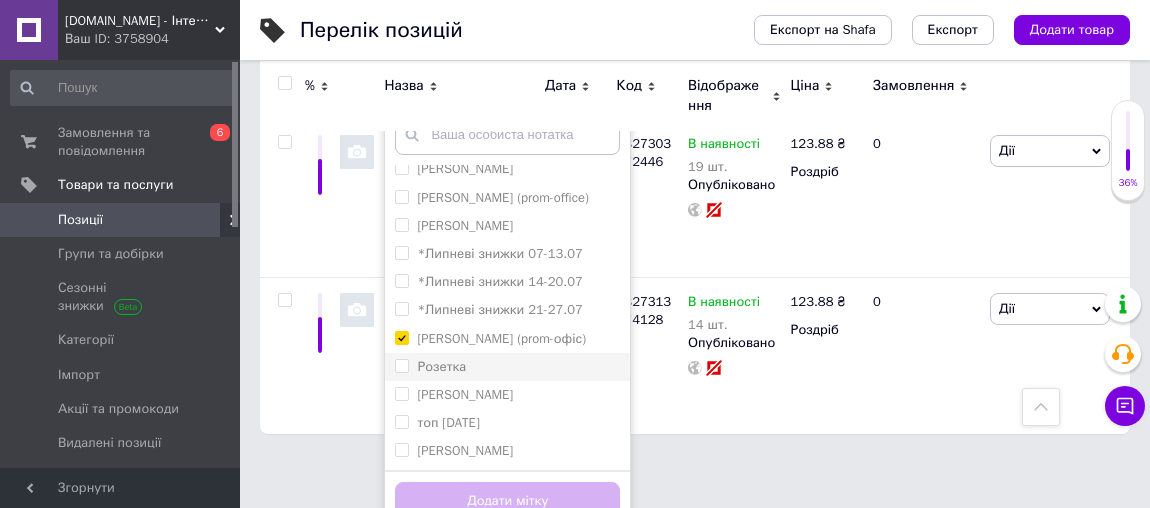 checkbox on "true" 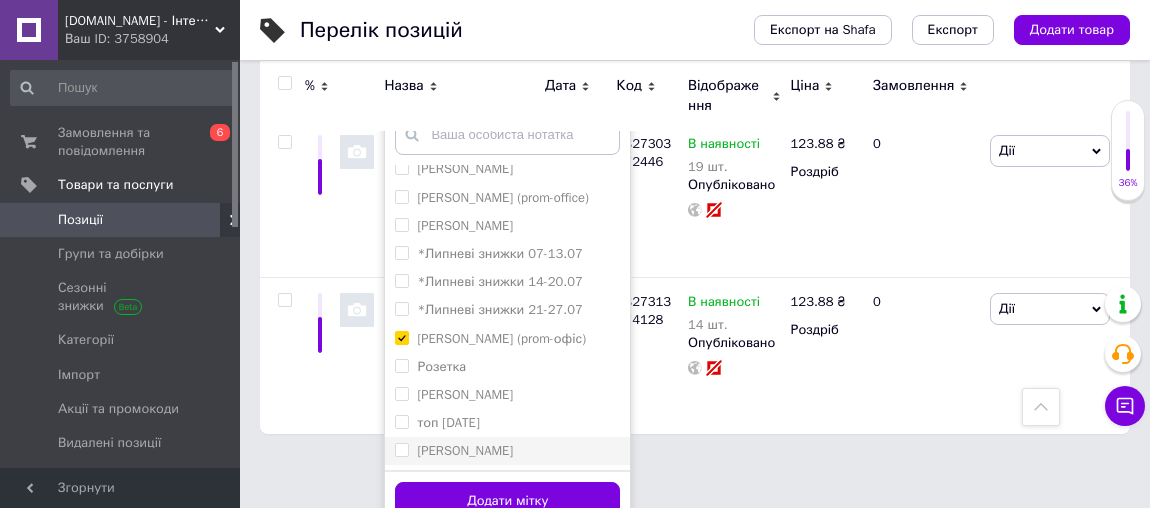 drag, startPoint x: 437, startPoint y: 346, endPoint x: 477, endPoint y: 430, distance: 93.03763 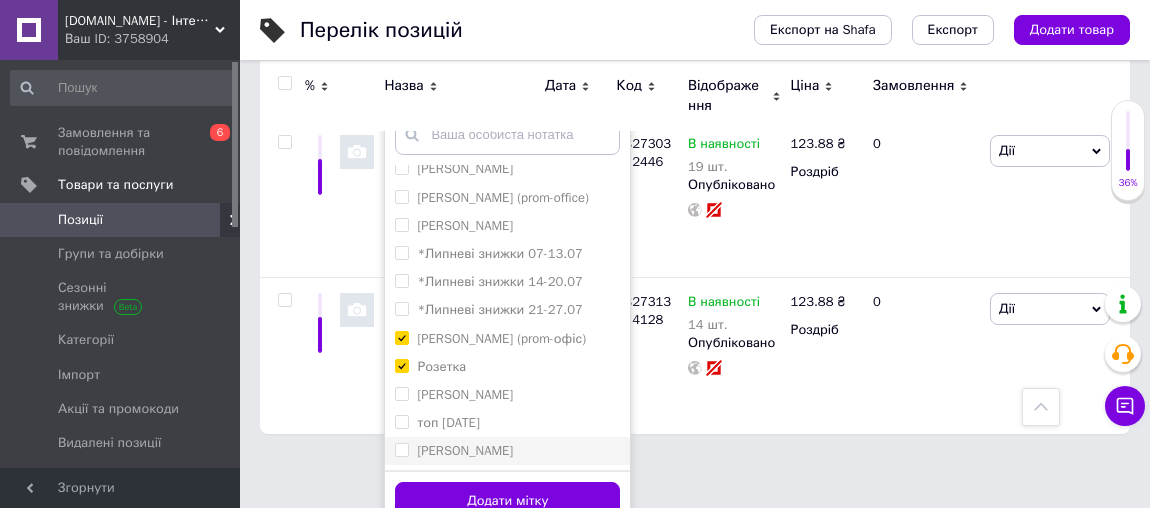 checkbox on "true" 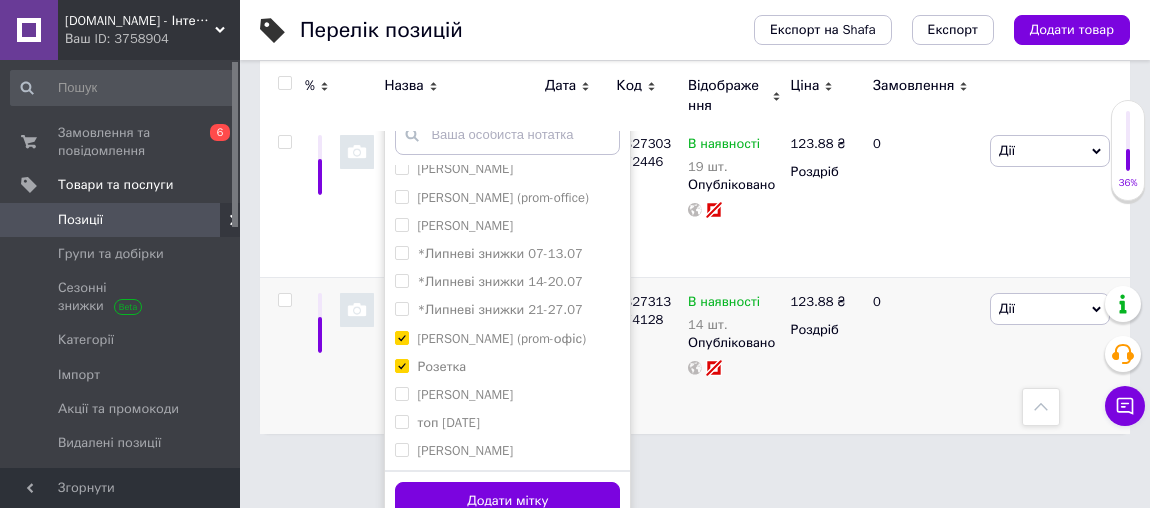 drag, startPoint x: 500, startPoint y: 480, endPoint x: 346, endPoint y: 453, distance: 156.34897 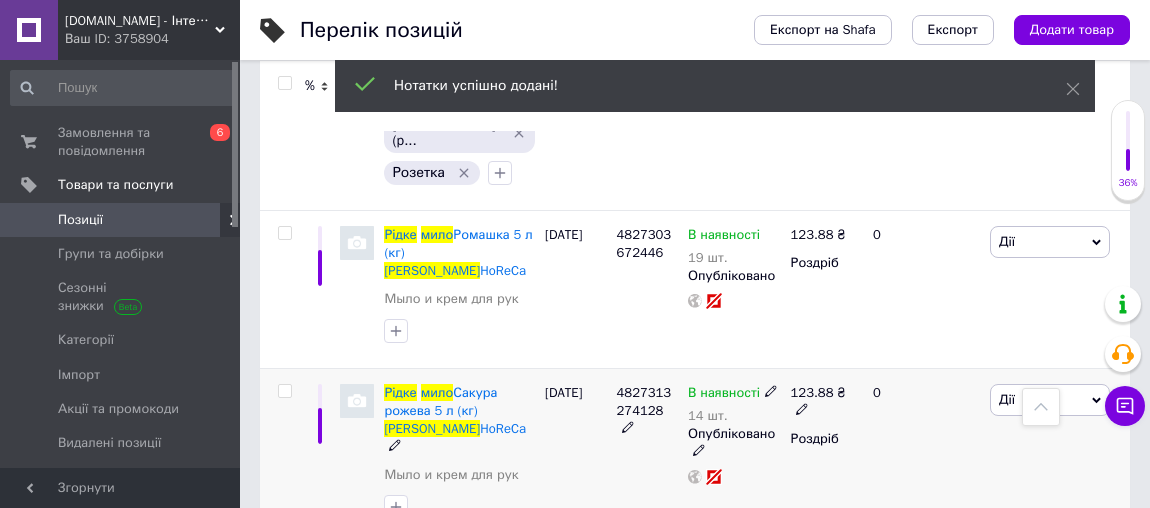 scroll, scrollTop: 192, scrollLeft: 0, axis: vertical 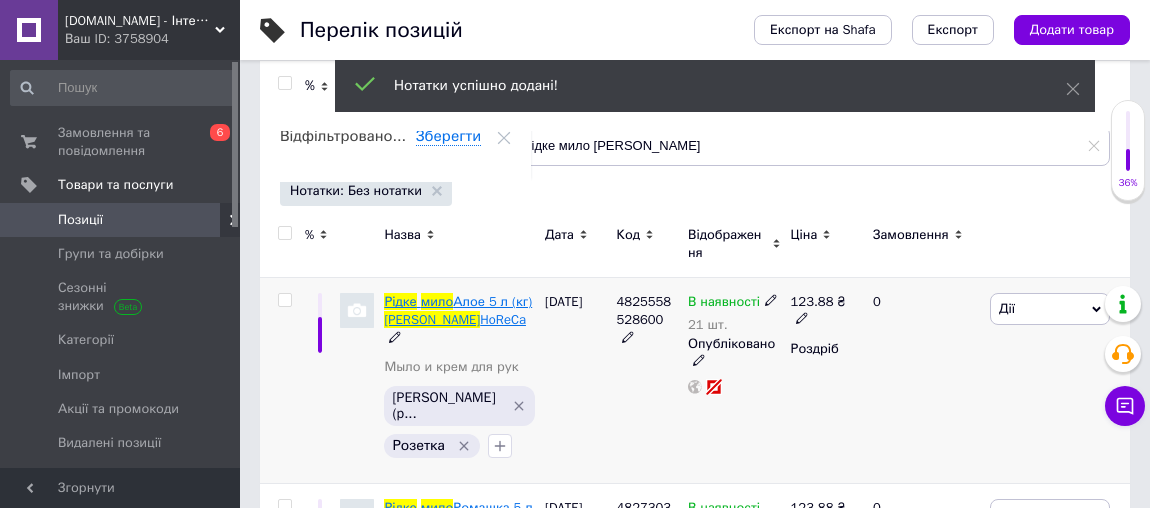 click on "Алое 5 л (кг)" at bounding box center (492, 301) 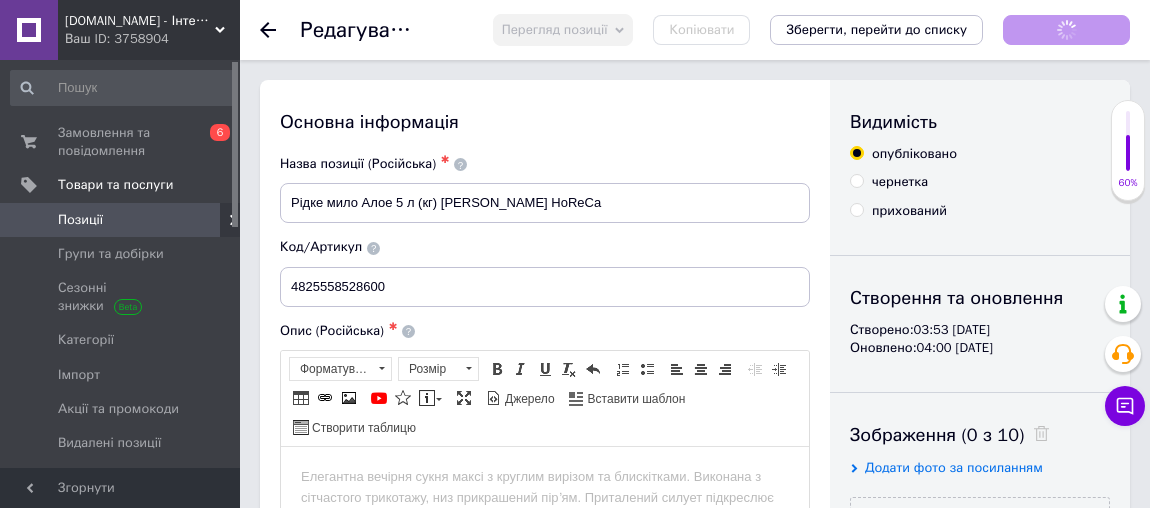 scroll, scrollTop: 0, scrollLeft: 0, axis: both 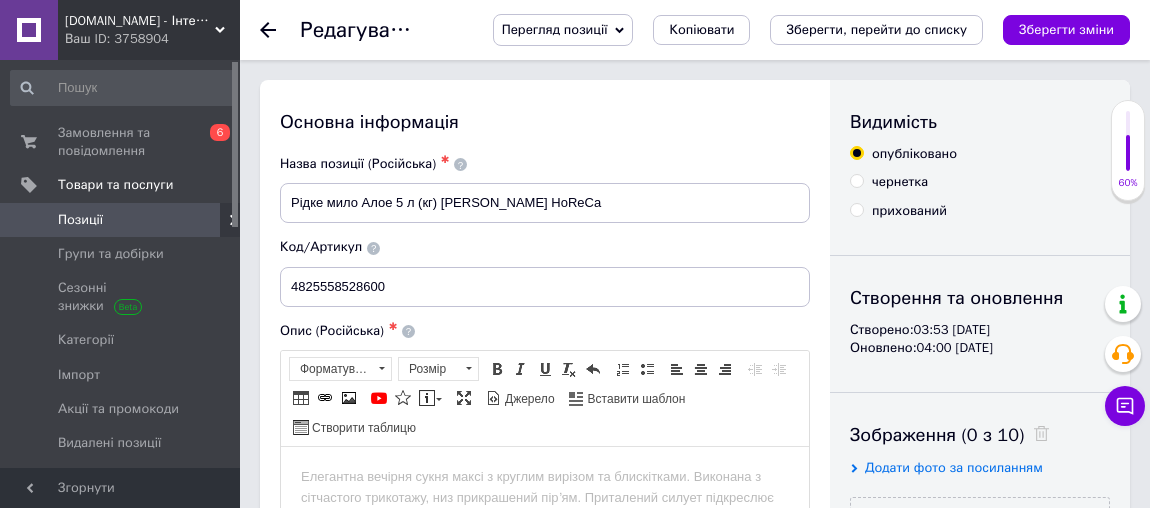 drag, startPoint x: 377, startPoint y: 466, endPoint x: 376, endPoint y: 478, distance: 12.0415945 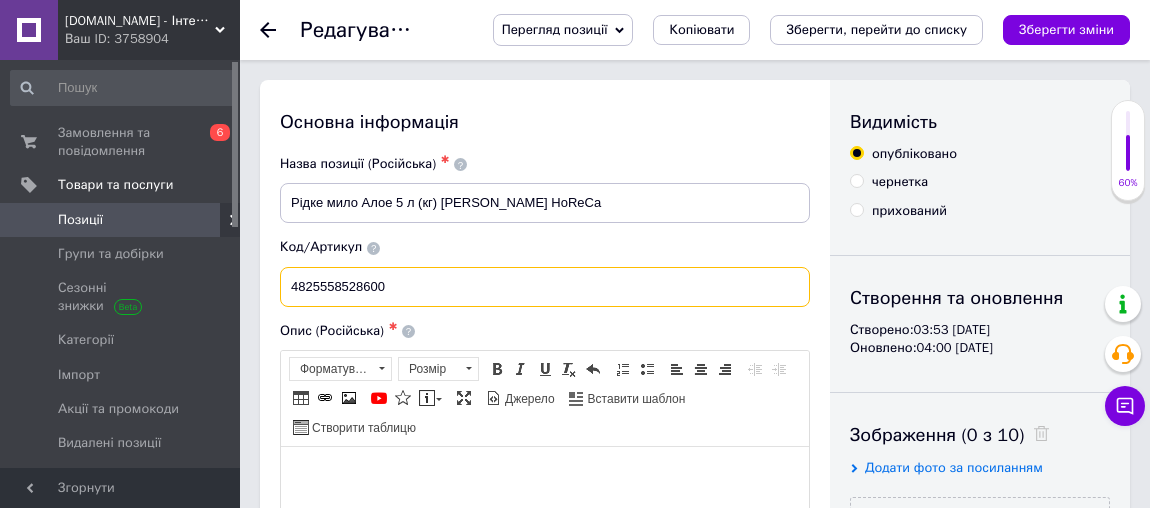 drag, startPoint x: 411, startPoint y: 287, endPoint x: 264, endPoint y: 278, distance: 147.27525 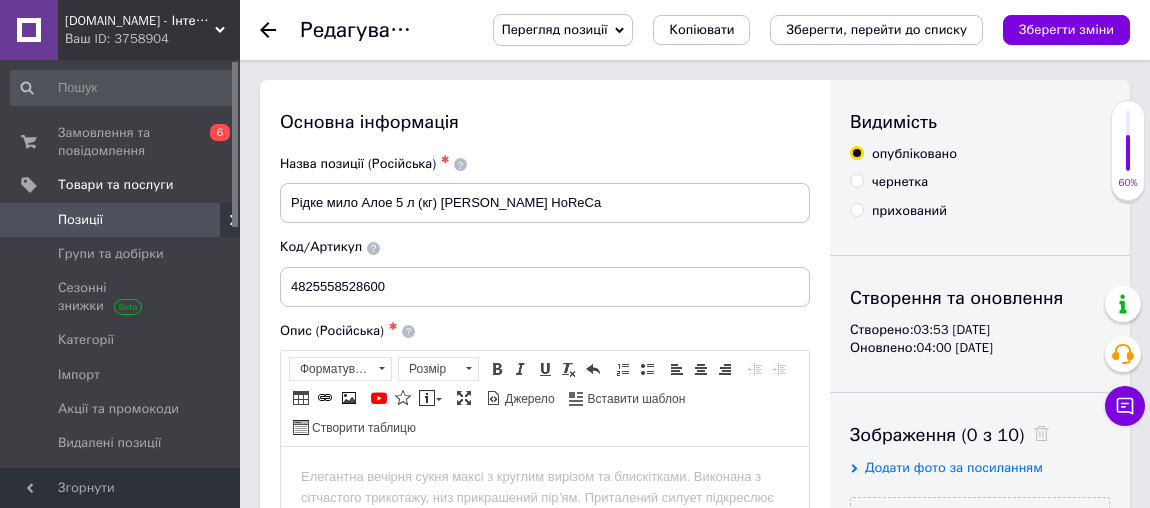 click at bounding box center [545, 476] 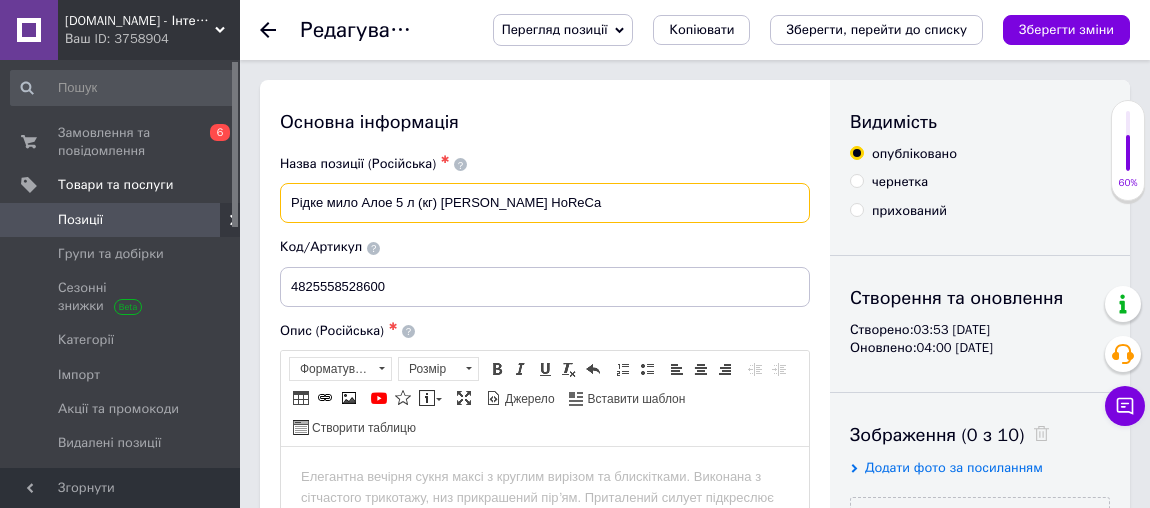 drag, startPoint x: 560, startPoint y: 203, endPoint x: 290, endPoint y: 194, distance: 270.14996 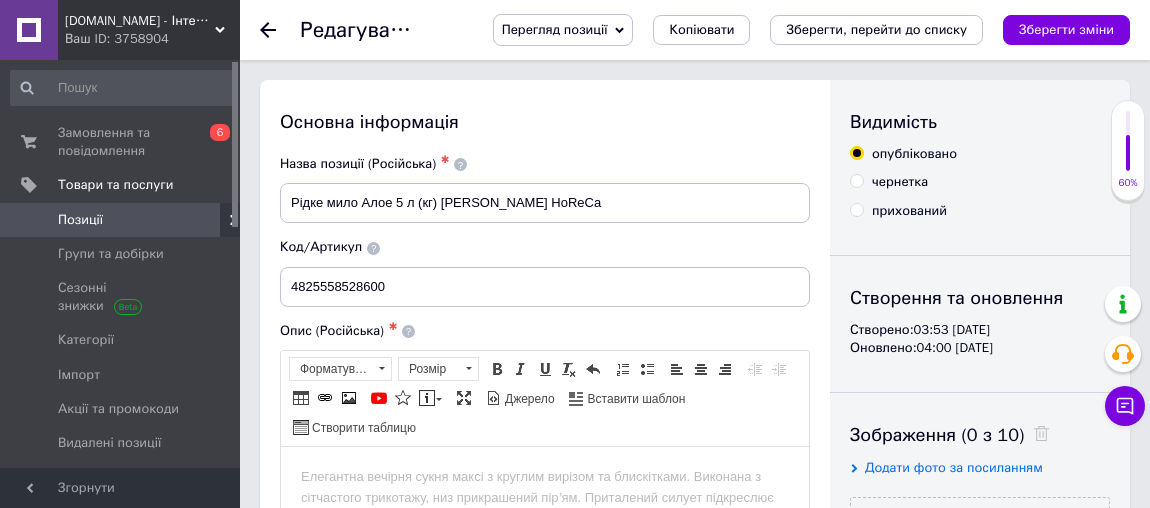 click at bounding box center (545, 476) 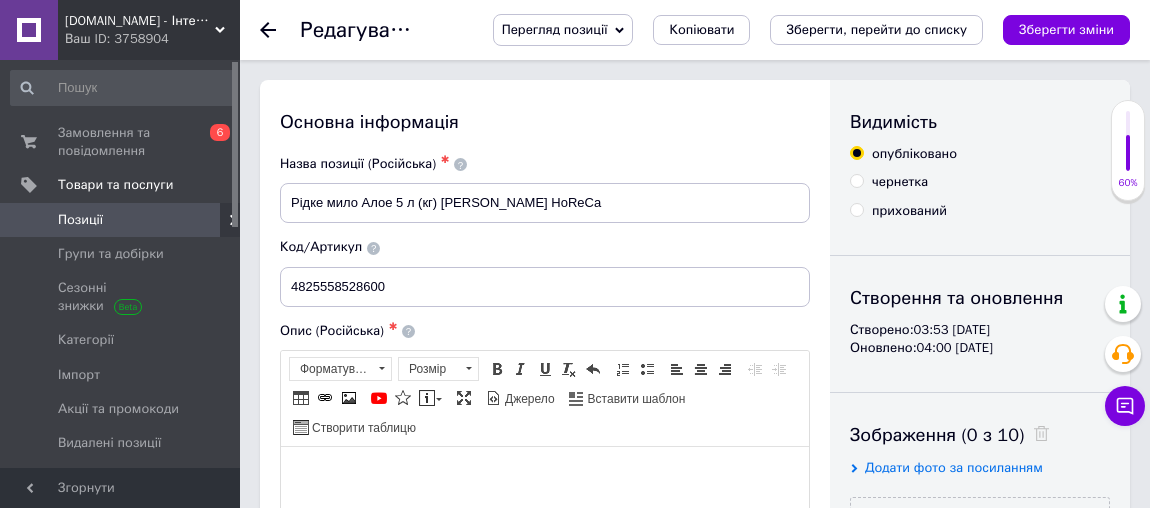 click at bounding box center (545, 476) 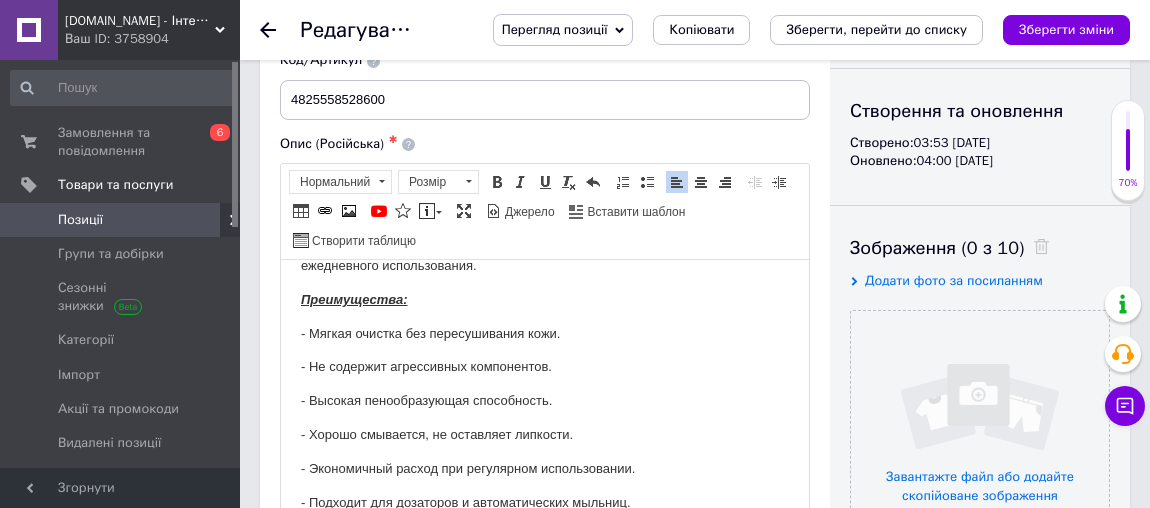 scroll, scrollTop: 291, scrollLeft: 0, axis: vertical 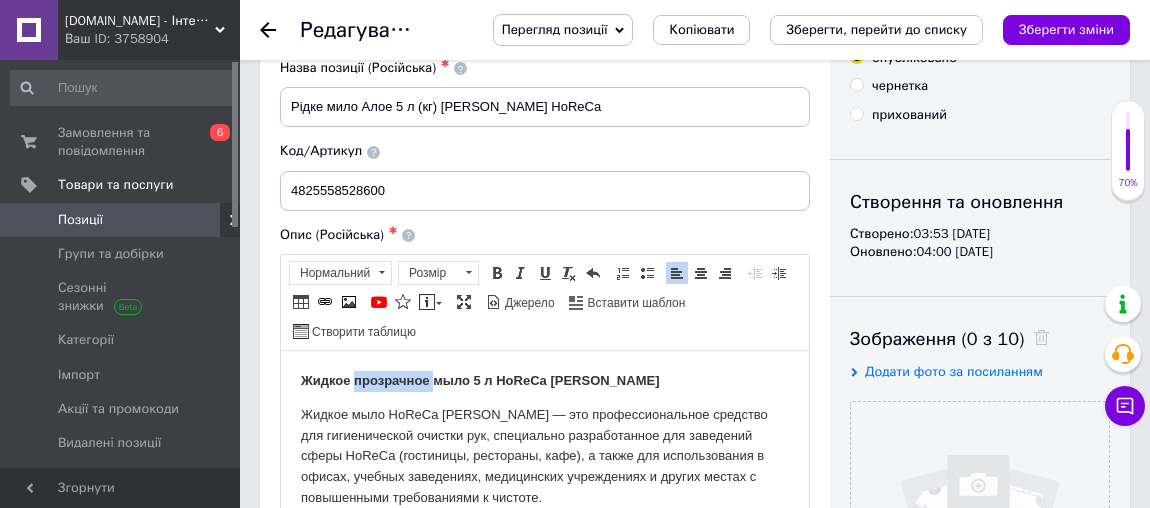 drag, startPoint x: 354, startPoint y: 379, endPoint x: 437, endPoint y: 384, distance: 83.15047 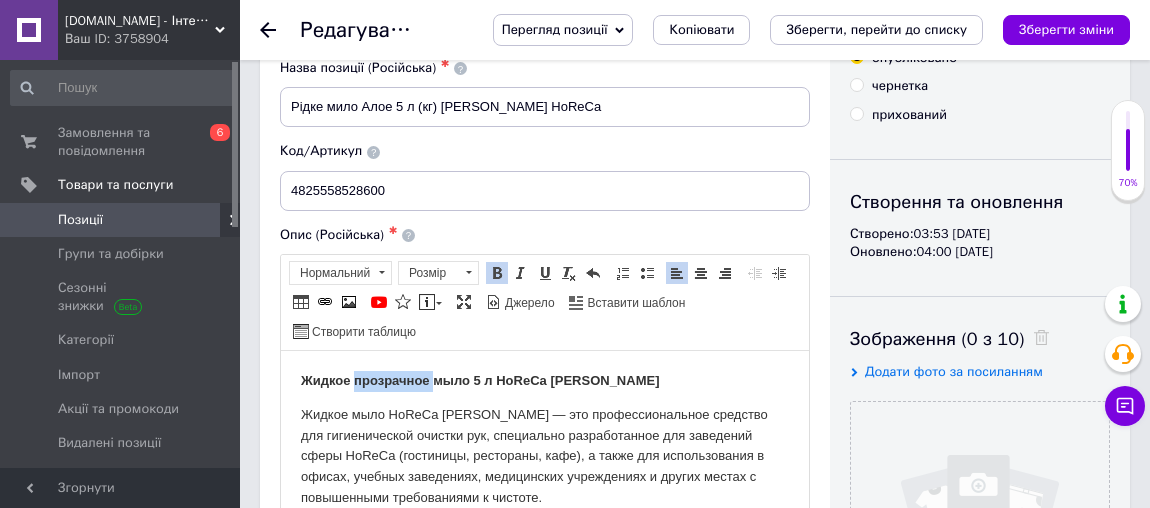 type 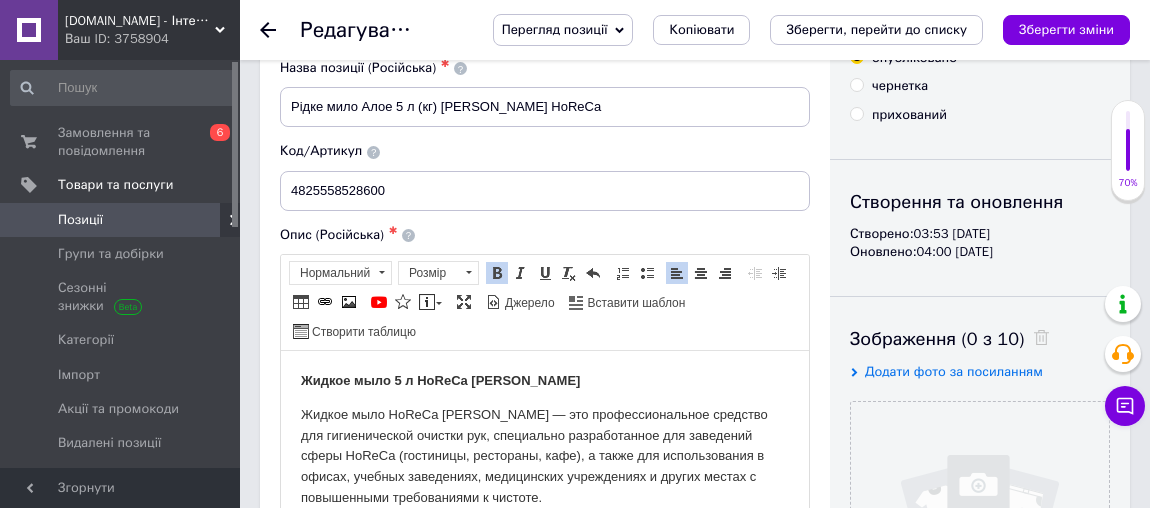 click on "Жидкое мыло 5 л HoReCa [PERSON_NAME]" at bounding box center [440, 379] 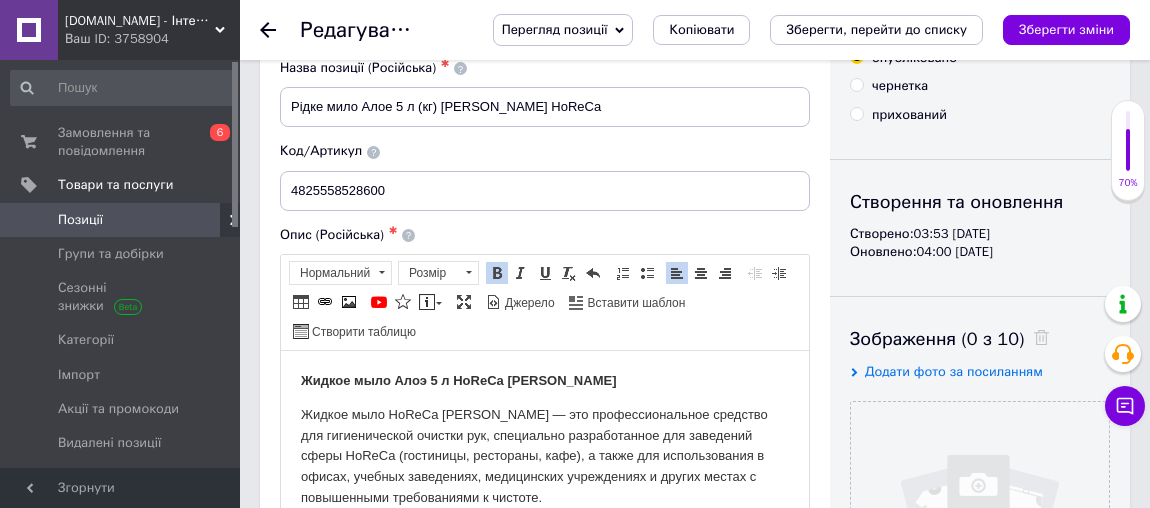 click on "Жидкое мыло Алоэ 5 л HoReCa [PERSON_NAME]" at bounding box center (458, 379) 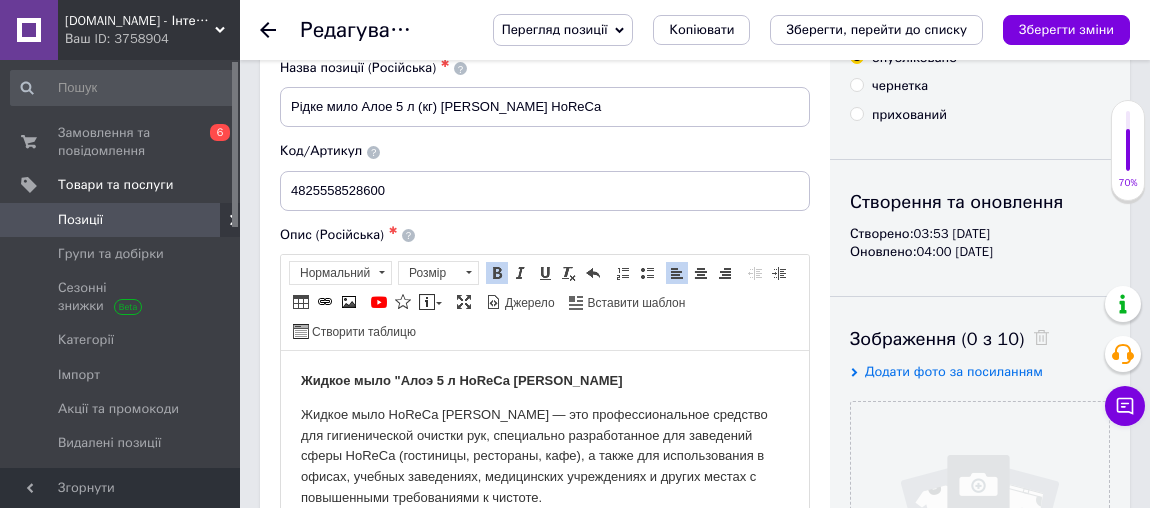 click on "Жидкое мыло "Алоэ 5 л HoReCa [PERSON_NAME]" at bounding box center (462, 379) 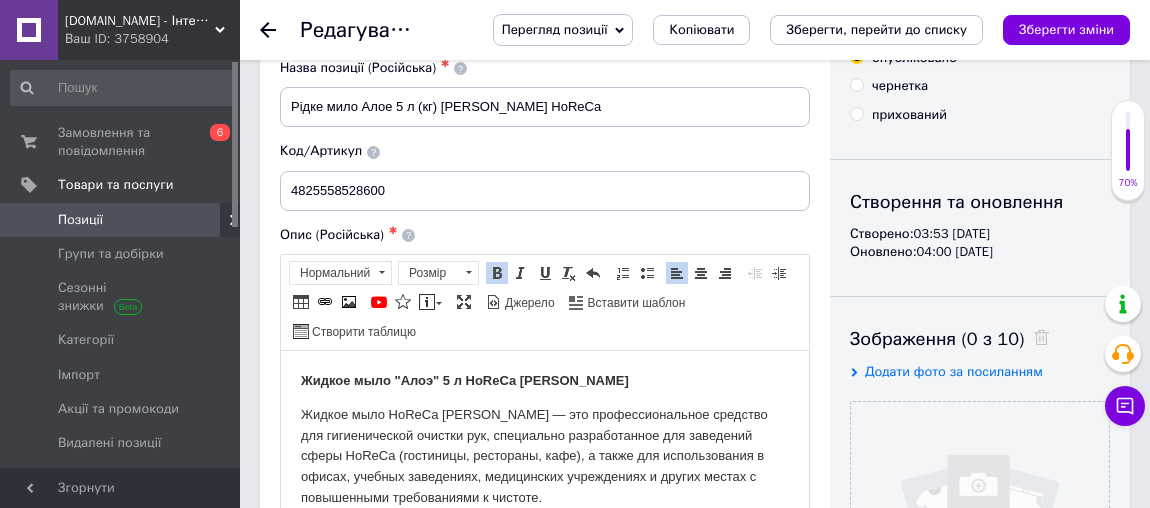 click on "Жидкое мыло HoReCa [PERSON_NAME] — это профессиональное средство для гигиенической очистки рук, специально разработанное для заведений сферы HoReCa (гостиницы, рестораны, кафе), а также для использования в офисах, учебных заведениях, медицинских учреждениях и других местах с повышенными требованиями к чистоте." at bounding box center (545, 456) 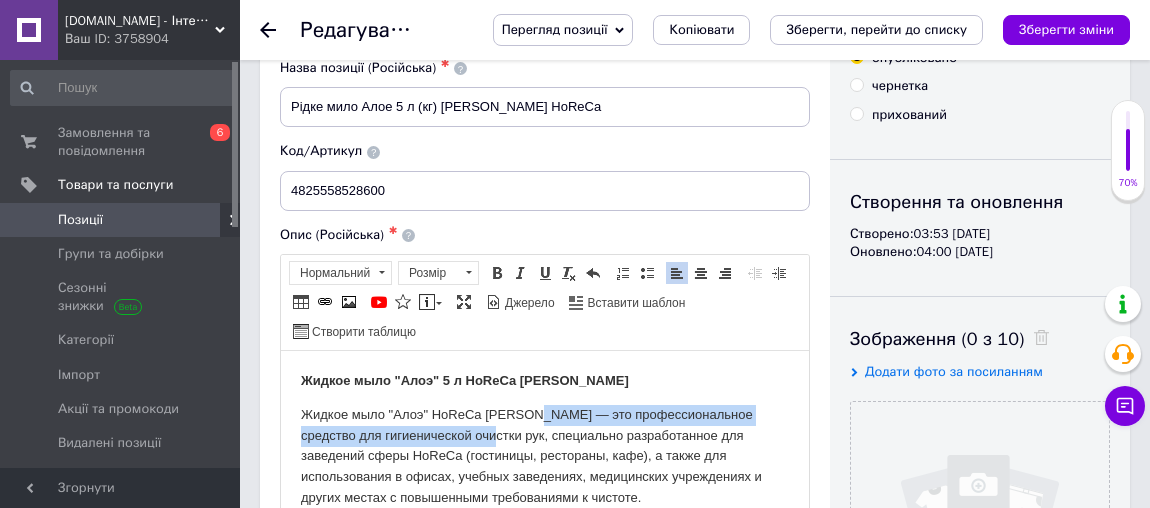 drag, startPoint x: 537, startPoint y: 409, endPoint x: 528, endPoint y: 489, distance: 80.50466 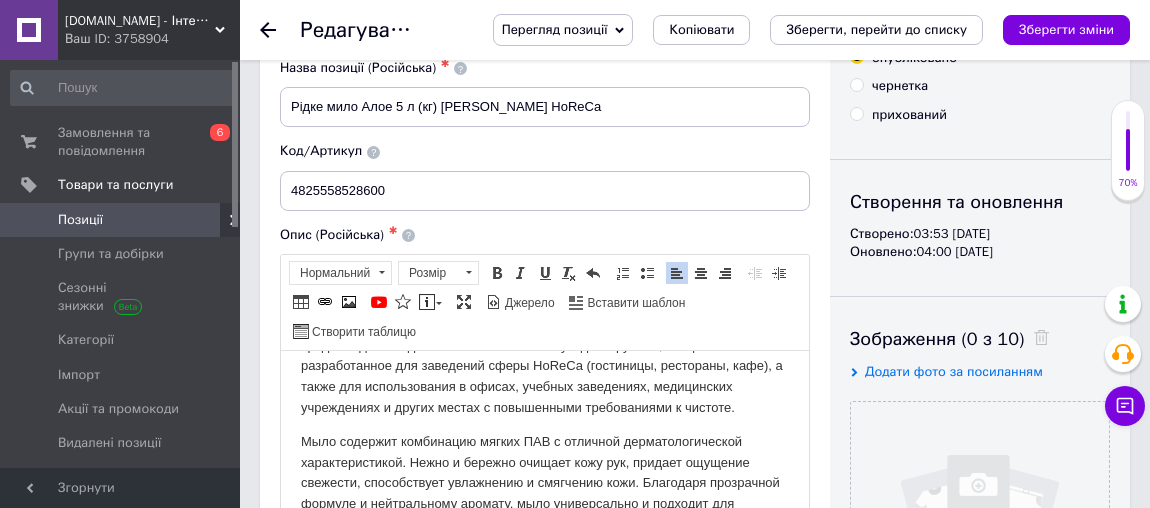 scroll, scrollTop: 181, scrollLeft: 0, axis: vertical 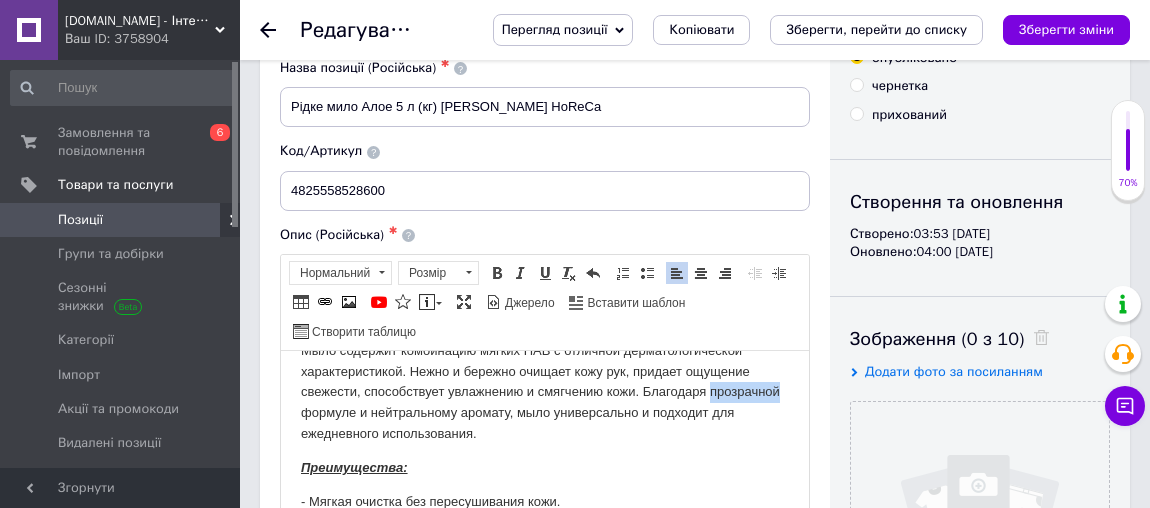 drag, startPoint x: 300, startPoint y: 411, endPoint x: 369, endPoint y: 409, distance: 69.02898 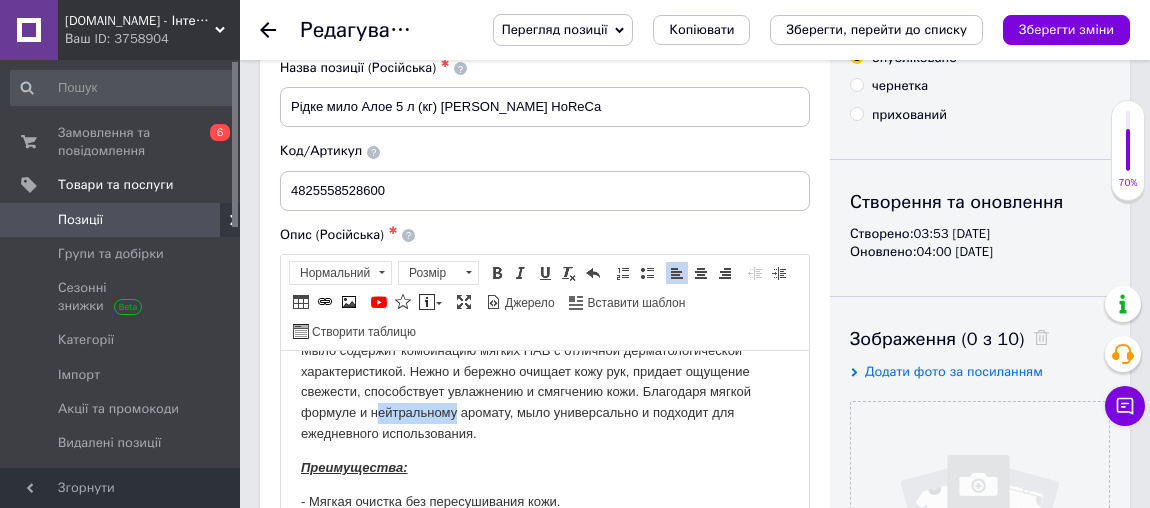 drag, startPoint x: 375, startPoint y: 412, endPoint x: 455, endPoint y: 409, distance: 80.05623 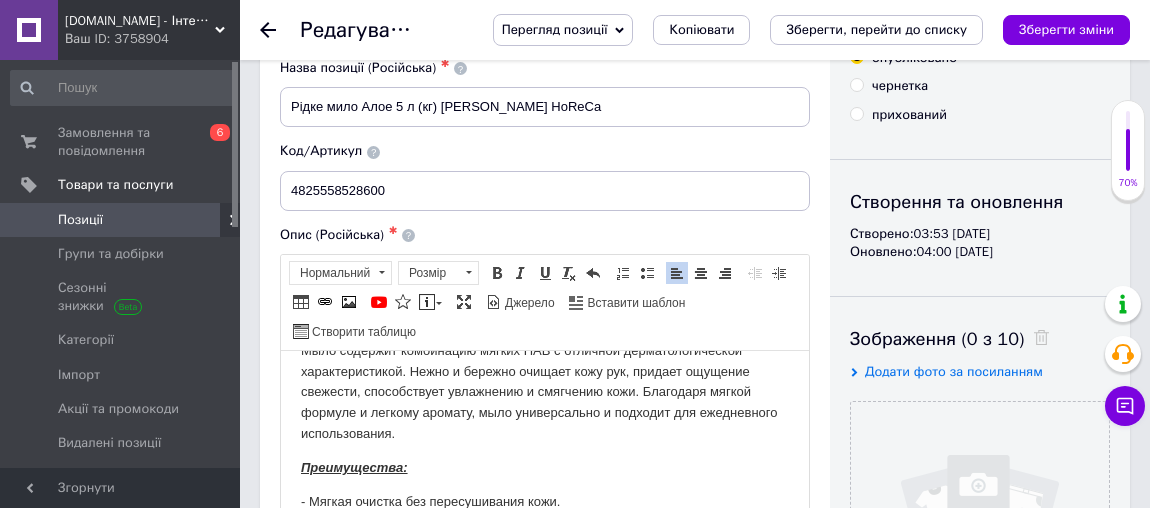 click on "Мыло содержит комбинацию мягких ПАВ с отличной дерматологической характеристикой. Нежно и бережно очищает кожу рук, придает ощущение свежести, способствует увлажнению и смягчению кожи. Благодаря мягкой формуле и легкому аромату, мыло универсально и подходит для ежедневного использования." at bounding box center (545, 392) 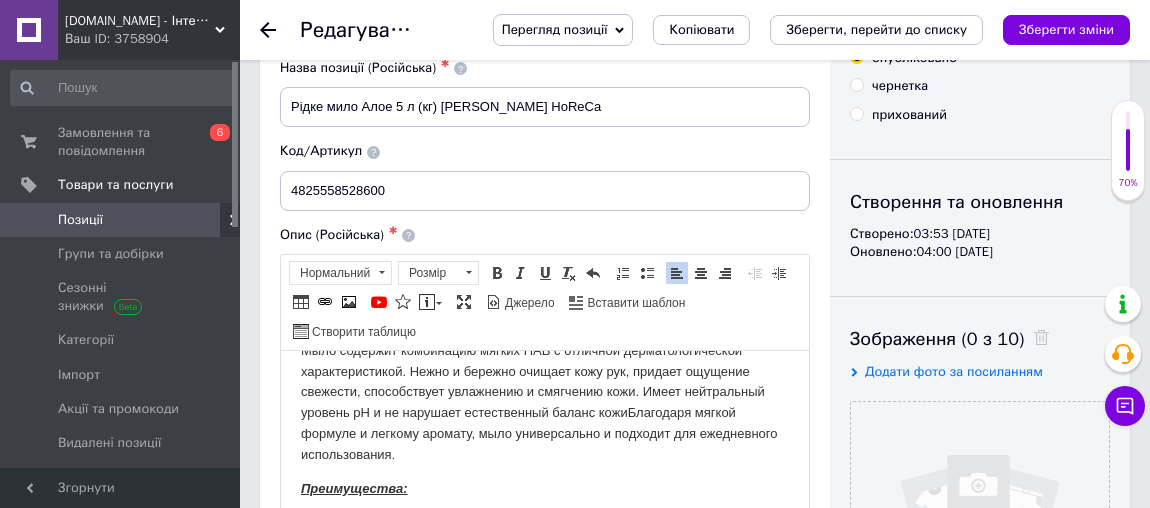 click on "Мыло содержит комбинацию мягких ПАВ с отличной дерматологической характеристикой. Нежно и бережно очищает кожу рук, придает ощущение свежести, способствует увлажнению и смягчению кожи. Имеет нейтральный уровень pH и не нарушает естественный баланс кожи  Благодаря мягкой формуле и легкому аромату, мыло универсально и подходит для ежедневного использования." at bounding box center [545, 402] 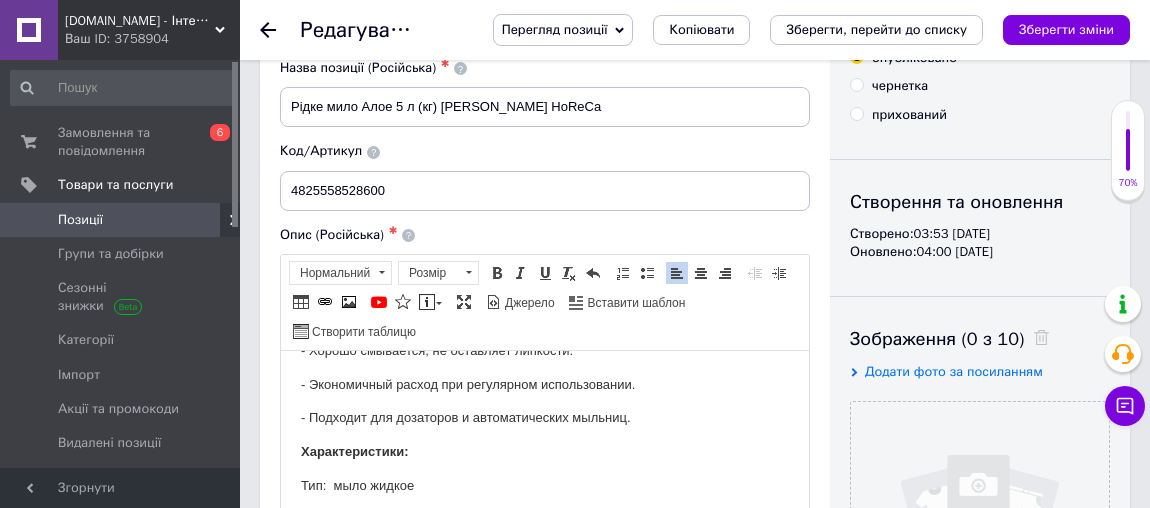 scroll, scrollTop: 363, scrollLeft: 0, axis: vertical 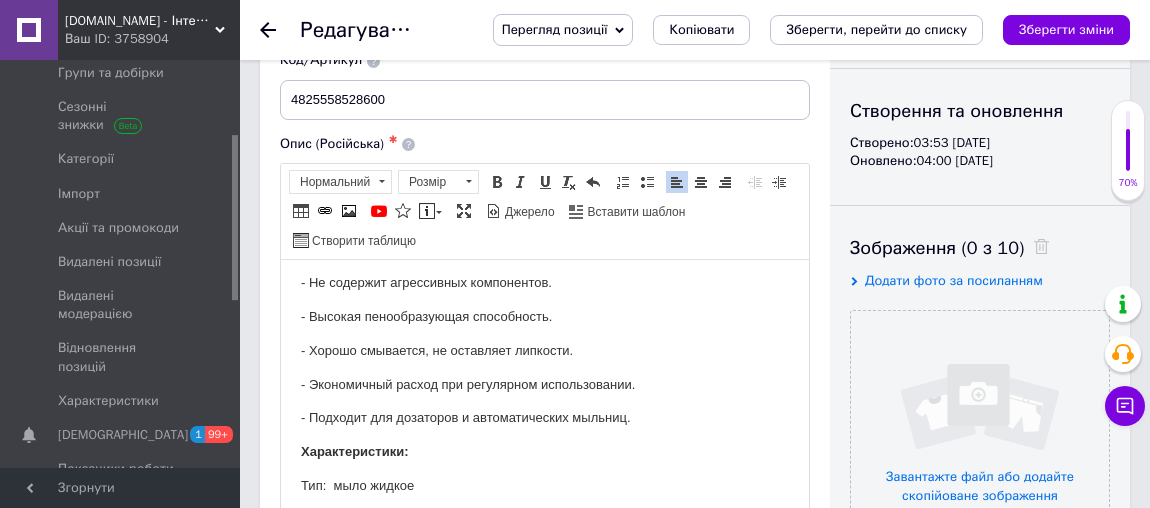 click on "- Хорошо смывается, не оставляет липкости." at bounding box center [545, 350] 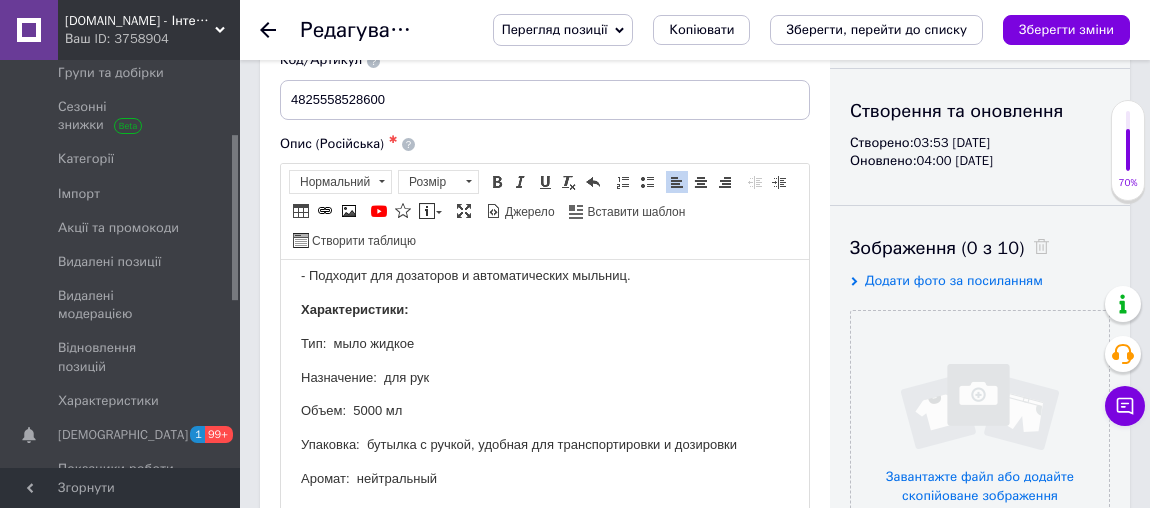 scroll, scrollTop: 278, scrollLeft: 0, axis: vertical 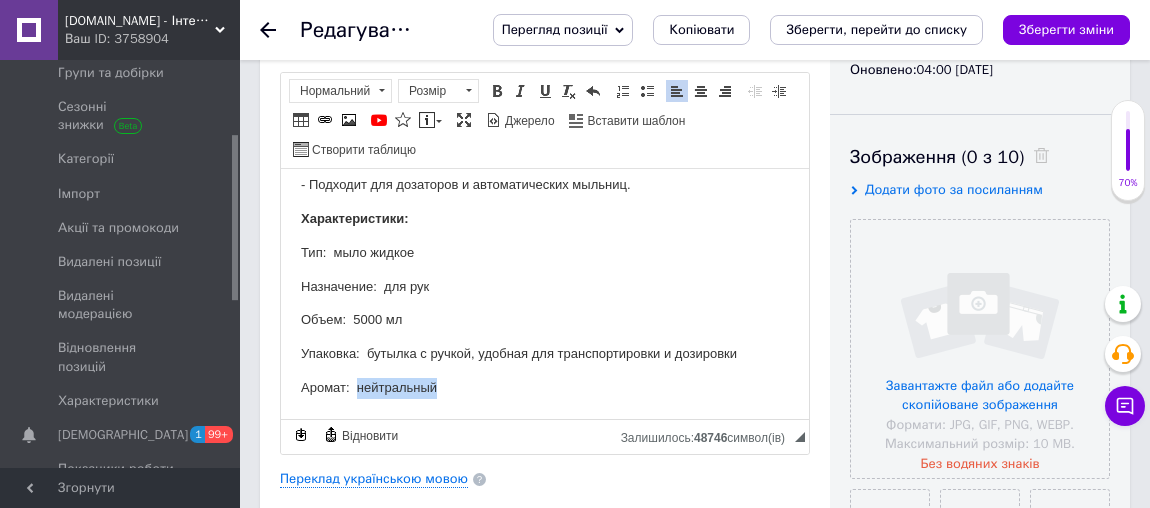 drag, startPoint x: 441, startPoint y: 388, endPoint x: 358, endPoint y: 386, distance: 83.02409 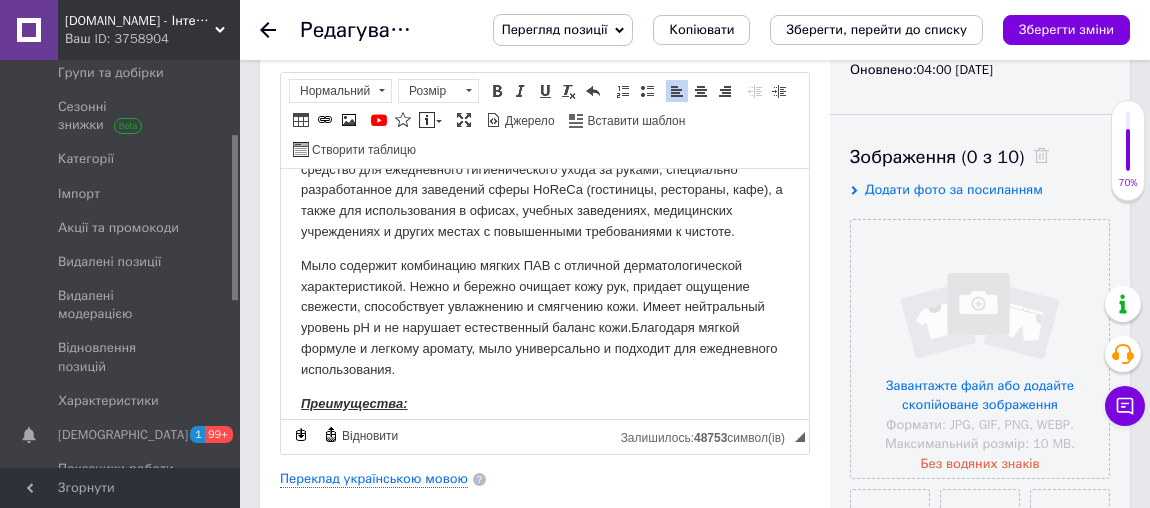 scroll, scrollTop: 0, scrollLeft: 0, axis: both 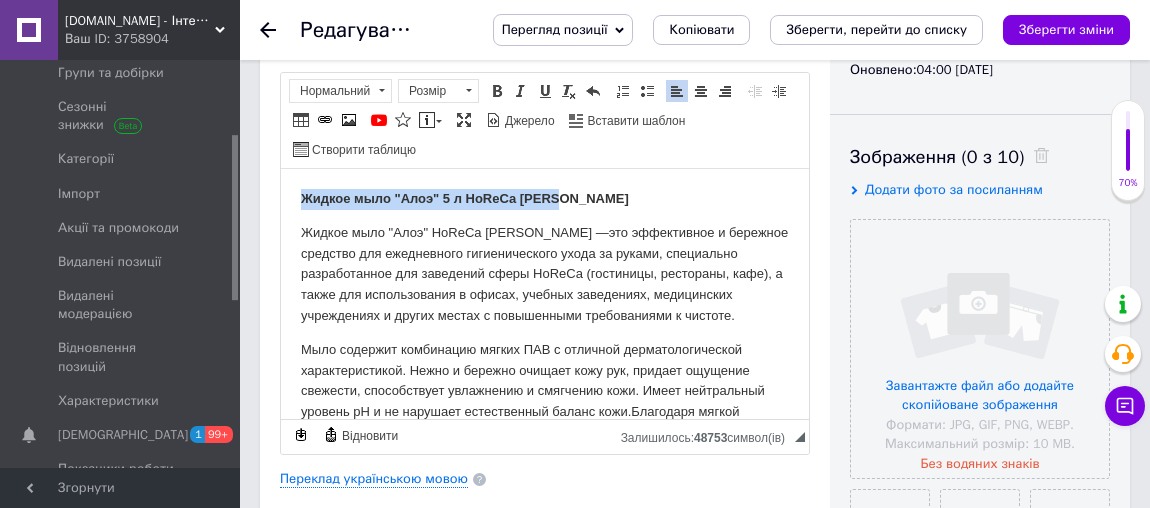 drag, startPoint x: 305, startPoint y: 198, endPoint x: 570, endPoint y: 197, distance: 265.0019 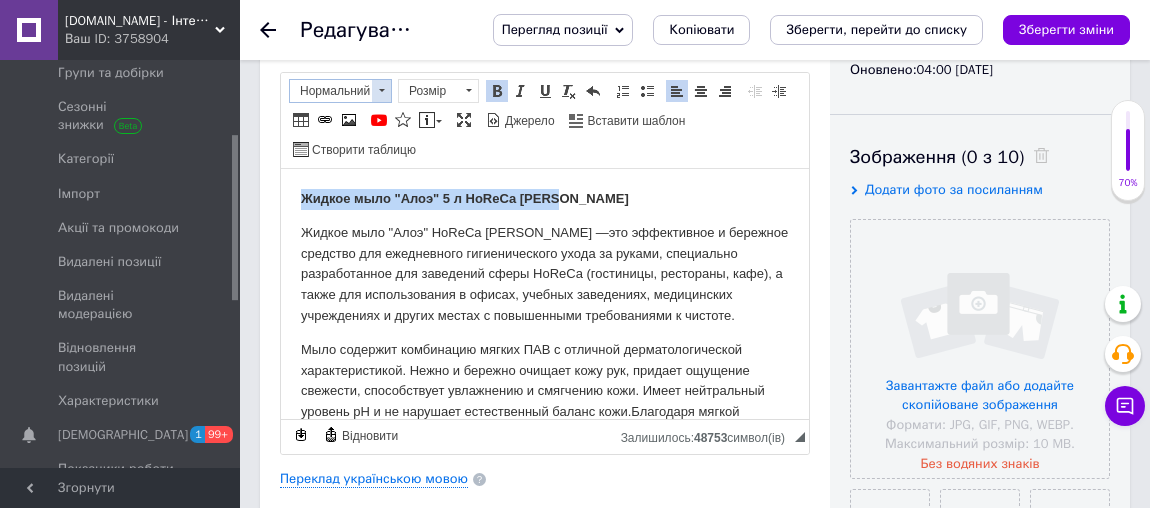 click on "Нормальний" at bounding box center [331, 91] 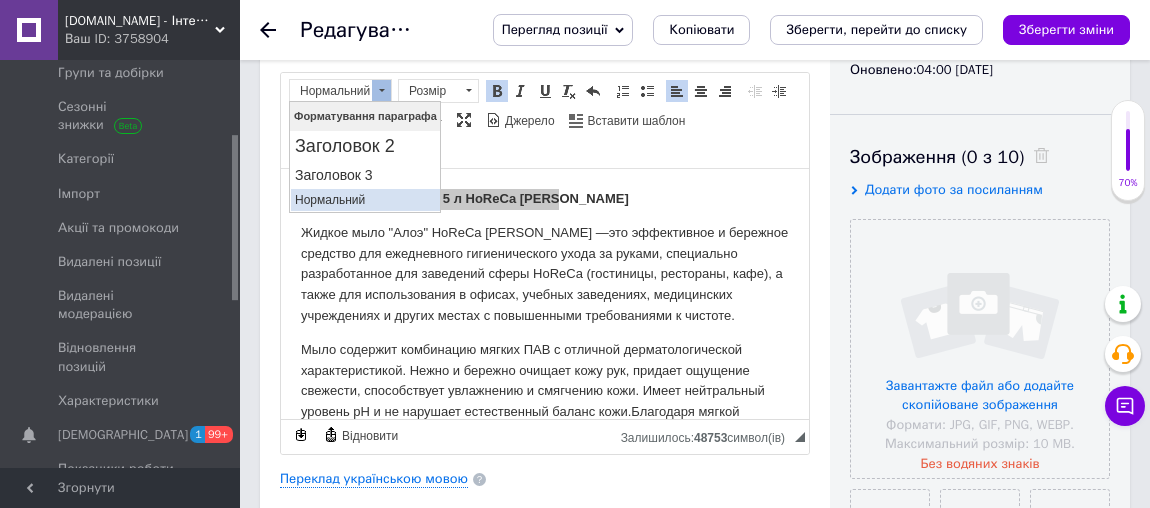 scroll, scrollTop: 0, scrollLeft: 0, axis: both 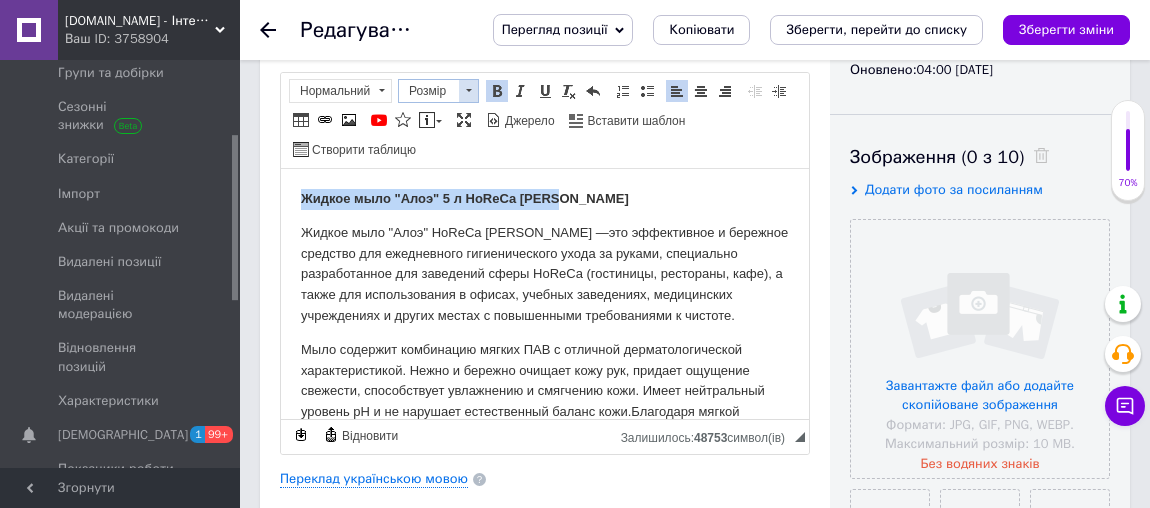 click on "Розмір" at bounding box center (429, 91) 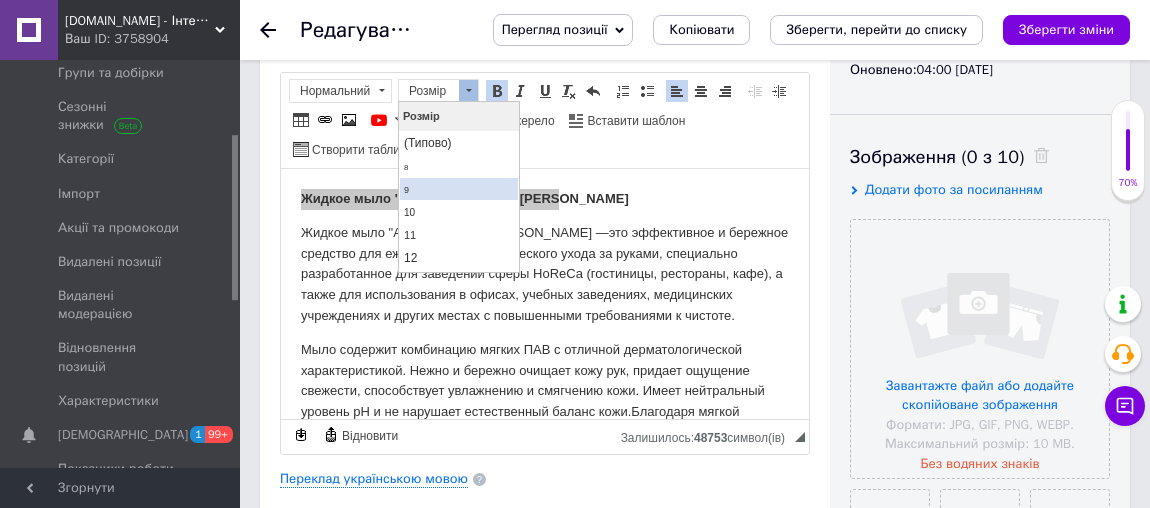 scroll, scrollTop: 90, scrollLeft: 0, axis: vertical 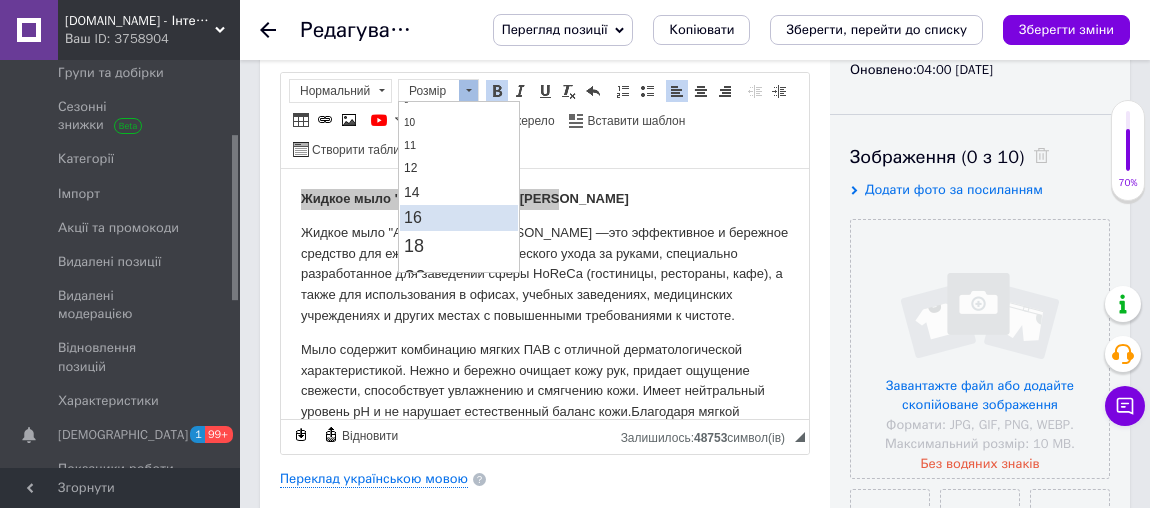 drag, startPoint x: 414, startPoint y: 209, endPoint x: 783, endPoint y: 164, distance: 371.73376 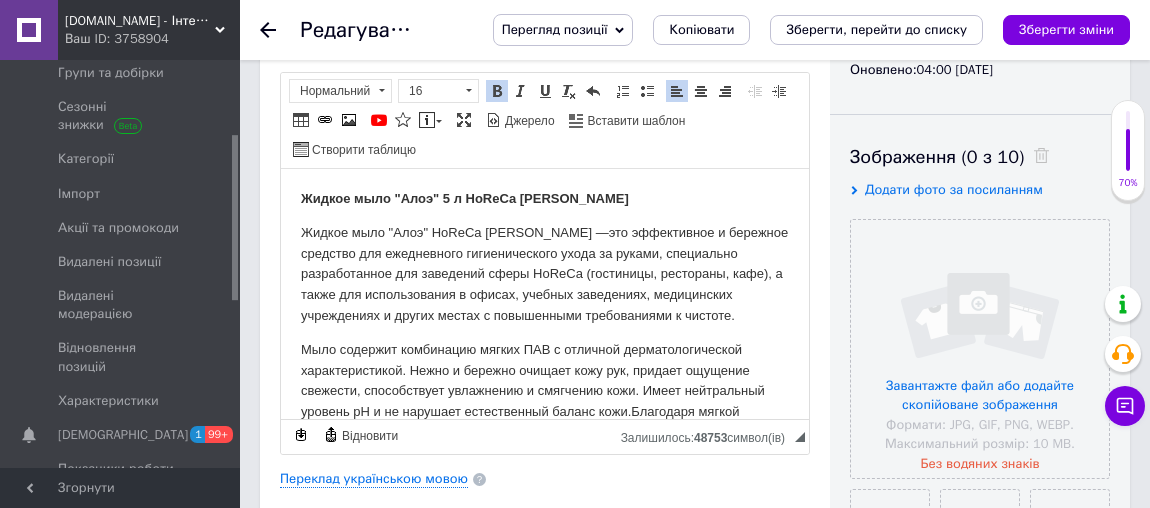 scroll, scrollTop: 0, scrollLeft: 0, axis: both 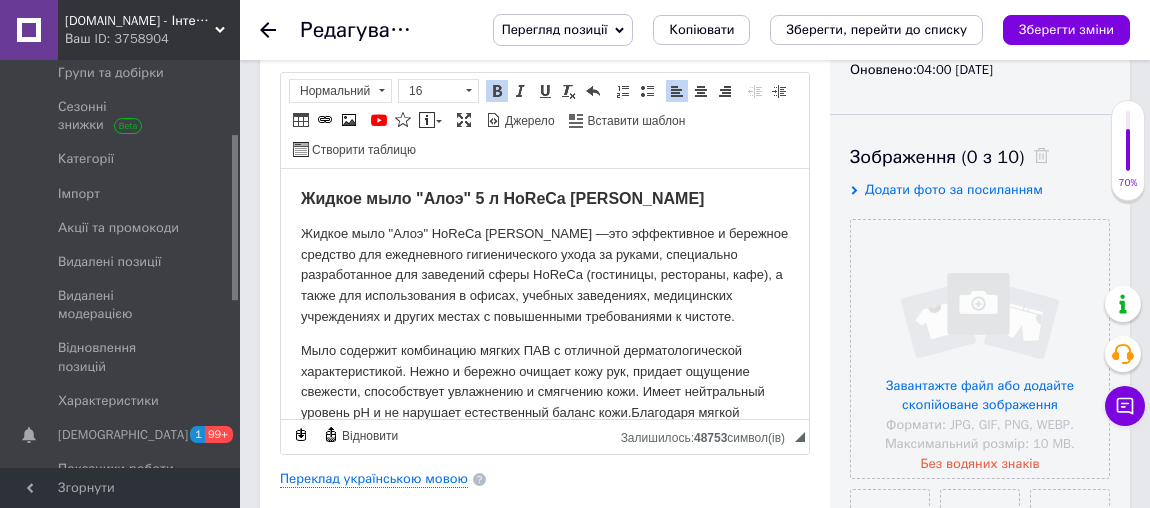 click on "Жидкое мыло "Алоэ" 5 л HoReCa [PERSON_NAME]" at bounding box center (545, 199) 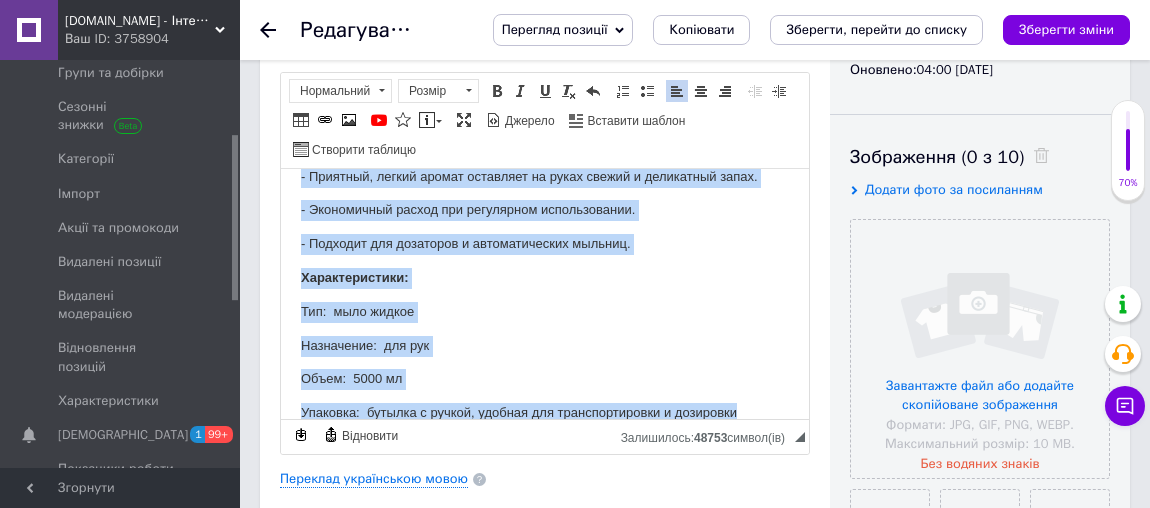 scroll, scrollTop: 540, scrollLeft: 0, axis: vertical 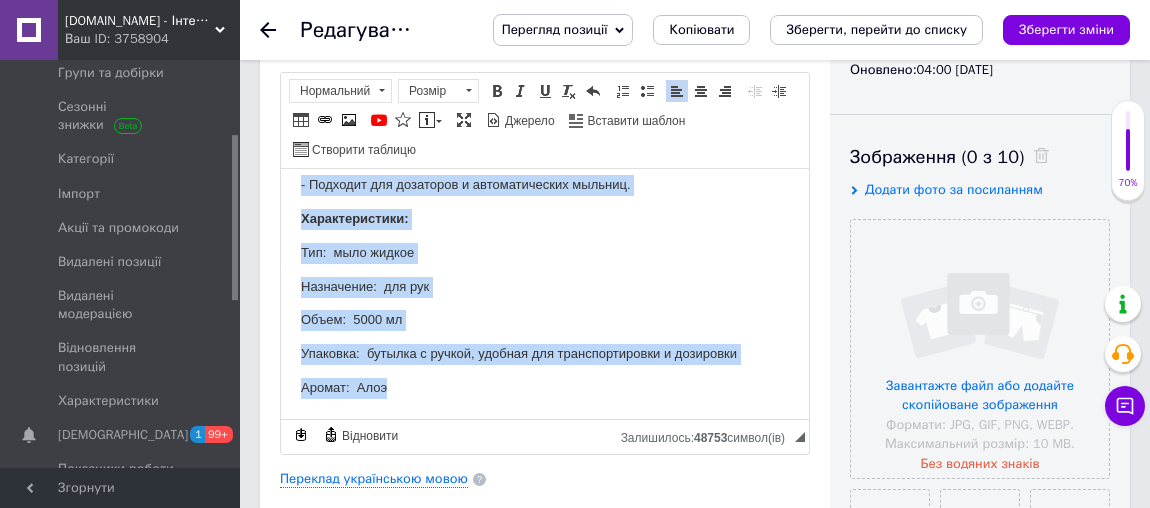 drag, startPoint x: 290, startPoint y: 223, endPoint x: 1130, endPoint y: 602, distance: 921.5427 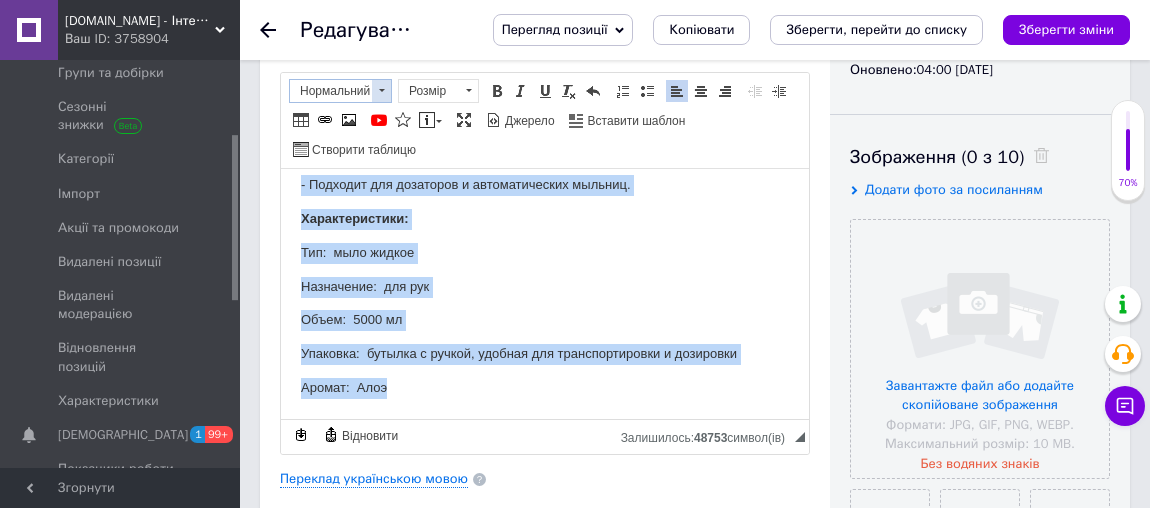 click on "Нормальний" at bounding box center (331, 91) 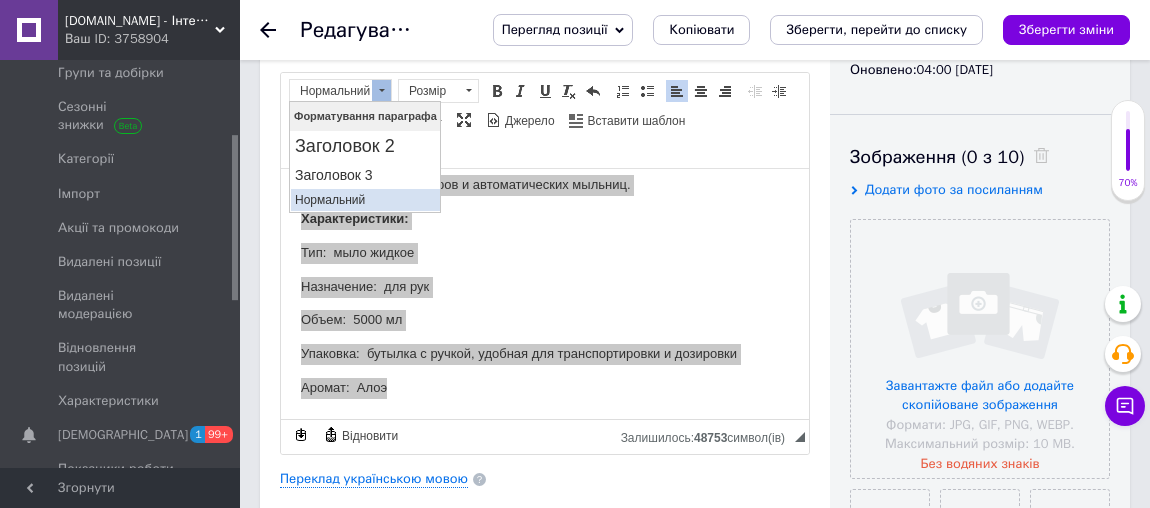 click on "Нормальний" at bounding box center [364, 200] 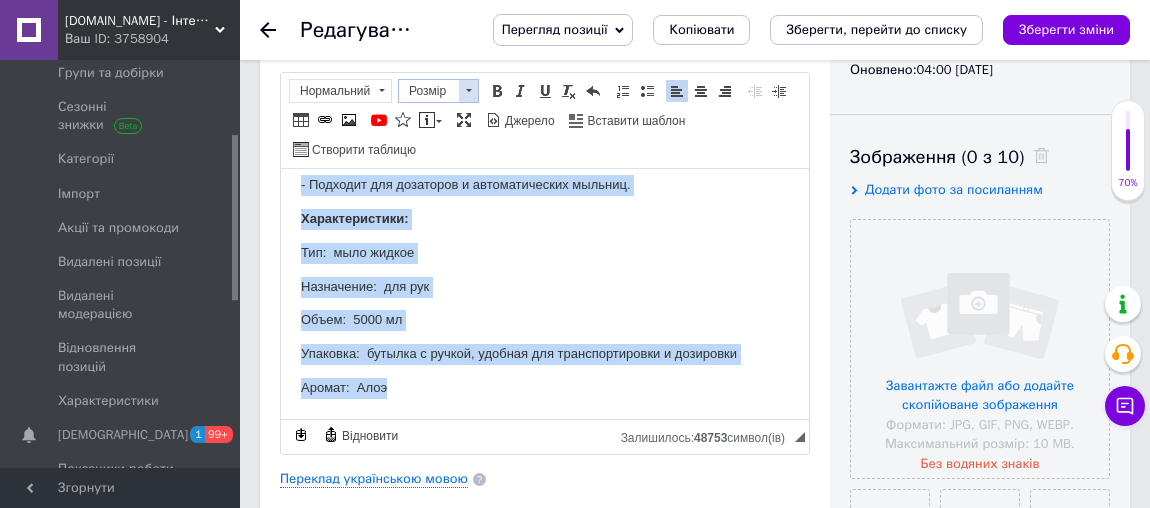 click on "Розмір" at bounding box center (429, 91) 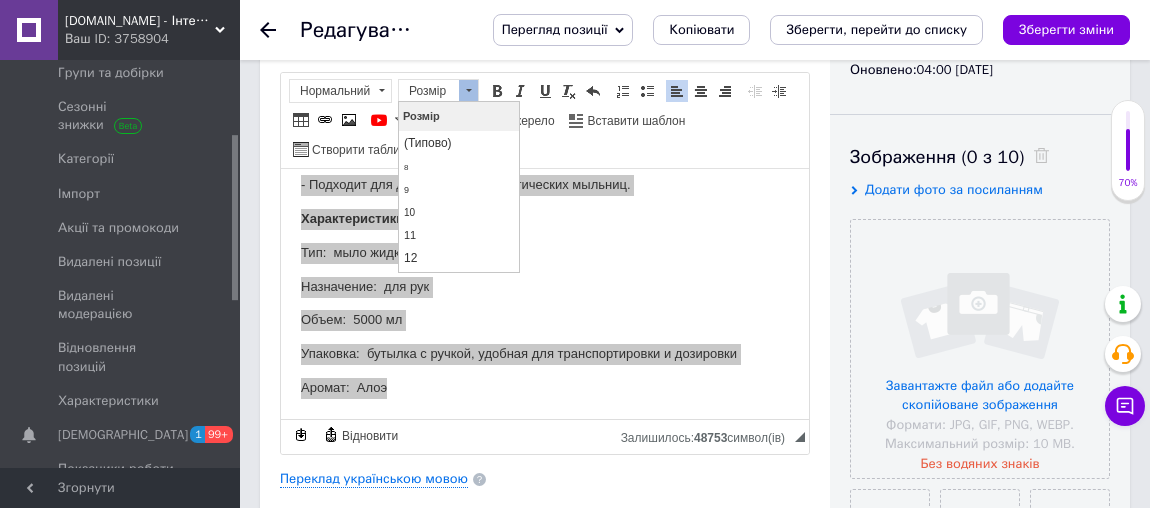 scroll, scrollTop: 90, scrollLeft: 0, axis: vertical 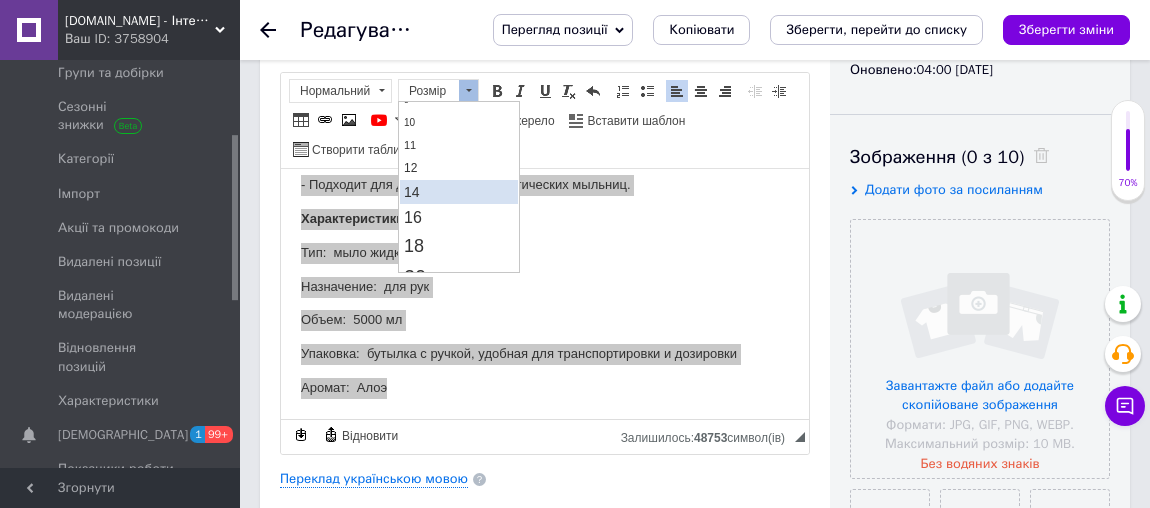 click on "14" at bounding box center [458, 192] 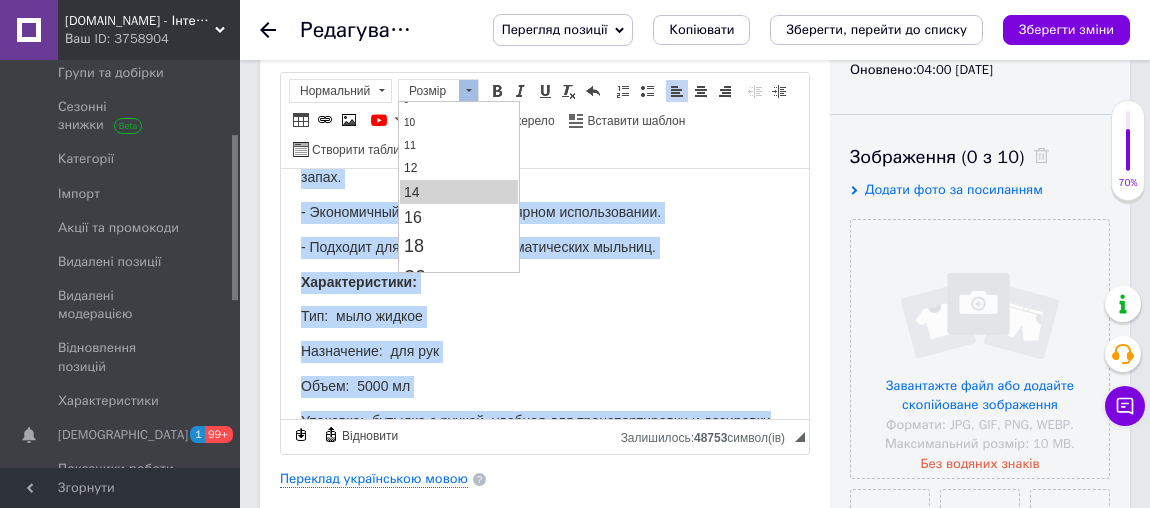 scroll, scrollTop: 0, scrollLeft: 0, axis: both 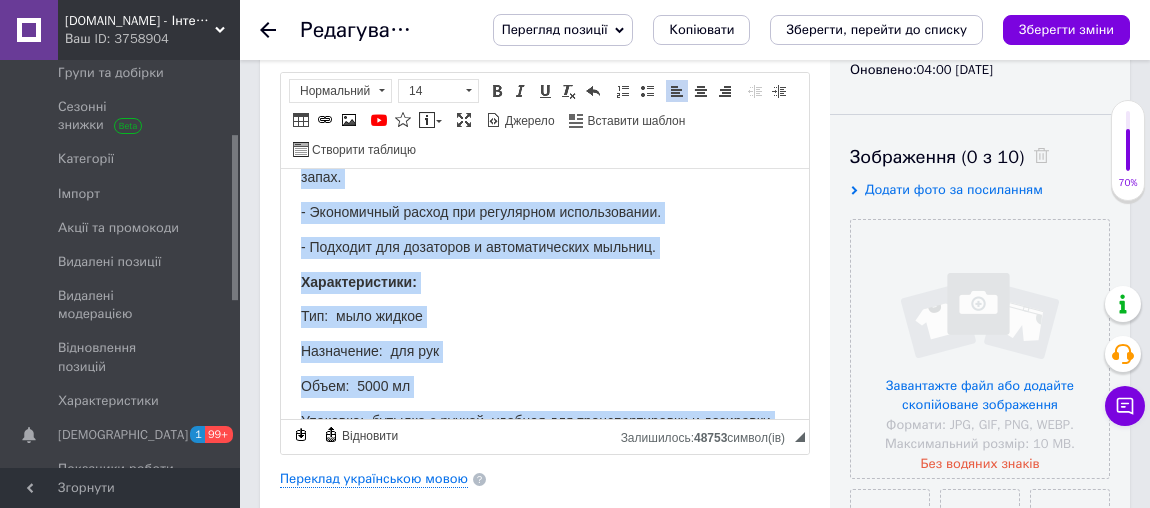click on "- Подходит для дозаторов и автоматических мыльниц." at bounding box center (545, 247) 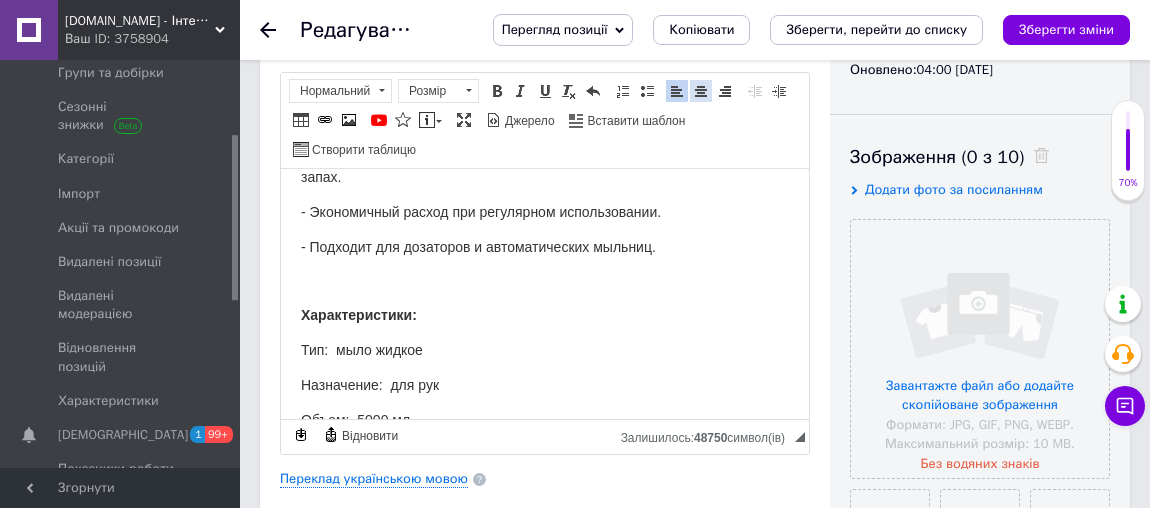 click at bounding box center (701, 91) 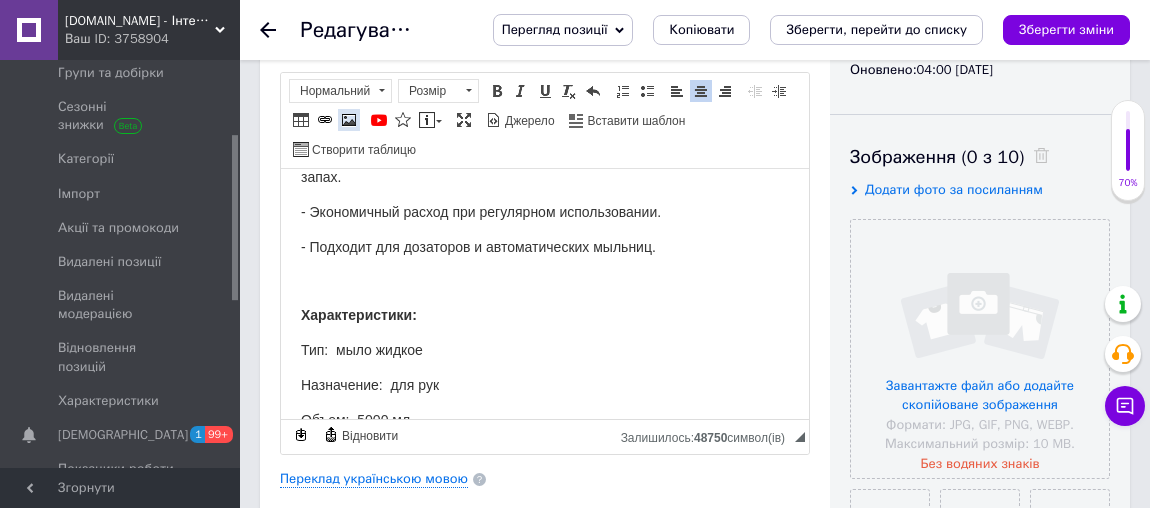 click at bounding box center (349, 120) 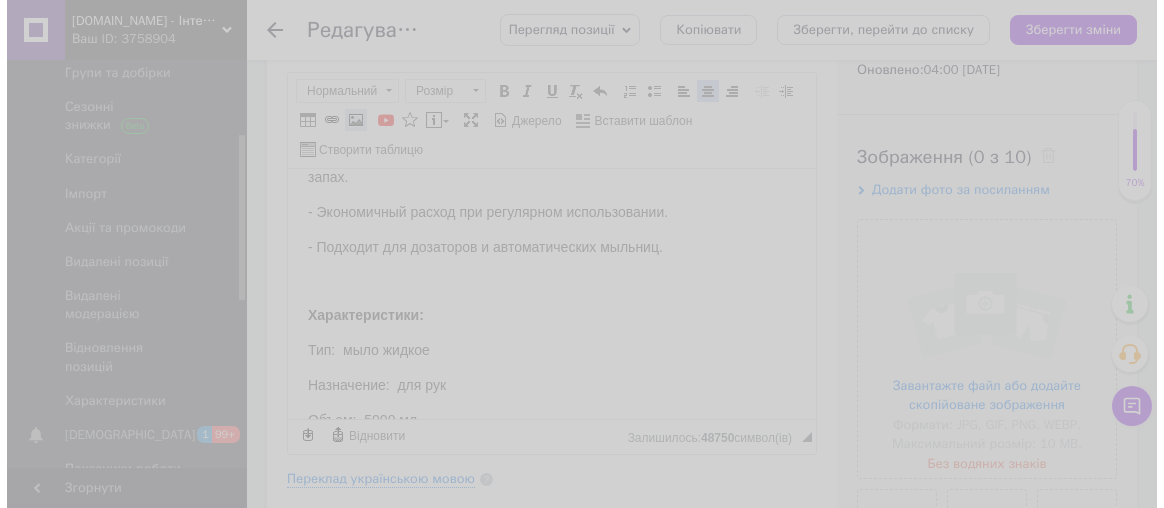 scroll, scrollTop: 519, scrollLeft: 0, axis: vertical 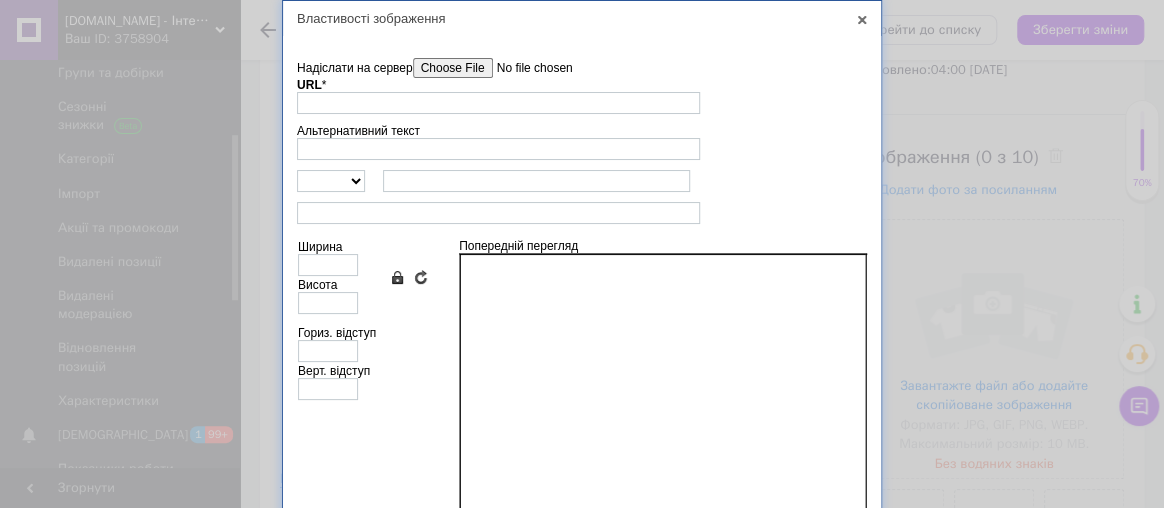 drag, startPoint x: 462, startPoint y: 63, endPoint x: 344, endPoint y: 63, distance: 118 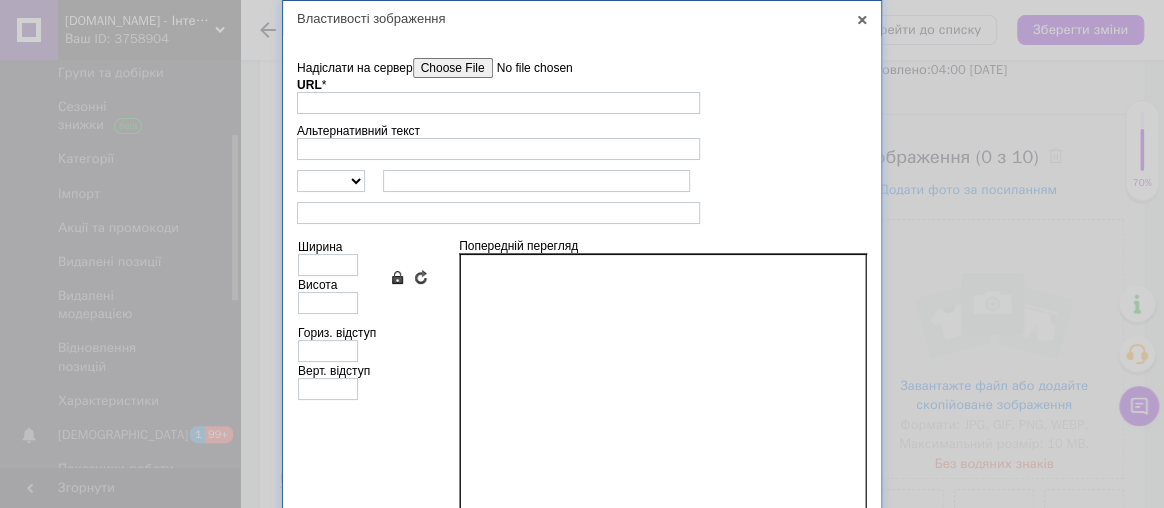 click on "Надіслати на сервер" at bounding box center [526, 68] 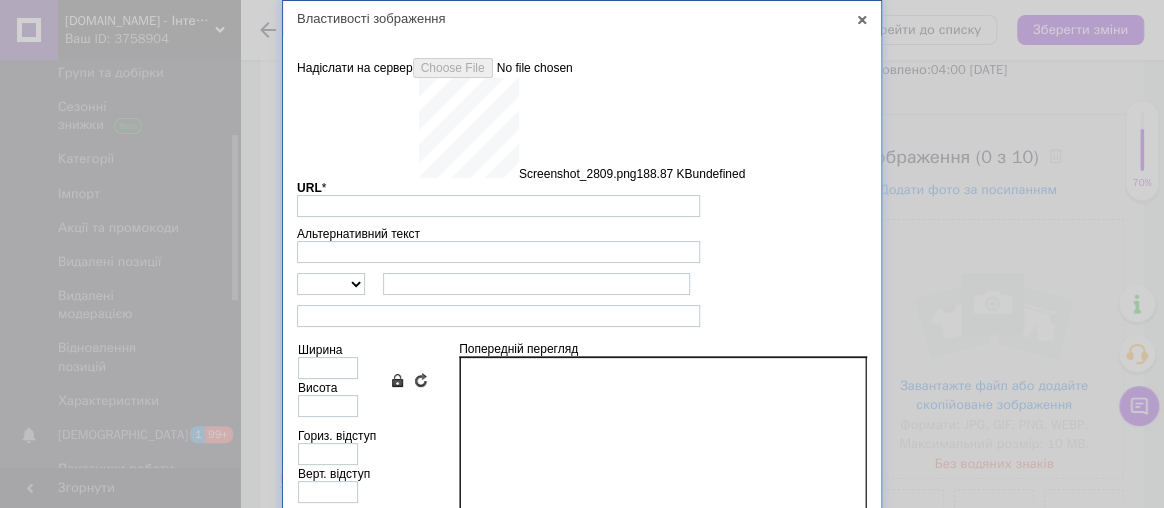scroll, scrollTop: 265, scrollLeft: 0, axis: vertical 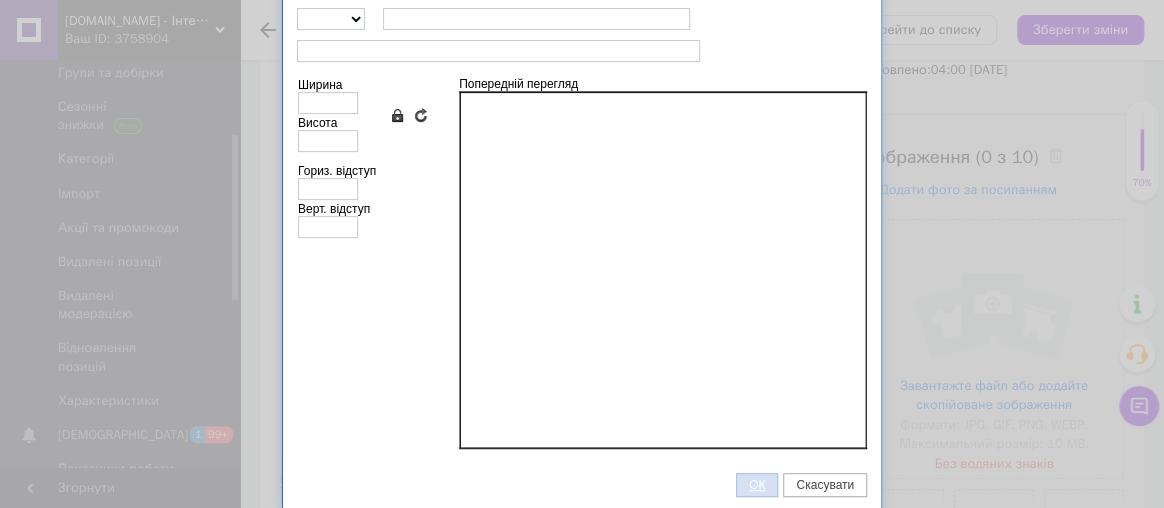 type on "[URL][DOMAIN_NAME]" 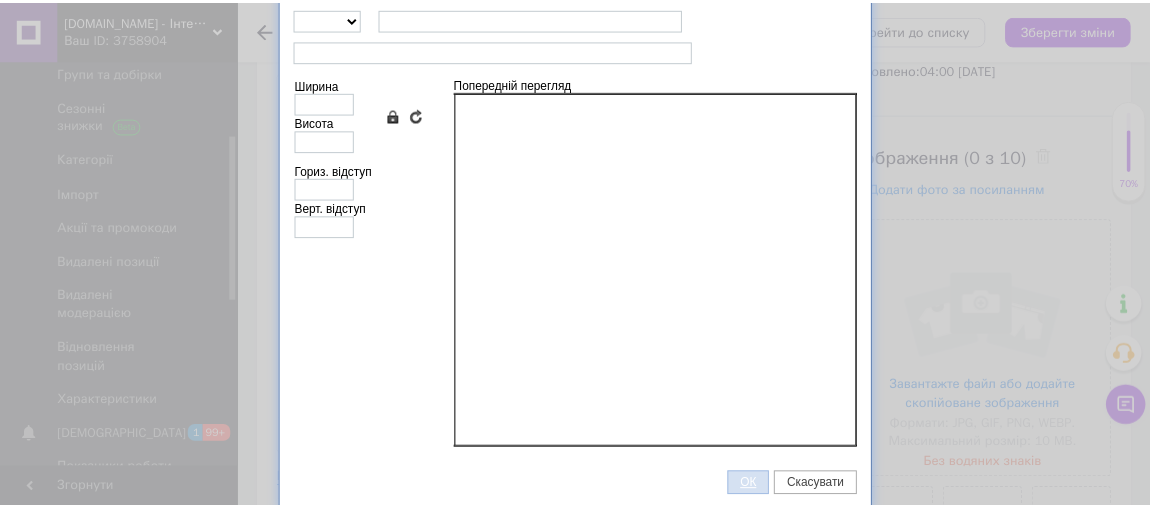 scroll, scrollTop: 162, scrollLeft: 0, axis: vertical 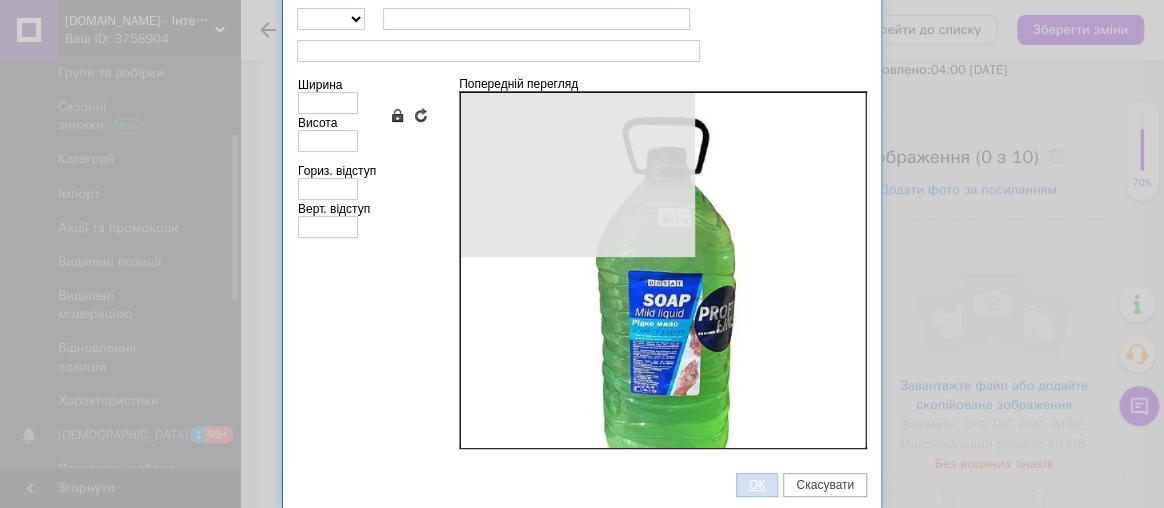type on "500" 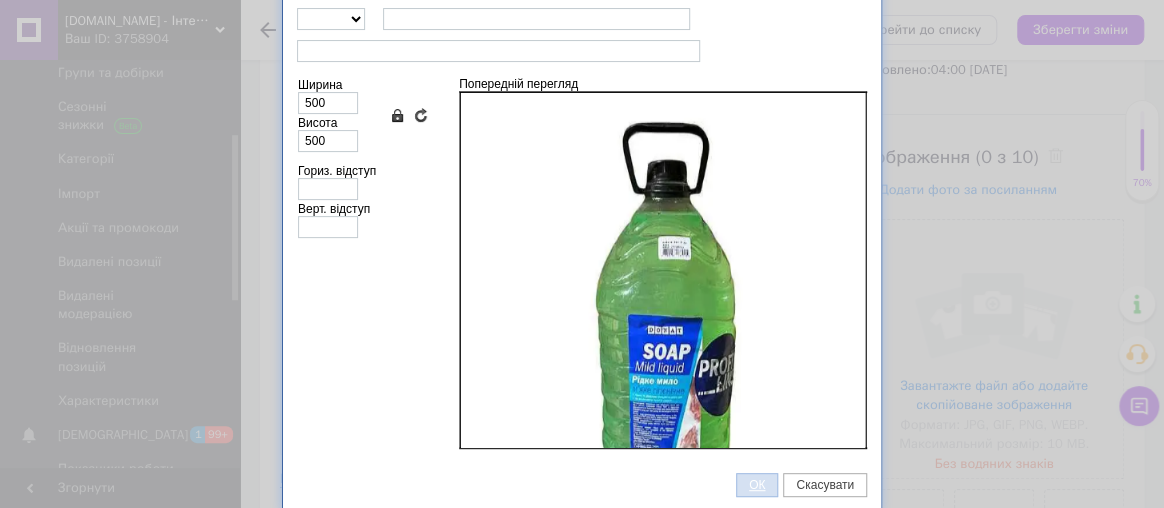 click on "ОК" at bounding box center [757, 485] 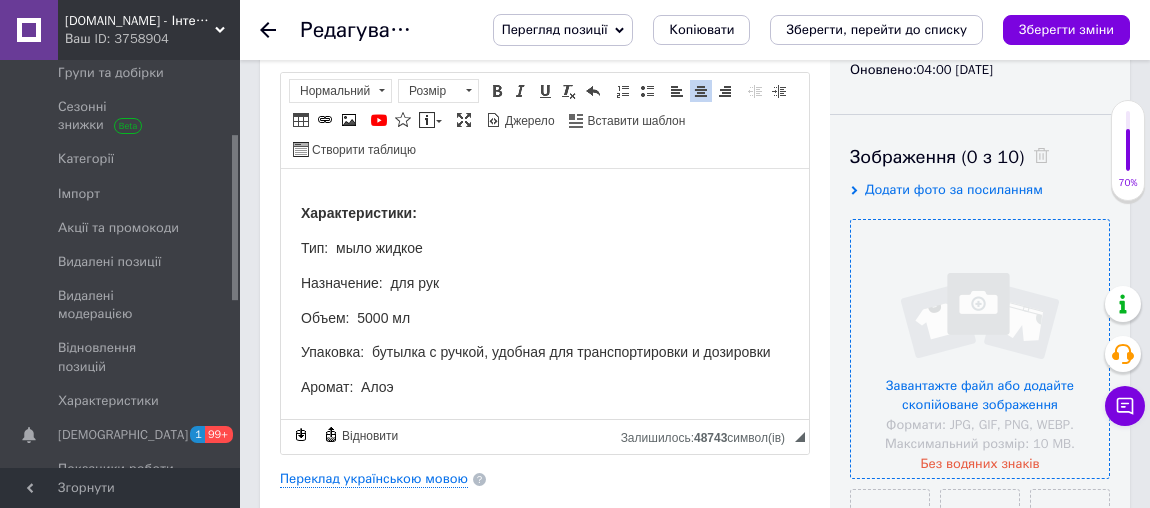 scroll, scrollTop: 460, scrollLeft: 0, axis: vertical 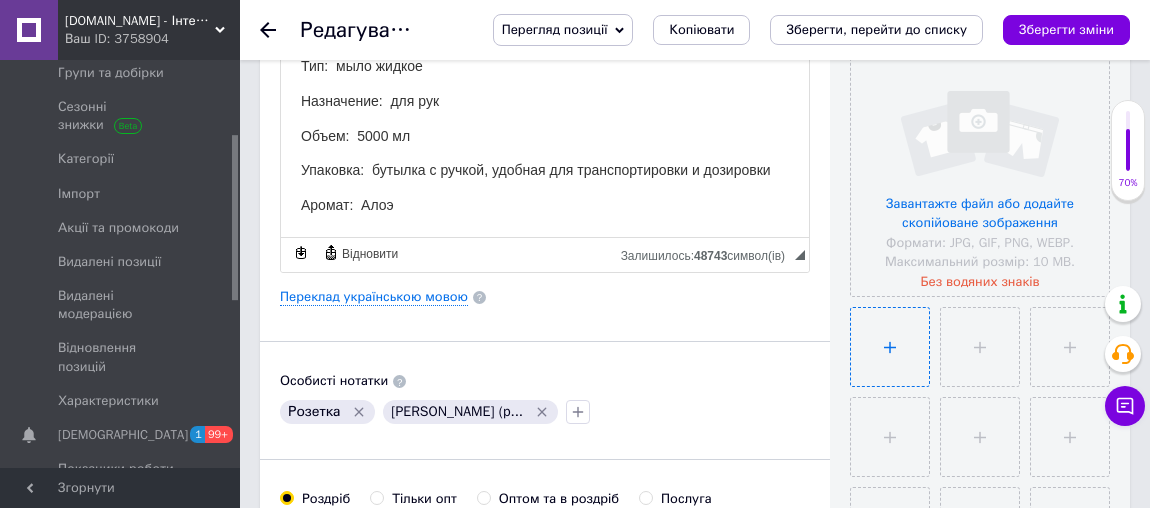 click at bounding box center (890, 347) 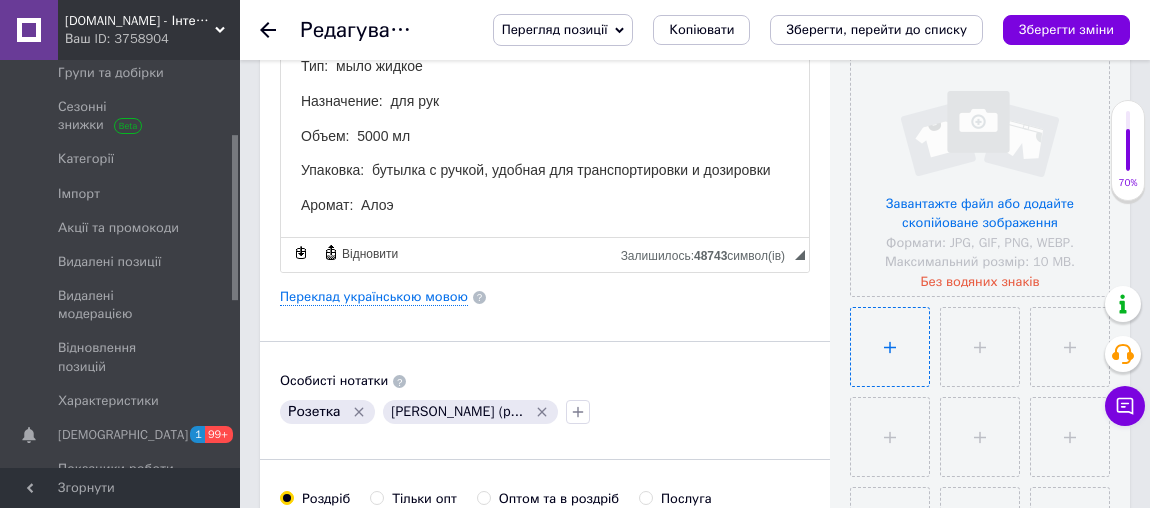 type on "C:\fakepath\Screenshot_2809.png" 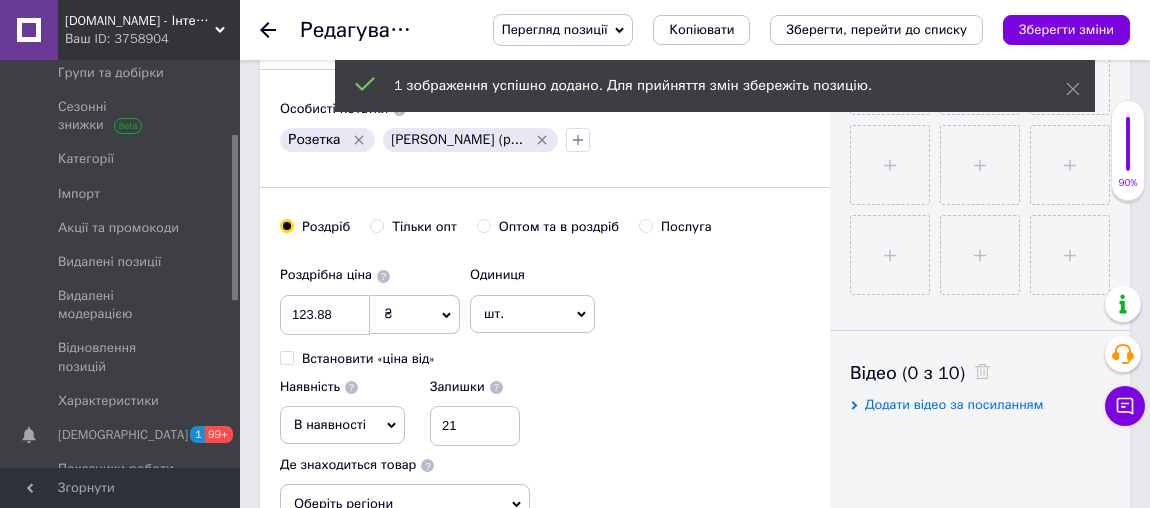 scroll, scrollTop: 914, scrollLeft: 0, axis: vertical 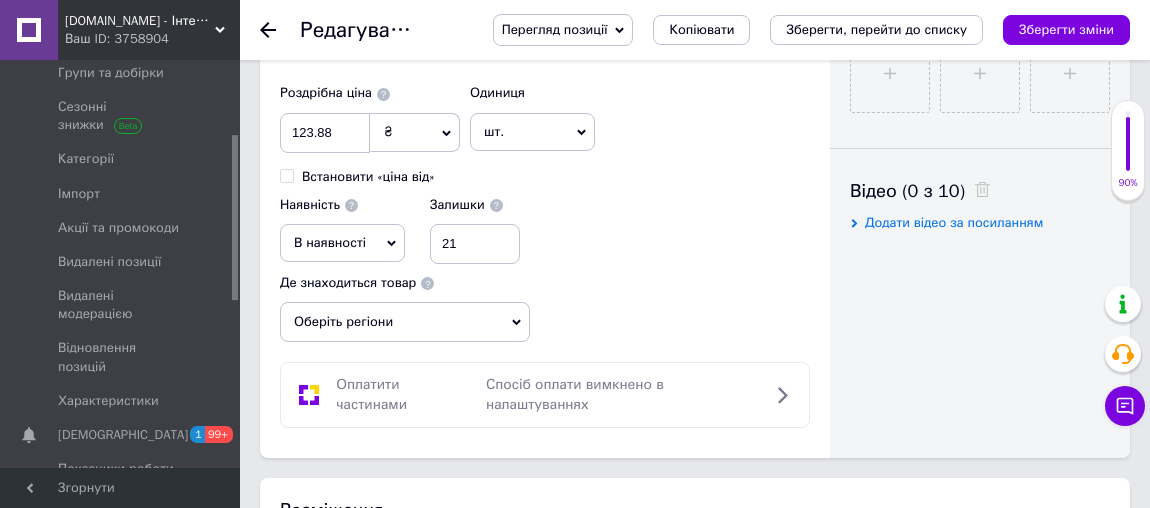 click on "В наявності" at bounding box center (330, 242) 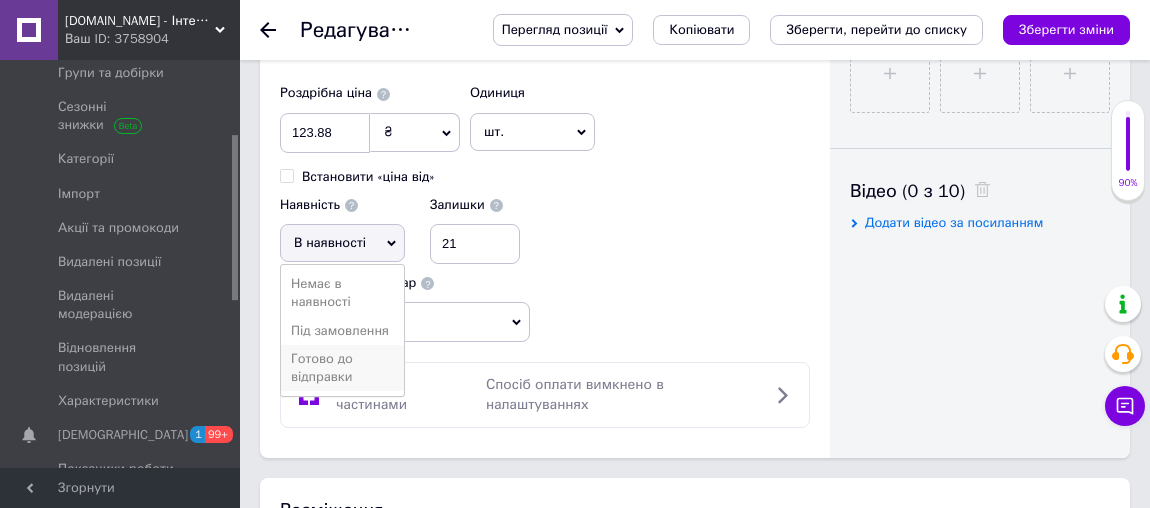 click on "Готово до відправки" at bounding box center (342, 368) 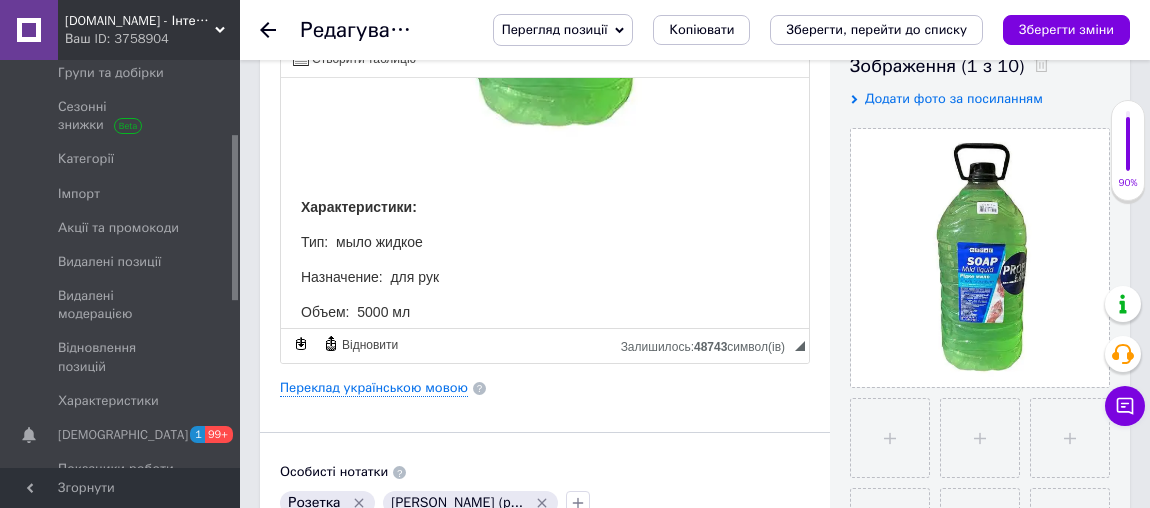 scroll, scrollTop: 1155, scrollLeft: 0, axis: vertical 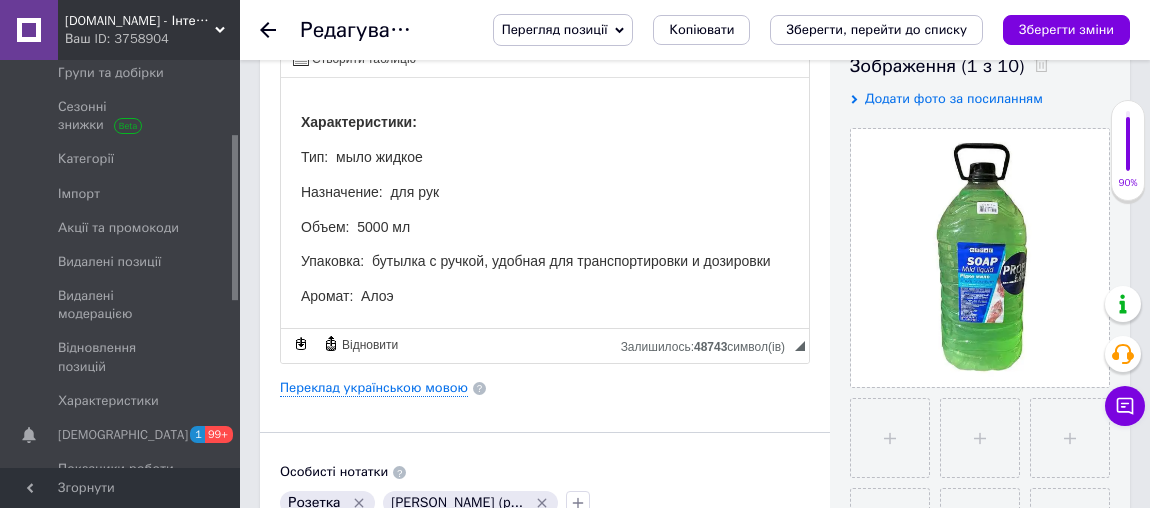 click on "Назначение:  для рук" at bounding box center [545, 192] 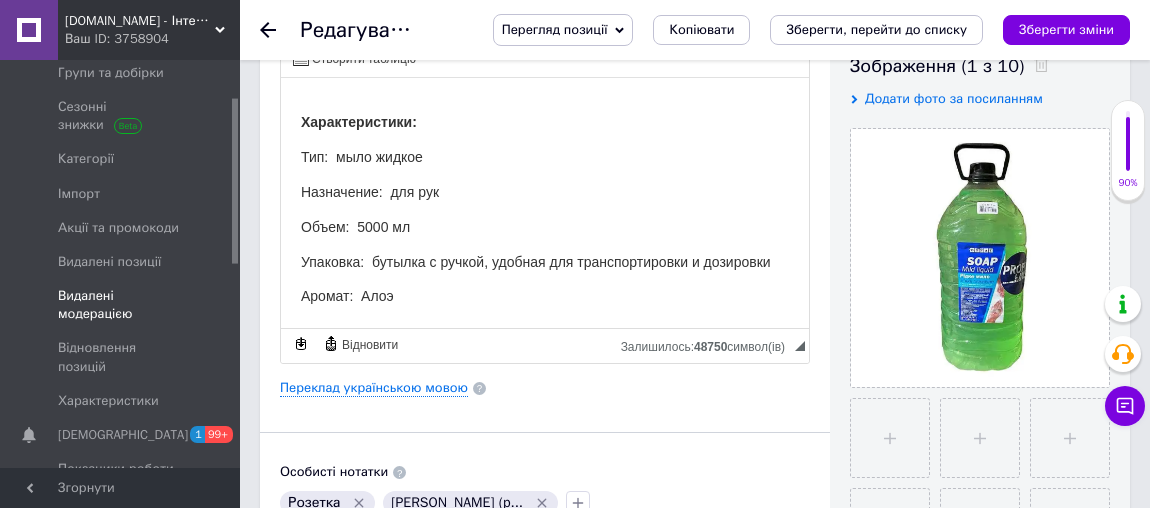 scroll, scrollTop: 90, scrollLeft: 0, axis: vertical 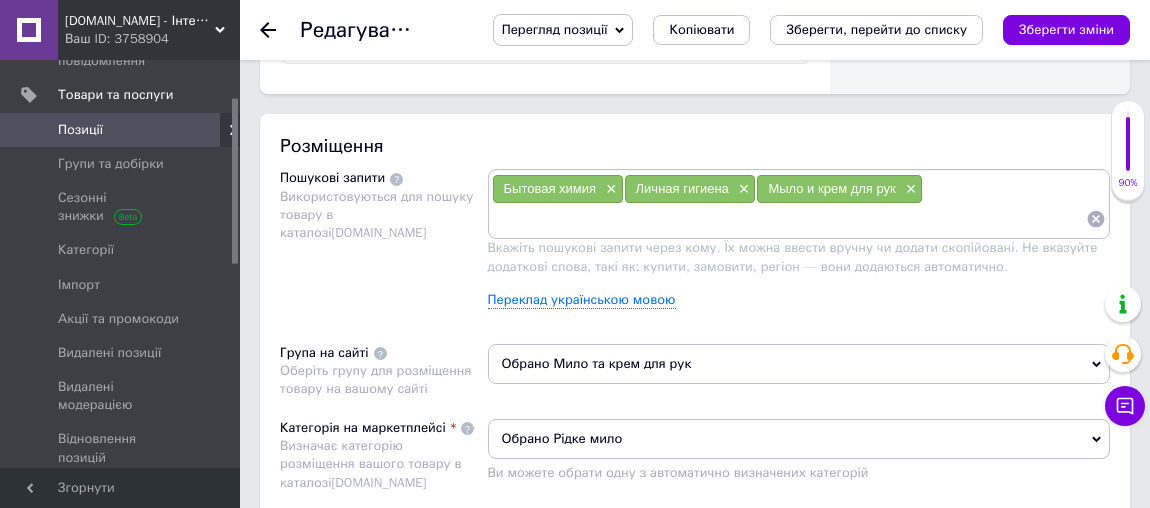 click at bounding box center (789, 219) 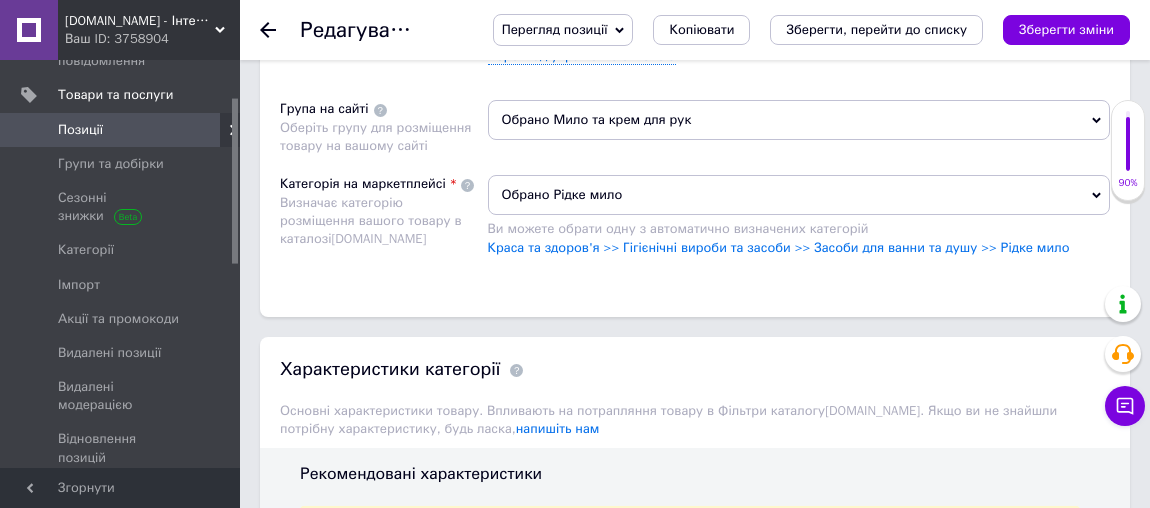 scroll, scrollTop: 2096, scrollLeft: 0, axis: vertical 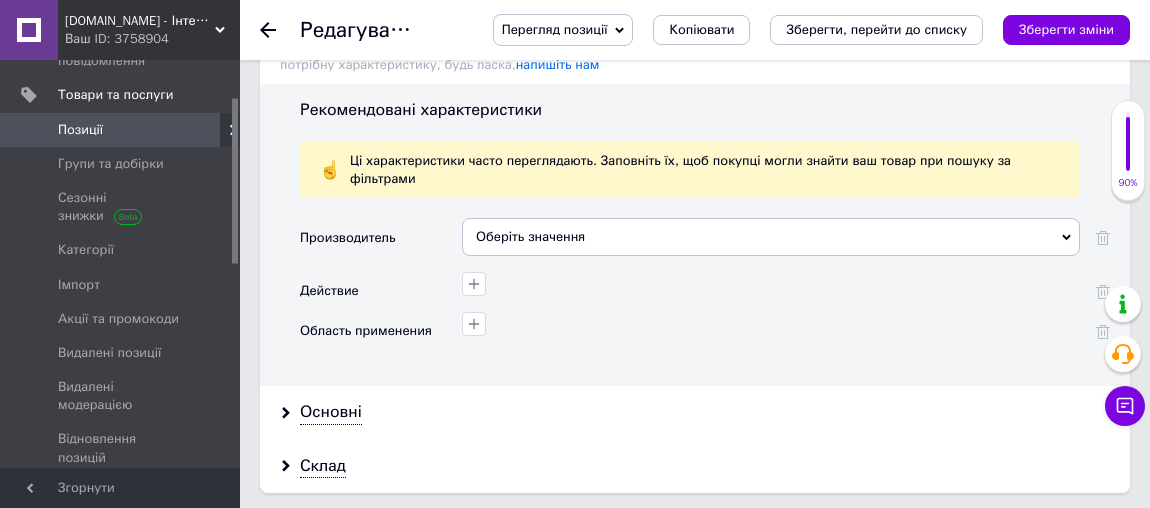 click on "Оберіть значення" at bounding box center [771, 237] 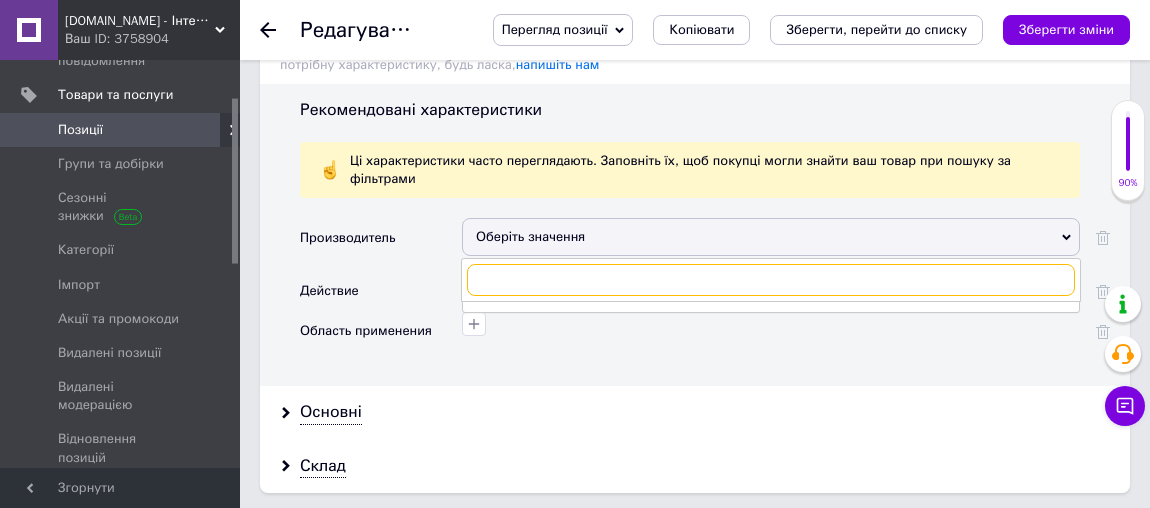 click at bounding box center [771, 280] 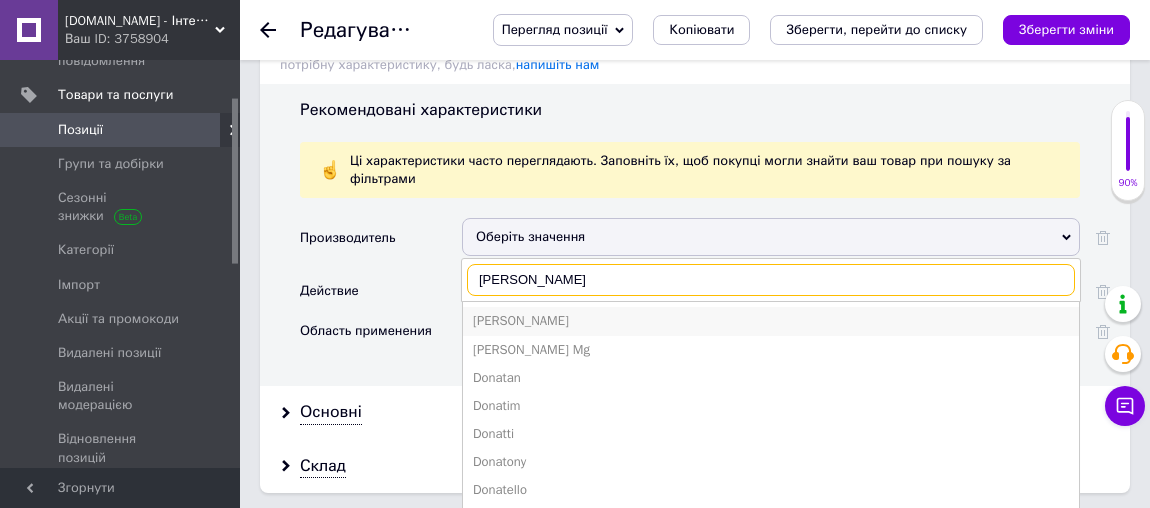 type on "[PERSON_NAME]" 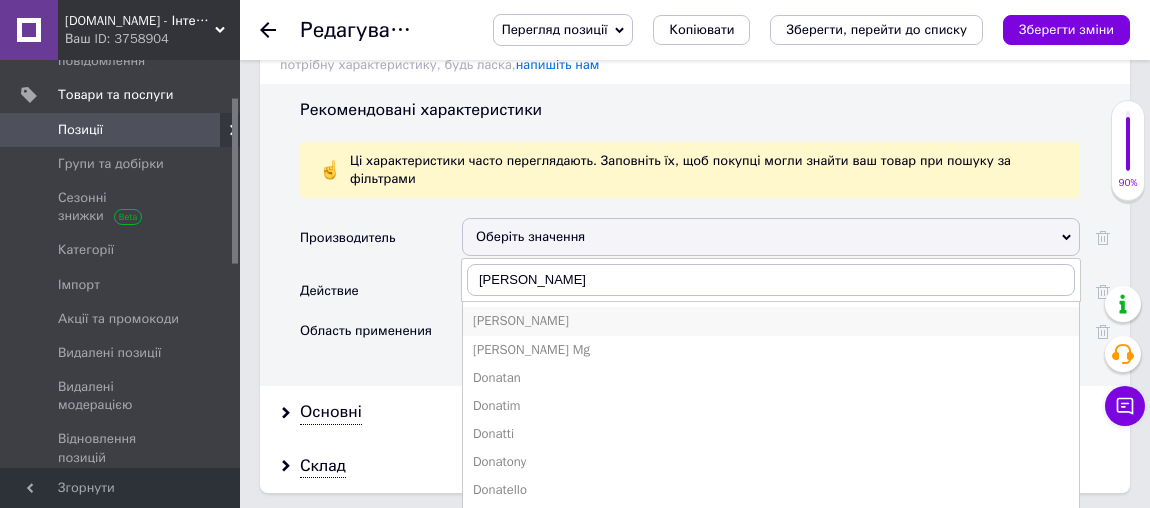 click on "[PERSON_NAME]" at bounding box center [771, 321] 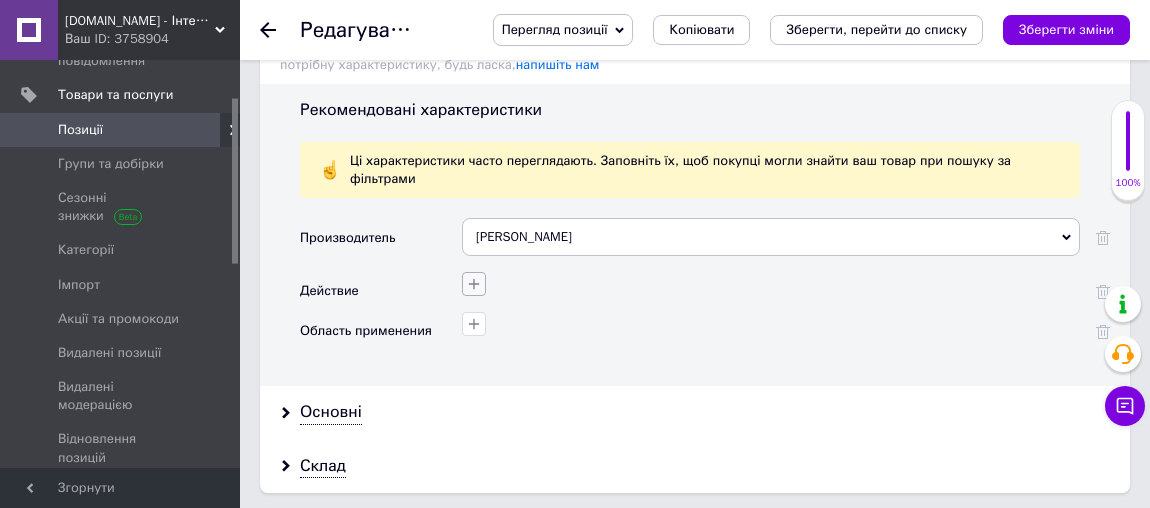 click 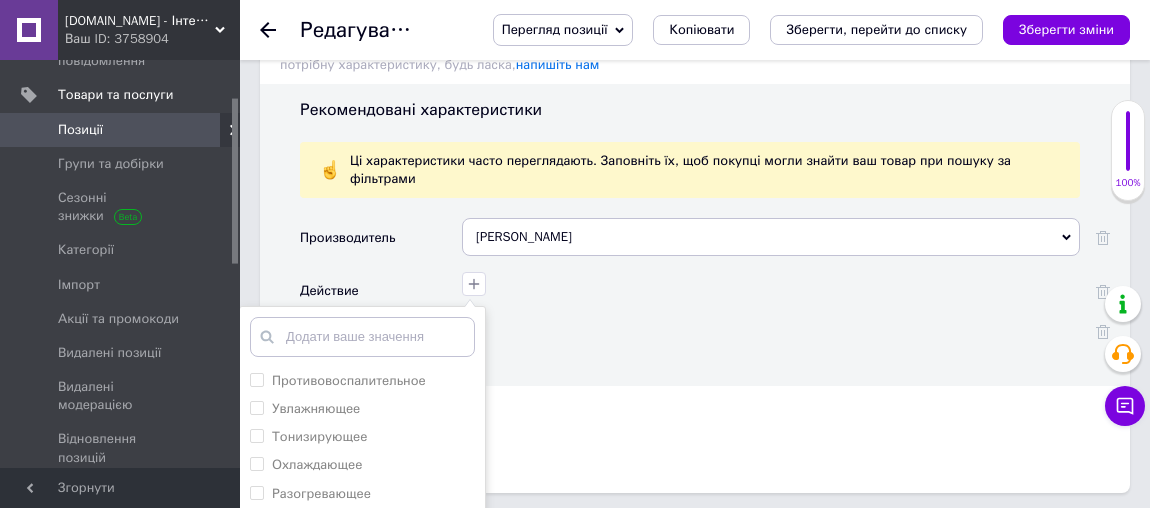 scroll, scrollTop: 2187, scrollLeft: 0, axis: vertical 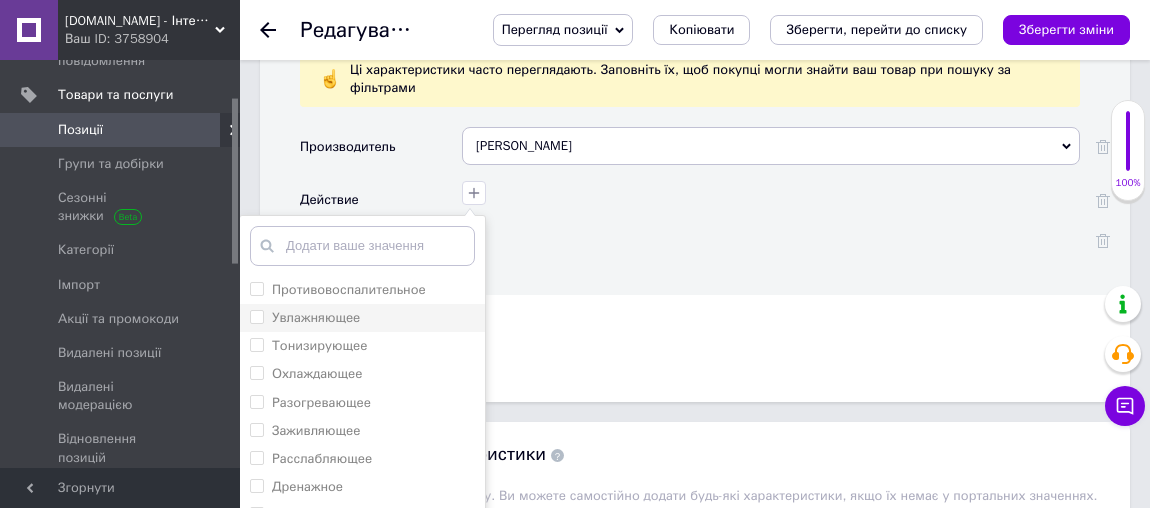 click on "Увлажняющее" at bounding box center (316, 317) 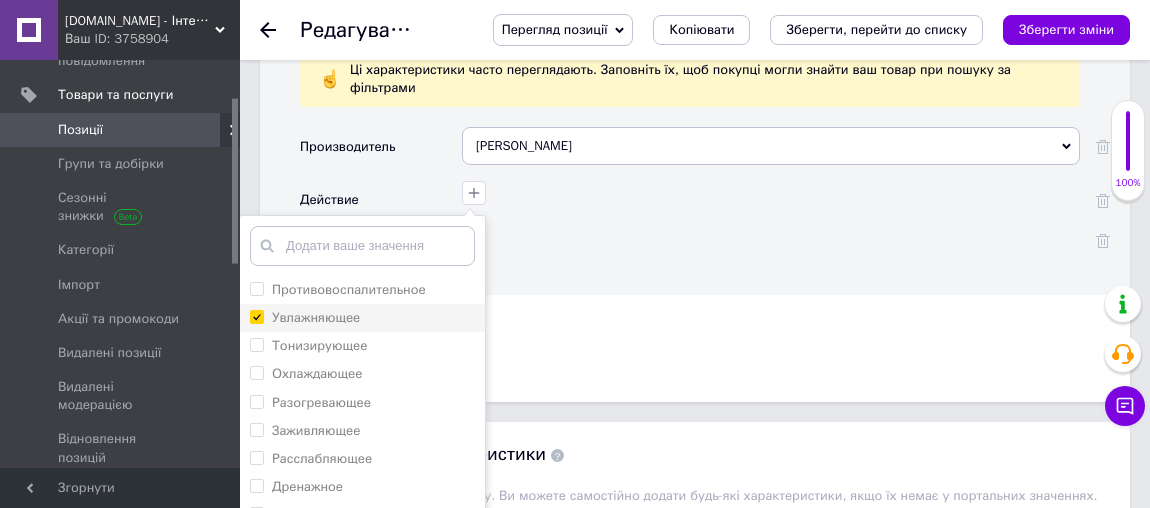 checkbox on "true" 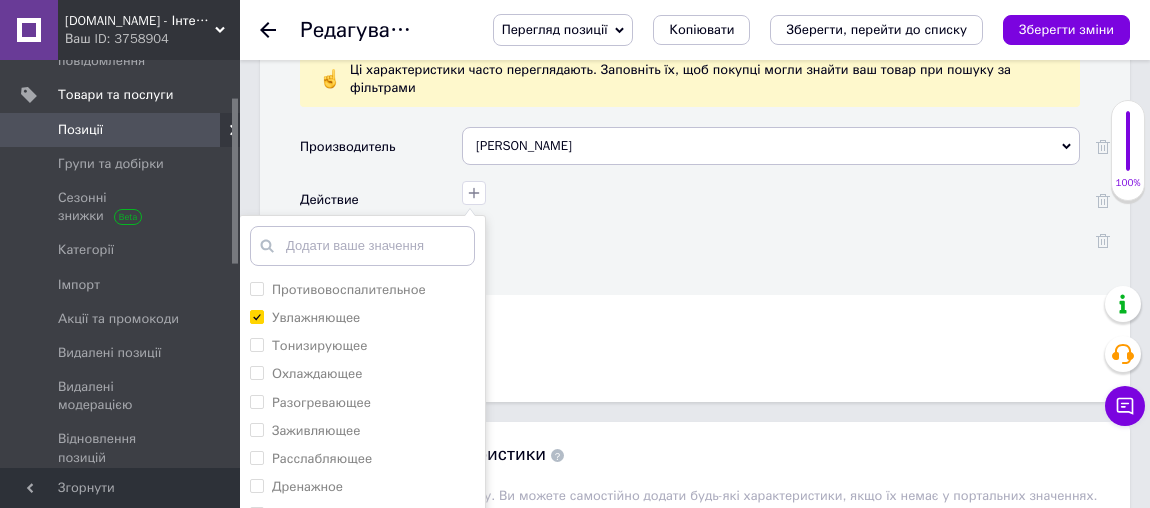 scroll, scrollTop: 150, scrollLeft: 0, axis: vertical 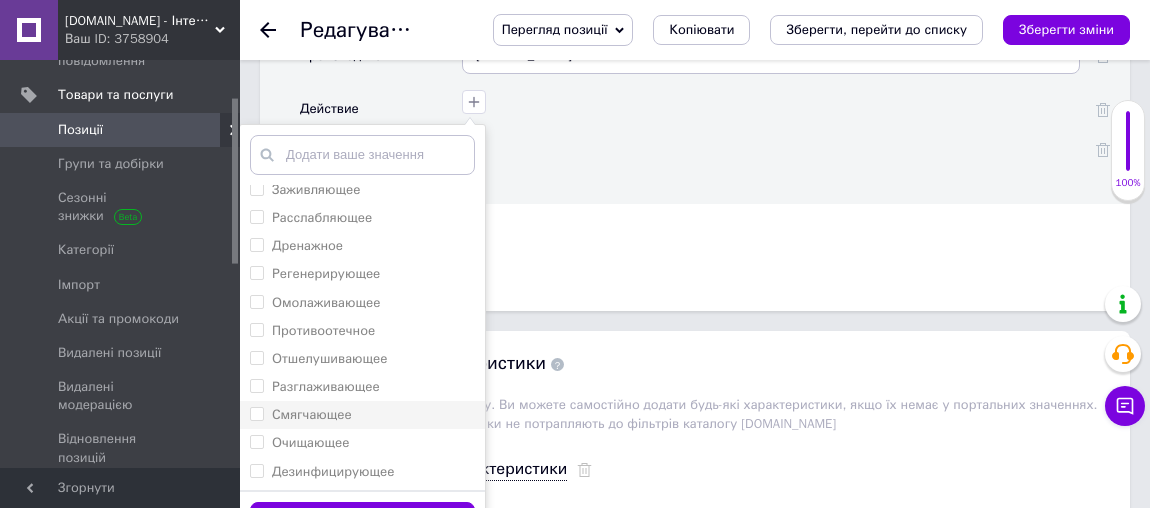 click on "Смягчающее" at bounding box center (312, 414) 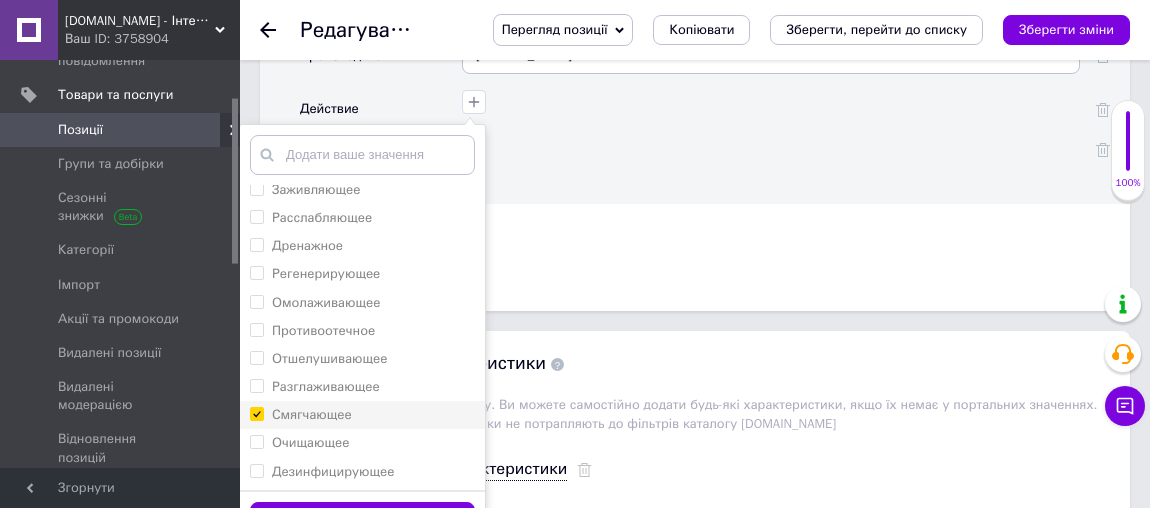 checkbox on "true" 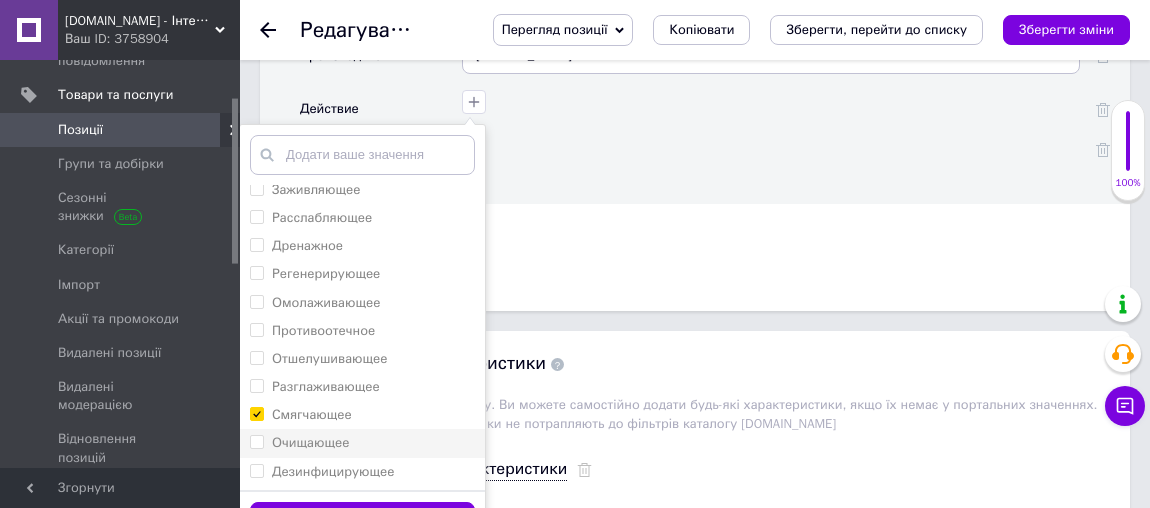 click on "Очищающее" at bounding box center [310, 442] 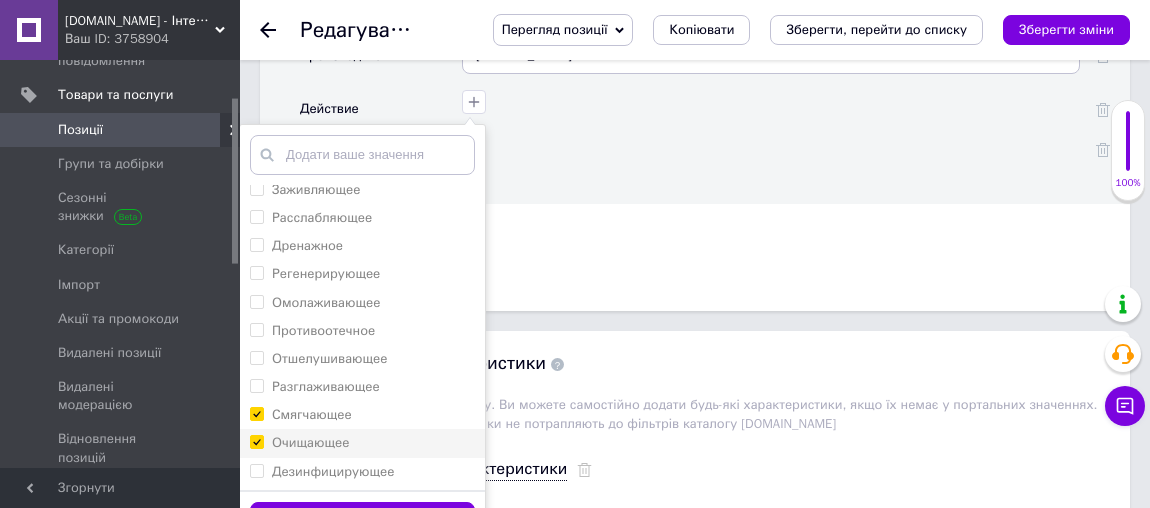 checkbox on "true" 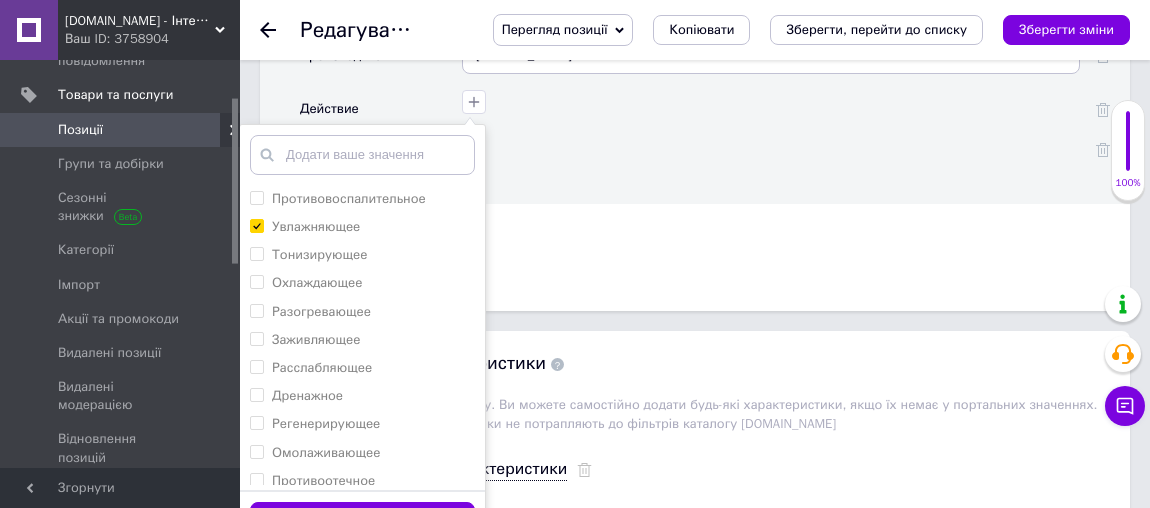 scroll, scrollTop: 150, scrollLeft: 0, axis: vertical 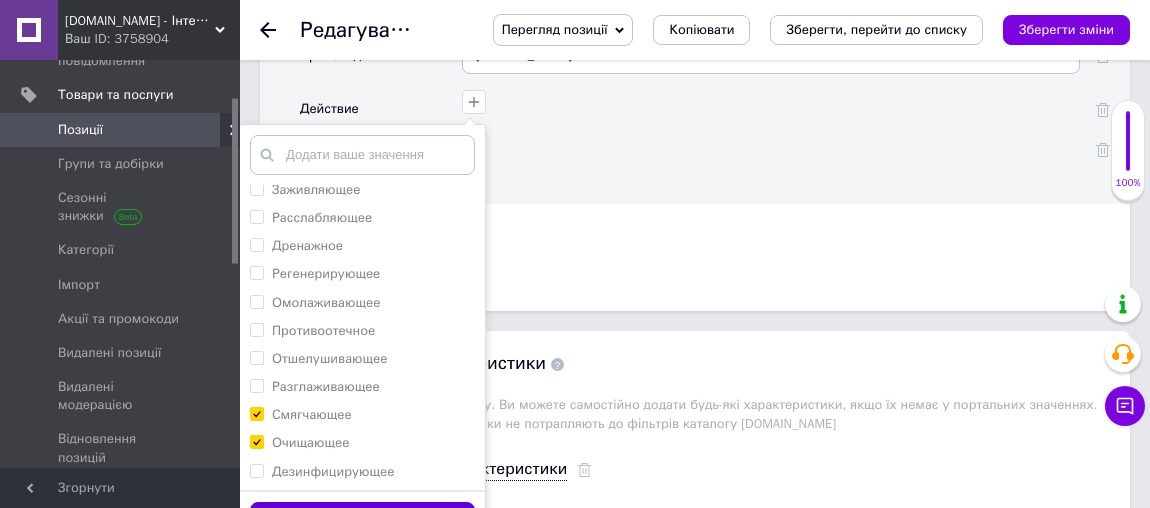 click on "Зберегти" at bounding box center (362, 521) 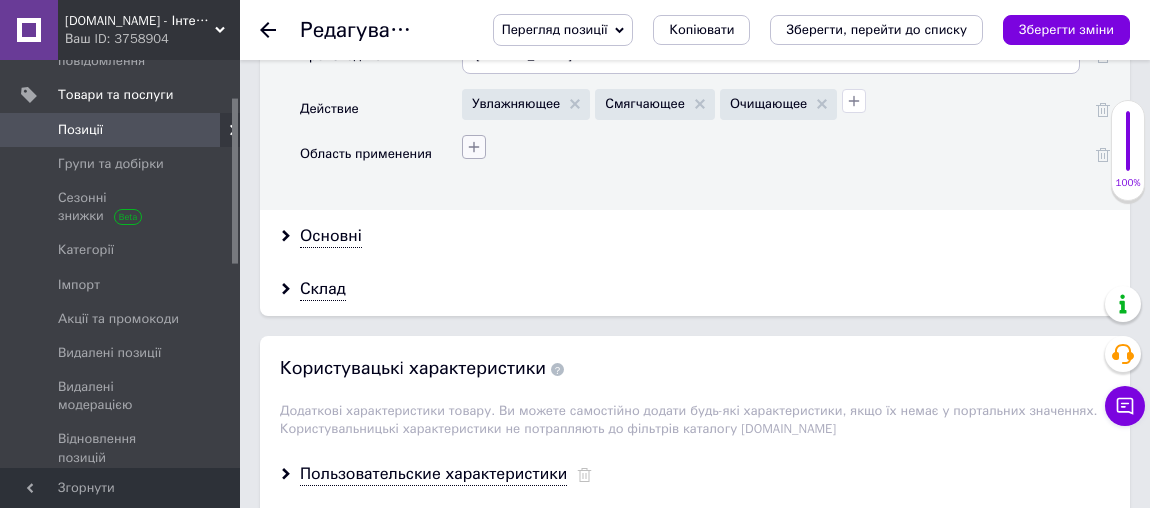 click 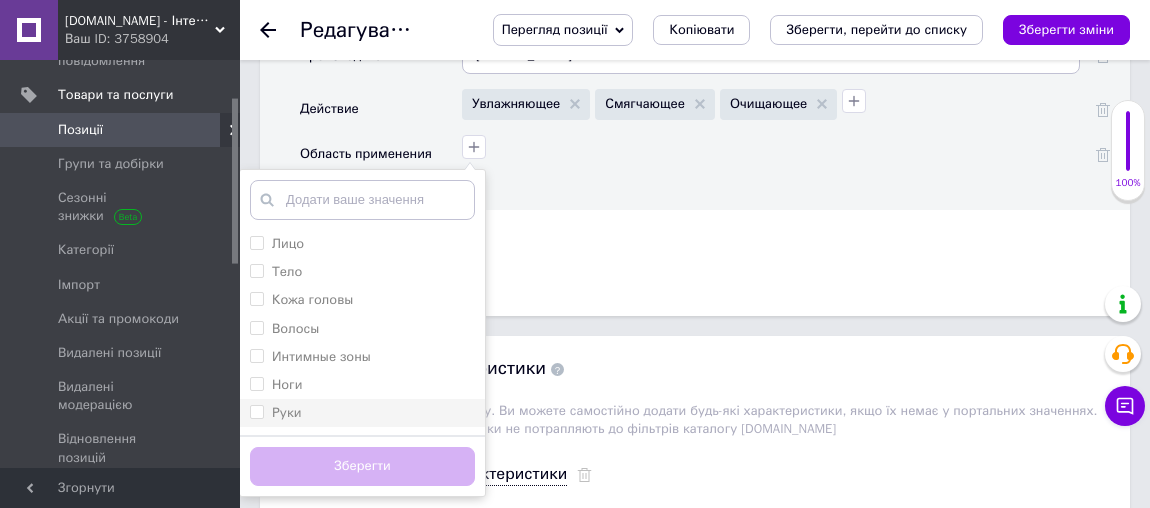 click on "Руки" at bounding box center [287, 412] 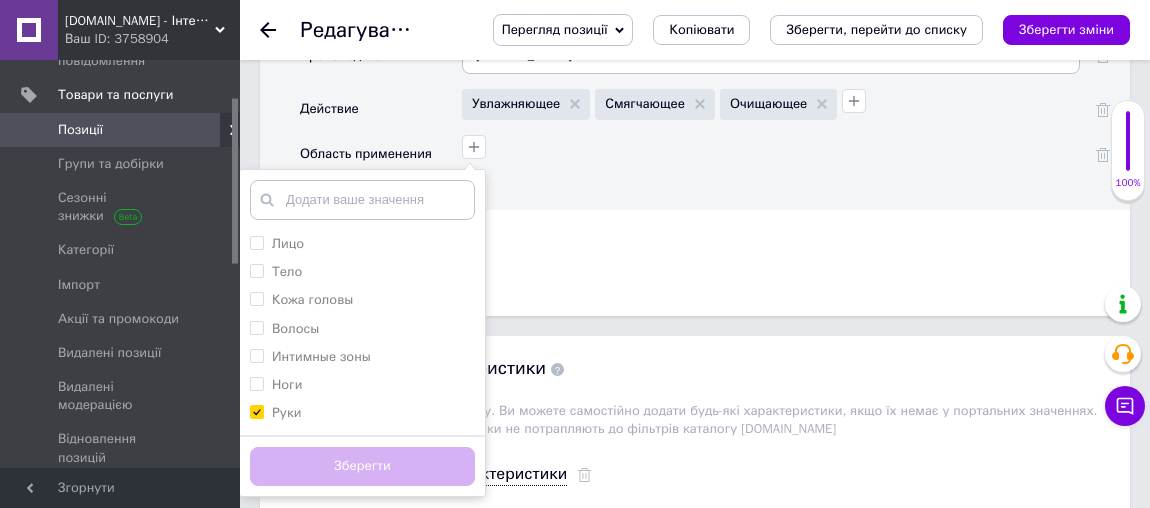 checkbox on "true" 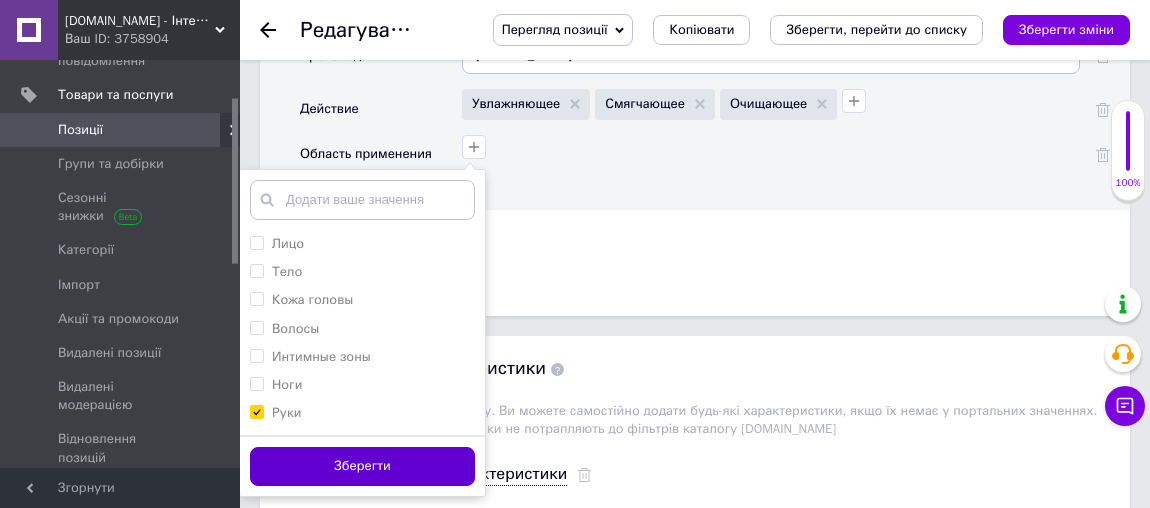 click on "Зберегти" at bounding box center [362, 466] 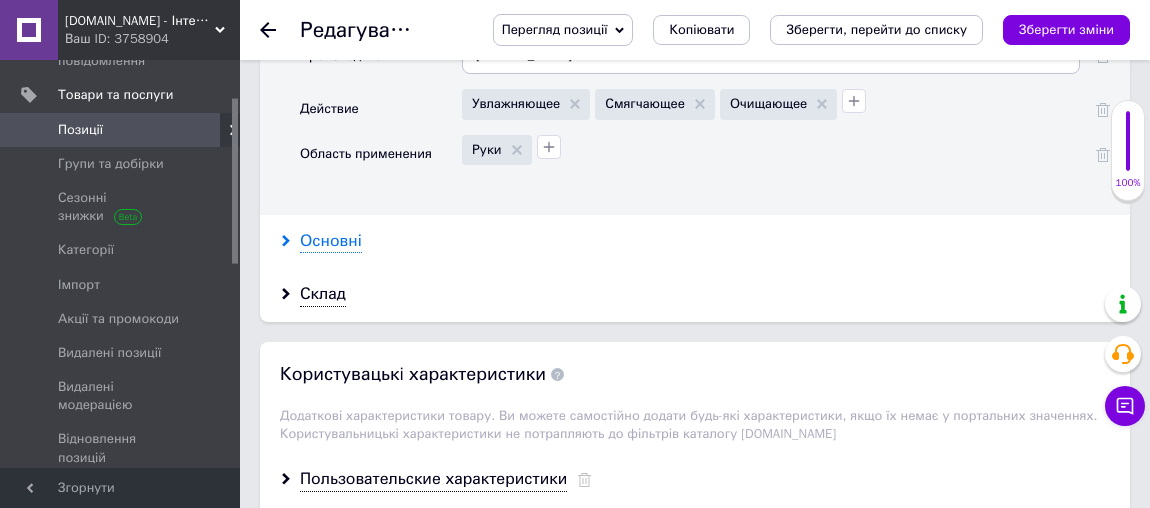click on "Основні" at bounding box center (331, 241) 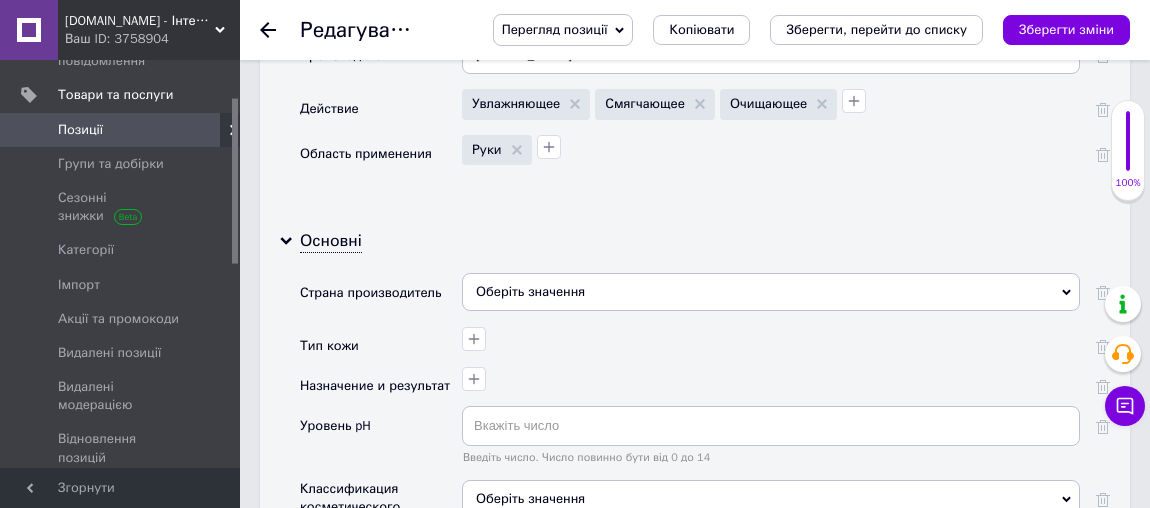 click on "Оберіть значення" at bounding box center [771, 292] 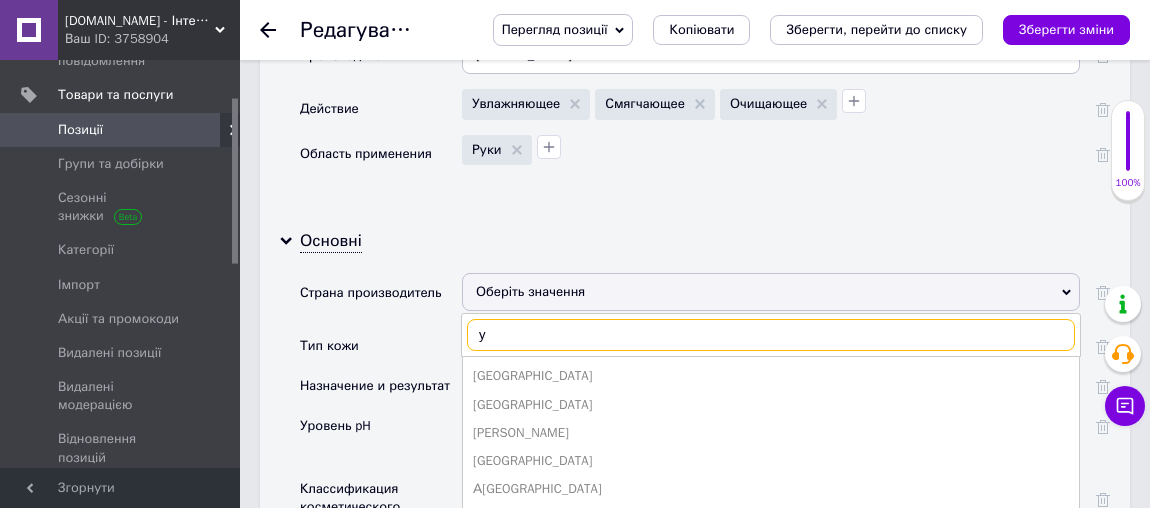 type on "ук" 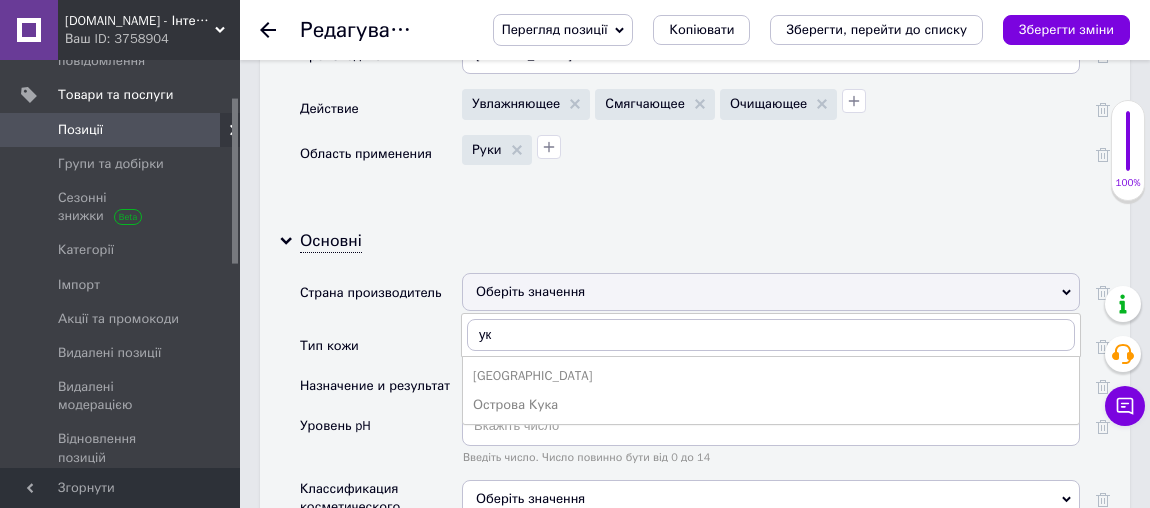click on "[GEOGRAPHIC_DATA]" at bounding box center [771, 376] 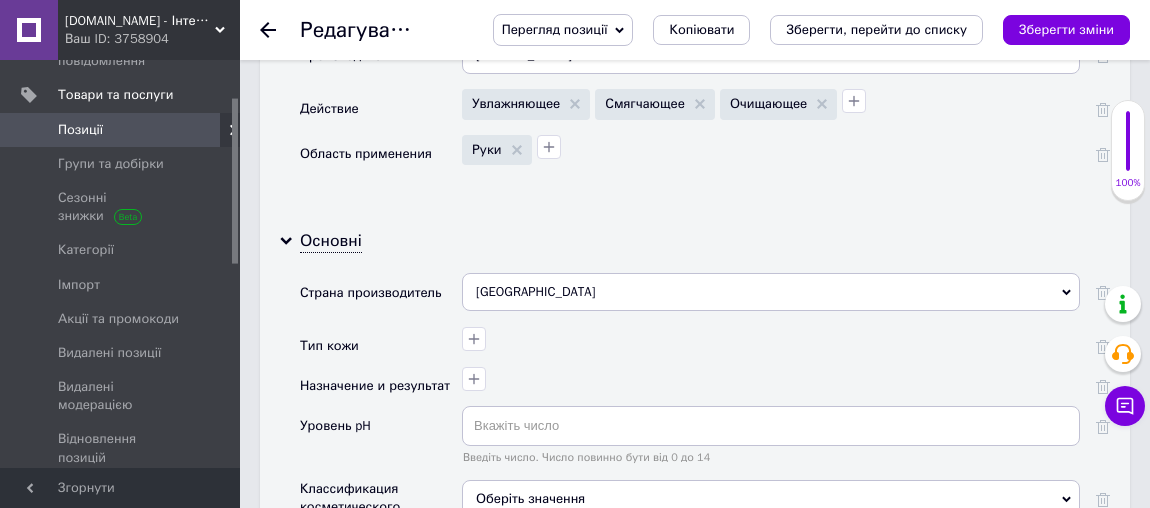 click at bounding box center [768, 336] 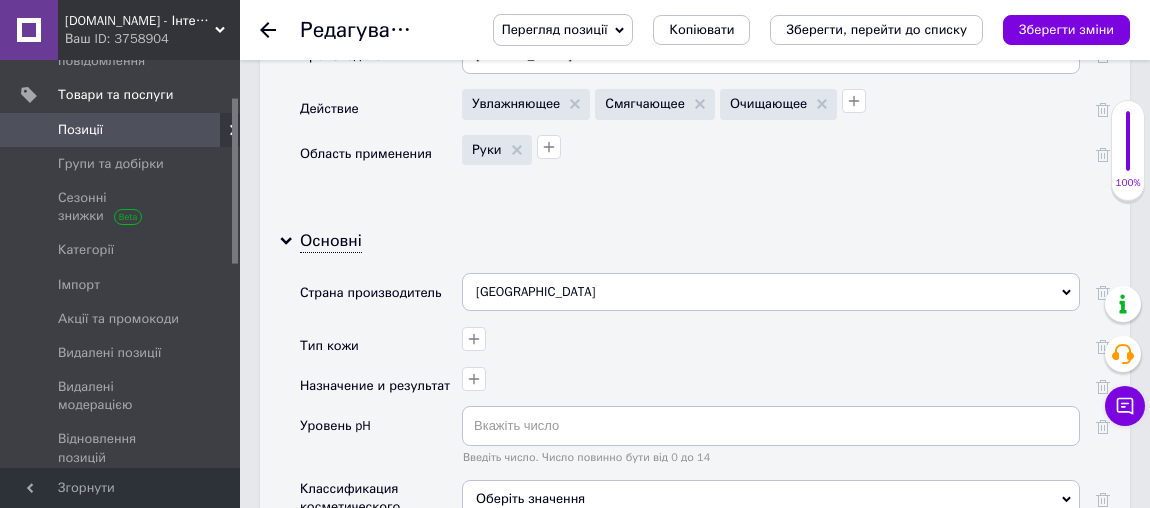 drag, startPoint x: 471, startPoint y: 290, endPoint x: 530, endPoint y: 301, distance: 60.016663 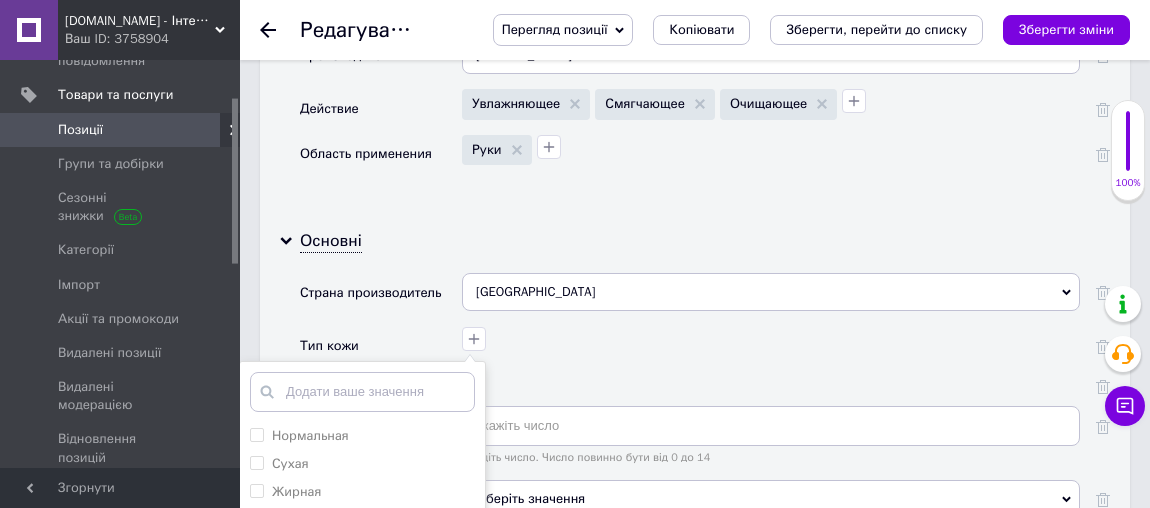 scroll, scrollTop: 2460, scrollLeft: 0, axis: vertical 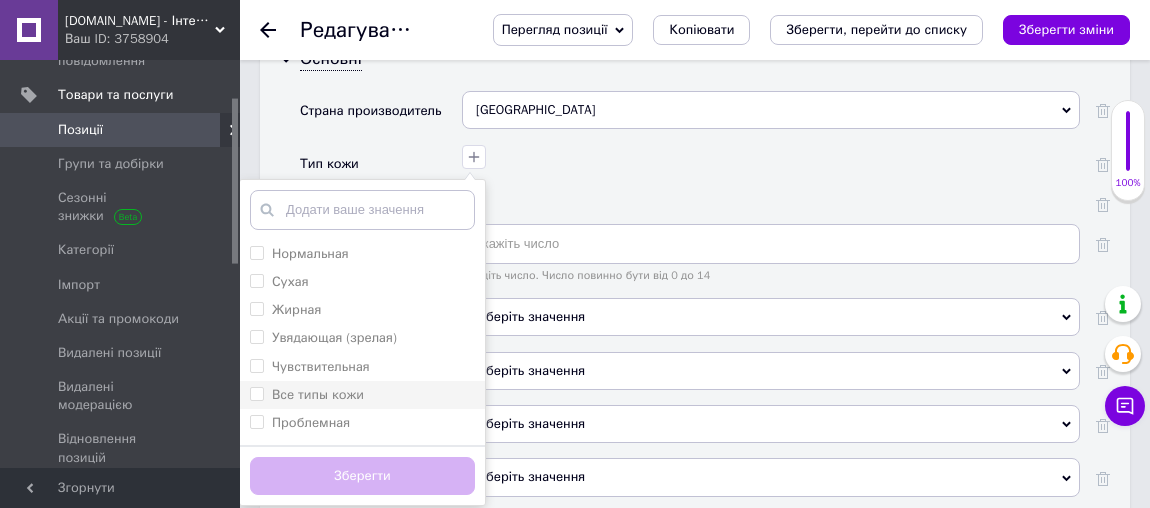 click on "Все типы кожи" at bounding box center [318, 394] 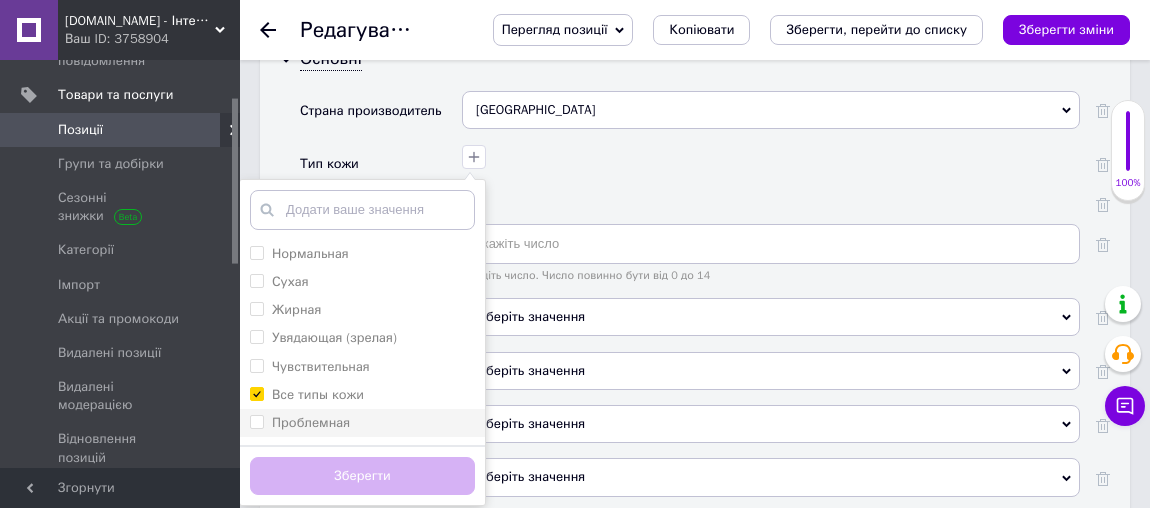 checkbox on "true" 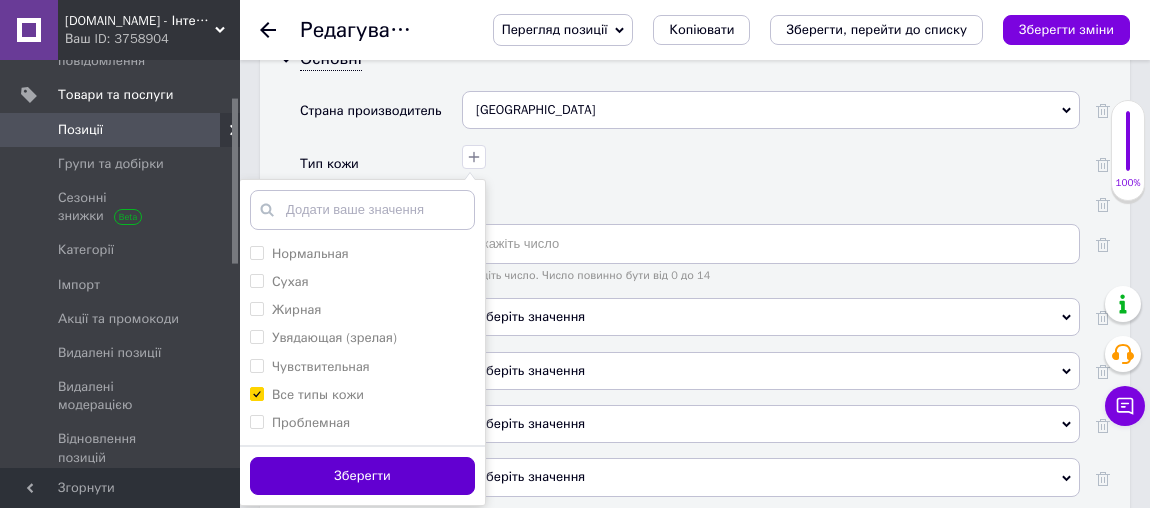click on "Зберегти" at bounding box center [362, 476] 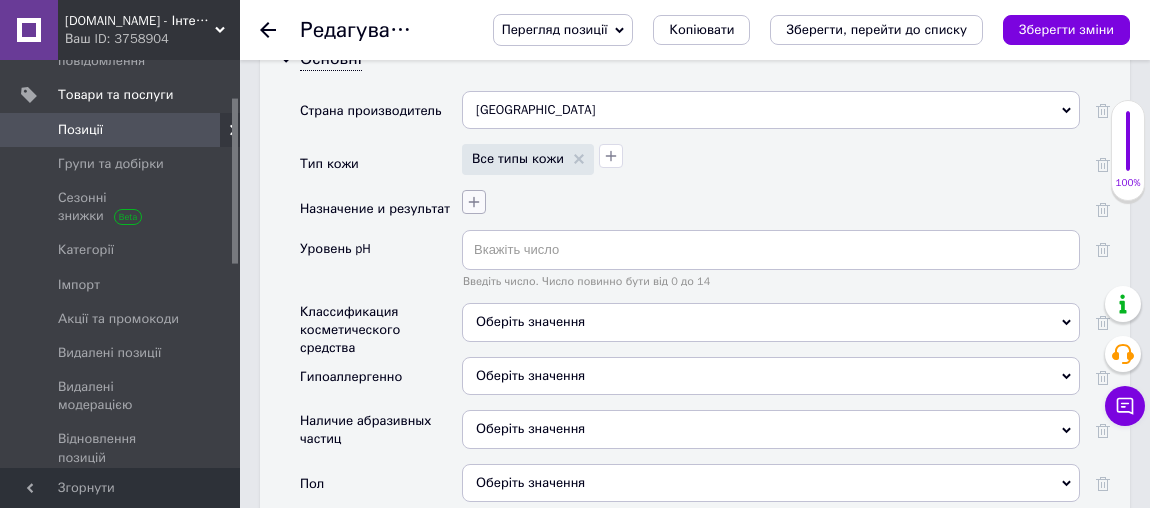 click 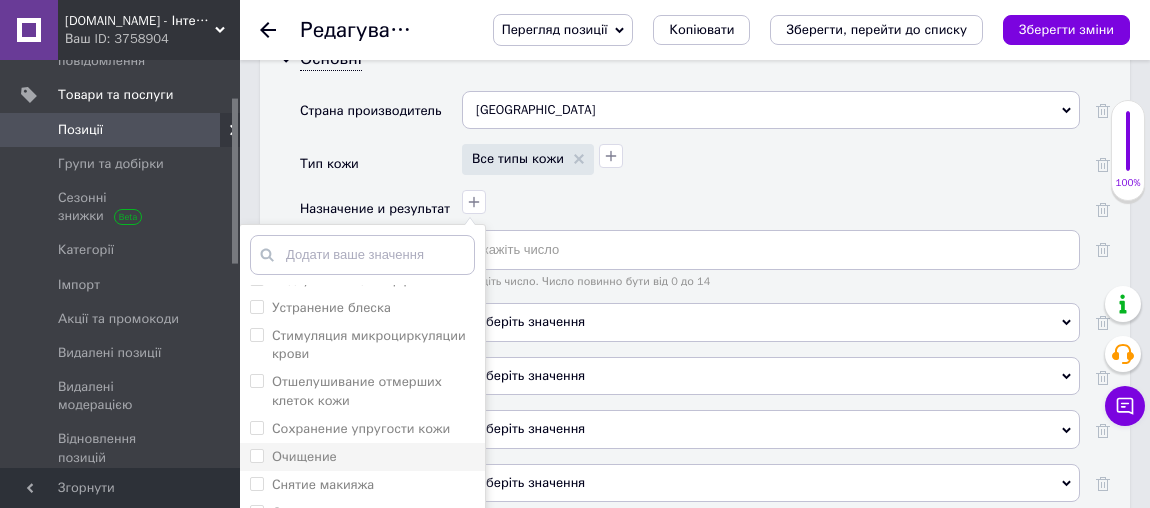 scroll, scrollTop: 619, scrollLeft: 0, axis: vertical 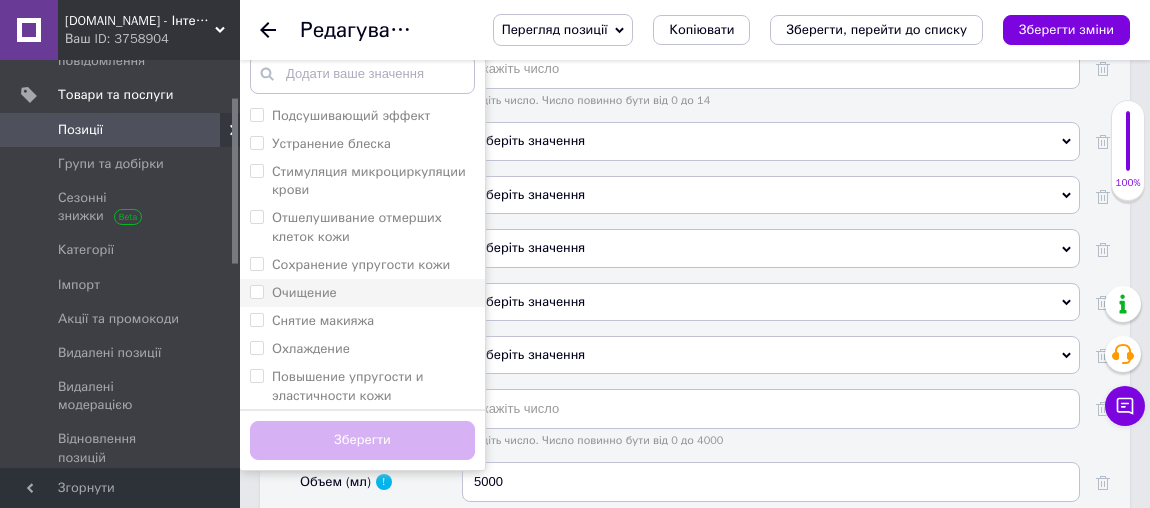 click on "Очищение" at bounding box center [304, 292] 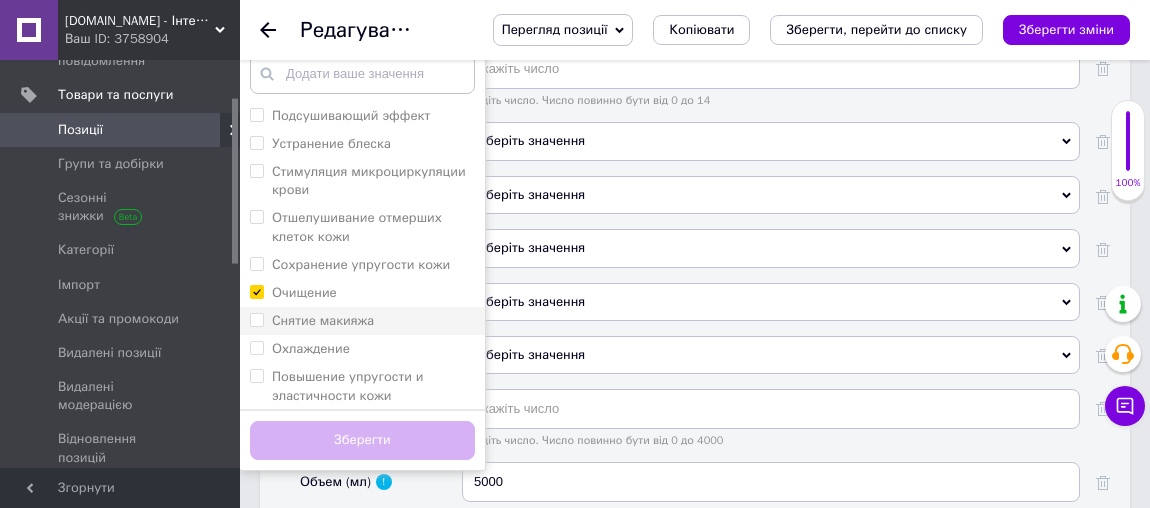 checkbox on "true" 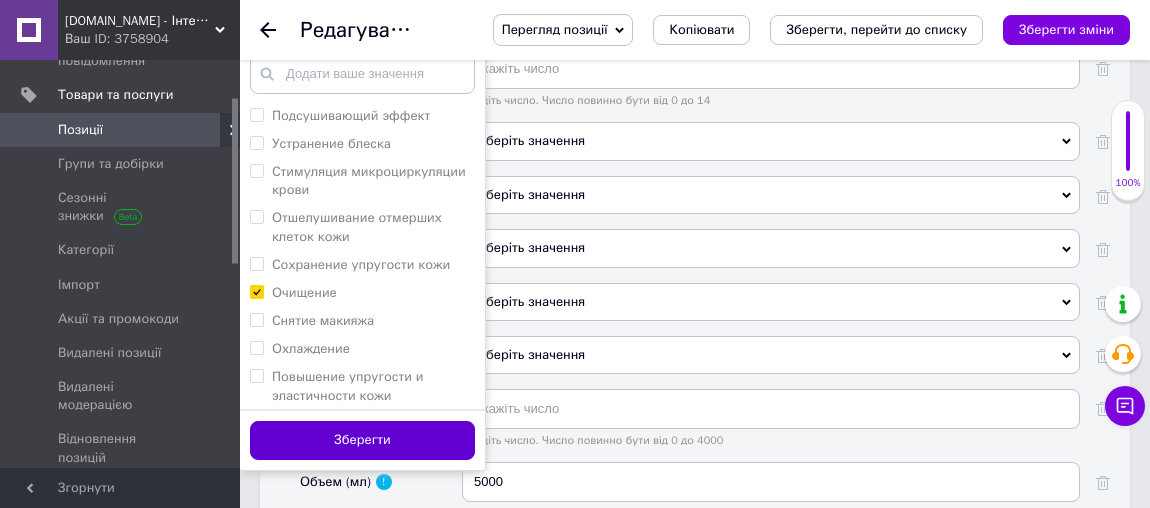 click on "Зберегти" at bounding box center [362, 440] 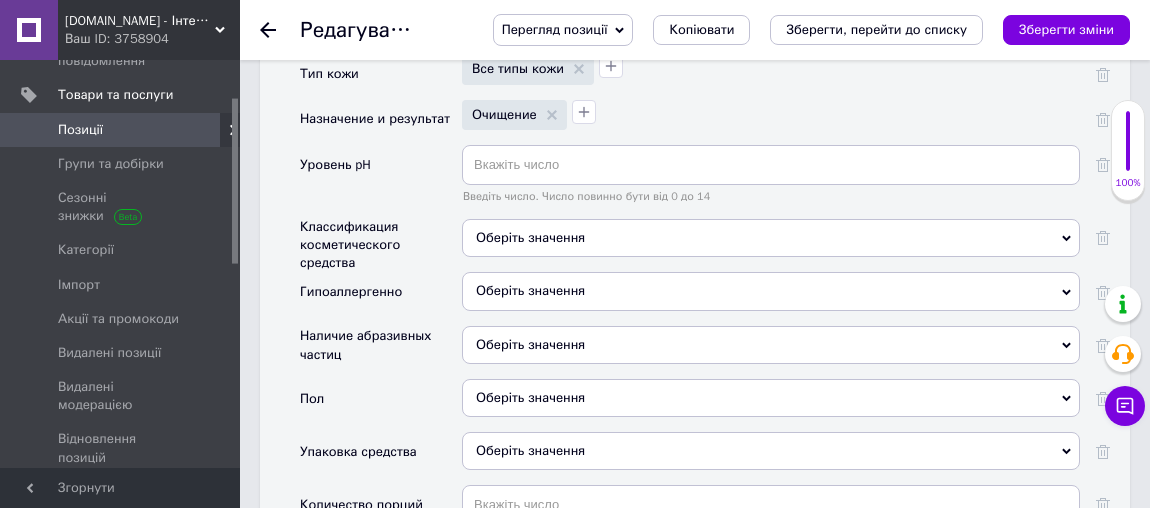 scroll, scrollTop: 2369, scrollLeft: 0, axis: vertical 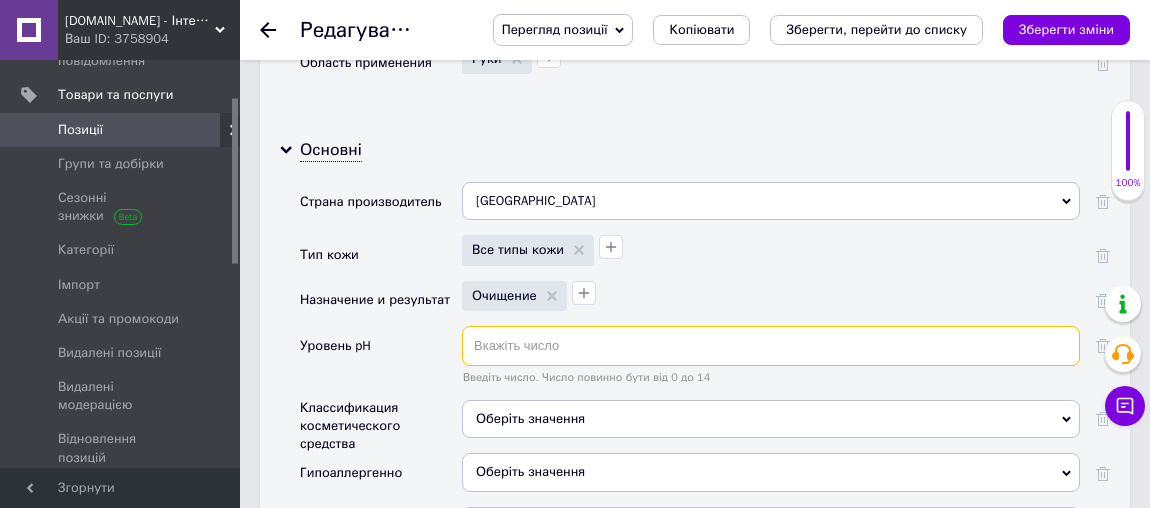 click at bounding box center (771, 346) 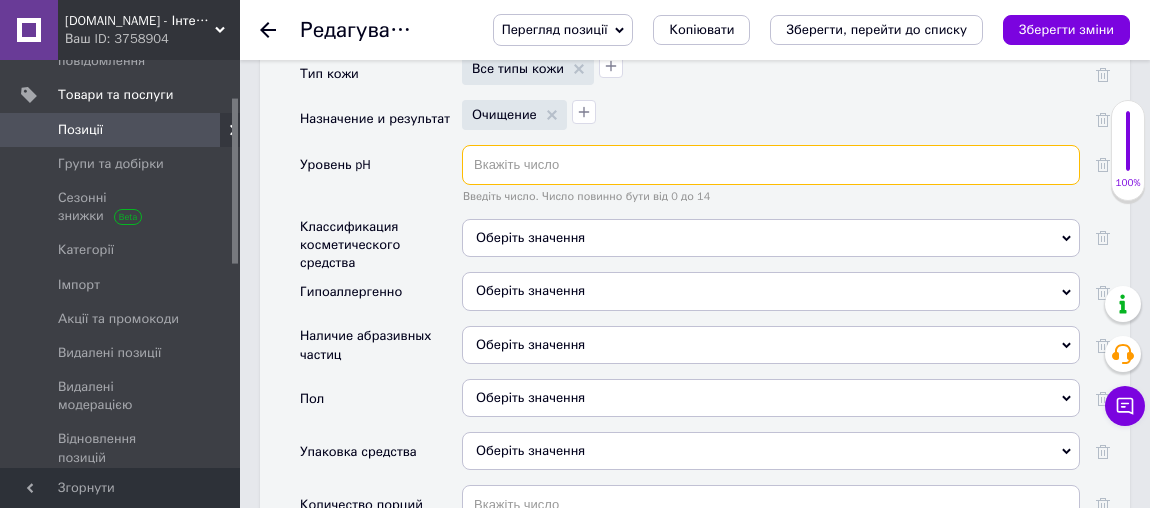 scroll, scrollTop: 2641, scrollLeft: 0, axis: vertical 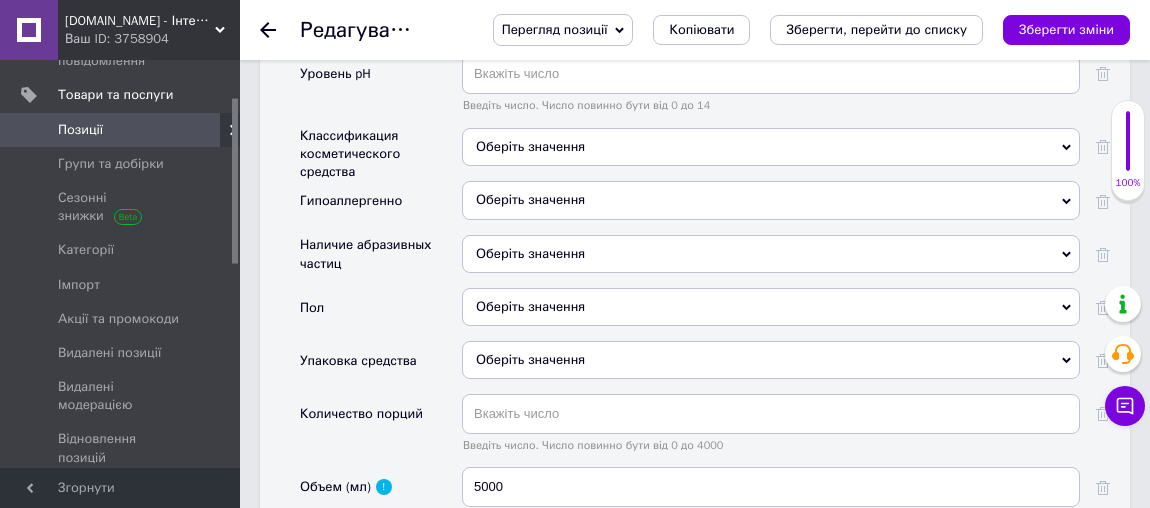 click on "Оберіть значення" at bounding box center [771, 360] 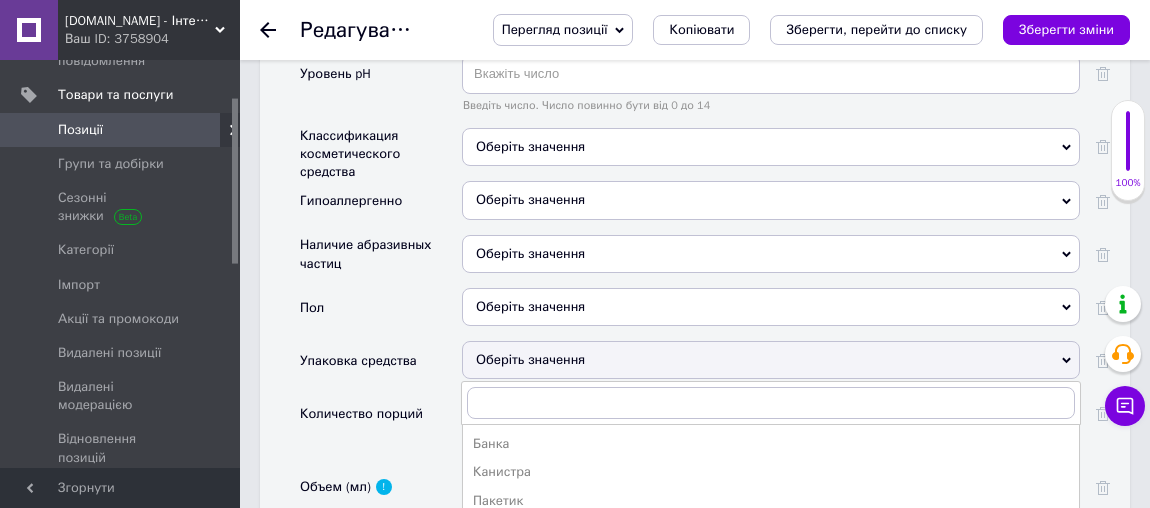 click on "Пластиковая бутылка" at bounding box center (771, 529) 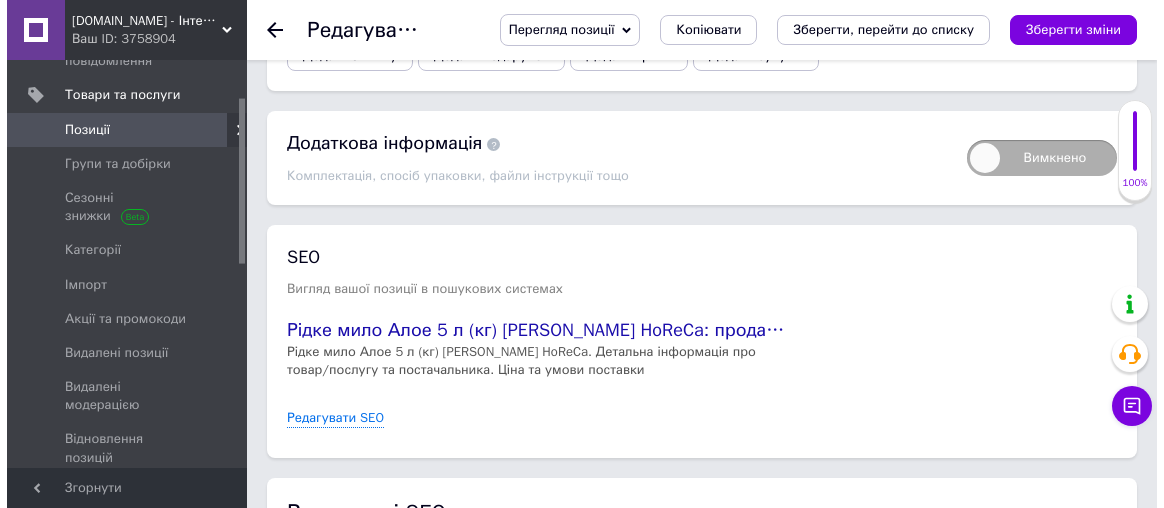 scroll, scrollTop: 3633, scrollLeft: 0, axis: vertical 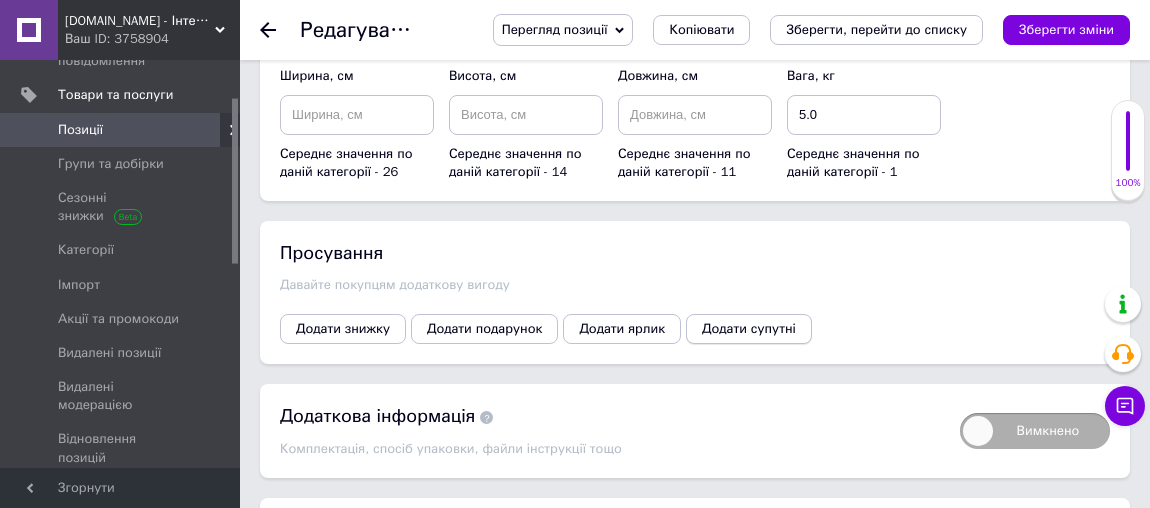 click on "Додати супутні" at bounding box center (749, 329) 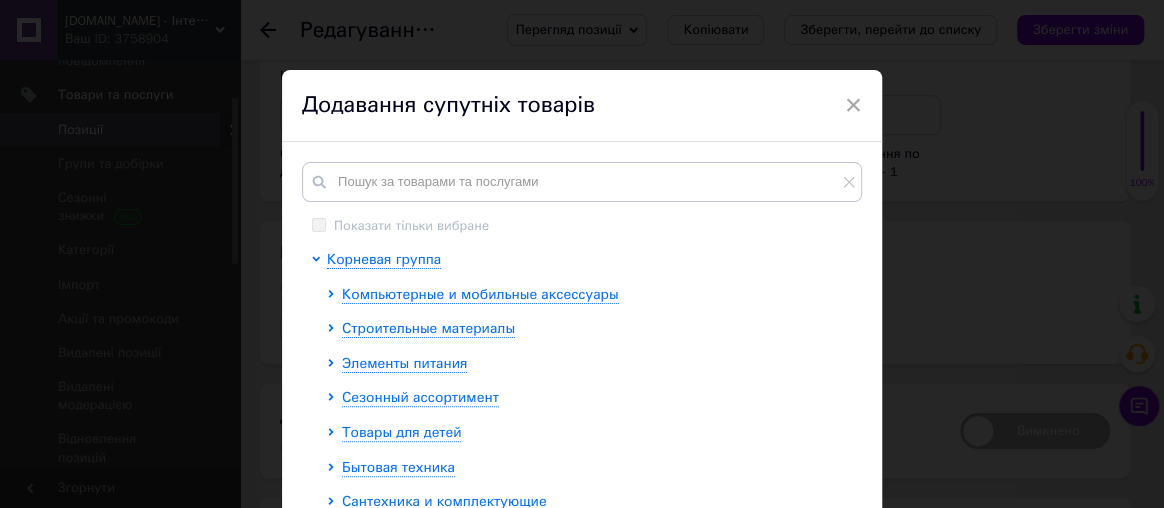 type 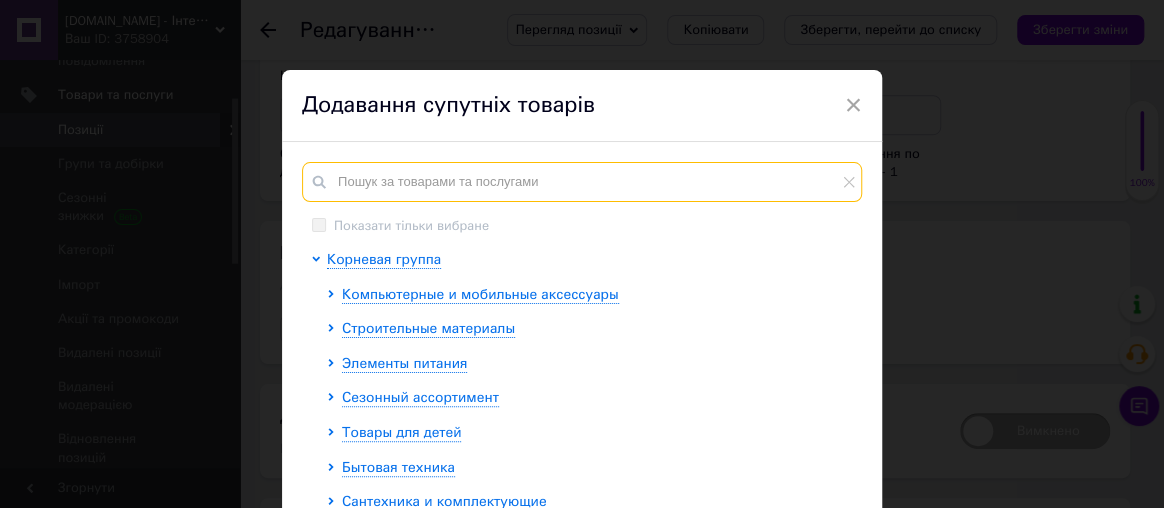 click at bounding box center [582, 182] 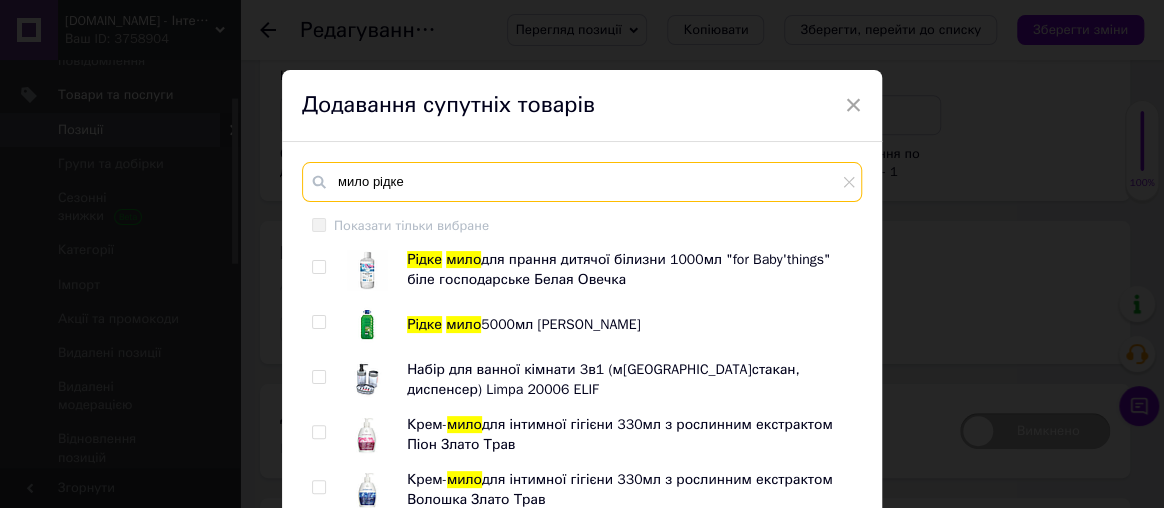 type on "мило рідке" 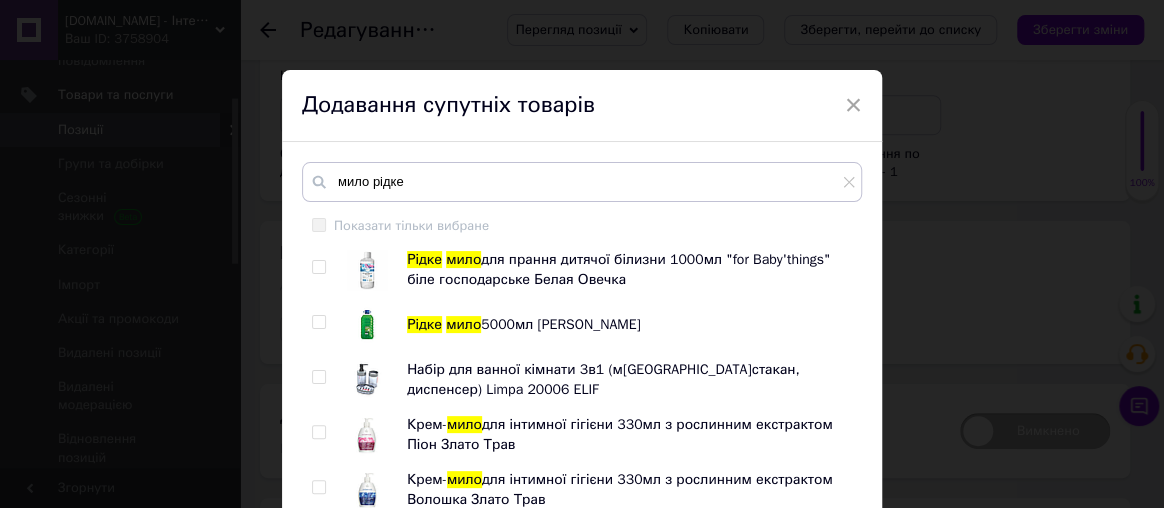 click at bounding box center [318, 322] 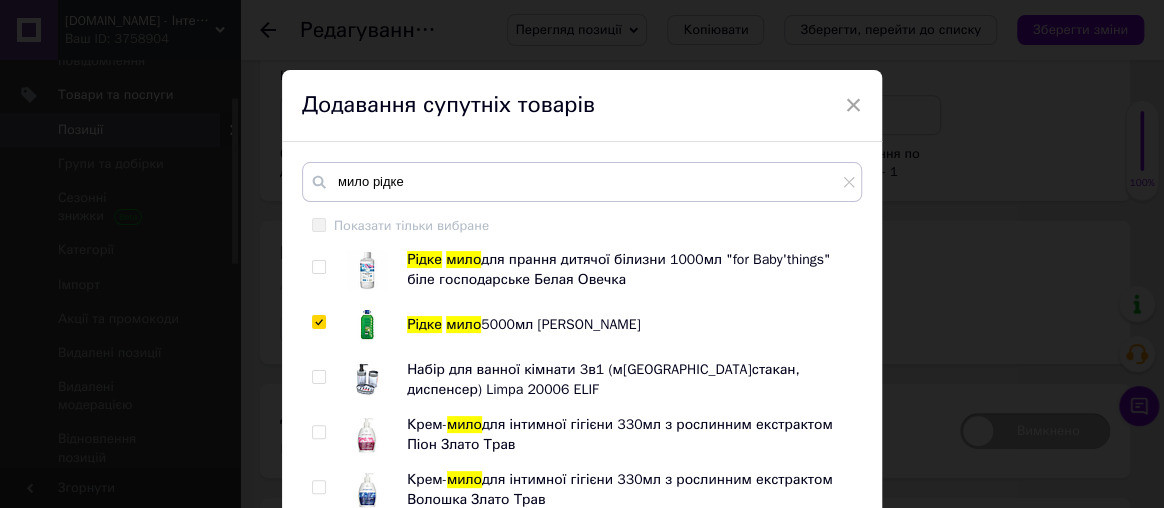 checkbox on "true" 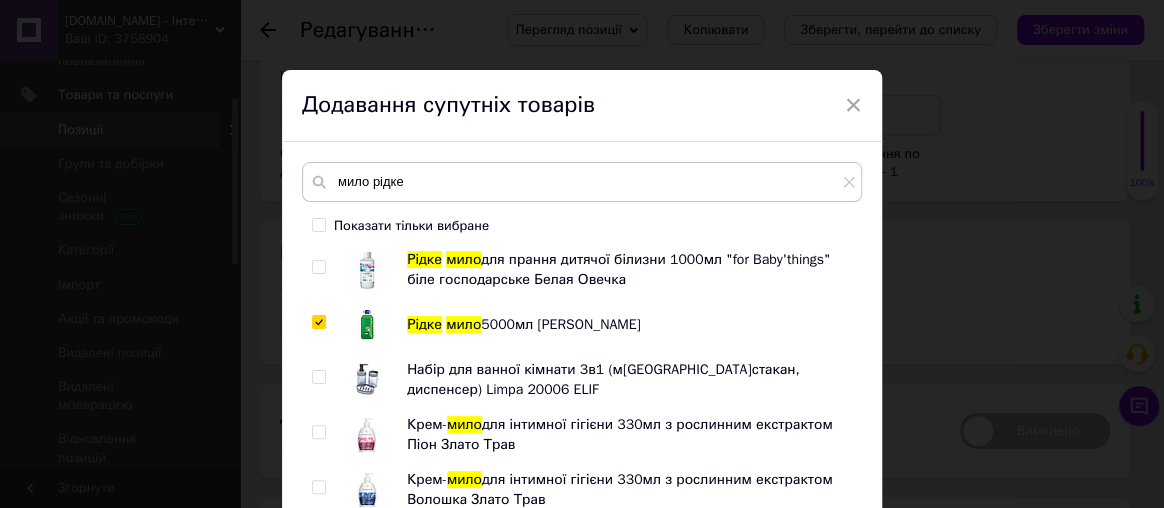 click at bounding box center [318, 432] 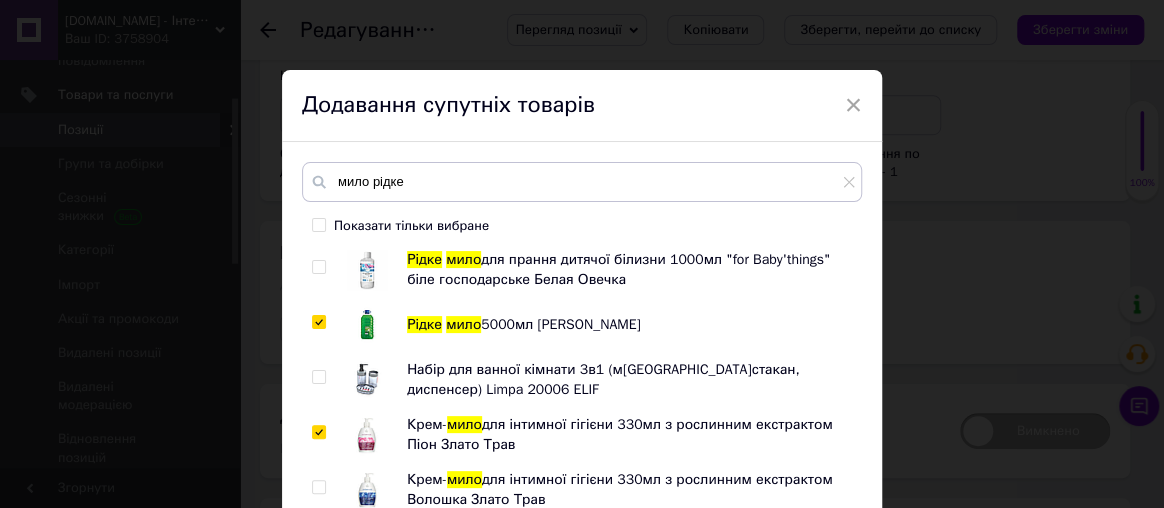 click at bounding box center [318, 432] 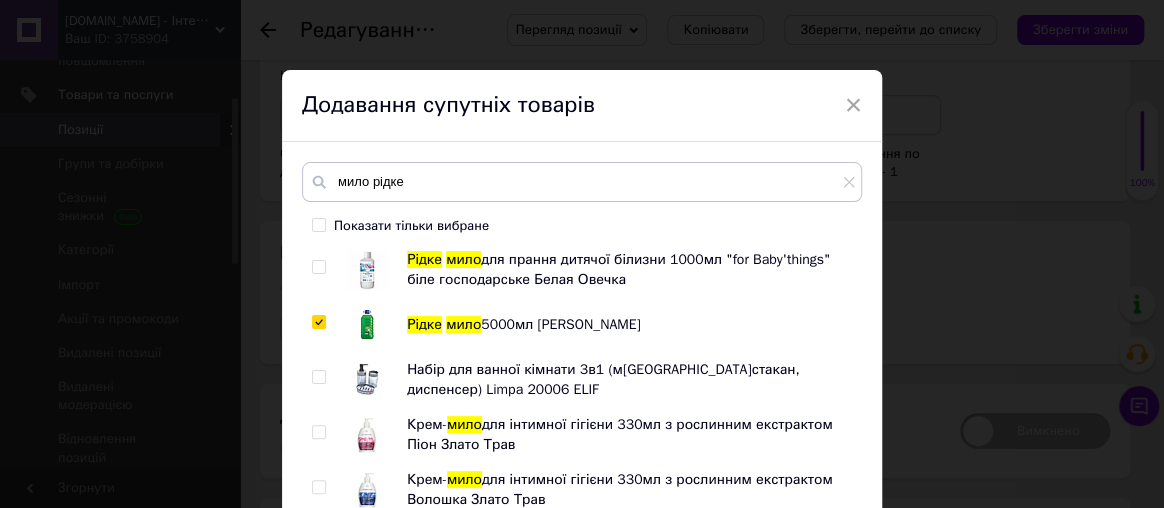 checkbox on "false" 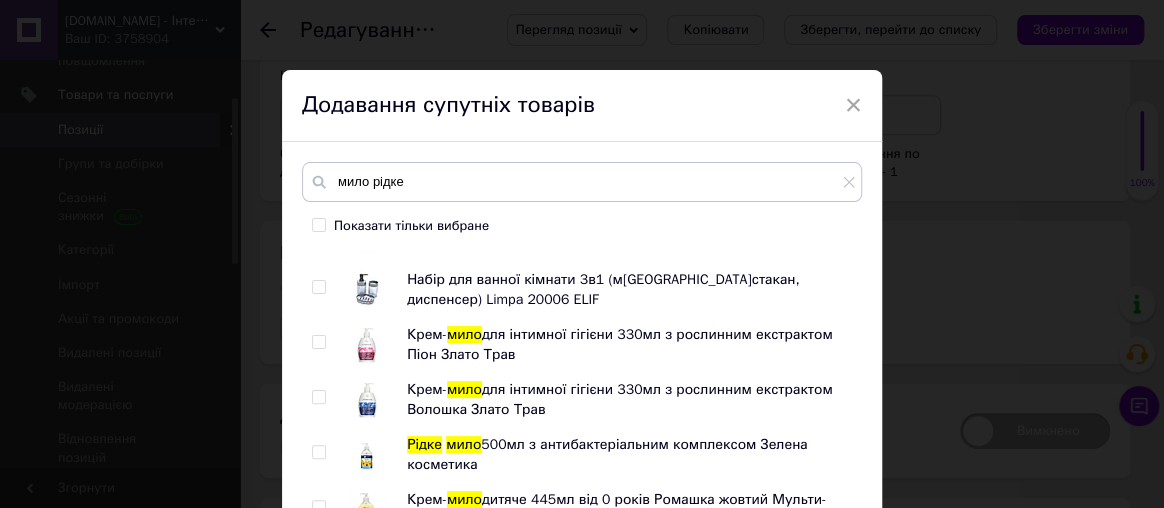 scroll, scrollTop: 272, scrollLeft: 0, axis: vertical 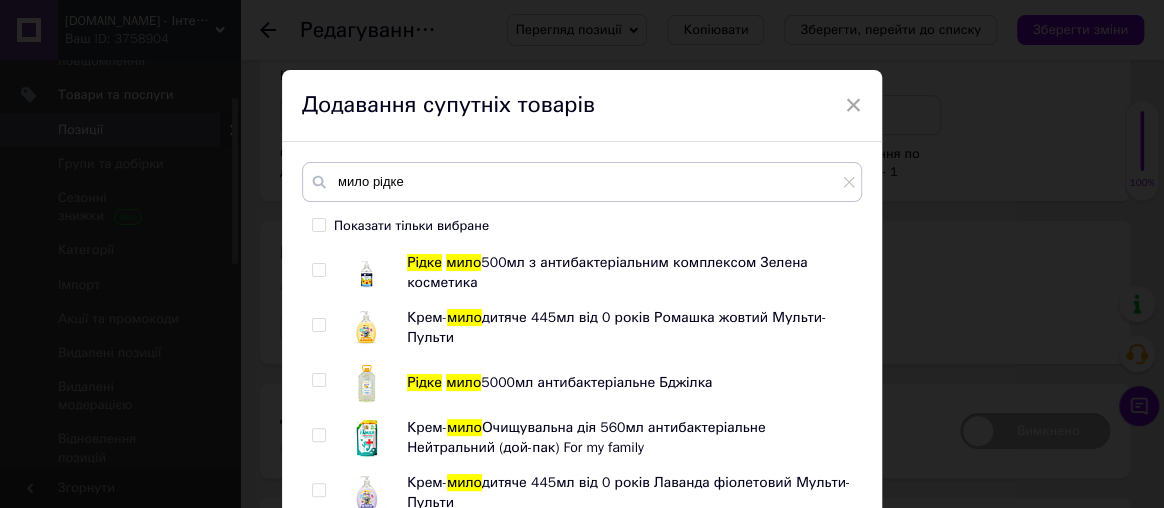 click at bounding box center (319, 270) 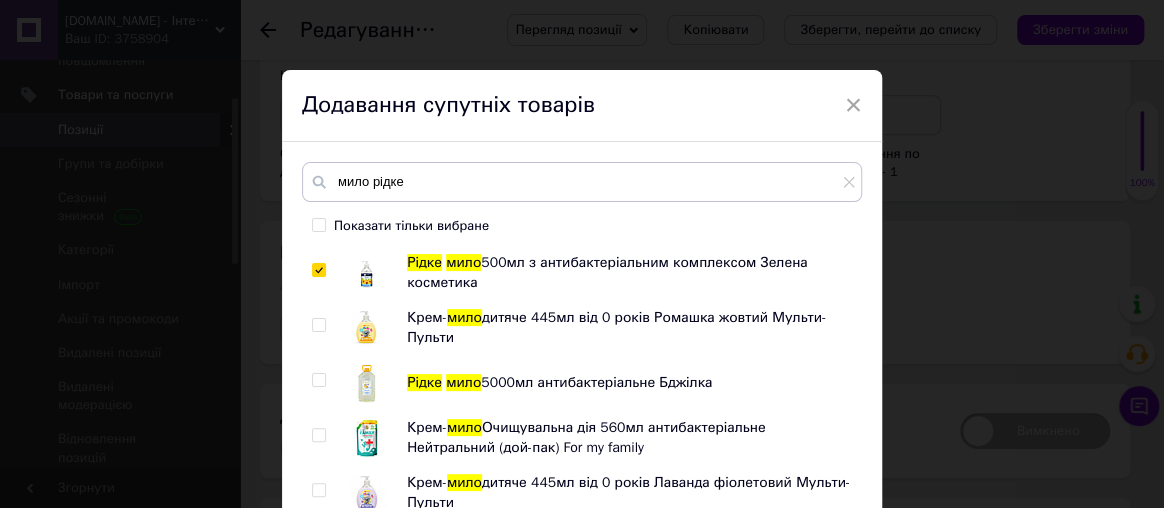checkbox on "true" 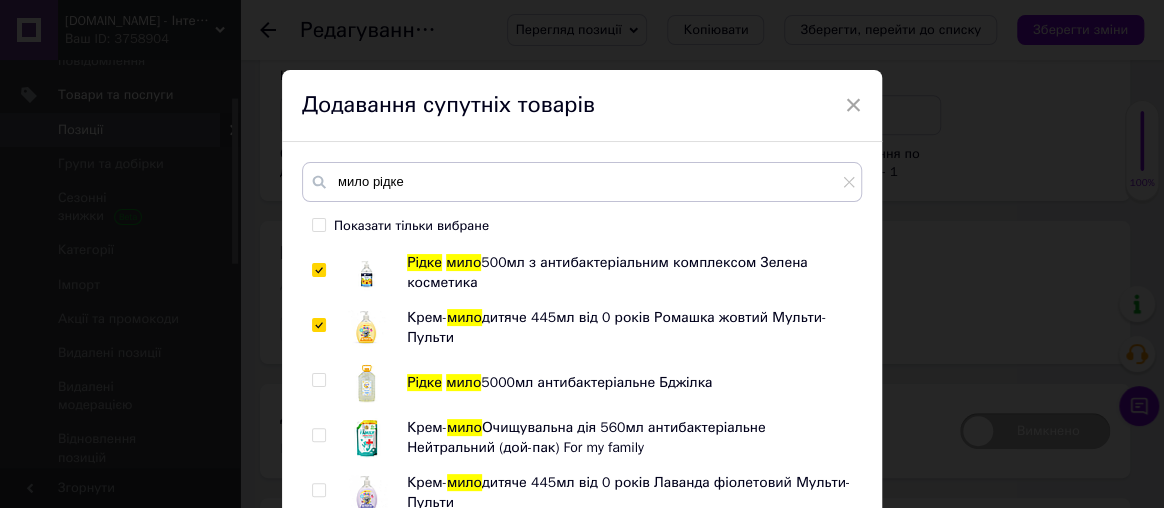 checkbox on "true" 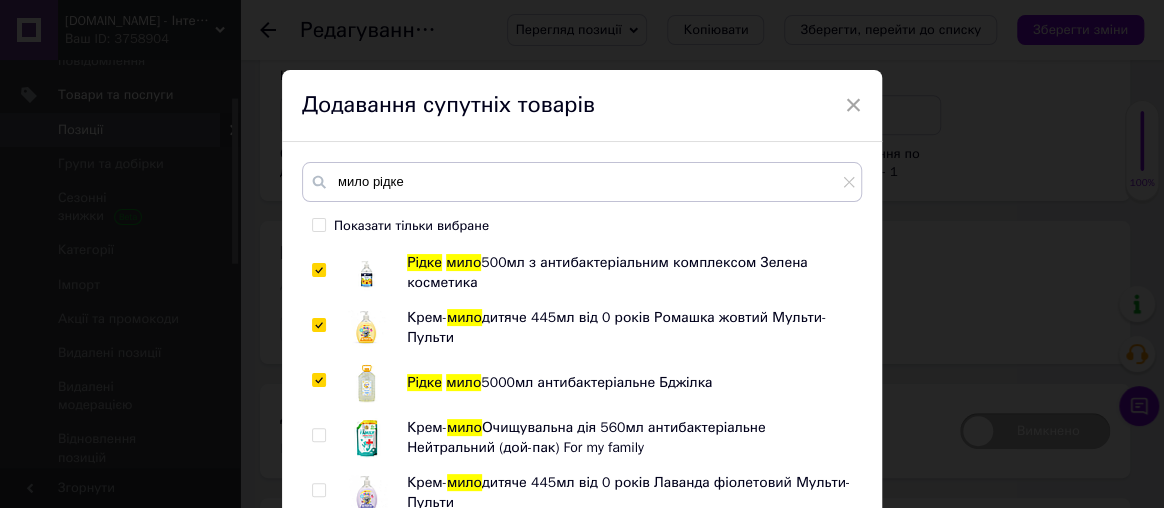 checkbox on "true" 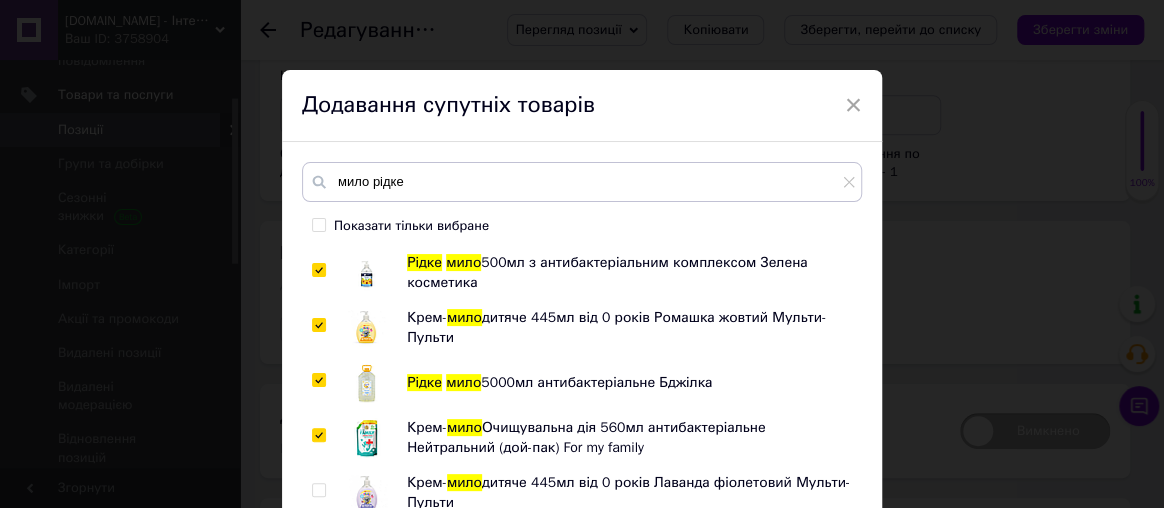 checkbox on "true" 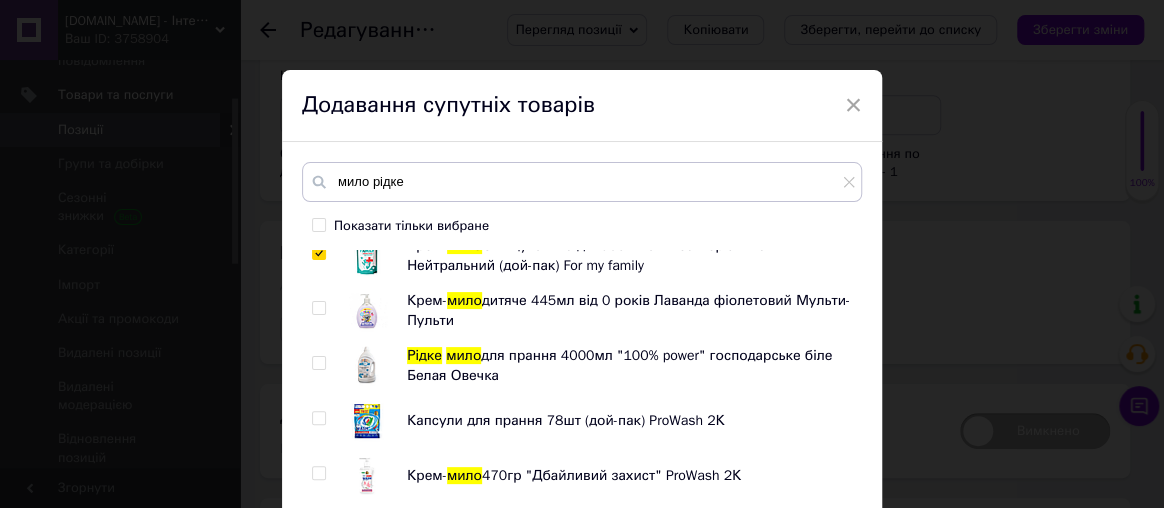 click at bounding box center (318, 308) 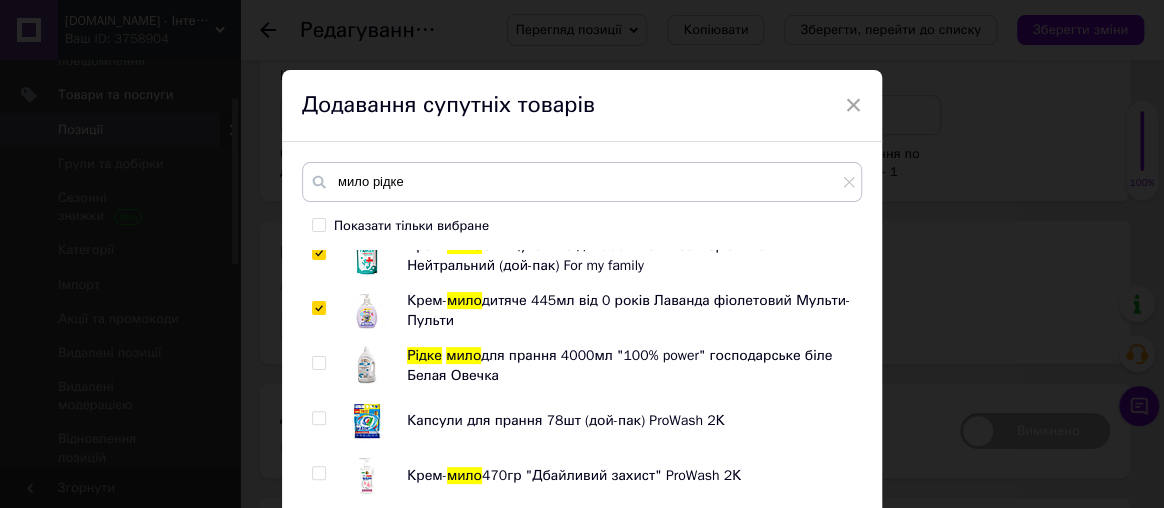 click at bounding box center [318, 308] 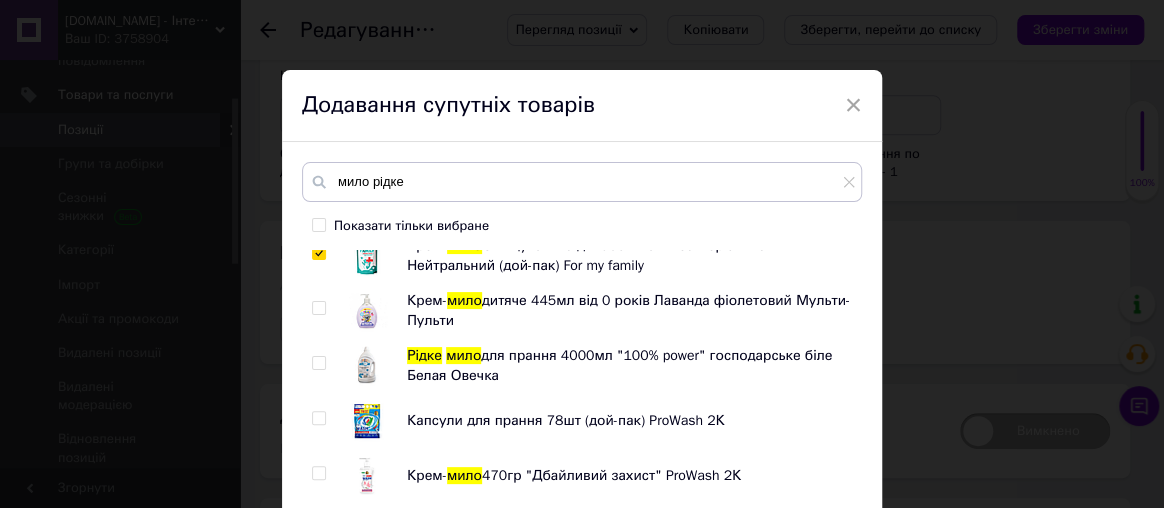 checkbox on "false" 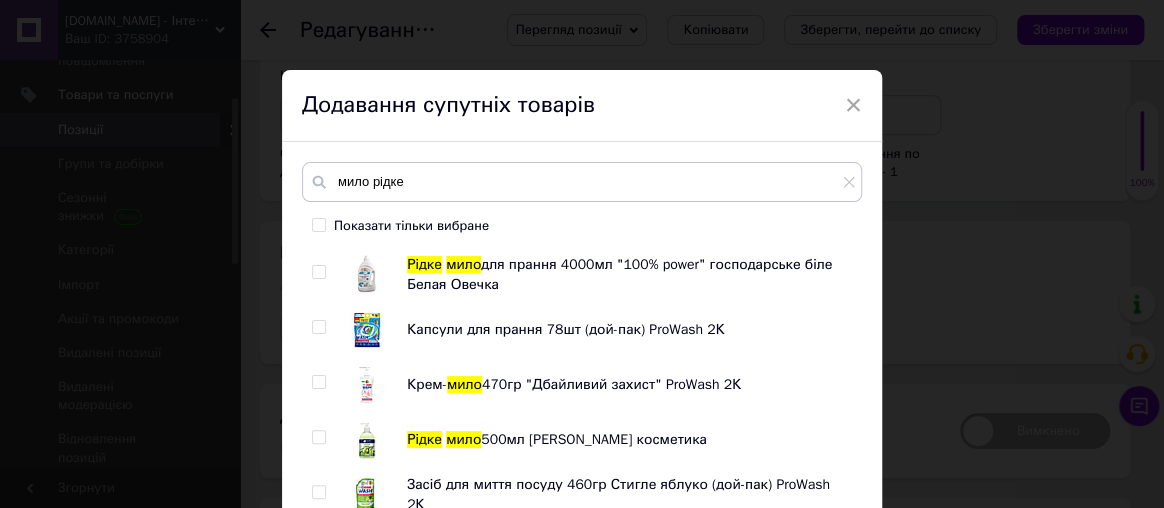 scroll, scrollTop: 636, scrollLeft: 0, axis: vertical 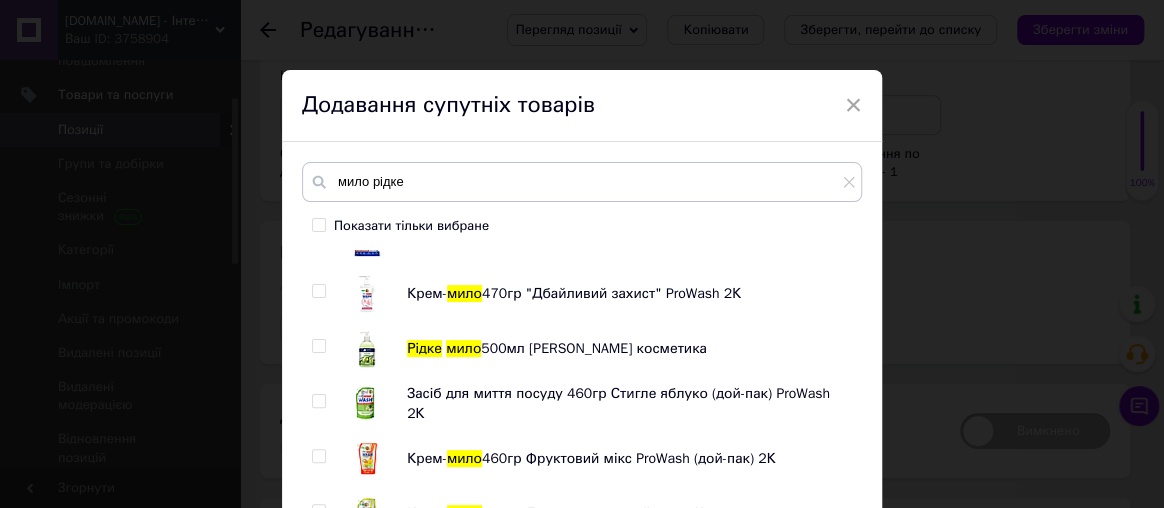 click at bounding box center [318, 291] 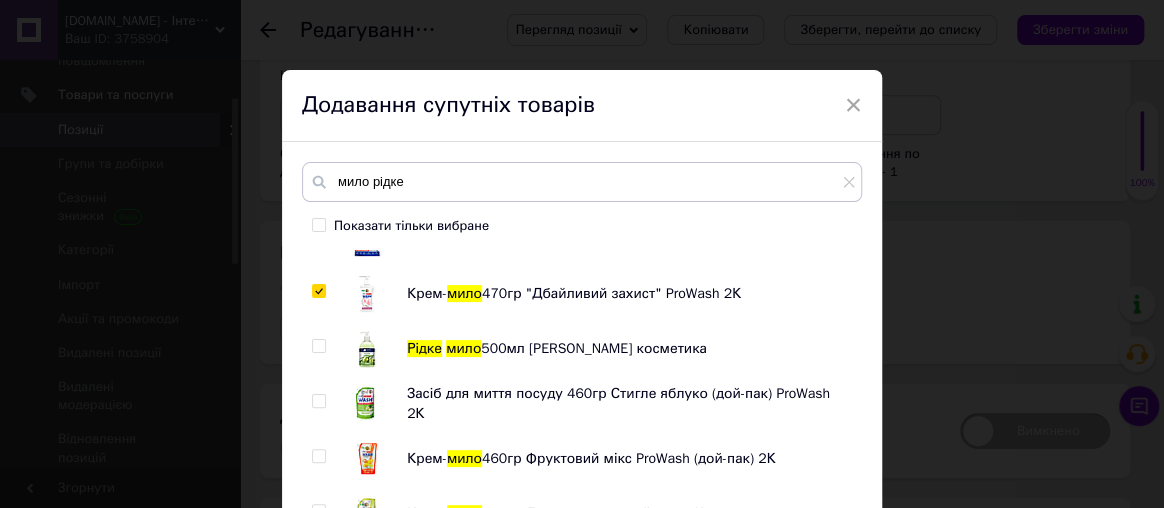 checkbox on "true" 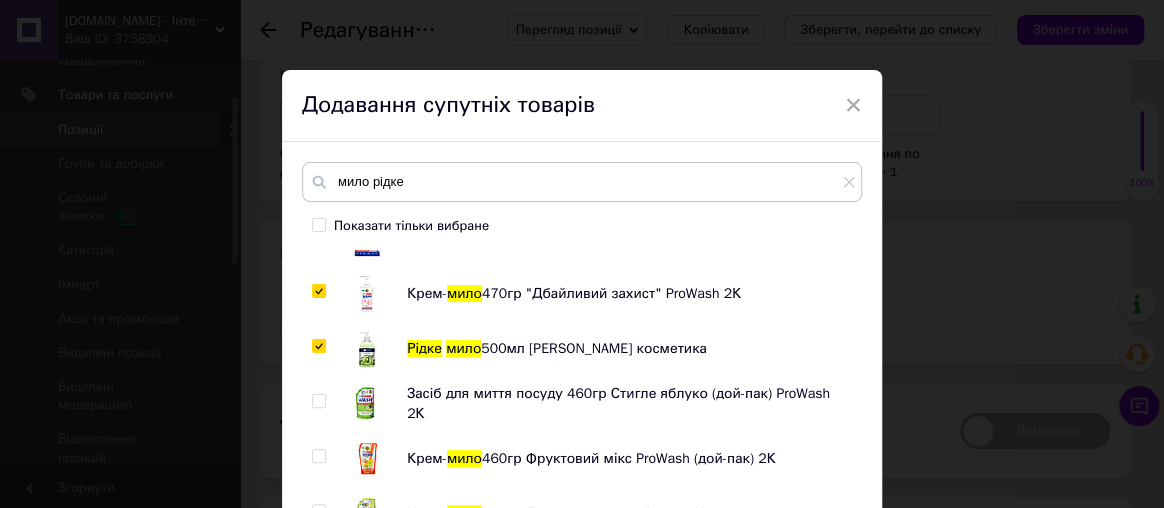 checkbox on "true" 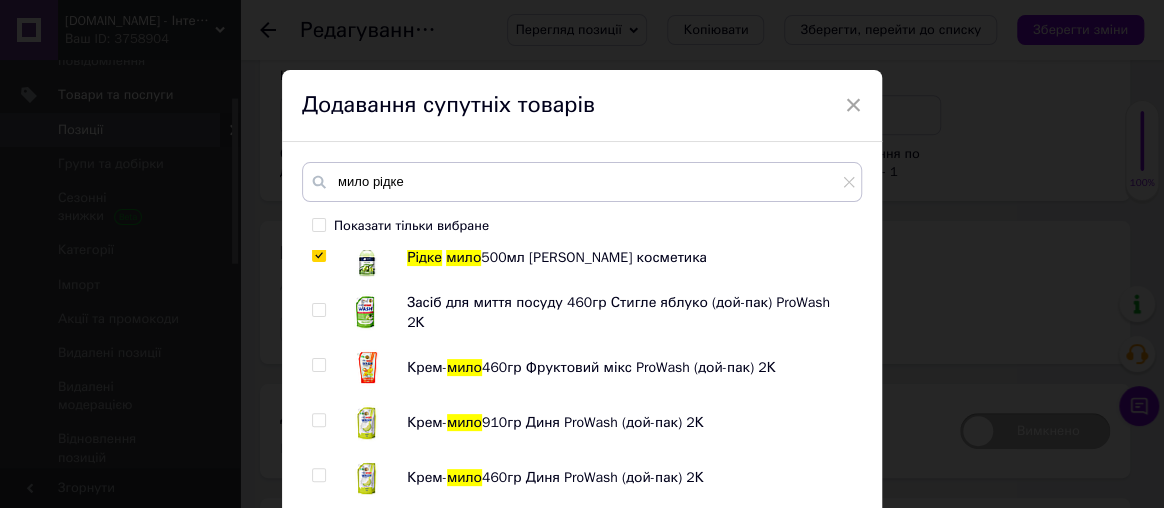 click at bounding box center [318, 365] 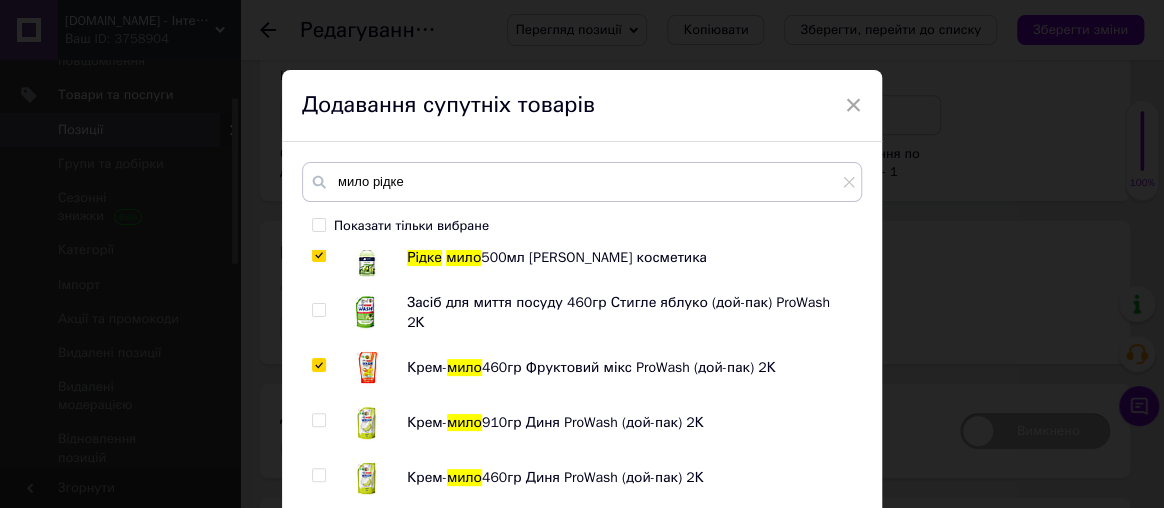 checkbox on "true" 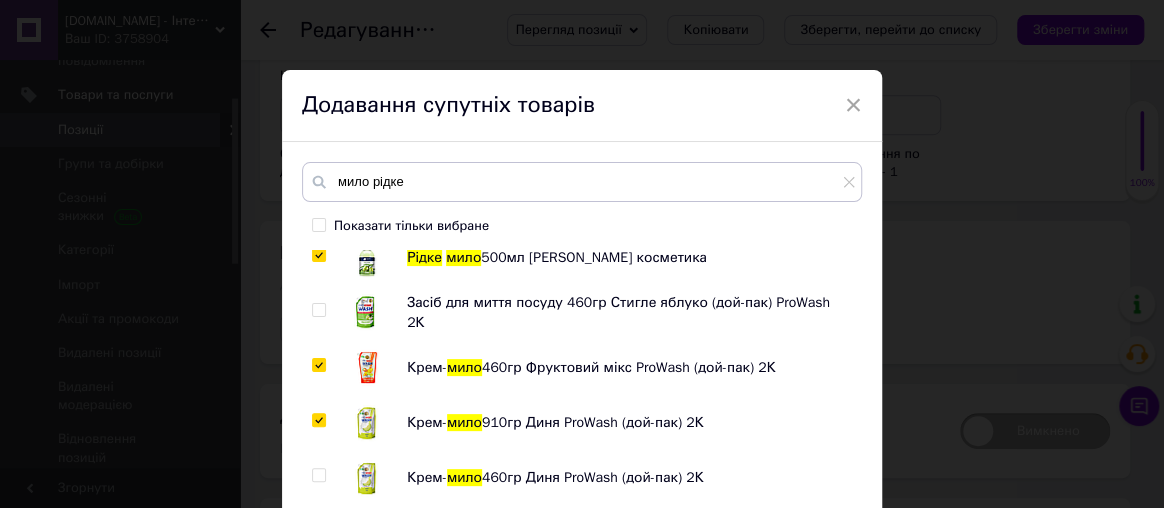 checkbox on "true" 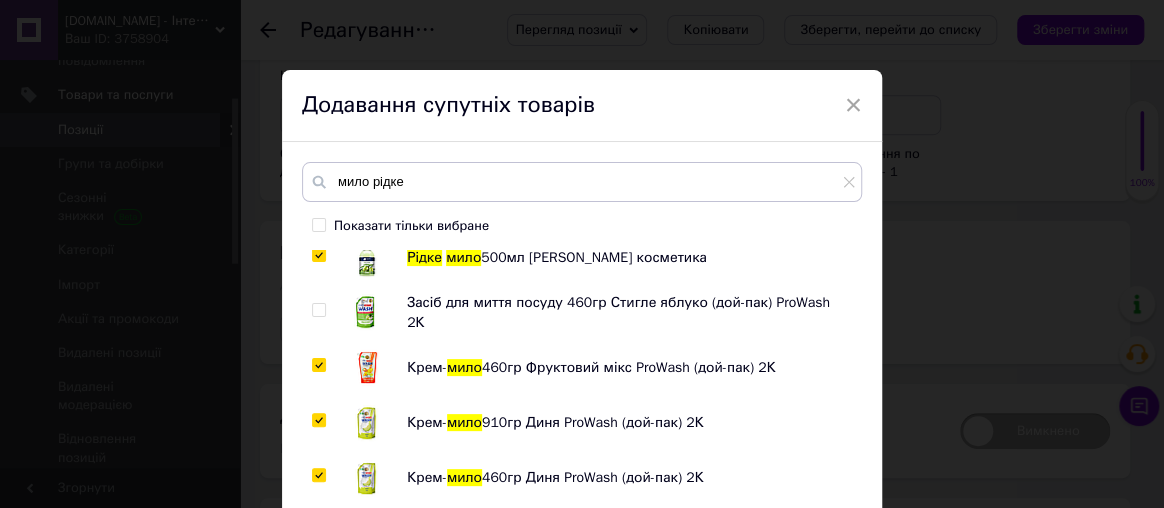 checkbox on "true" 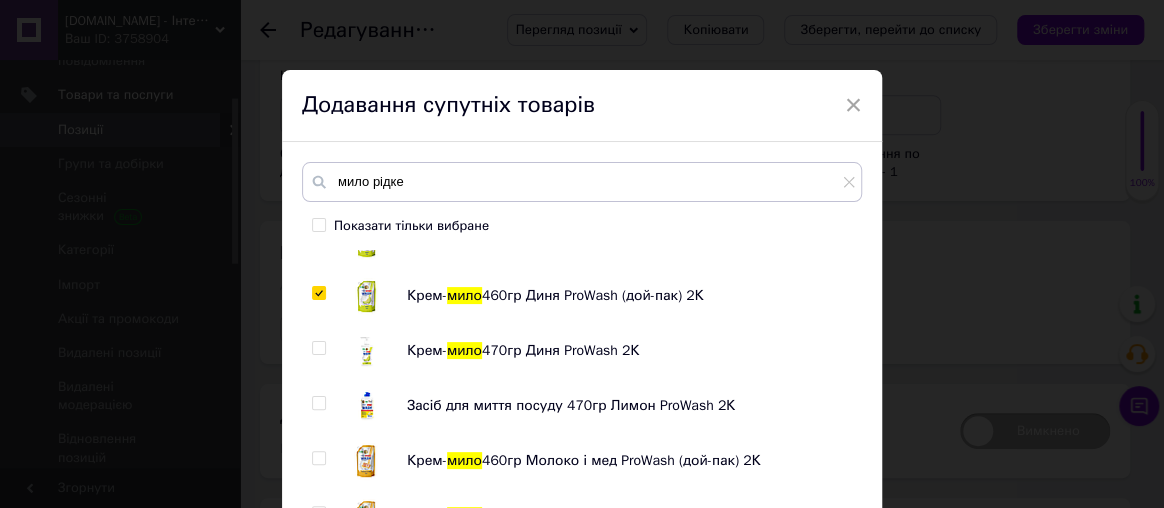 click on "Рідке   мило  для прання дитячої білизни 1000мл "for Baby'things" біле господарське Белая Овечка Рідке   мило  5000мл Яблуко Вельта Набір для ванної кімнати 3в1 (мильниця, стакан, диспенсер) Limpa 20006 ELIF Крем- мило  для інтимної гігієни 330мл з рослинним екстрактом Піон Злато Трав Крем- мило  для інтимної гігієни 330мл з рослинним екстрактом Волошка Злато Трав Рідке   мило  500мл з антибактеріальним комплексом Зелена косметика Крем- мило  дитяче 445мл від 0 років Ромашка жовтий Мульти-Пульти Рідке   мило  5000мл антибактеріальне Бджілка Крем- мило Крем- мило Рідке   мило Крем- мило" at bounding box center (581, 382) 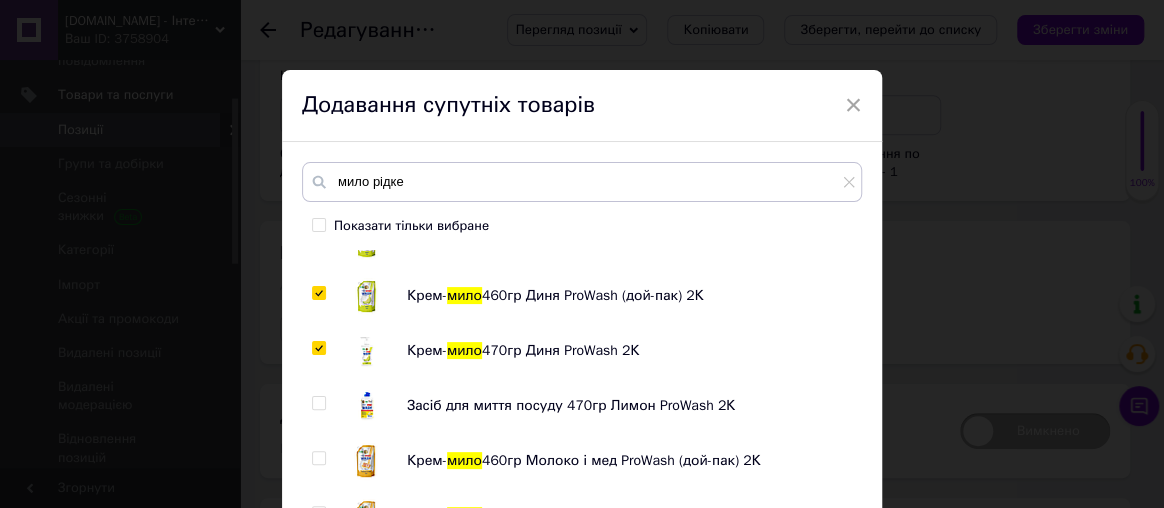 checkbox on "true" 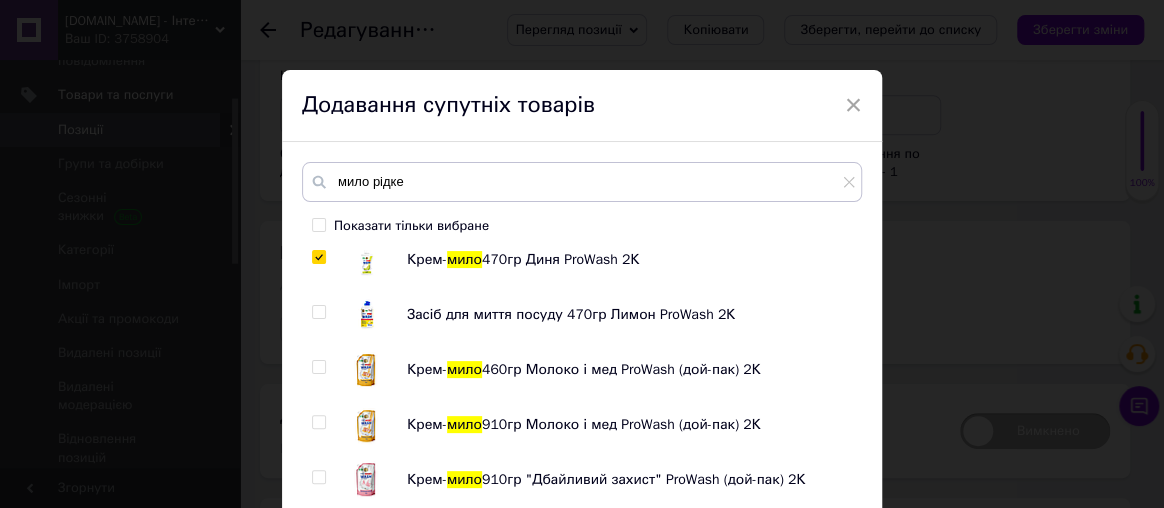 click at bounding box center (318, 367) 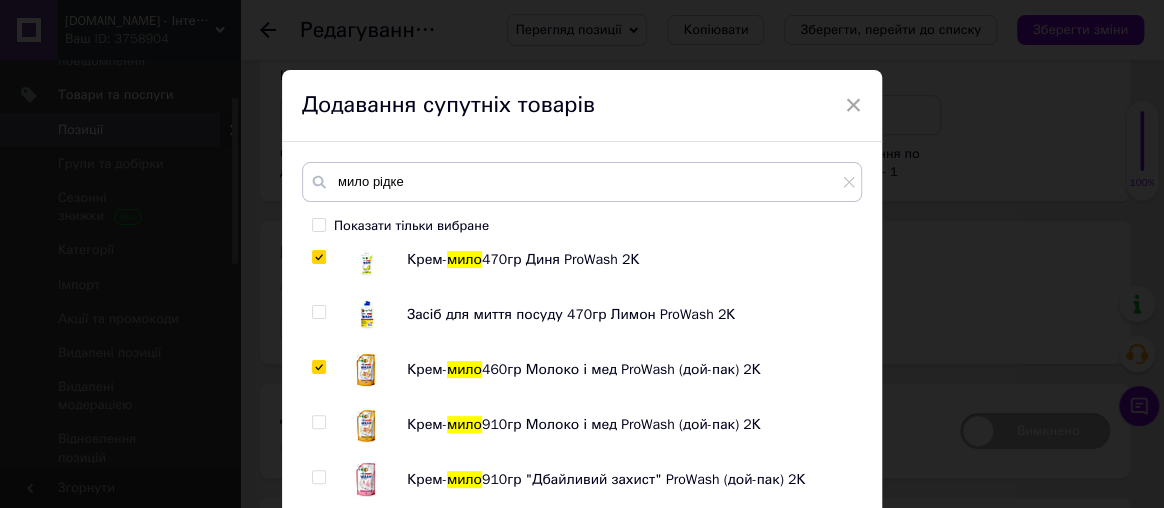 checkbox on "true" 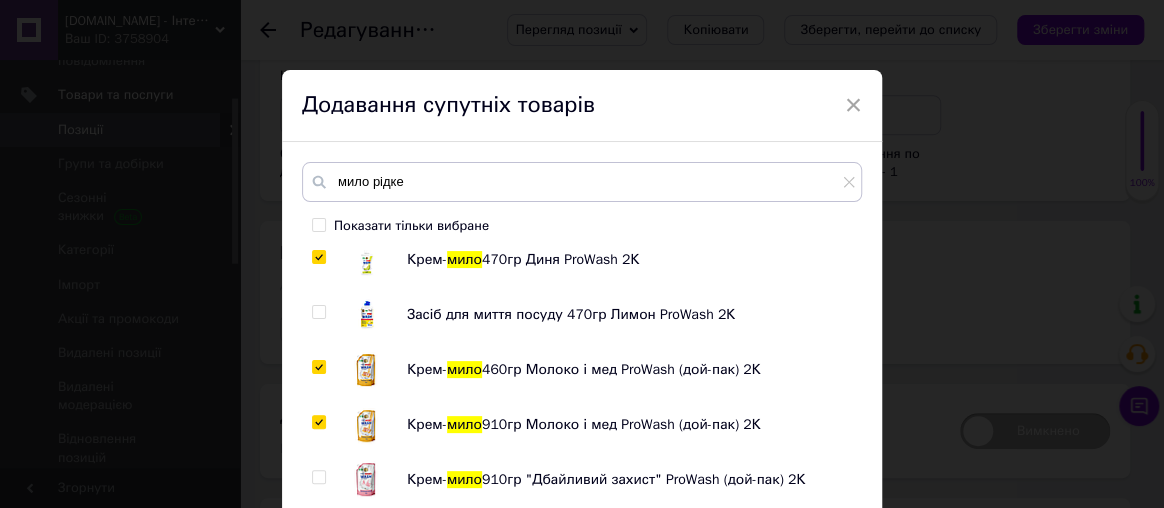 checkbox on "true" 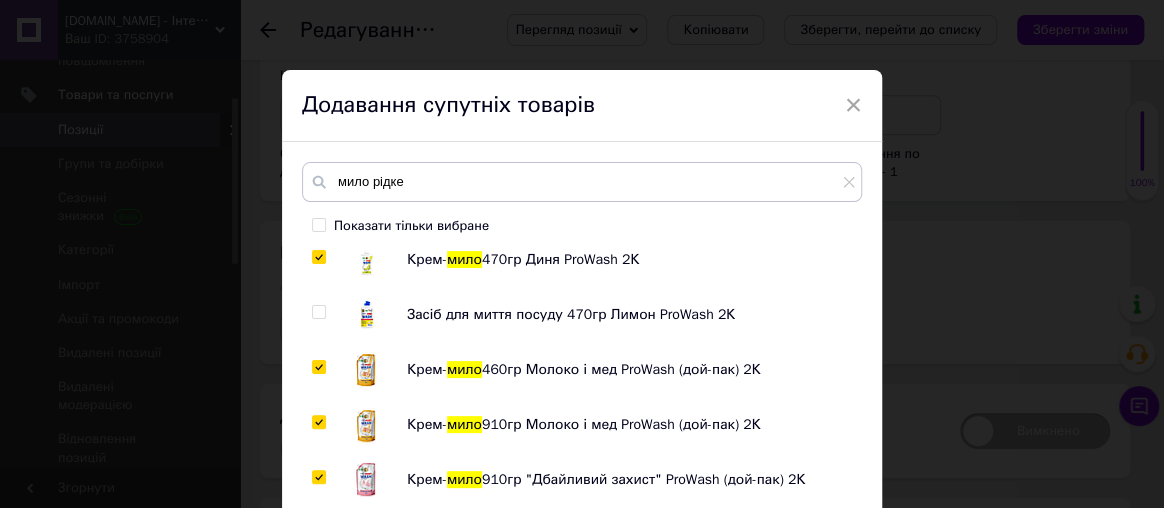 checkbox on "true" 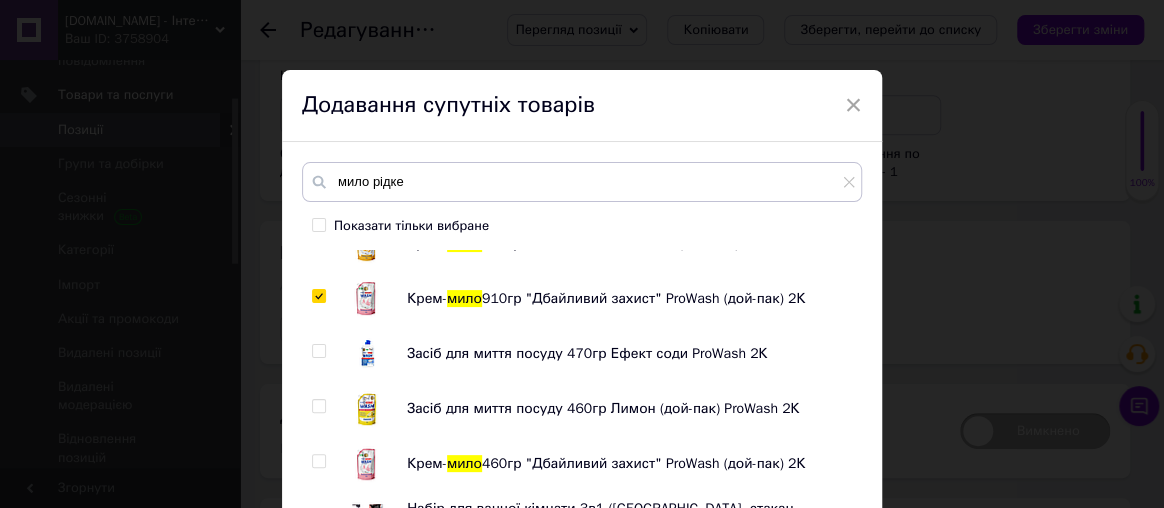 click at bounding box center (322, 464) 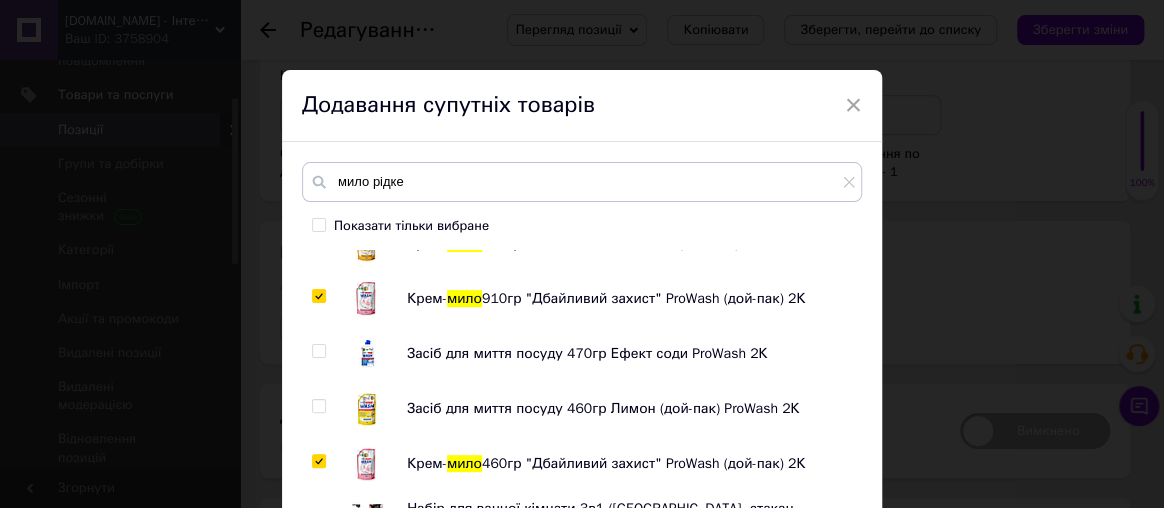 checkbox on "true" 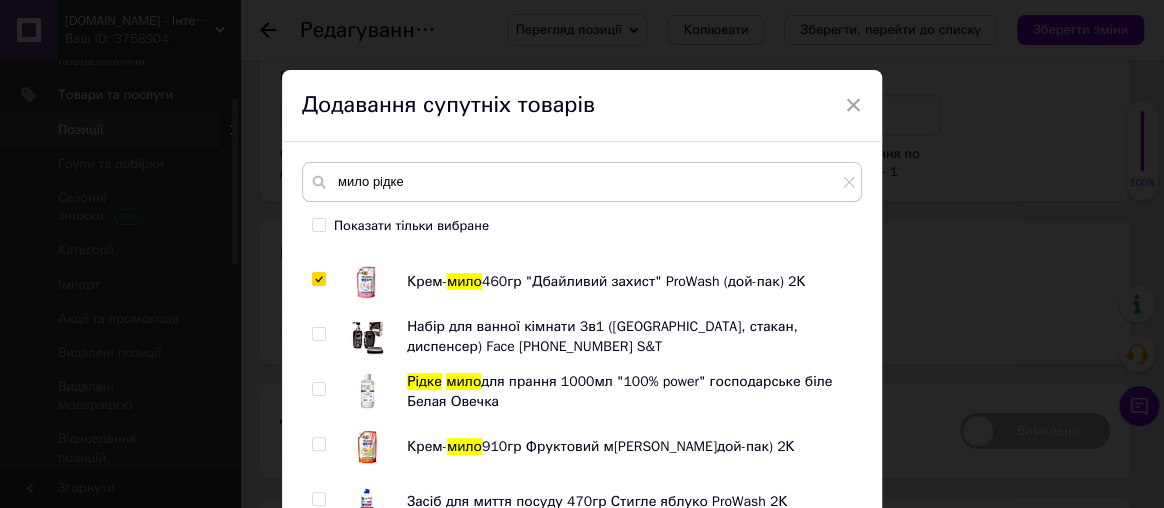 click at bounding box center [318, 444] 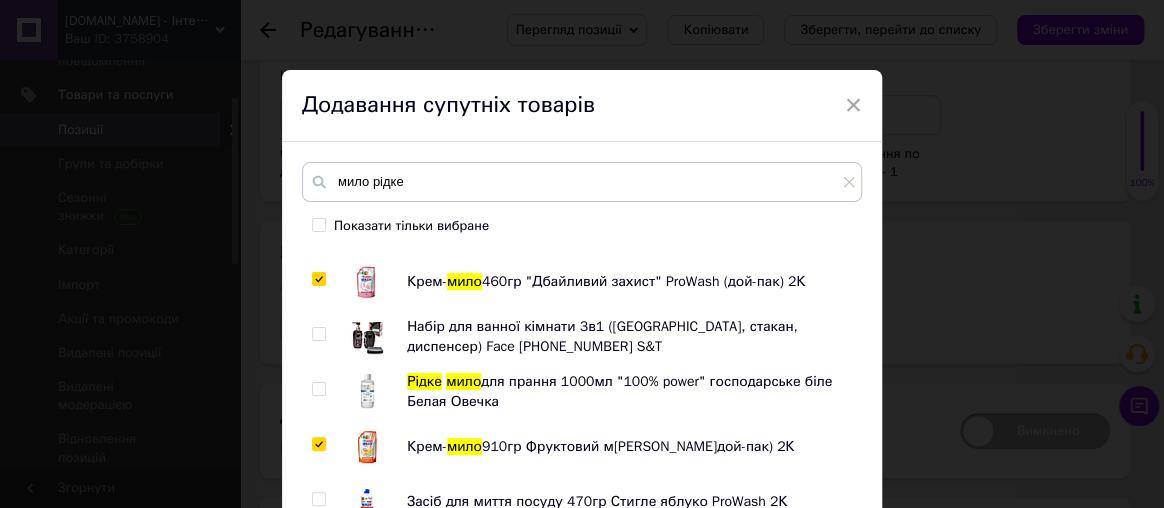 checkbox on "true" 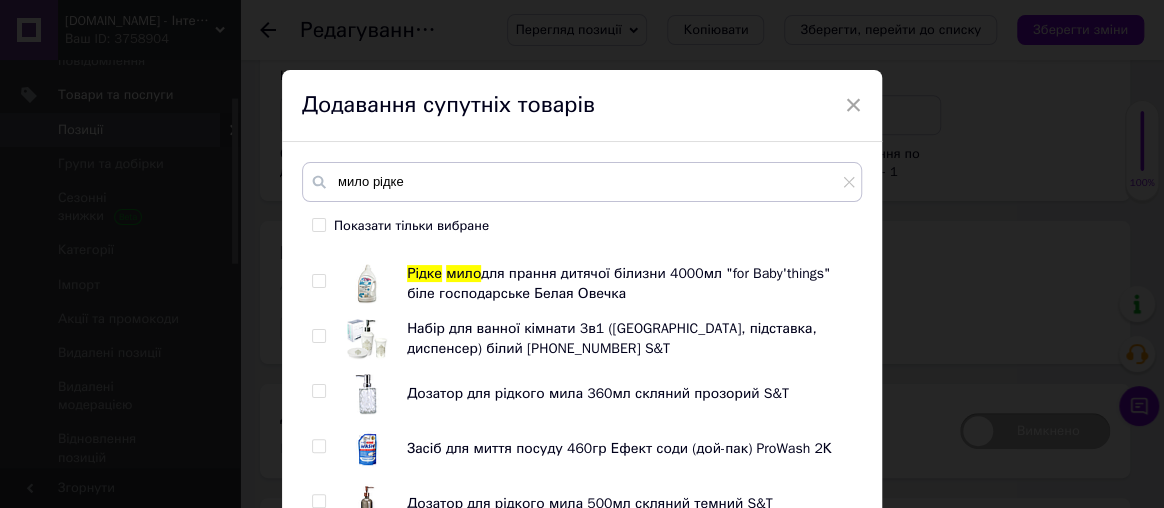 scroll, scrollTop: 1818, scrollLeft: 0, axis: vertical 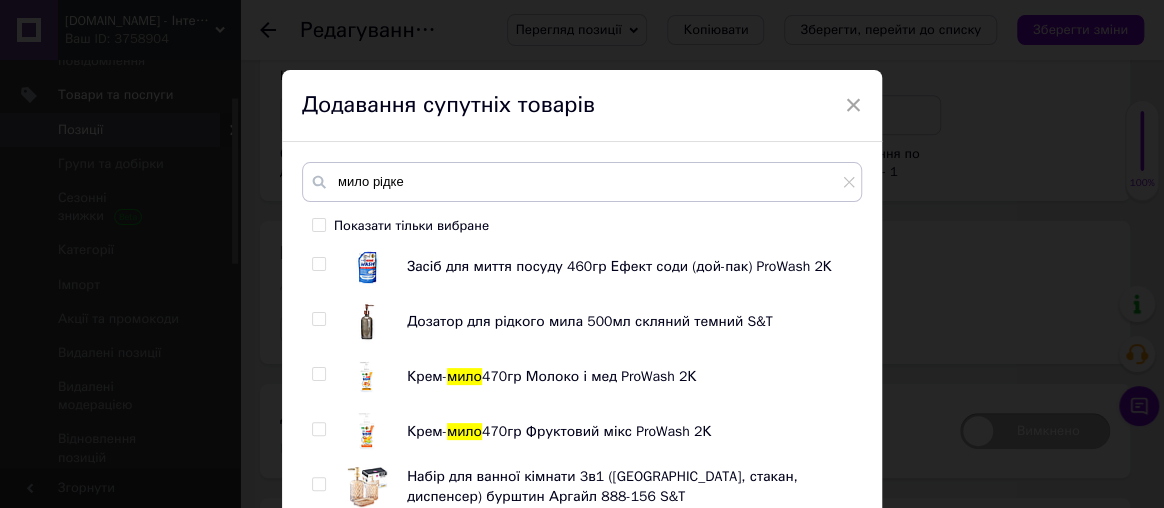 click at bounding box center [318, 374] 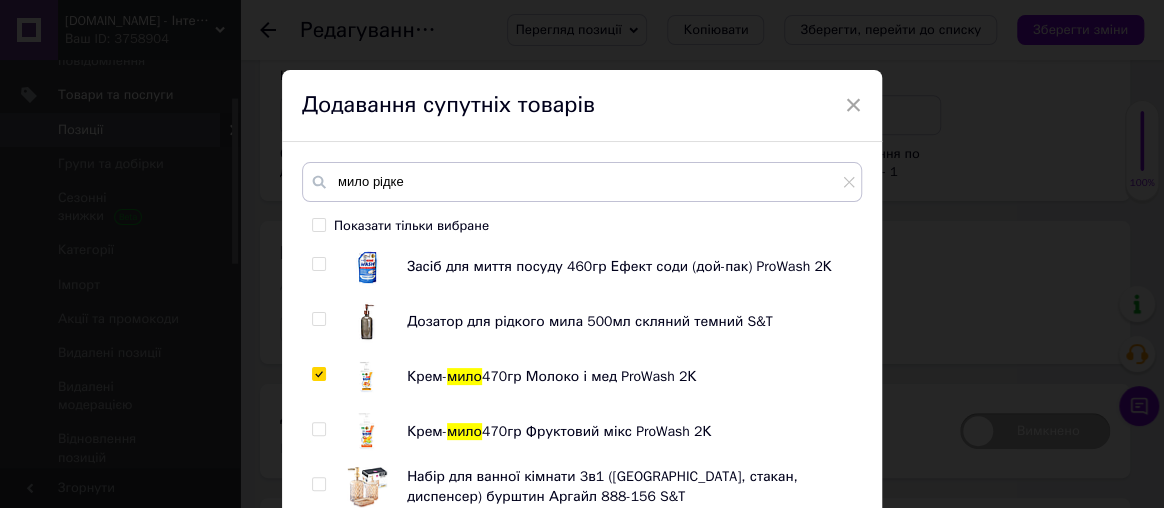 checkbox on "true" 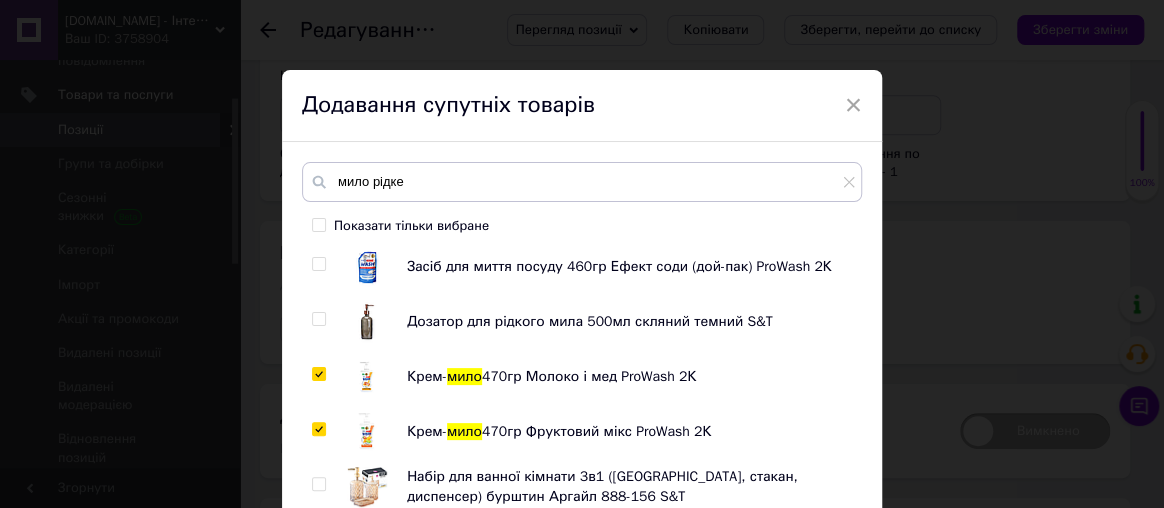 checkbox on "true" 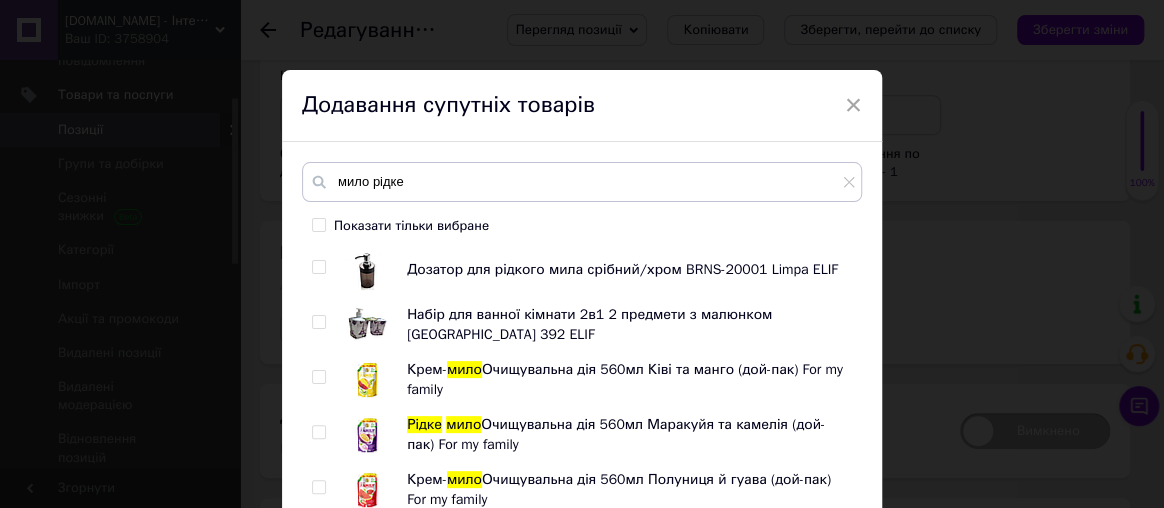 scroll, scrollTop: 2181, scrollLeft: 0, axis: vertical 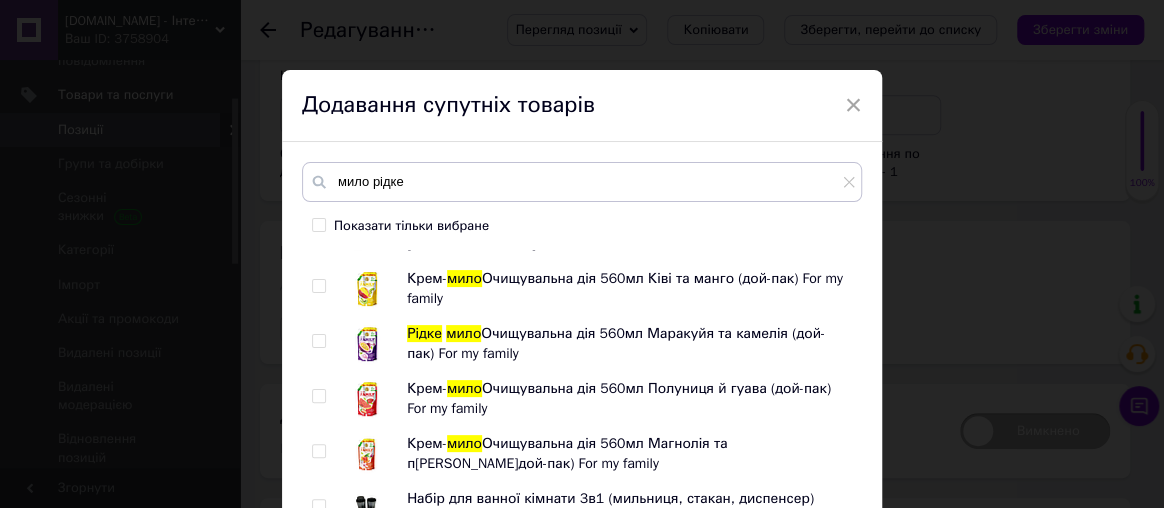 click at bounding box center [318, 286] 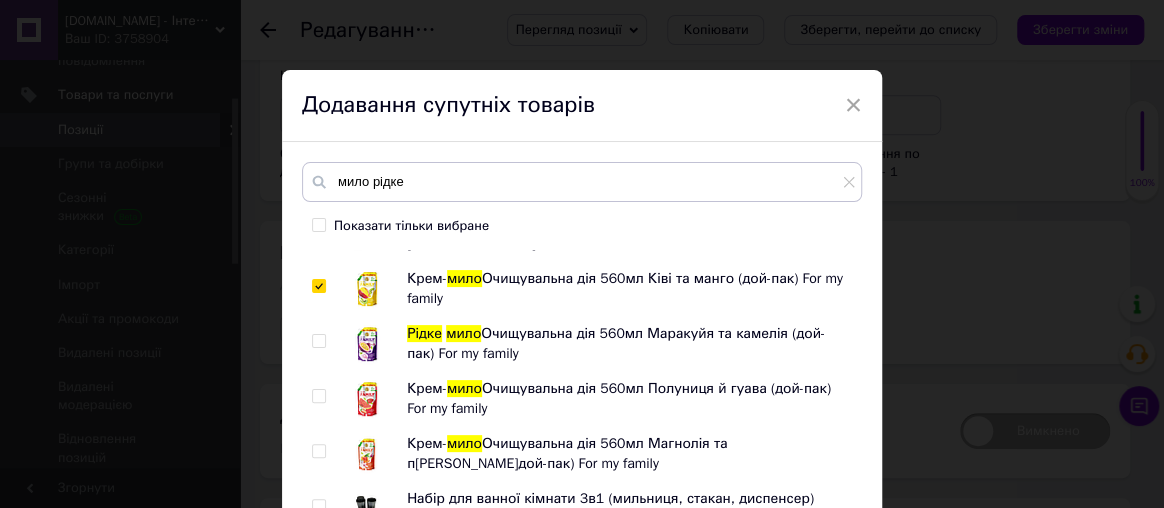 checkbox on "true" 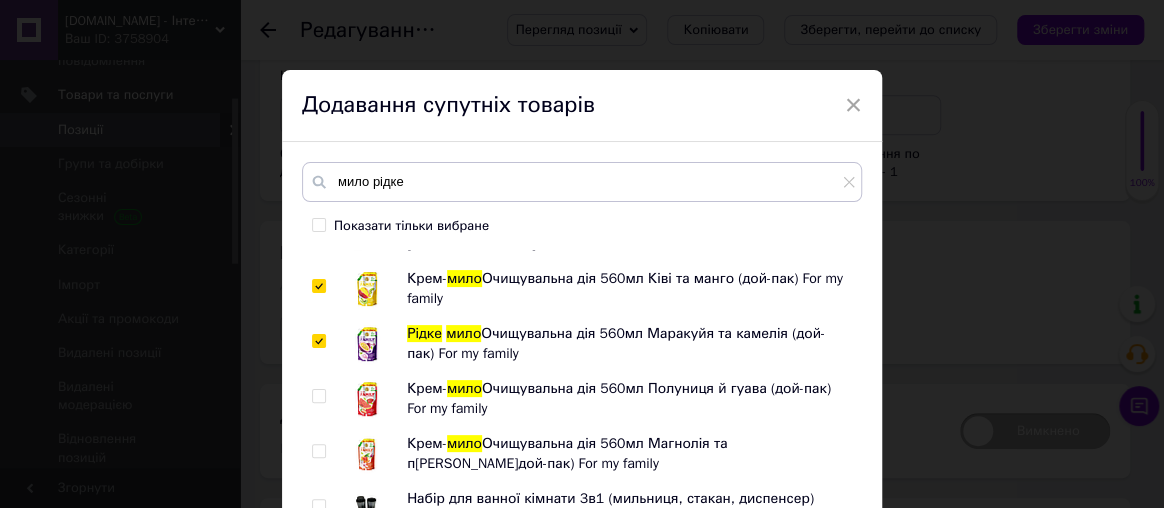 checkbox on "true" 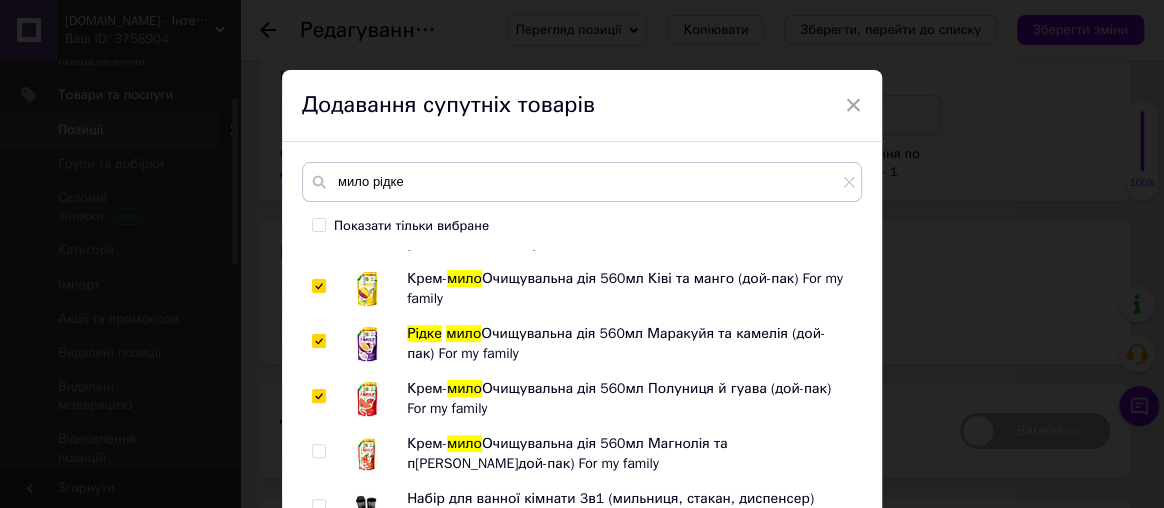 checkbox on "true" 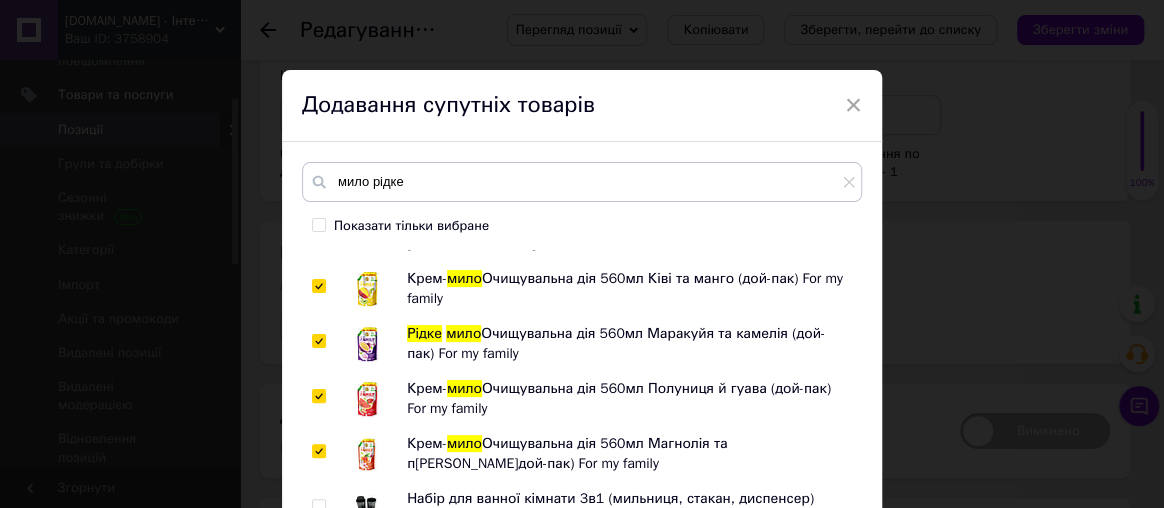 checkbox on "true" 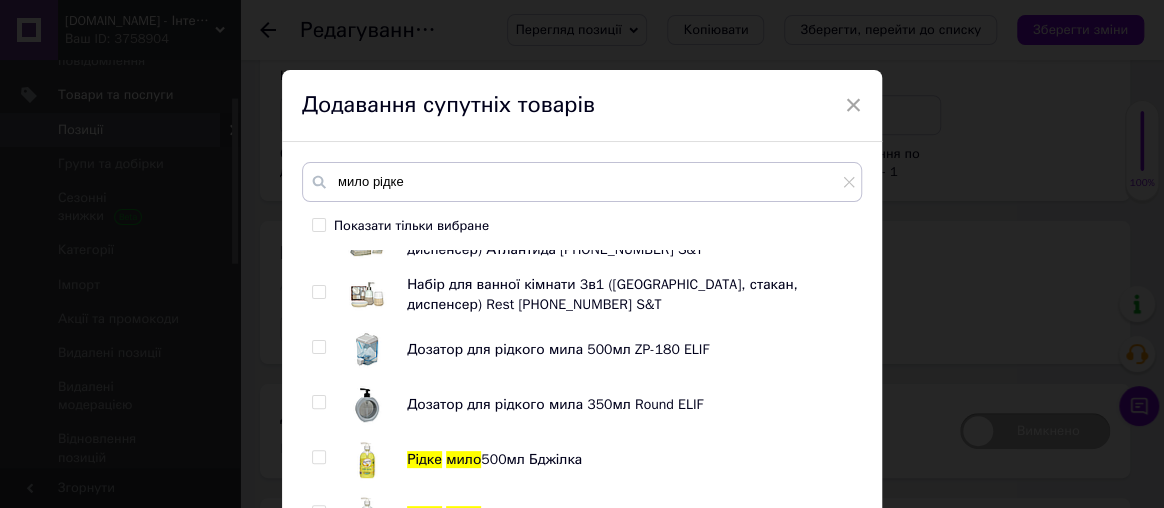 scroll, scrollTop: 3090, scrollLeft: 0, axis: vertical 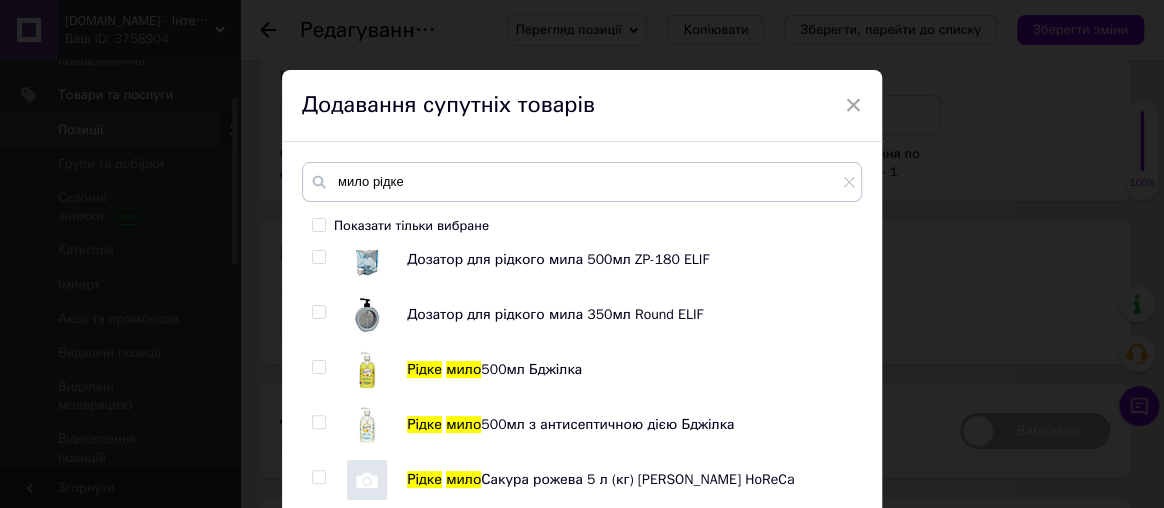 click at bounding box center [318, 367] 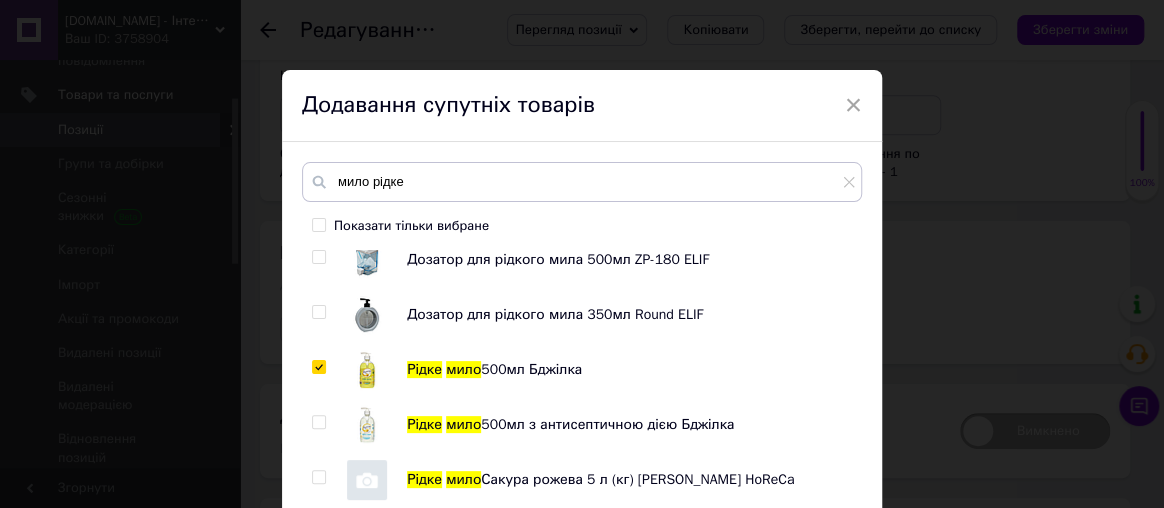 checkbox on "true" 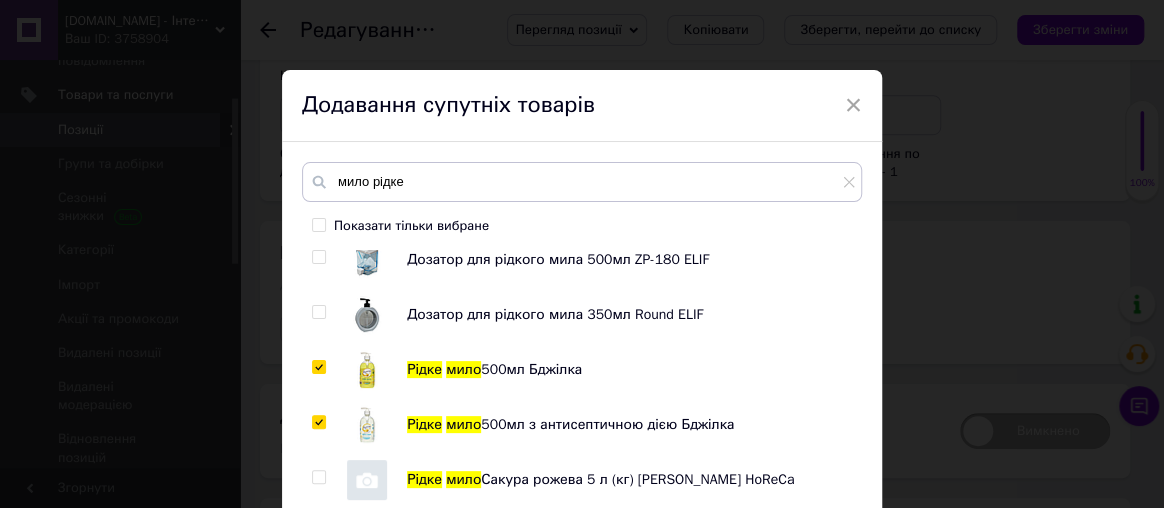 checkbox on "true" 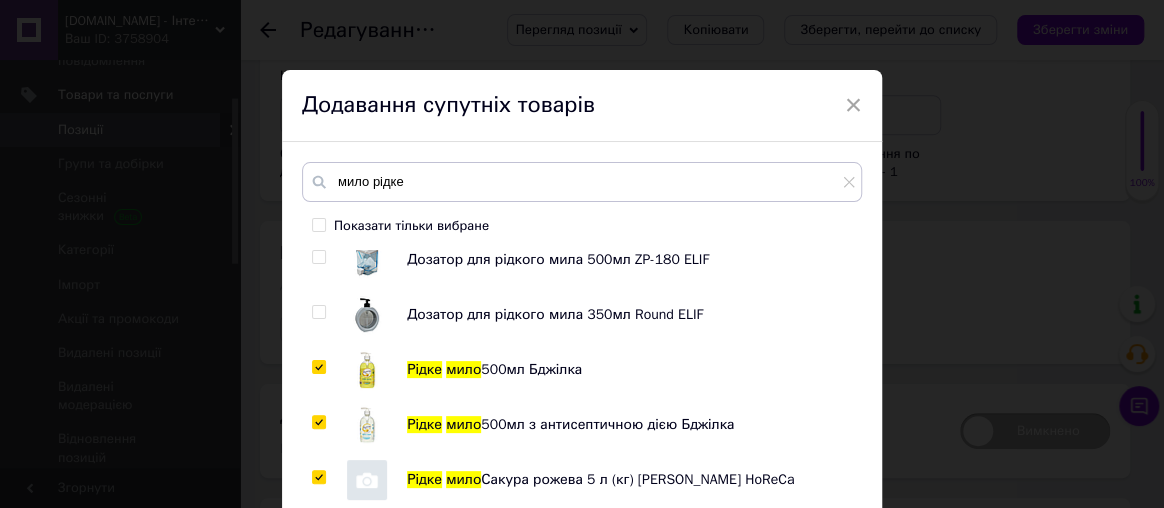 checkbox on "true" 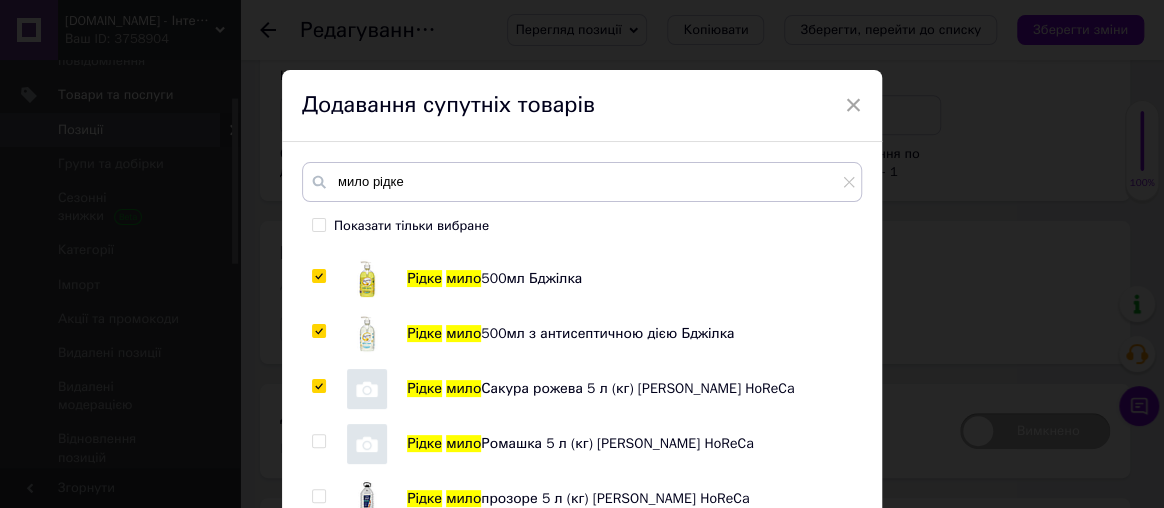 click at bounding box center (318, 441) 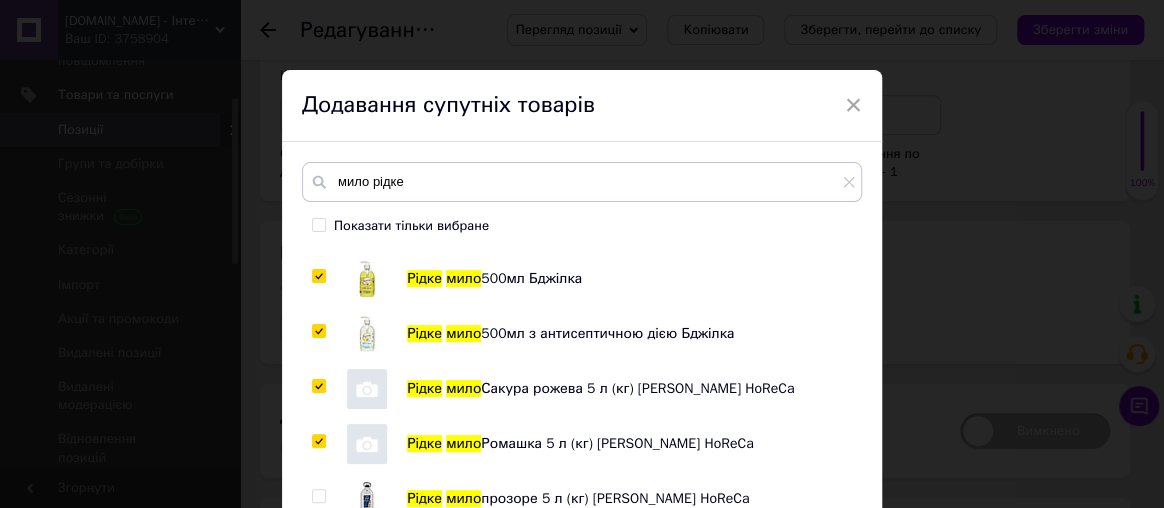 checkbox on "true" 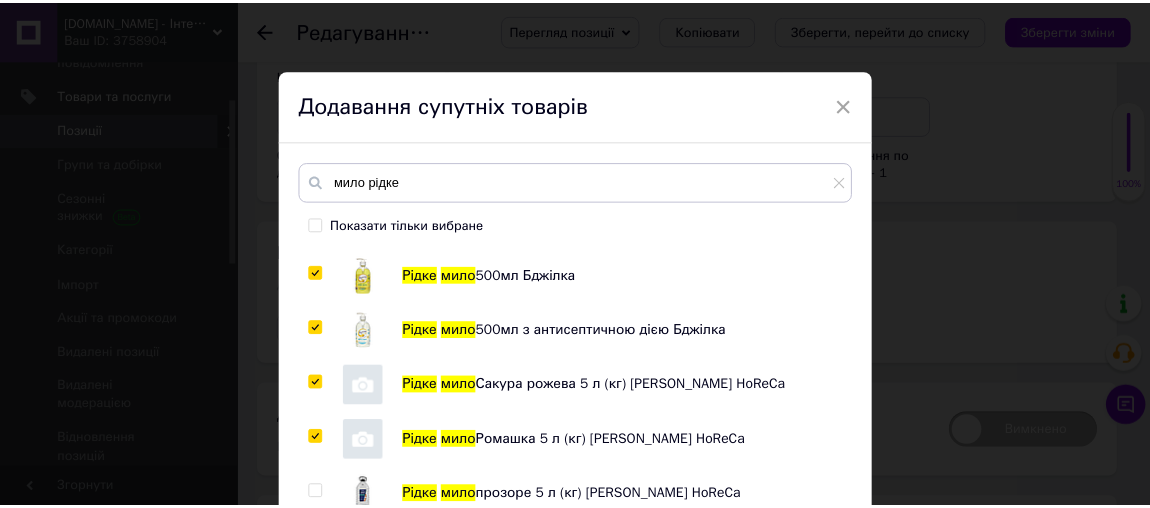 scroll, scrollTop: 90, scrollLeft: 0, axis: vertical 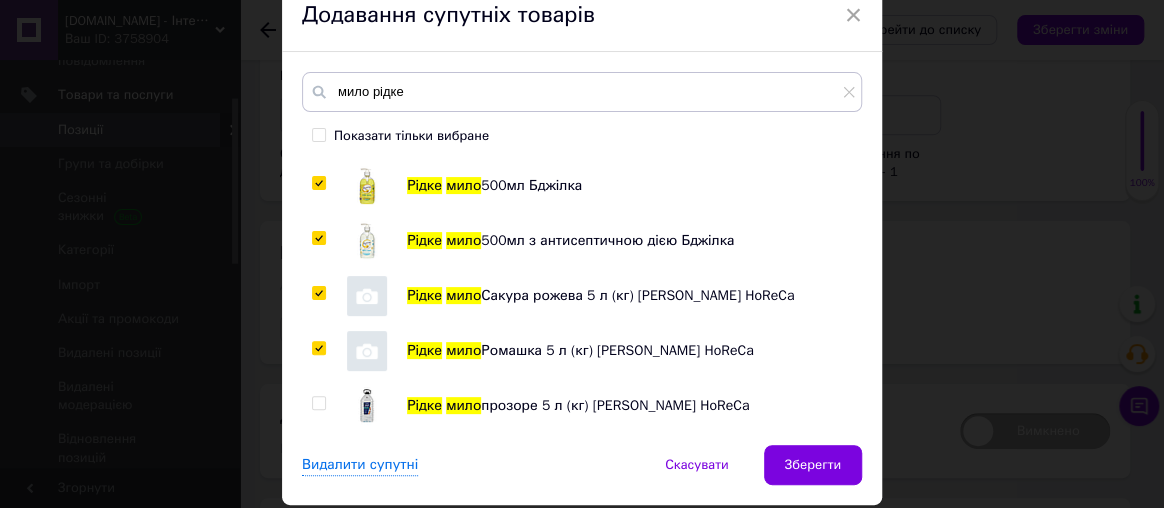 click at bounding box center (318, 403) 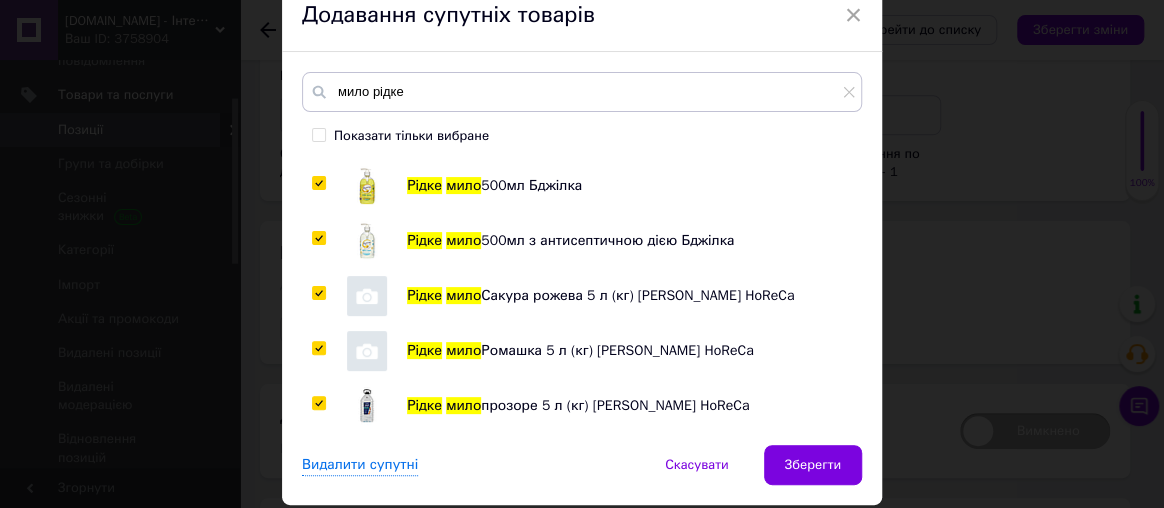 checkbox on "true" 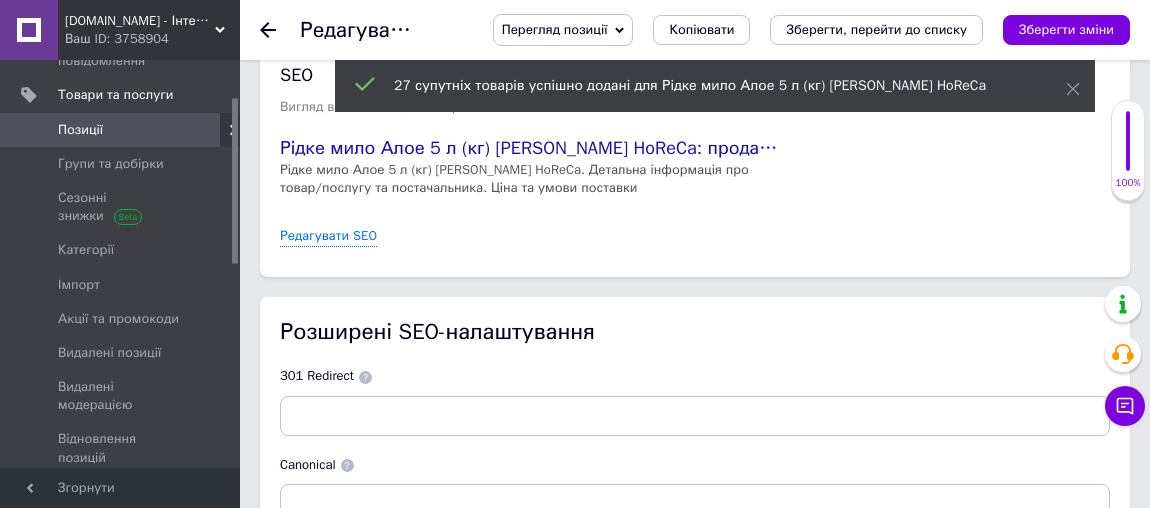 scroll, scrollTop: 4270, scrollLeft: 0, axis: vertical 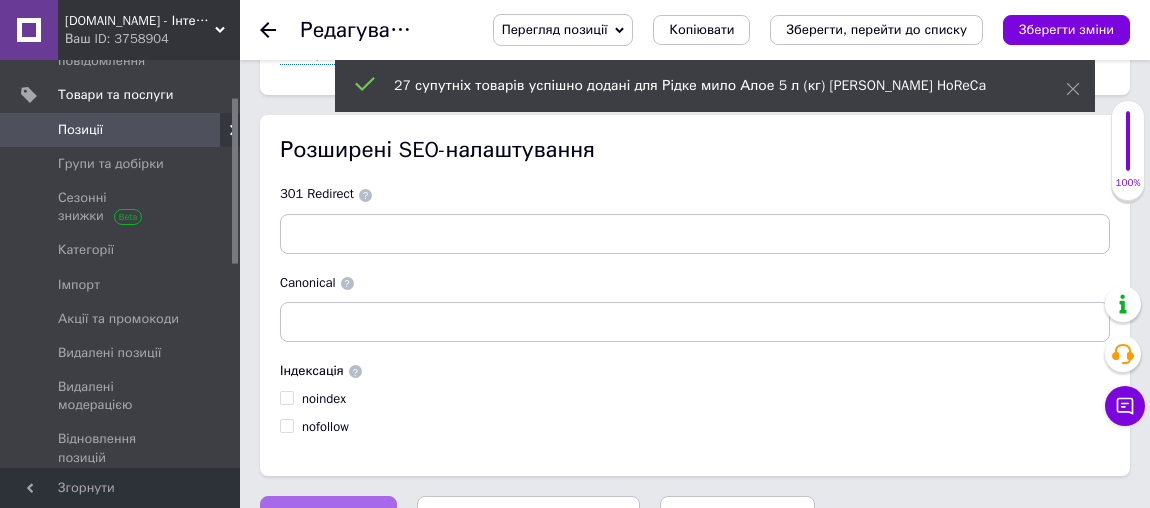 click on "Зберегти зміни" at bounding box center [328, 516] 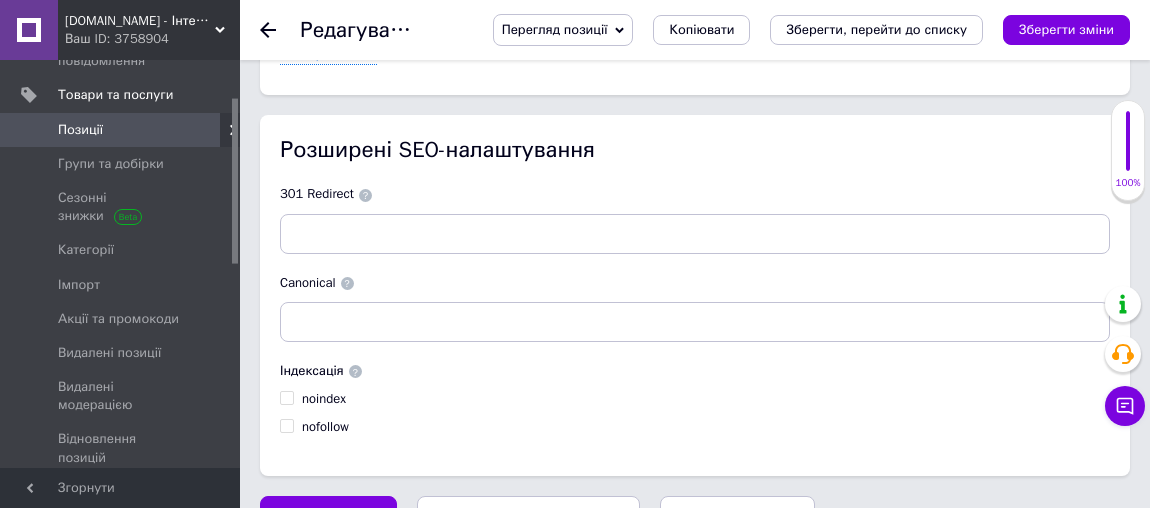 click 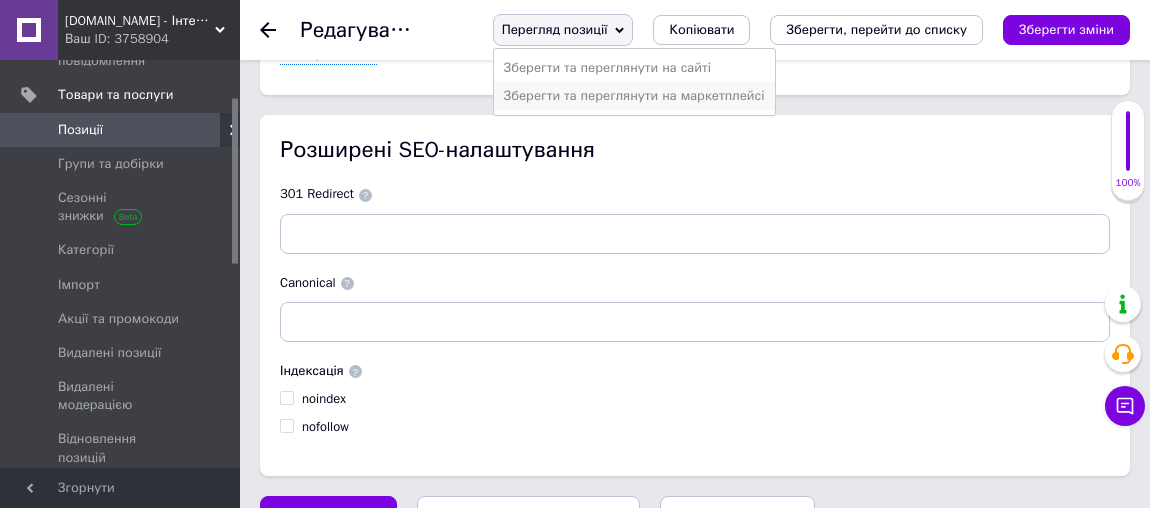 click on "Зберегти та переглянути на маркетплейсі" at bounding box center [634, 96] 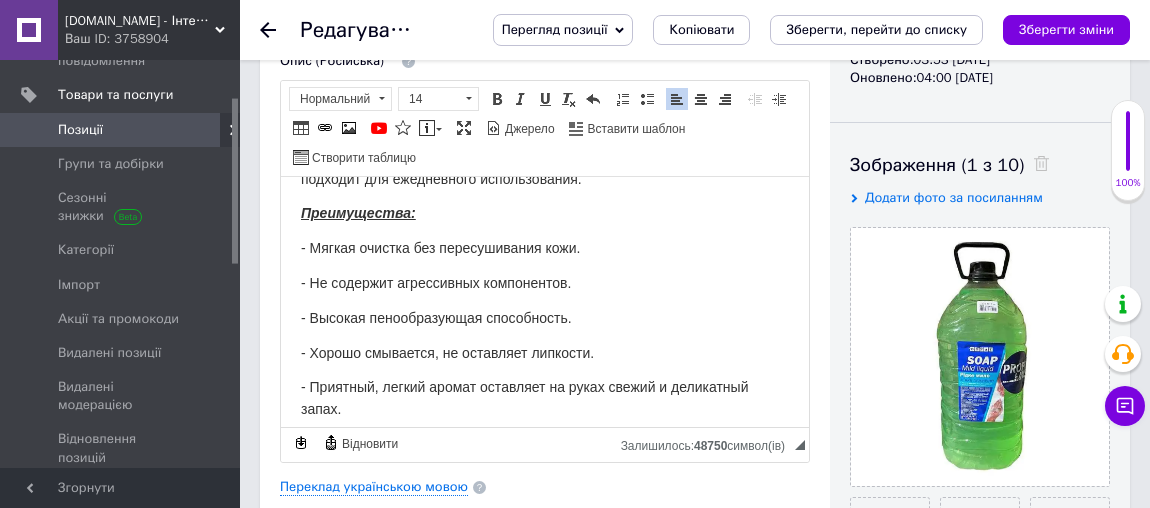 scroll, scrollTop: 134, scrollLeft: 0, axis: vertical 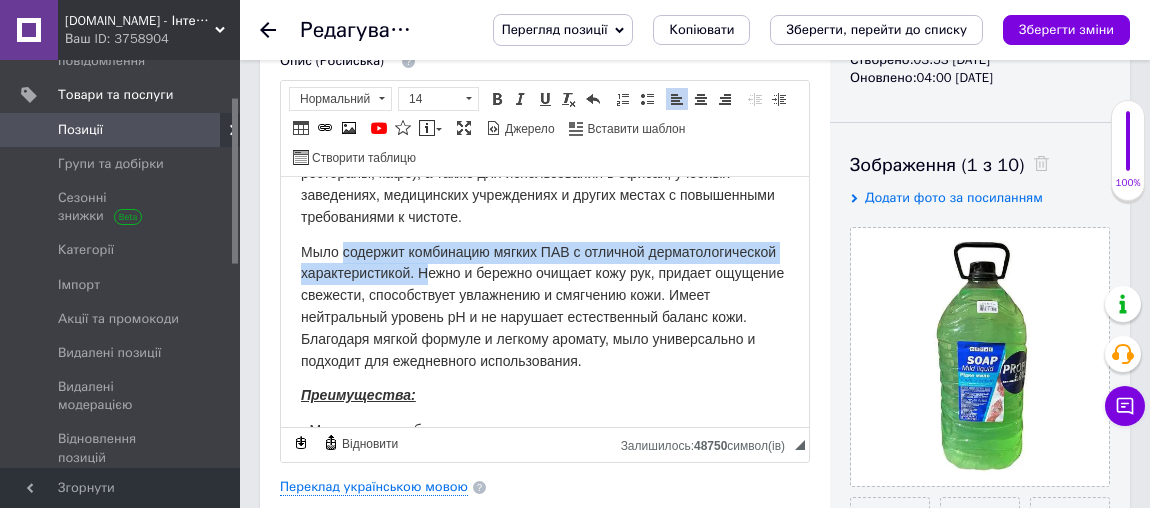 drag, startPoint x: 340, startPoint y: 243, endPoint x: 560, endPoint y: 264, distance: 221 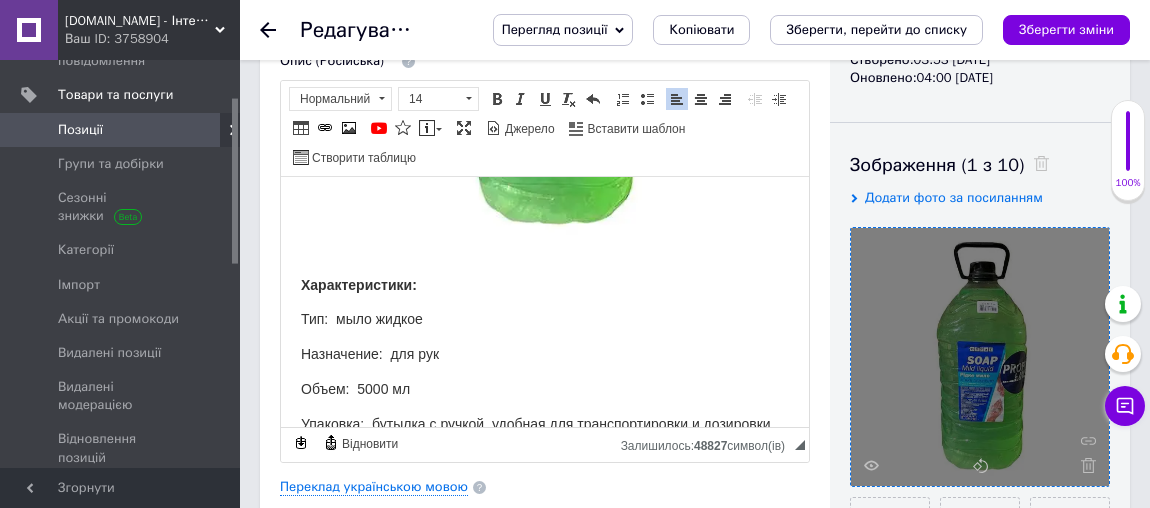scroll, scrollTop: 1093, scrollLeft: 0, axis: vertical 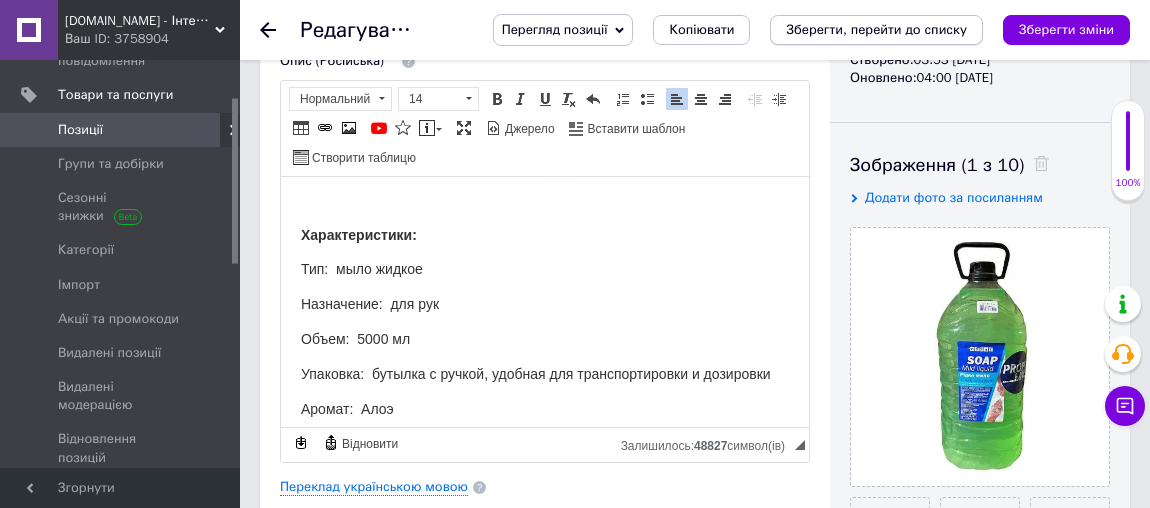 click on "Зберегти зміни" at bounding box center (1066, 29) 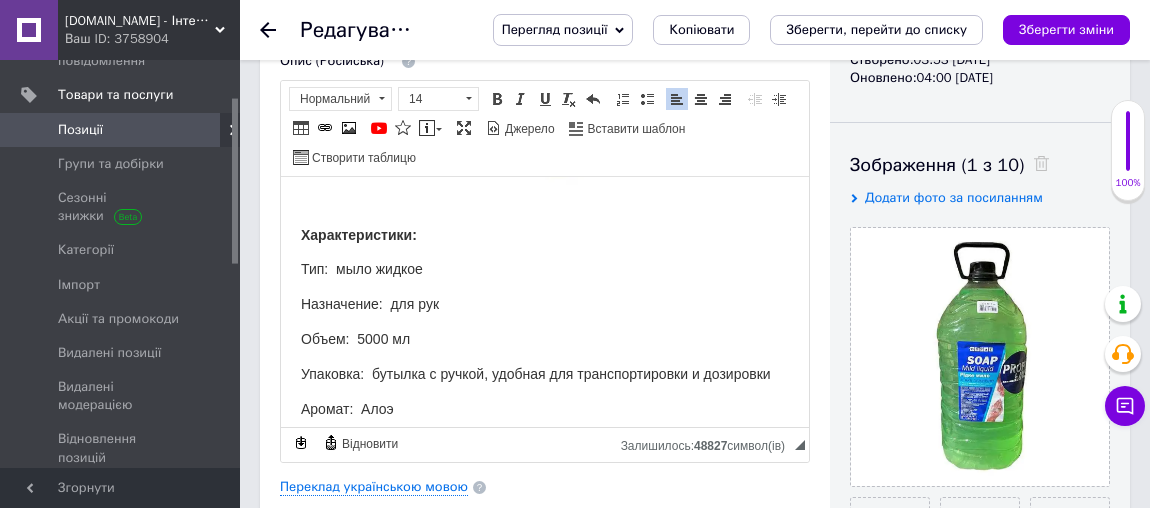 drag, startPoint x: 1064, startPoint y: 28, endPoint x: 545, endPoint y: 60, distance: 519.9856 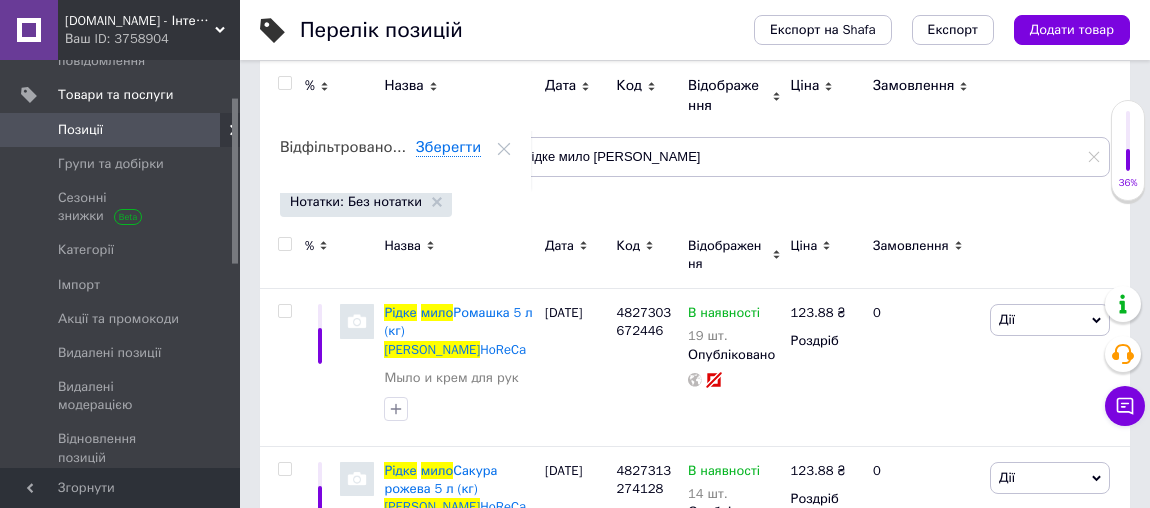 scroll, scrollTop: 278, scrollLeft: 0, axis: vertical 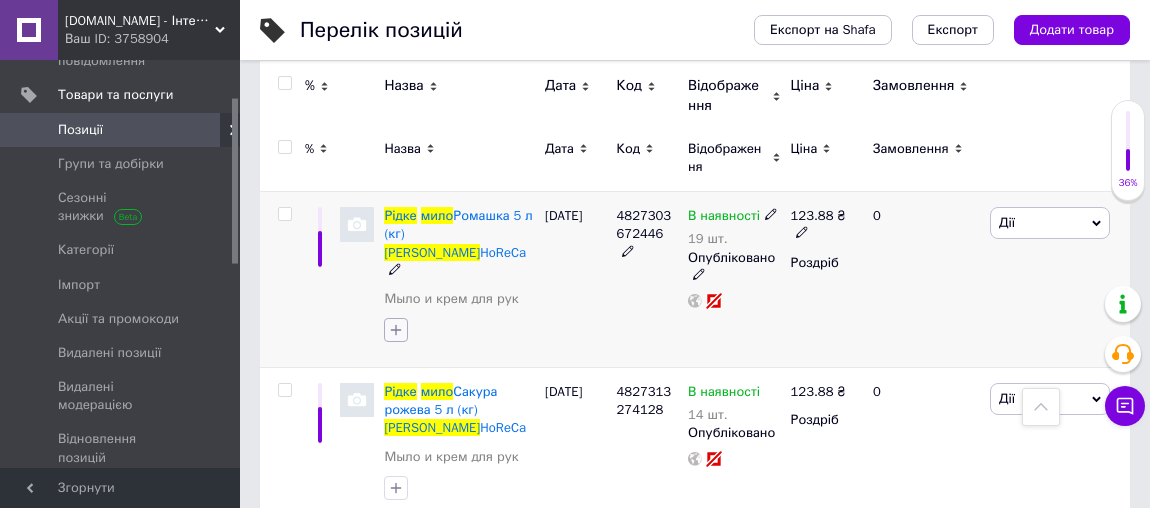 click 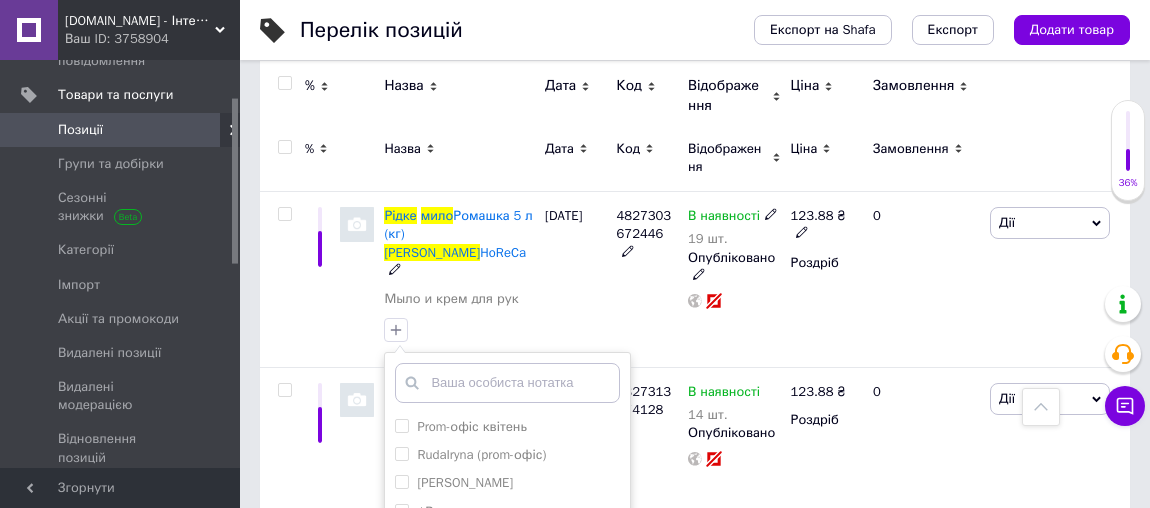 scroll, scrollTop: 235, scrollLeft: 0, axis: vertical 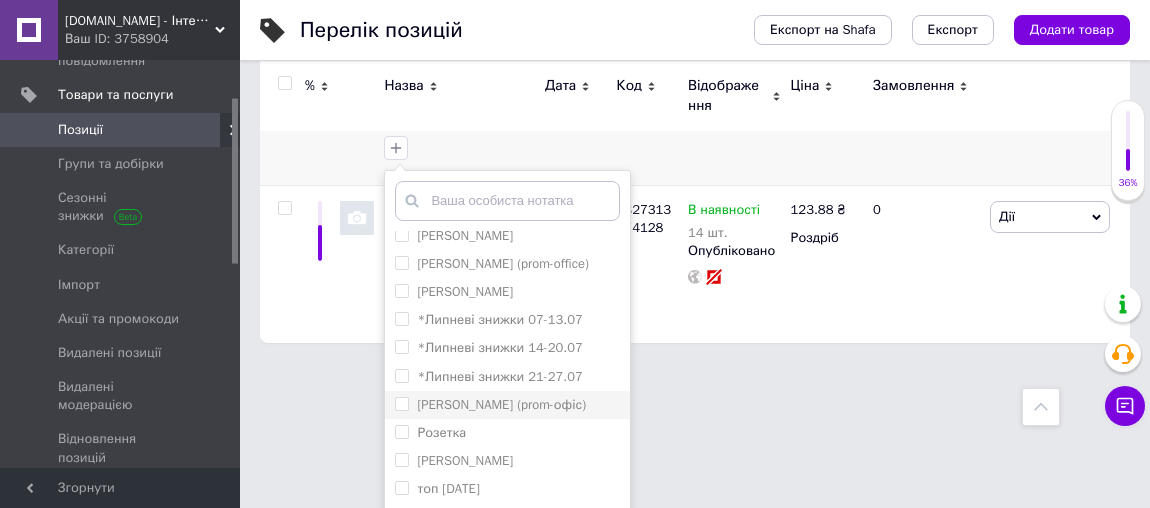 click on "[PERSON_NAME] (prom-офіс)" at bounding box center [501, 404] 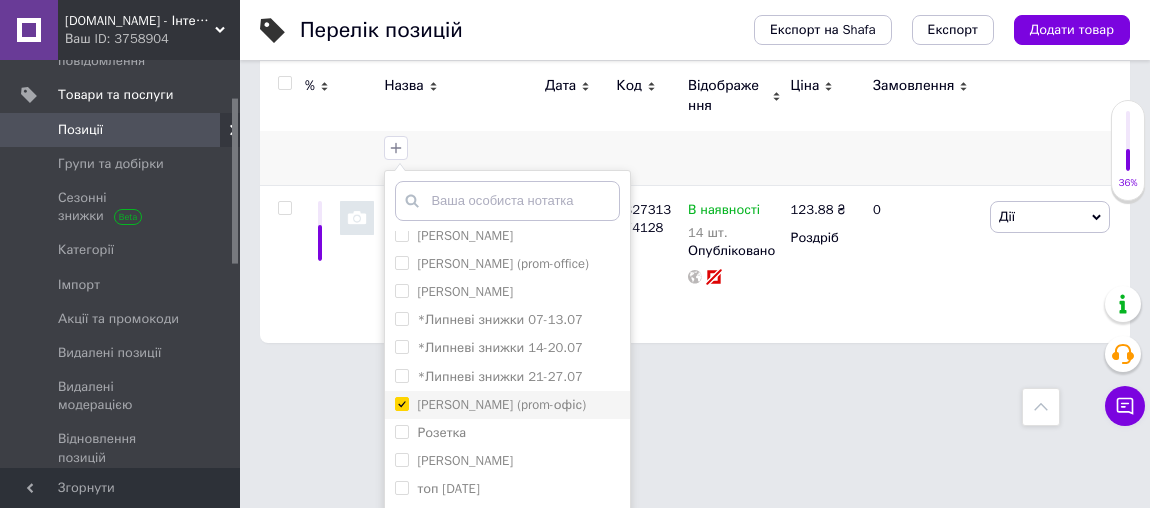 checkbox on "true" 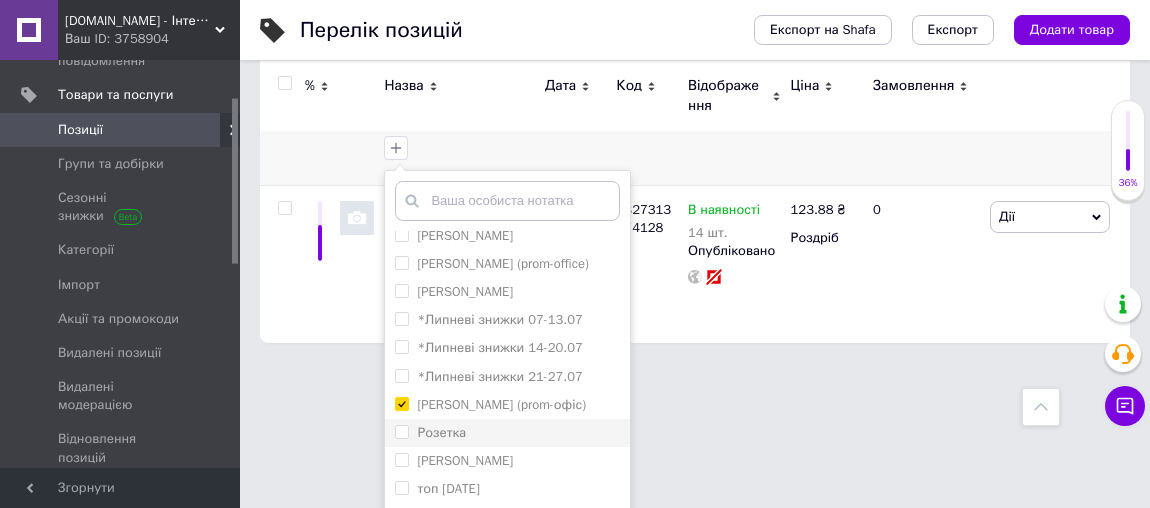 click on "Розетка" at bounding box center [441, 432] 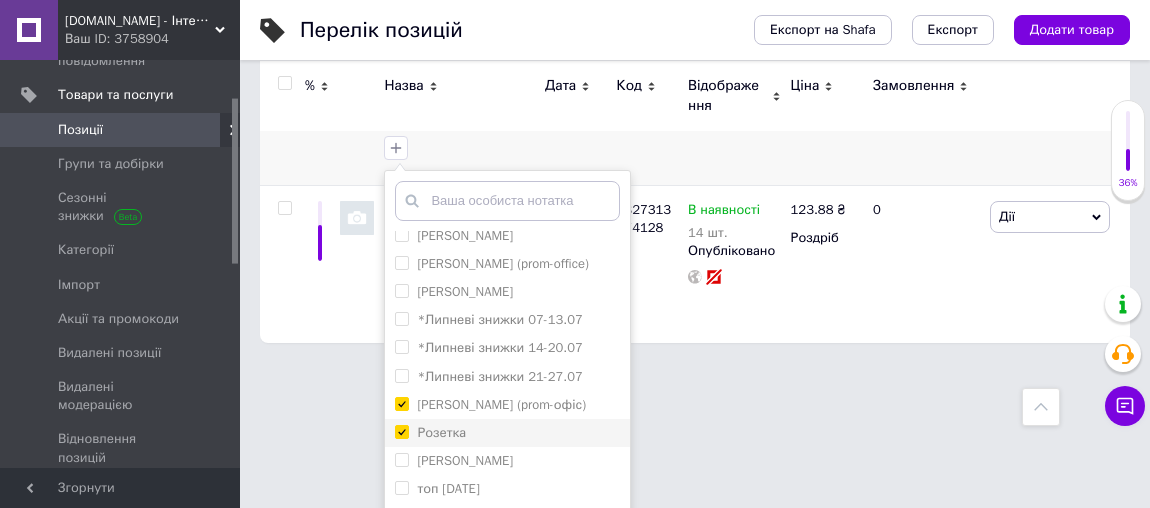 checkbox on "true" 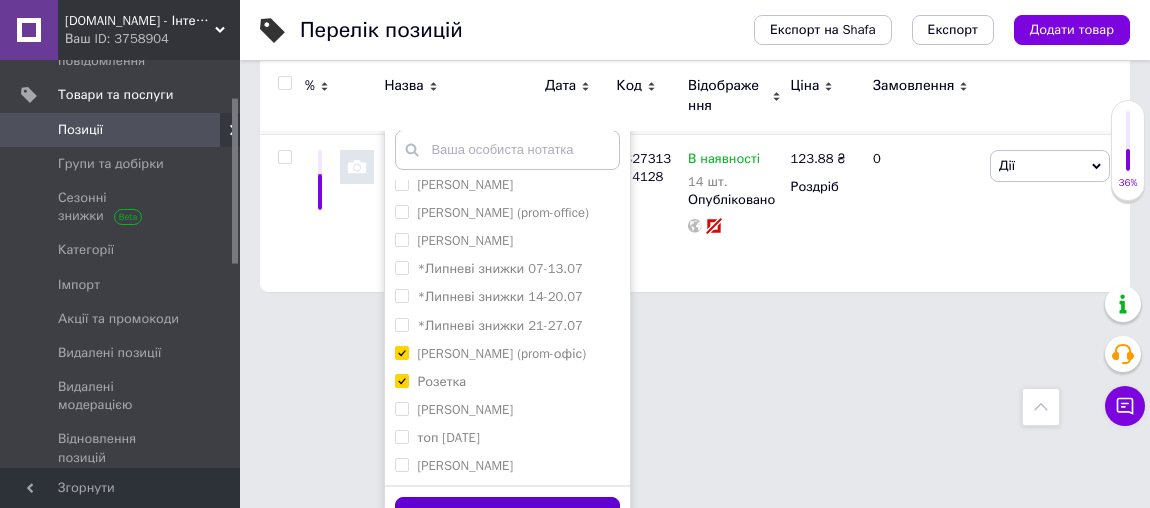 click on "Додати мітку" at bounding box center (507, 516) 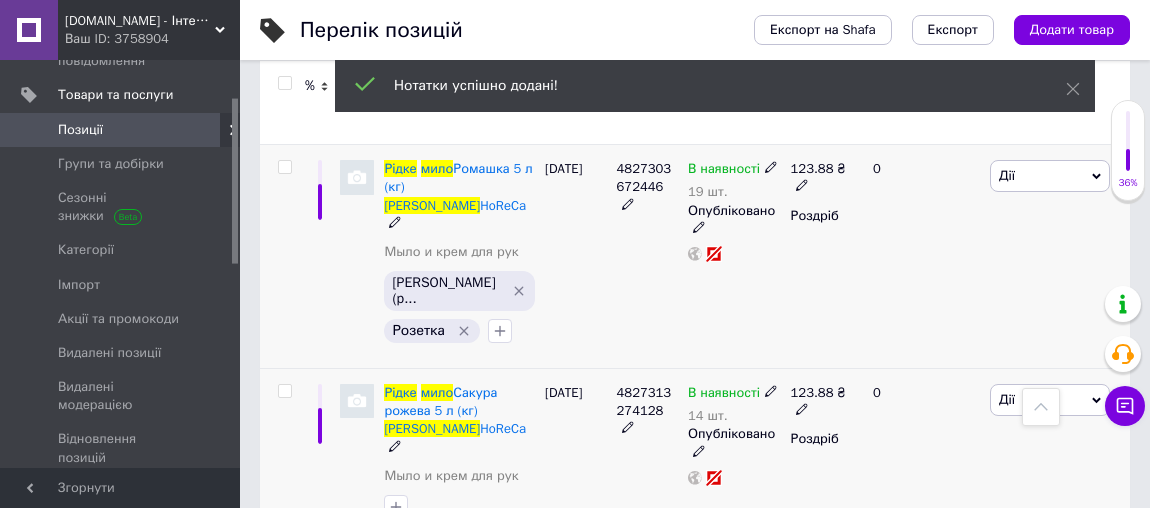 scroll, scrollTop: 143, scrollLeft: 0, axis: vertical 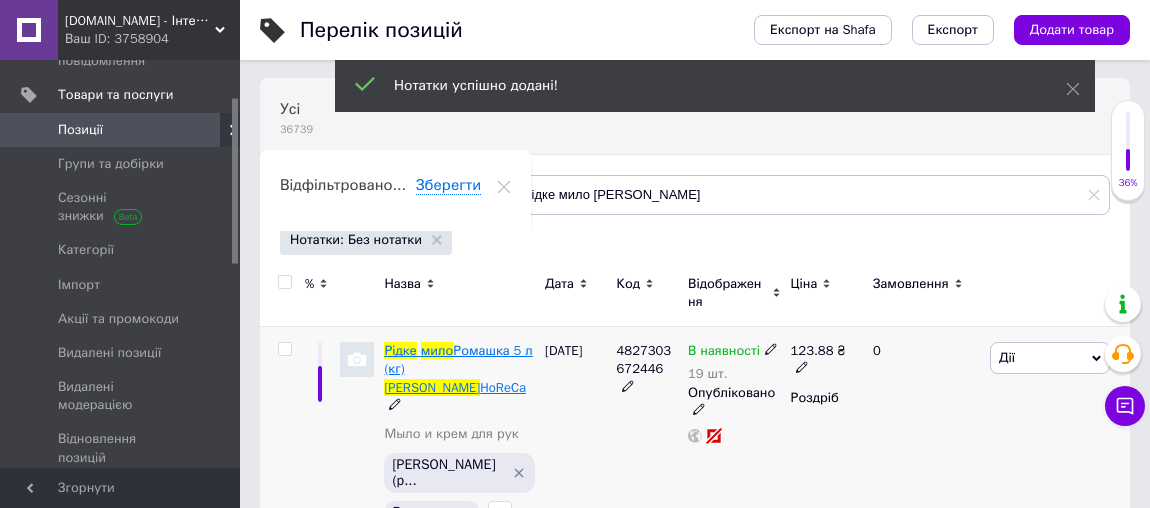 click on "Ромашка 5 л (кг)" at bounding box center (458, 359) 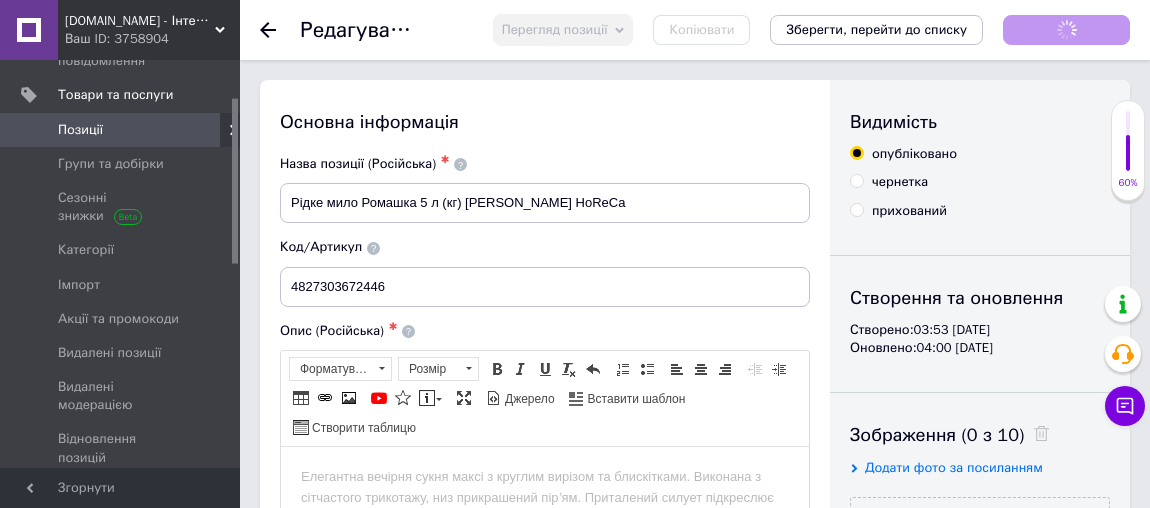 scroll, scrollTop: 0, scrollLeft: 0, axis: both 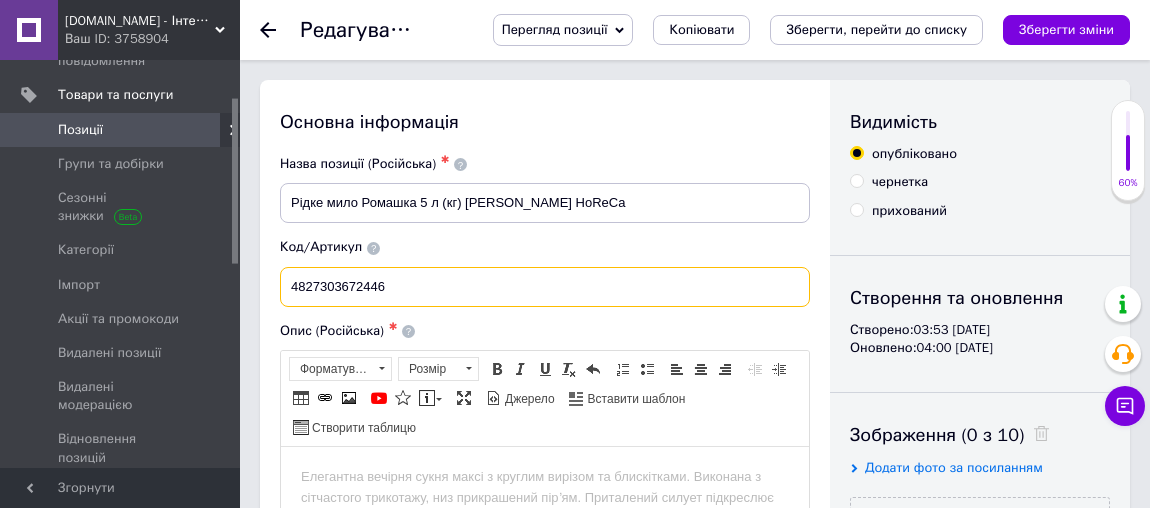 drag, startPoint x: 404, startPoint y: 280, endPoint x: 243, endPoint y: 263, distance: 161.89503 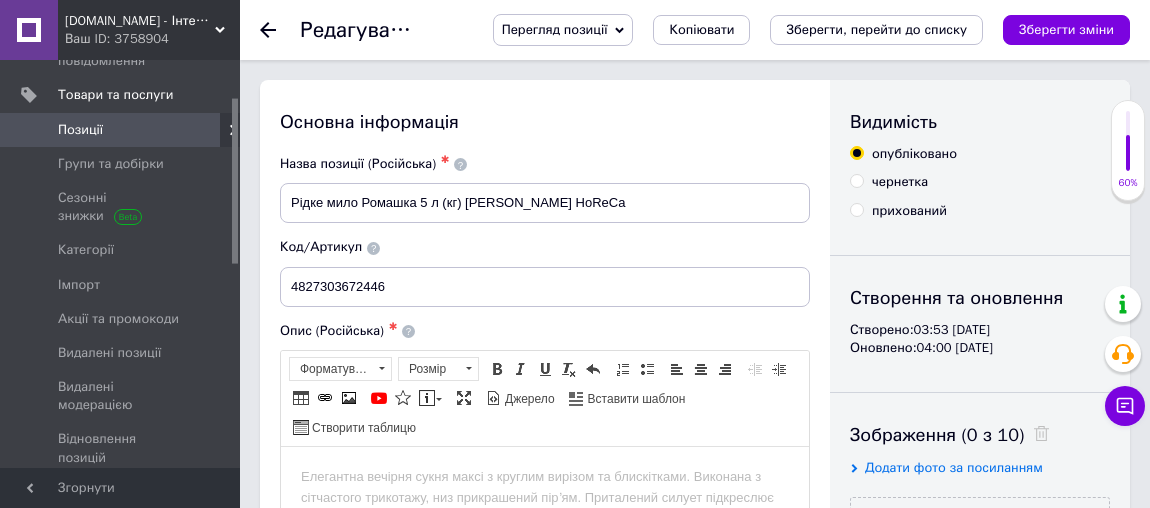 click at bounding box center [545, 476] 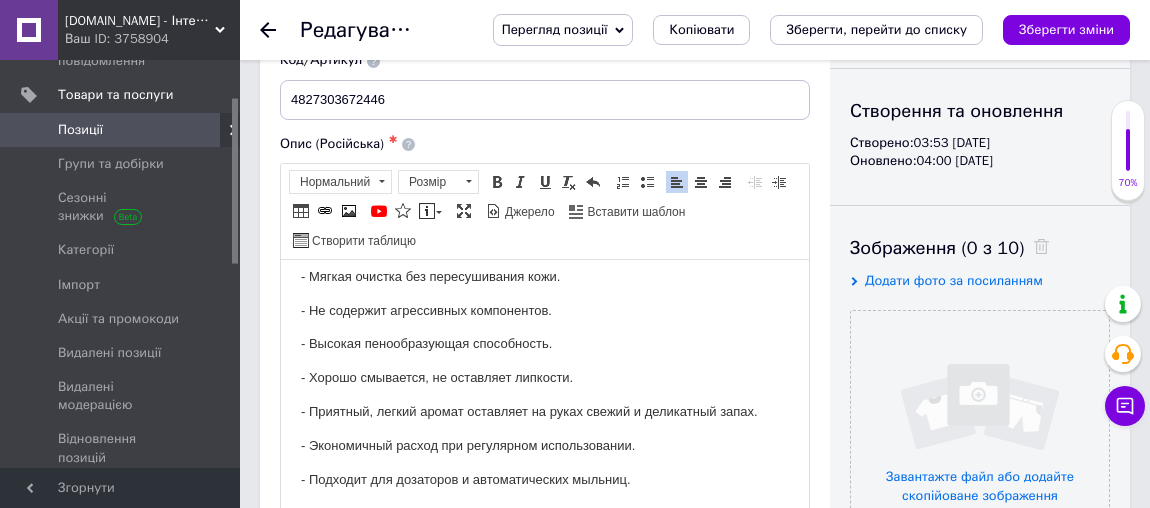 scroll, scrollTop: 188, scrollLeft: 0, axis: vertical 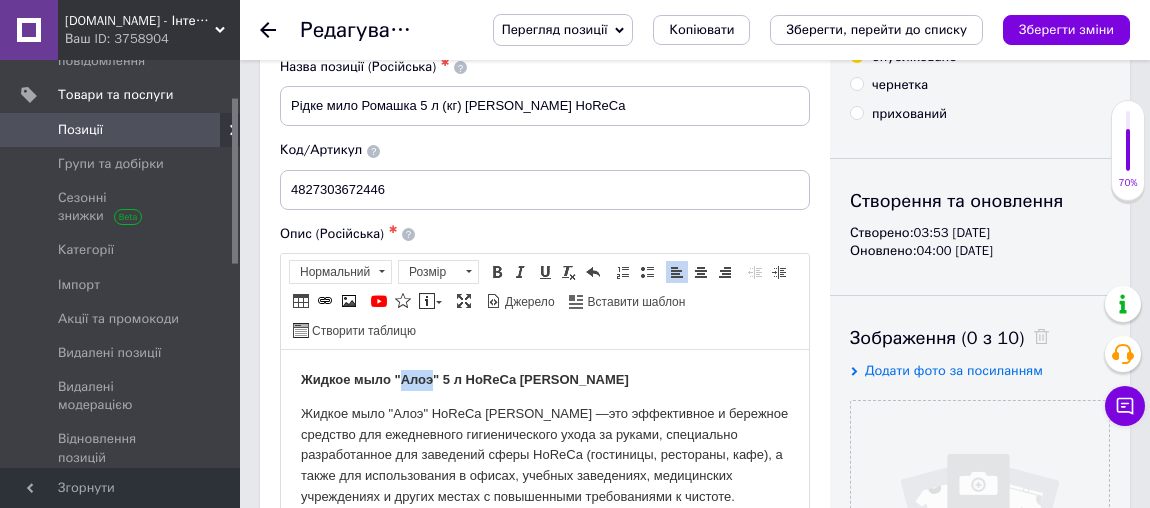 drag, startPoint x: 400, startPoint y: 378, endPoint x: 431, endPoint y: 379, distance: 31.016125 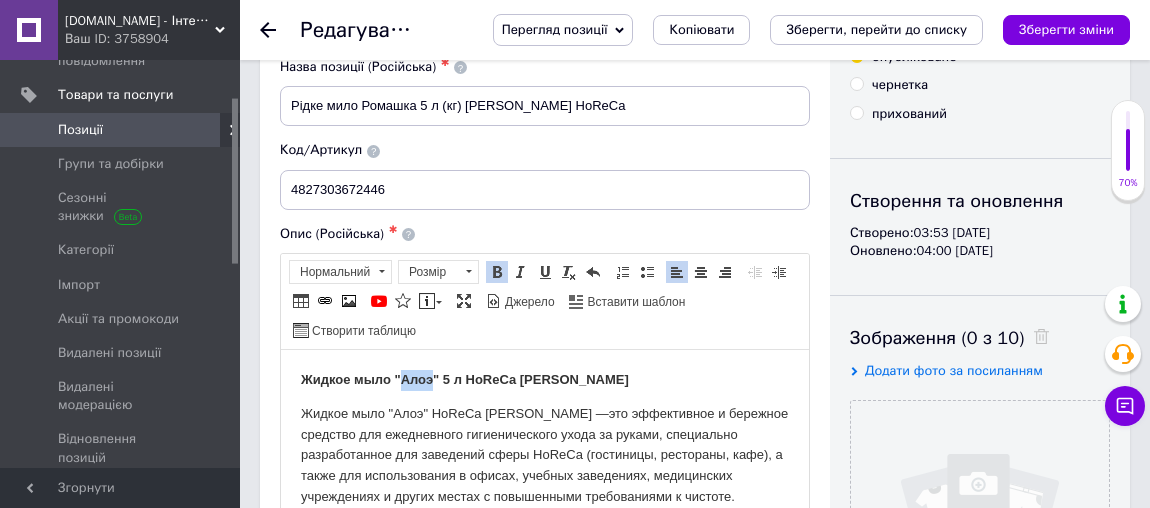 type 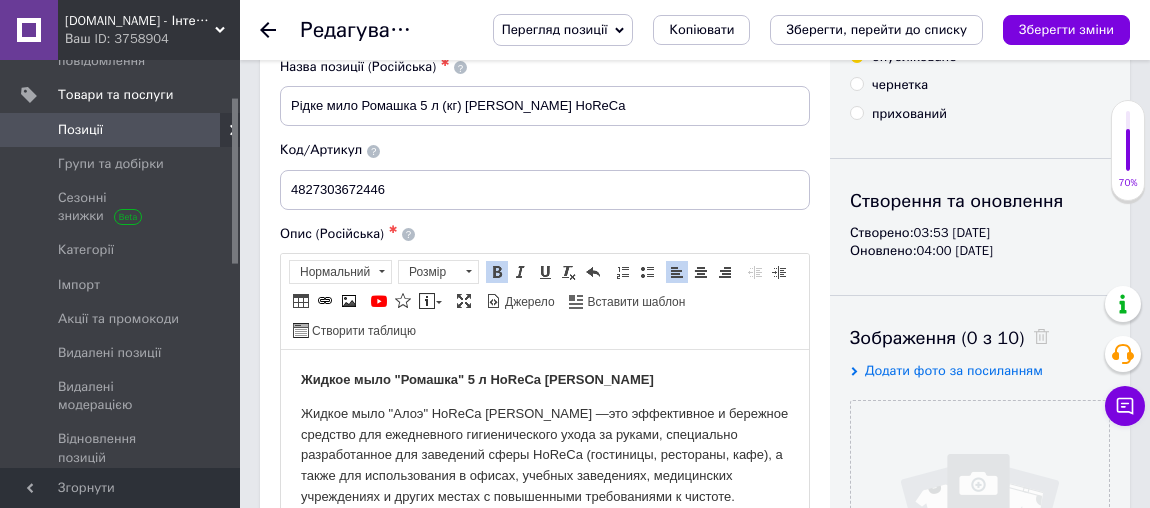 click on "Жидкое мыло "Ромашка" 5 л HoReCa [PERSON_NAME]" at bounding box center [545, 379] 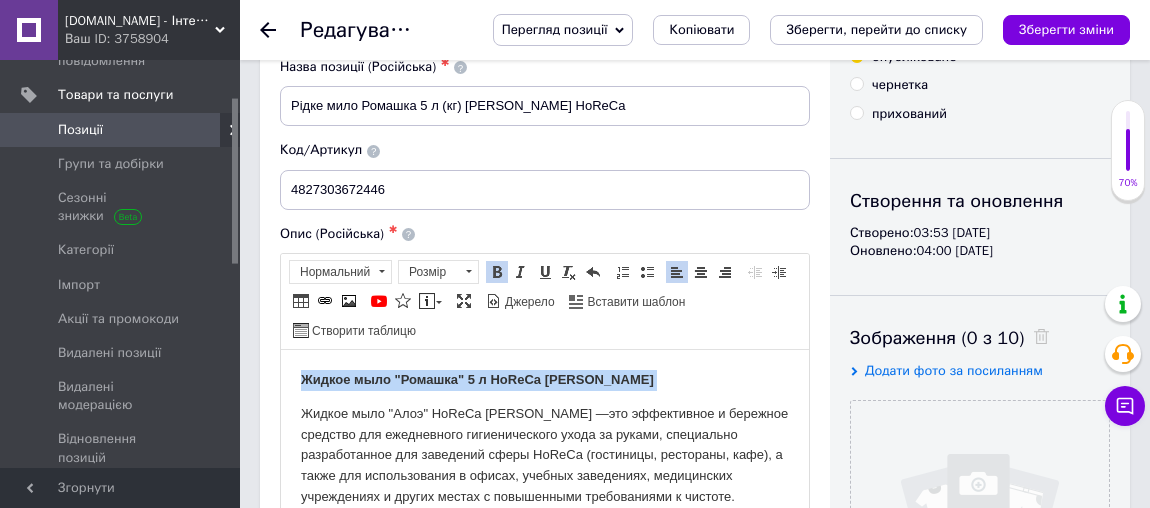 drag, startPoint x: 599, startPoint y: 370, endPoint x: 207, endPoint y: 324, distance: 394.68976 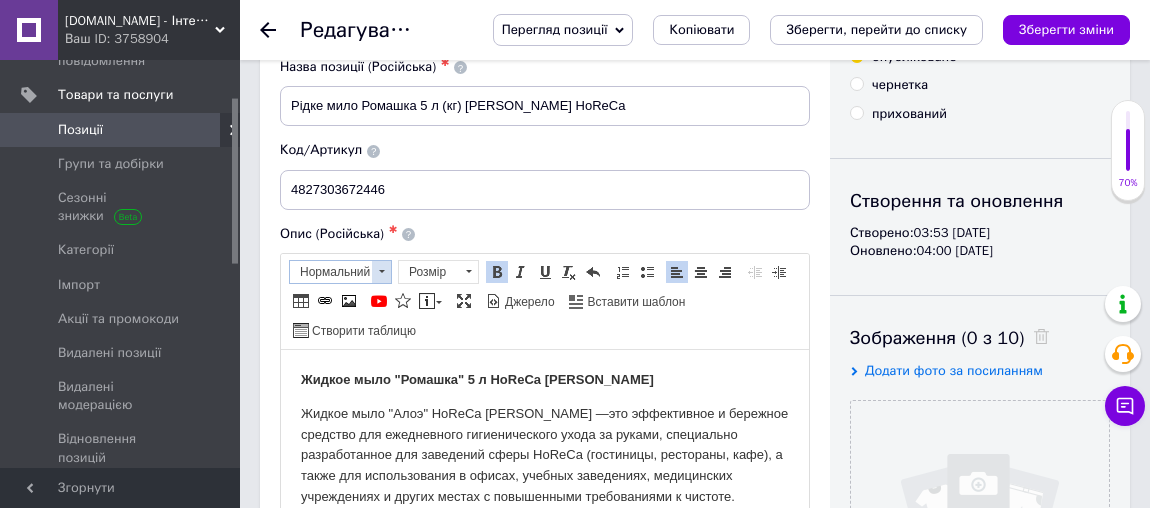click on "Нормальний" at bounding box center [331, 272] 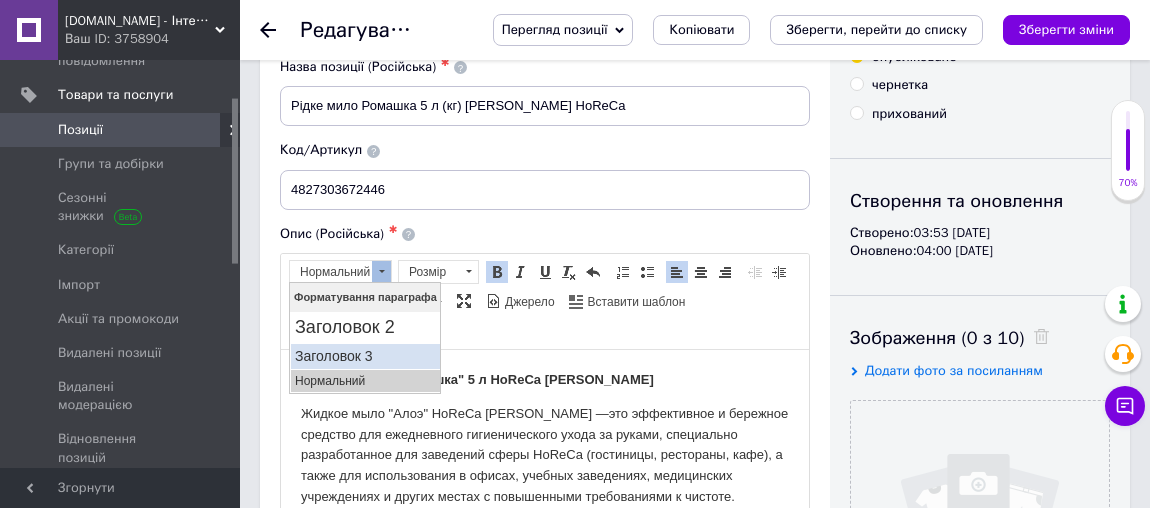 scroll, scrollTop: 0, scrollLeft: 0, axis: both 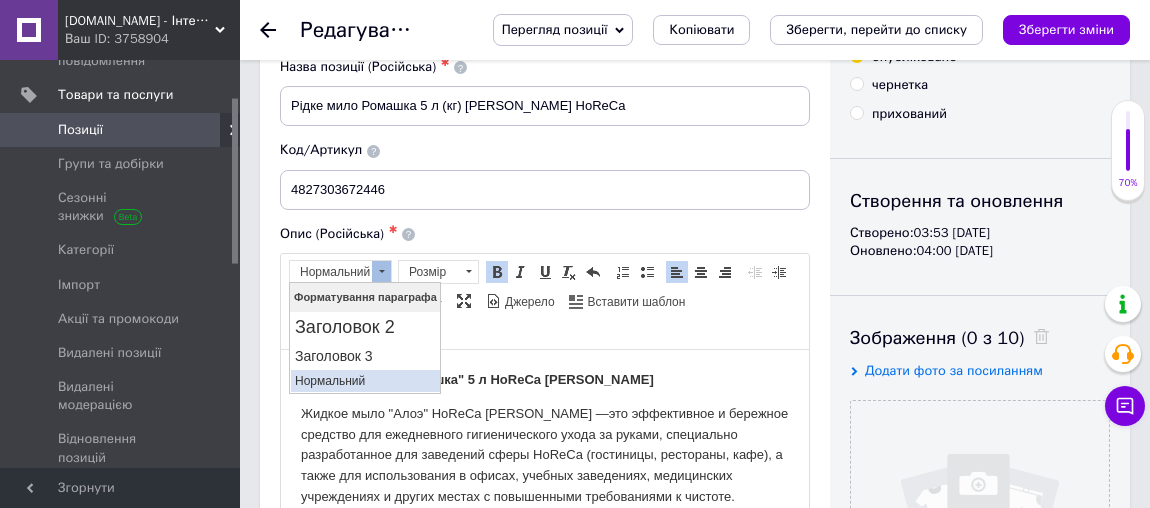 drag, startPoint x: 318, startPoint y: 376, endPoint x: 399, endPoint y: 295, distance: 114.5513 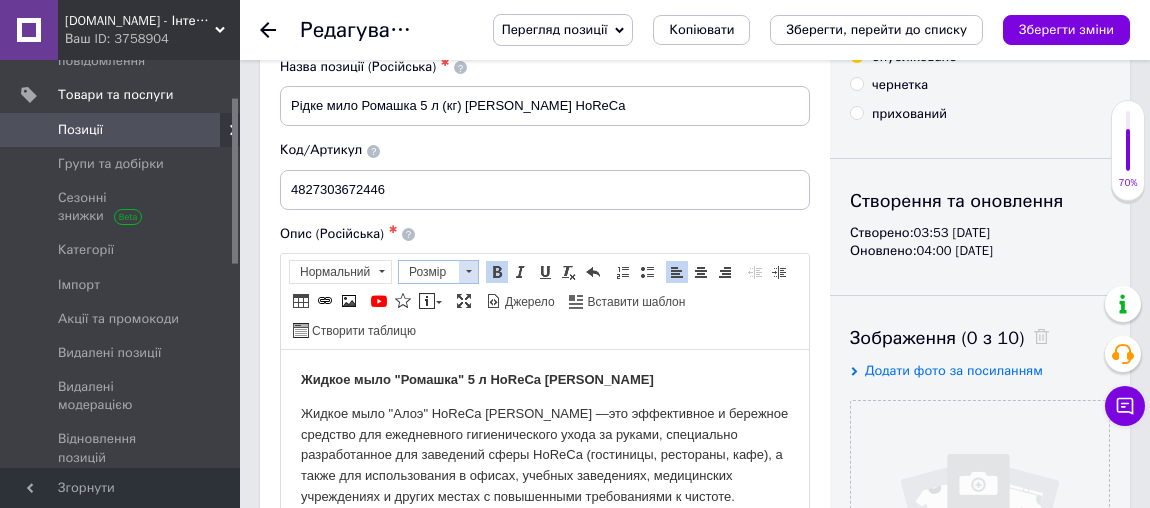 click on "Розмір" at bounding box center [429, 272] 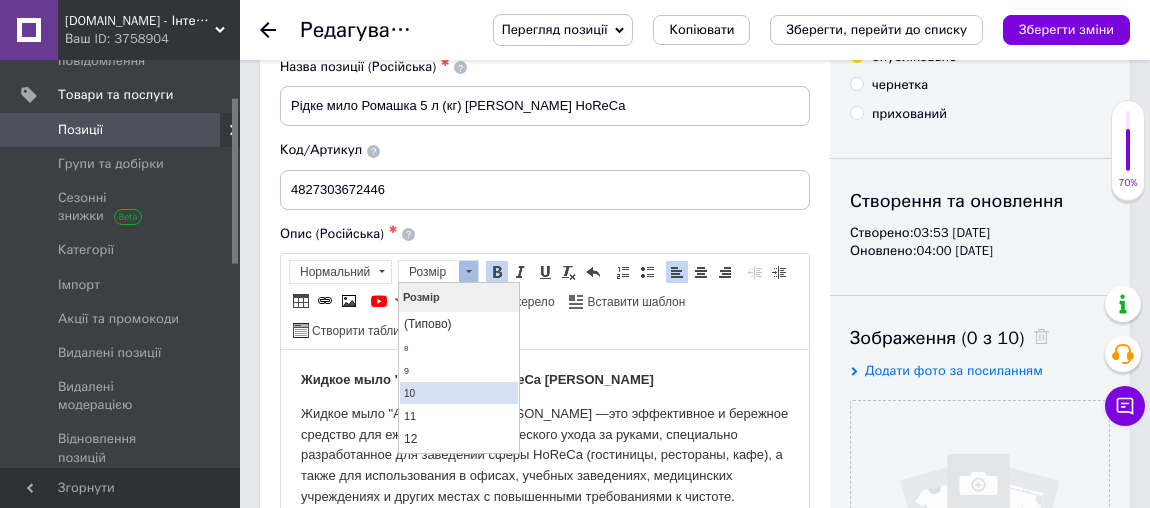 scroll, scrollTop: 181, scrollLeft: 0, axis: vertical 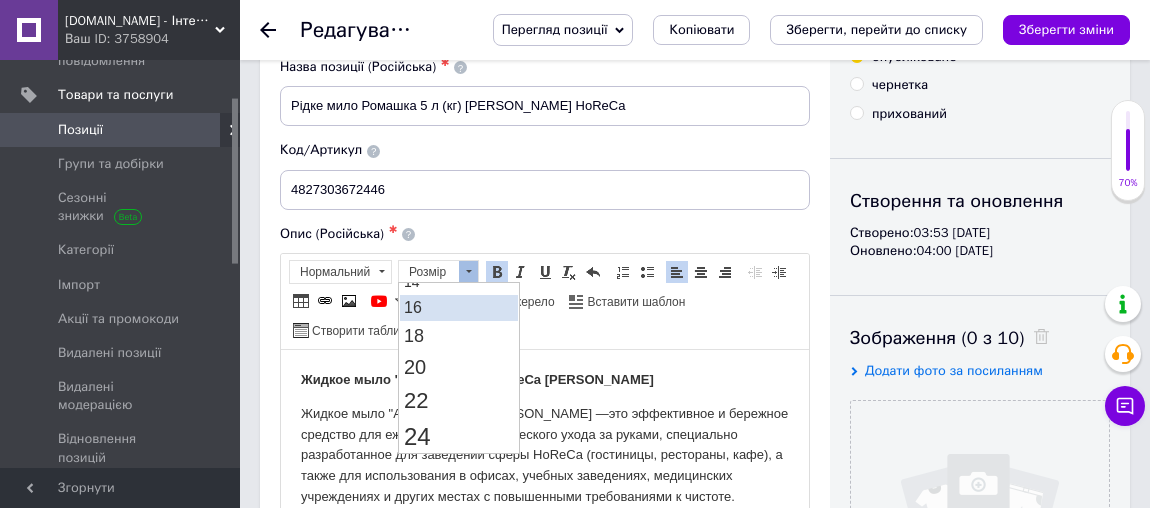 click on "16" at bounding box center (458, 308) 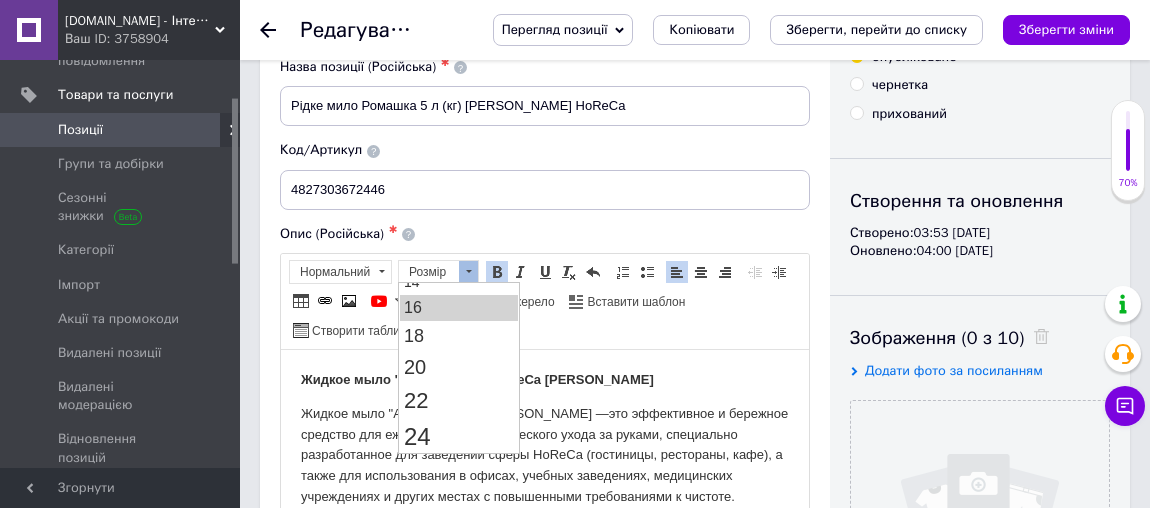 scroll, scrollTop: 0, scrollLeft: 0, axis: both 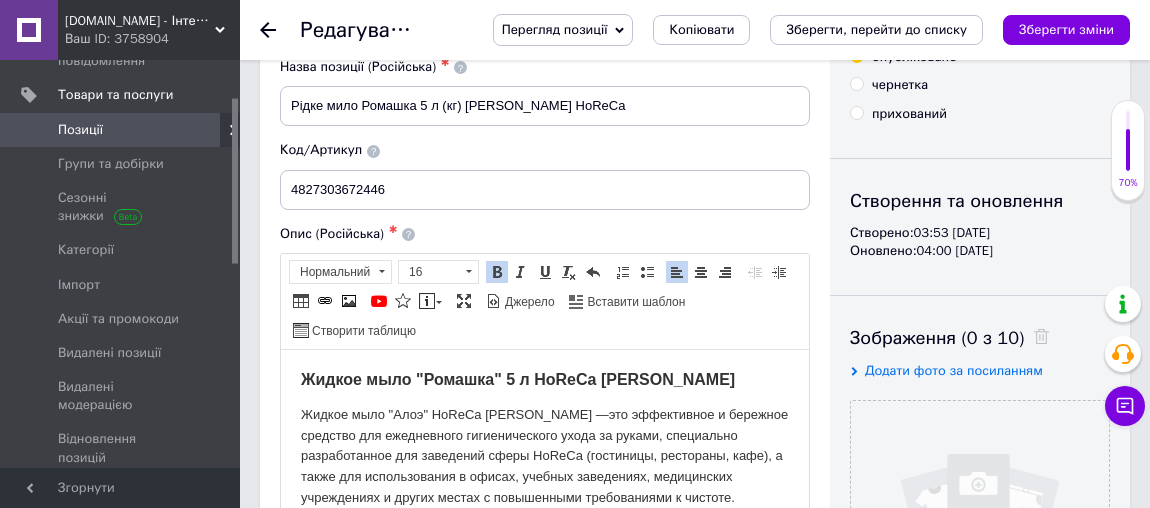 click on "Жидкое мыло "Ромашка" 5 л HoReCa [PERSON_NAME]" at bounding box center (545, 380) 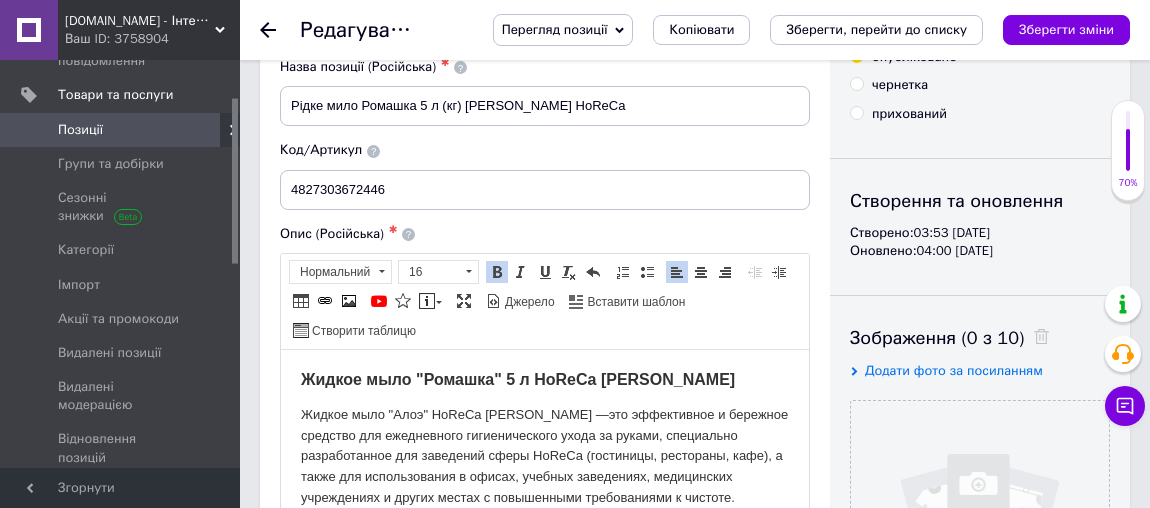 scroll, scrollTop: 188, scrollLeft: 0, axis: vertical 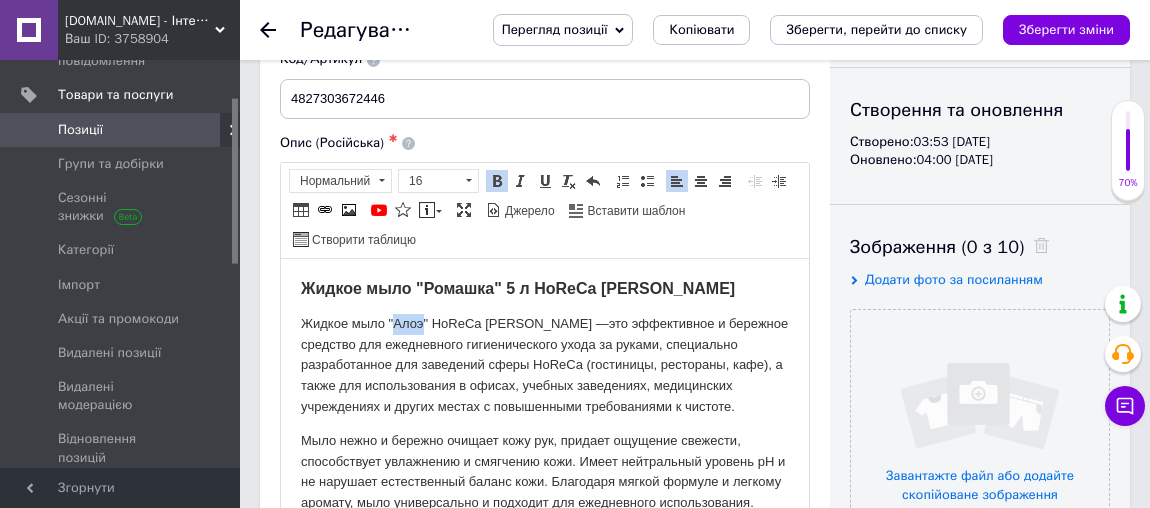 drag, startPoint x: 393, startPoint y: 321, endPoint x: 422, endPoint y: 320, distance: 29.017237 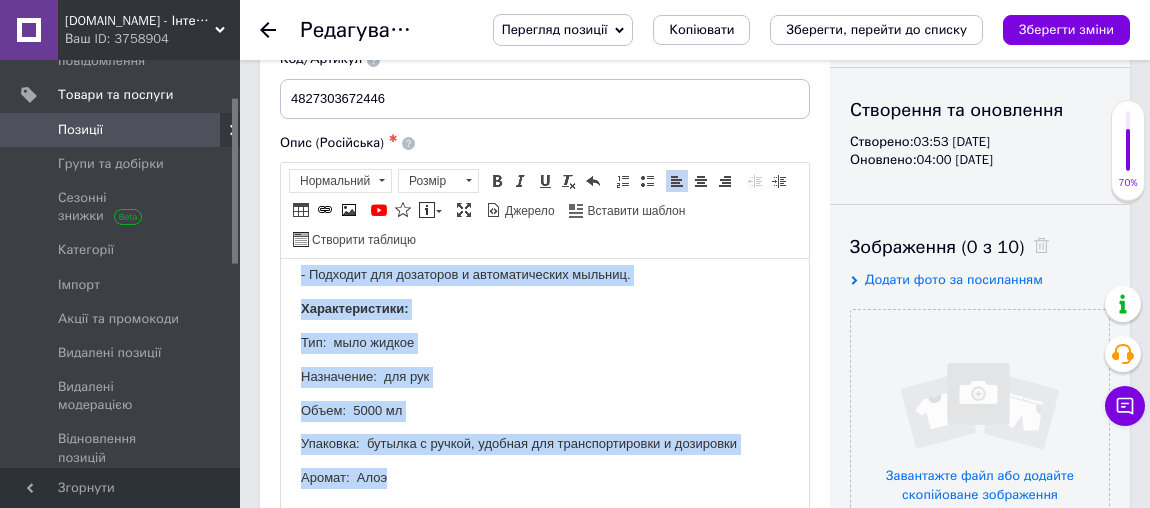scroll, scrollTop: 276, scrollLeft: 0, axis: vertical 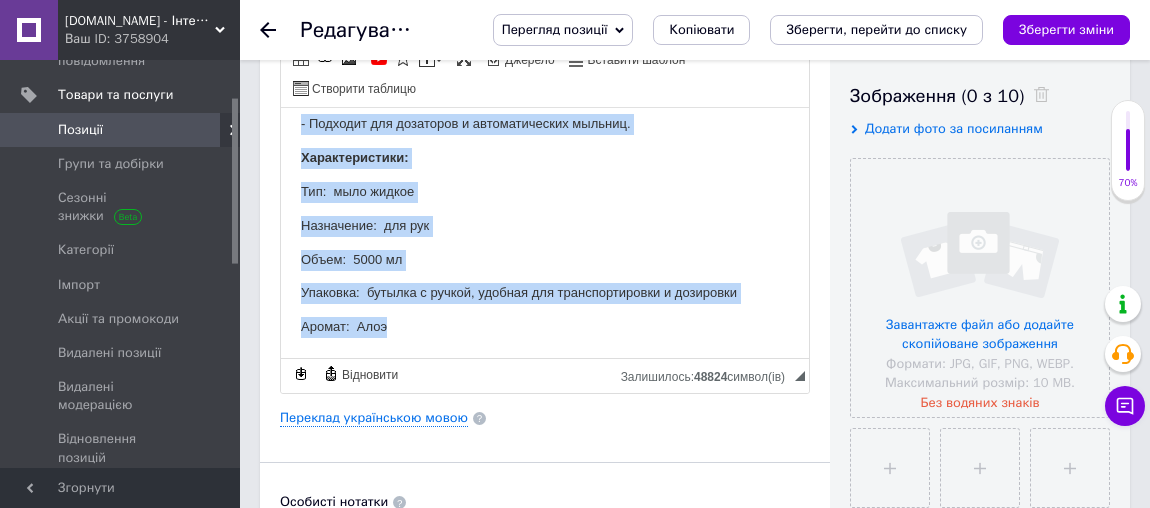 drag, startPoint x: 297, startPoint y: 168, endPoint x: 767, endPoint y: 359, distance: 507.3273 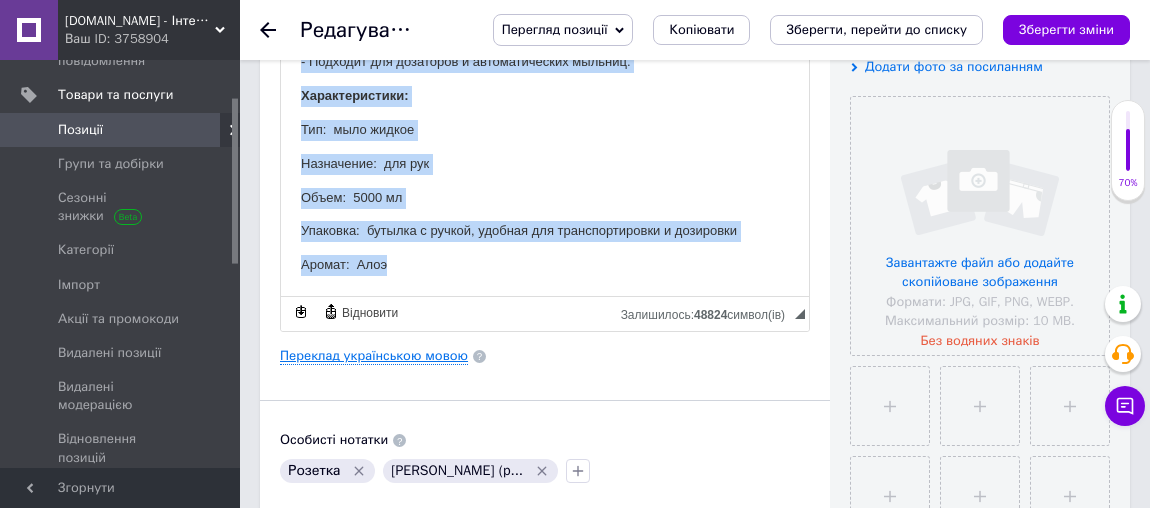 scroll, scrollTop: 220, scrollLeft: 0, axis: vertical 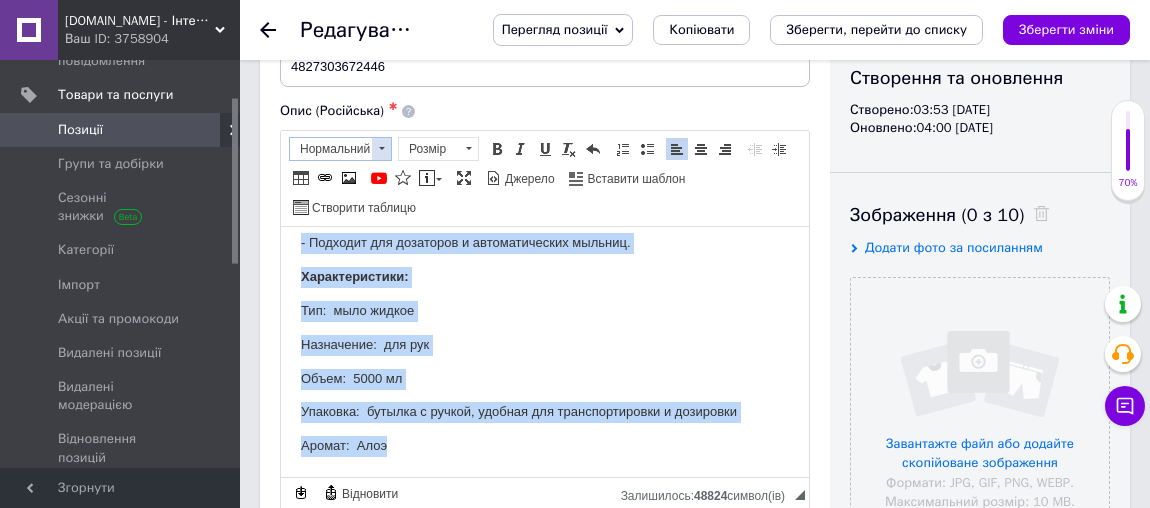 click on "Нормальний" at bounding box center [331, 149] 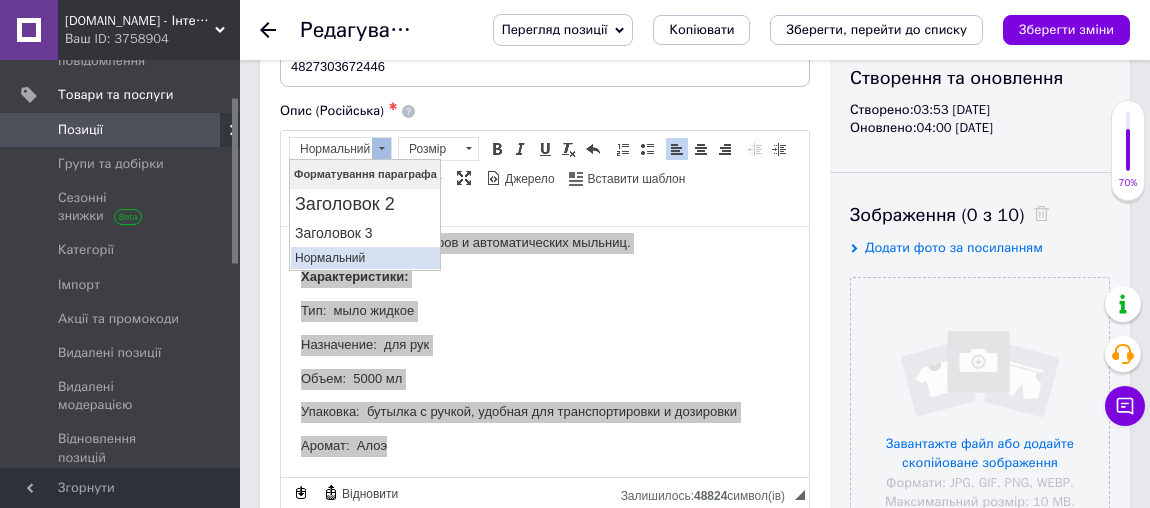 click on "Нормальний" at bounding box center [364, 258] 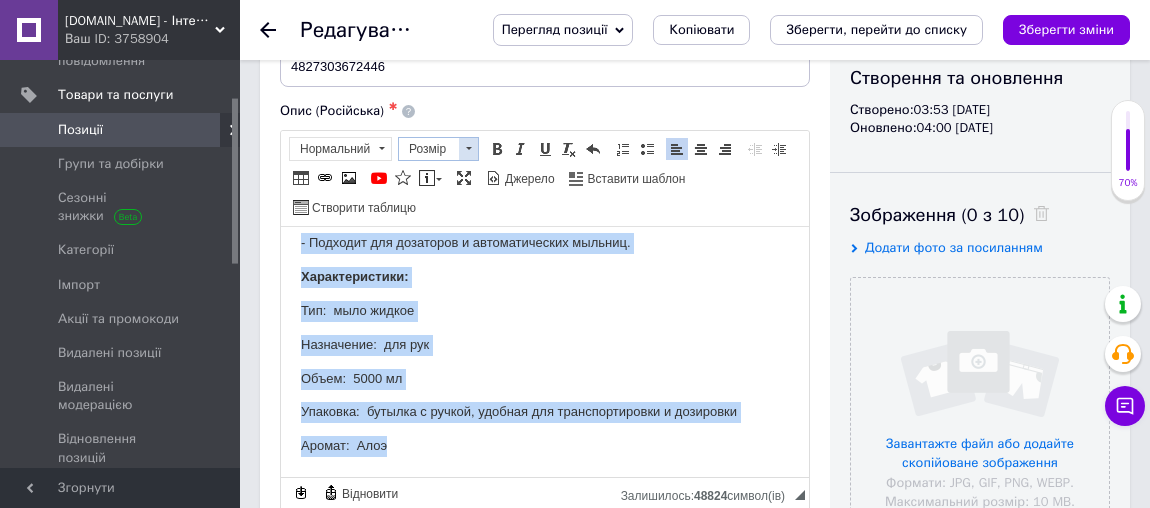 click on "Розмір" at bounding box center (429, 149) 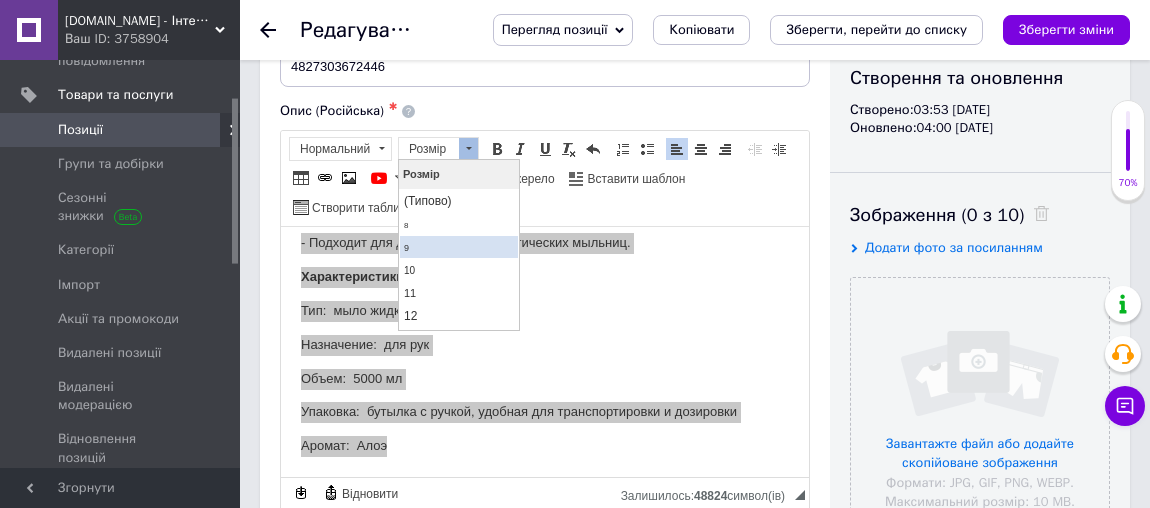 scroll, scrollTop: 90, scrollLeft: 0, axis: vertical 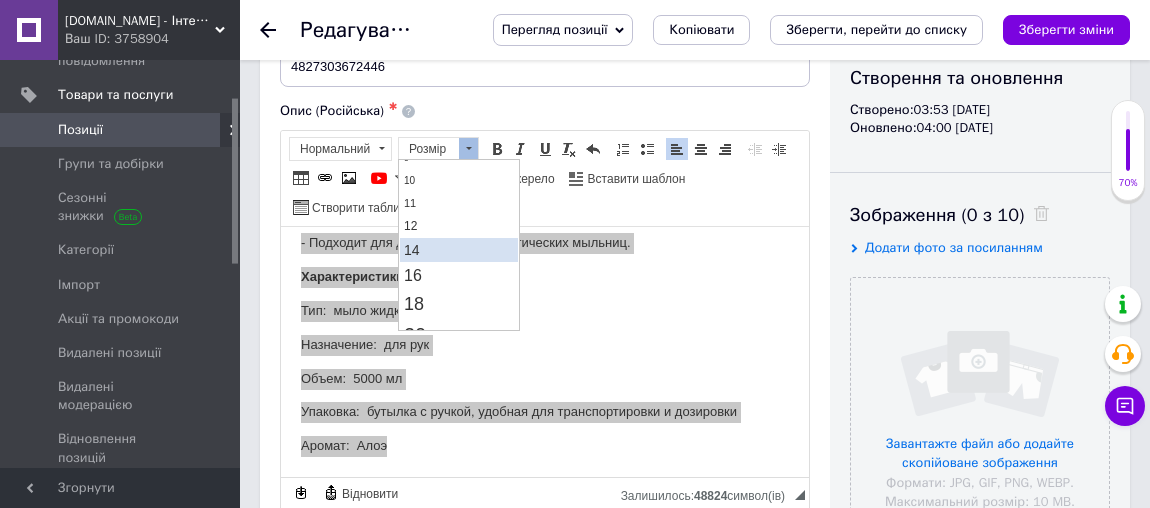 drag, startPoint x: 411, startPoint y: 252, endPoint x: 588, endPoint y: 202, distance: 183.92662 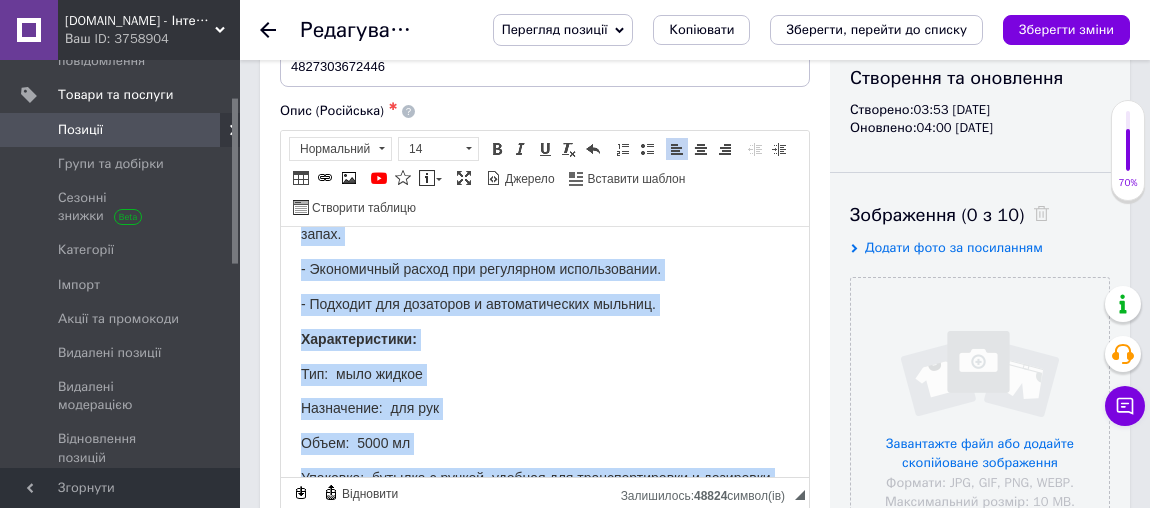 scroll, scrollTop: 0, scrollLeft: 0, axis: both 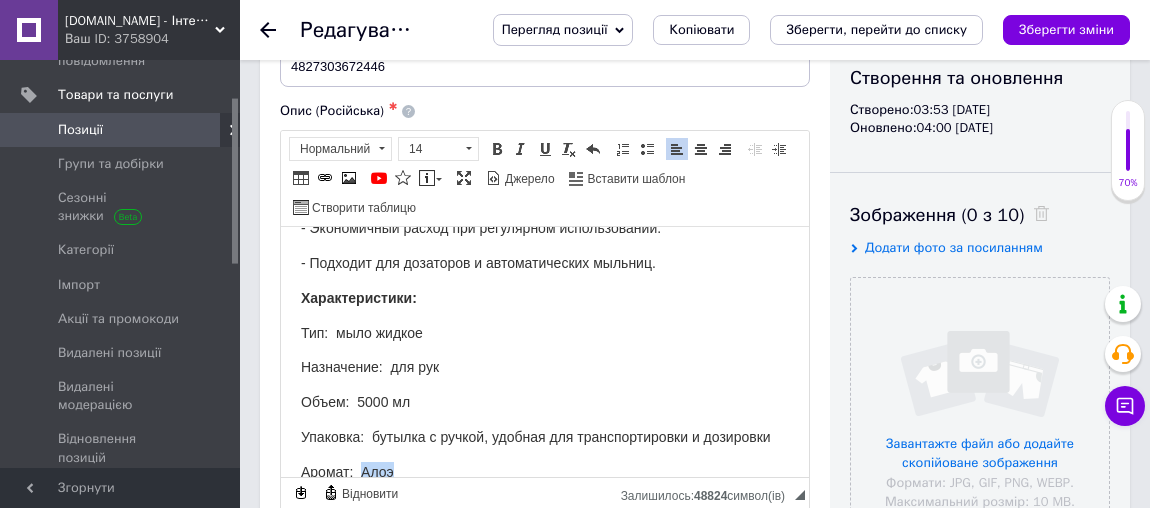 drag, startPoint x: 398, startPoint y: 441, endPoint x: 360, endPoint y: 449, distance: 38.832977 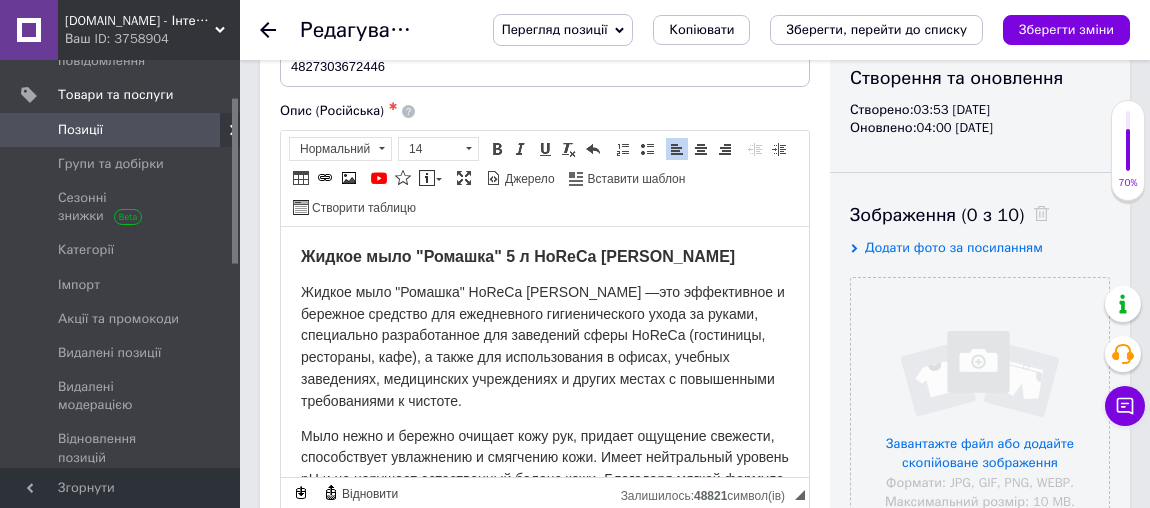 scroll, scrollTop: 129, scrollLeft: 0, axis: vertical 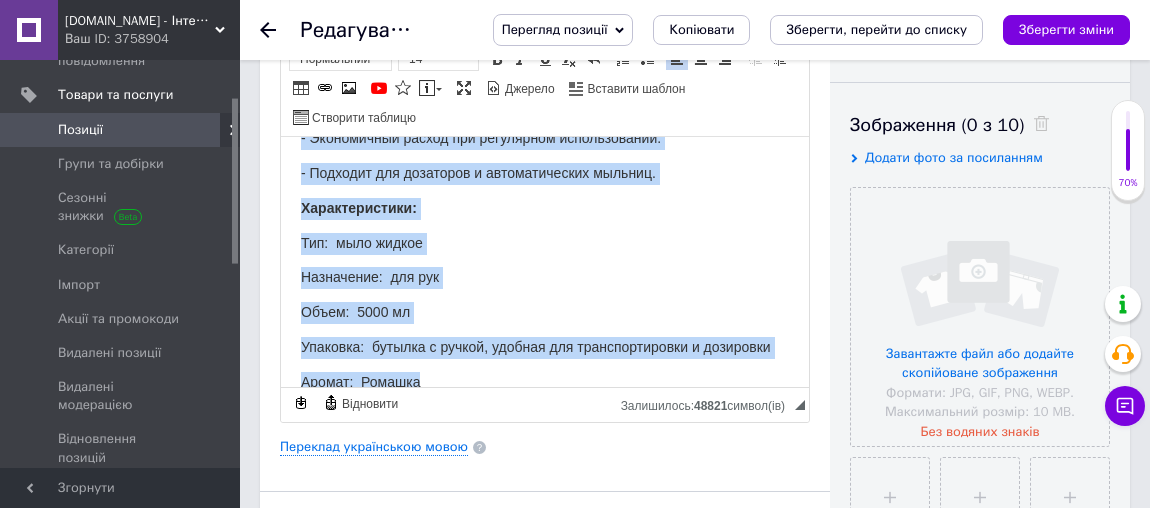 drag, startPoint x: 295, startPoint y: 200, endPoint x: 1031, endPoint y: 611, distance: 842.981 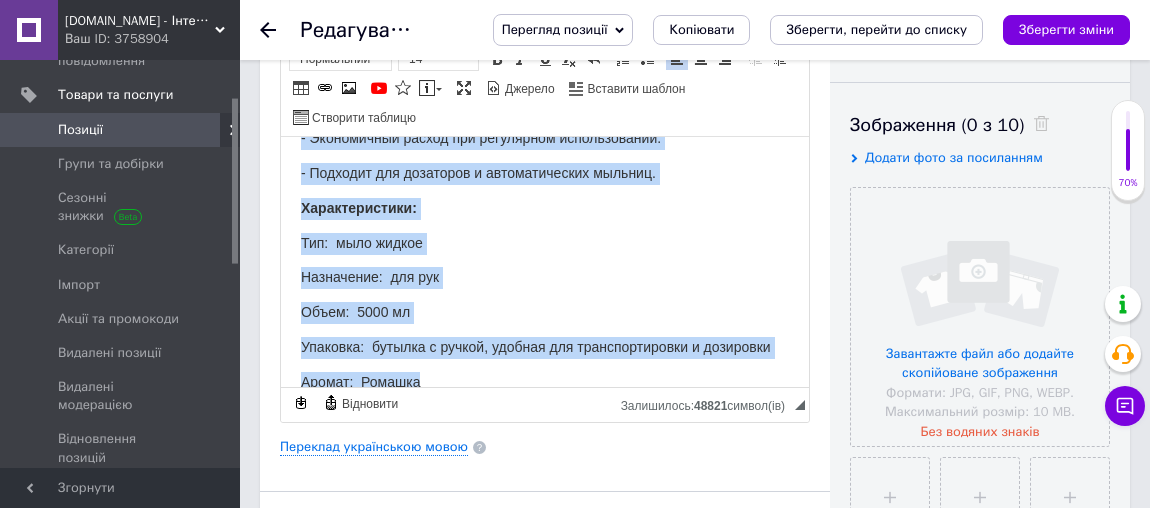 scroll, scrollTop: 220, scrollLeft: 0, axis: vertical 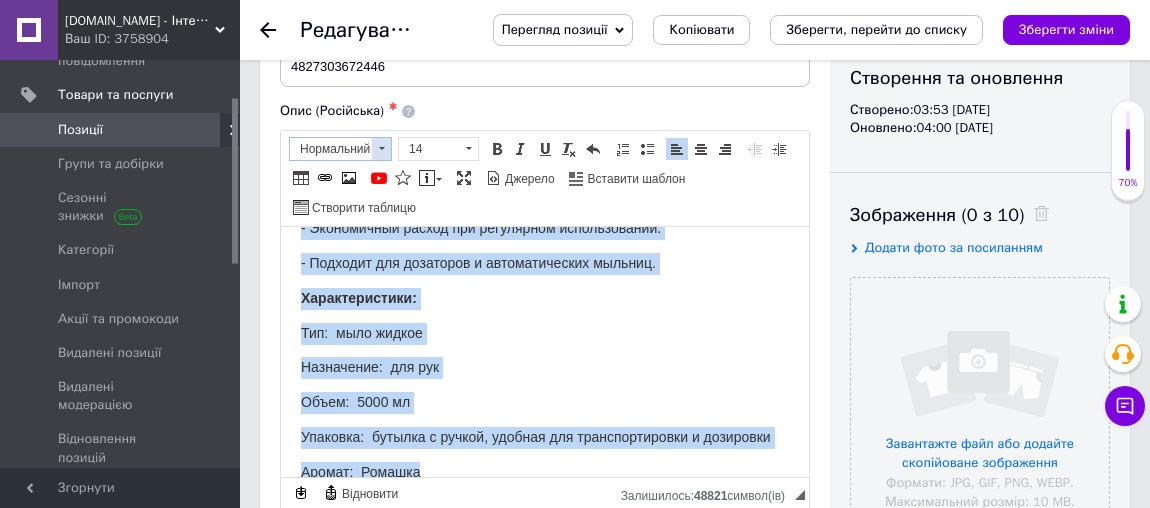 click at bounding box center [381, 149] 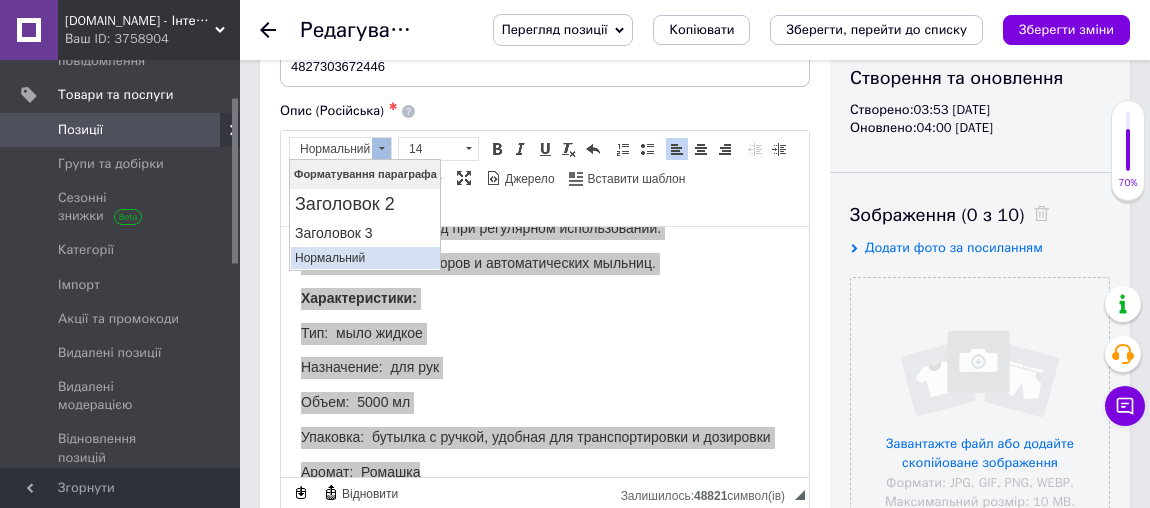 click on "Нормальний" at bounding box center [364, 258] 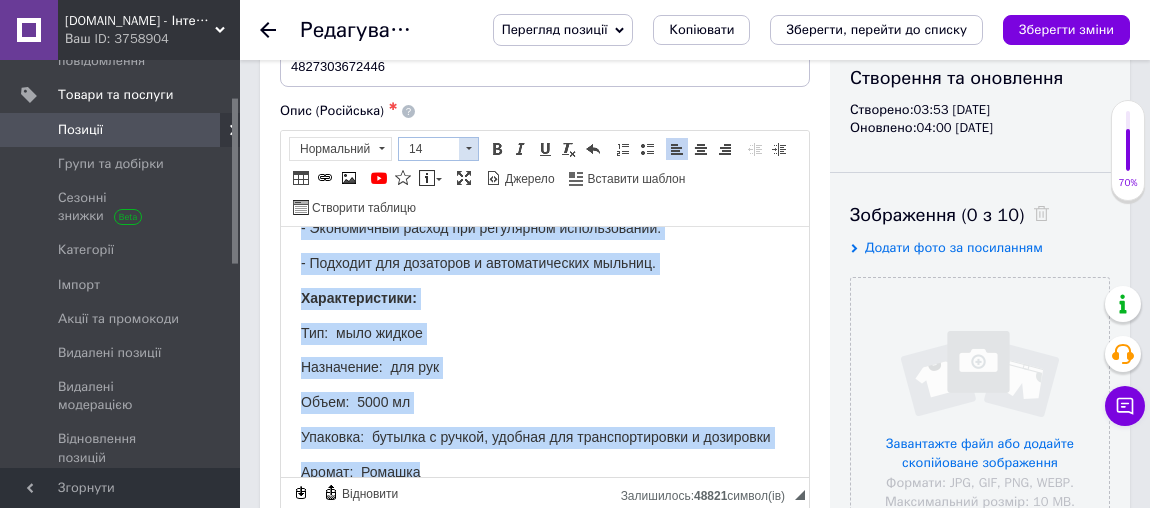 click on "14" at bounding box center [429, 149] 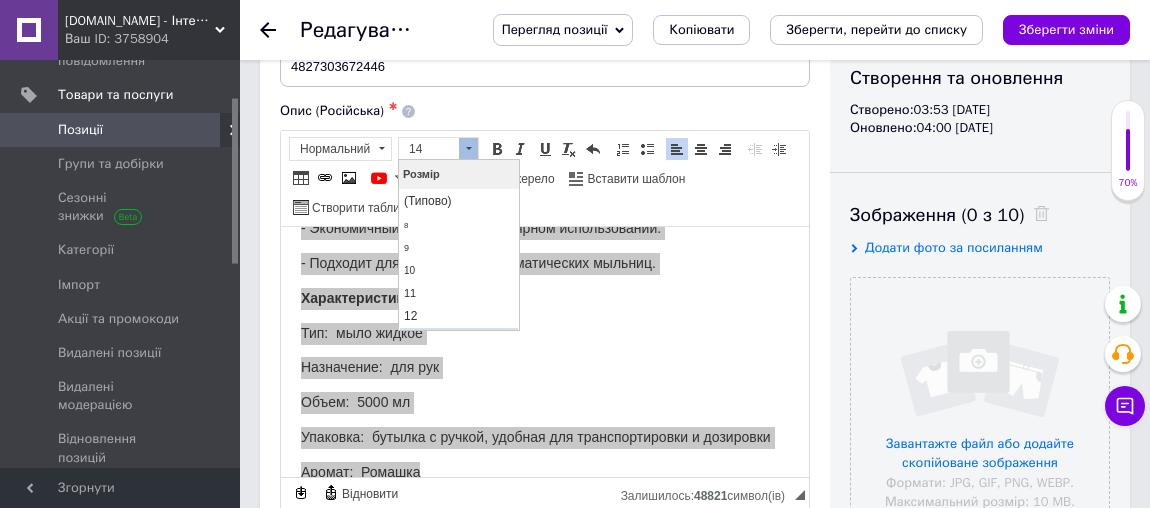scroll, scrollTop: 20, scrollLeft: 0, axis: vertical 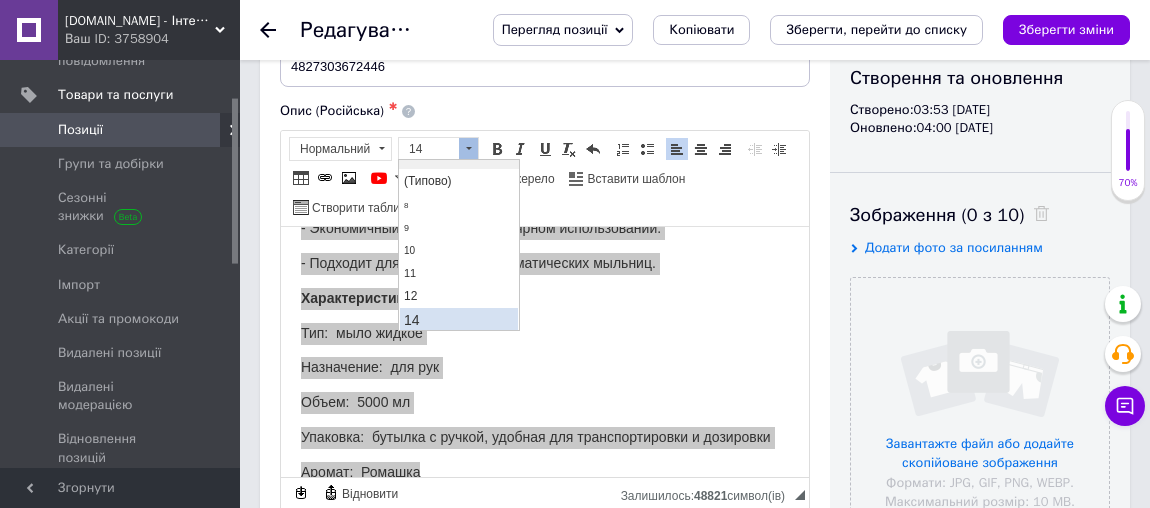 click on "14" at bounding box center (458, 320) 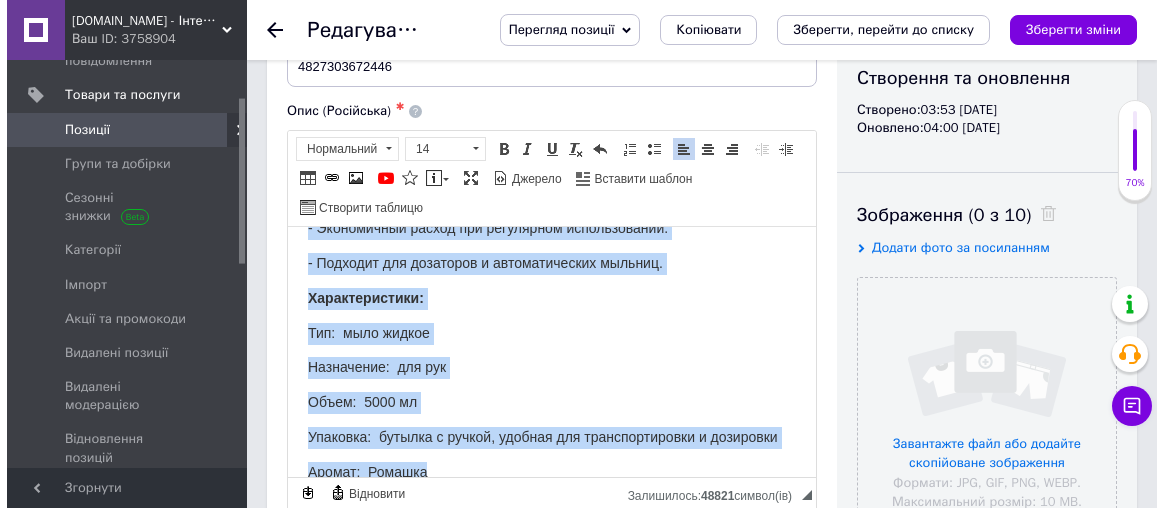 scroll, scrollTop: 0, scrollLeft: 0, axis: both 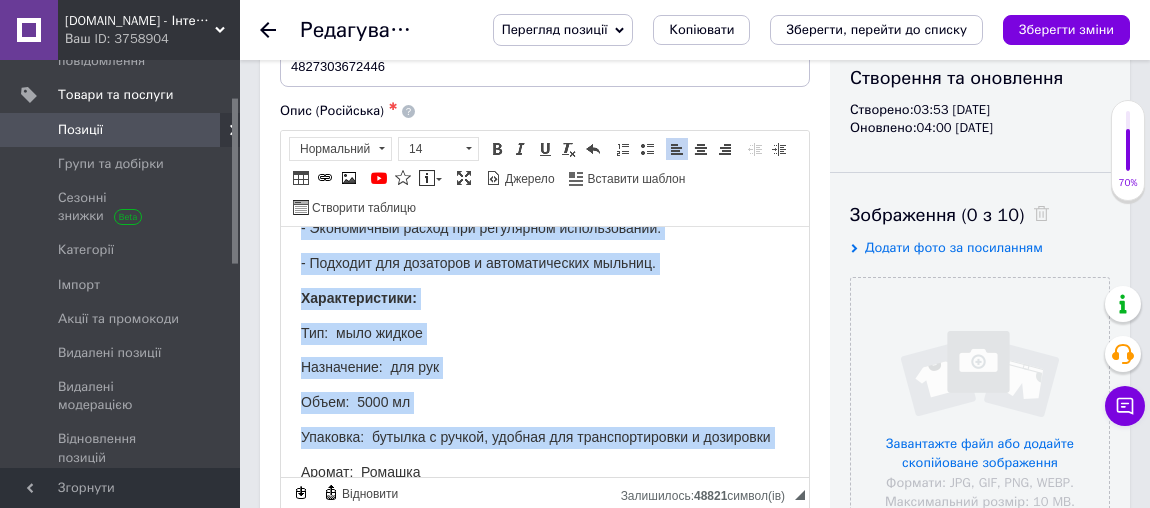 click on "- Подходит для дозаторов и автоматических мыльниц." at bounding box center [545, 263] 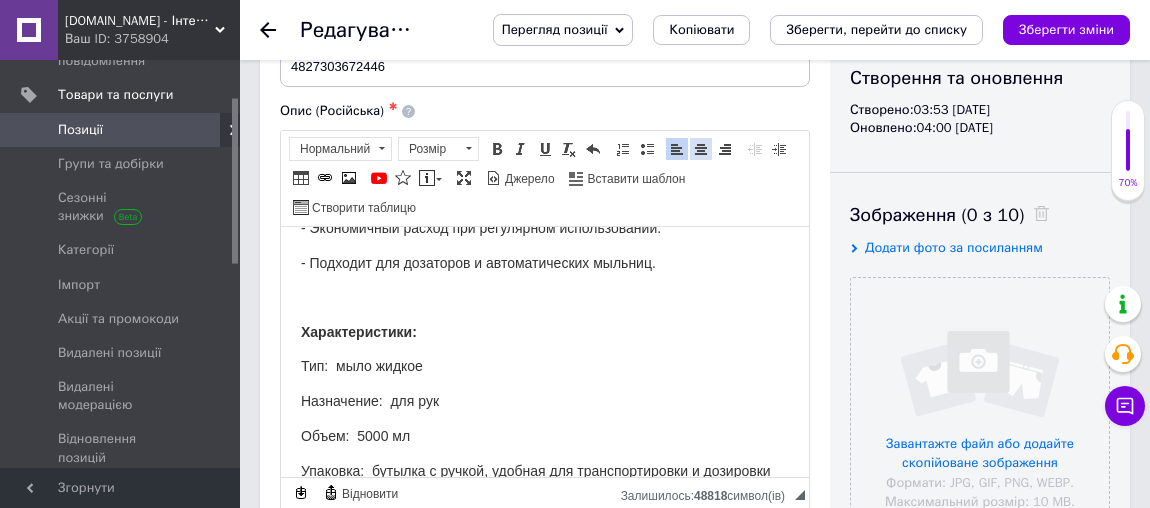 click at bounding box center (701, 149) 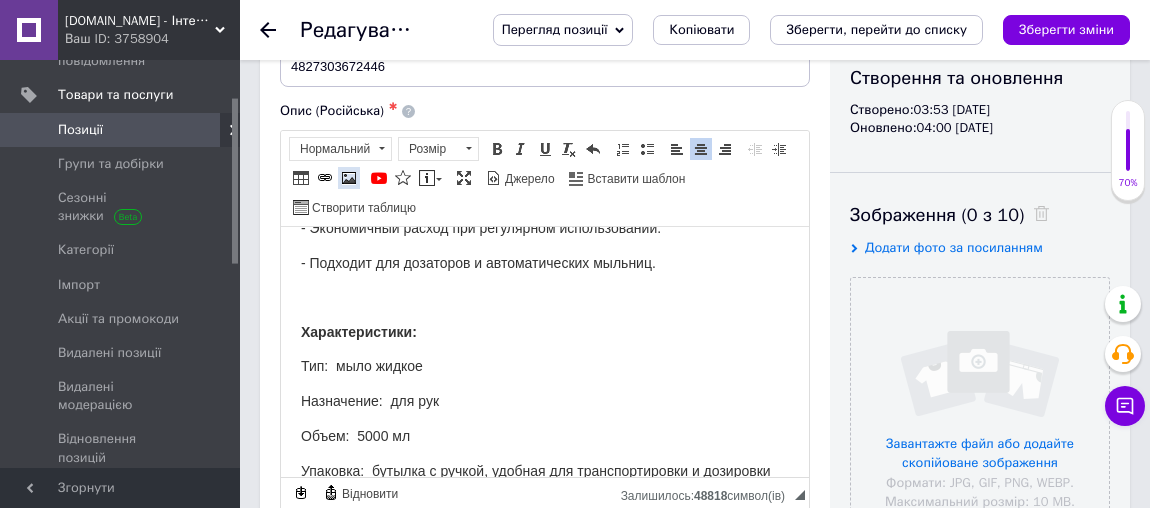 click at bounding box center [349, 178] 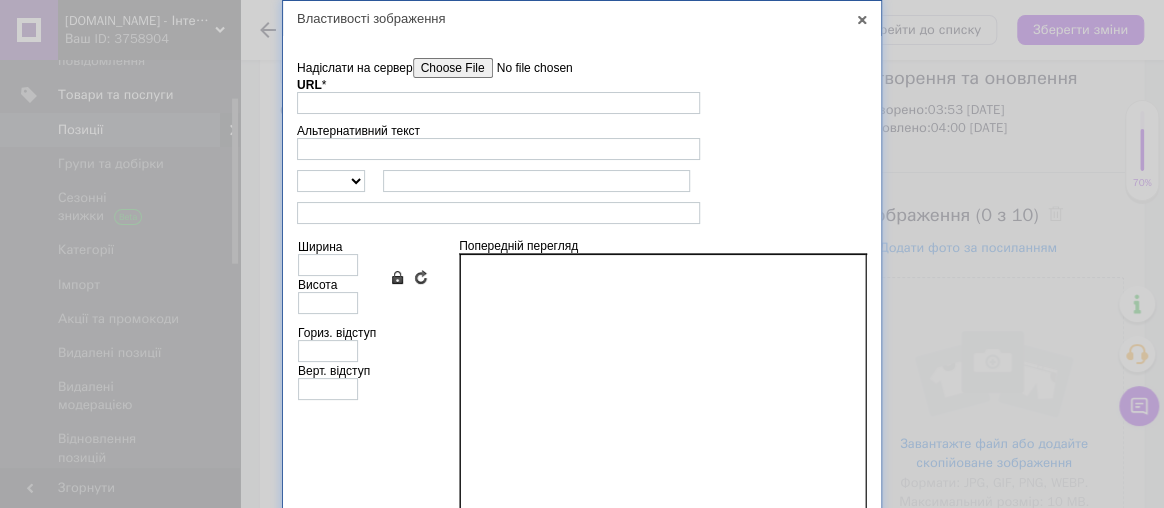 click on "Надіслати на сервер" at bounding box center [526, 68] 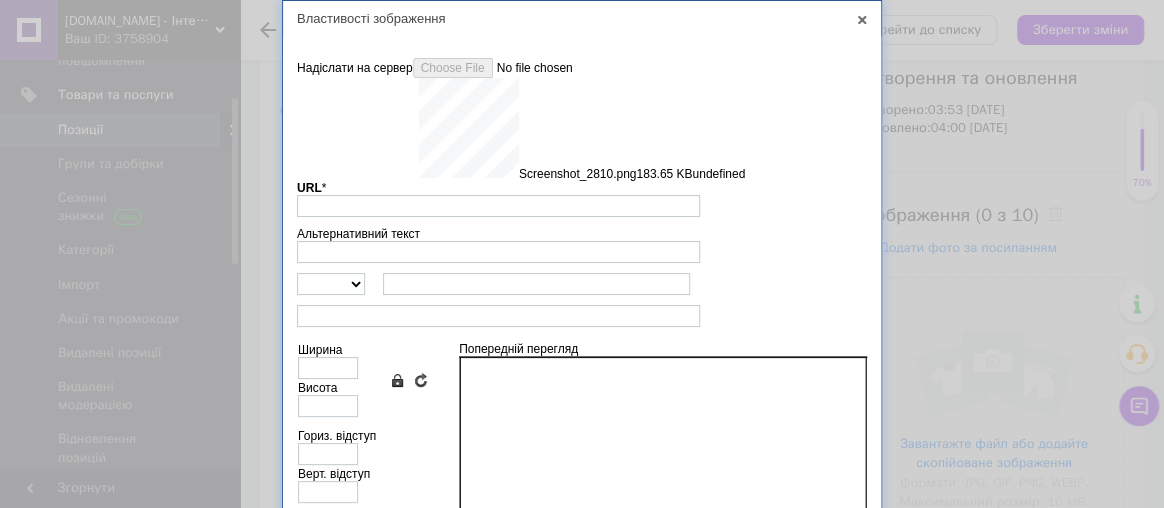 scroll, scrollTop: 265, scrollLeft: 0, axis: vertical 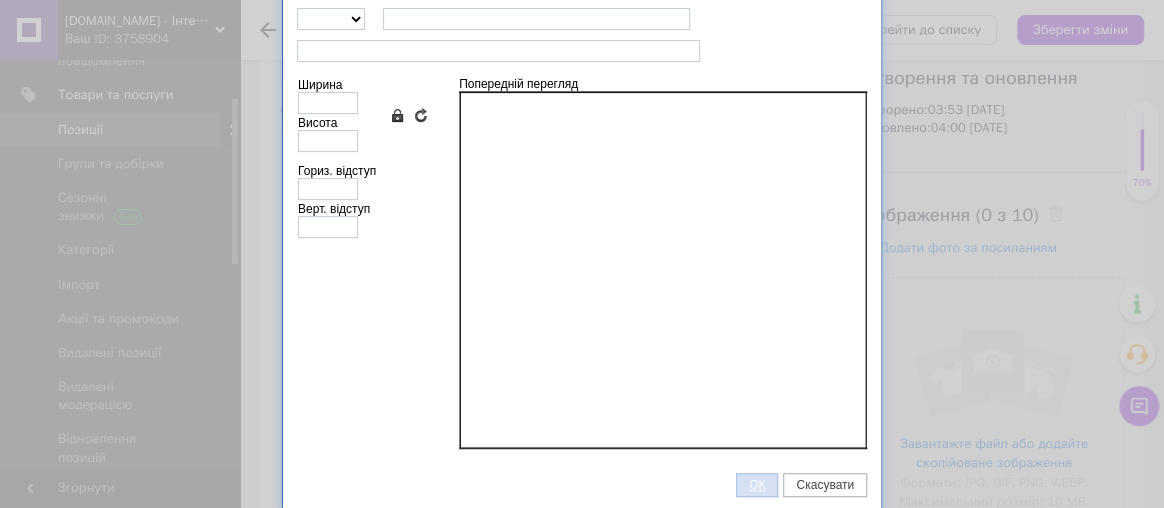 type on "[URL][DOMAIN_NAME]" 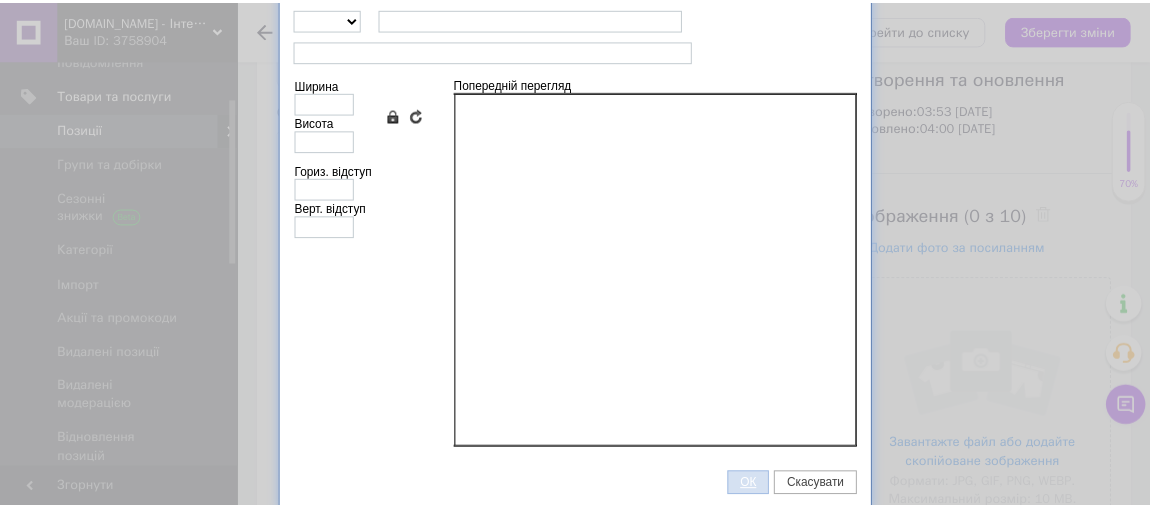 scroll, scrollTop: 162, scrollLeft: 0, axis: vertical 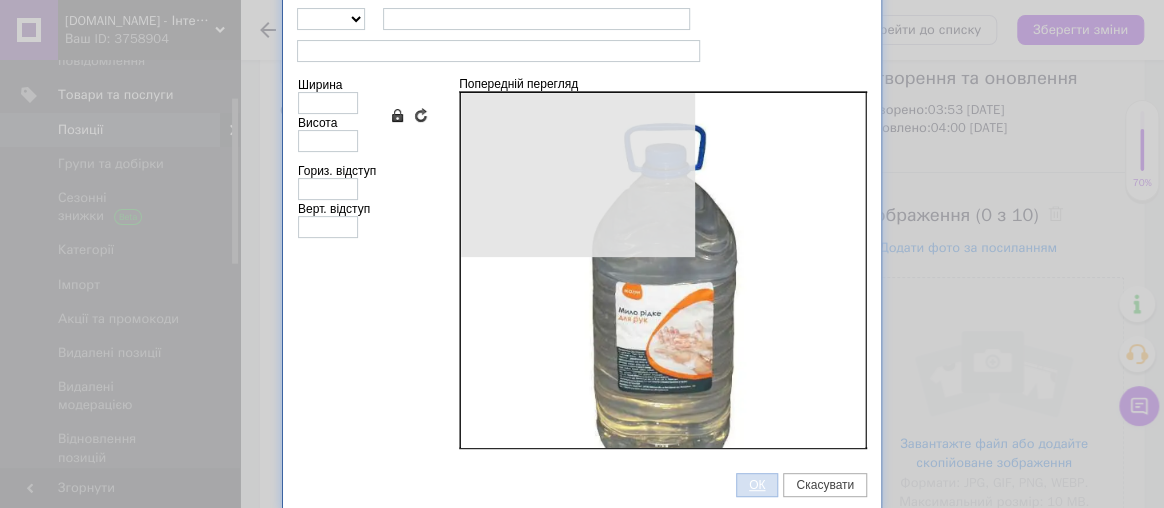 type on "500" 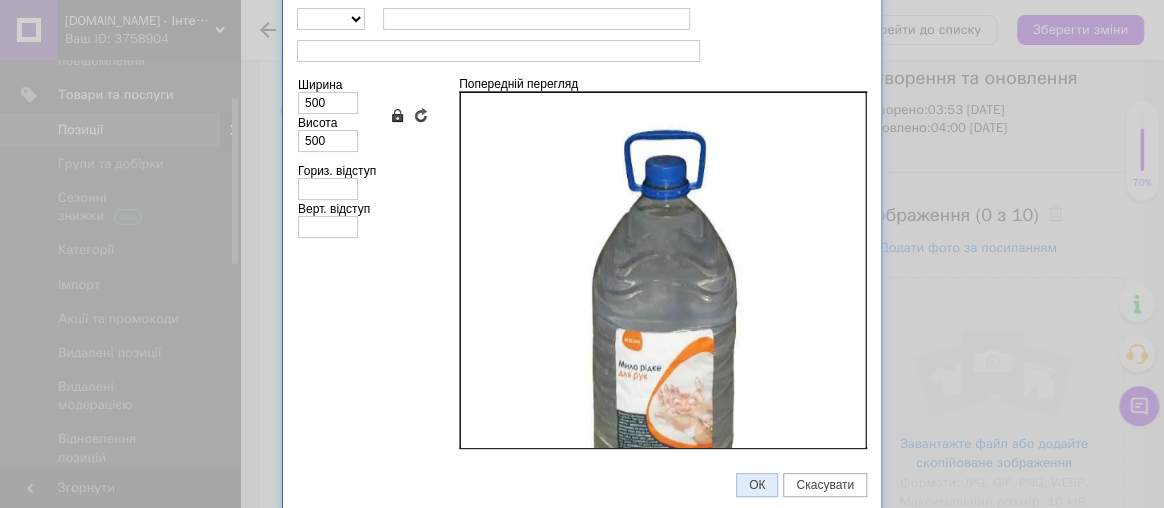 drag, startPoint x: 757, startPoint y: 483, endPoint x: 727, endPoint y: 477, distance: 30.594116 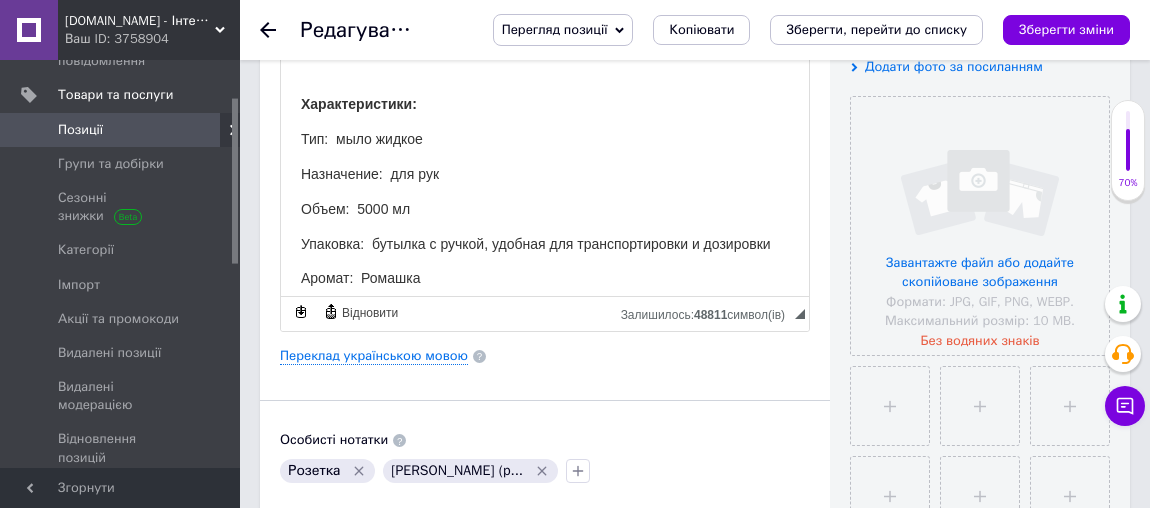 scroll, scrollTop: 492, scrollLeft: 0, axis: vertical 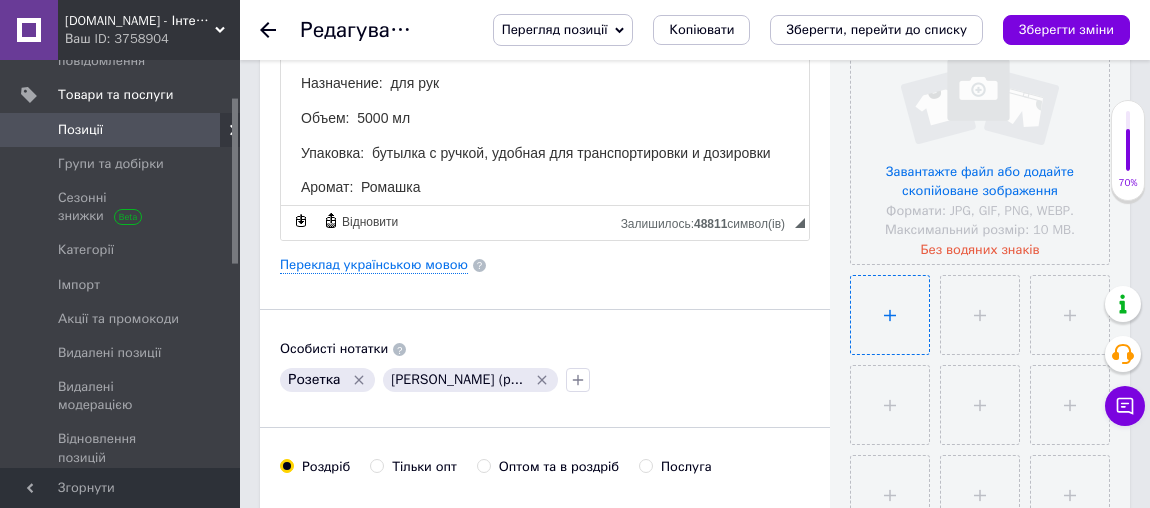 click at bounding box center [890, 315] 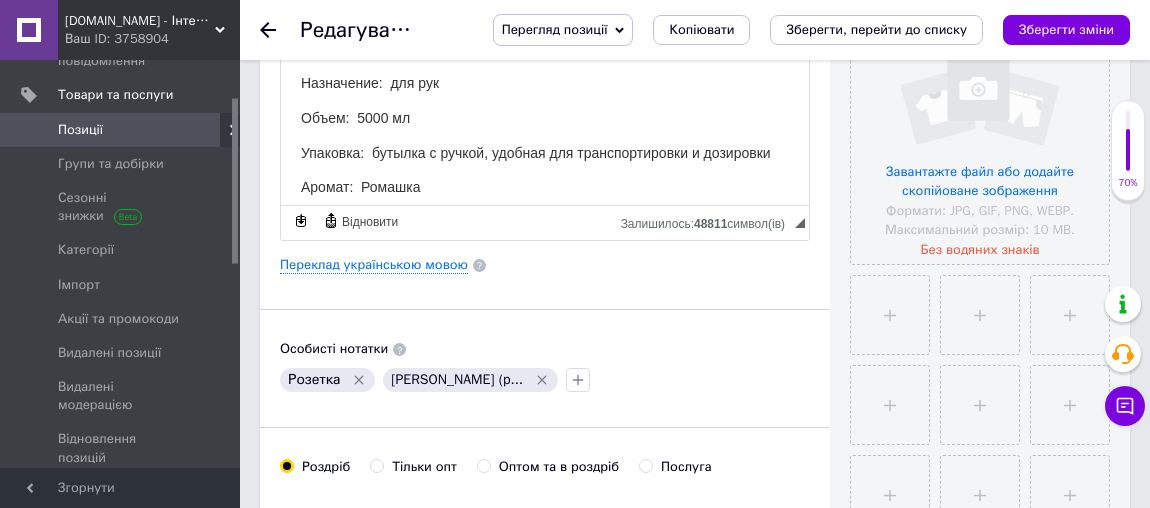 type 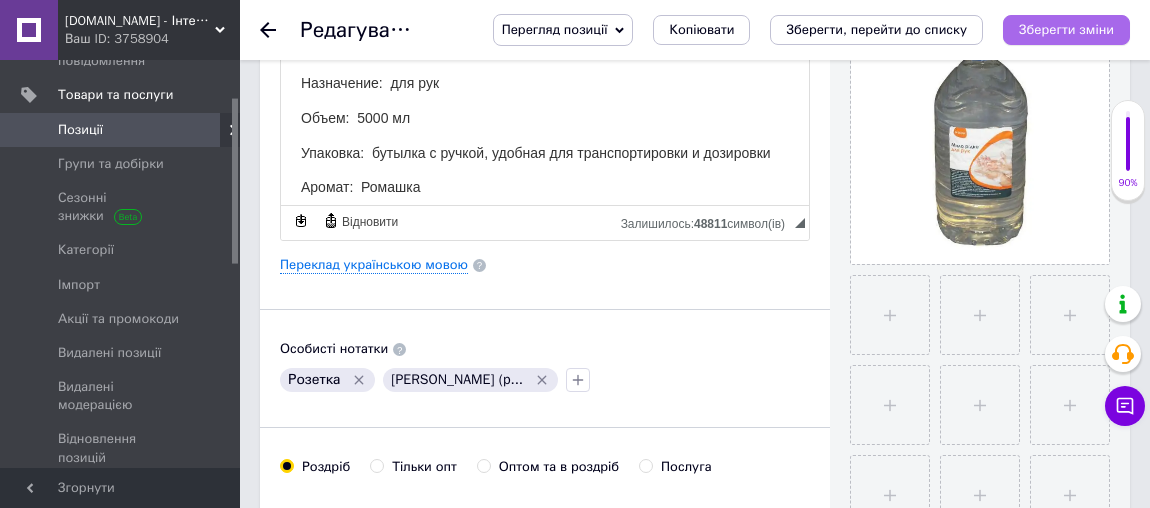 click on "Зберегти зміни" at bounding box center (1066, 29) 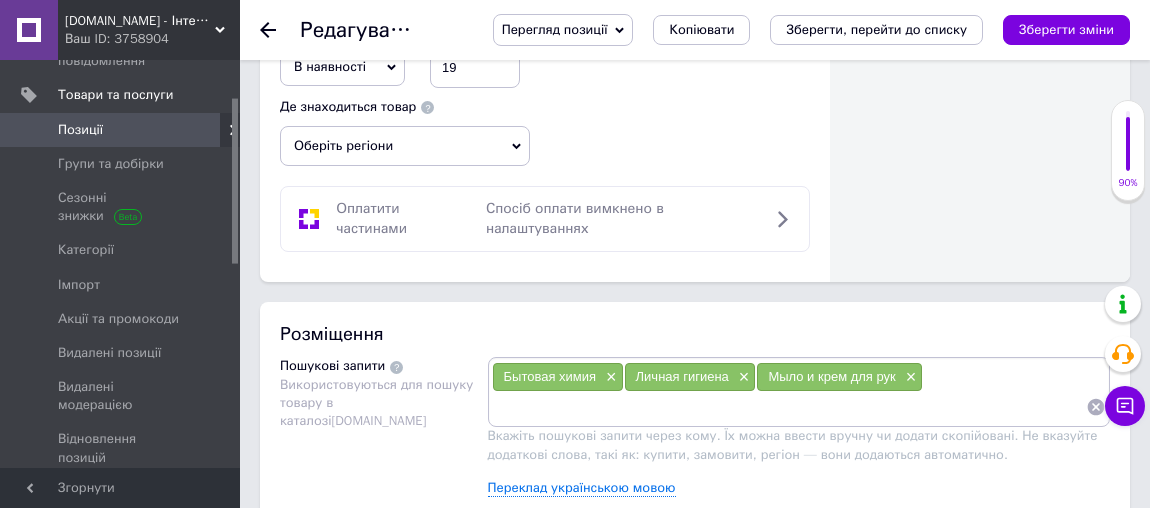 scroll, scrollTop: 1000, scrollLeft: 0, axis: vertical 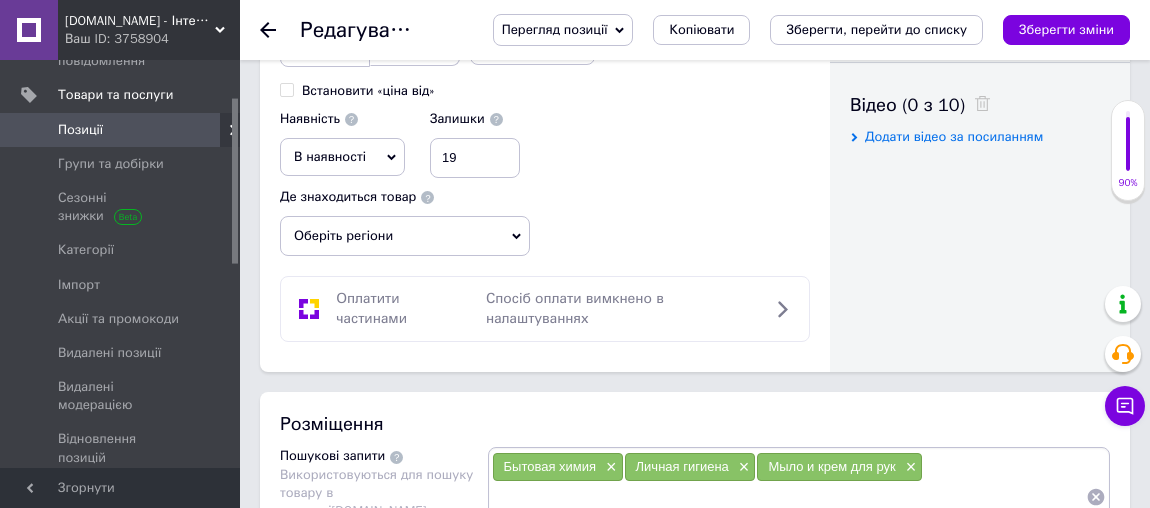 click on "В наявності" at bounding box center (342, 157) 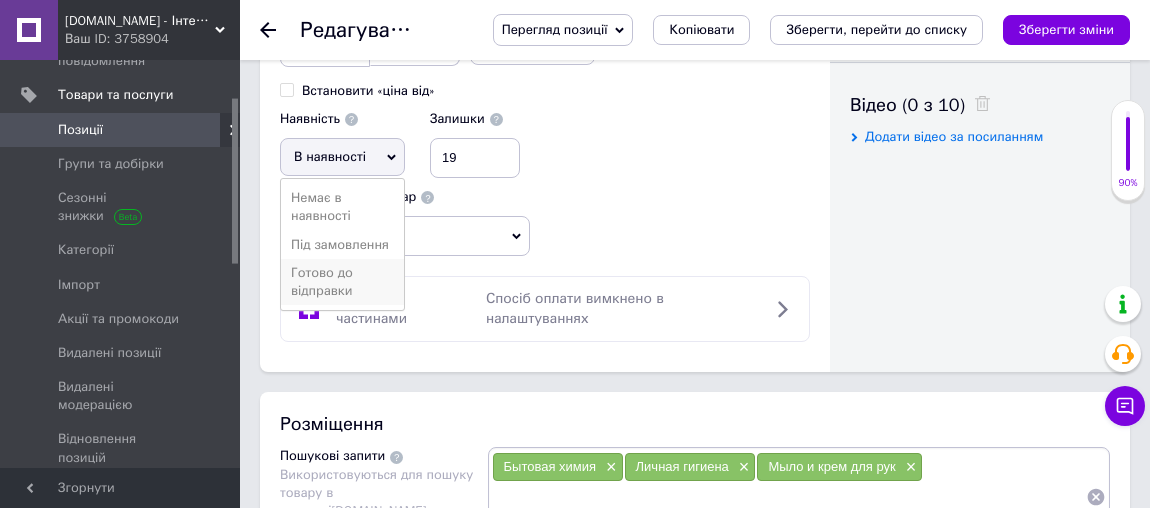 click on "Готово до відправки" at bounding box center [342, 282] 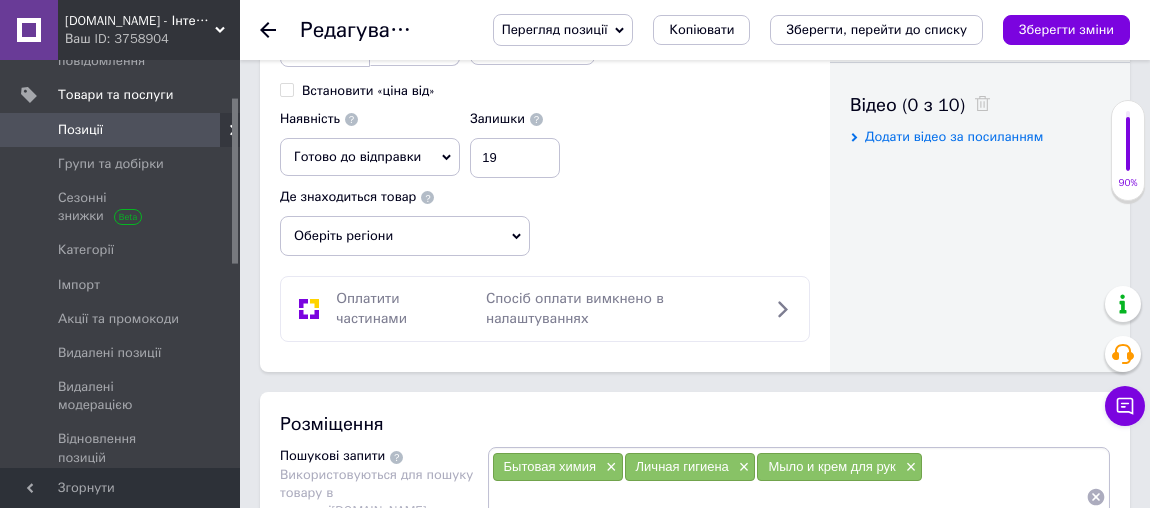 scroll, scrollTop: 1363, scrollLeft: 0, axis: vertical 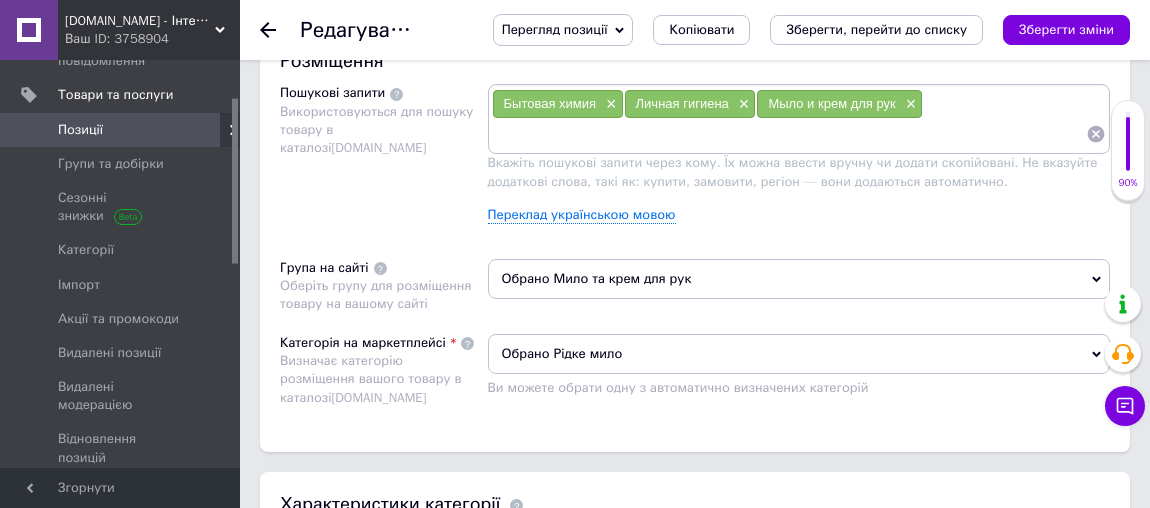 click at bounding box center [789, 134] 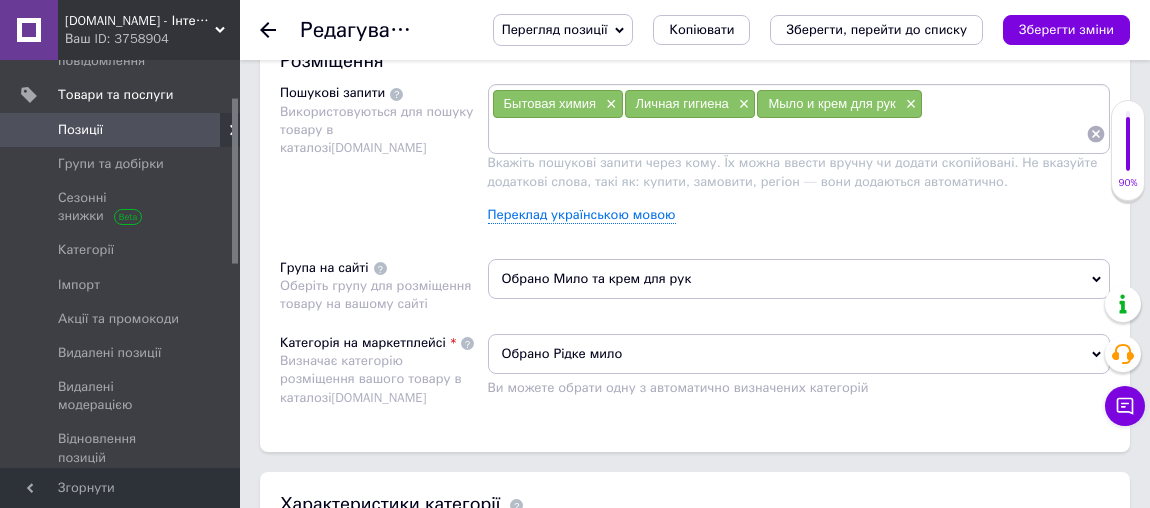 click at bounding box center [789, 134] 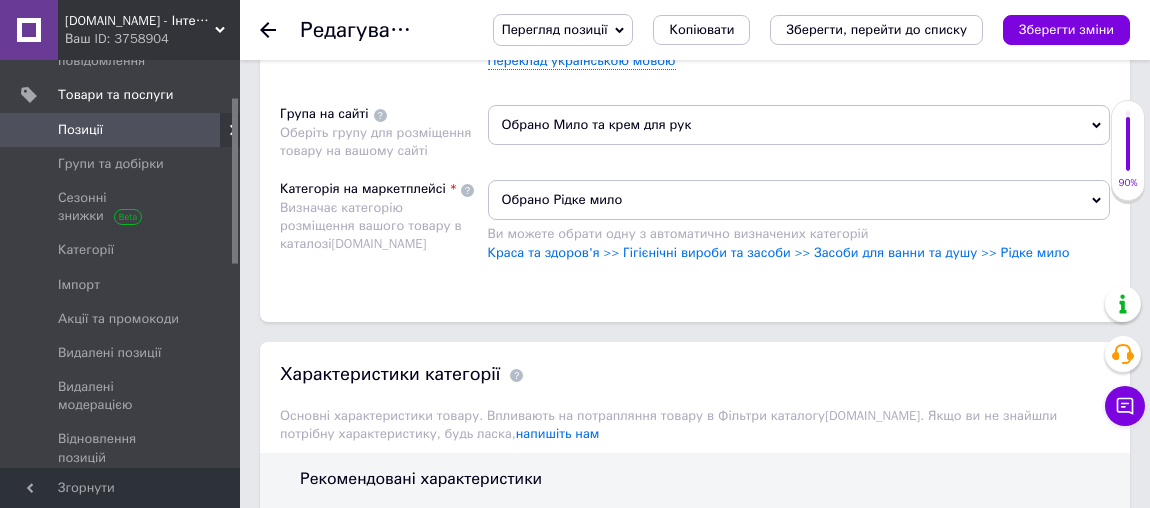 scroll, scrollTop: 2090, scrollLeft: 0, axis: vertical 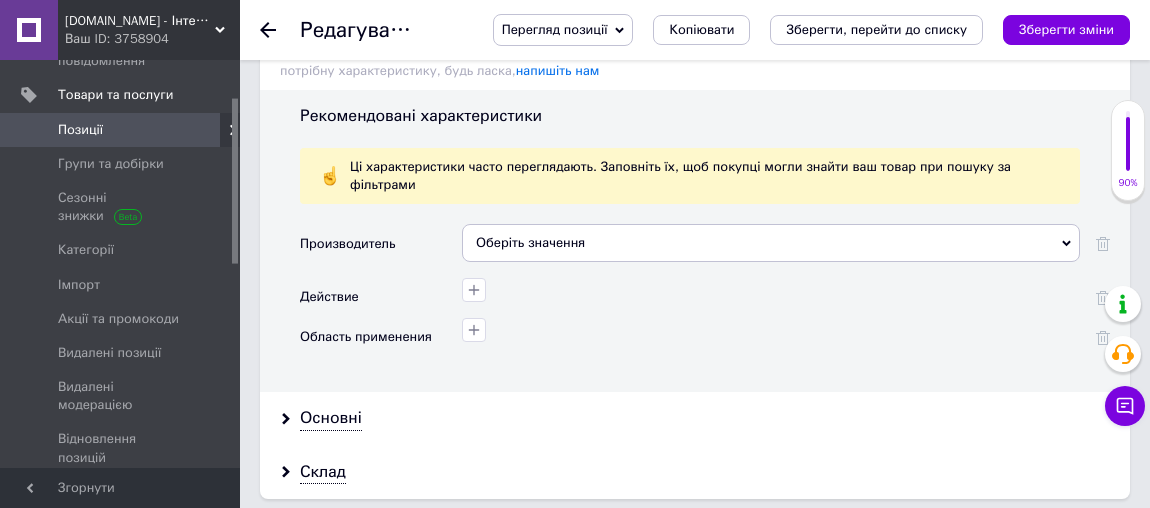 click on "Оберіть значення" at bounding box center [771, 243] 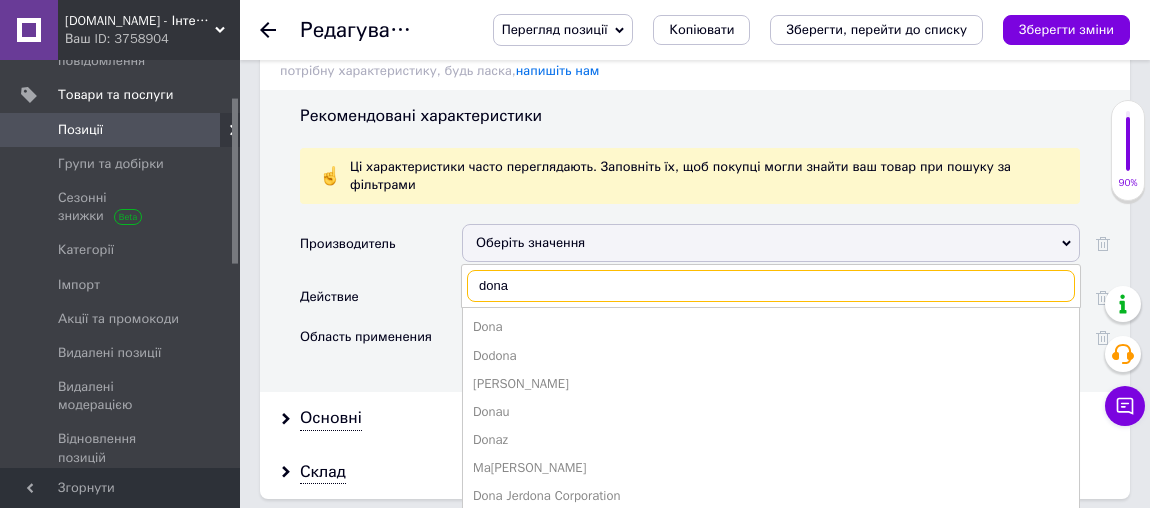 type on "dona" 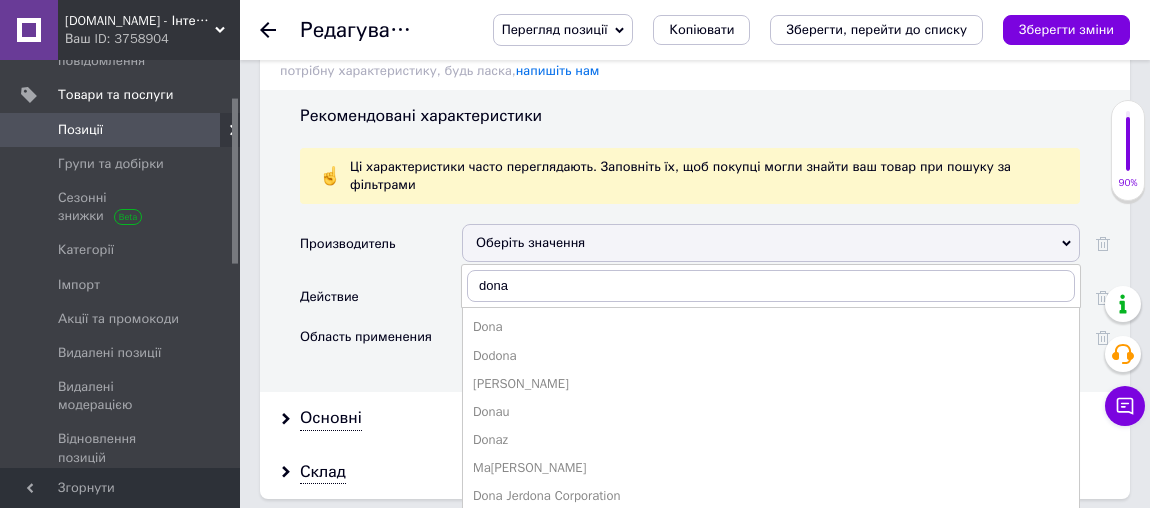 click on "[PERSON_NAME]" at bounding box center (771, 384) 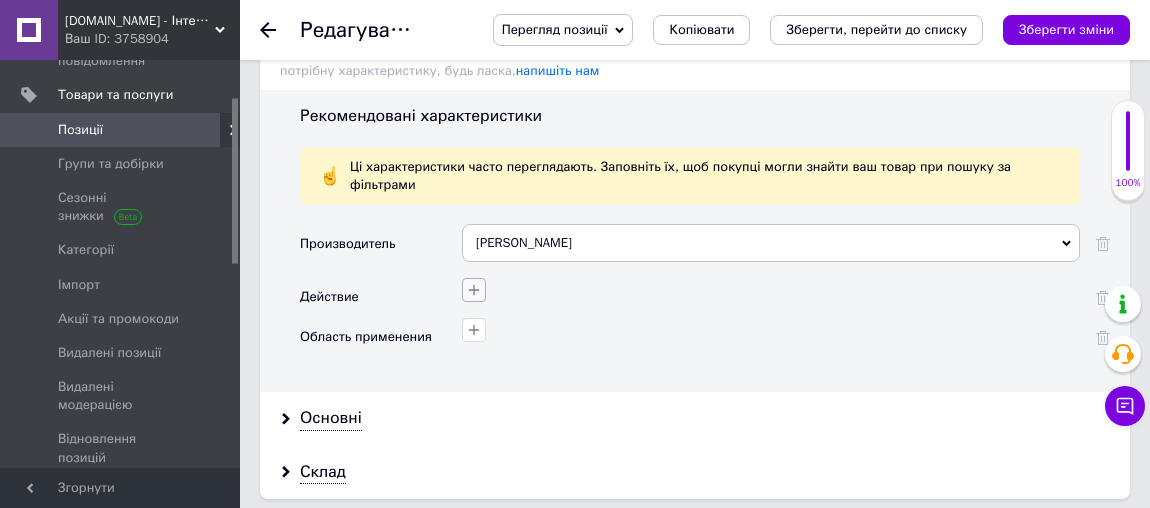 click 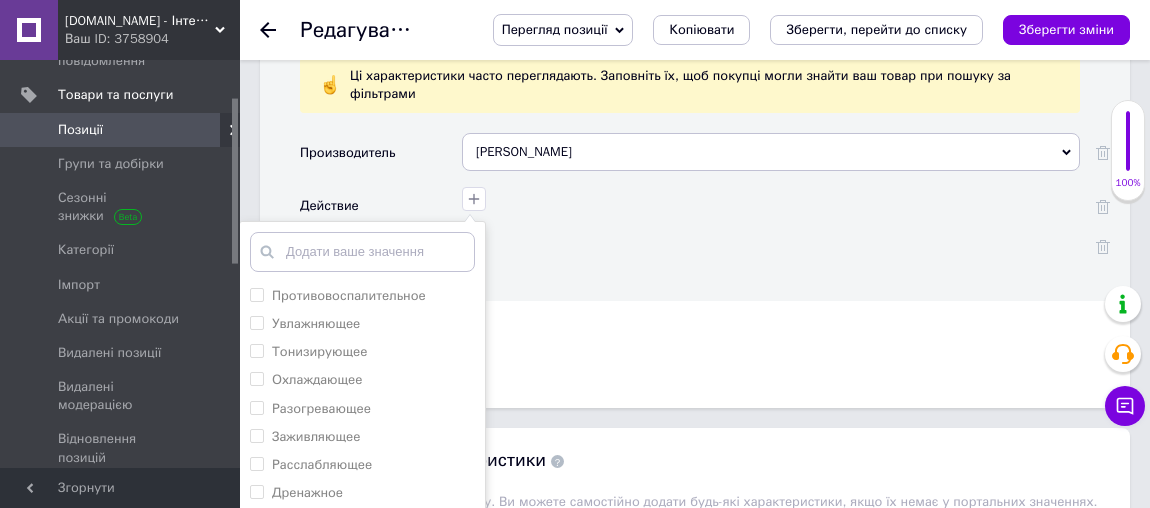 scroll, scrollTop: 2272, scrollLeft: 0, axis: vertical 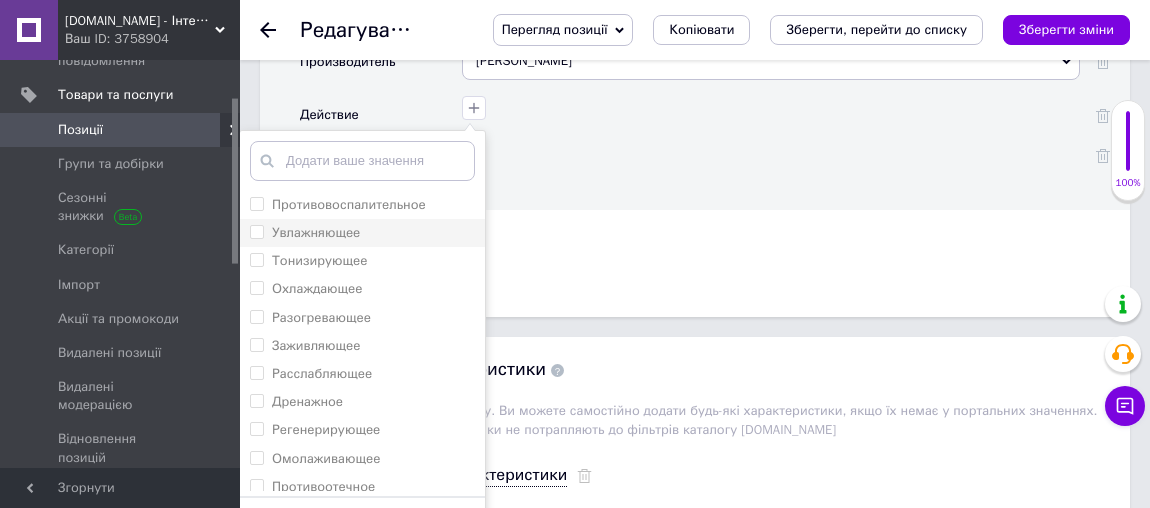 click on "Увлажняющее" at bounding box center (316, 232) 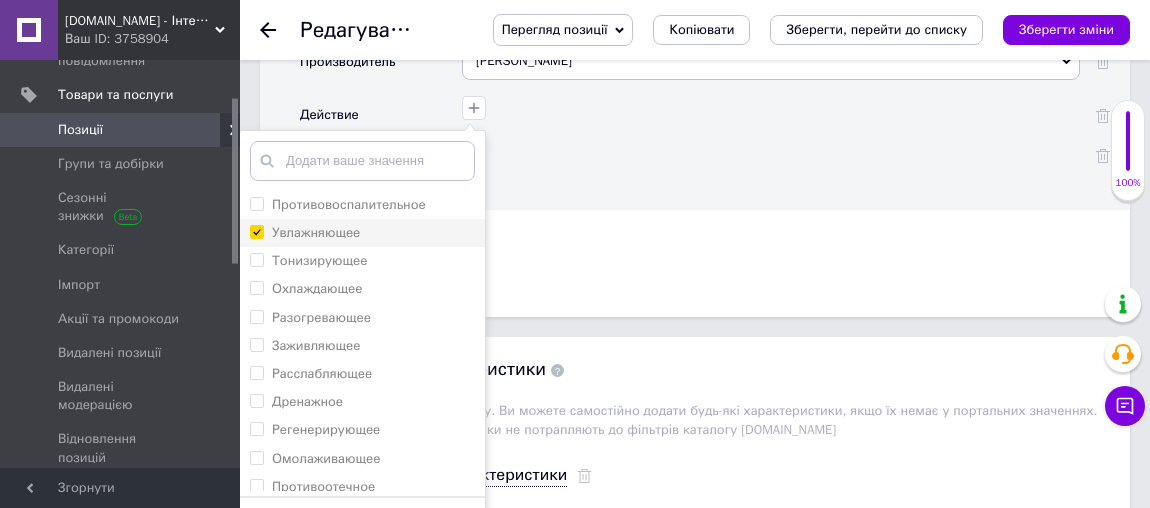 checkbox on "true" 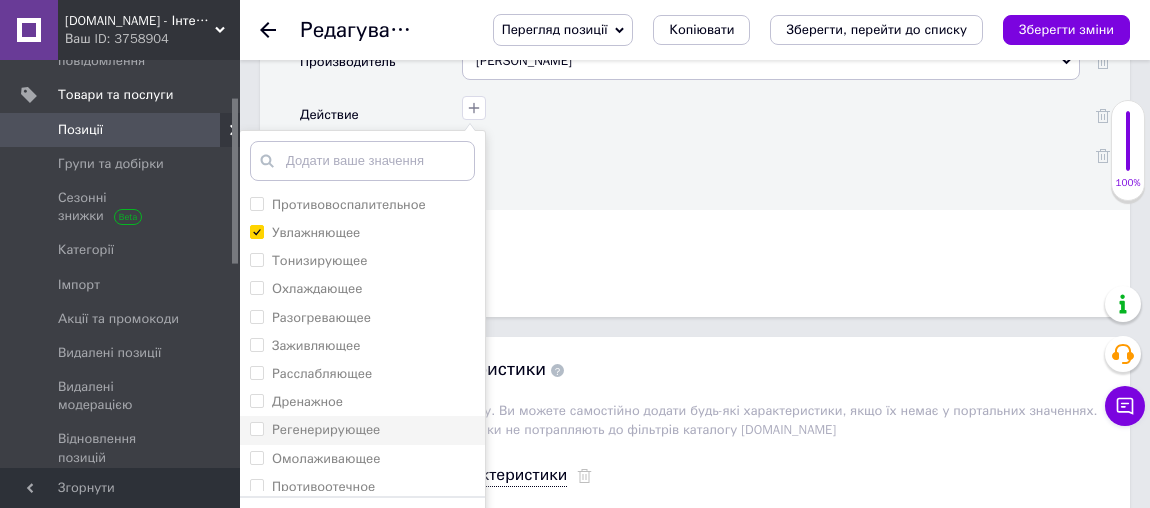 scroll, scrollTop: 150, scrollLeft: 0, axis: vertical 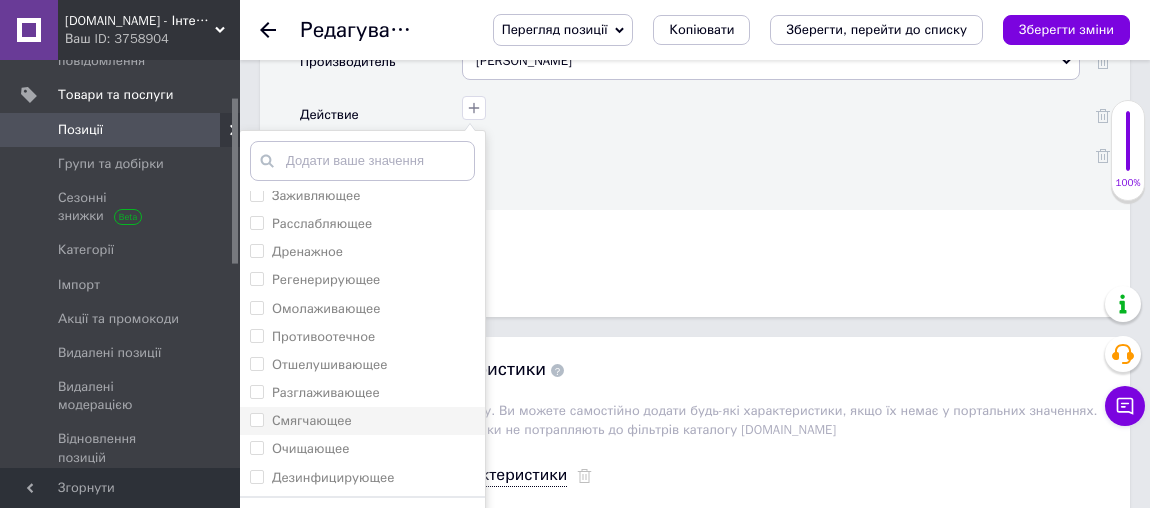 click on "Смягчающее" at bounding box center [362, 421] 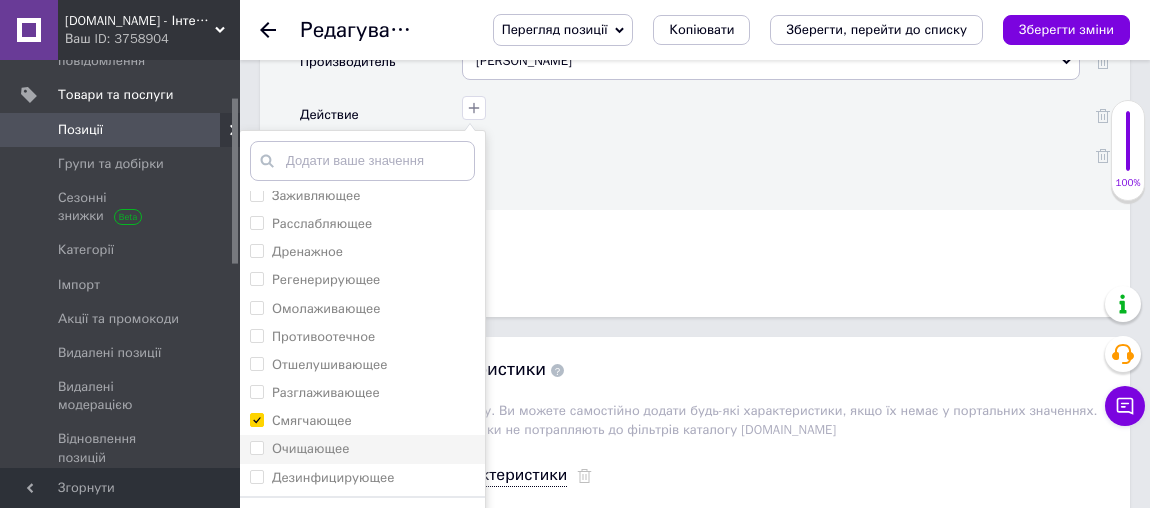checkbox on "true" 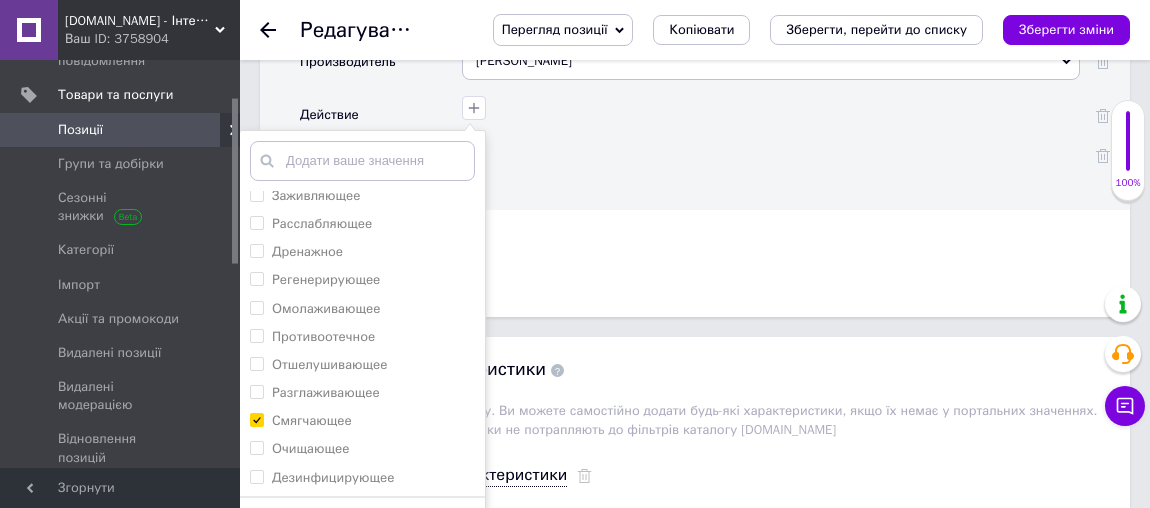 drag, startPoint x: 339, startPoint y: 407, endPoint x: 346, endPoint y: 478, distance: 71.34424 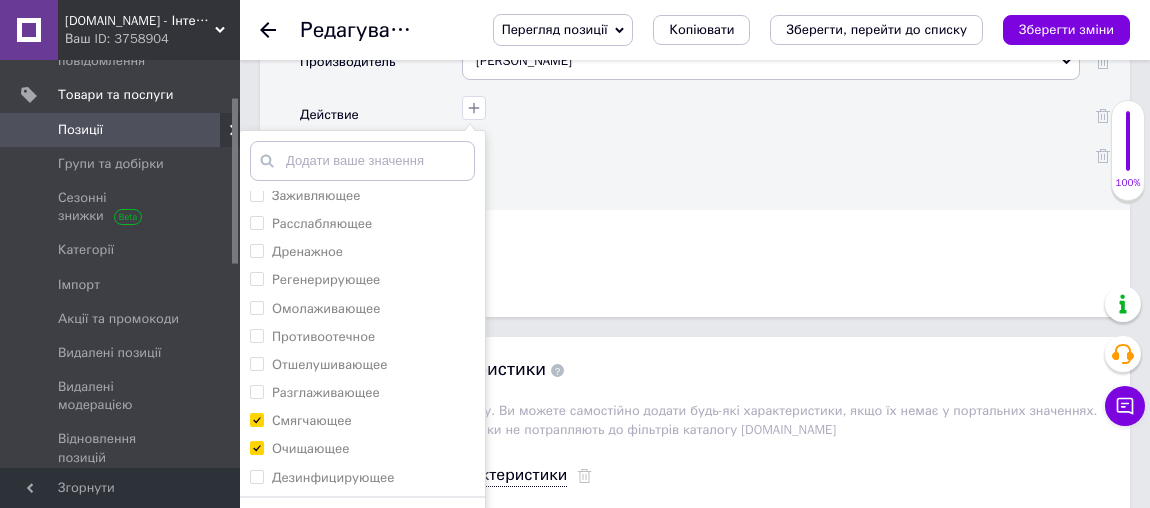 checkbox on "true" 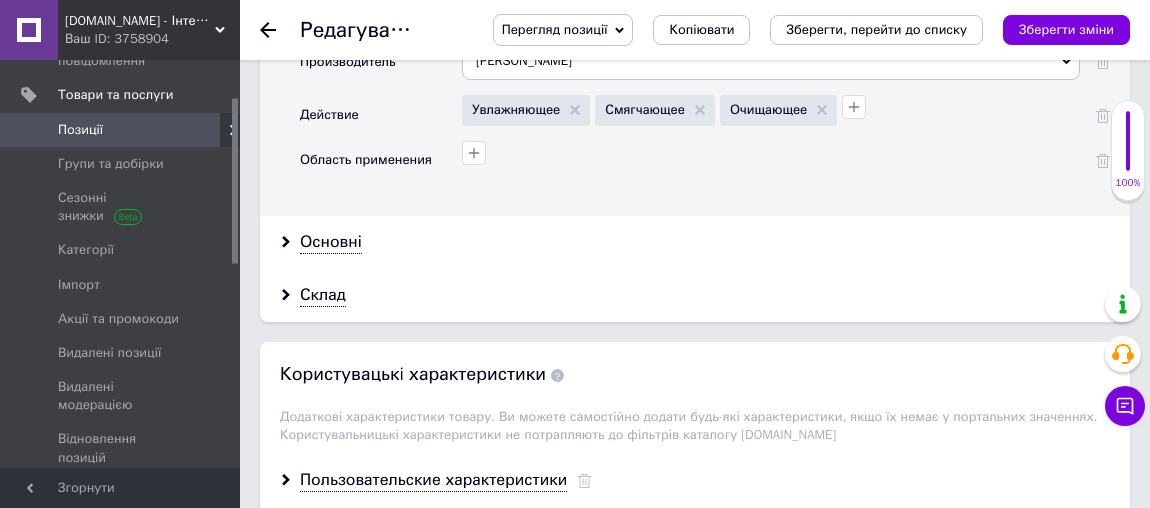 scroll, scrollTop: 2181, scrollLeft: 0, axis: vertical 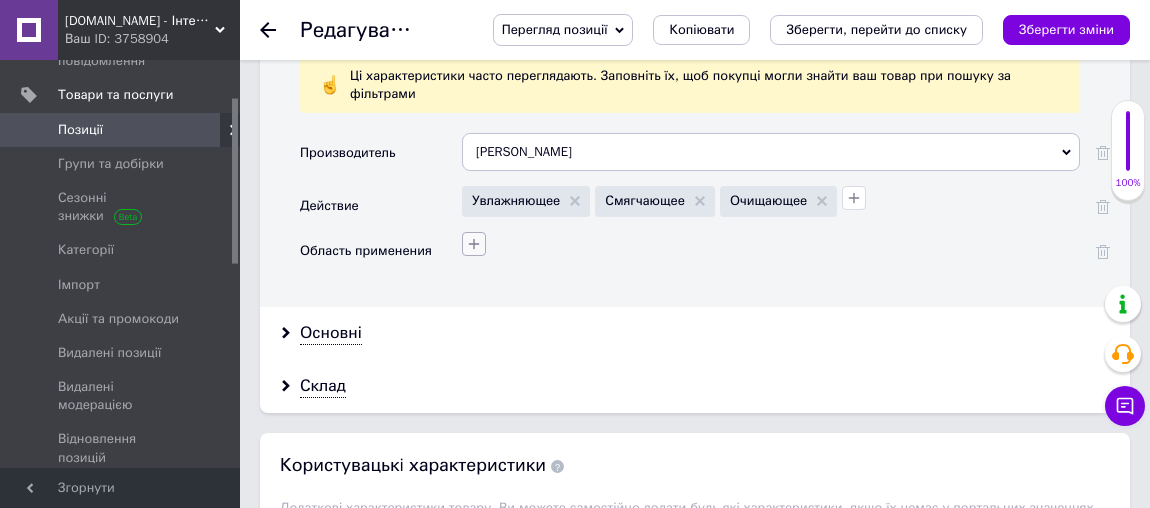 click 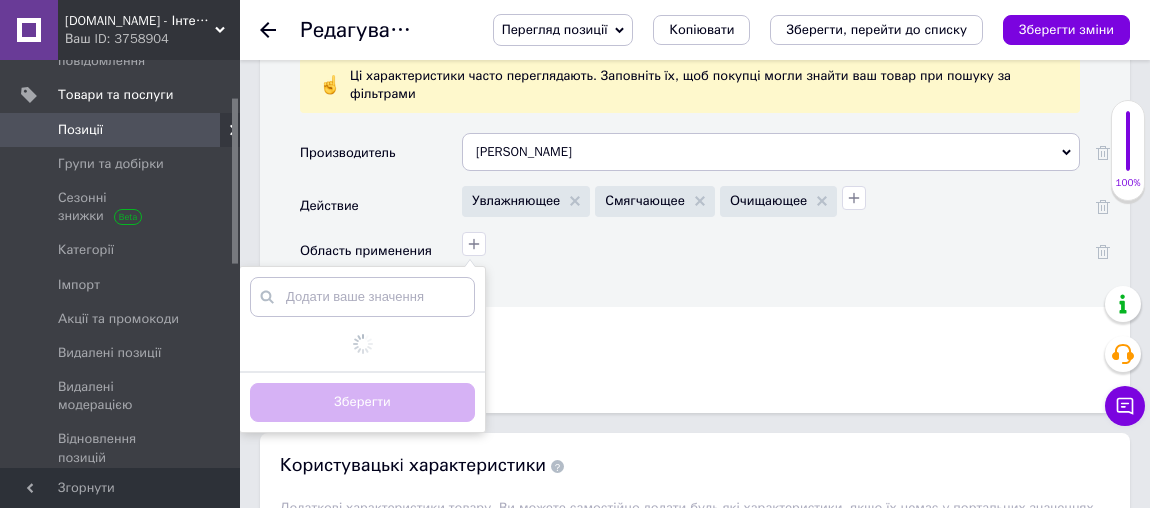 scroll, scrollTop: 2363, scrollLeft: 0, axis: vertical 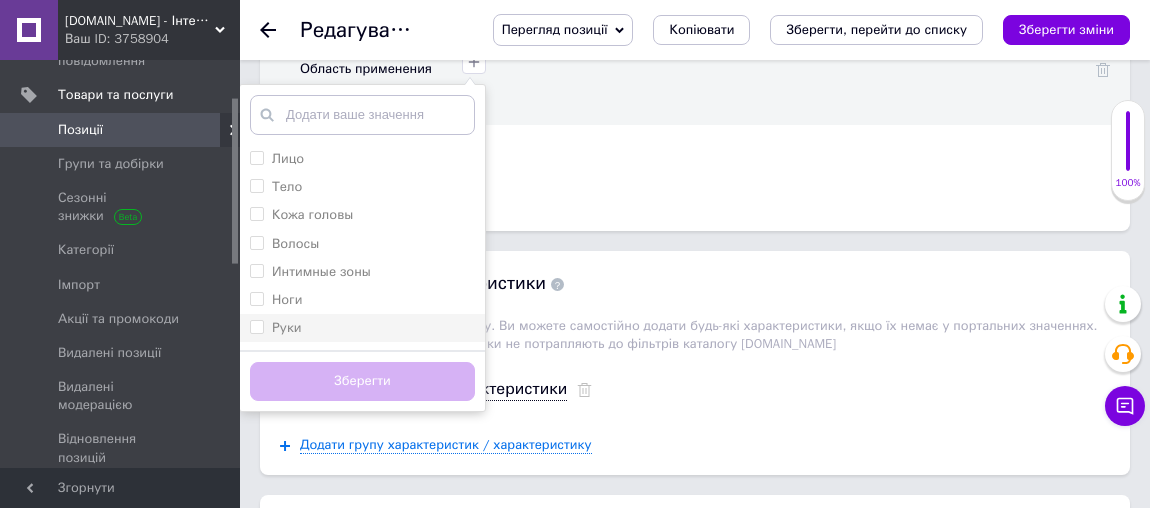 click on "Руки" at bounding box center (287, 327) 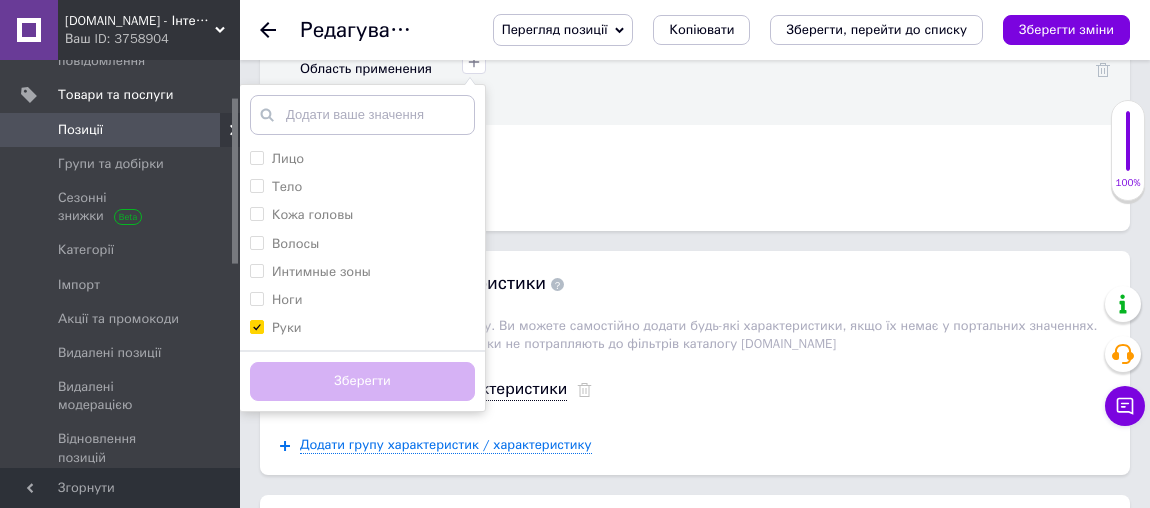 checkbox on "true" 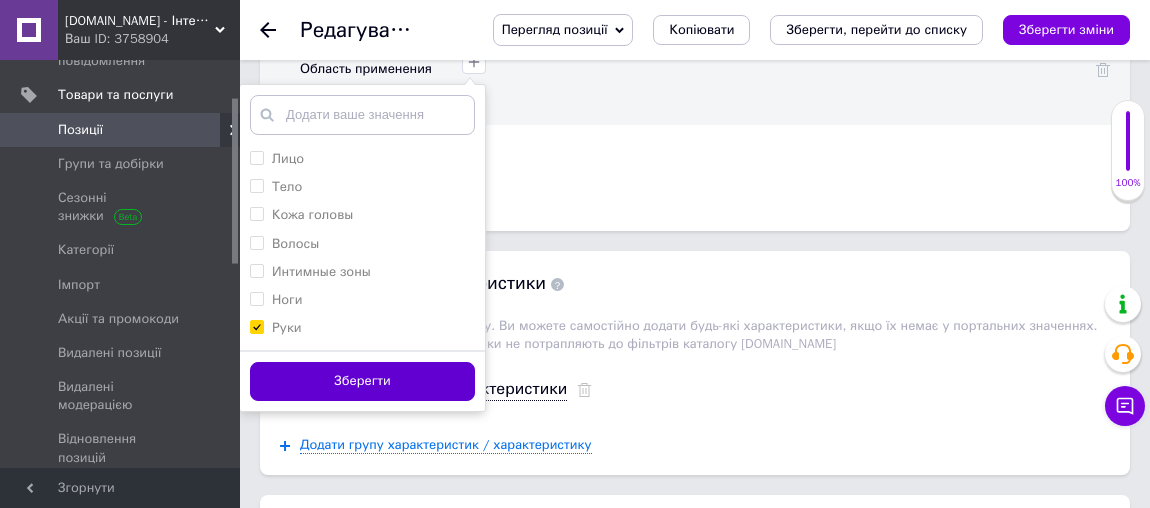 click on "Зберегти" at bounding box center (362, 381) 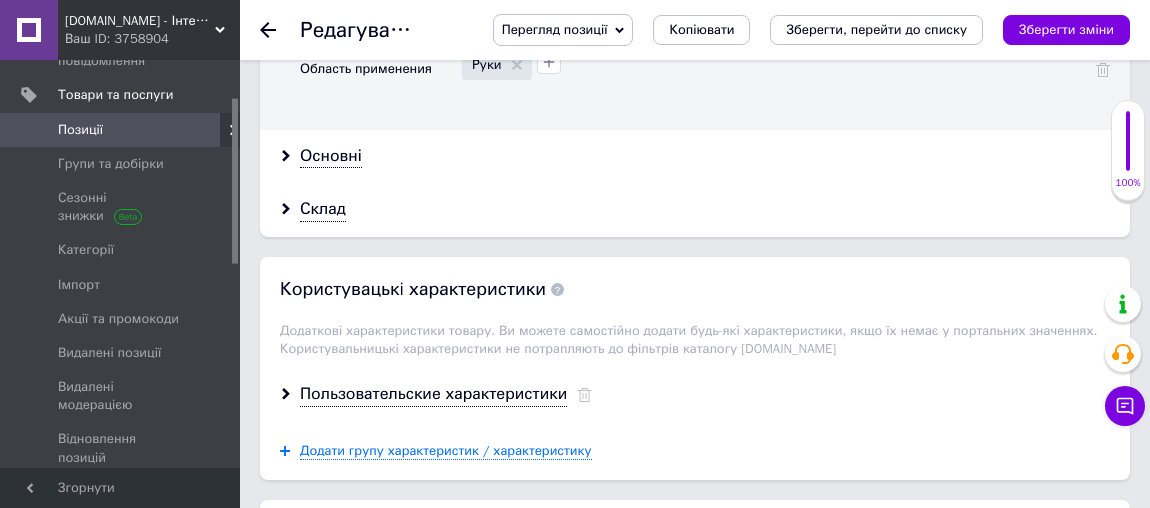 scroll, scrollTop: 2181, scrollLeft: 0, axis: vertical 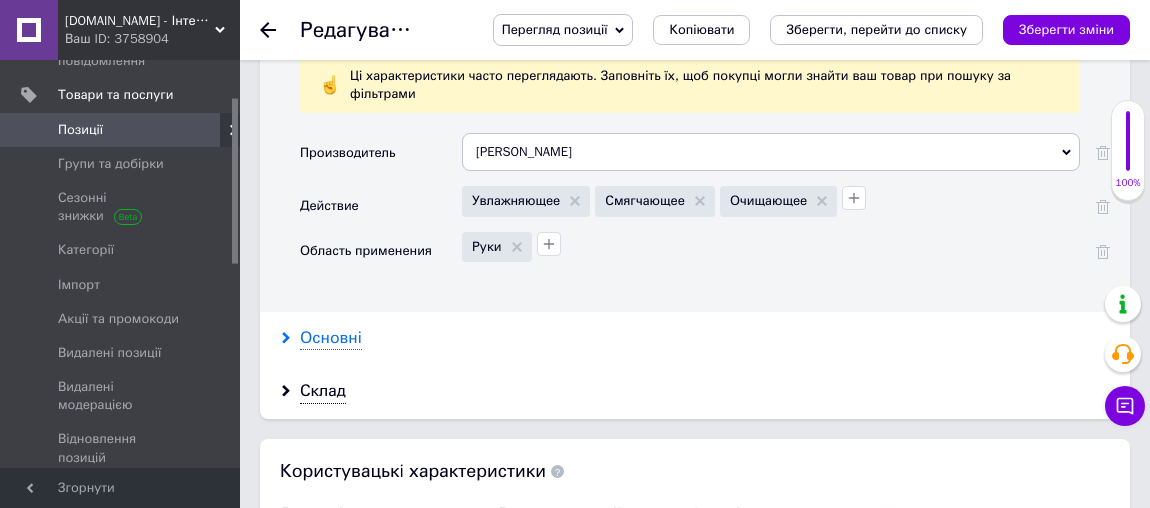 click on "Основні" at bounding box center (331, 338) 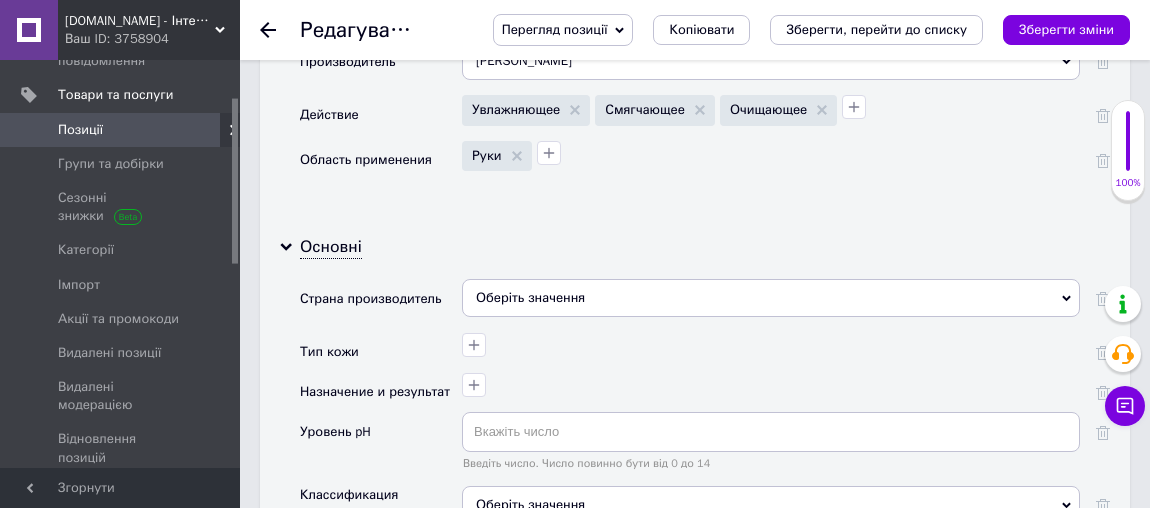scroll, scrollTop: 2363, scrollLeft: 0, axis: vertical 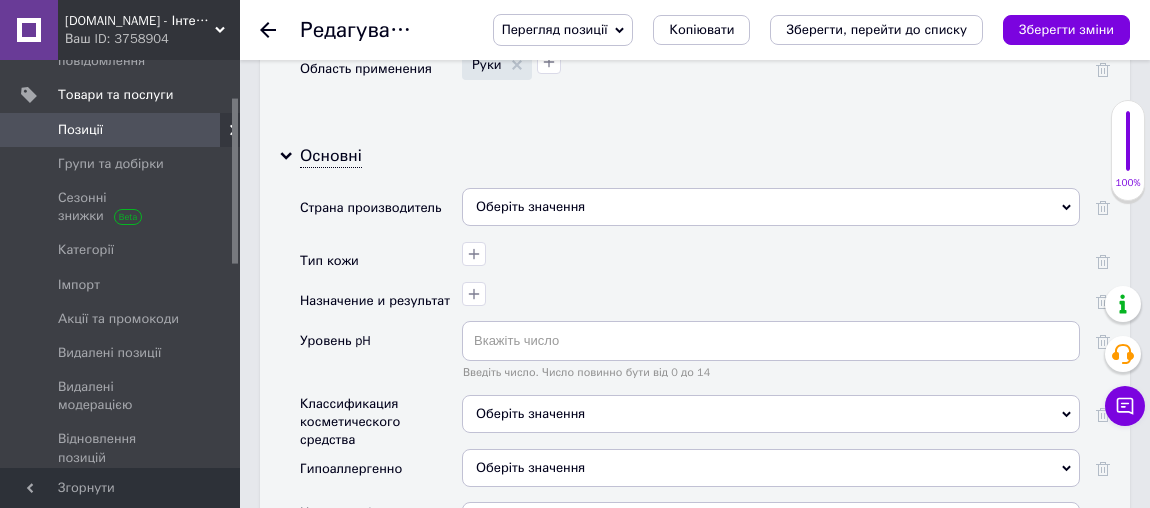 click on "Оберіть значення" at bounding box center [771, 207] 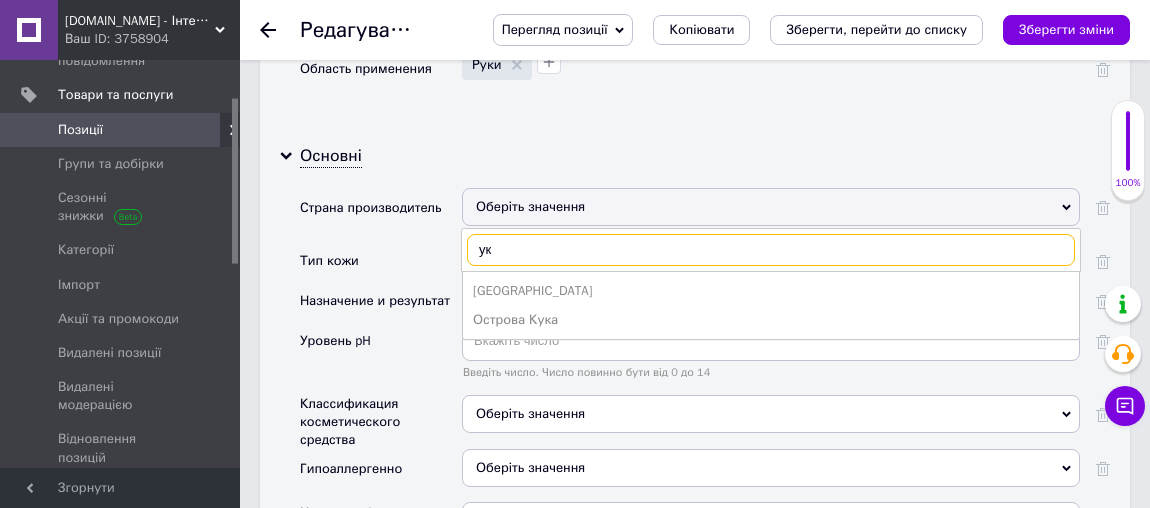 type on "ук" 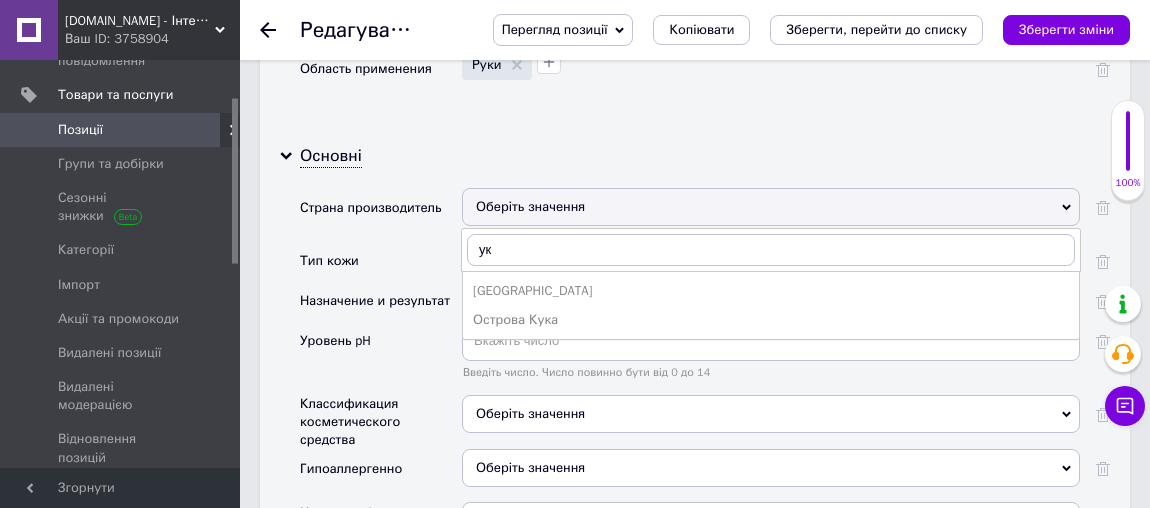 click on "[GEOGRAPHIC_DATA]" at bounding box center (771, 291) 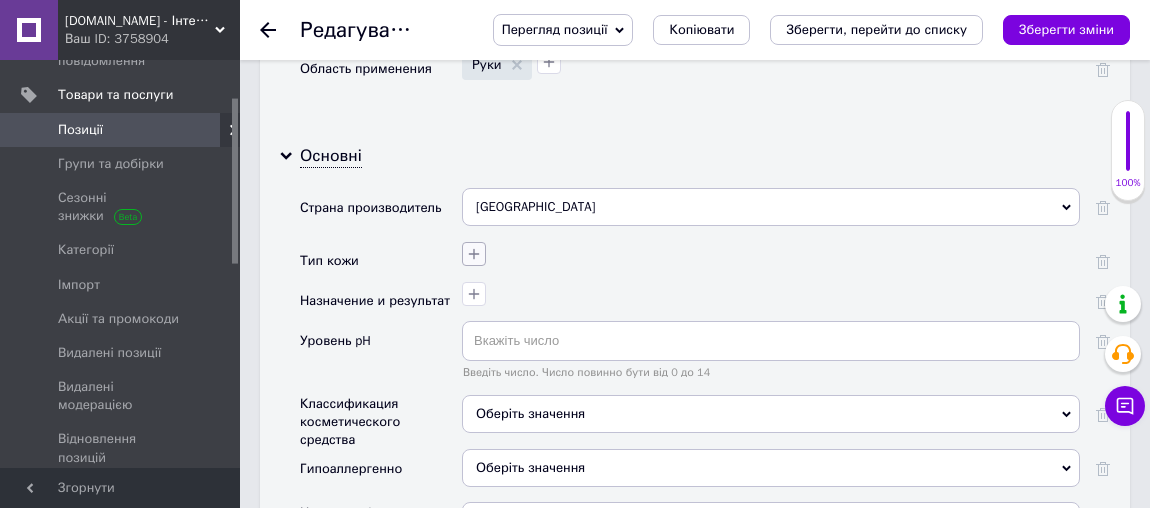 click 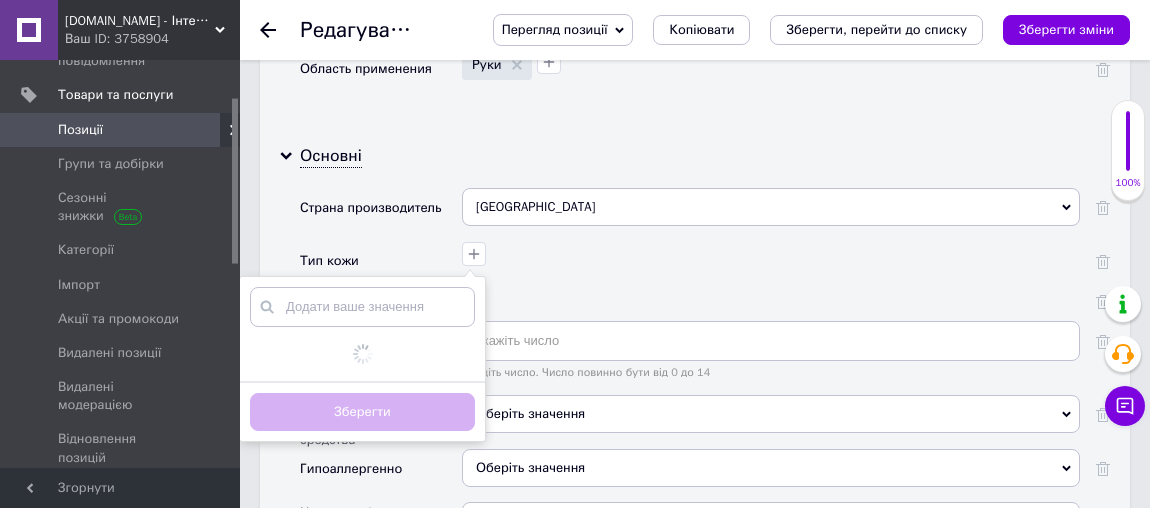 scroll, scrollTop: 2545, scrollLeft: 0, axis: vertical 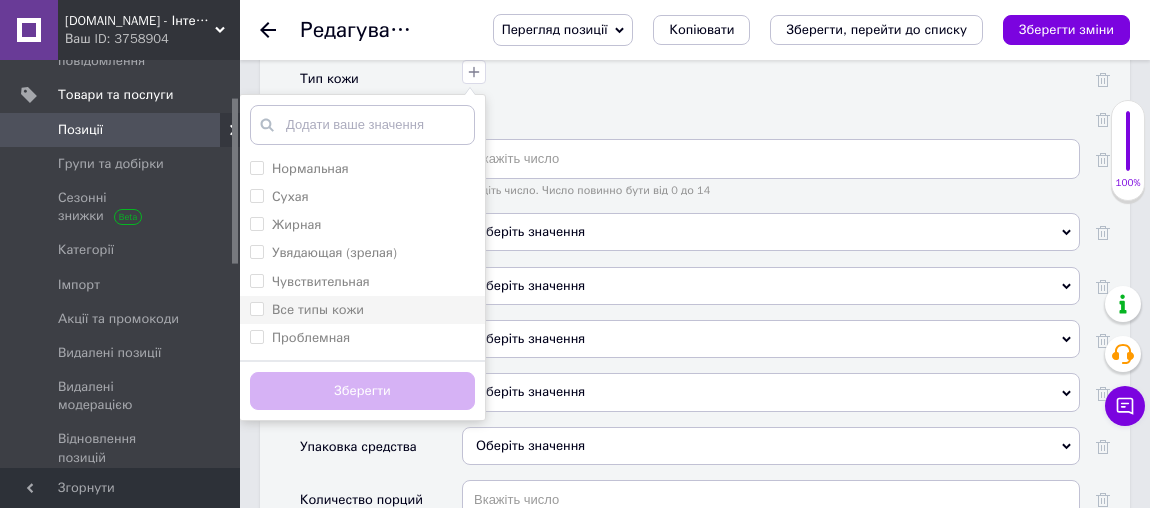 click on "Все типы кожи" at bounding box center [318, 309] 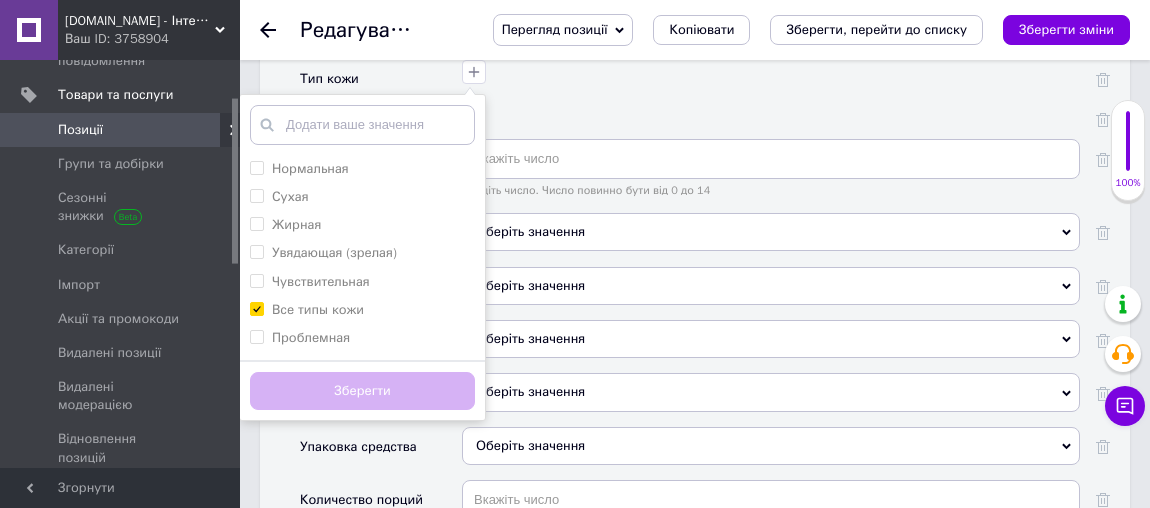 checkbox on "true" 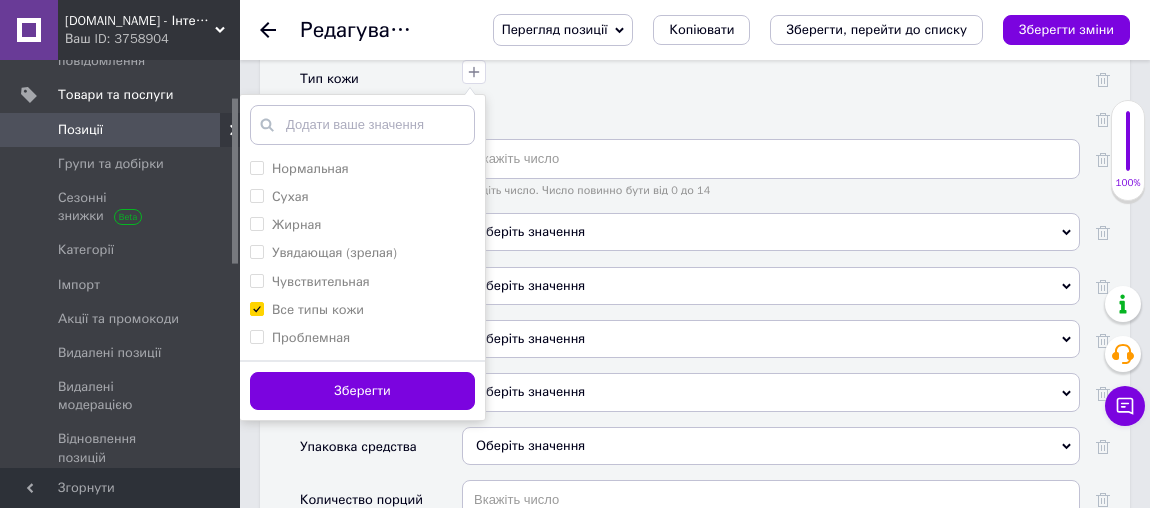 drag, startPoint x: 355, startPoint y: 342, endPoint x: 619, endPoint y: 350, distance: 264.1212 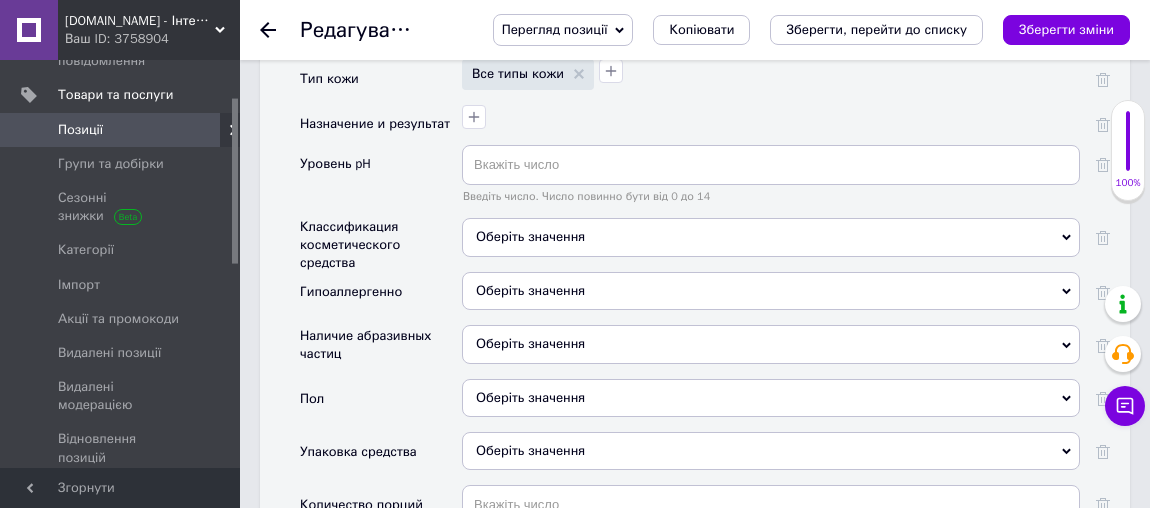 scroll, scrollTop: 2363, scrollLeft: 0, axis: vertical 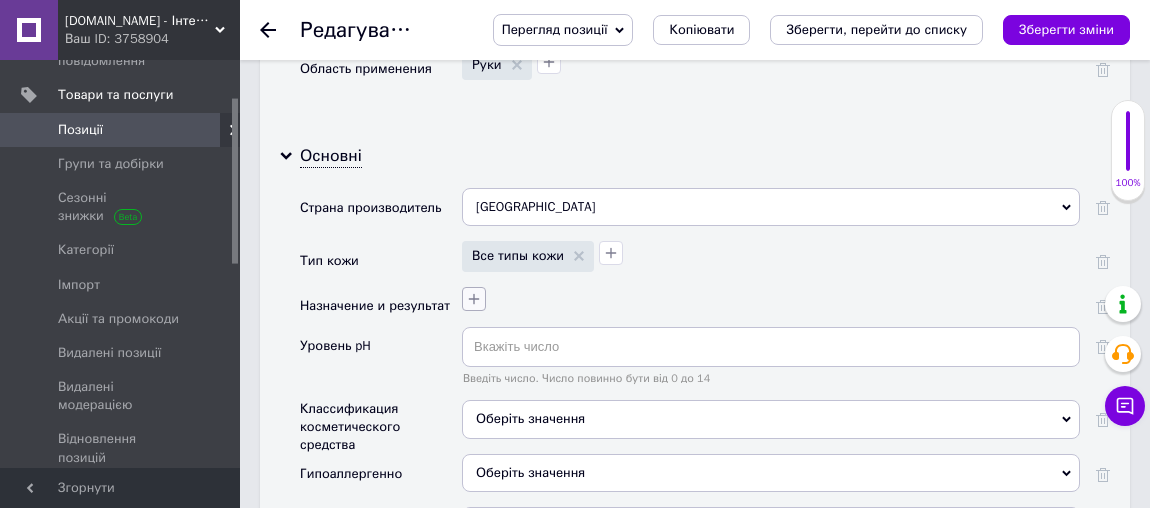 click 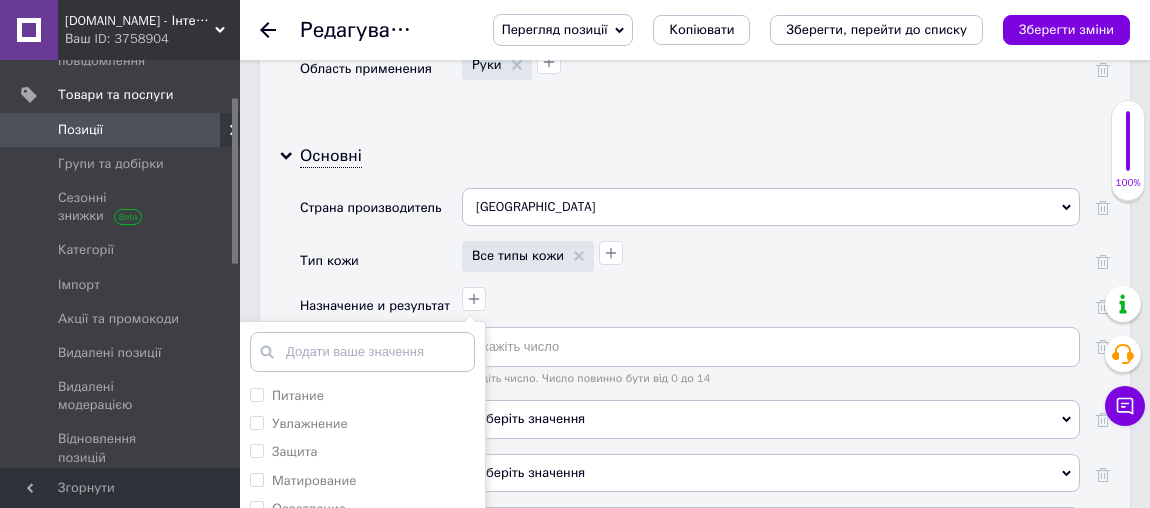 scroll, scrollTop: 2545, scrollLeft: 0, axis: vertical 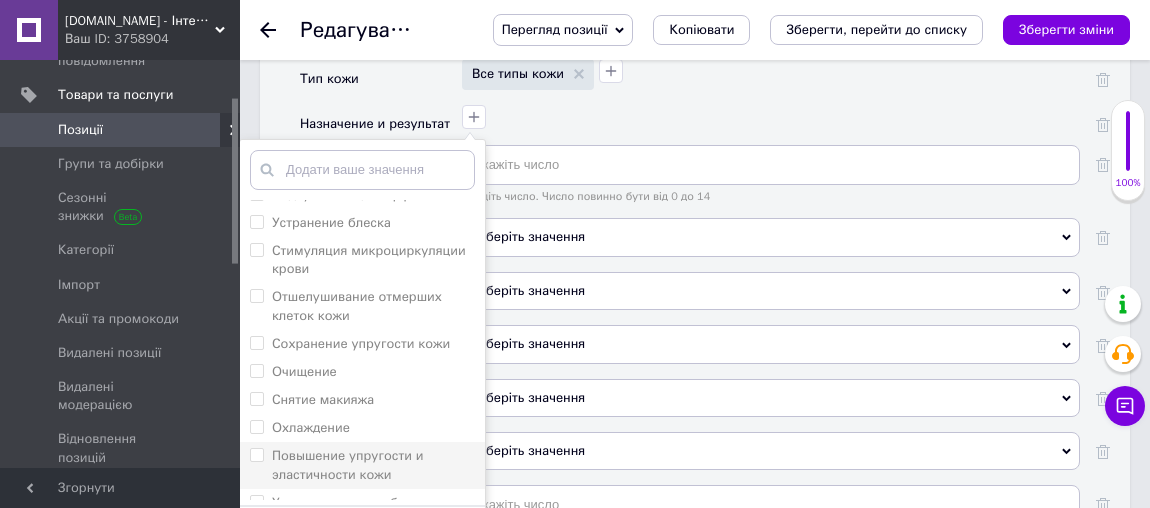 drag, startPoint x: 316, startPoint y: 323, endPoint x: 350, endPoint y: 400, distance: 84.17244 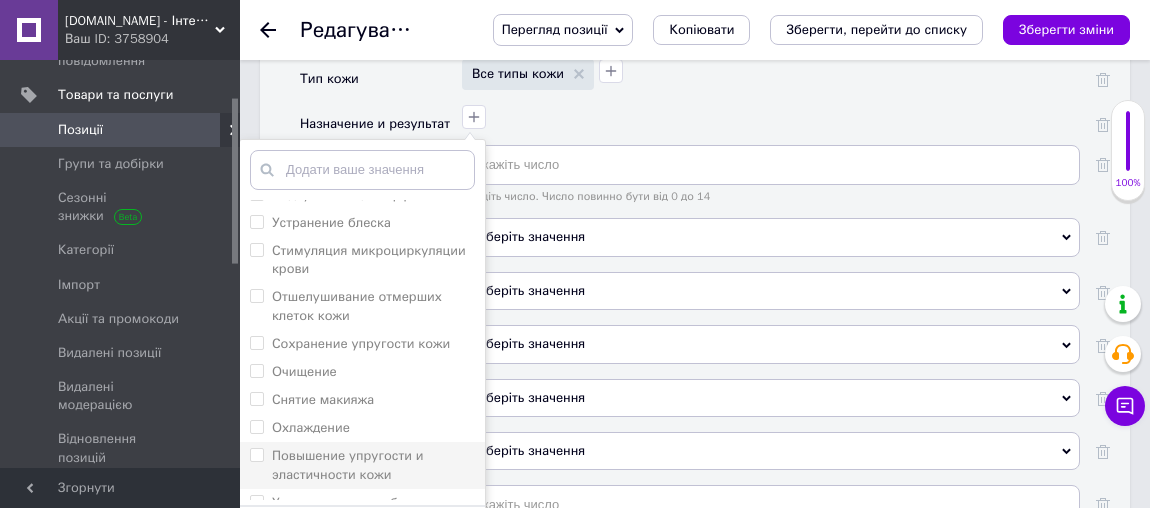 click on "Очищение" at bounding box center (304, 371) 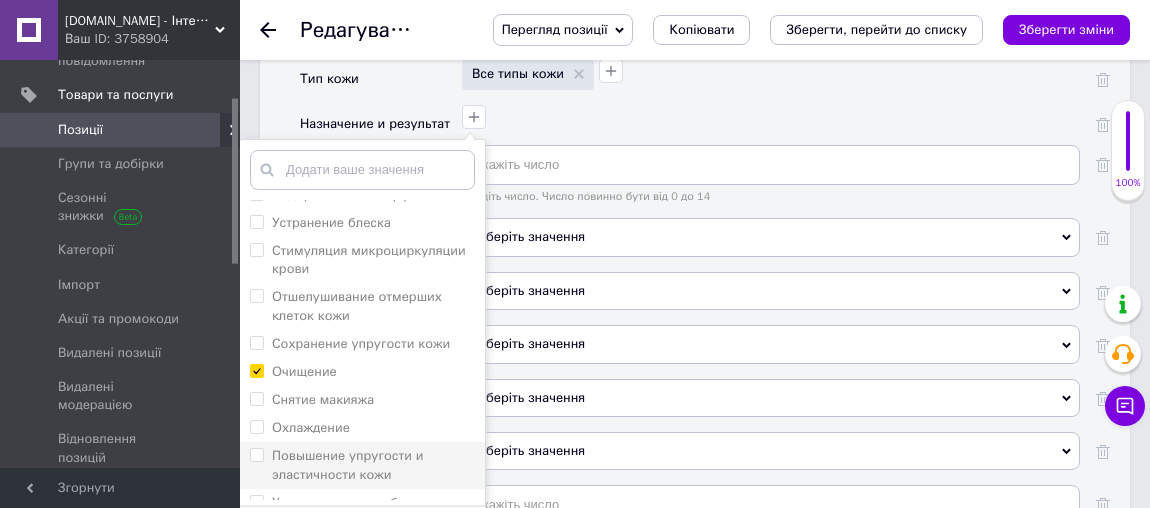 checkbox on "true" 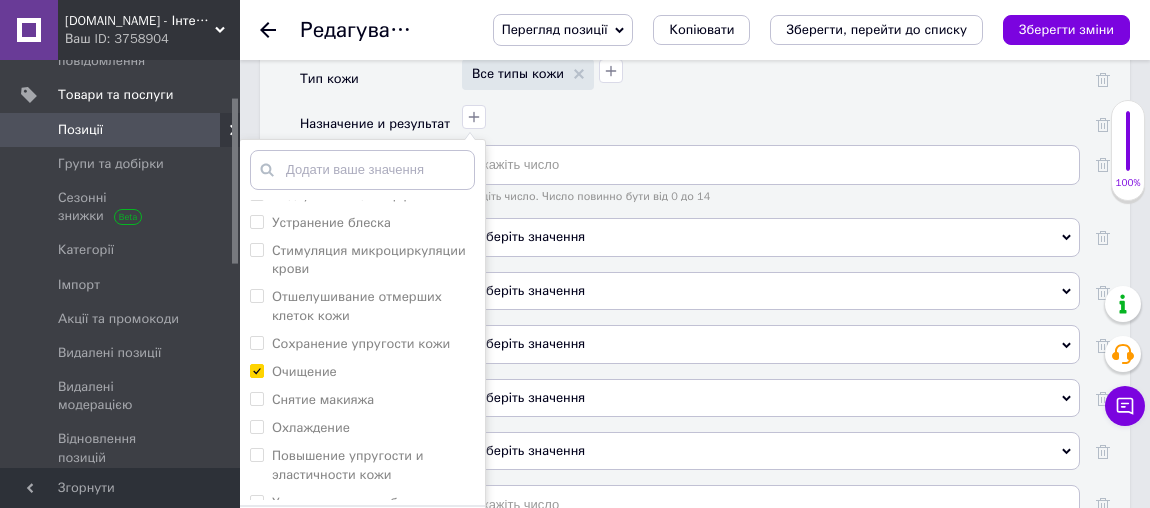 click on "Зберегти" at bounding box center [362, 536] 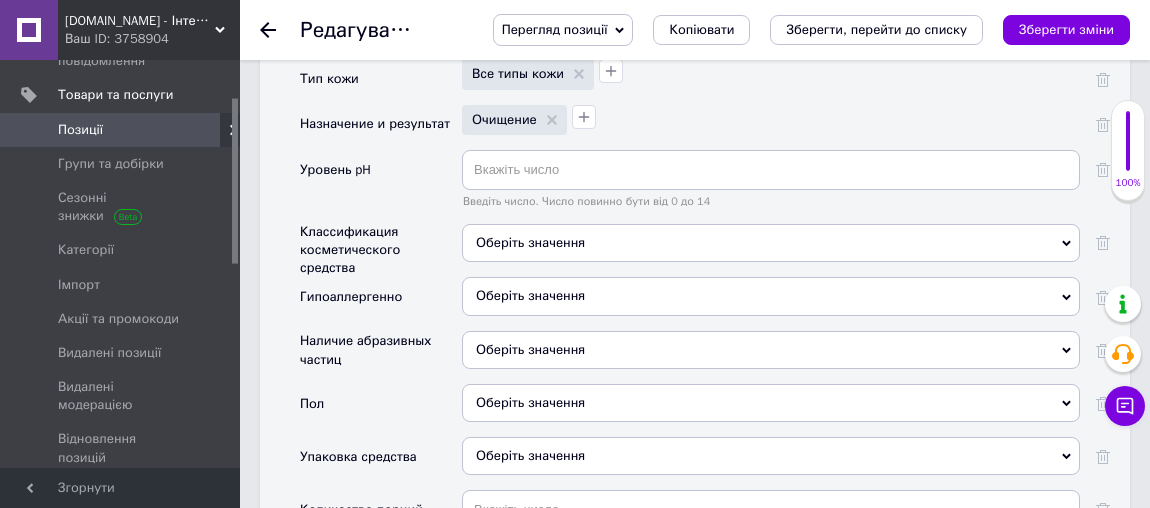 scroll, scrollTop: 2636, scrollLeft: 0, axis: vertical 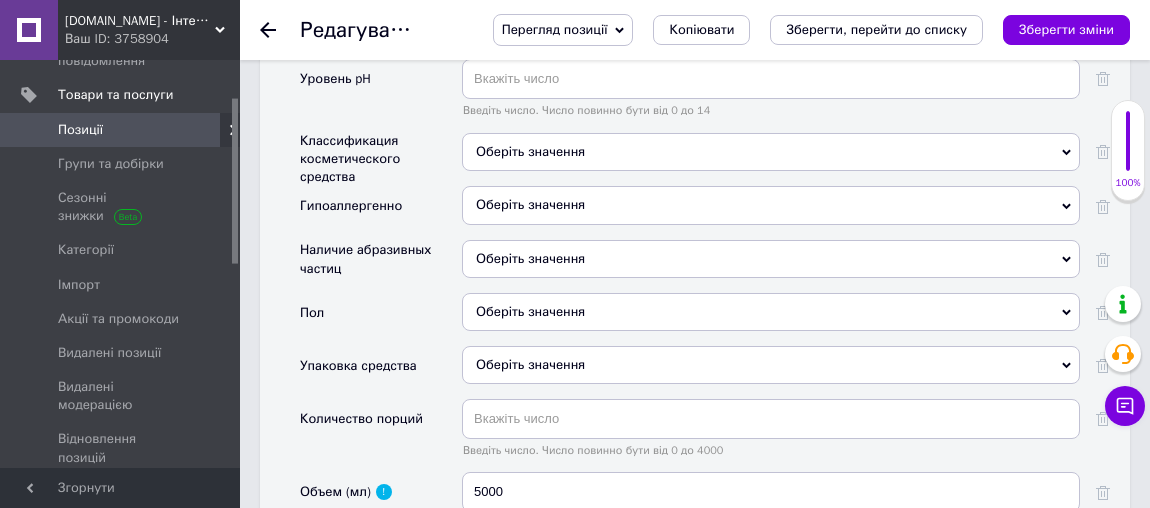 click on "Оберіть значення" at bounding box center (771, 365) 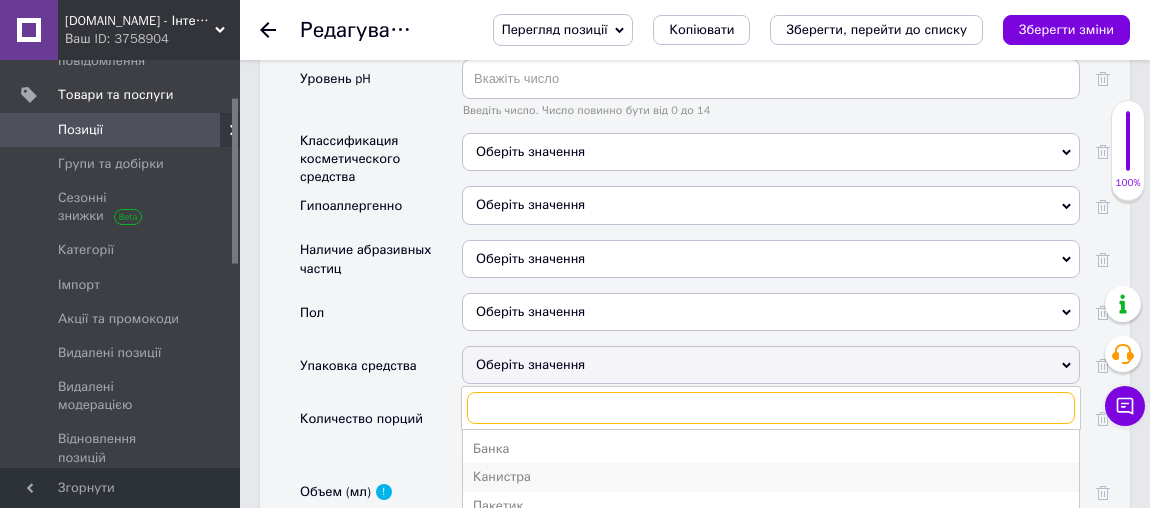scroll, scrollTop: 2727, scrollLeft: 0, axis: vertical 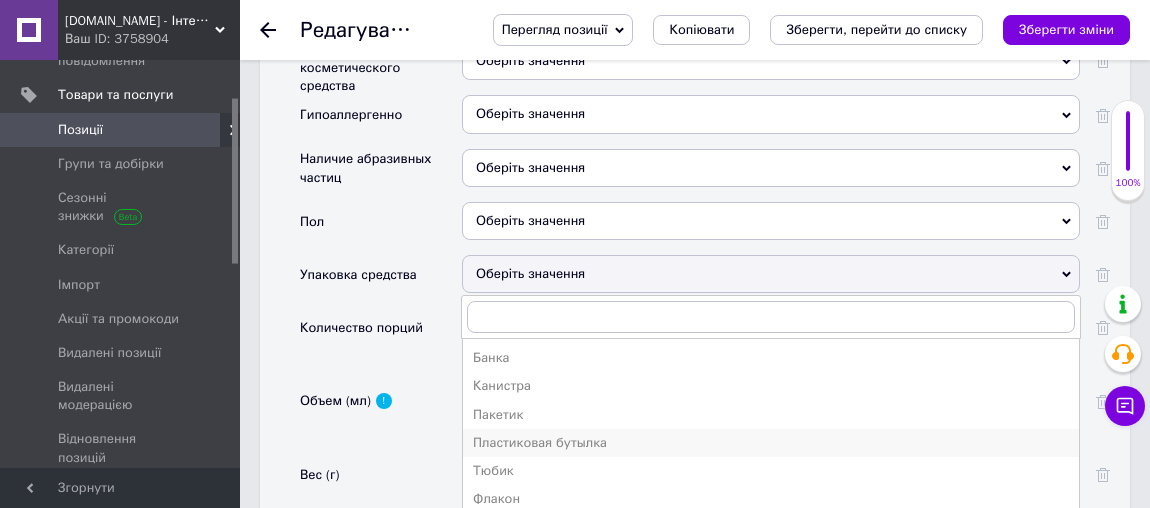 click on "Пластиковая бутылка" at bounding box center (771, 443) 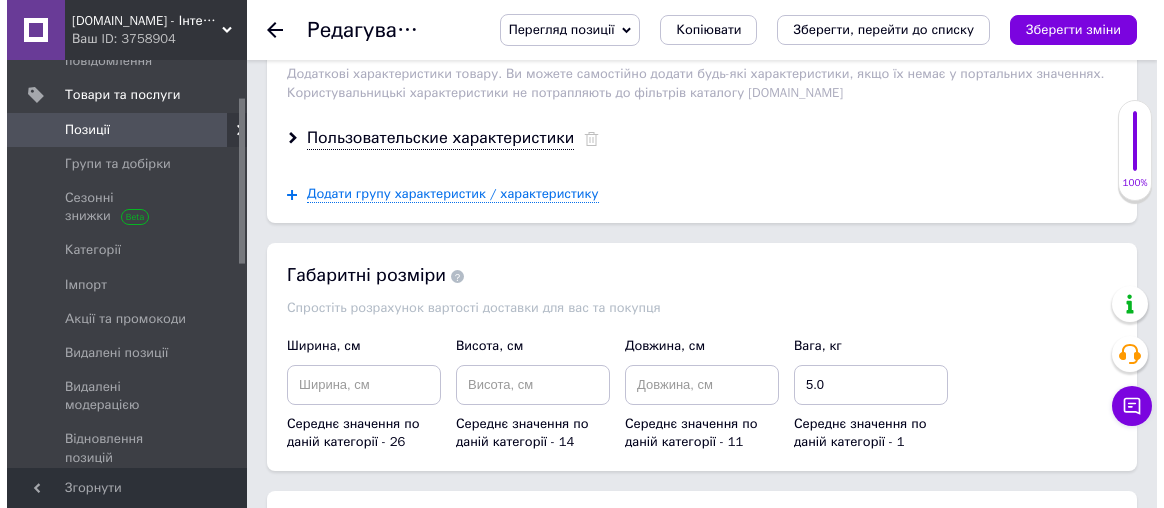 scroll, scrollTop: 3545, scrollLeft: 0, axis: vertical 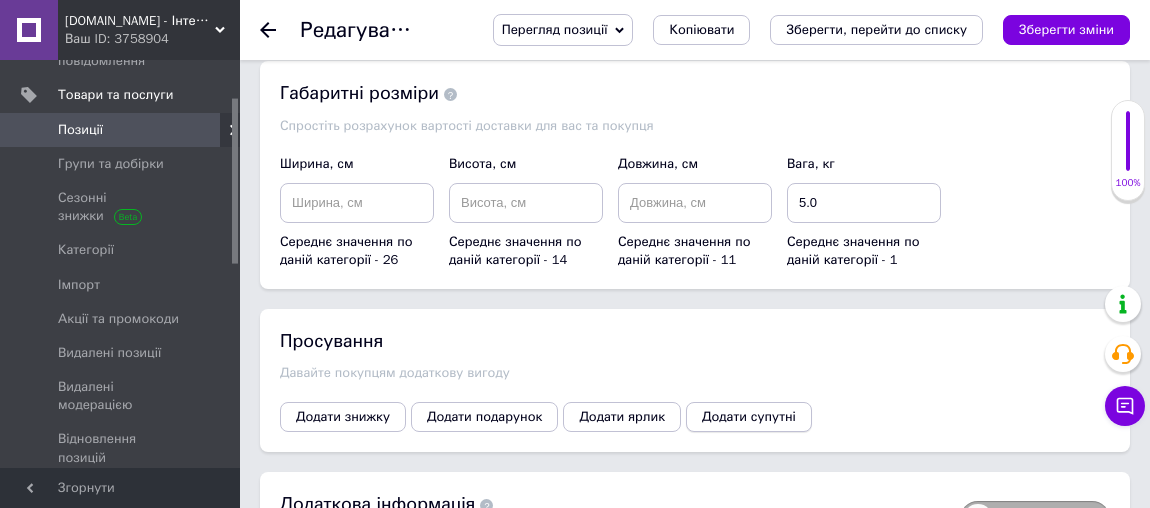 click on "Додати супутні" at bounding box center (749, 417) 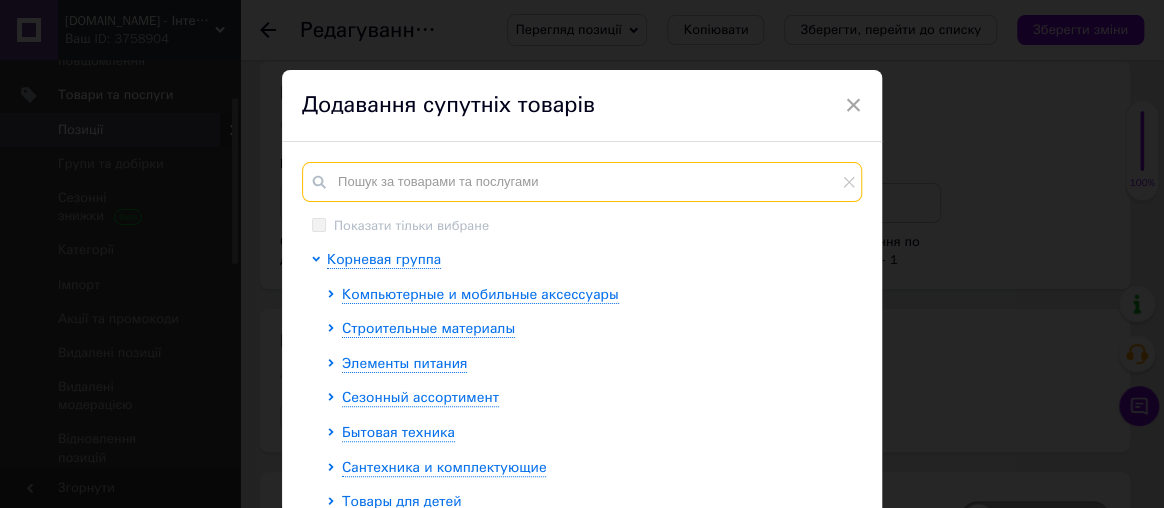 click at bounding box center (582, 182) 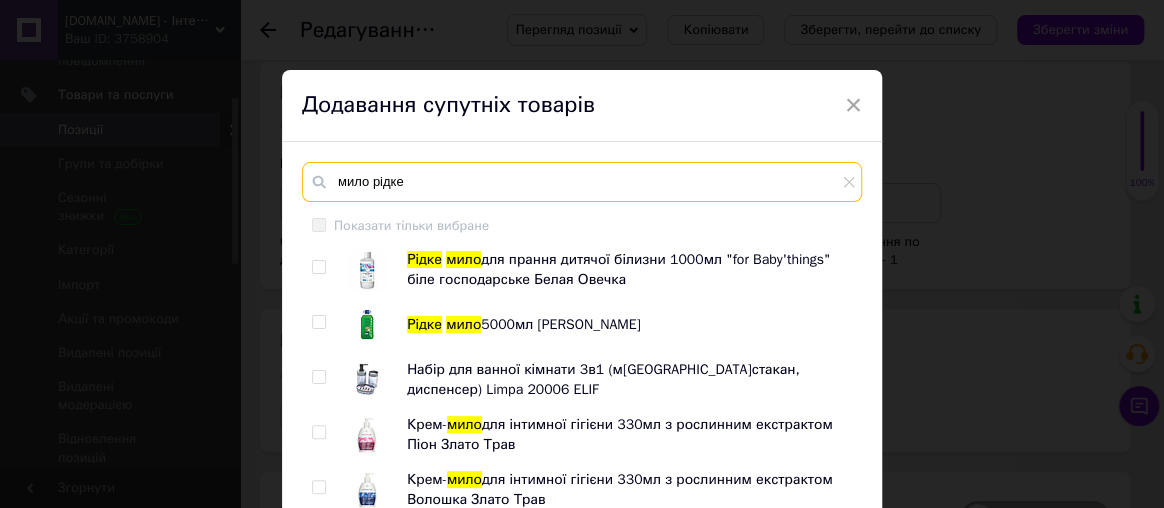 type on "мило рідке" 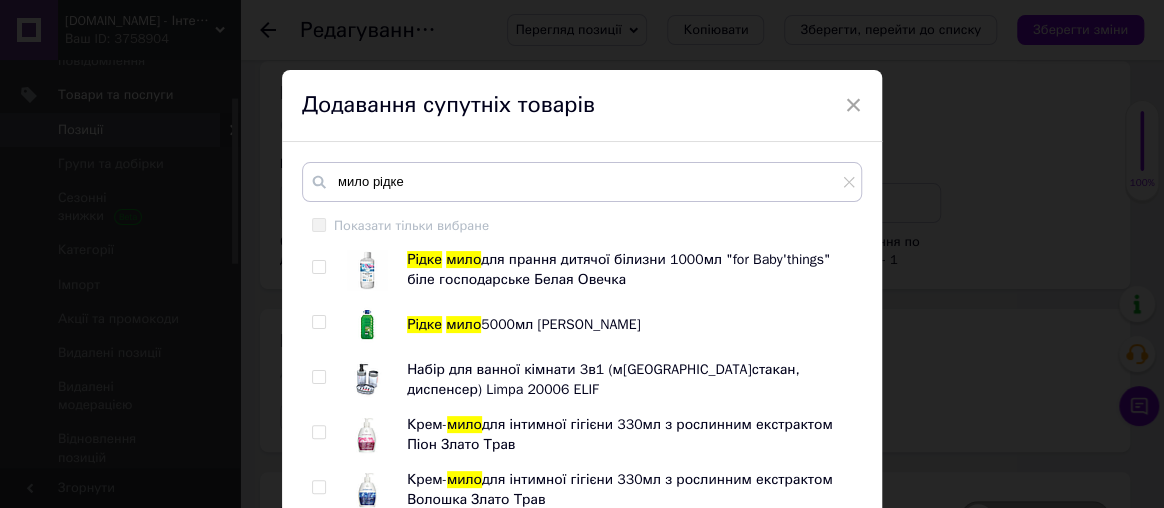 click at bounding box center (318, 322) 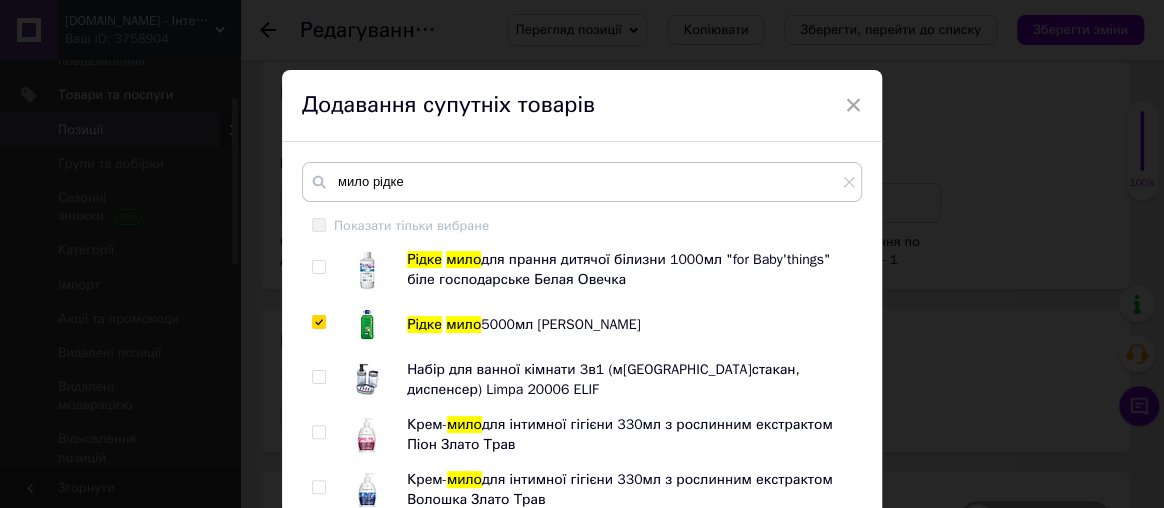 checkbox on "true" 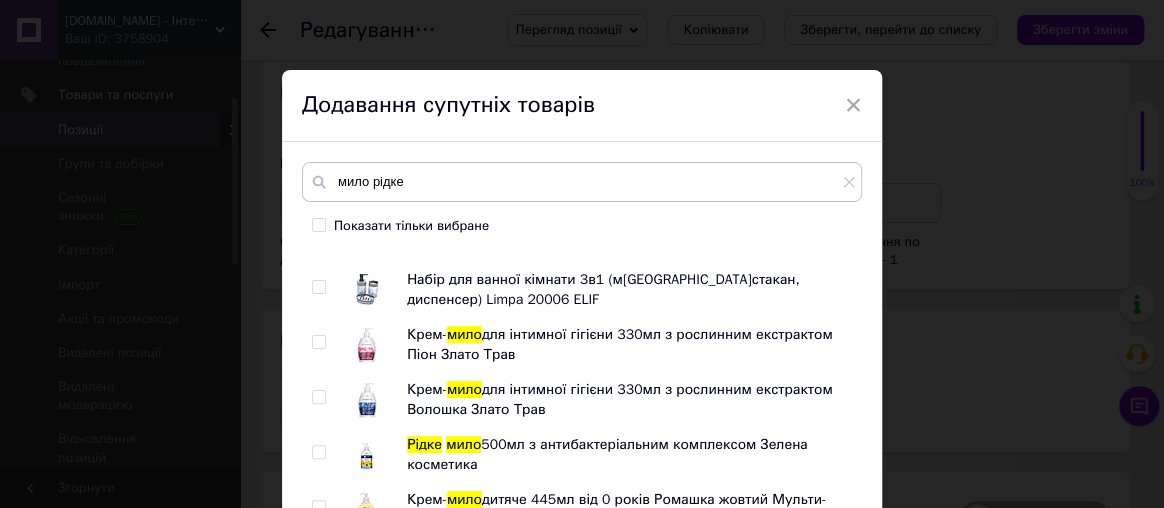 scroll, scrollTop: 181, scrollLeft: 0, axis: vertical 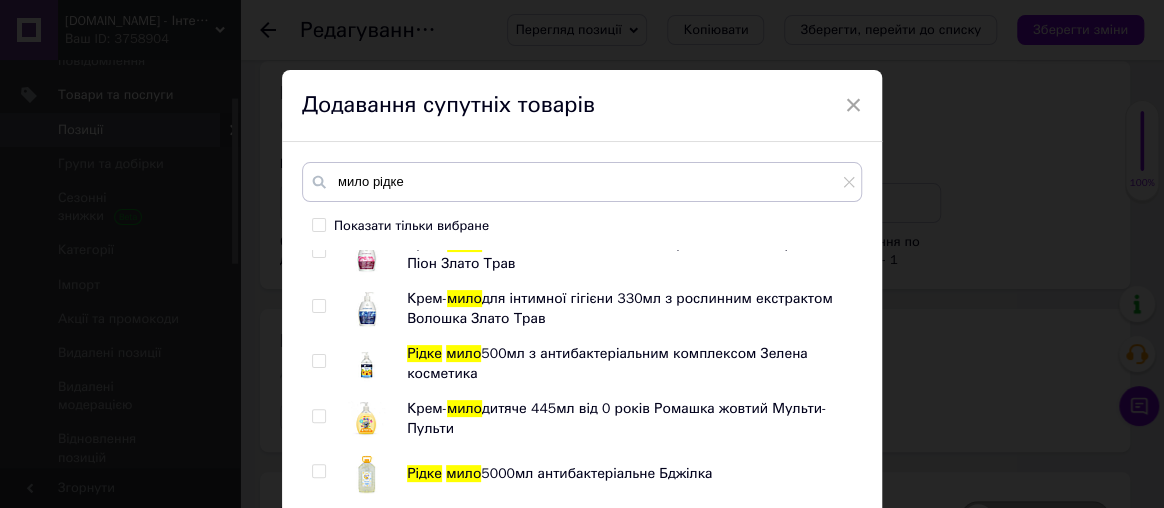 click at bounding box center [318, 361] 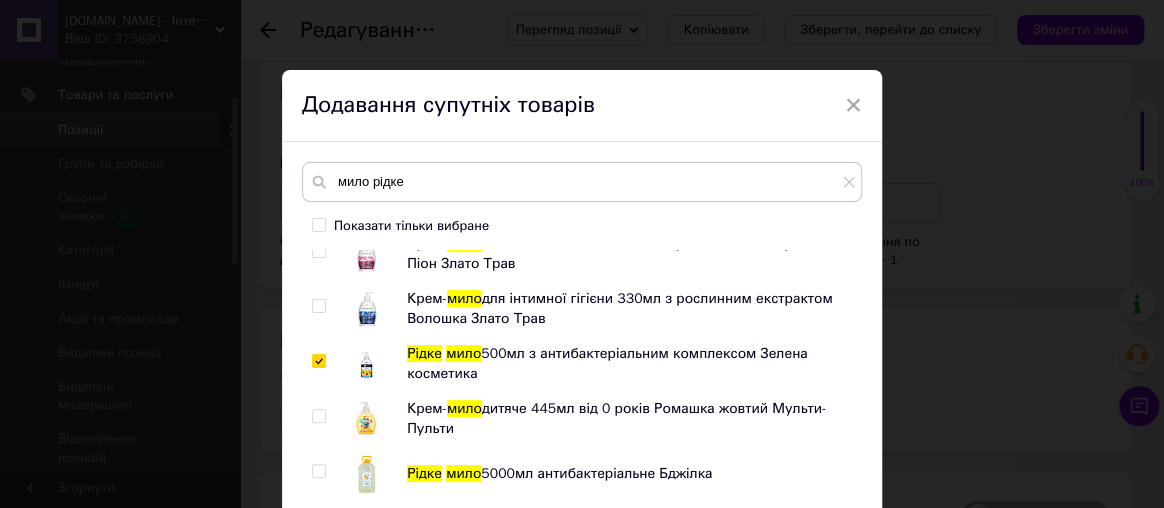 checkbox on "true" 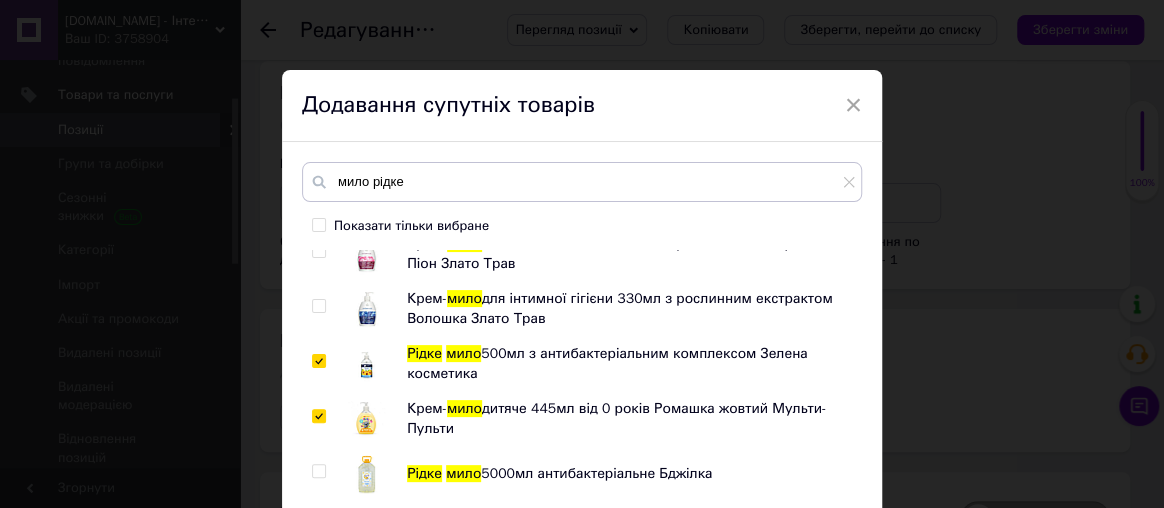 checkbox on "true" 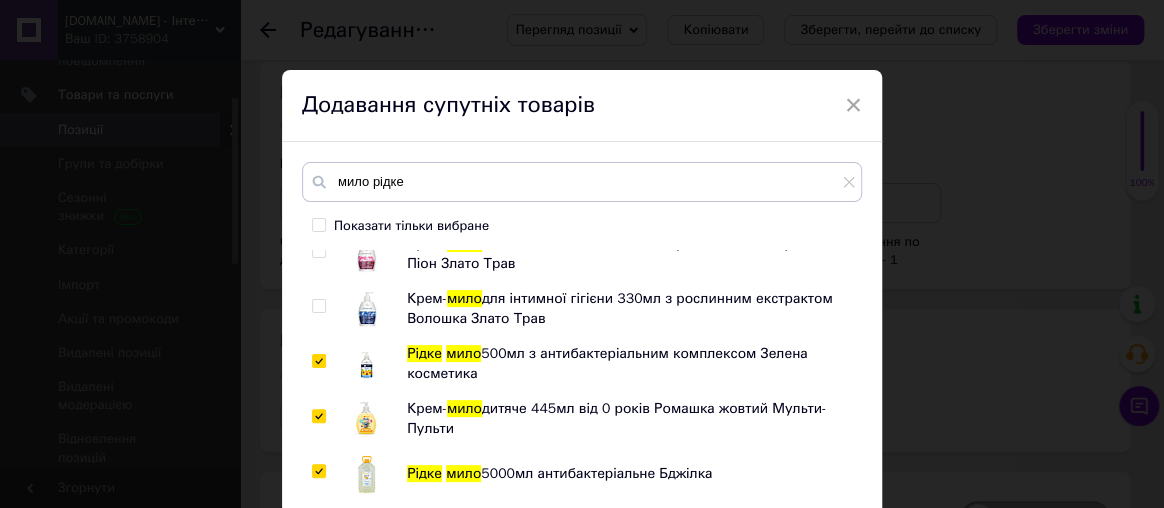 checkbox on "true" 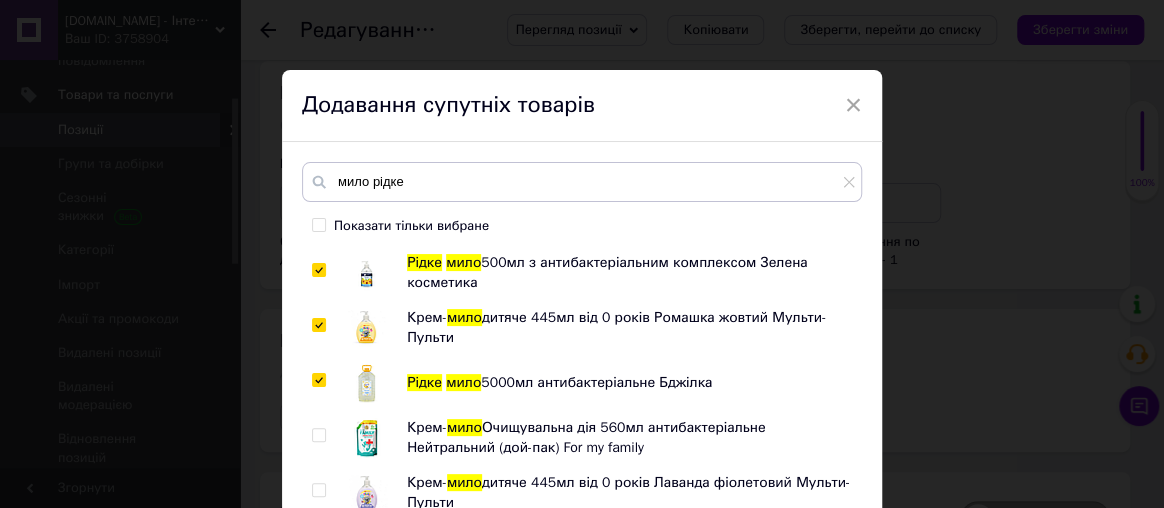 click at bounding box center (318, 435) 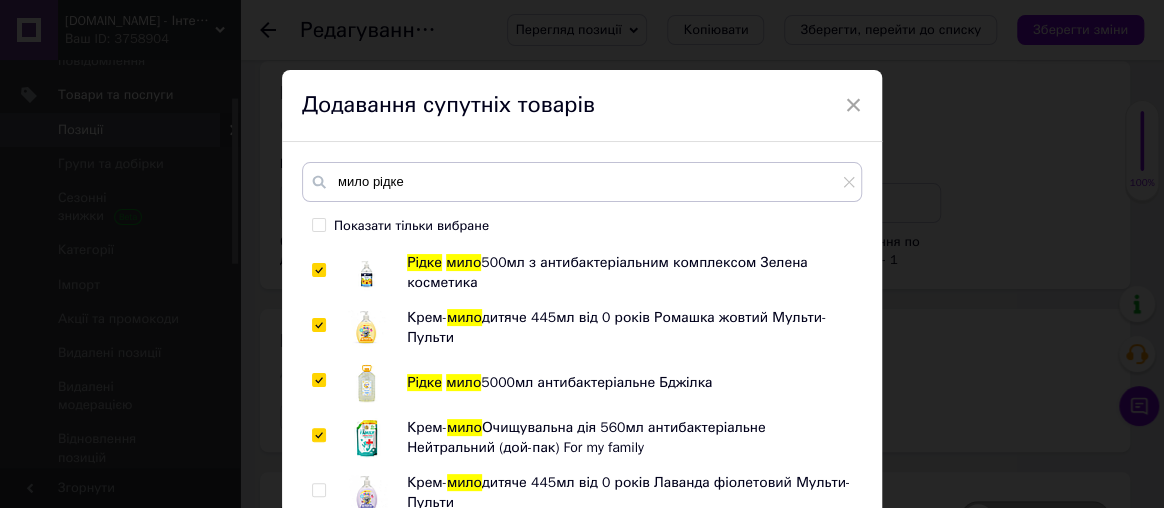 checkbox on "true" 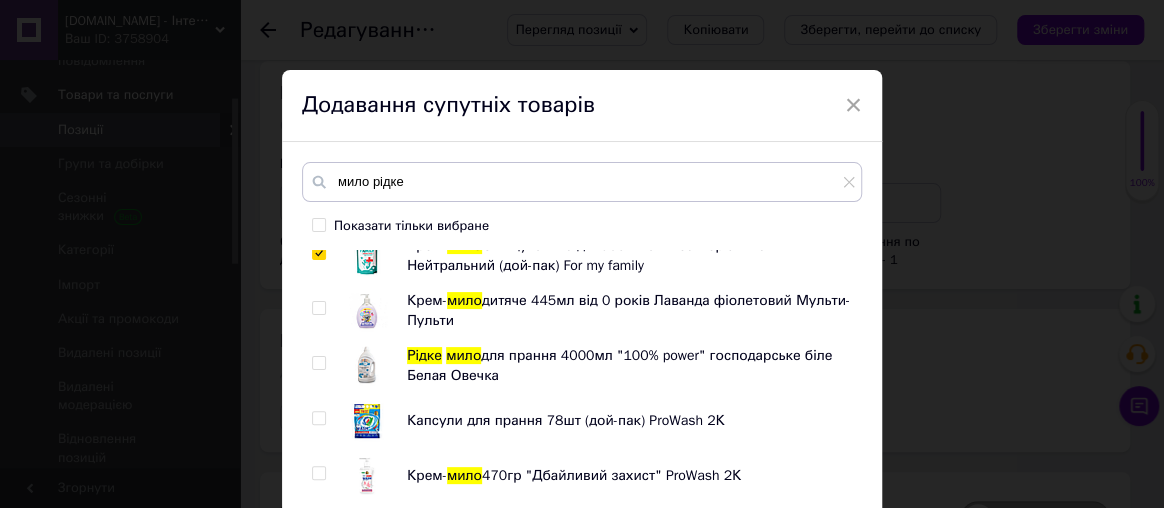 scroll, scrollTop: 545, scrollLeft: 0, axis: vertical 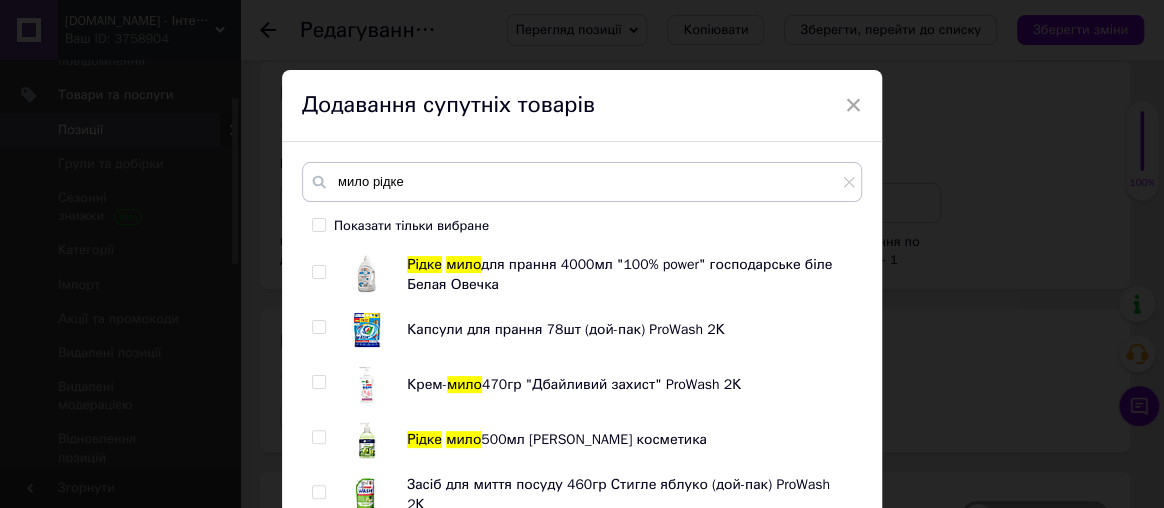 click at bounding box center [318, 382] 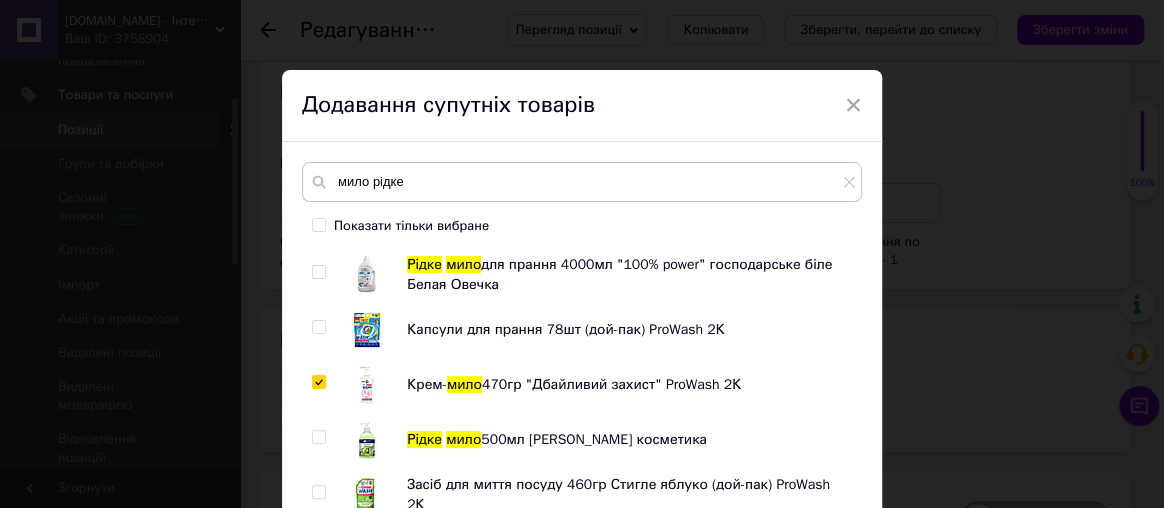 checkbox on "true" 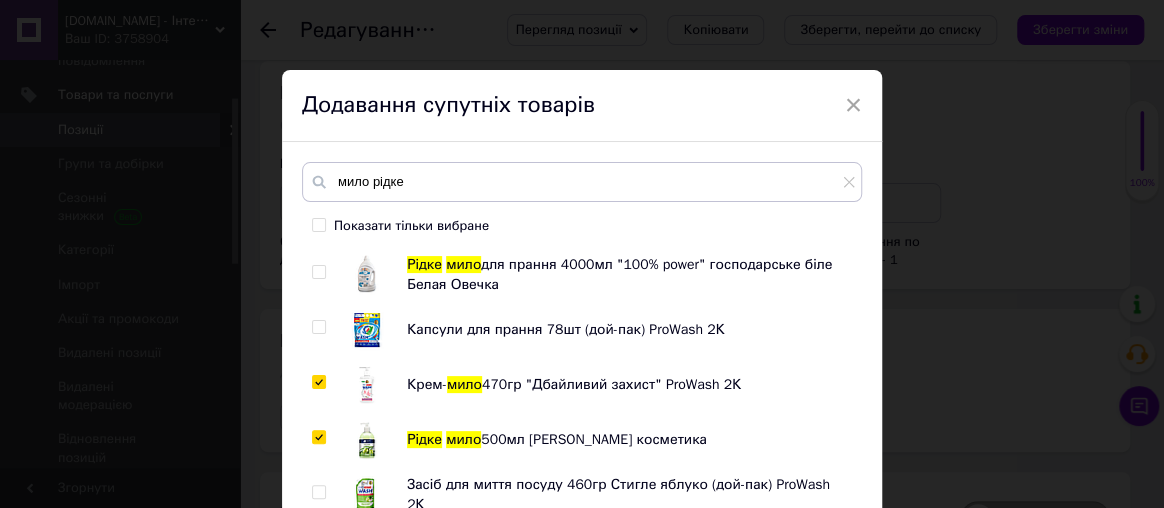 checkbox on "true" 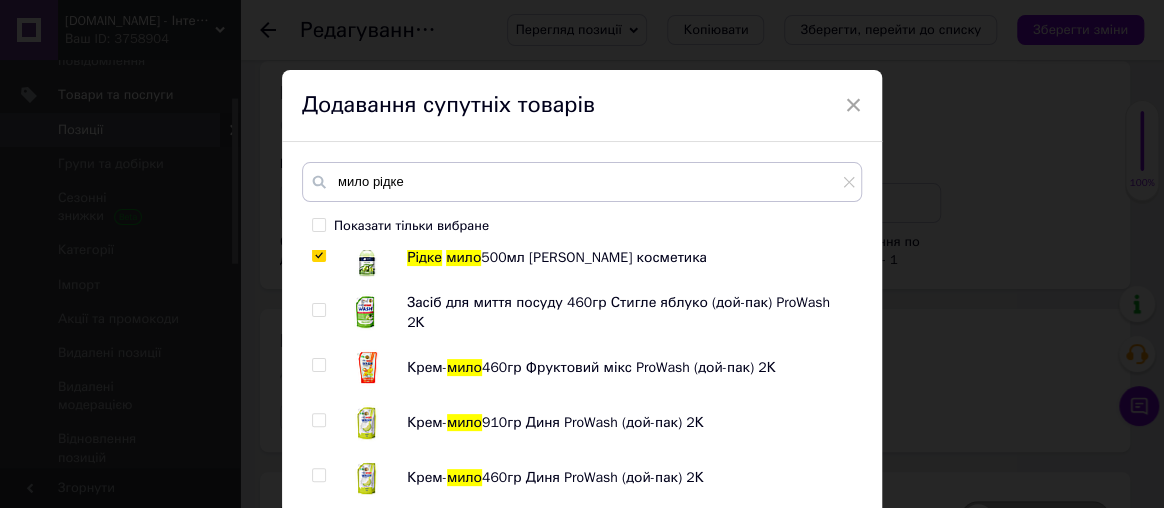 click at bounding box center (318, 365) 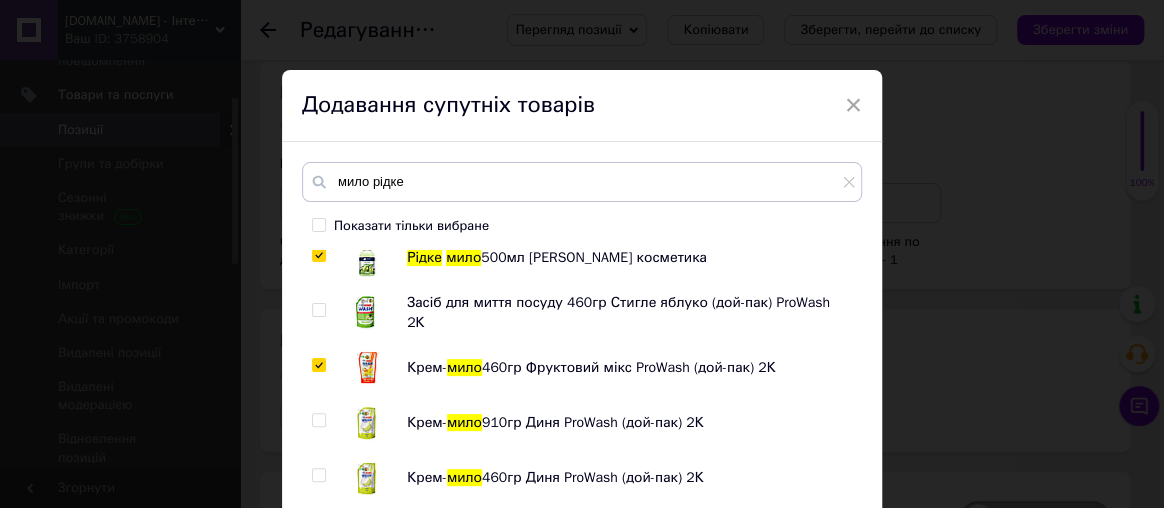 checkbox on "true" 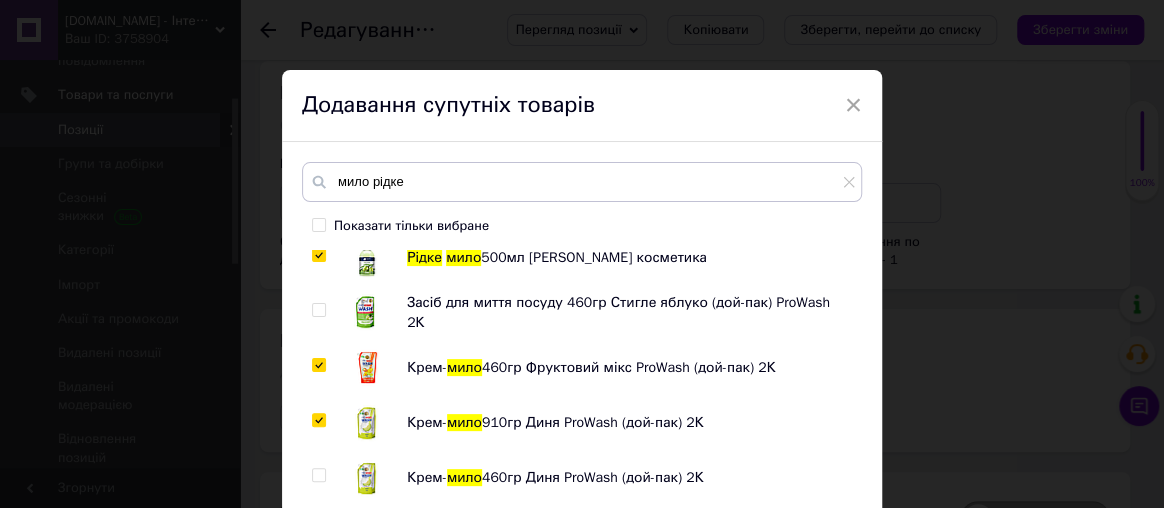 checkbox on "true" 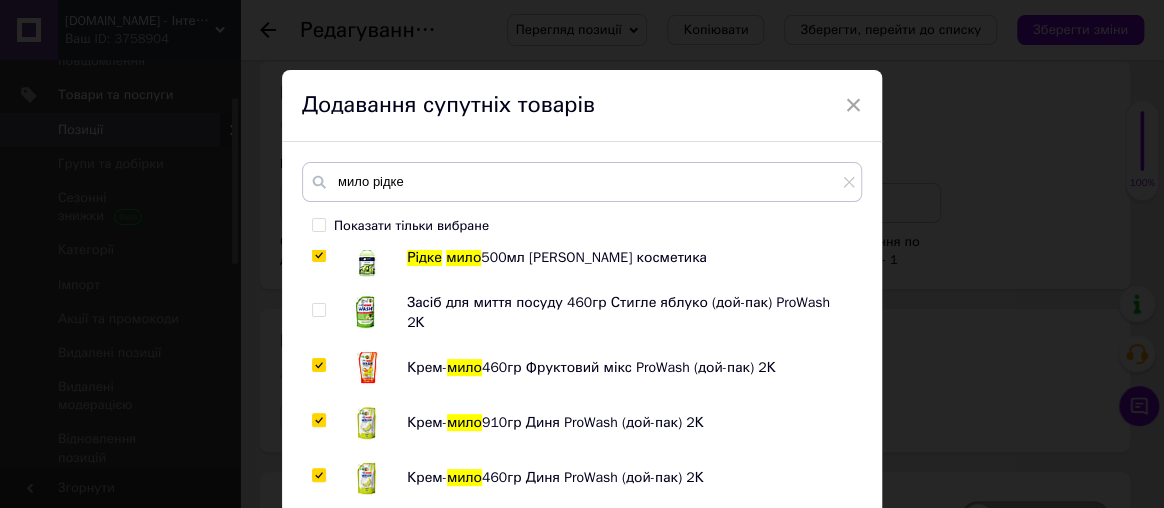 checkbox on "true" 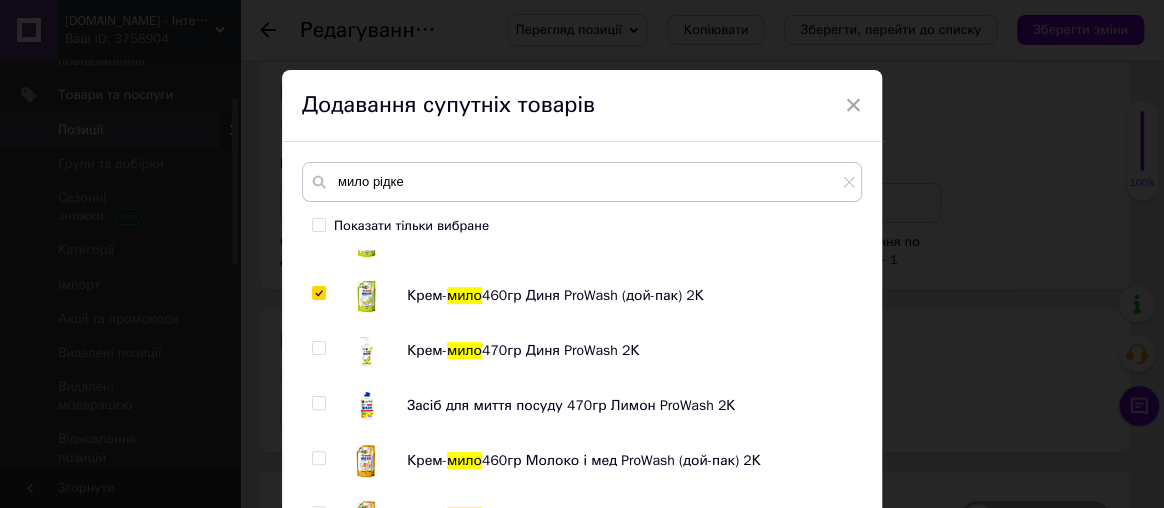 click at bounding box center (318, 348) 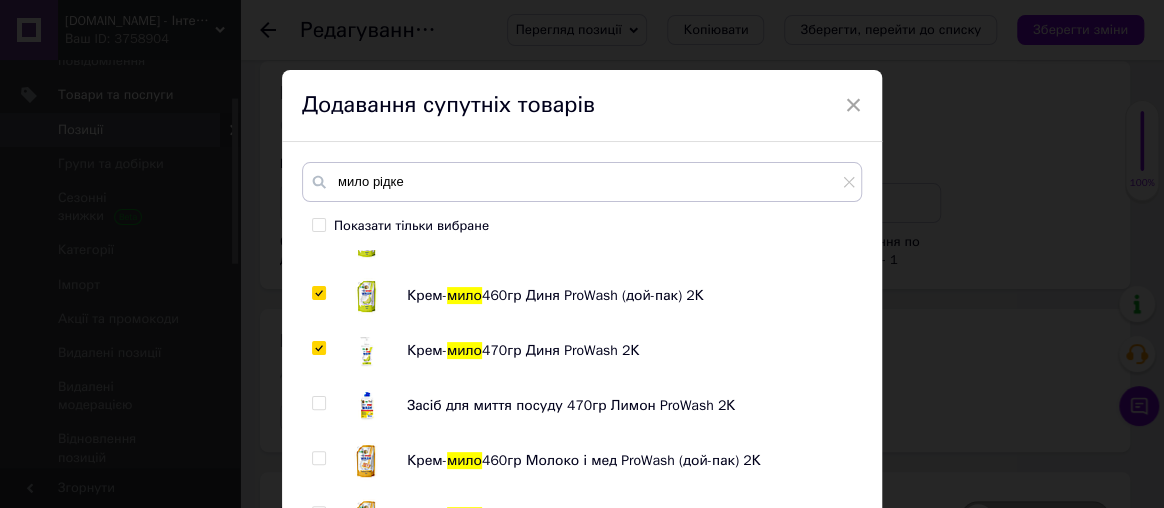 checkbox on "true" 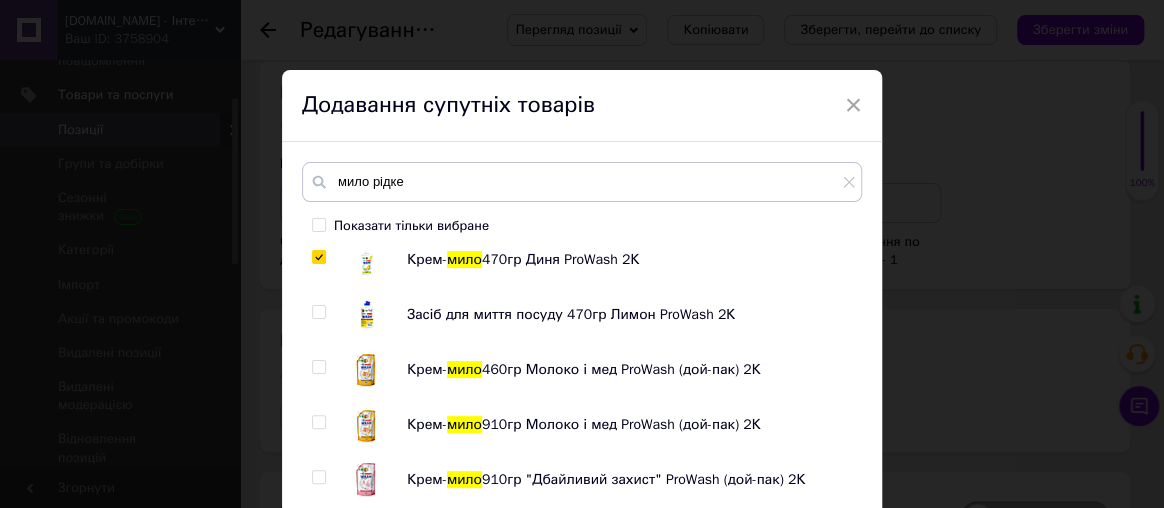 click at bounding box center (319, 367) 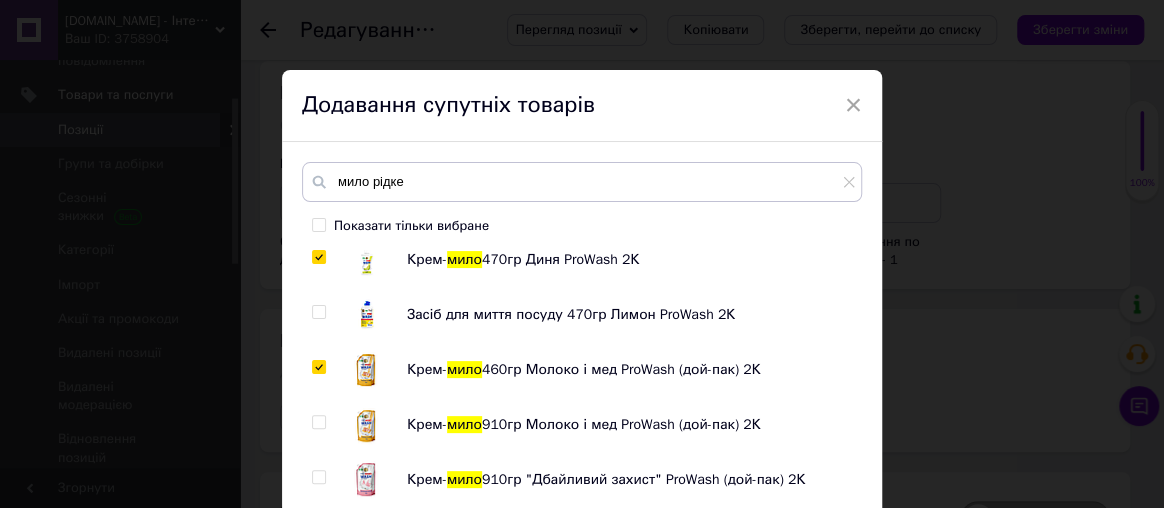checkbox on "true" 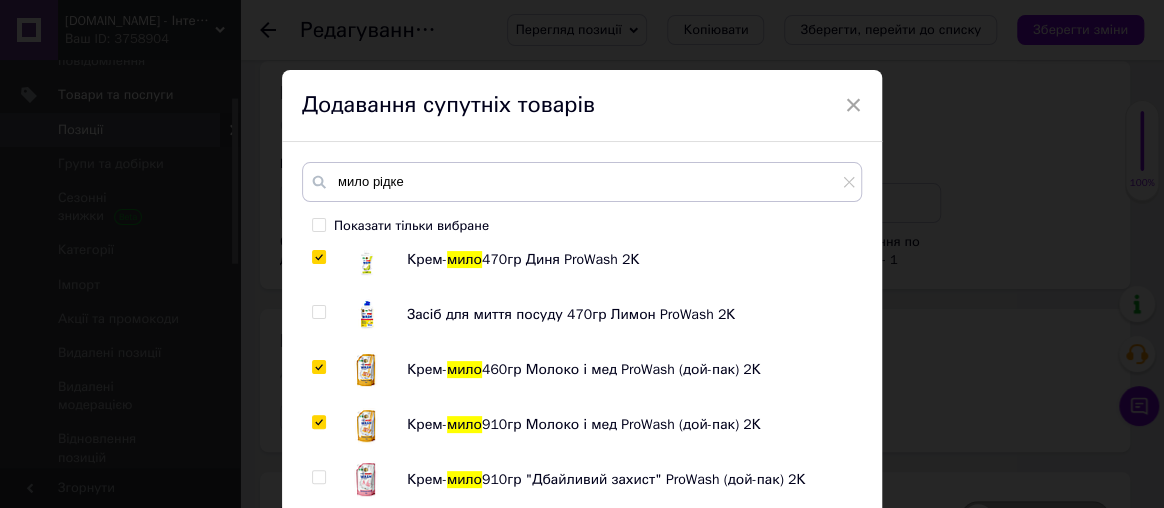 checkbox on "true" 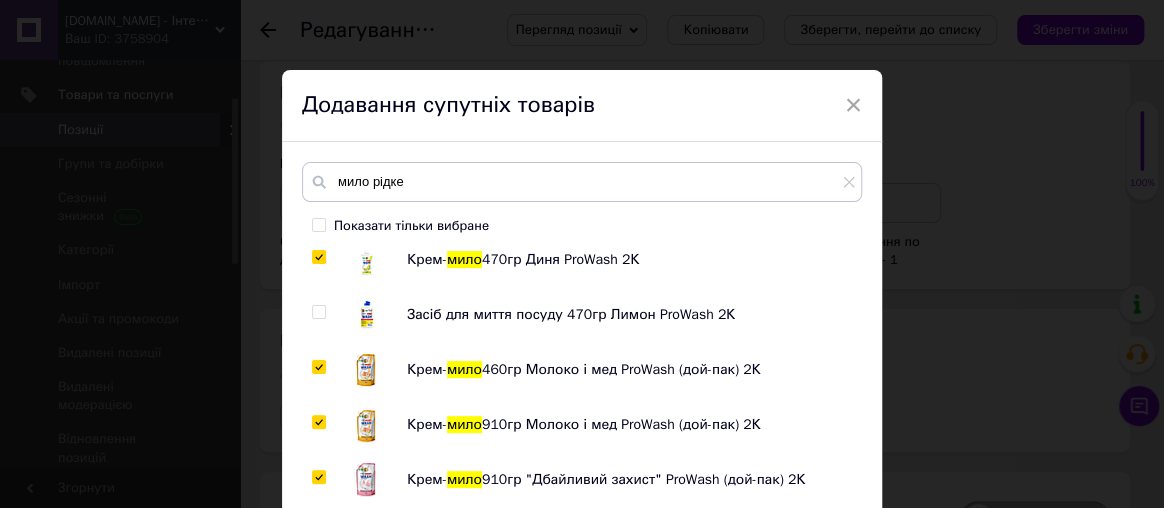 checkbox on "true" 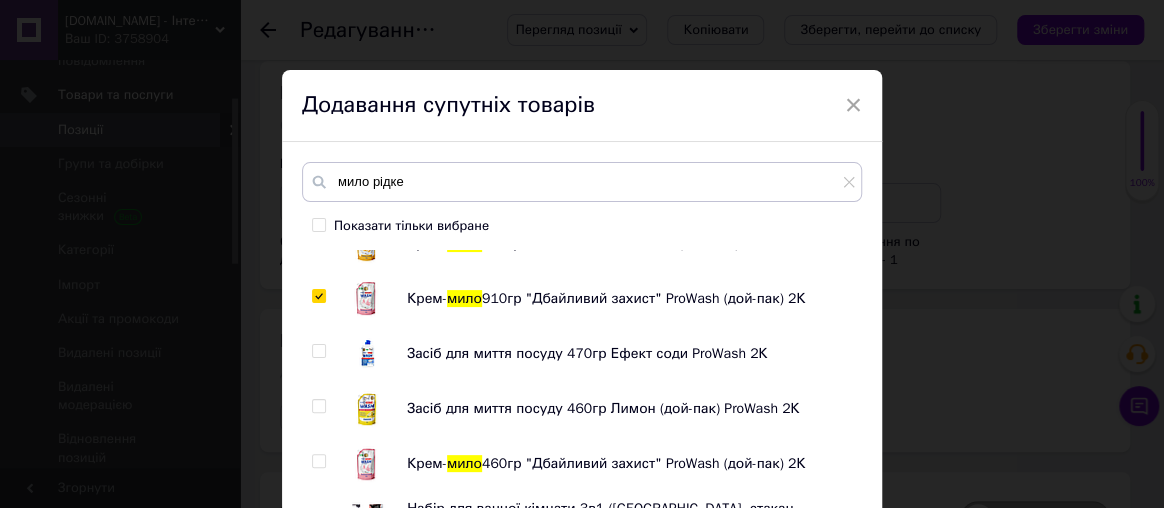 click at bounding box center (318, 461) 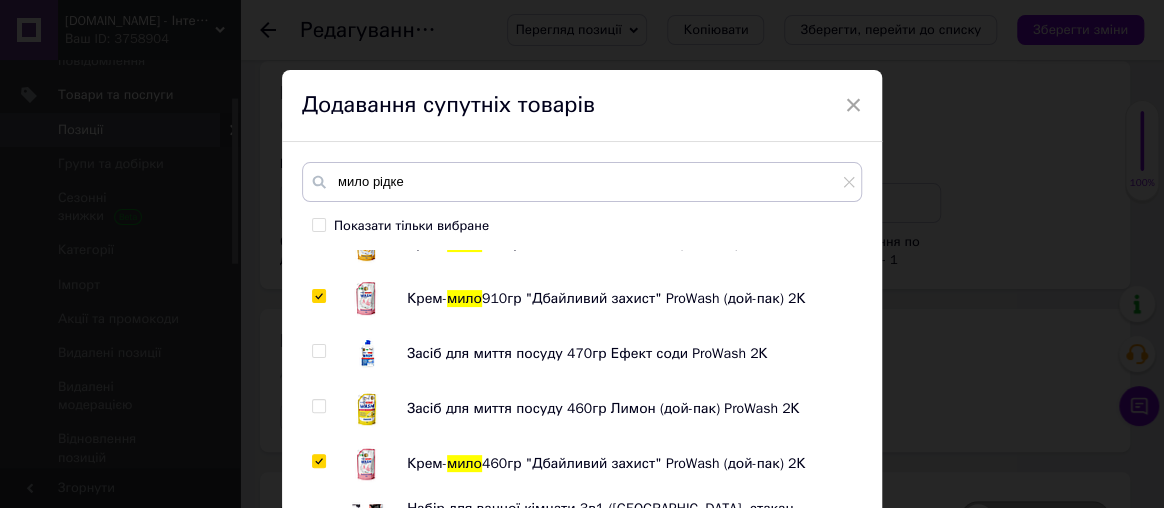 checkbox on "true" 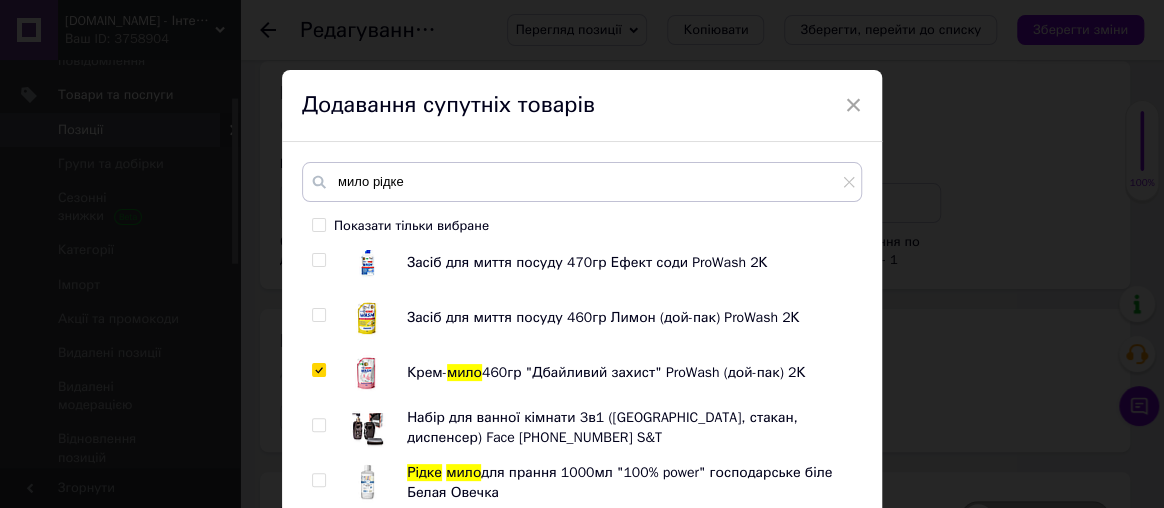scroll, scrollTop: 1454, scrollLeft: 0, axis: vertical 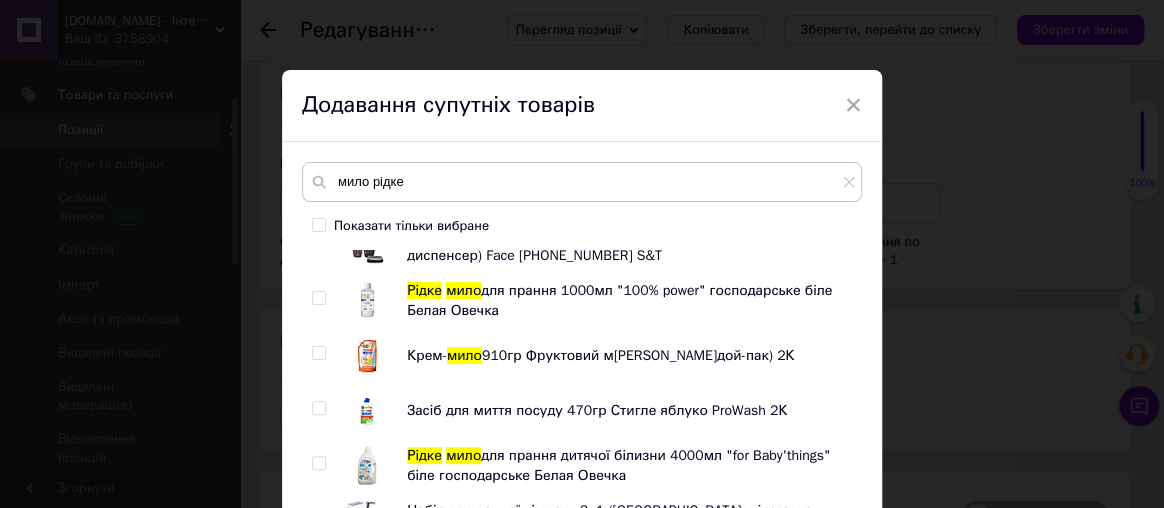 click at bounding box center [318, 353] 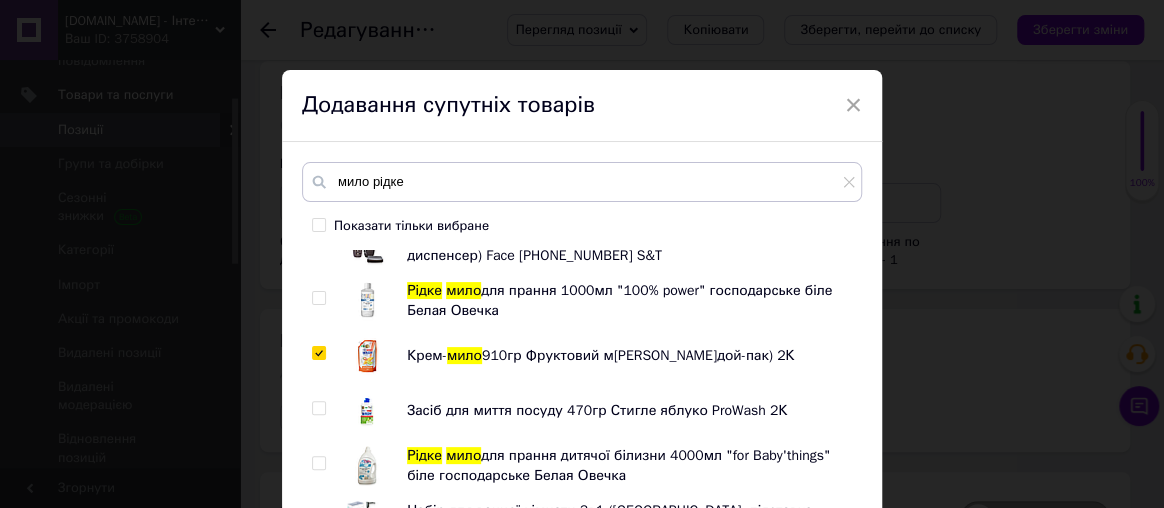 checkbox on "true" 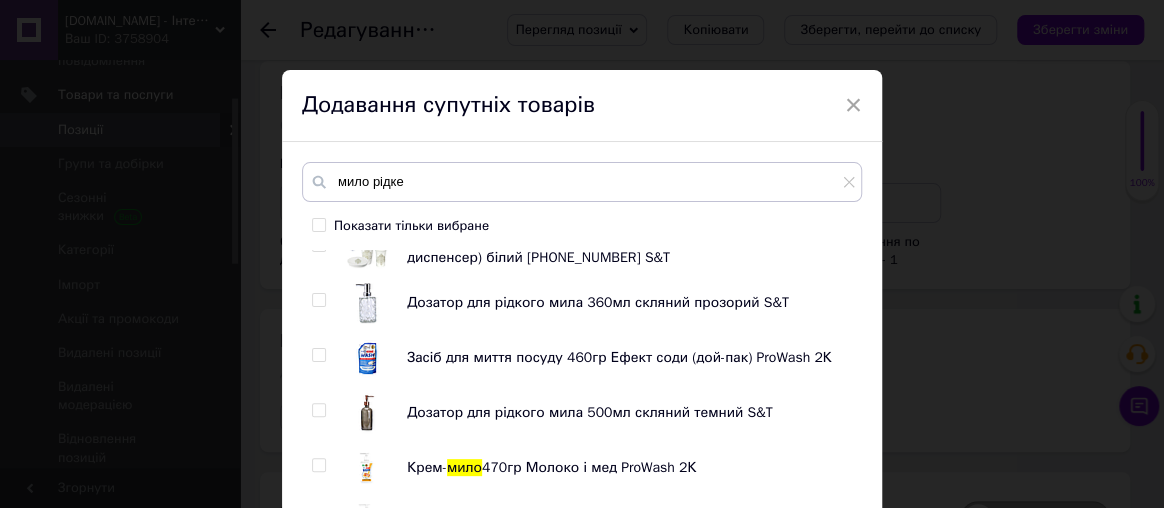 scroll, scrollTop: 1818, scrollLeft: 0, axis: vertical 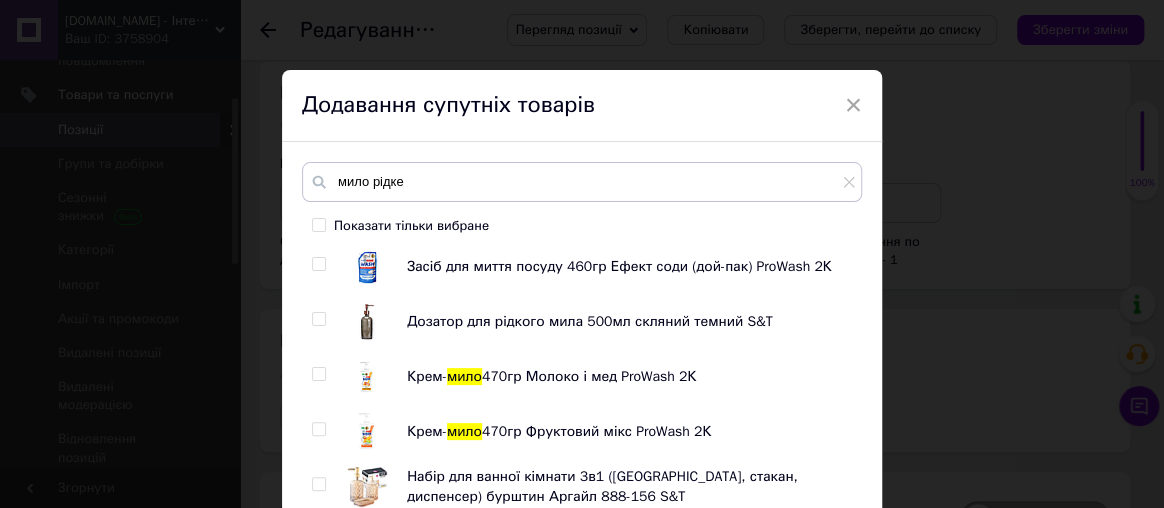 click on "Рідке   мило  для прання дитячої білизни 1000мл "for Baby'things" біле господарське Белая Овечка Рідке   мило  5000мл Яблуко Вельта Набір для ванної кімнати 3в1 (мильниця, стакан, диспенсер) Limpa 20006 ELIF Крем- мило  для інтимної гігієни 330мл з рослинним екстрактом Піон Злато Трав Крем- мило  для інтимної гігієни 330мл з рослинним екстрактом Волошка Злато Трав Рідке   мило  500мл з антибактеріальним комплексом Зелена косметика Крем- мило  дитяче 445мл від 0 років Ромашка жовтий Мульти-Пульти Рідке   мило  5000мл антибактеріальне Бджілка Крем- мило Крем- мило Рідке   мило Крем- мило" at bounding box center (581, 382) 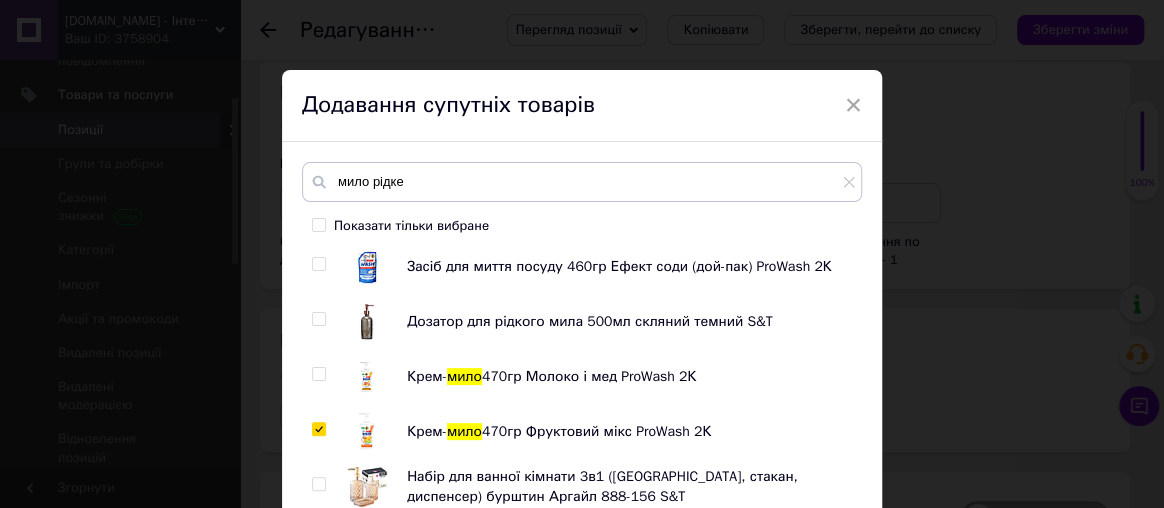checkbox on "true" 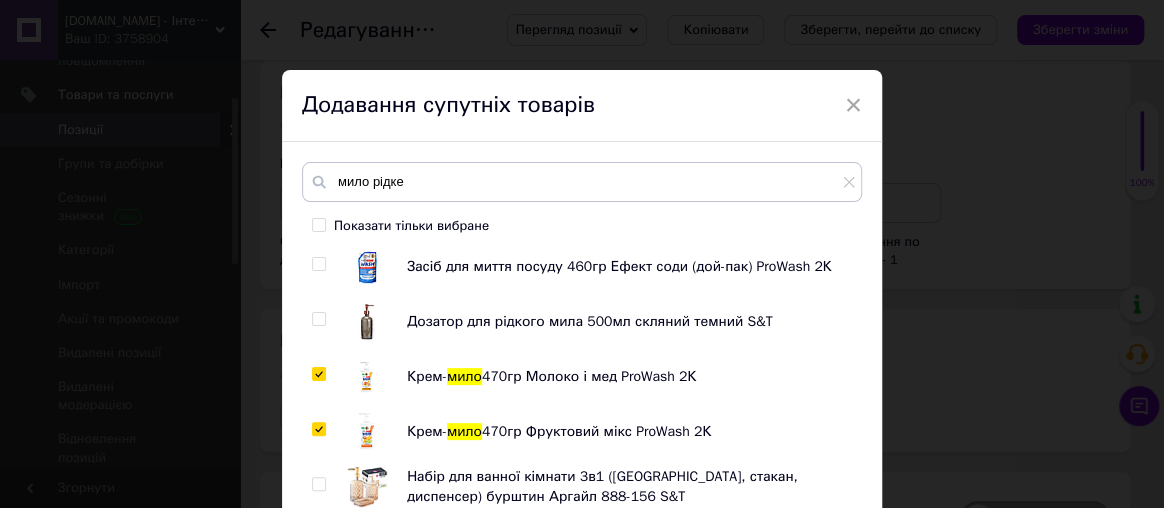 checkbox on "true" 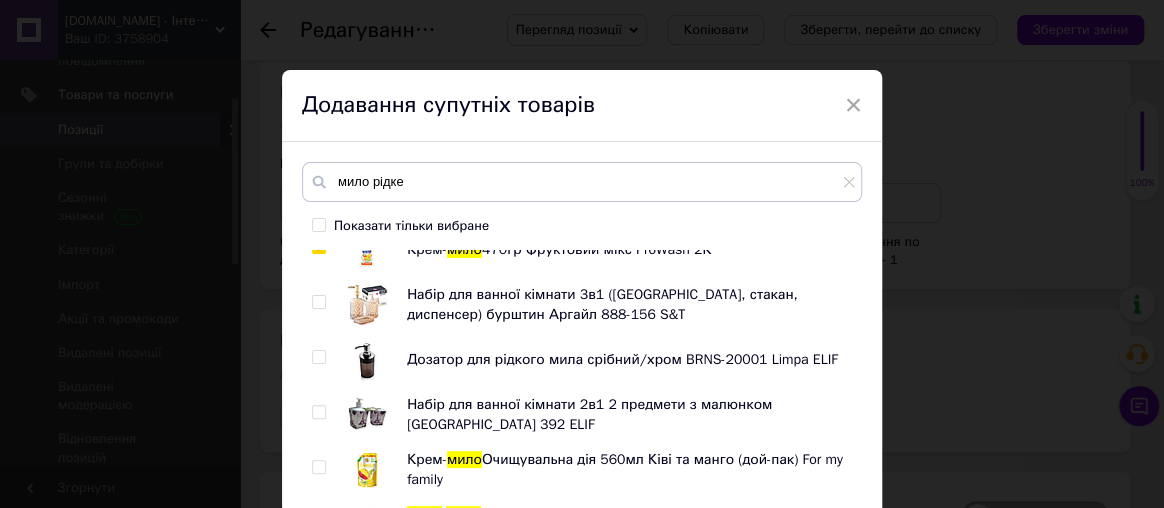 scroll, scrollTop: 2090, scrollLeft: 0, axis: vertical 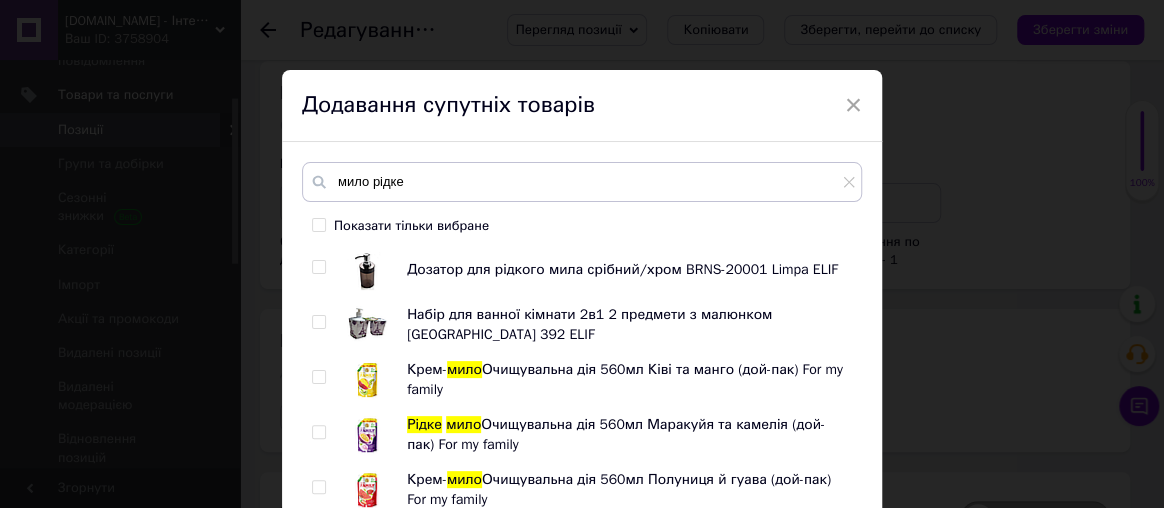 click at bounding box center [318, 377] 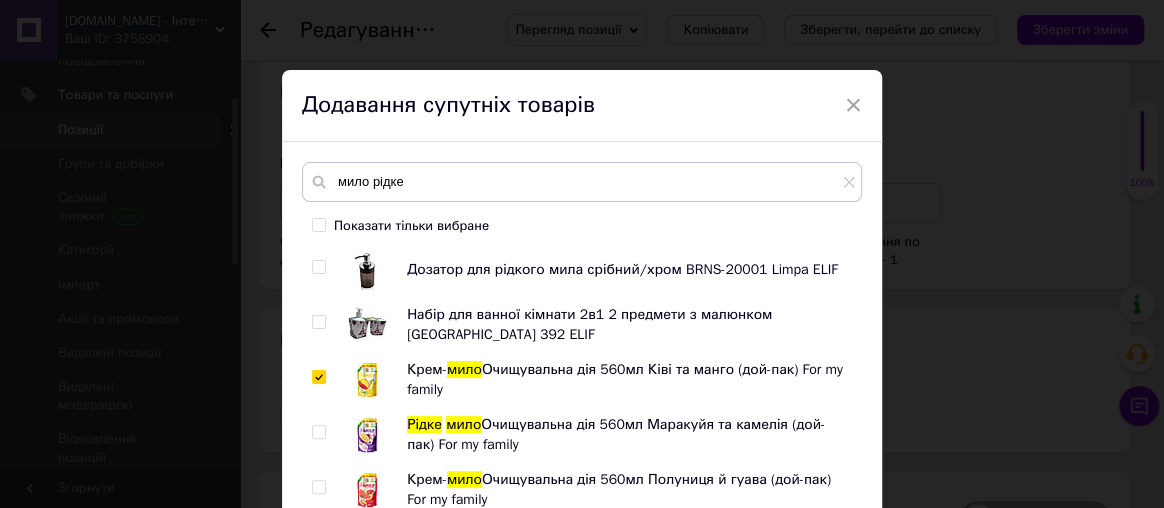 checkbox on "true" 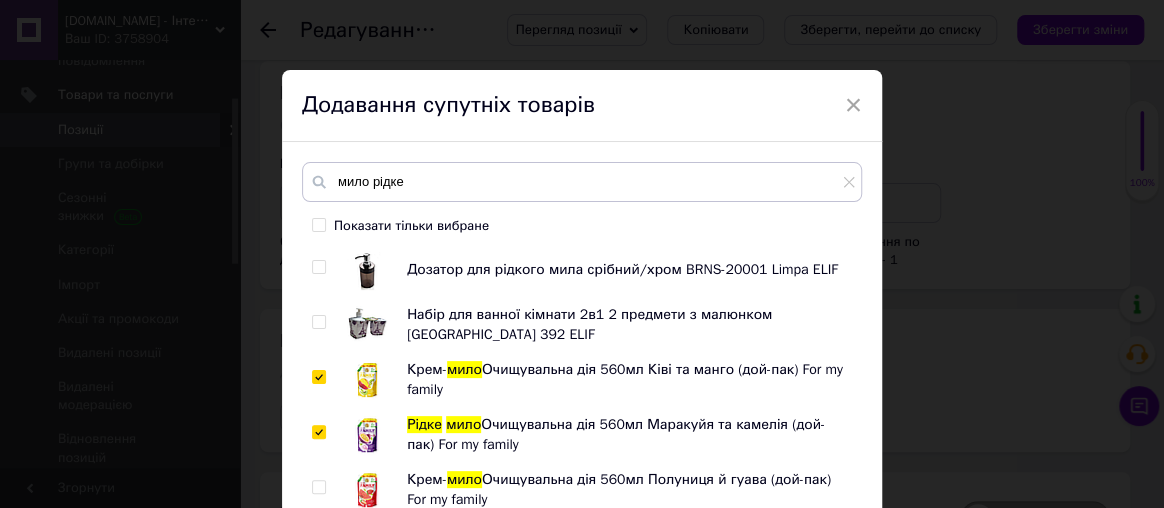 checkbox on "true" 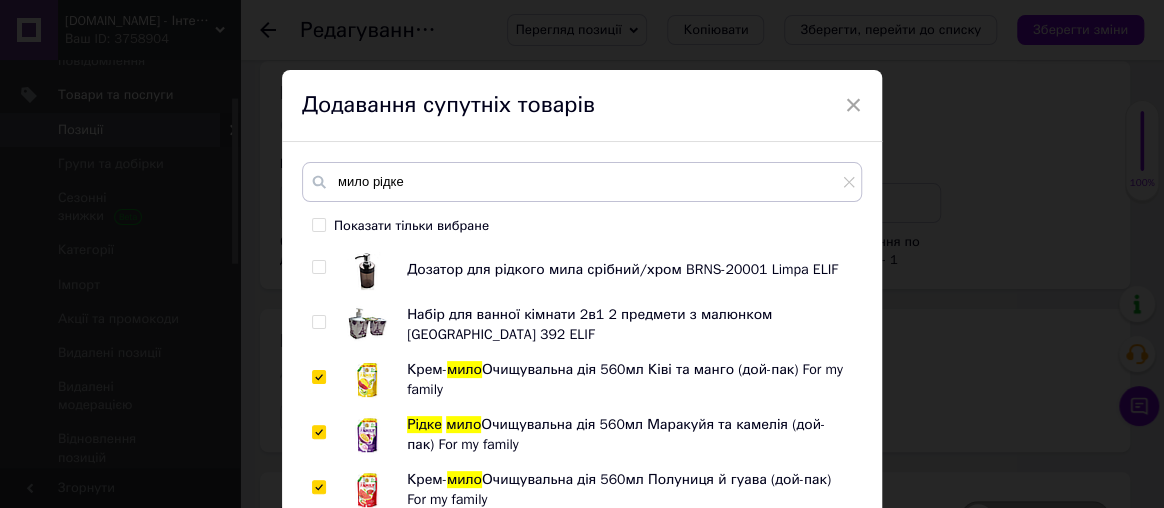 checkbox on "true" 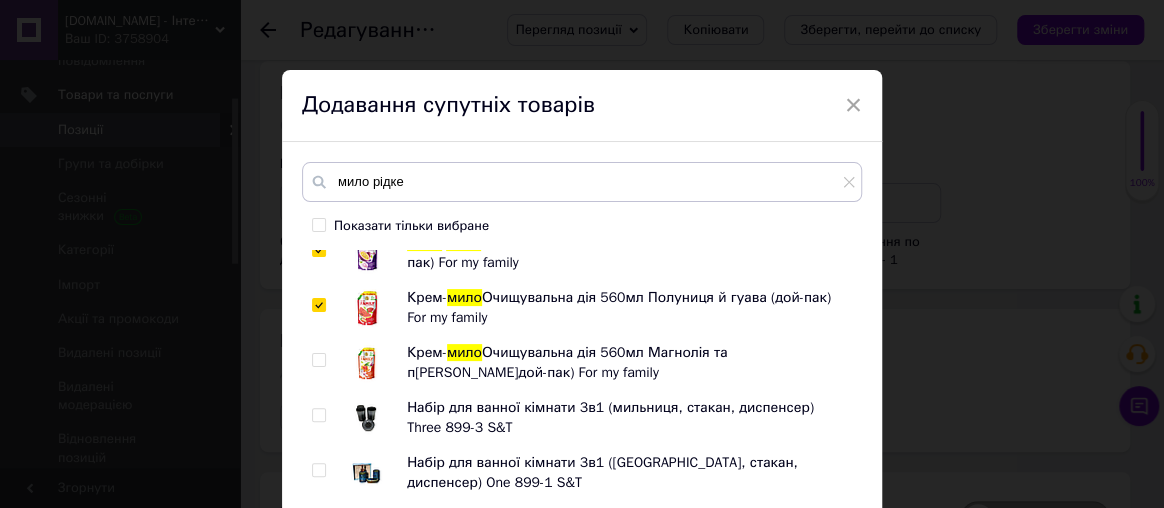 click at bounding box center (318, 360) 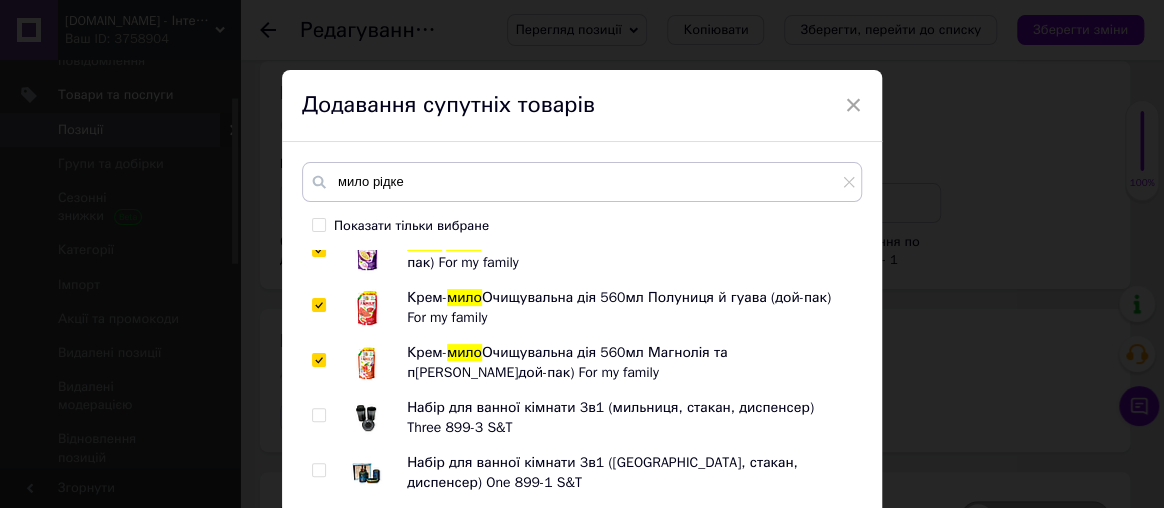 checkbox on "true" 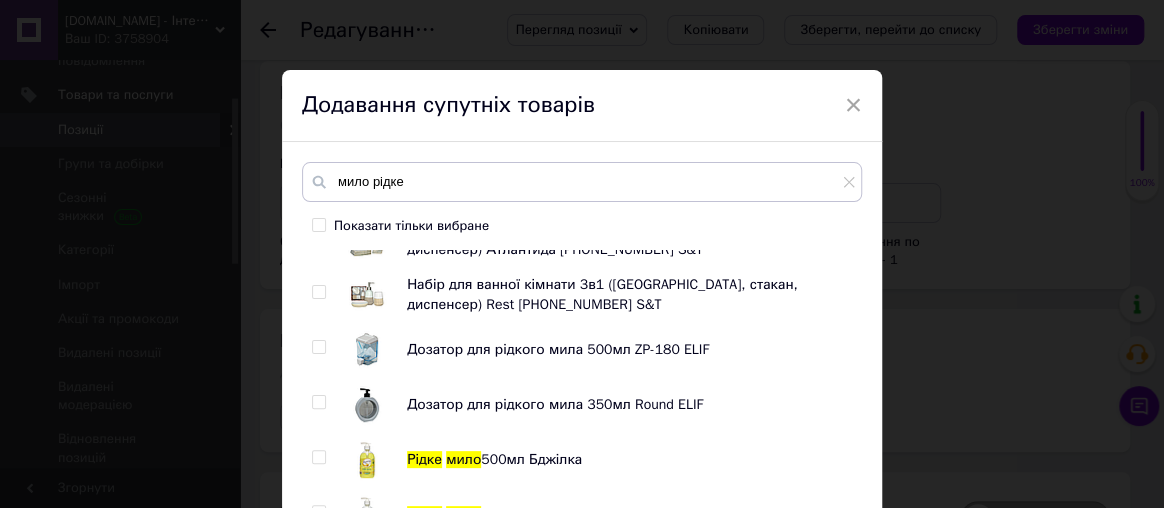 scroll, scrollTop: 3181, scrollLeft: 0, axis: vertical 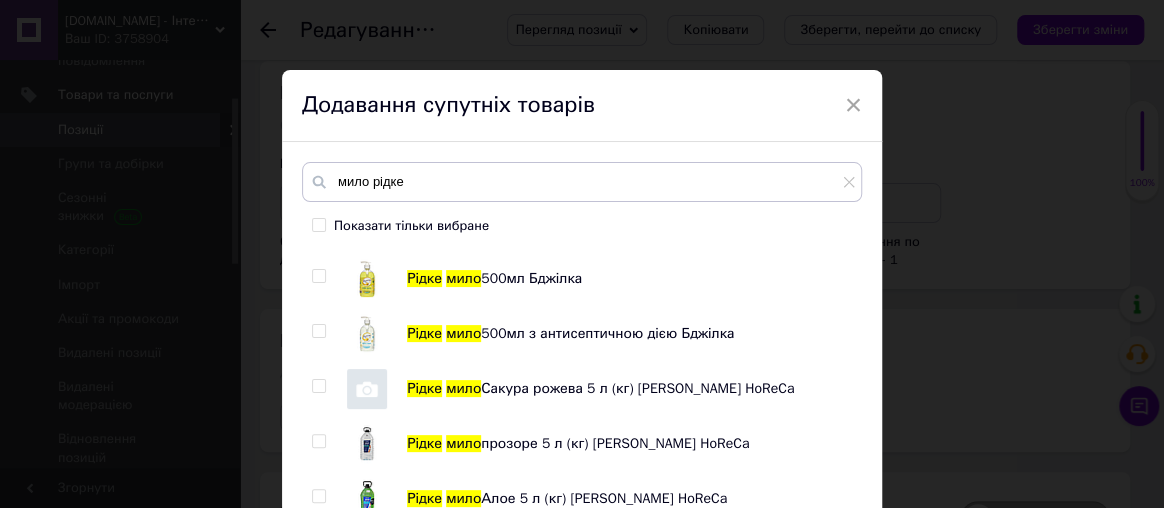 click at bounding box center [318, 276] 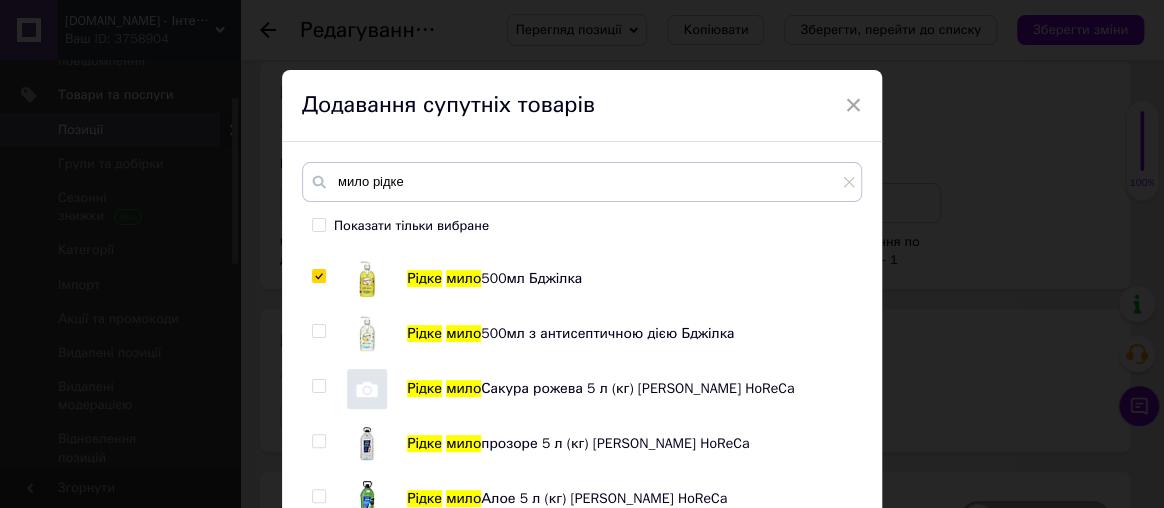 checkbox on "true" 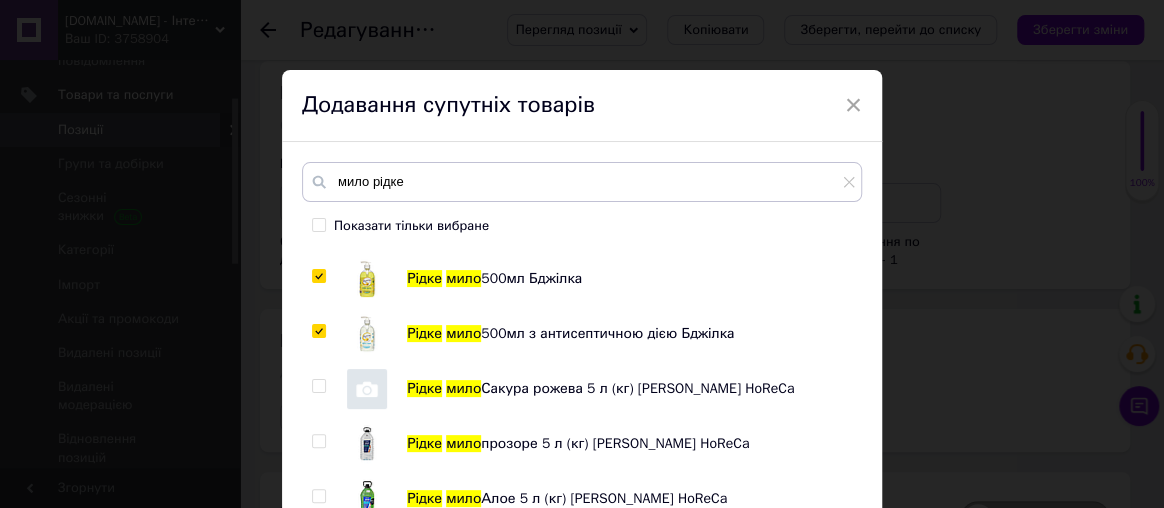 checkbox on "true" 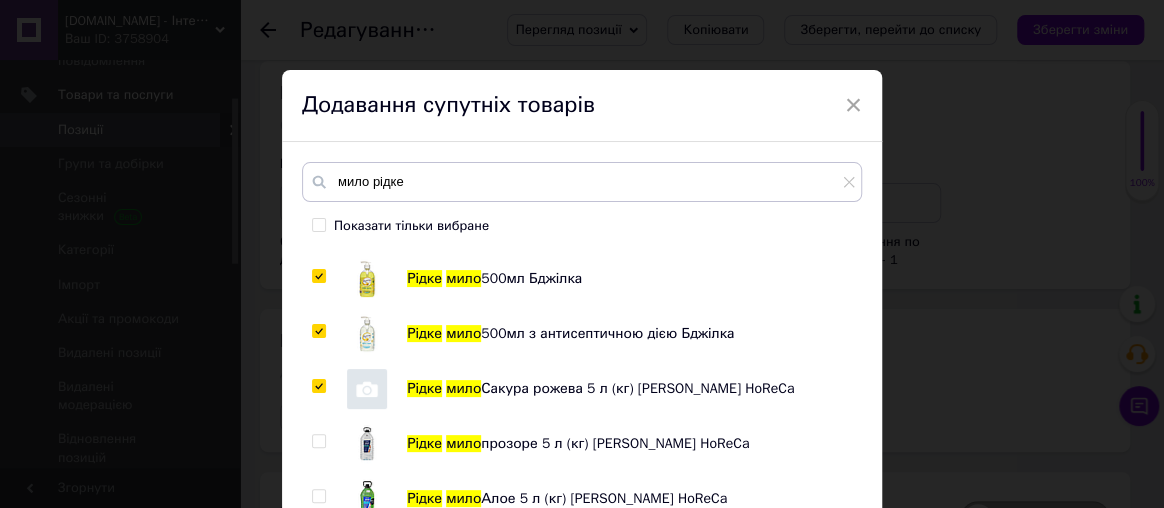 checkbox on "true" 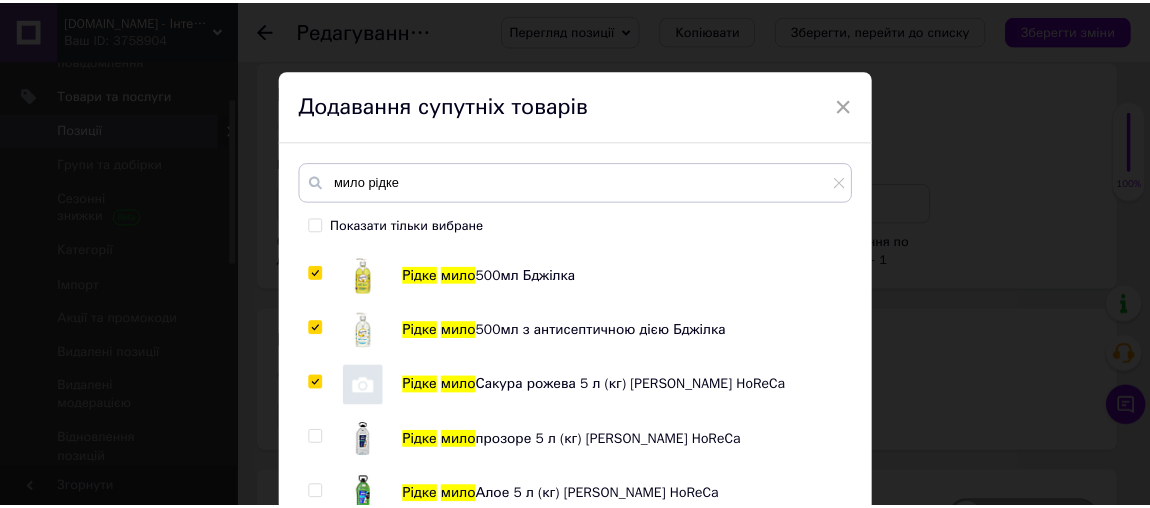 scroll, scrollTop: 90, scrollLeft: 0, axis: vertical 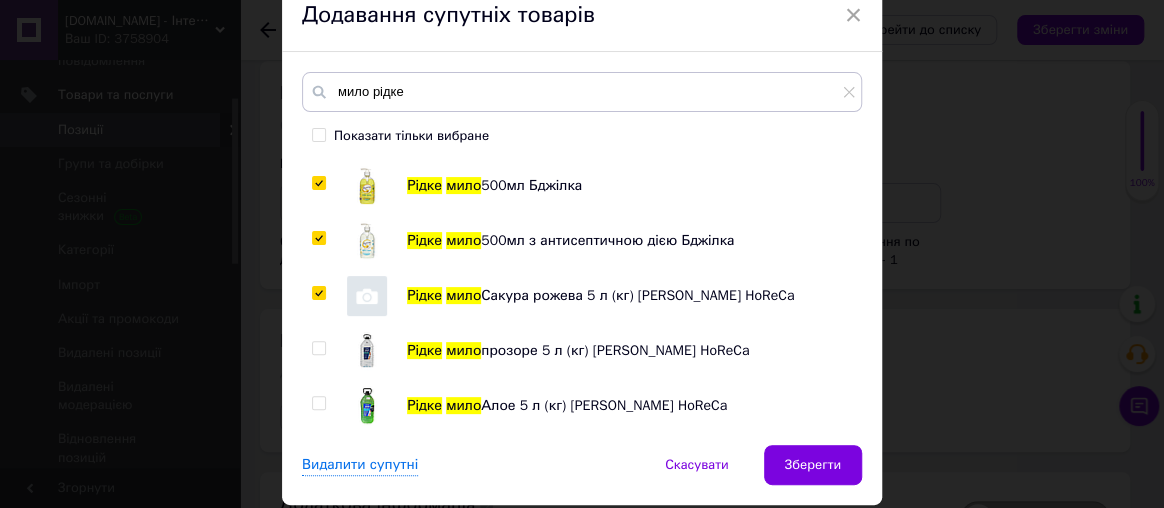 click at bounding box center [318, 348] 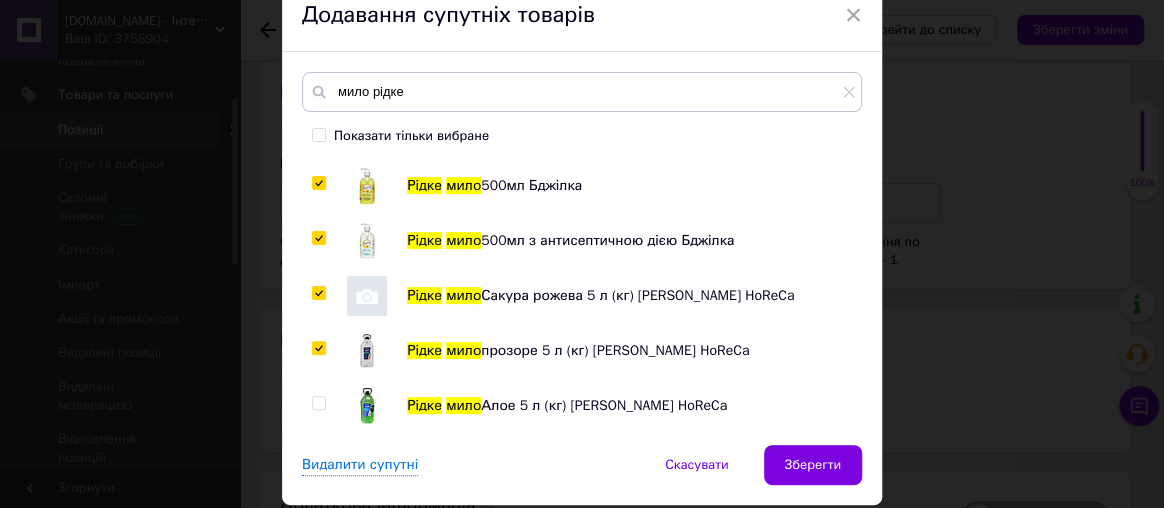 checkbox on "true" 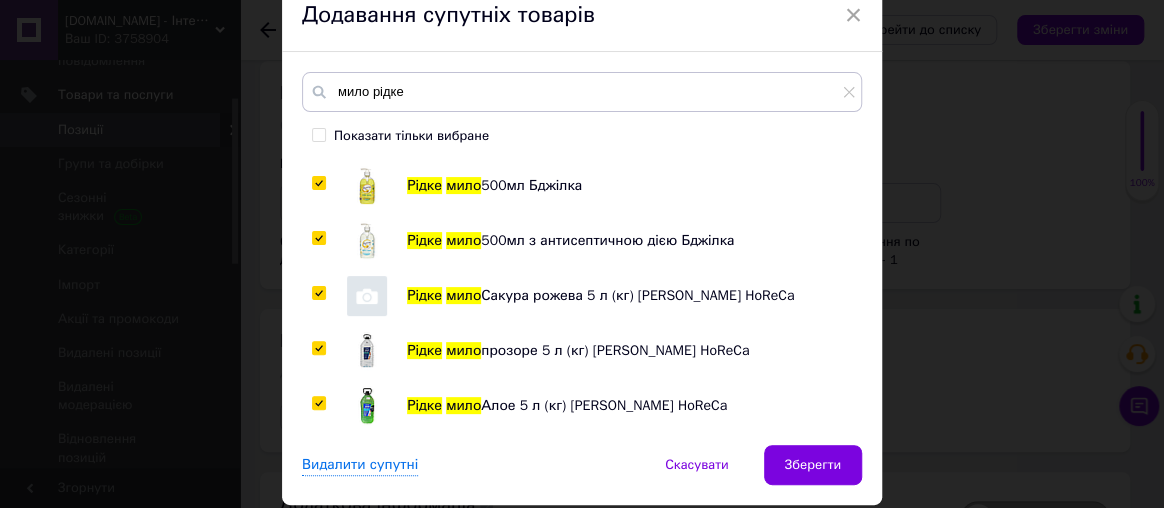 checkbox on "true" 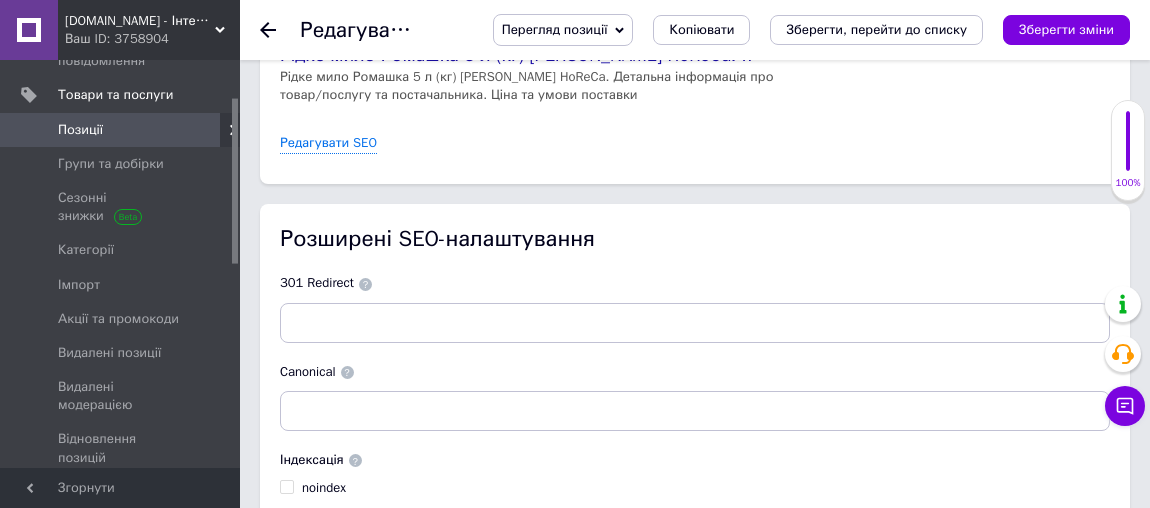 scroll, scrollTop: 4270, scrollLeft: 0, axis: vertical 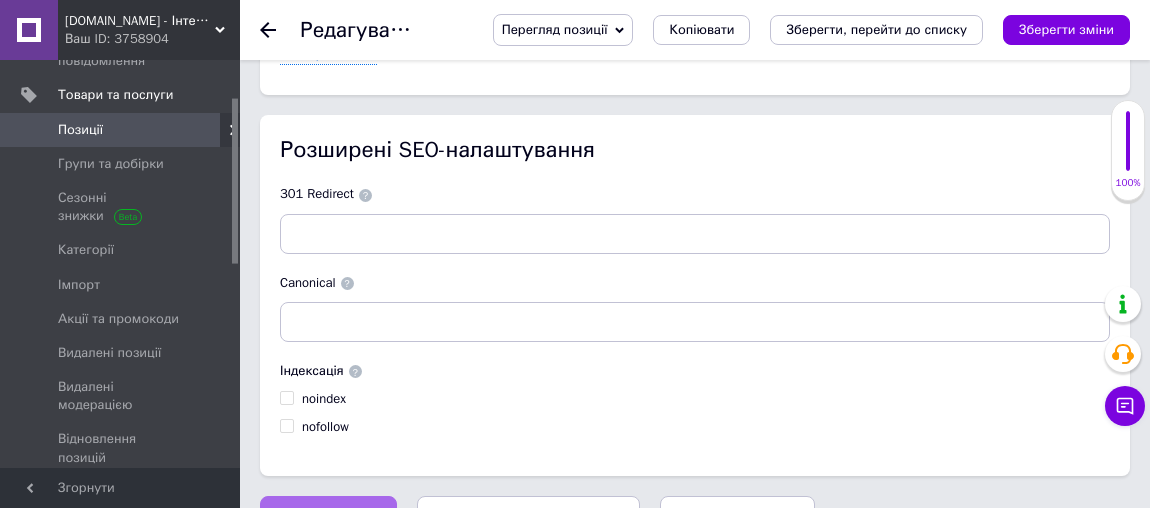 click on "Зберегти зміни" at bounding box center (328, 516) 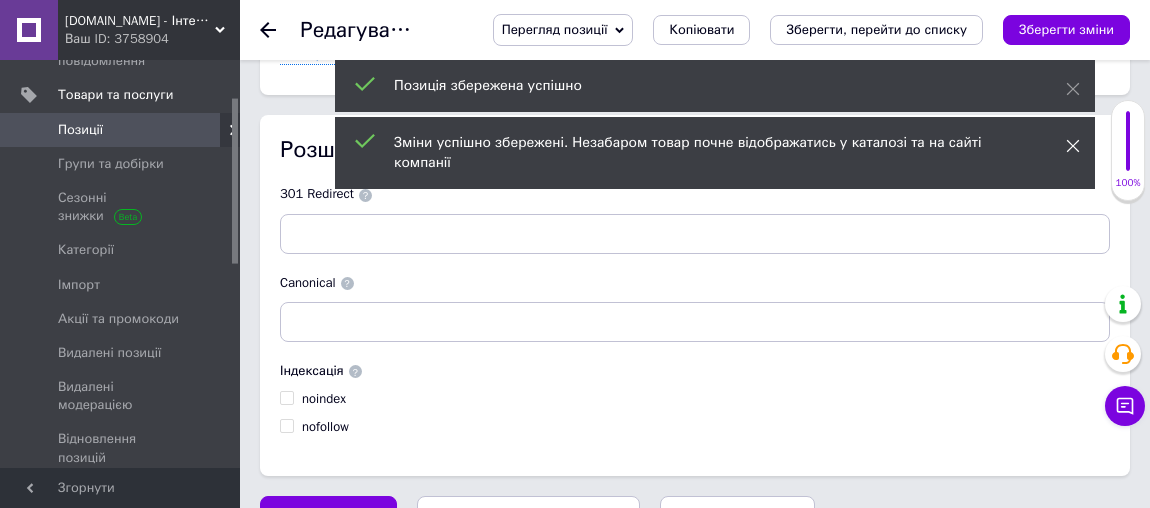 click 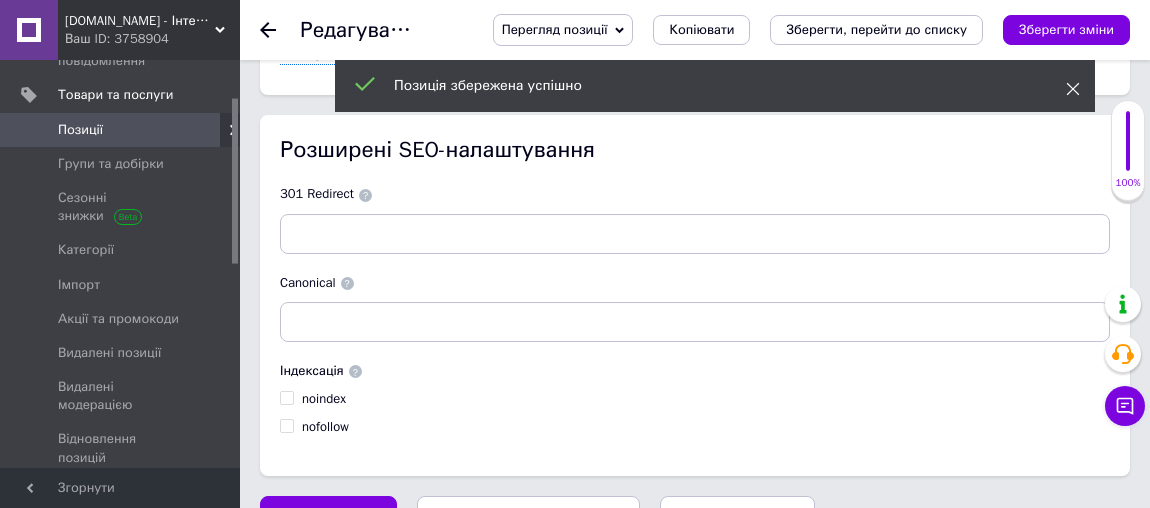 click 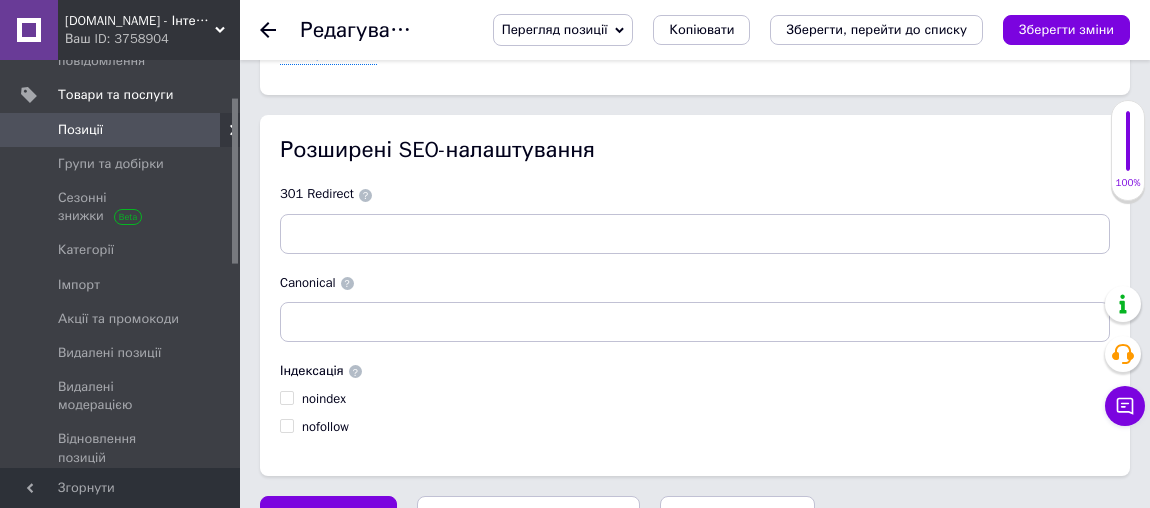 click 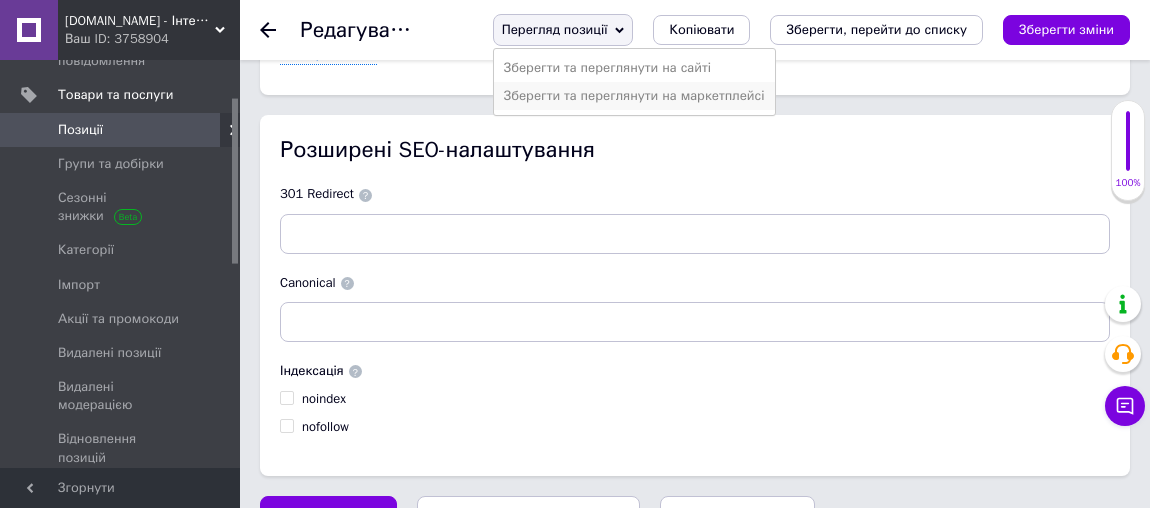 click on "Зберегти та переглянути на маркетплейсі" at bounding box center [634, 96] 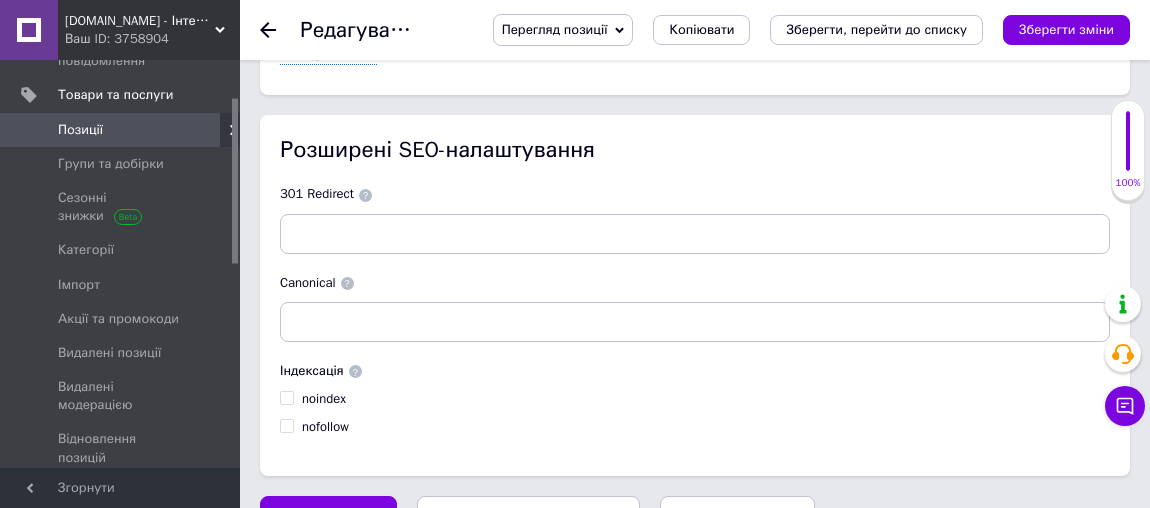 click on "Зберегти зміни" at bounding box center [1066, 29] 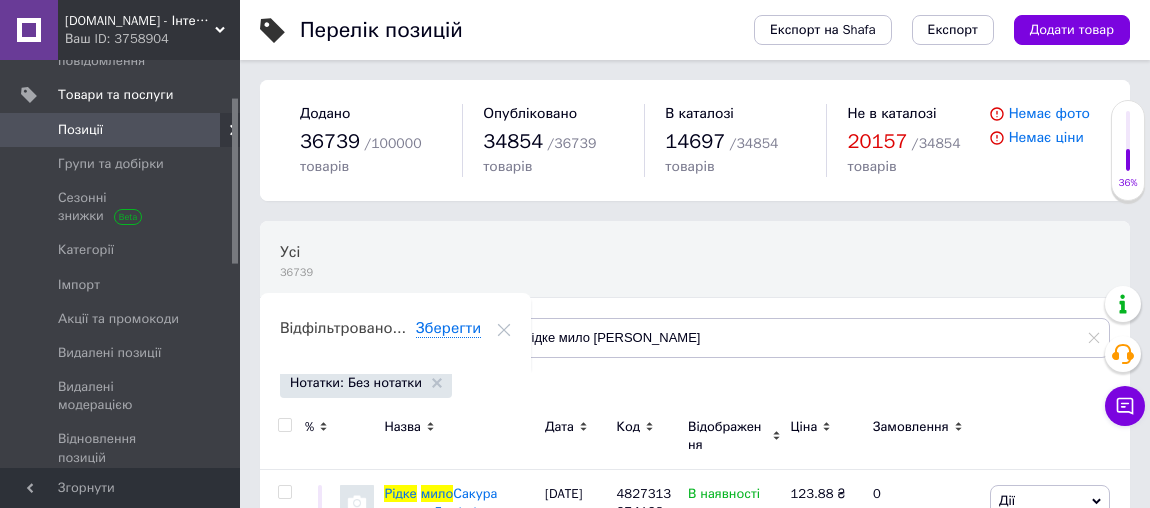scroll, scrollTop: 138, scrollLeft: 0, axis: vertical 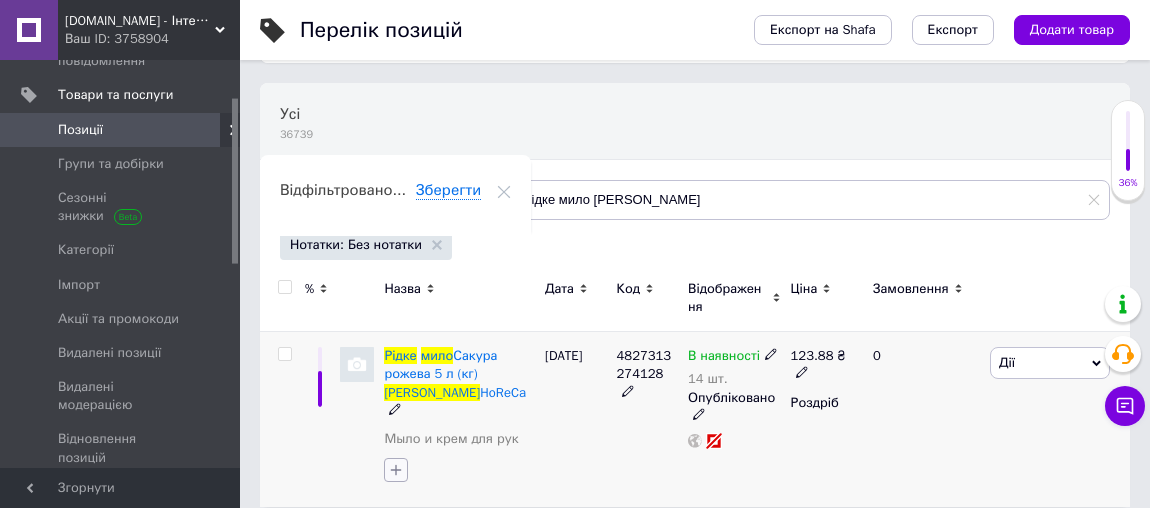 click 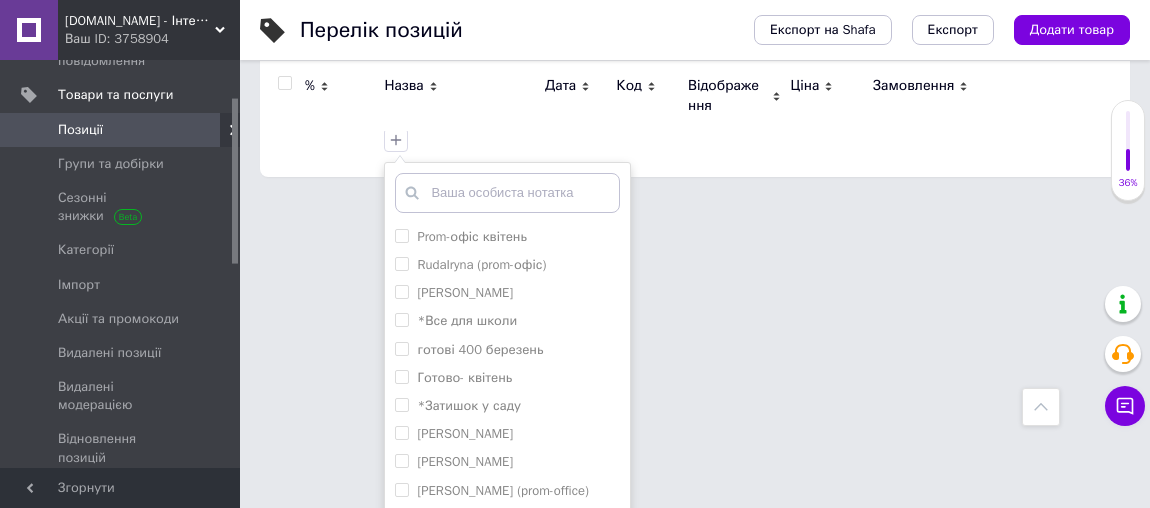 scroll, scrollTop: 530, scrollLeft: 0, axis: vertical 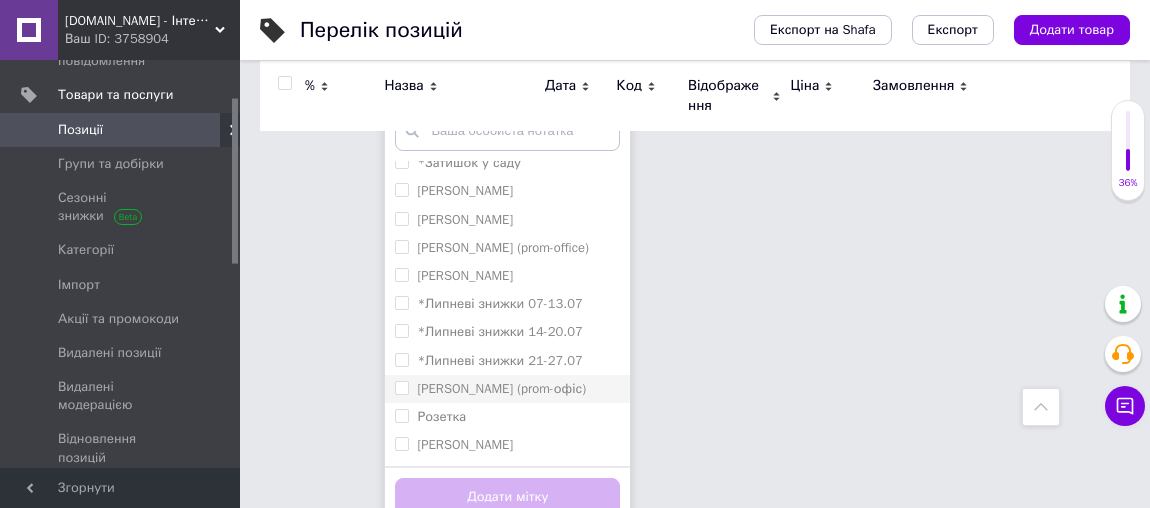 click on "[PERSON_NAME] (prom-офіс)" at bounding box center (501, 388) 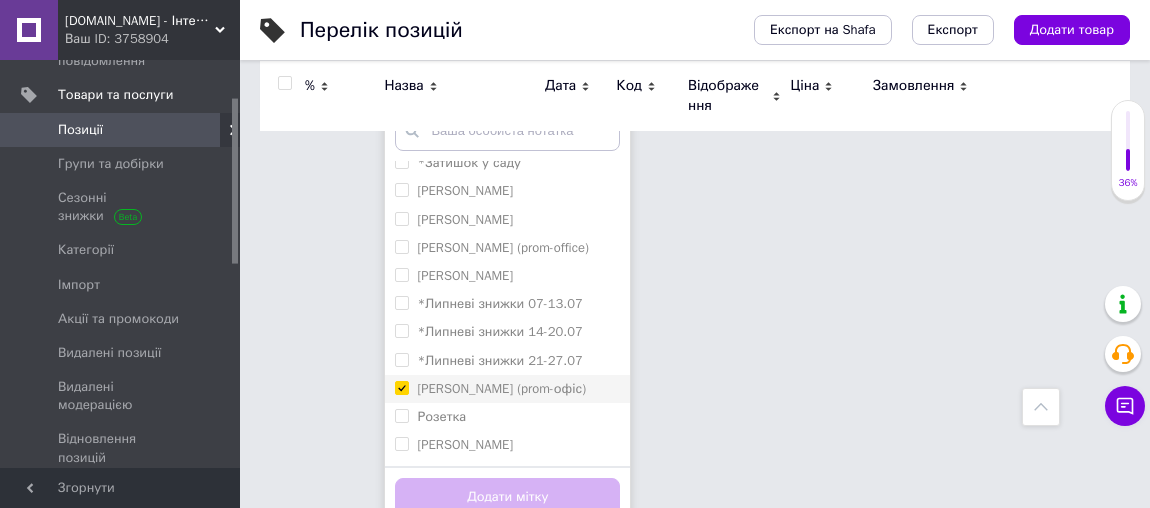 checkbox on "true" 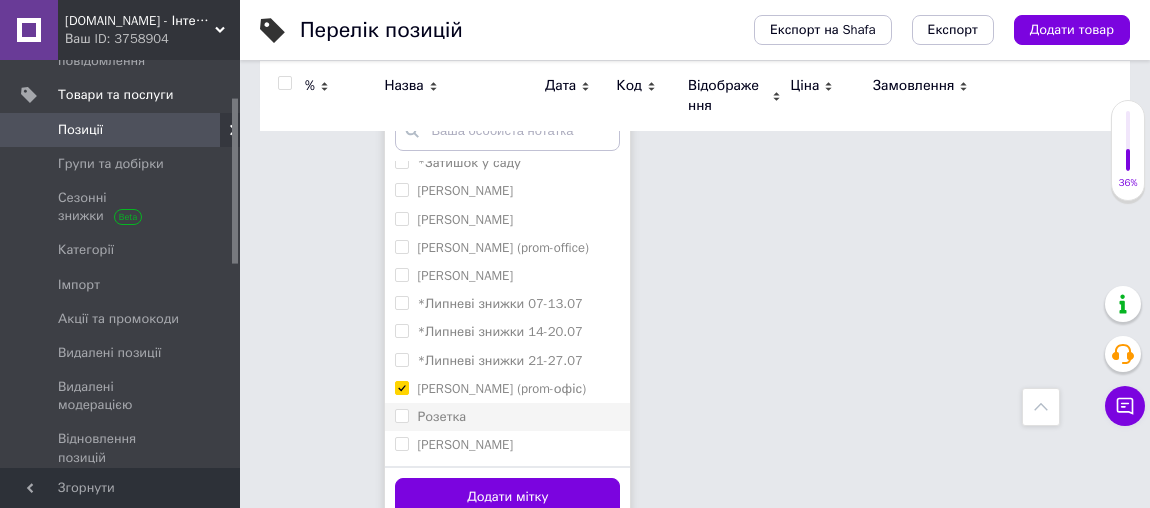 click on "Розетка" at bounding box center [441, 416] 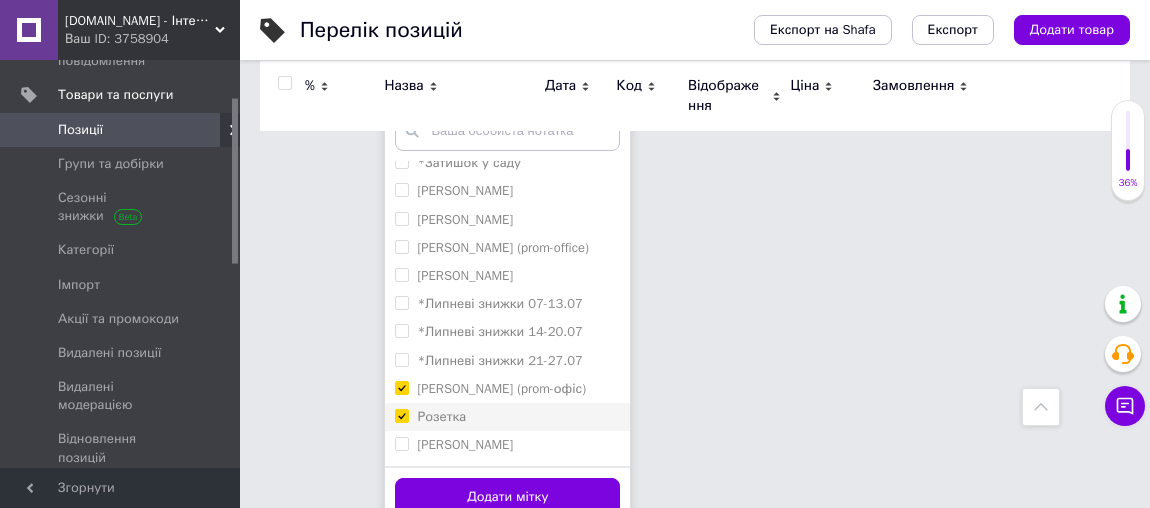 checkbox on "true" 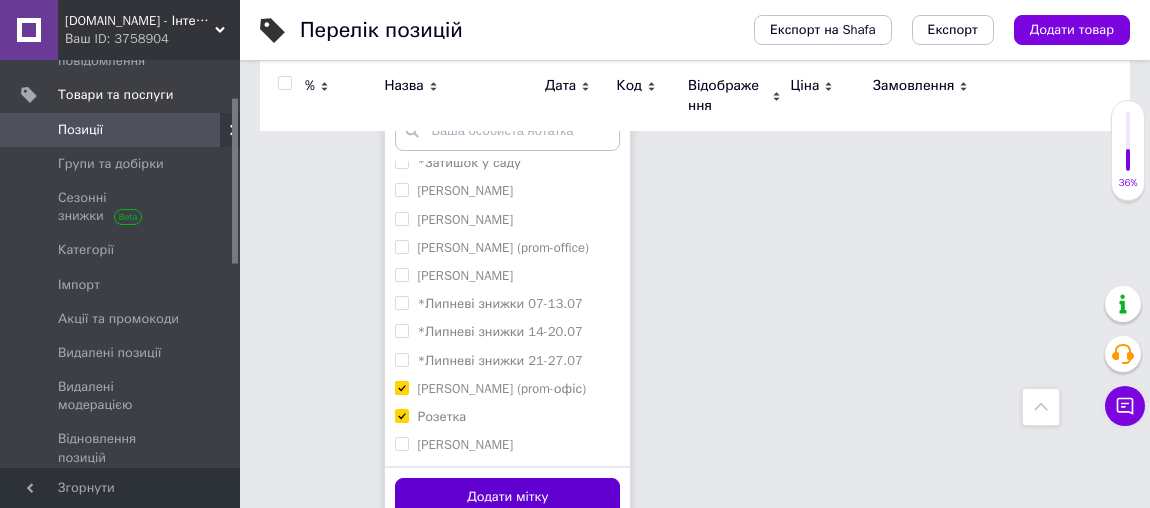 drag, startPoint x: 513, startPoint y: 469, endPoint x: 271, endPoint y: 391, distance: 254.2597 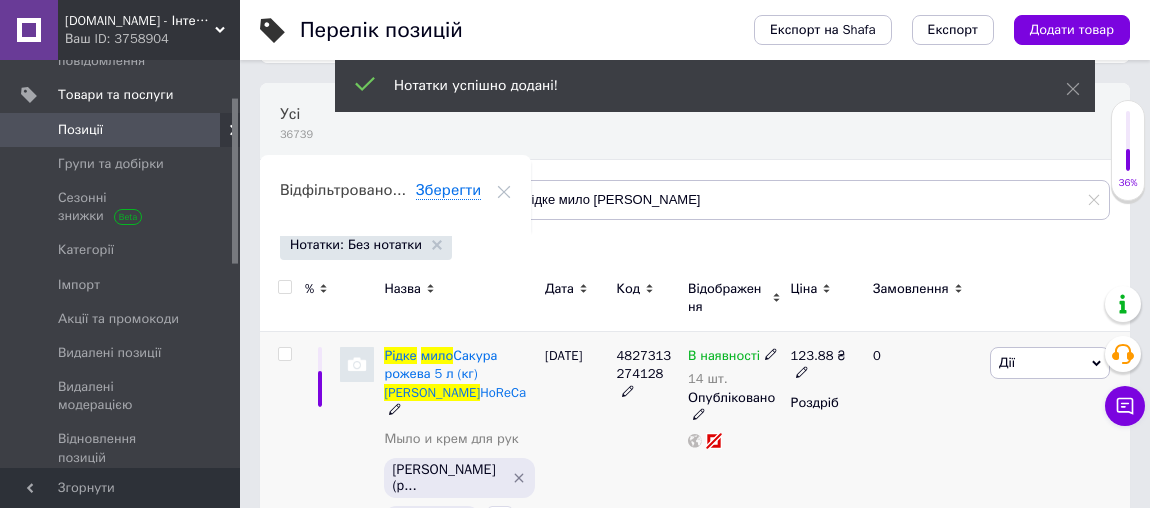 scroll, scrollTop: 186, scrollLeft: 0, axis: vertical 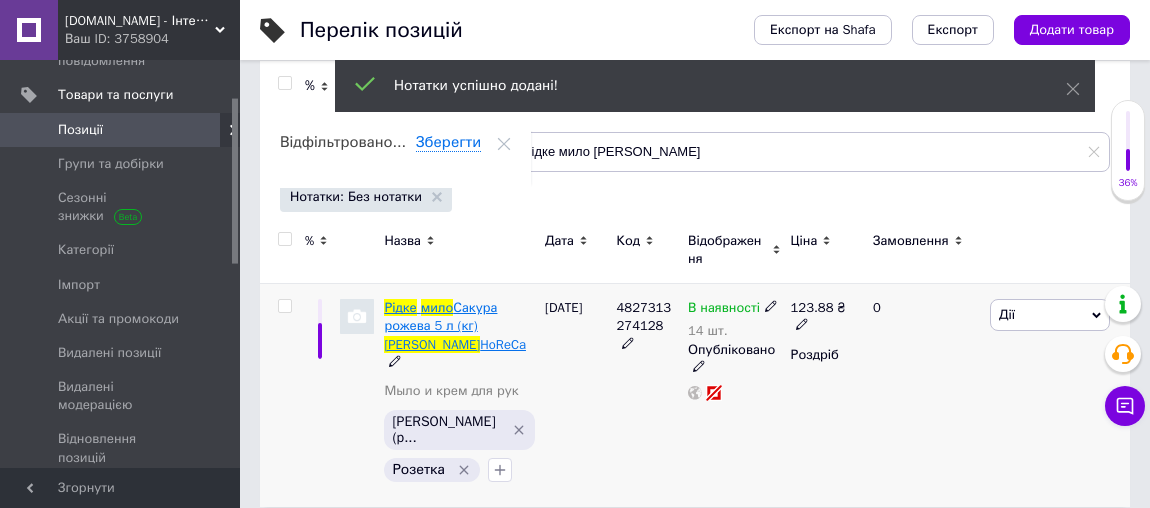 click on "мило" at bounding box center (437, 307) 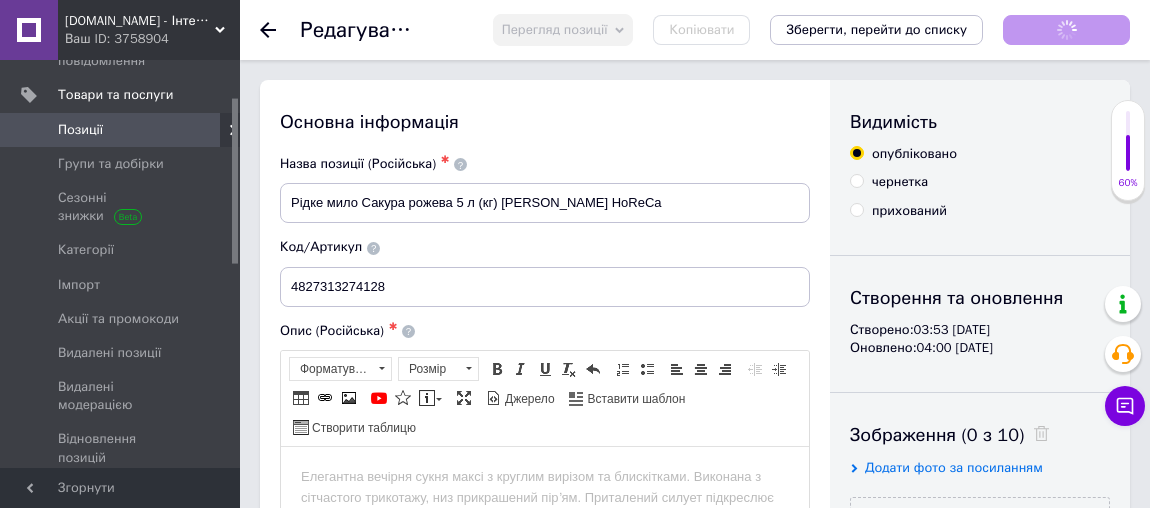 scroll, scrollTop: 0, scrollLeft: 0, axis: both 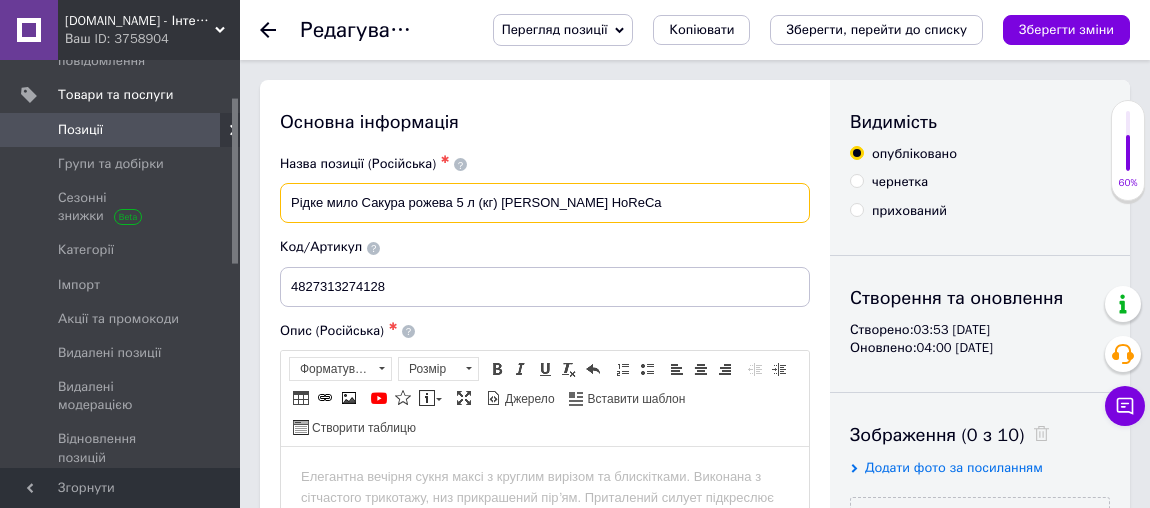 drag, startPoint x: 615, startPoint y: 207, endPoint x: 280, endPoint y: 183, distance: 335.8586 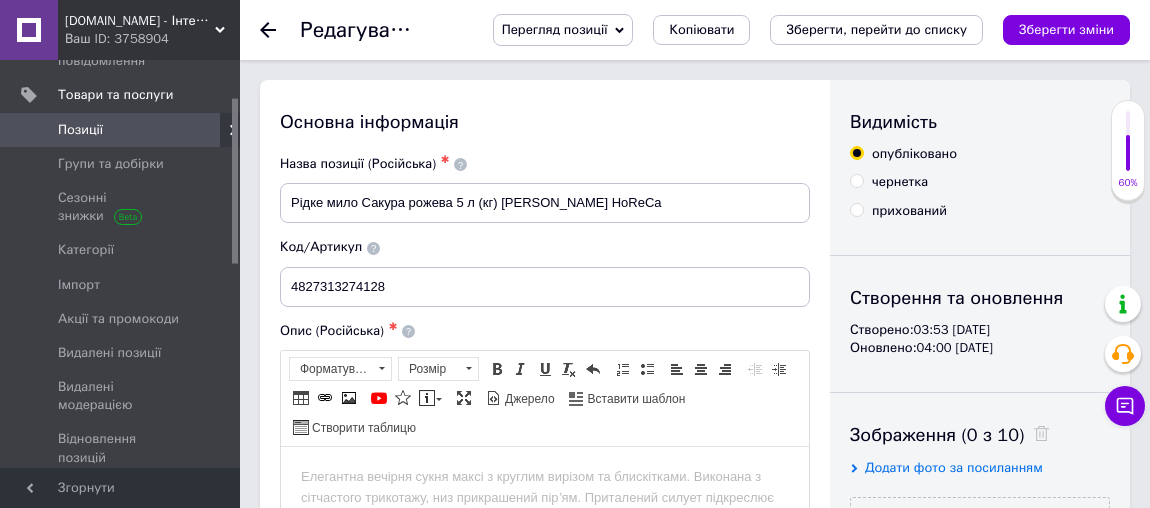 click at bounding box center (545, 476) 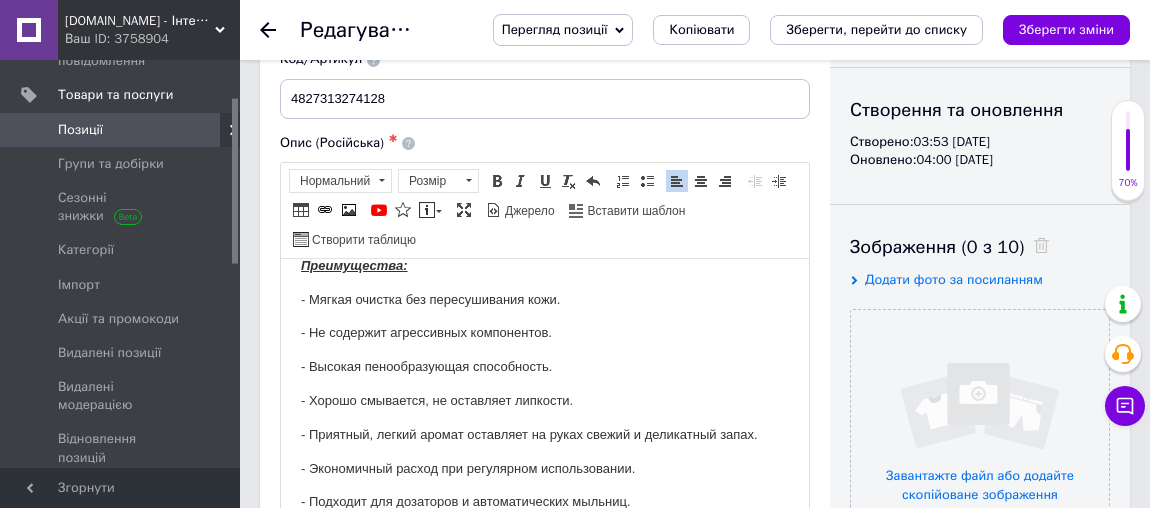 scroll, scrollTop: 325, scrollLeft: 0, axis: vertical 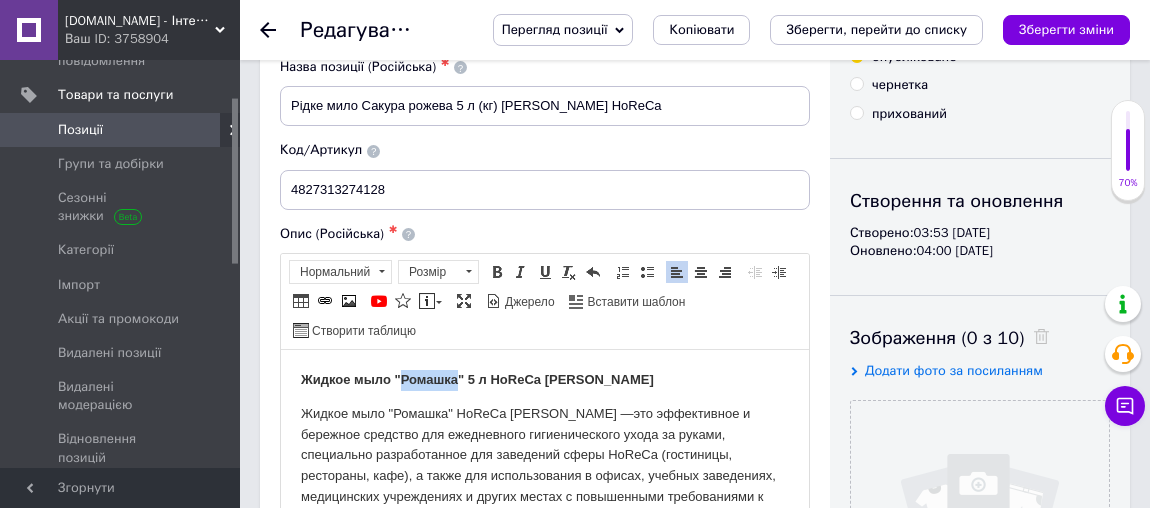drag, startPoint x: 402, startPoint y: 379, endPoint x: 456, endPoint y: 378, distance: 54.00926 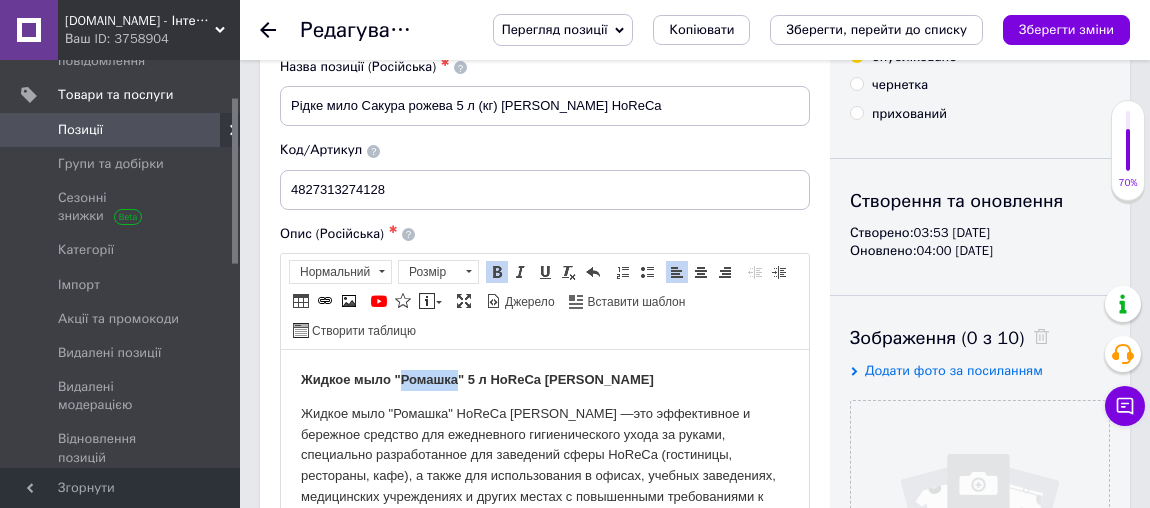 type 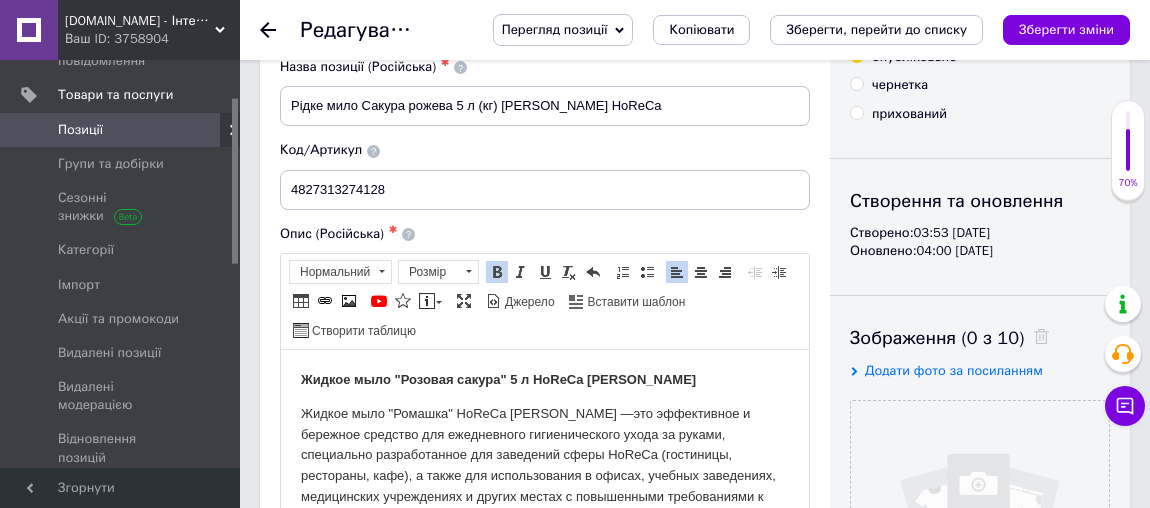 click on "Жидкое мыло "Розовая сакура" 5 л HoReCa [PERSON_NAME] Жидкое мыло "Ромашка" HoReCa [PERSON_NAME] —это эффективное и бережное средство для ежедневного гигиенического ухода за руками, специально разработанное для заведений сферы HoReCa (гостиницы, рестораны, кафе), а также для использования в офисах, учебных заведениях, медицинских учреждениях и других местах с повышенными требованиями к чистоте.  Преимущества: - Мягкая очистка без пересушивания кожи. - Не содержит агрессивных компонентов. - Высокая пенообразующая способность. - Хорошо смывается, не оставляет липкости. Характеристики:" at bounding box center [545, 733] 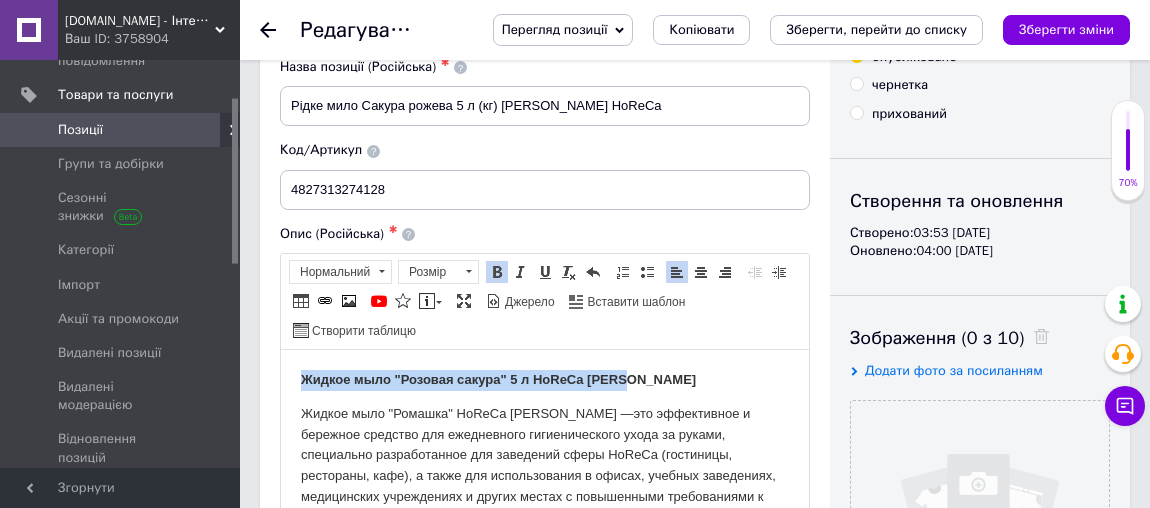 drag, startPoint x: 661, startPoint y: 380, endPoint x: 207, endPoint y: 341, distance: 455.67203 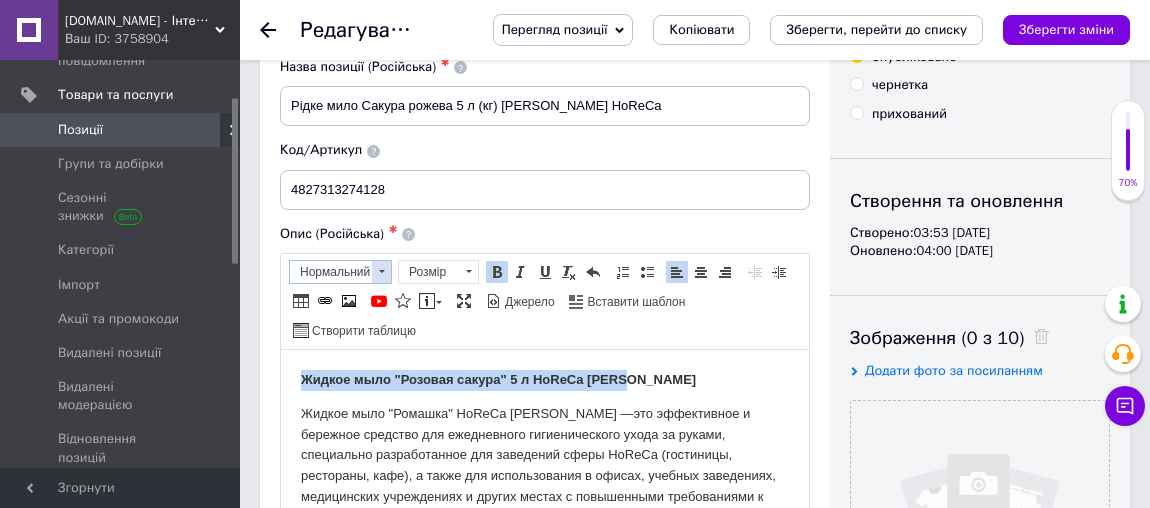click on "Нормальний" at bounding box center (331, 272) 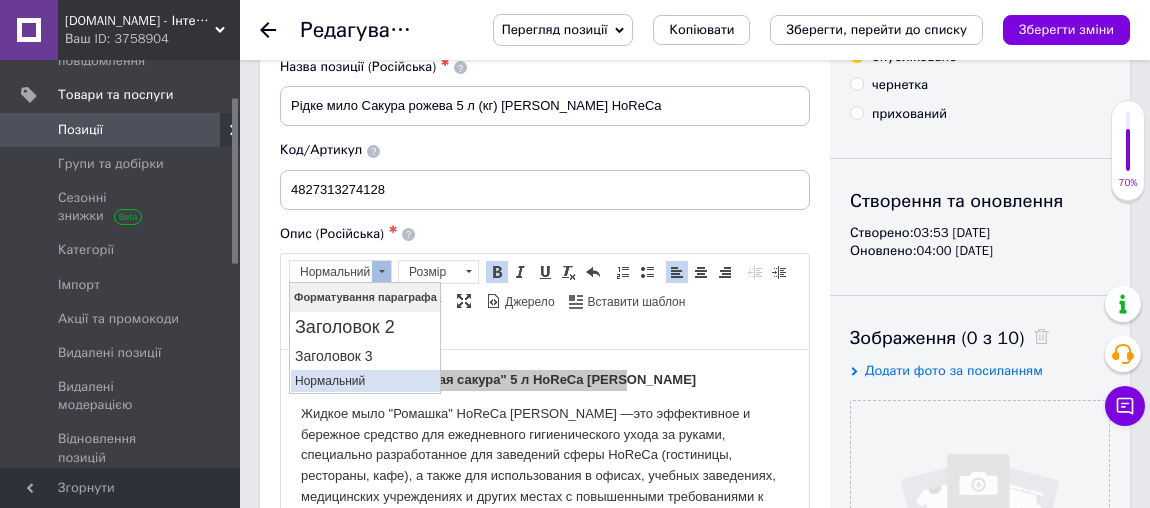 scroll, scrollTop: 0, scrollLeft: 0, axis: both 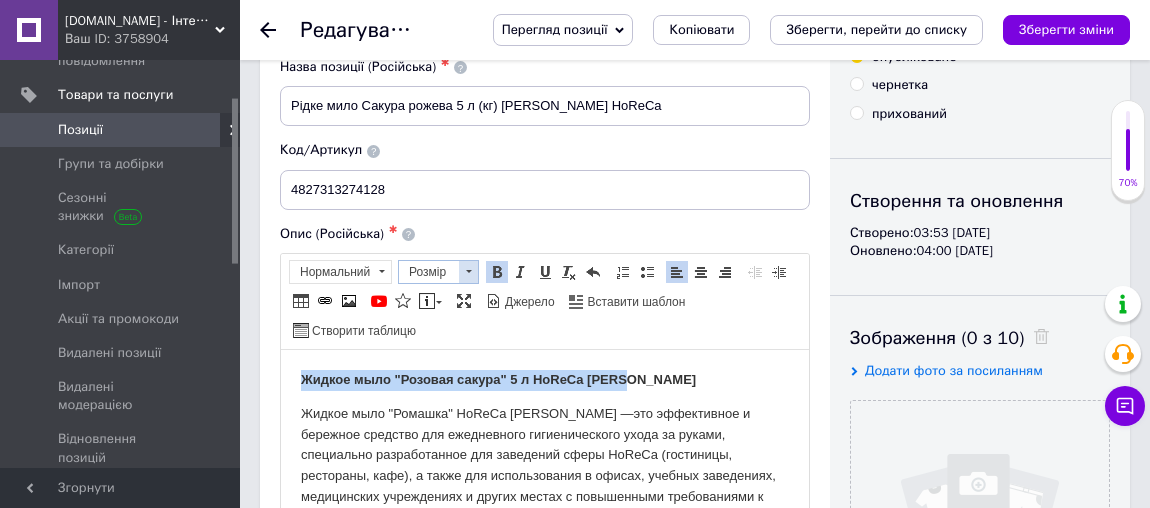 drag, startPoint x: 428, startPoint y: 268, endPoint x: 431, endPoint y: 280, distance: 12.369317 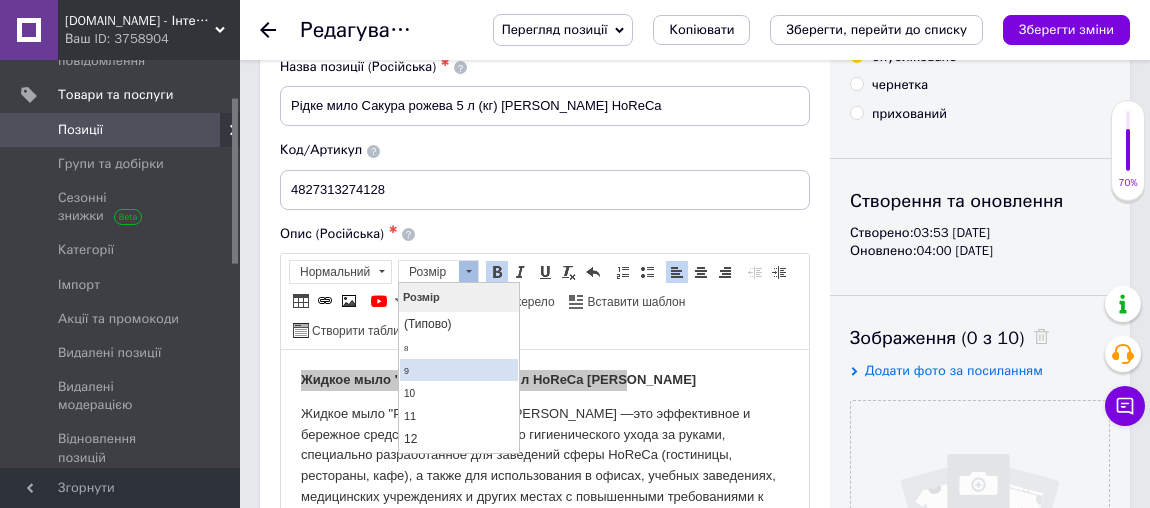scroll, scrollTop: 90, scrollLeft: 0, axis: vertical 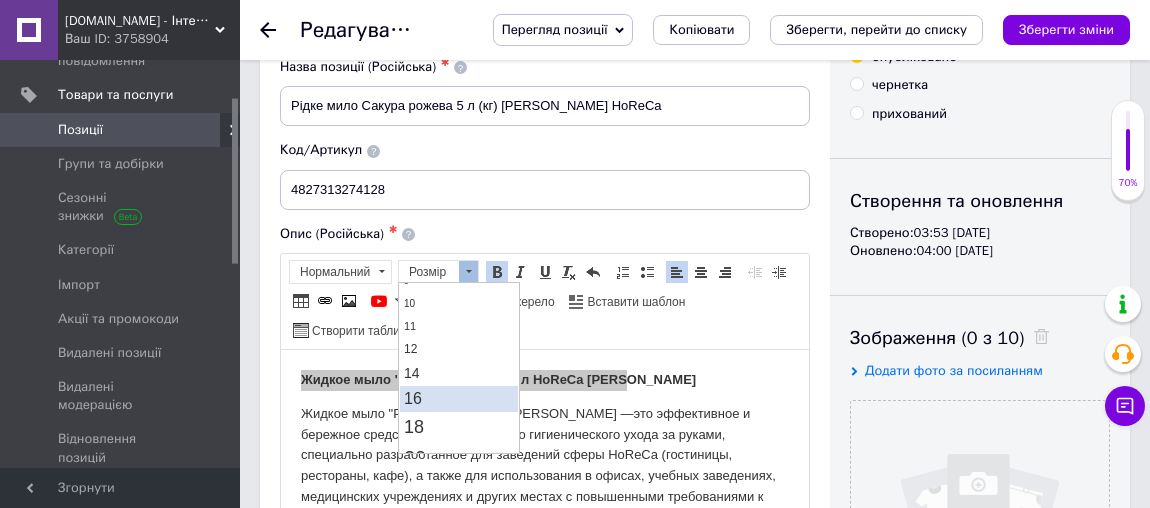 click on "16" at bounding box center (458, 399) 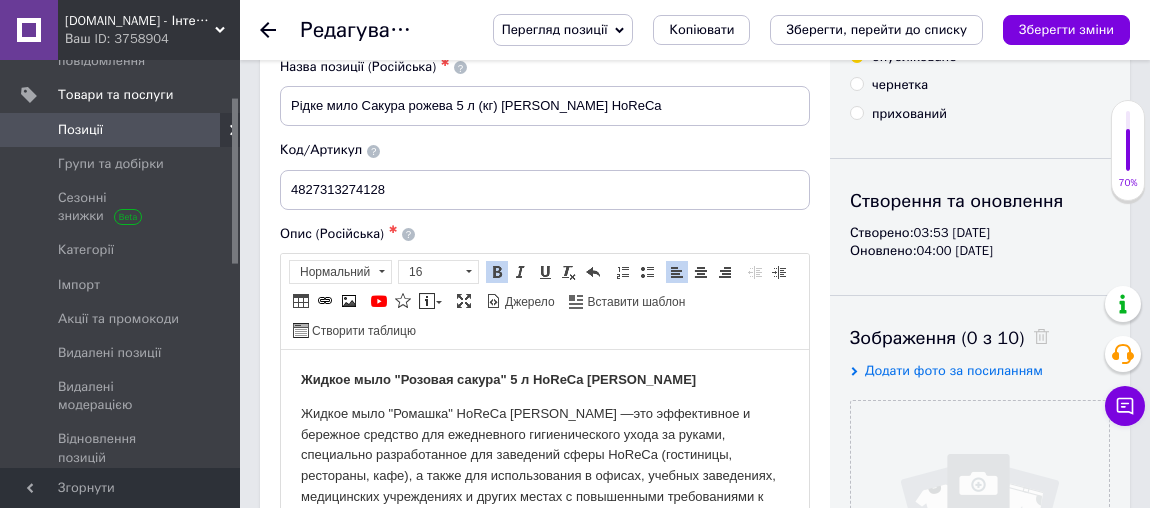 scroll, scrollTop: 0, scrollLeft: 0, axis: both 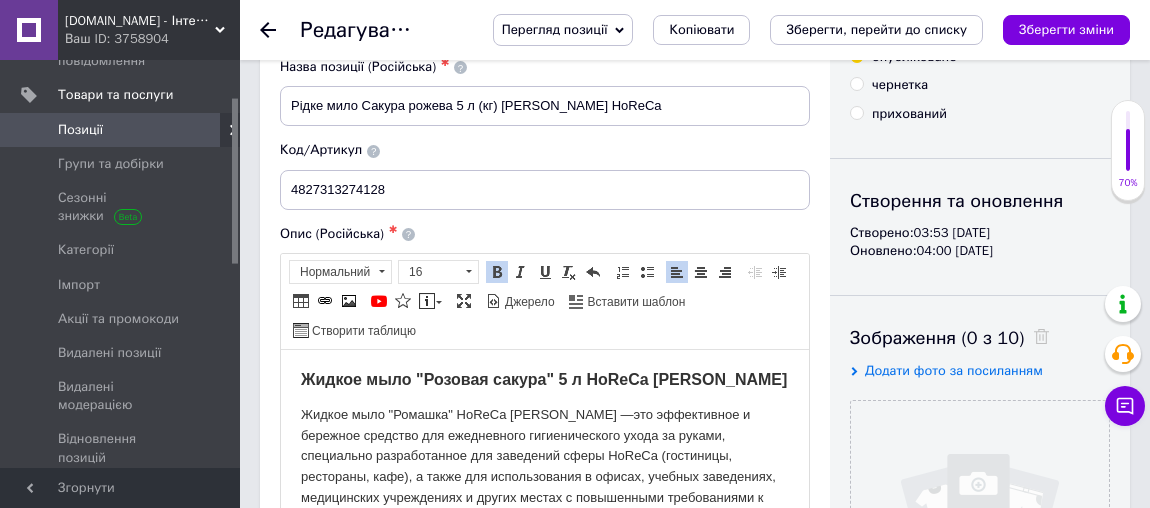 click on "Жидкое мыло "Розовая сакура" 5 л HoReCa [PERSON_NAME]" at bounding box center [545, 380] 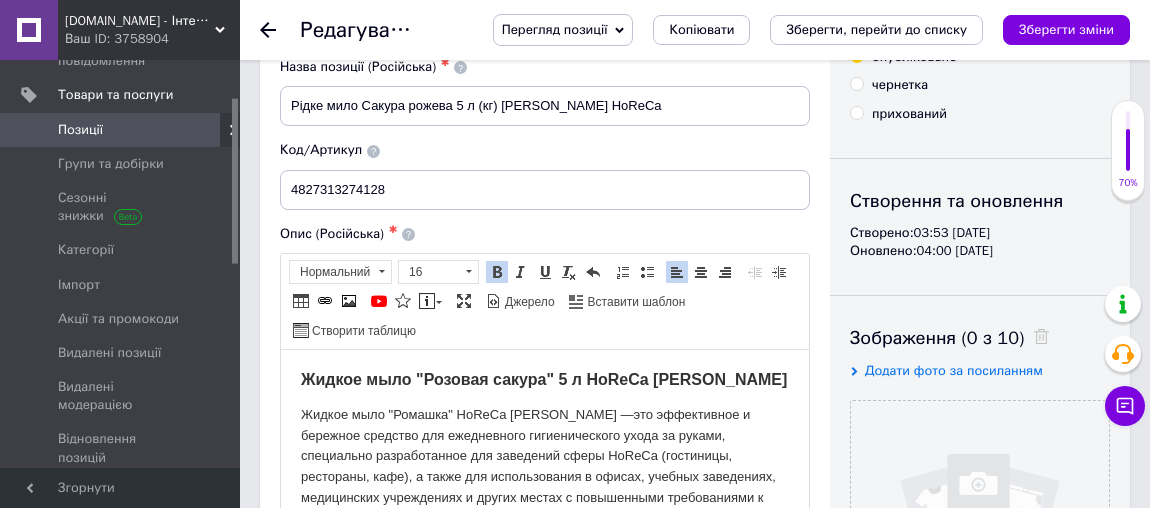 scroll, scrollTop: 279, scrollLeft: 0, axis: vertical 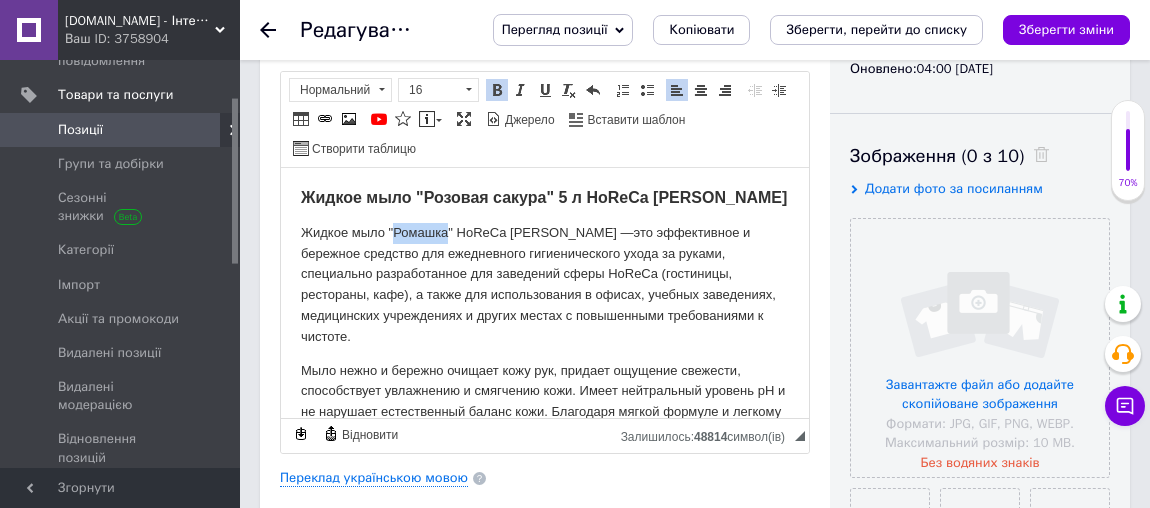drag, startPoint x: 392, startPoint y: 232, endPoint x: 445, endPoint y: 231, distance: 53.009434 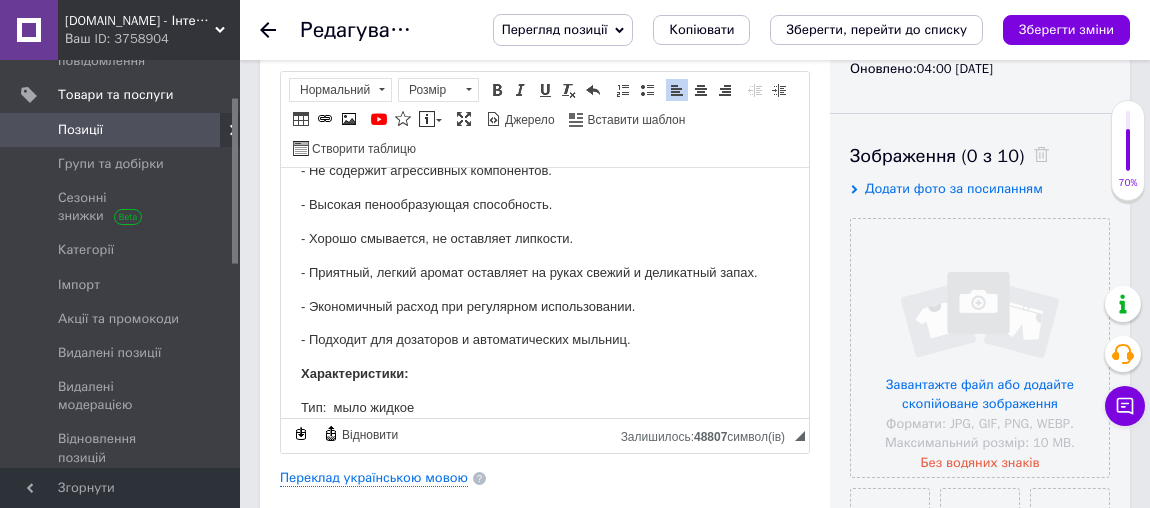 scroll, scrollTop: 540, scrollLeft: 0, axis: vertical 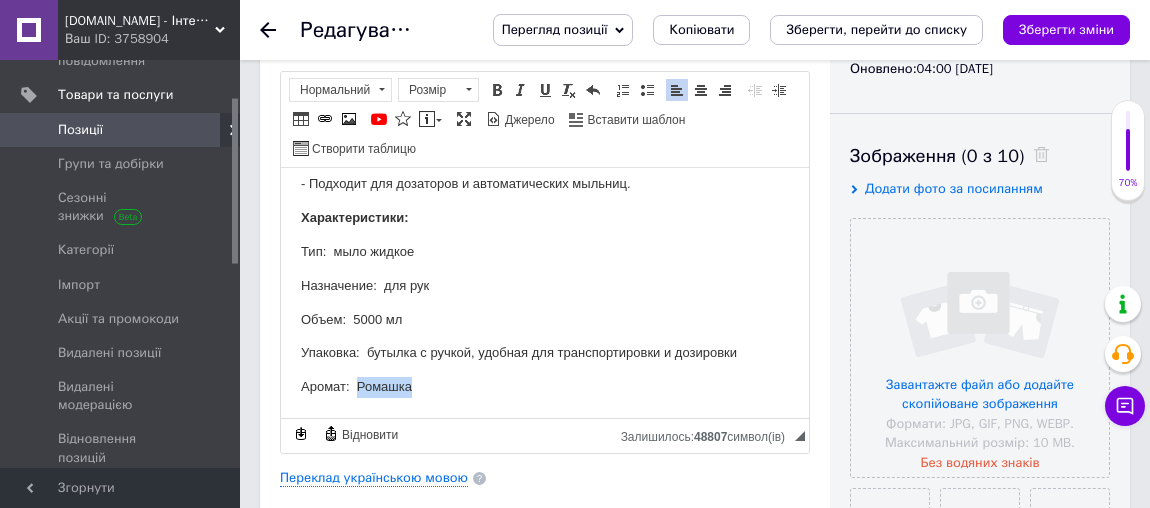 drag, startPoint x: 430, startPoint y: 384, endPoint x: 389, endPoint y: 390, distance: 41.4367 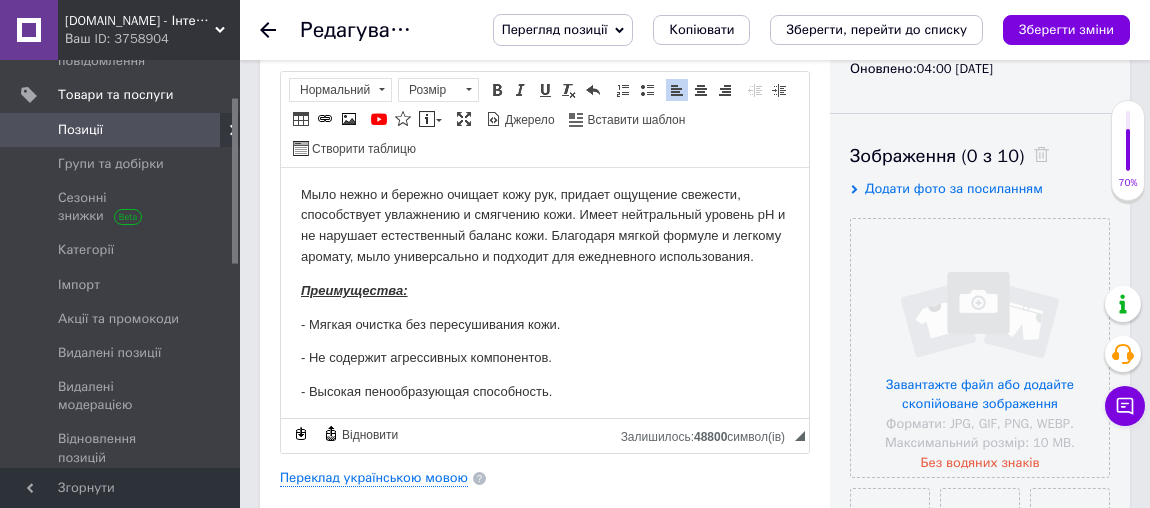 scroll, scrollTop: 0, scrollLeft: 0, axis: both 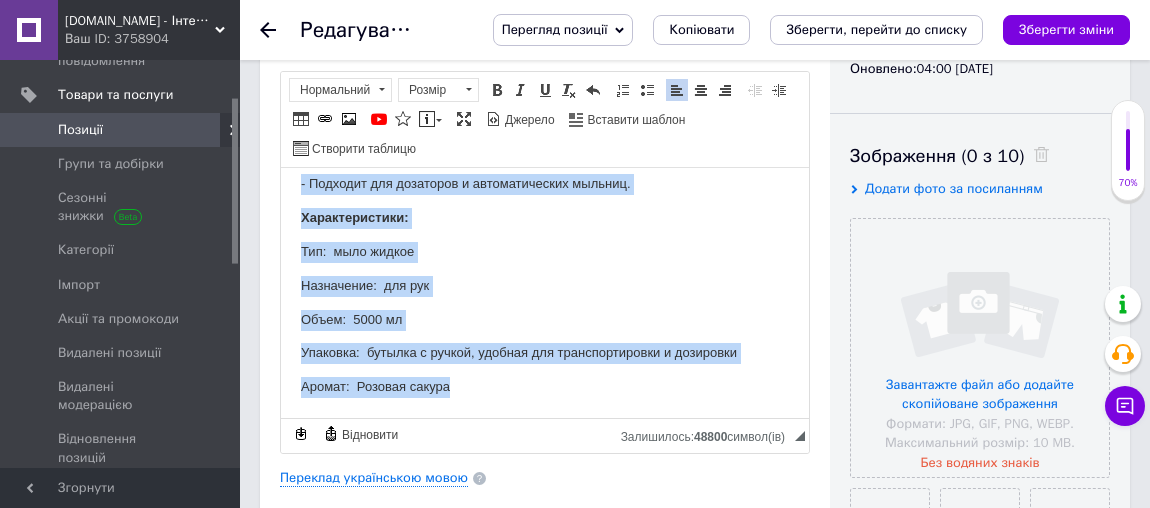 drag, startPoint x: 311, startPoint y: 228, endPoint x: 977, endPoint y: 607, distance: 766.2878 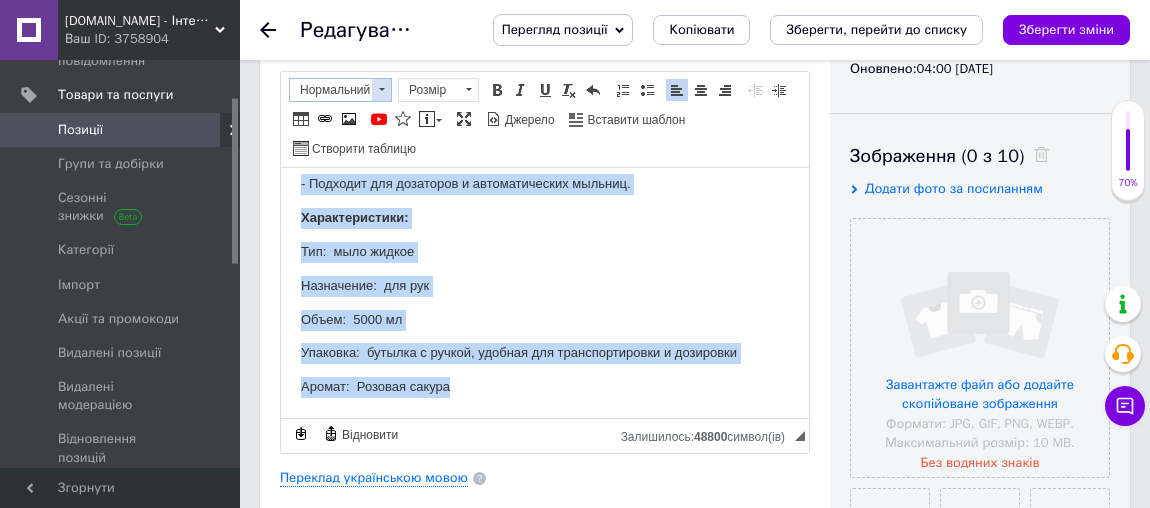 click at bounding box center (381, 90) 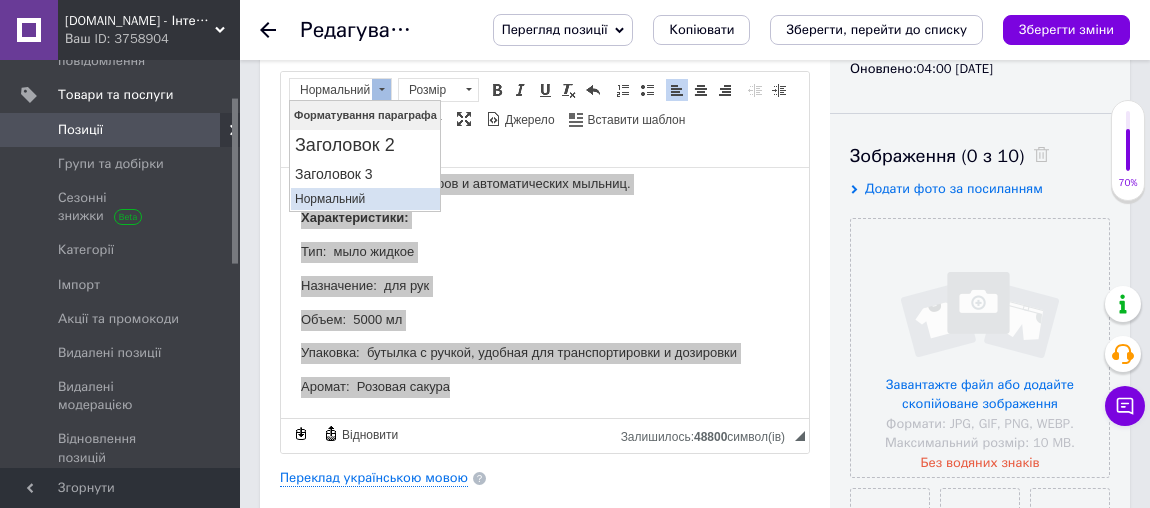 click on "Нормальний" at bounding box center [364, 199] 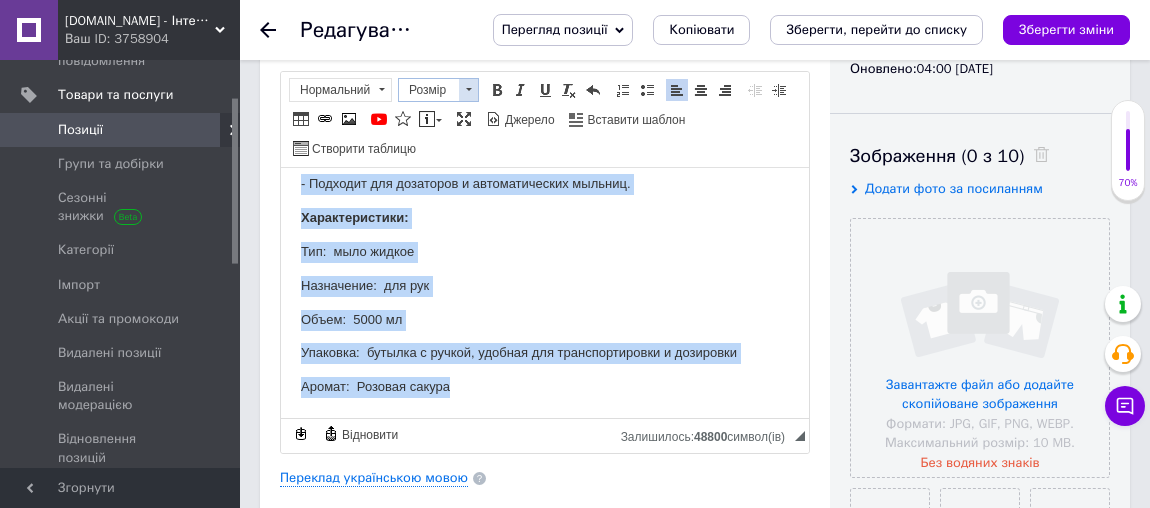 drag, startPoint x: 456, startPoint y: 87, endPoint x: 60, endPoint y: 87, distance: 396 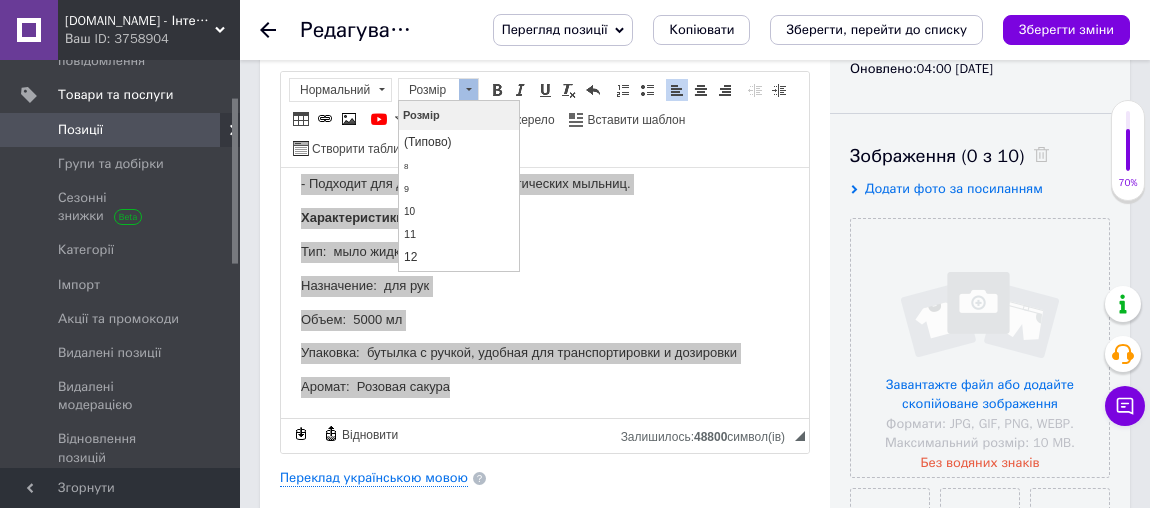 scroll, scrollTop: 90, scrollLeft: 0, axis: vertical 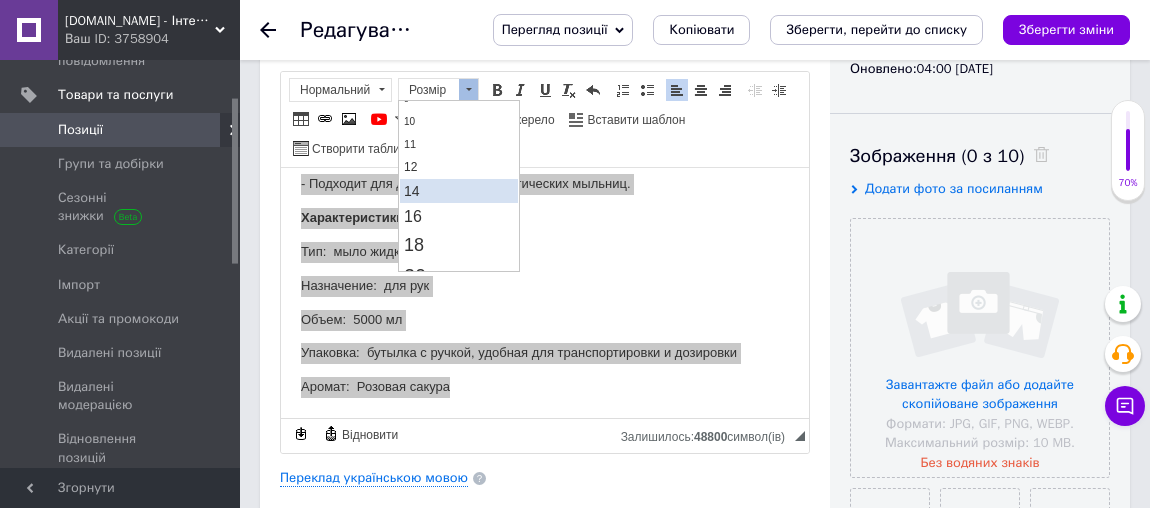 drag, startPoint x: 431, startPoint y: 185, endPoint x: 549, endPoint y: 119, distance: 135.20355 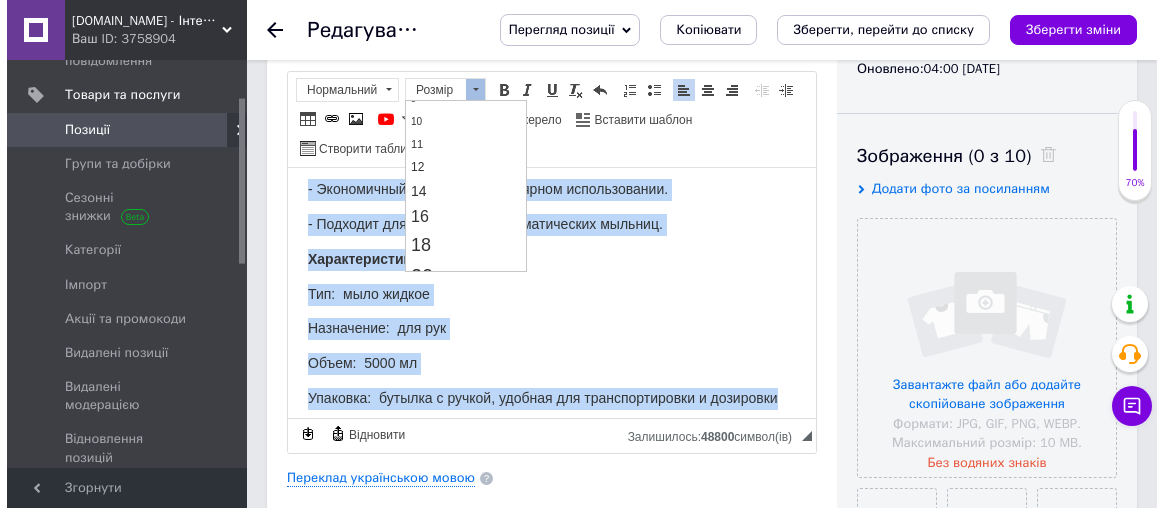 scroll, scrollTop: 0, scrollLeft: 0, axis: both 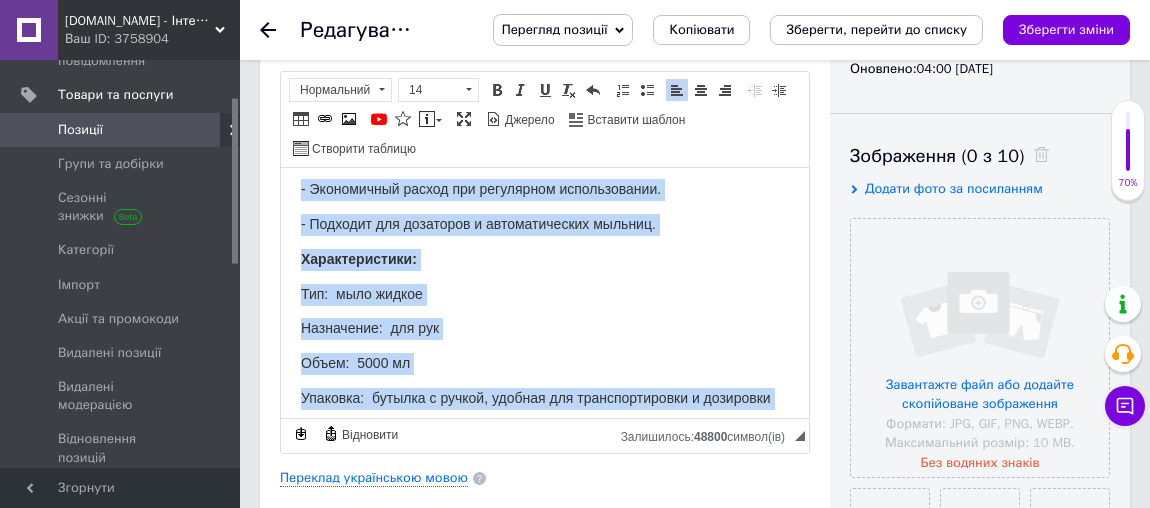 click on "- Подходит для дозаторов и автоматических мыльниц." at bounding box center (545, 224) 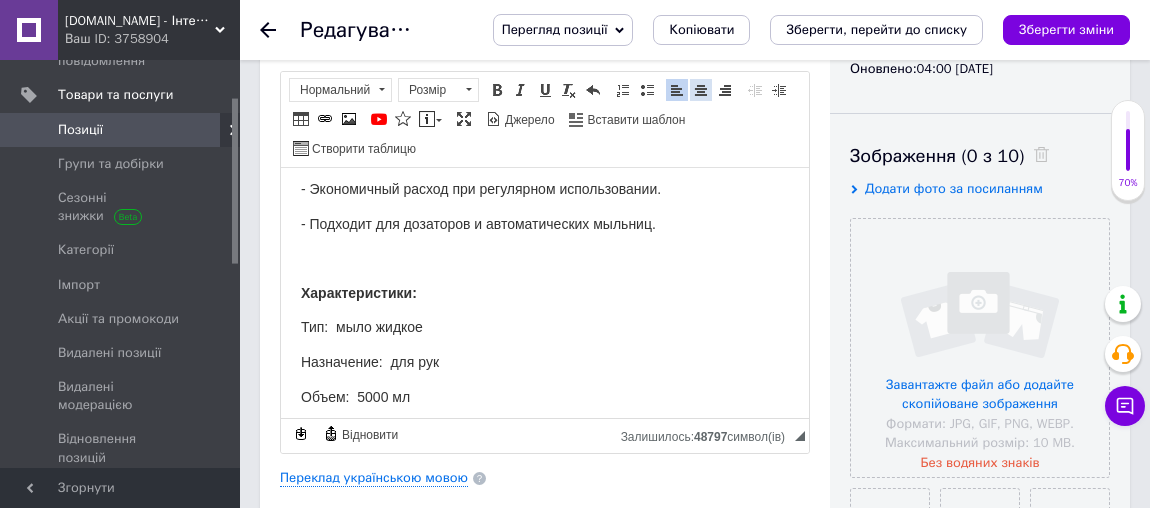 click on "По центру" at bounding box center (701, 90) 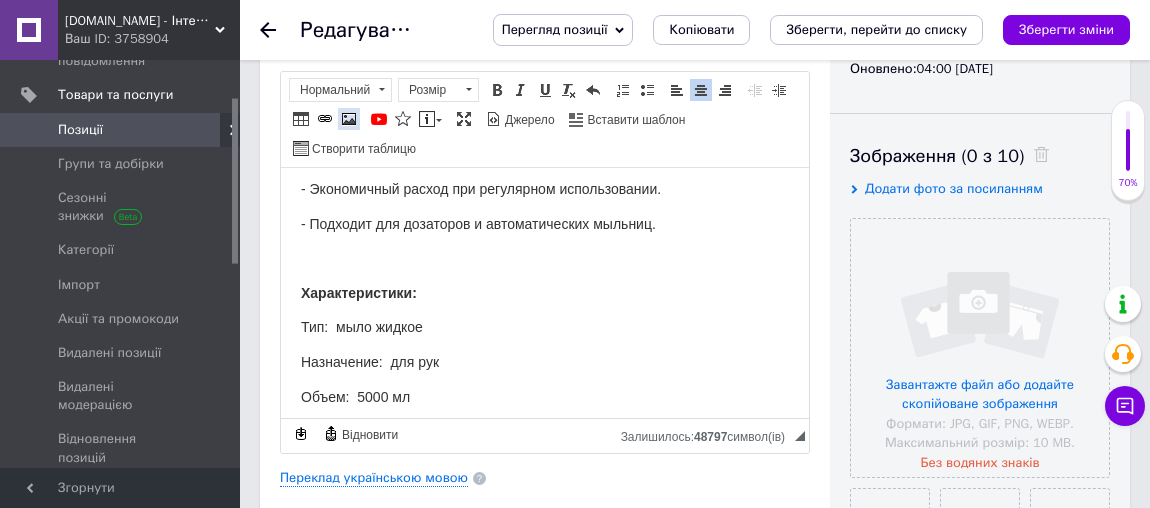 click at bounding box center (349, 119) 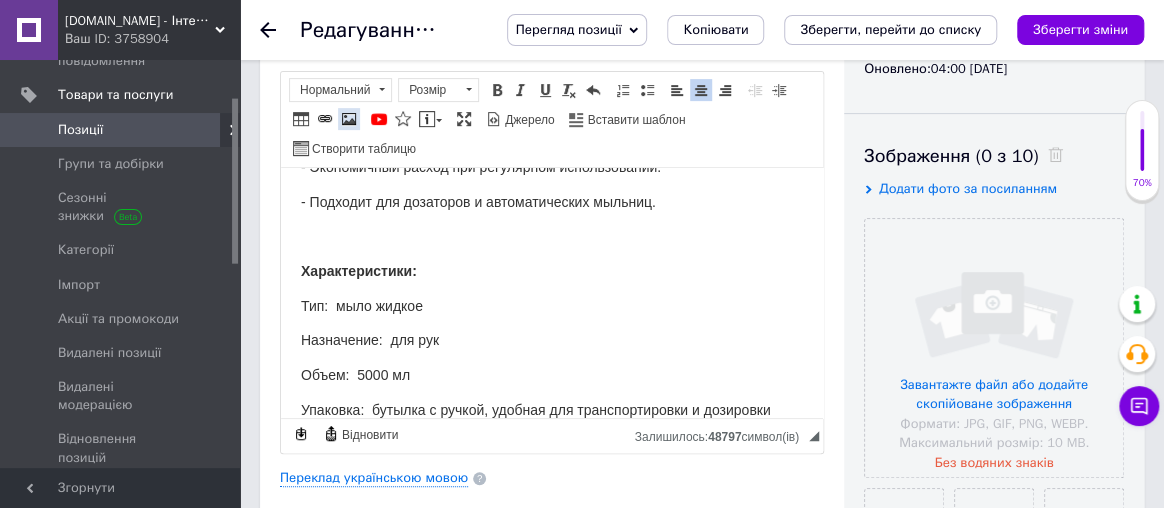 select 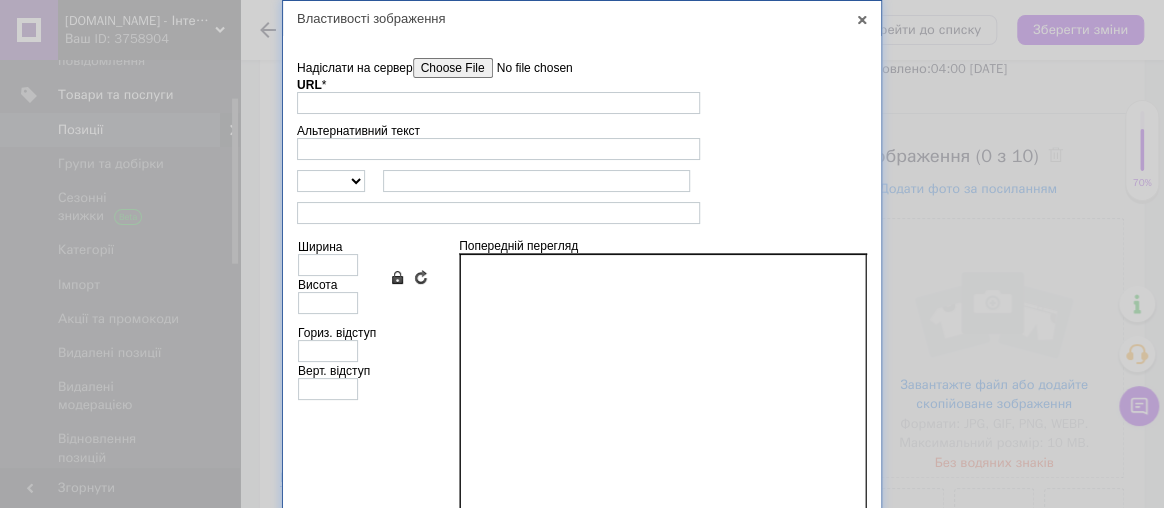click on "Надіслати на сервер" at bounding box center (526, 68) 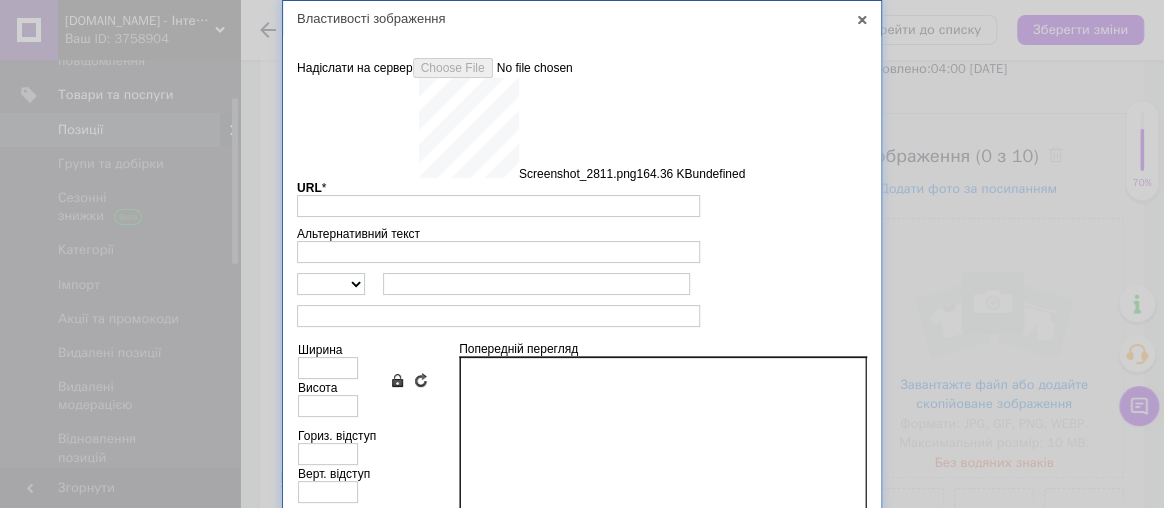 scroll, scrollTop: 265, scrollLeft: 0, axis: vertical 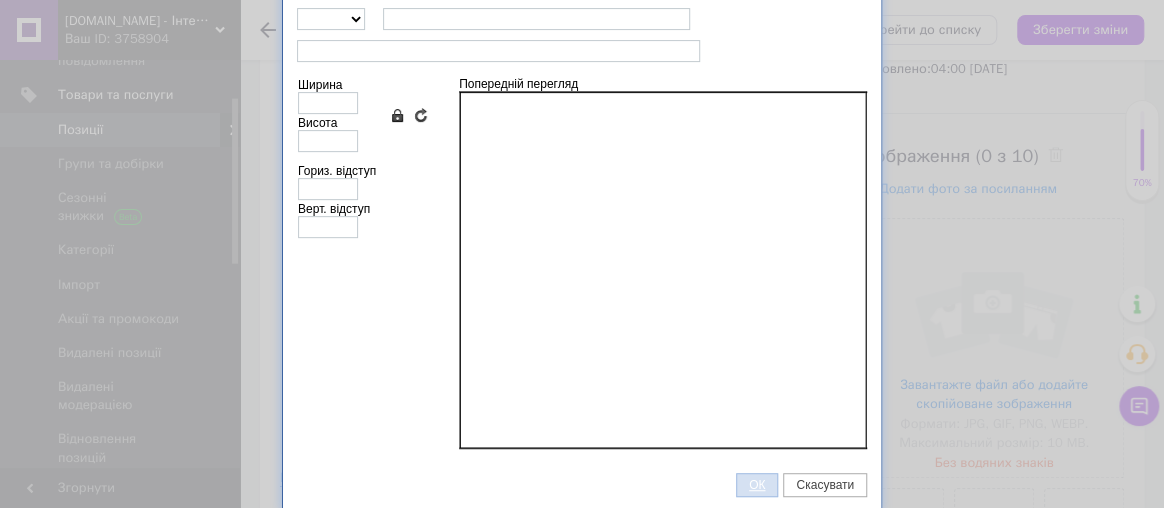 type on "[URL][DOMAIN_NAME]" 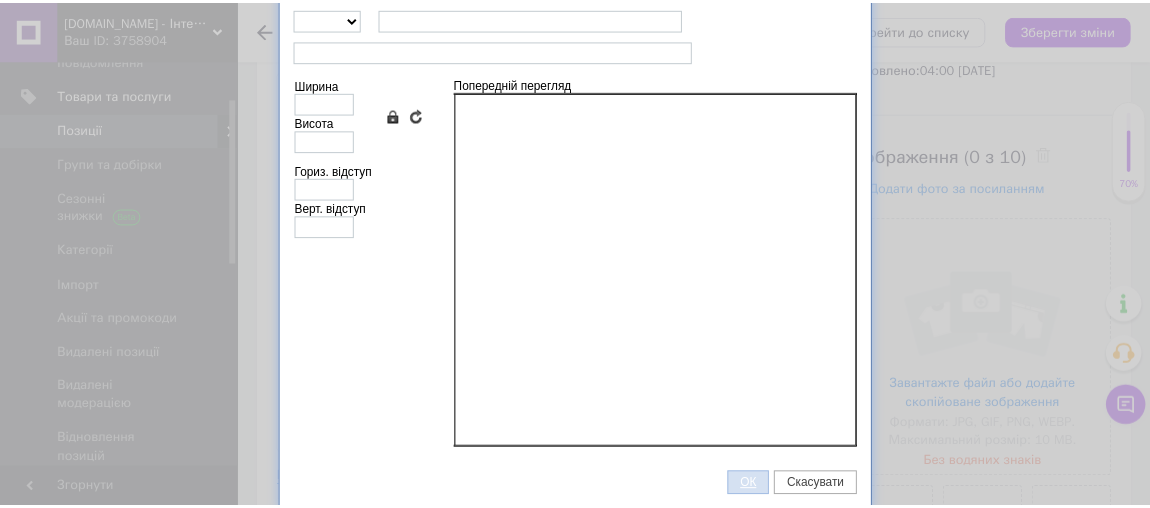 scroll, scrollTop: 162, scrollLeft: 0, axis: vertical 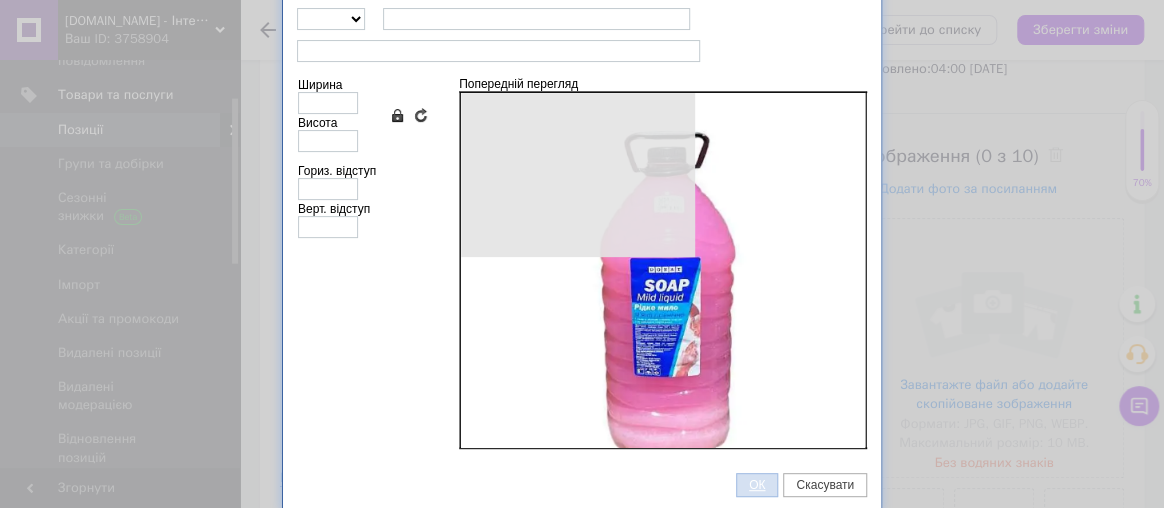 type on "500" 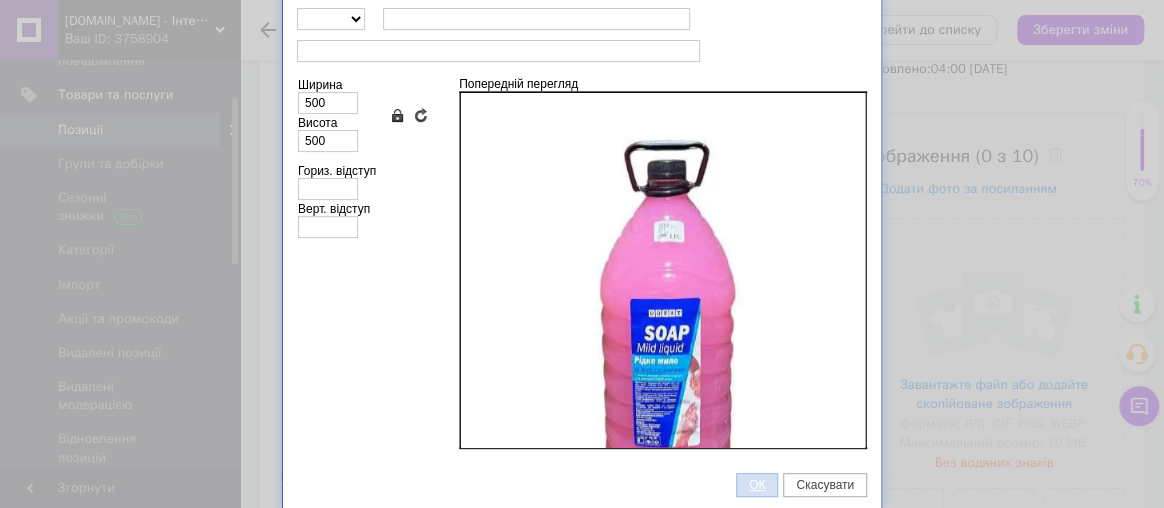 click on "ОК" at bounding box center (757, 485) 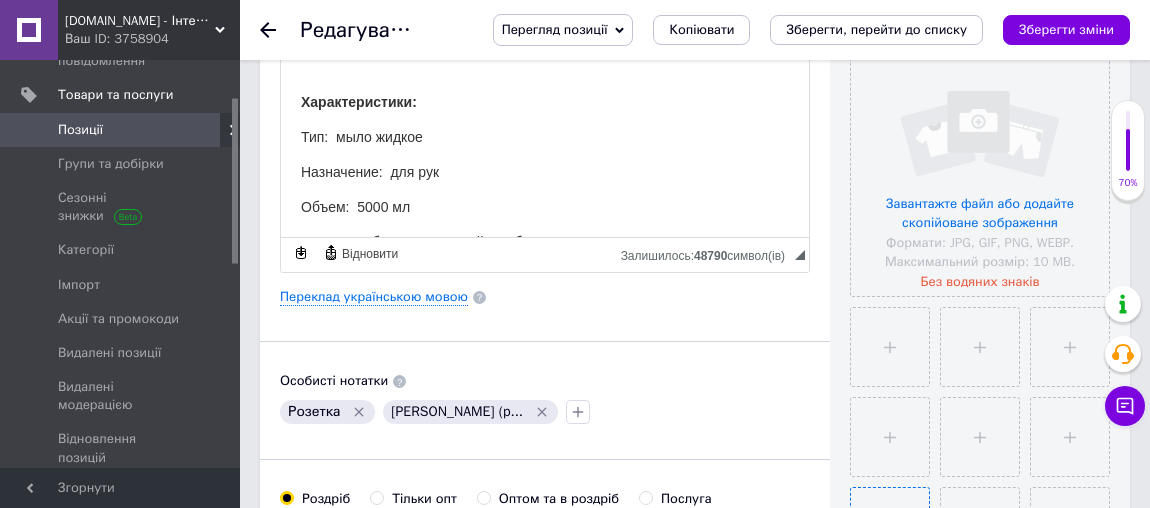 scroll, scrollTop: 551, scrollLeft: 0, axis: vertical 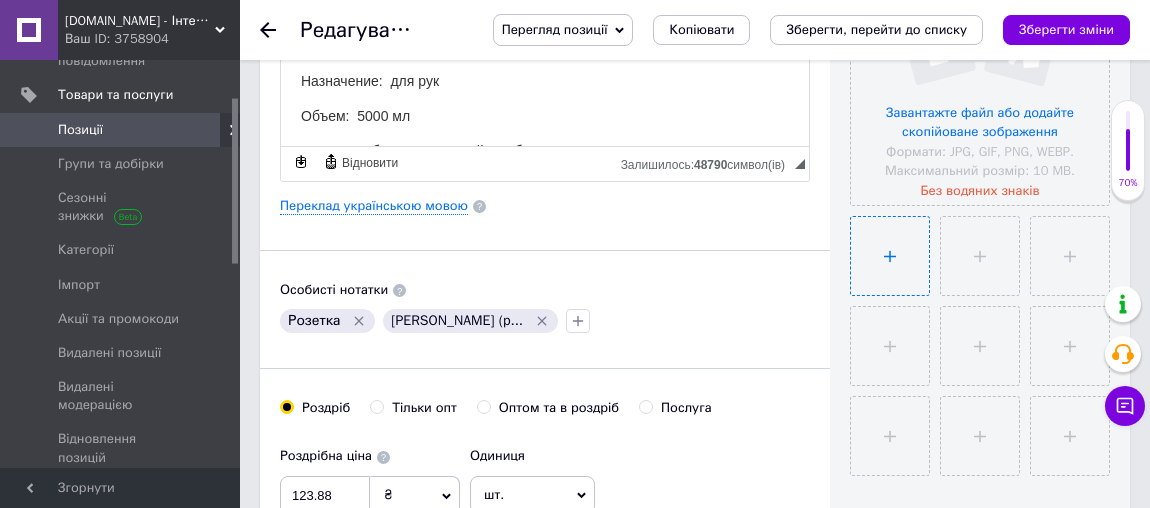 click at bounding box center [890, 256] 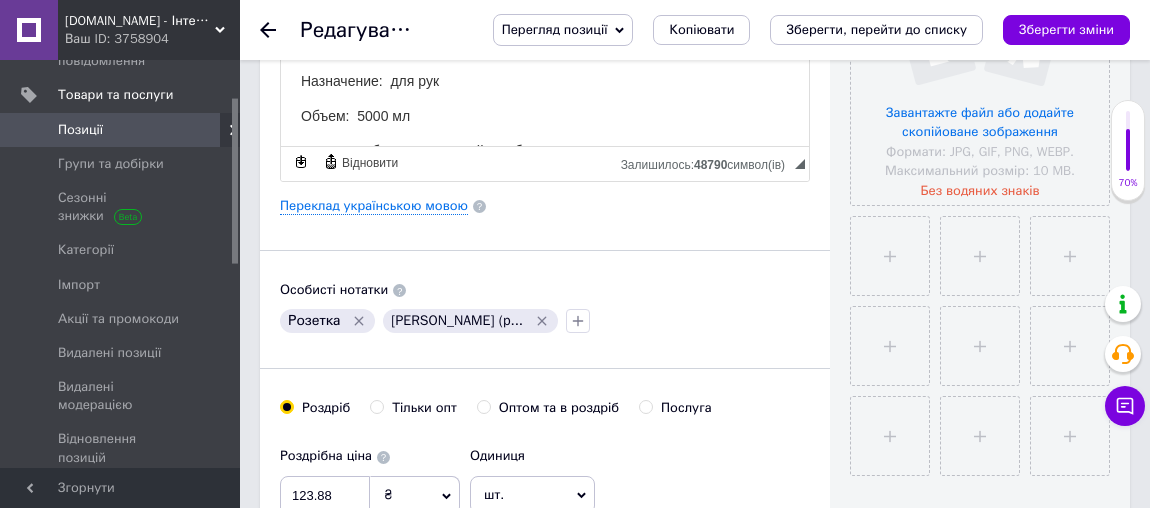 type on "C:\fakepath\Screenshot_2811.png" 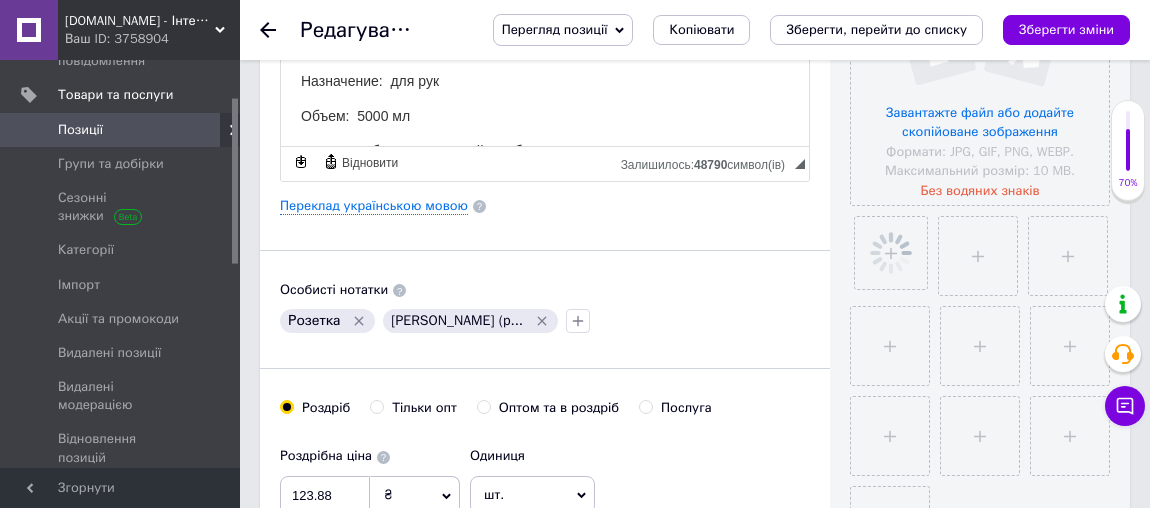 scroll, scrollTop: 824, scrollLeft: 0, axis: vertical 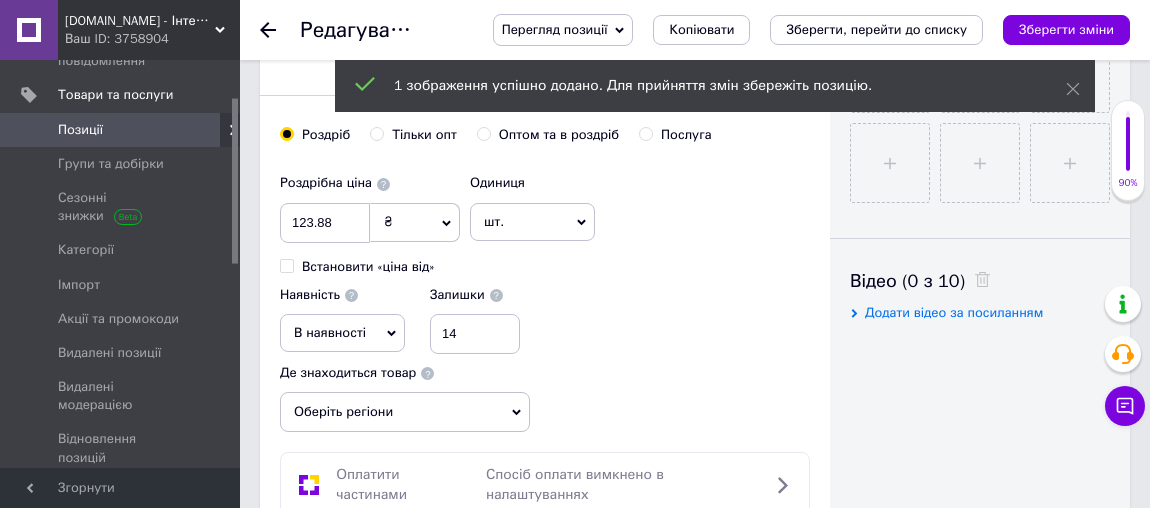 click on "В наявності" at bounding box center (342, 333) 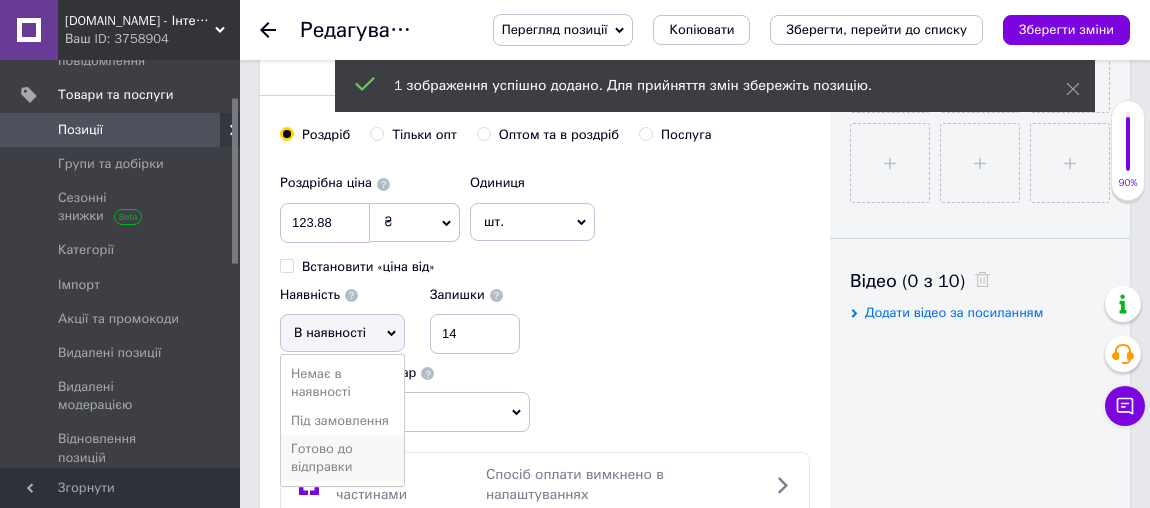 click on "Готово до відправки" at bounding box center [342, 458] 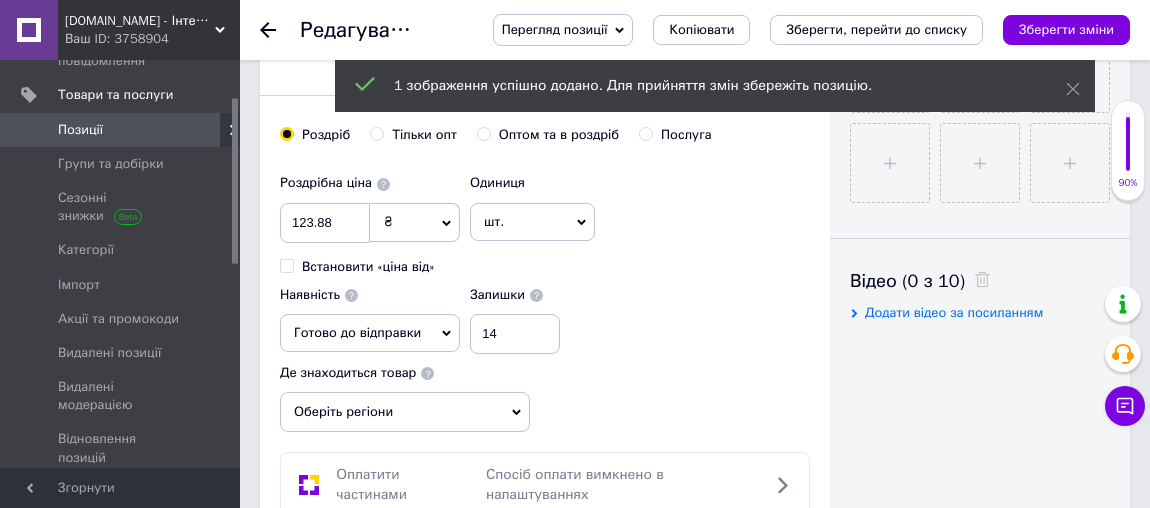 scroll, scrollTop: 1279, scrollLeft: 0, axis: vertical 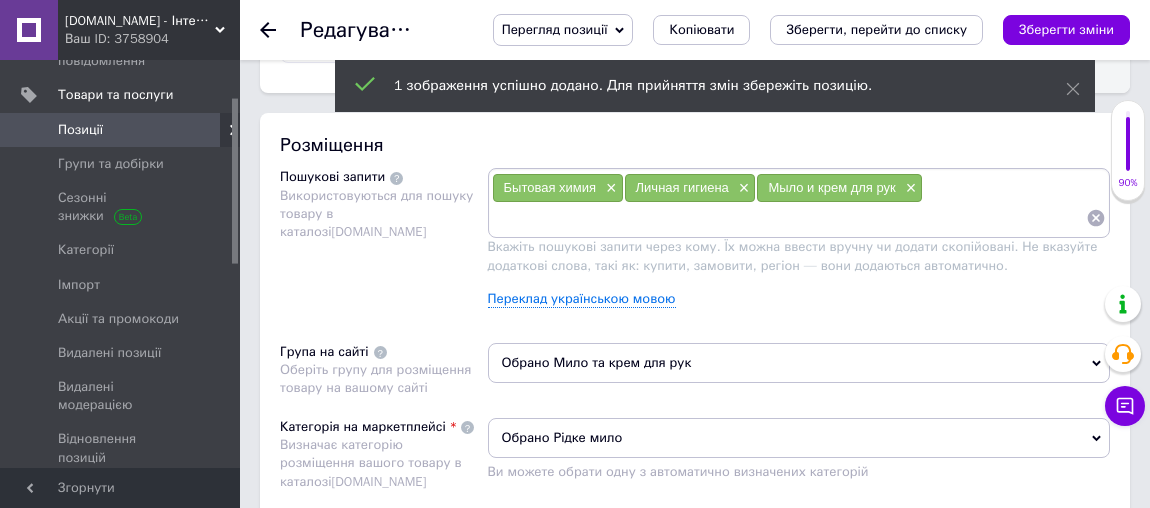 click at bounding box center [789, 218] 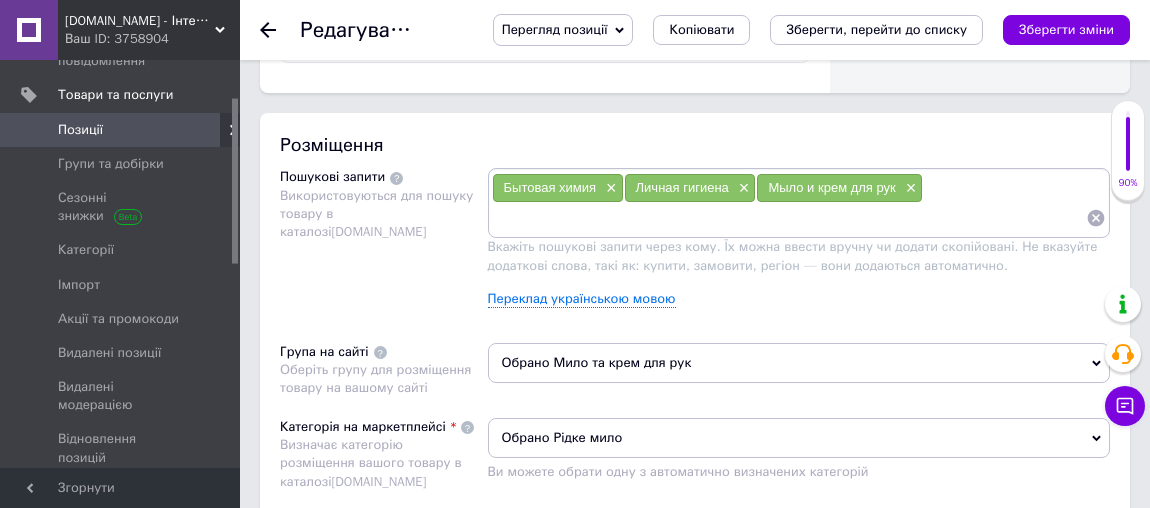 click at bounding box center [789, 218] 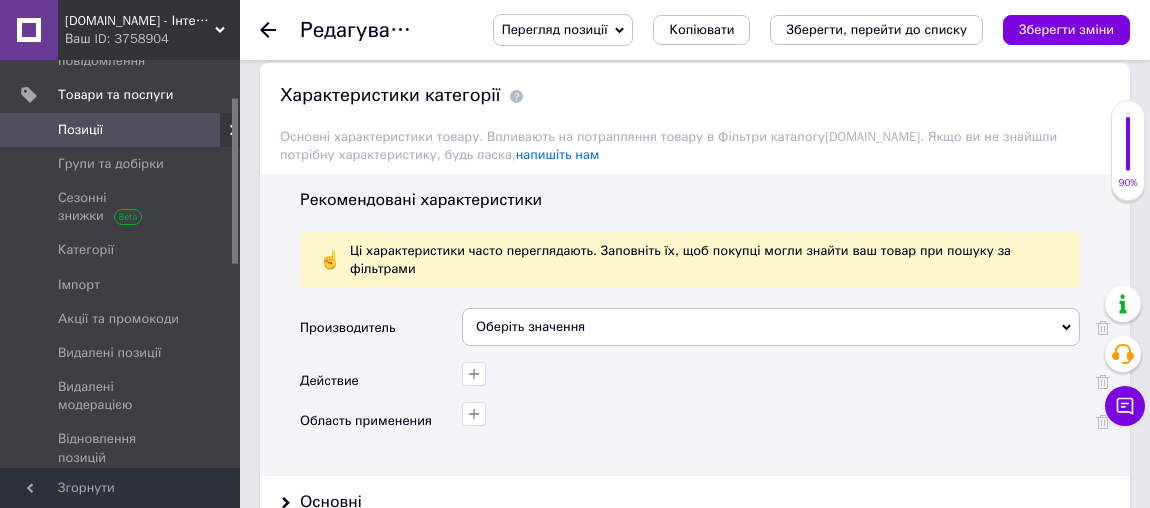 scroll, scrollTop: 2097, scrollLeft: 0, axis: vertical 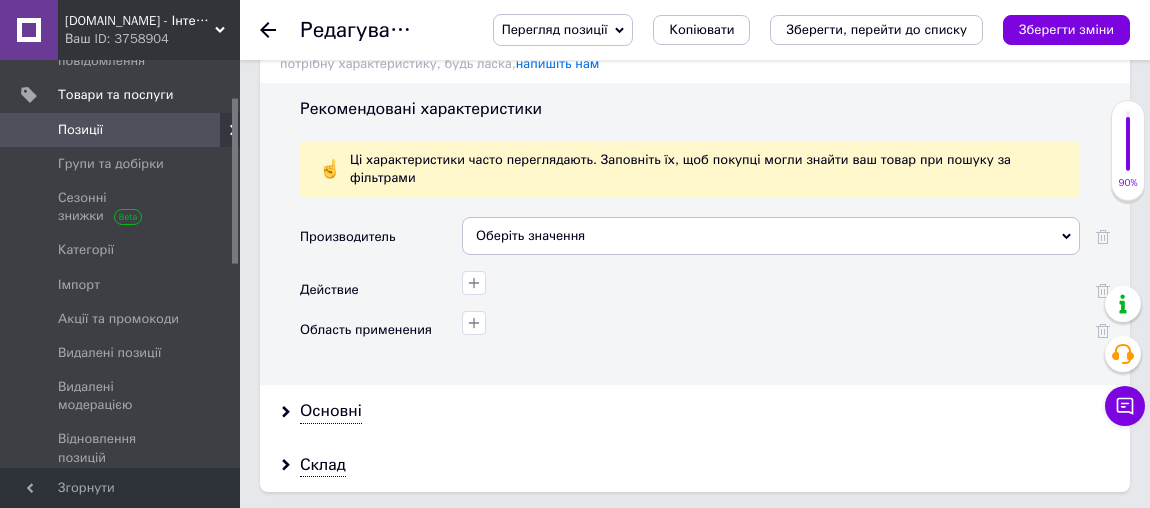 click on "Оберіть значення" at bounding box center (771, 236) 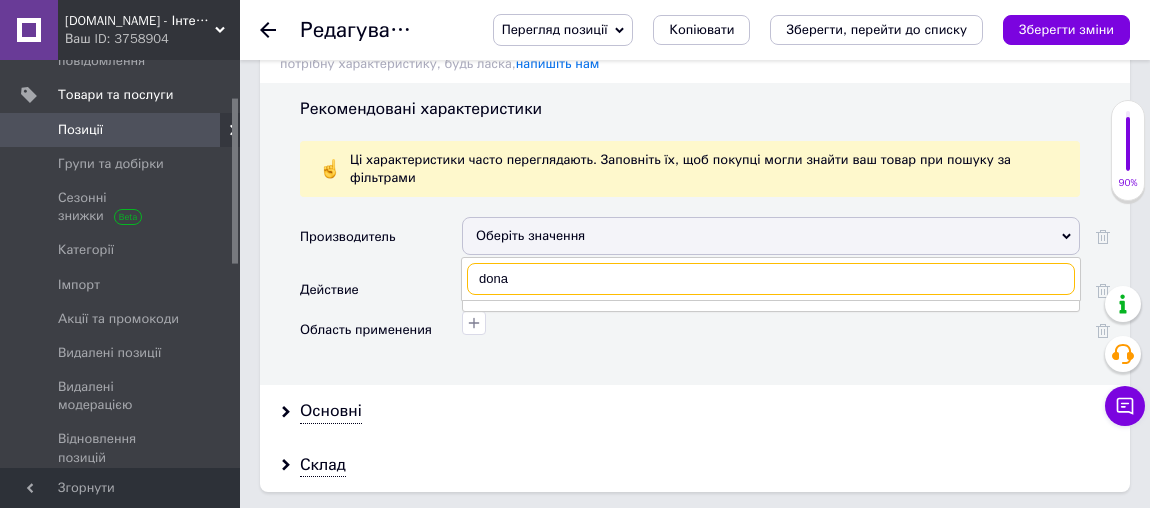 type on "[PERSON_NAME]" 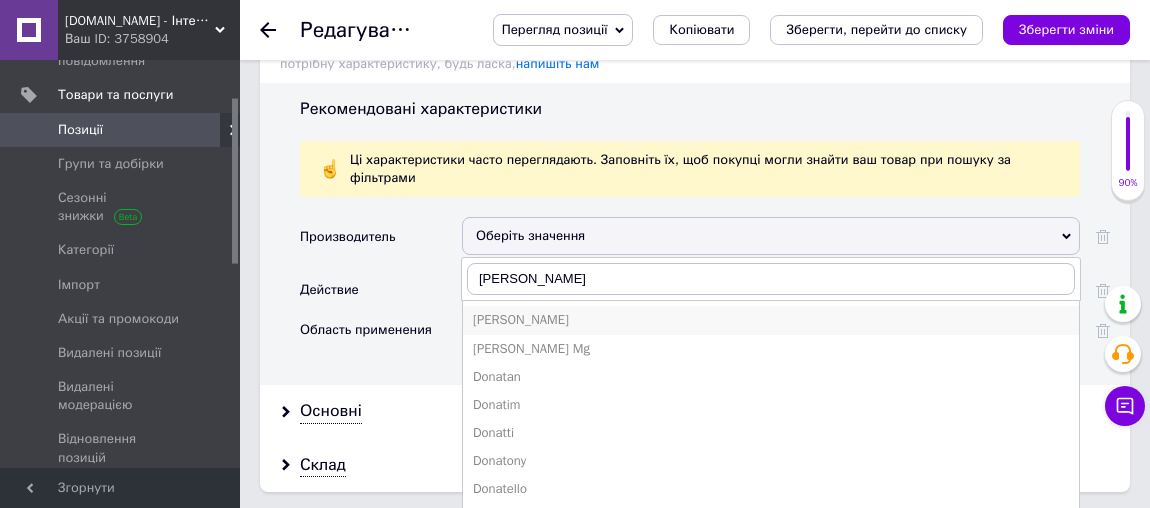 click on "[PERSON_NAME]" at bounding box center (771, 320) 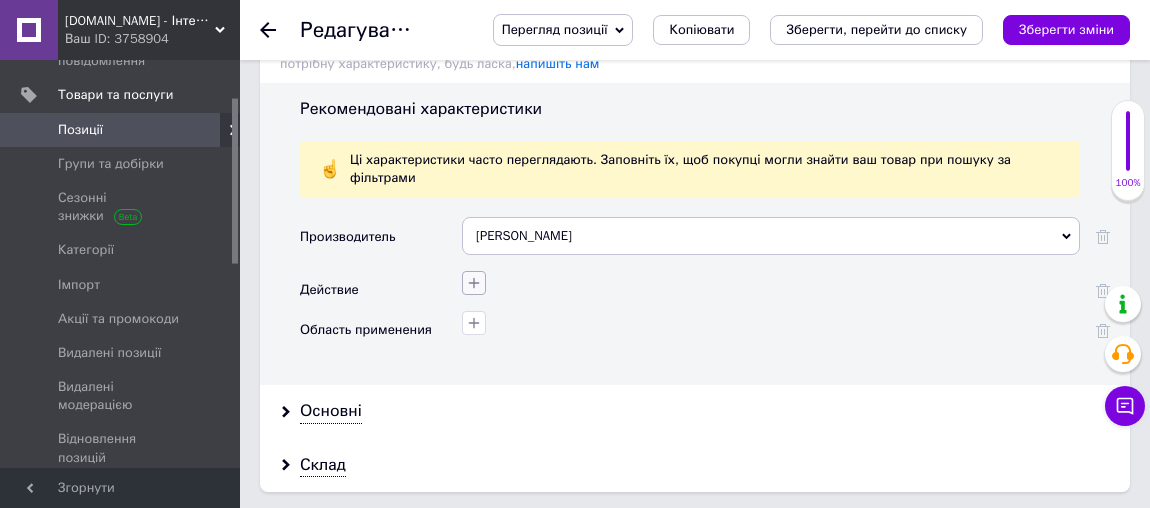 click 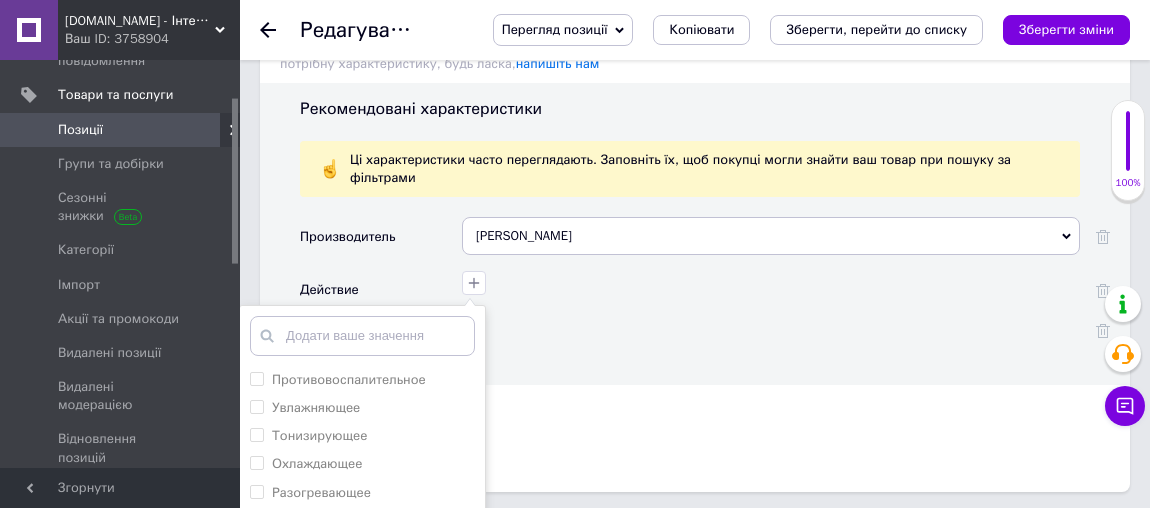 scroll, scrollTop: 2279, scrollLeft: 0, axis: vertical 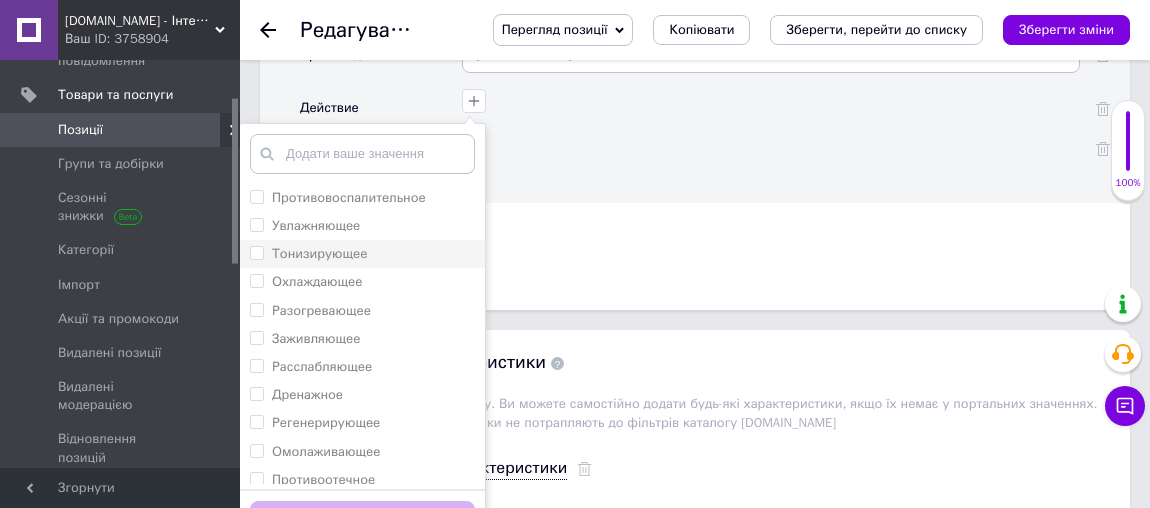 click on "Увлажняющее" at bounding box center [316, 225] 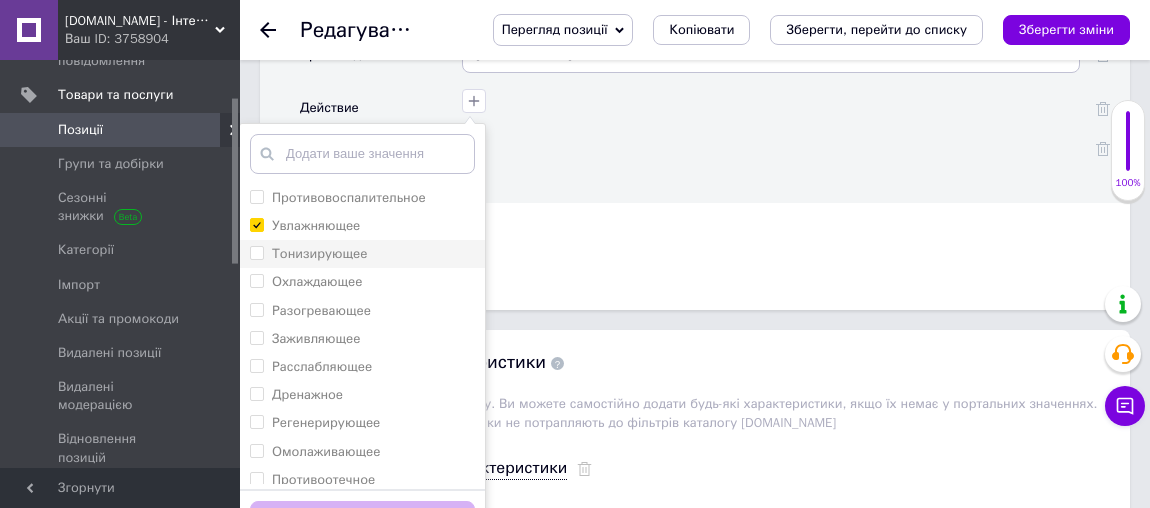 checkbox on "true" 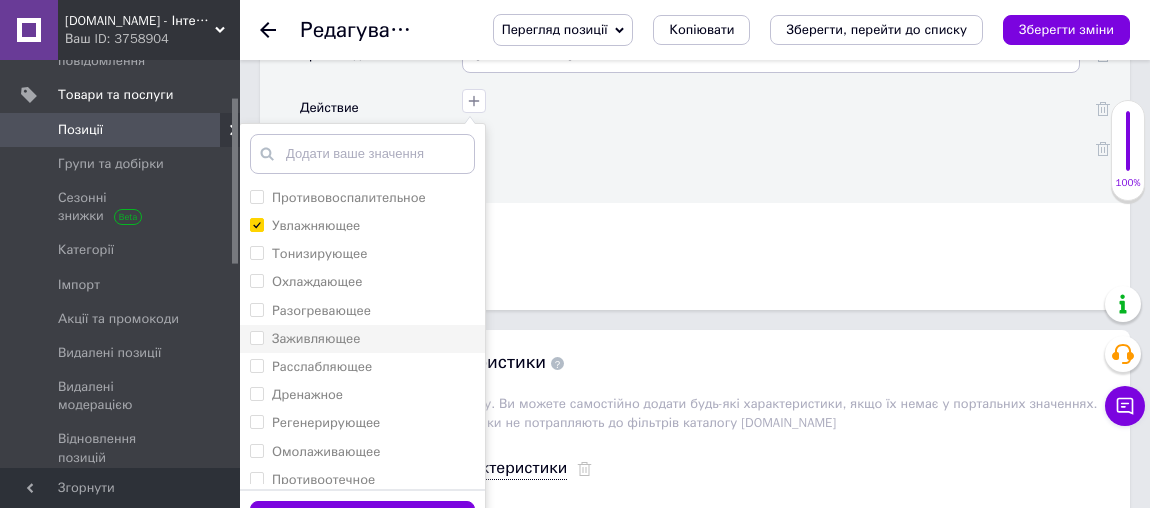 scroll, scrollTop: 150, scrollLeft: 0, axis: vertical 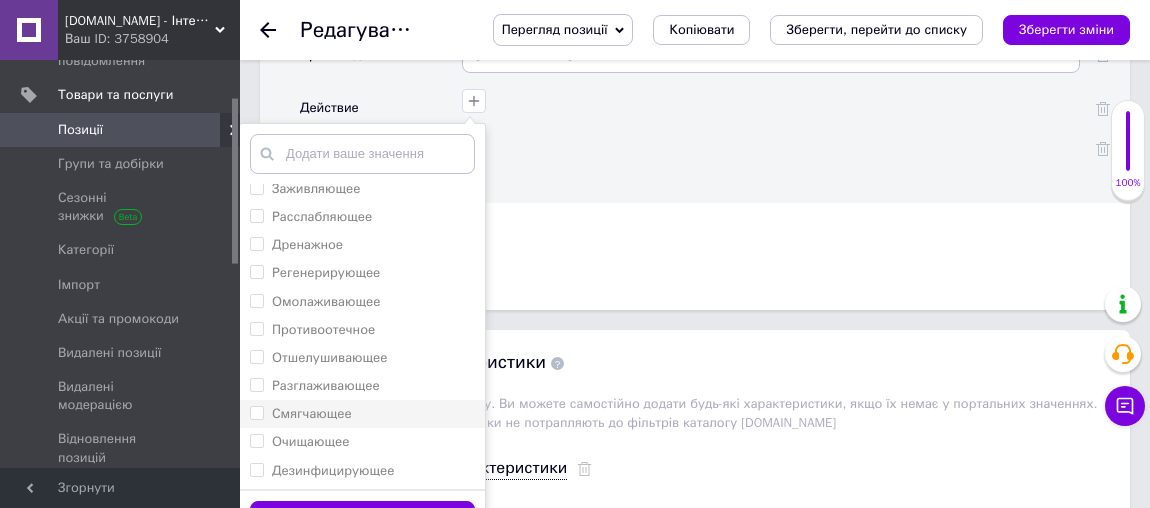 click on "Очищающее" at bounding box center [310, 441] 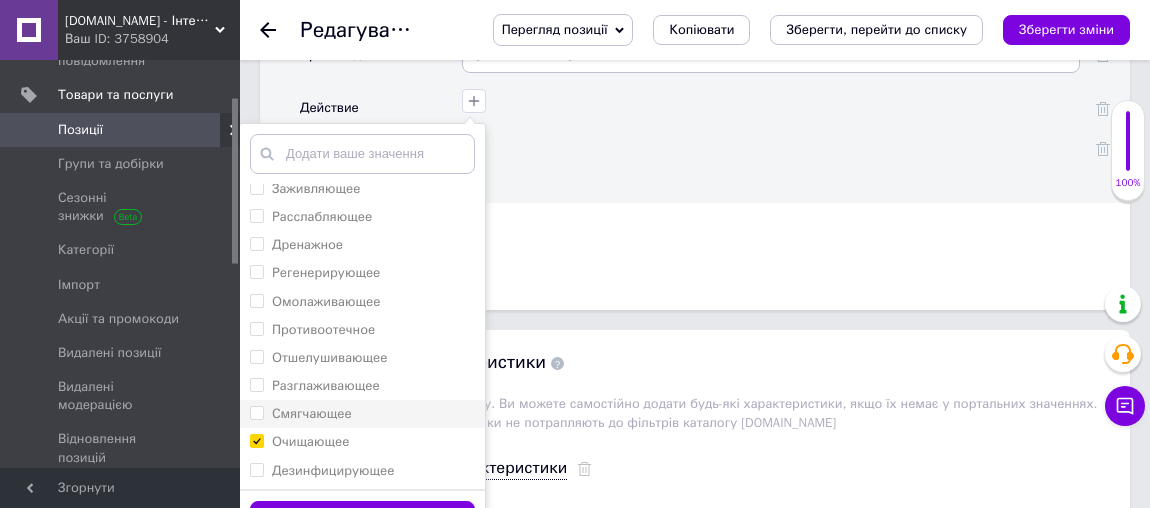 checkbox on "true" 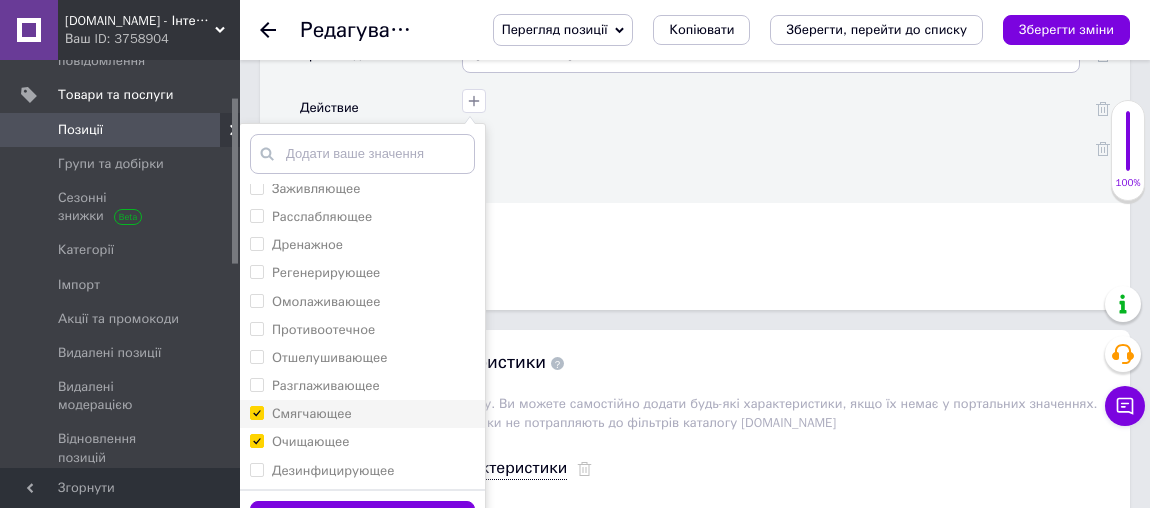 checkbox on "true" 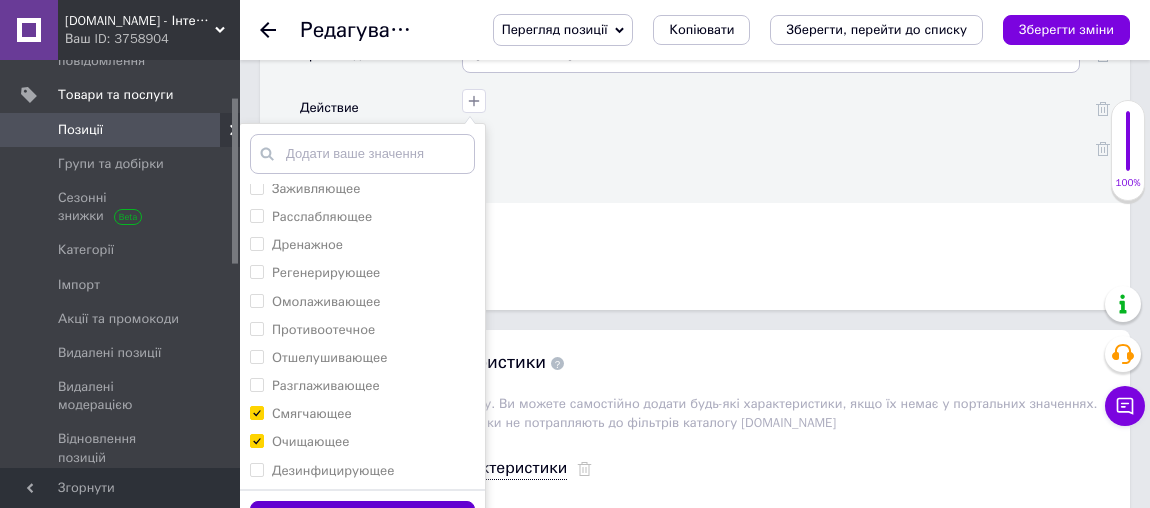 click on "Зберегти" at bounding box center [362, 520] 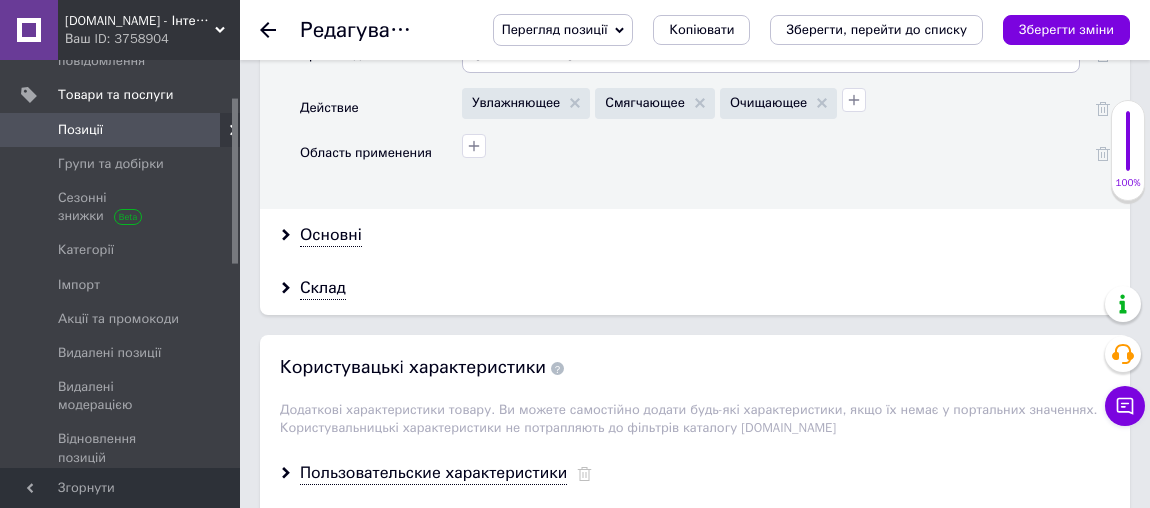 click at bounding box center (768, 143) 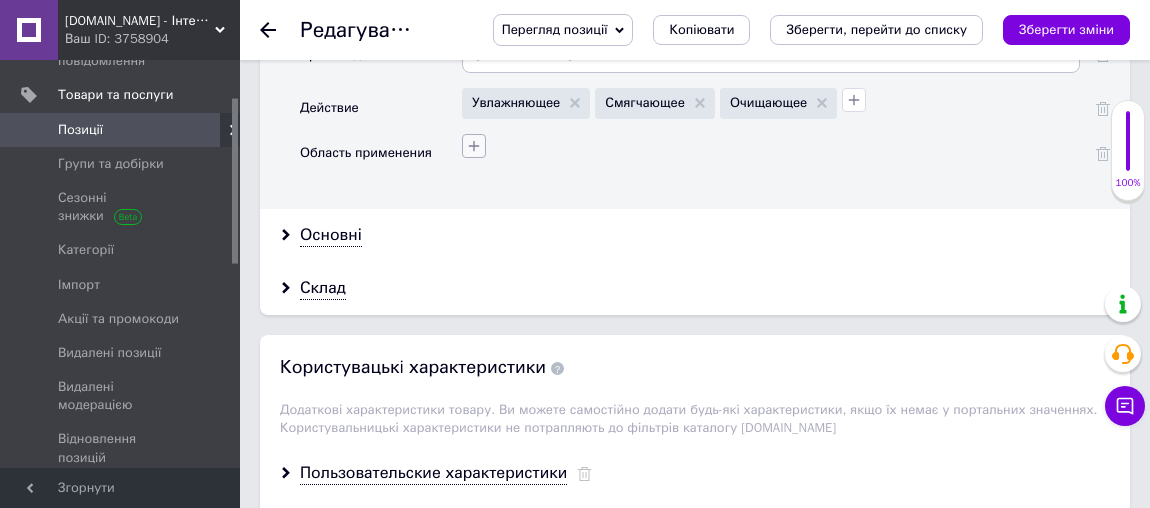 click 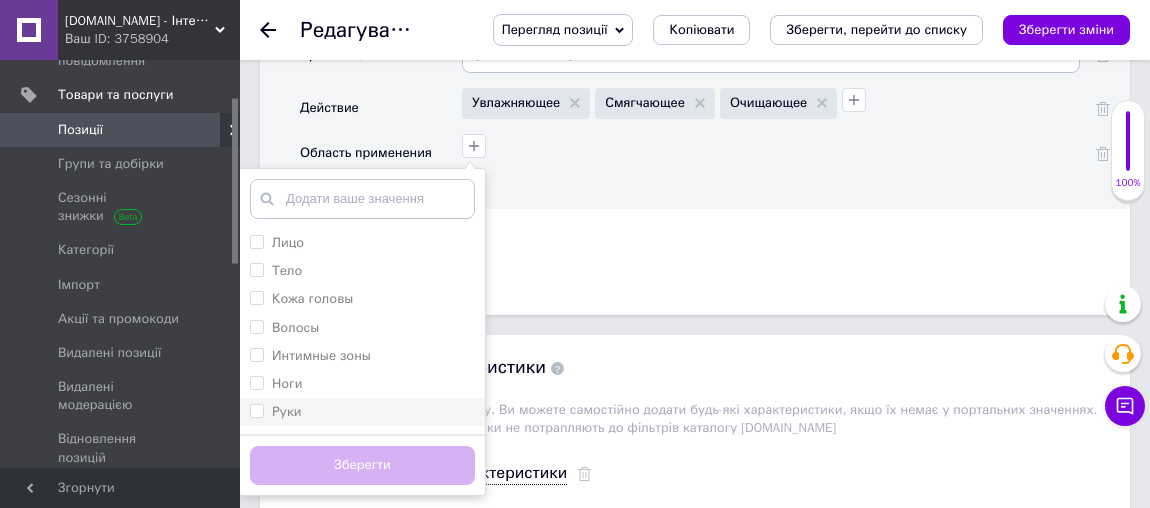 click on "Руки" at bounding box center [287, 411] 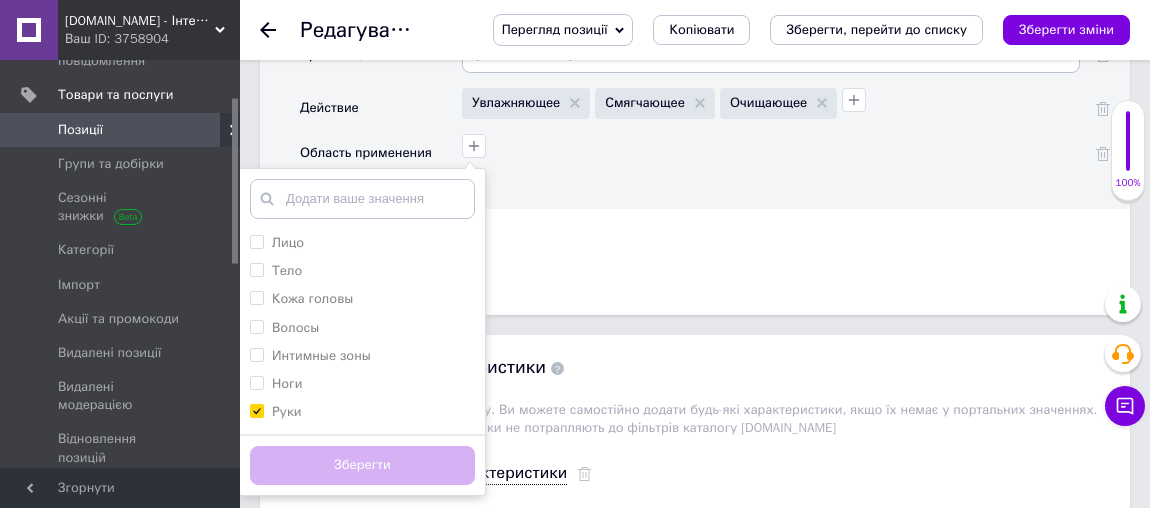 checkbox on "true" 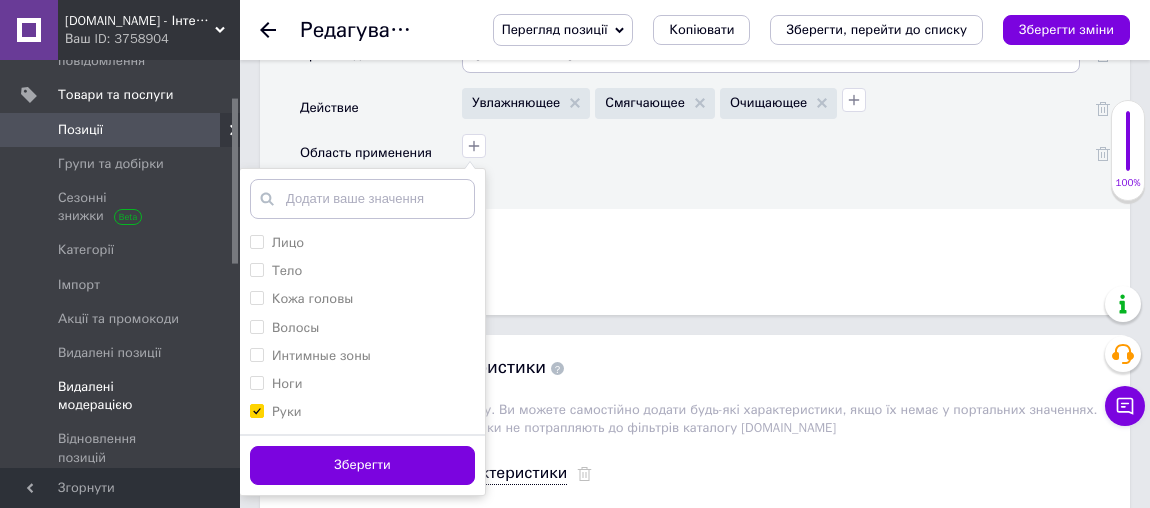 click on "Зберегти" at bounding box center [362, 465] 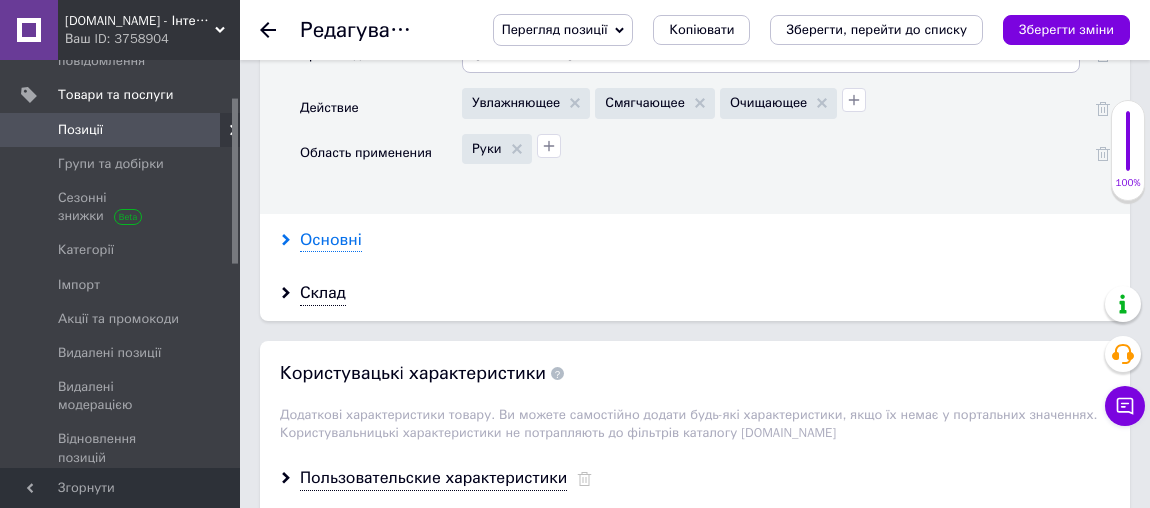 click on "Основні" at bounding box center [331, 240] 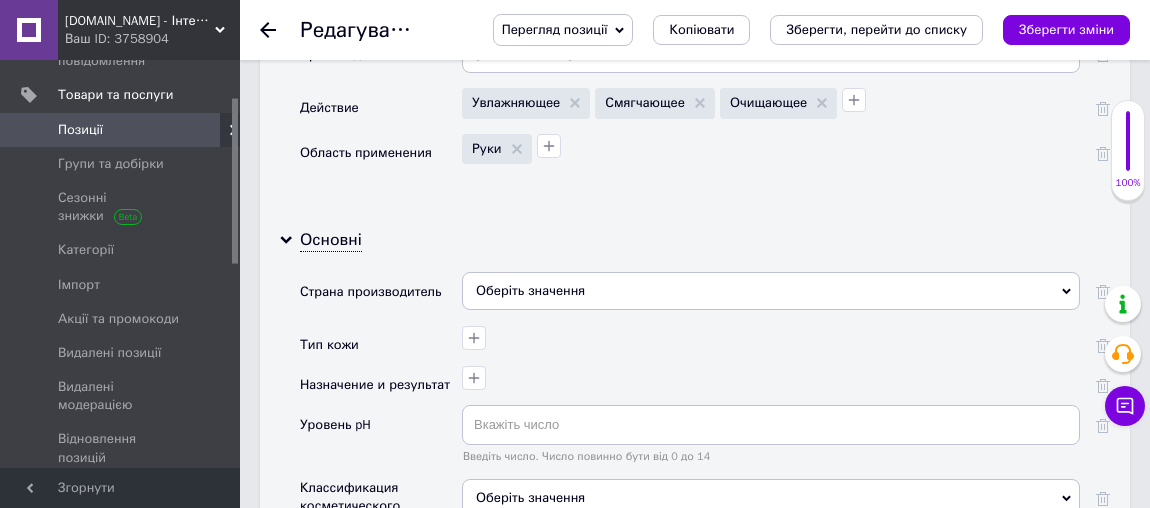 click on "Оберіть значення" at bounding box center (771, 291) 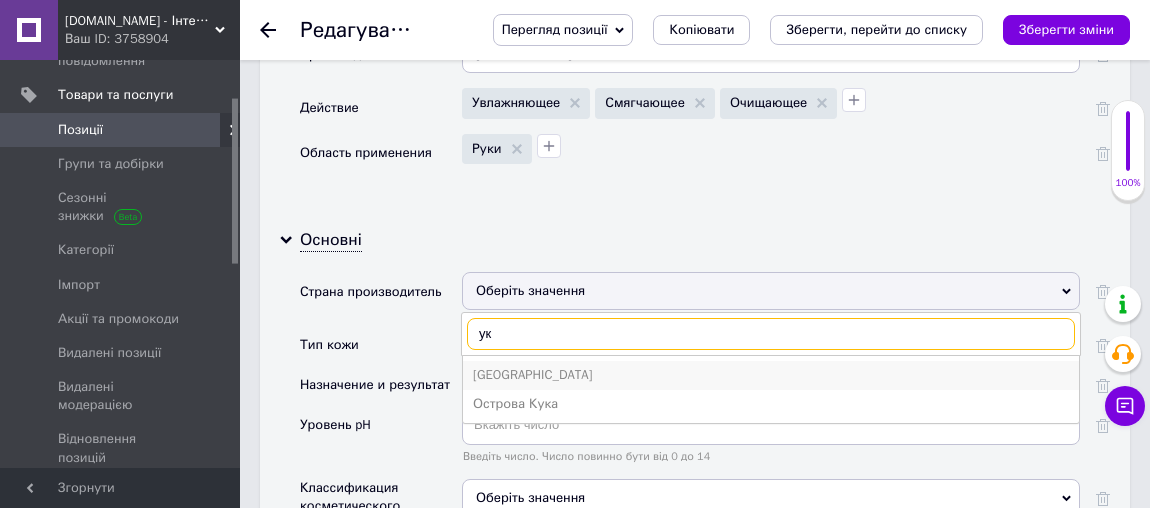 type on "ук" 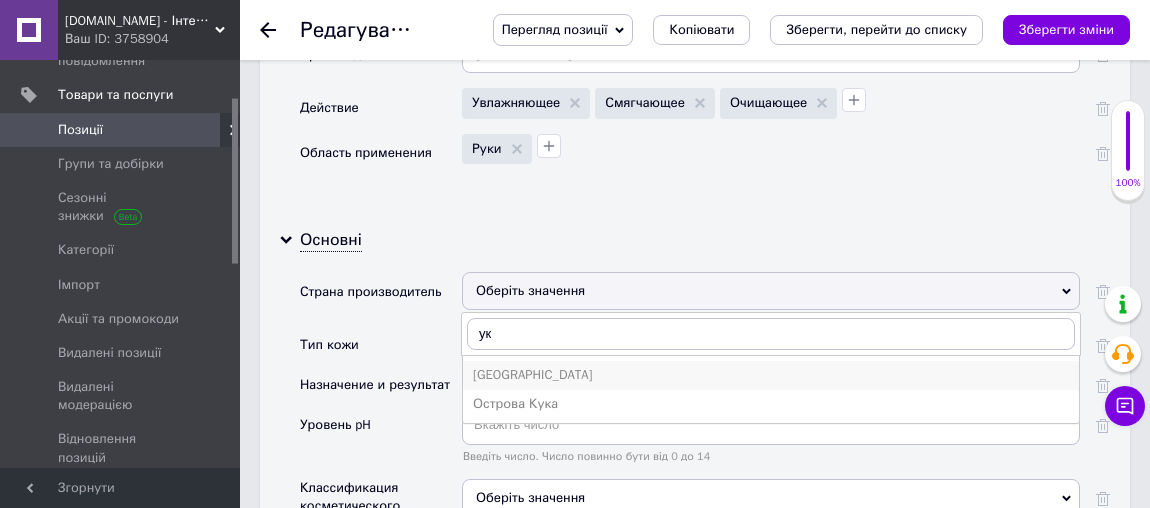 click on "[GEOGRAPHIC_DATA]" at bounding box center [771, 375] 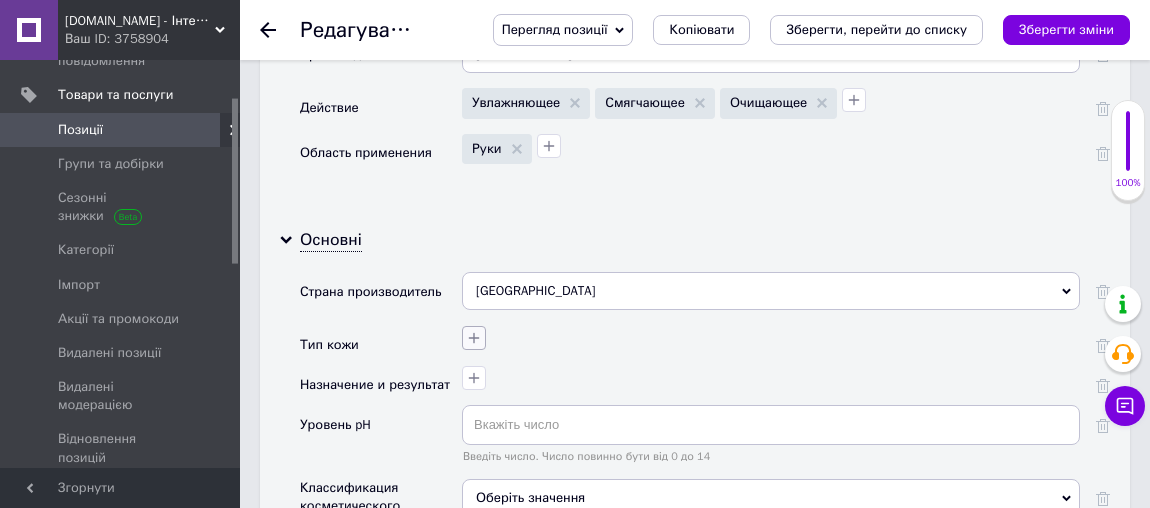 click at bounding box center (474, 338) 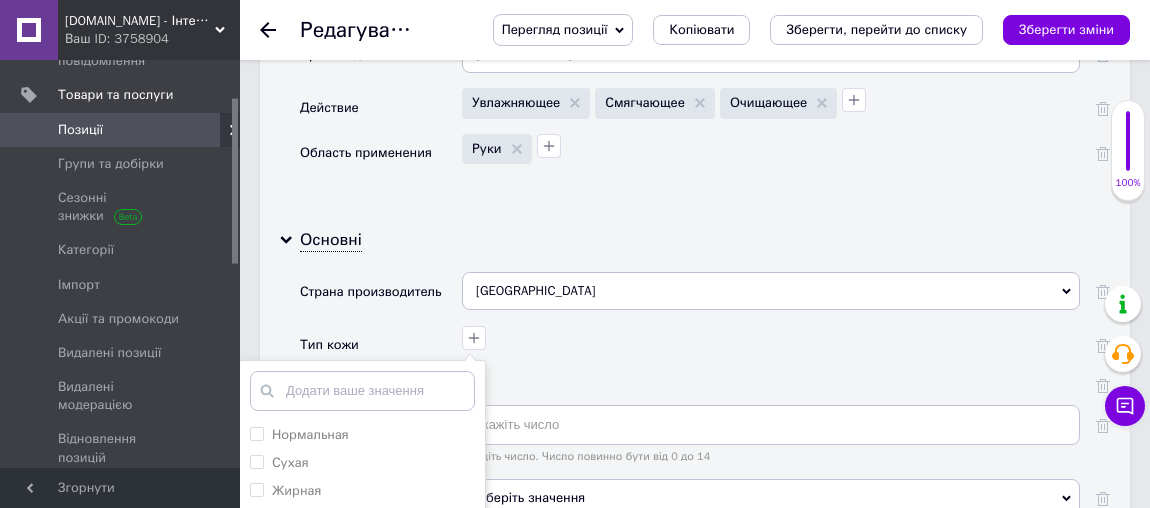 scroll, scrollTop: 2370, scrollLeft: 0, axis: vertical 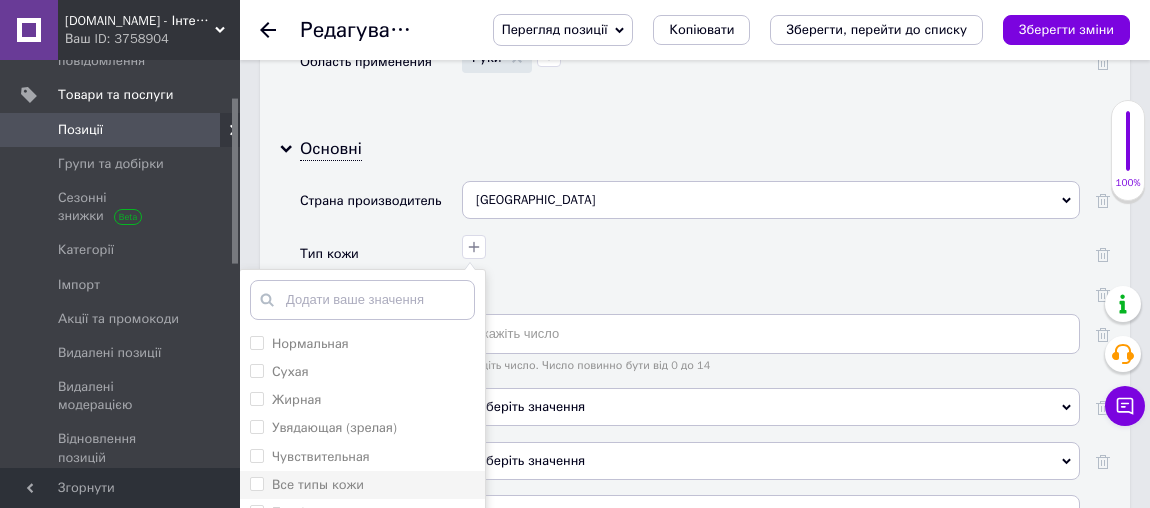 click on "Все типы кожи" at bounding box center [318, 484] 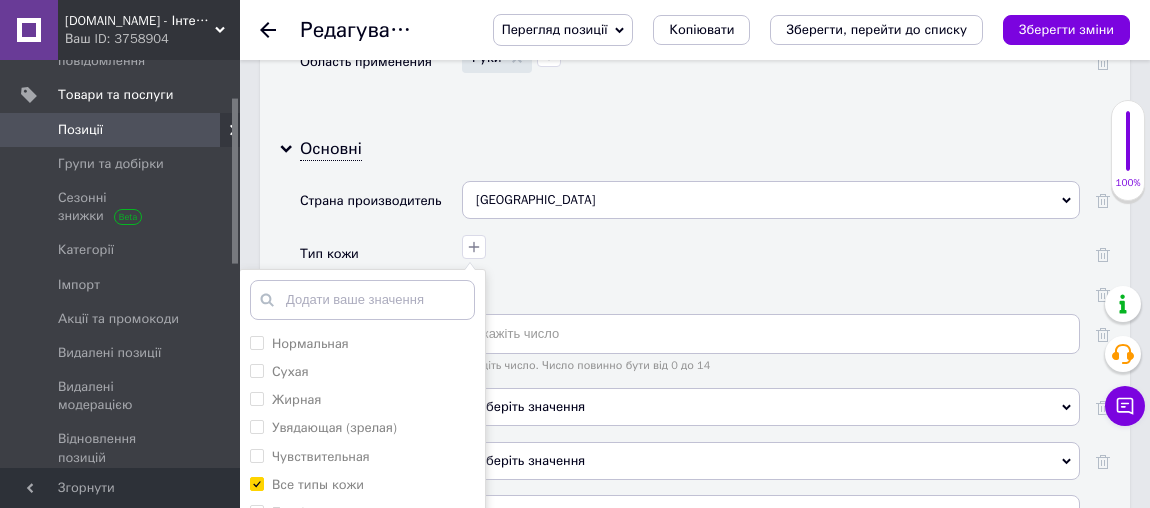 checkbox on "true" 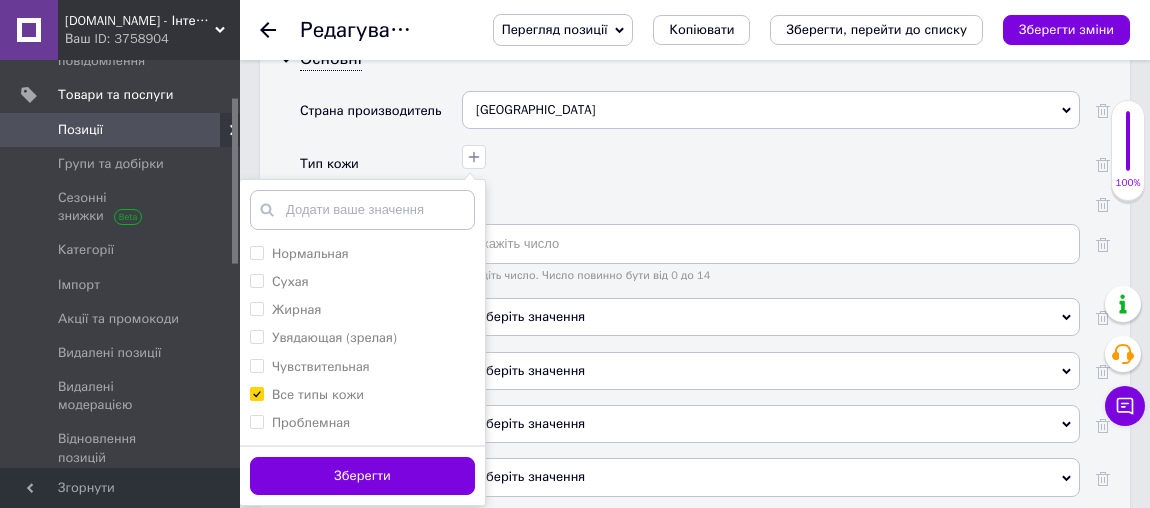 click on "Зберегти" at bounding box center [362, 476] 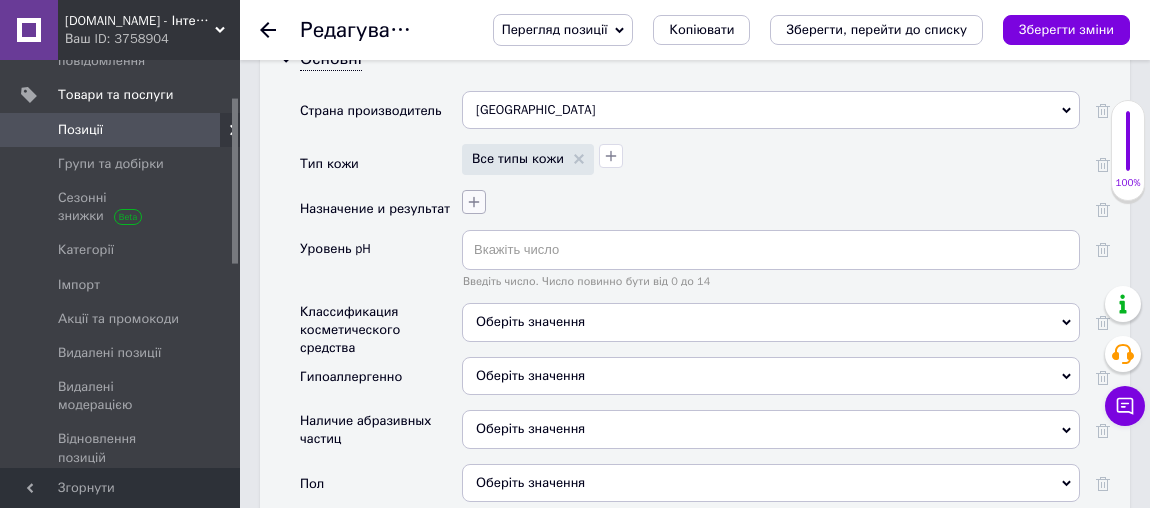 click 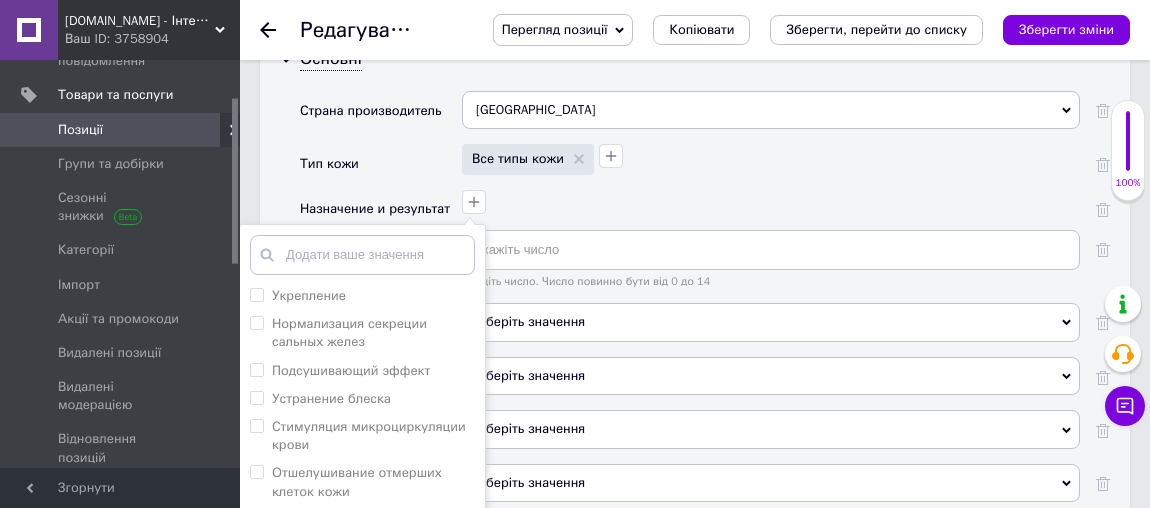 scroll, scrollTop: 619, scrollLeft: 0, axis: vertical 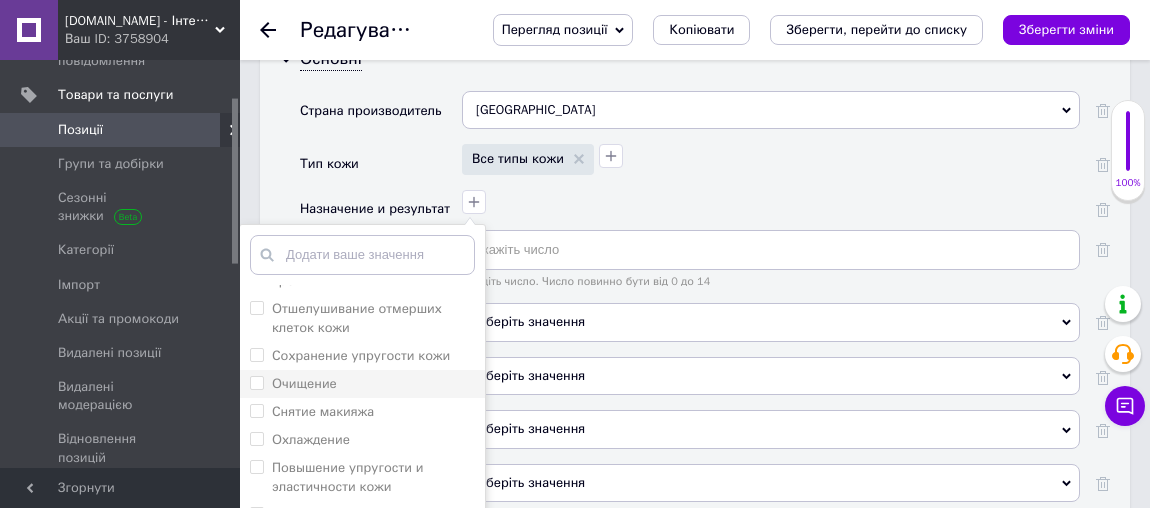 click on "Очищение" at bounding box center (304, 383) 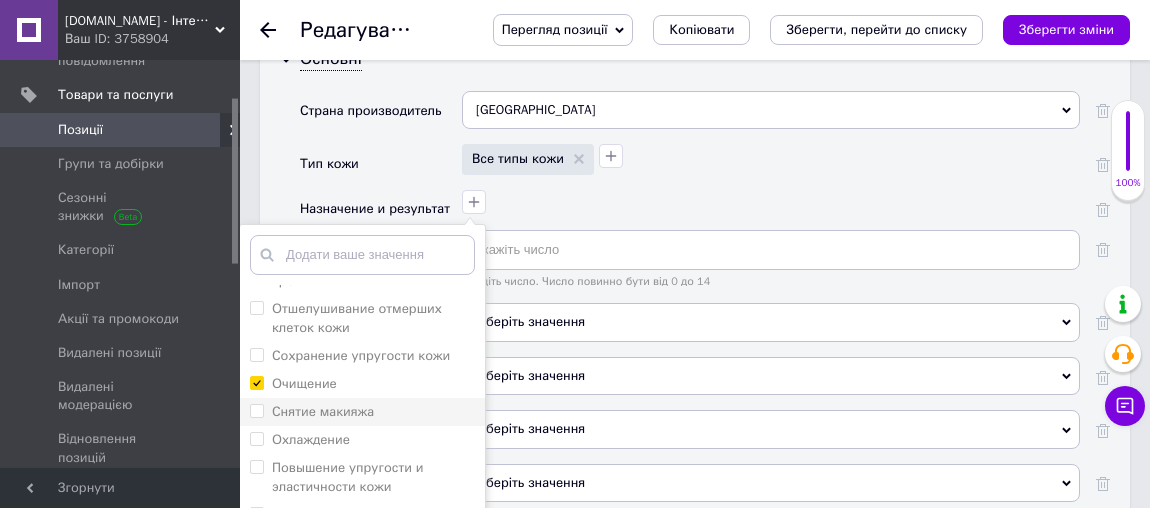 checkbox on "true" 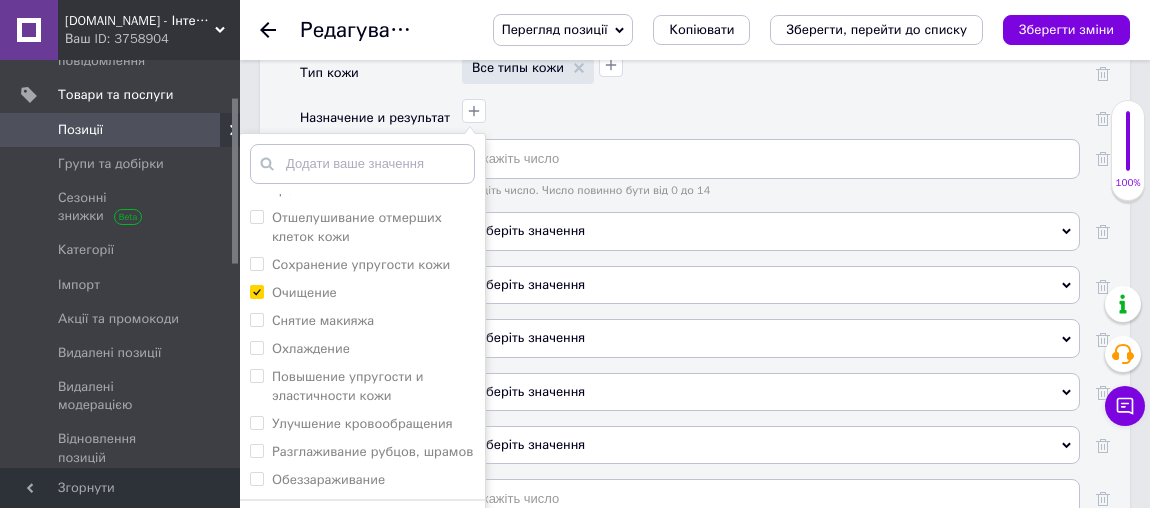 scroll, scrollTop: 2642, scrollLeft: 0, axis: vertical 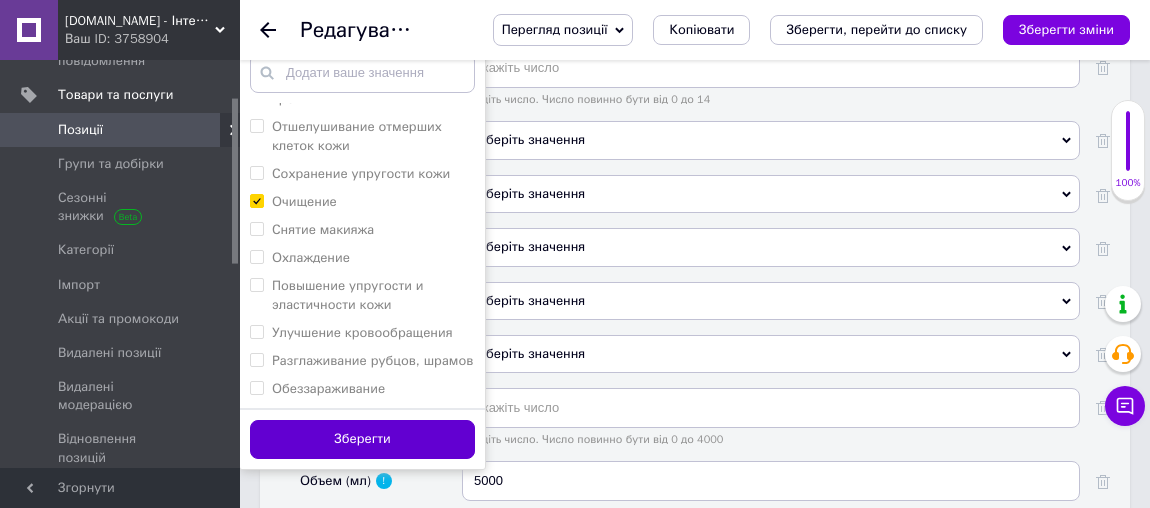 click on "Зберегти" at bounding box center [362, 439] 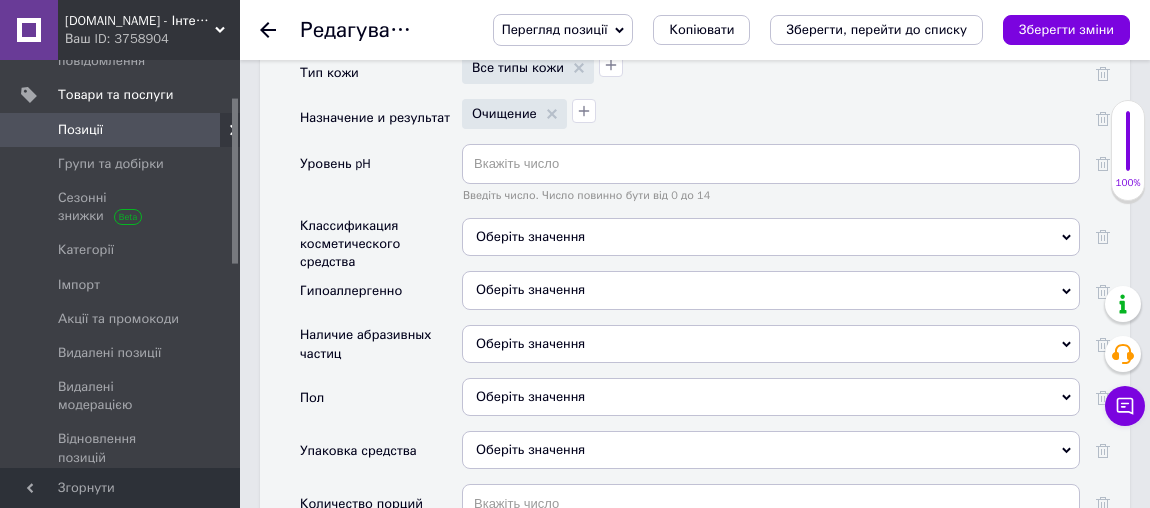 scroll, scrollTop: 2642, scrollLeft: 0, axis: vertical 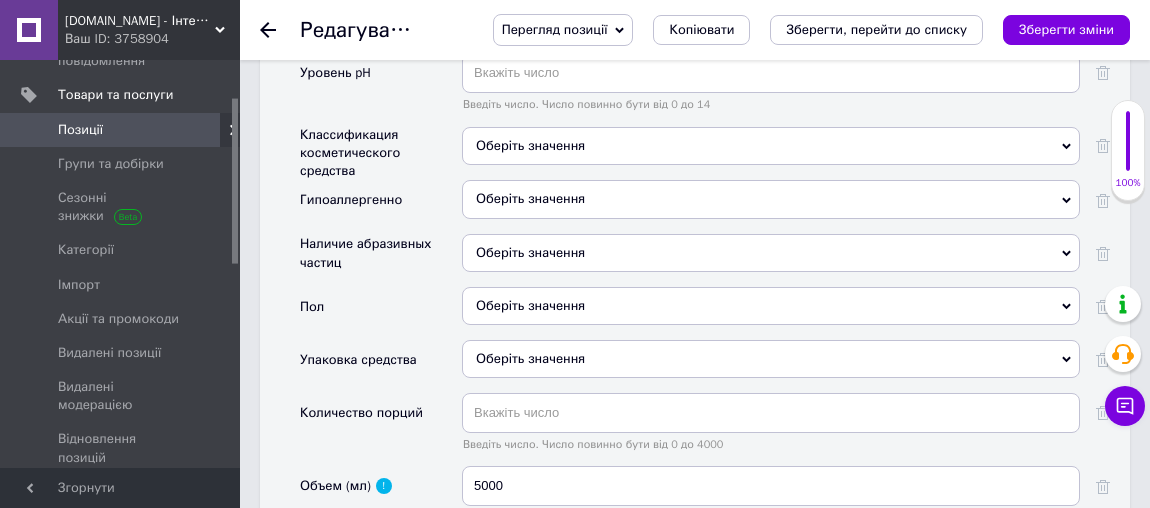 click on "Оберіть значення" at bounding box center [771, 359] 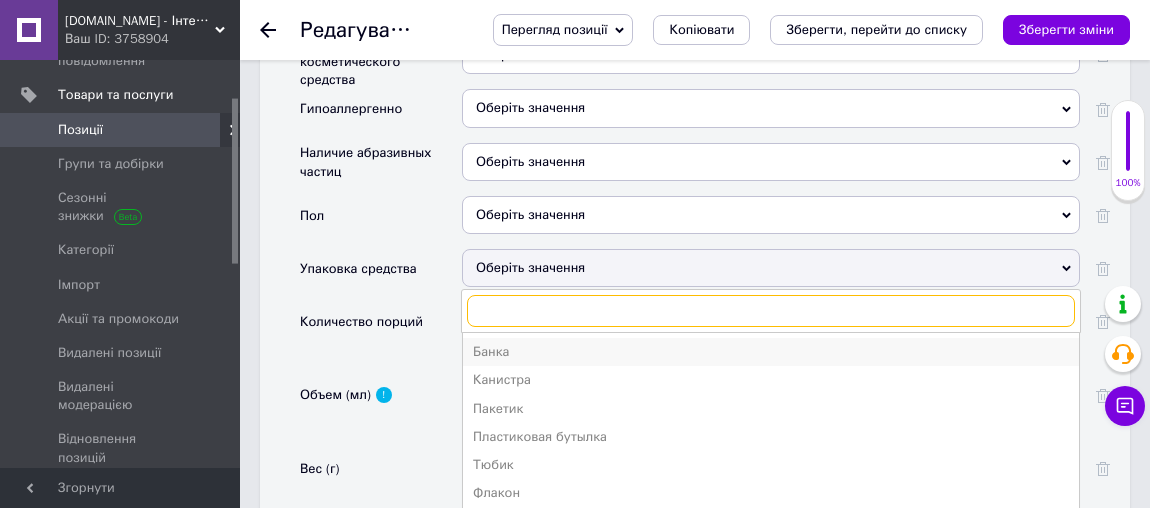 scroll, scrollTop: 2824, scrollLeft: 0, axis: vertical 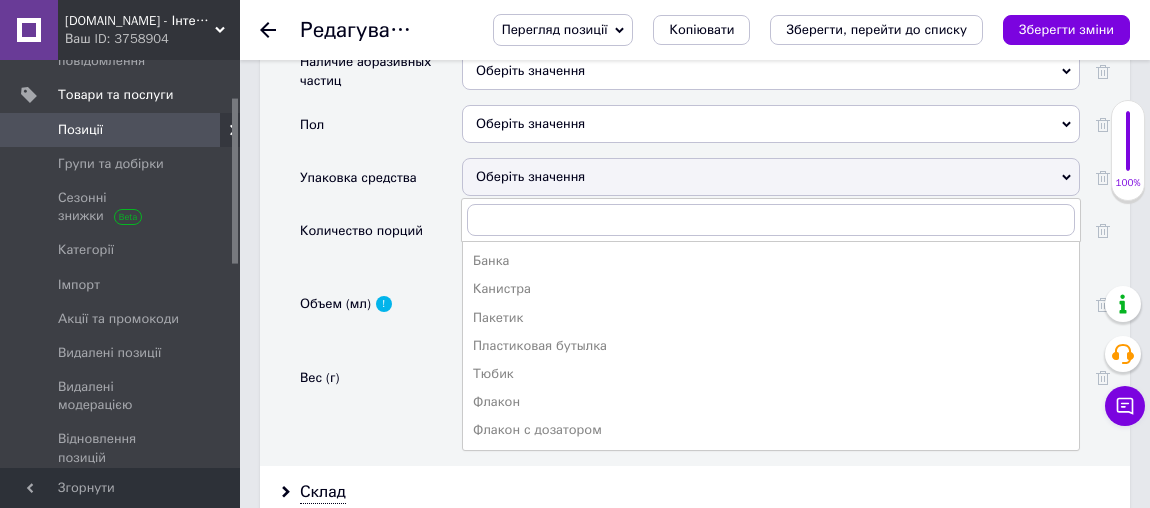 click on "Пластиковая бутылка" at bounding box center [771, 346] 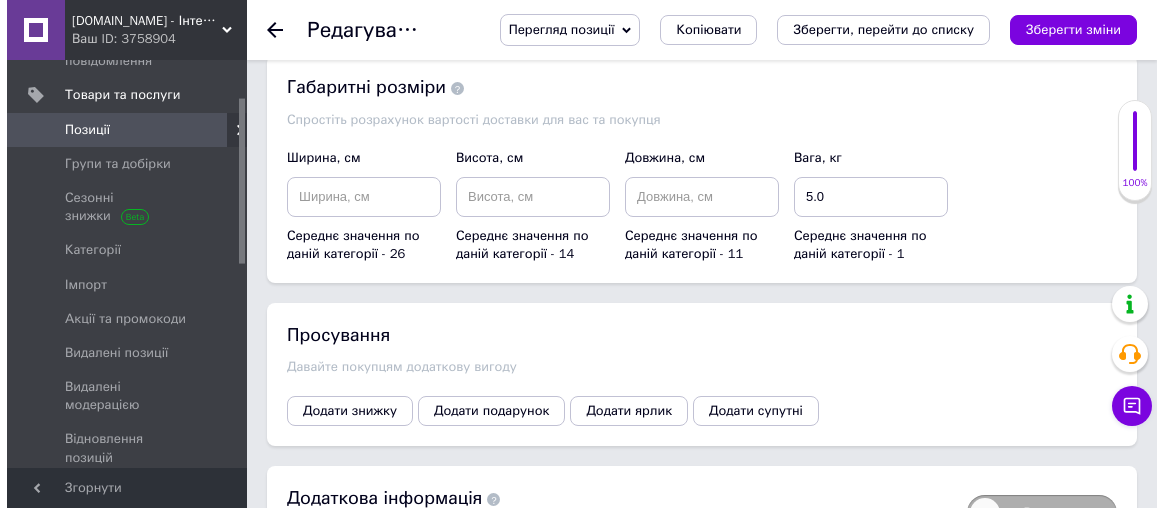 scroll, scrollTop: 3642, scrollLeft: 0, axis: vertical 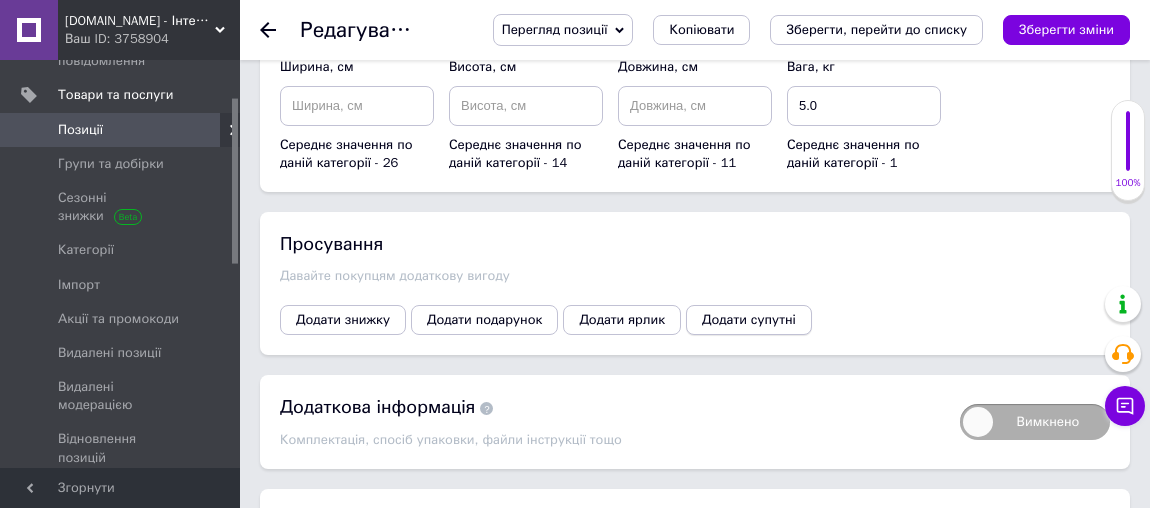 click on "Додати супутні" at bounding box center [749, 320] 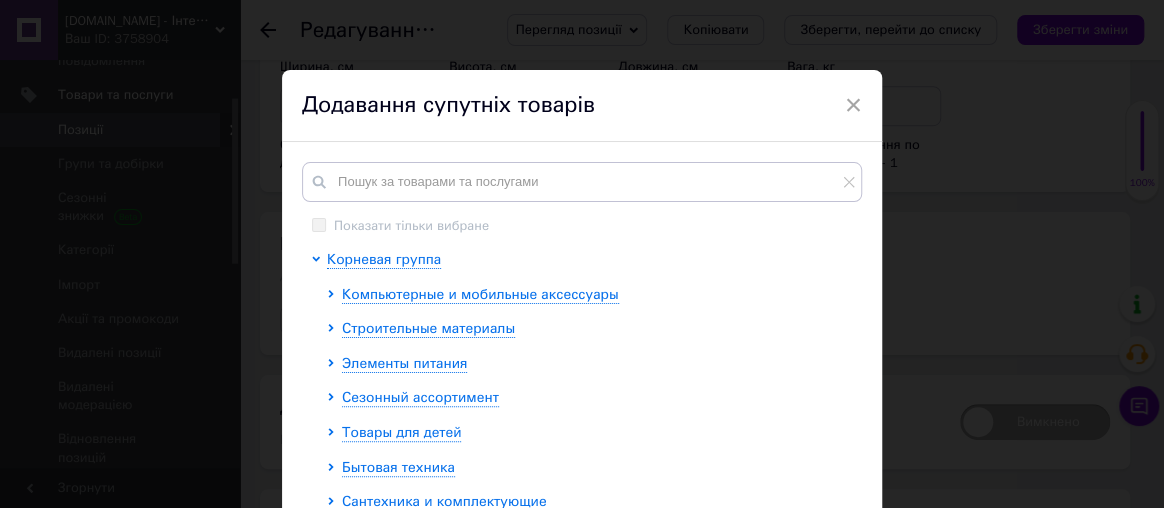 type 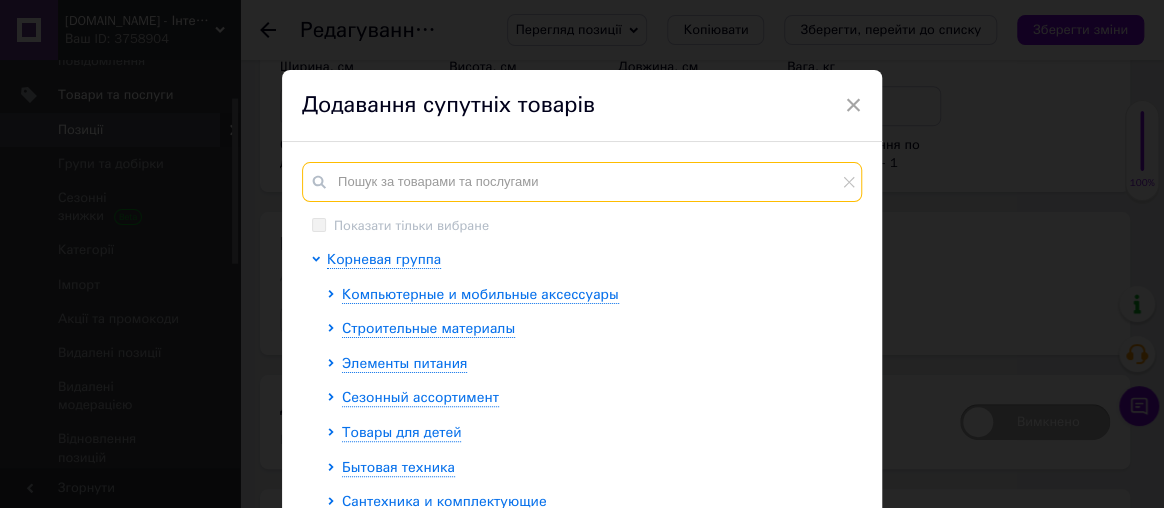 click at bounding box center [582, 182] 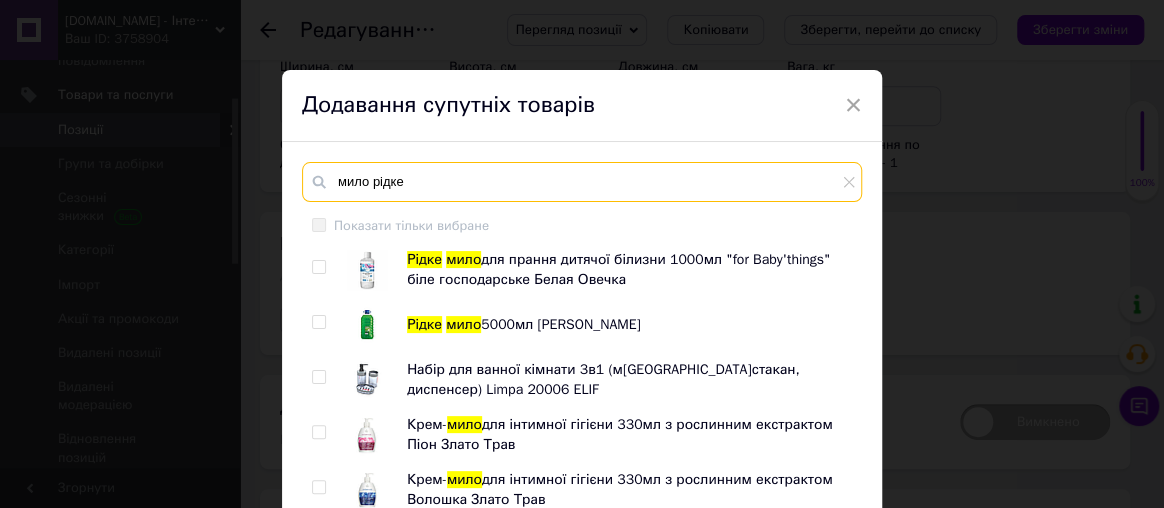 type on "мило рідке" 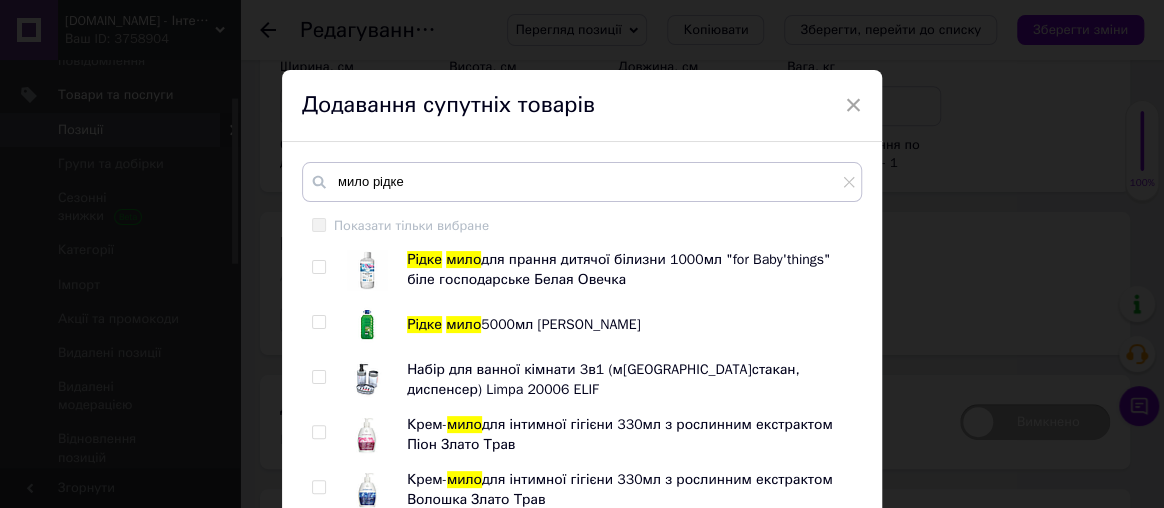 click at bounding box center [318, 322] 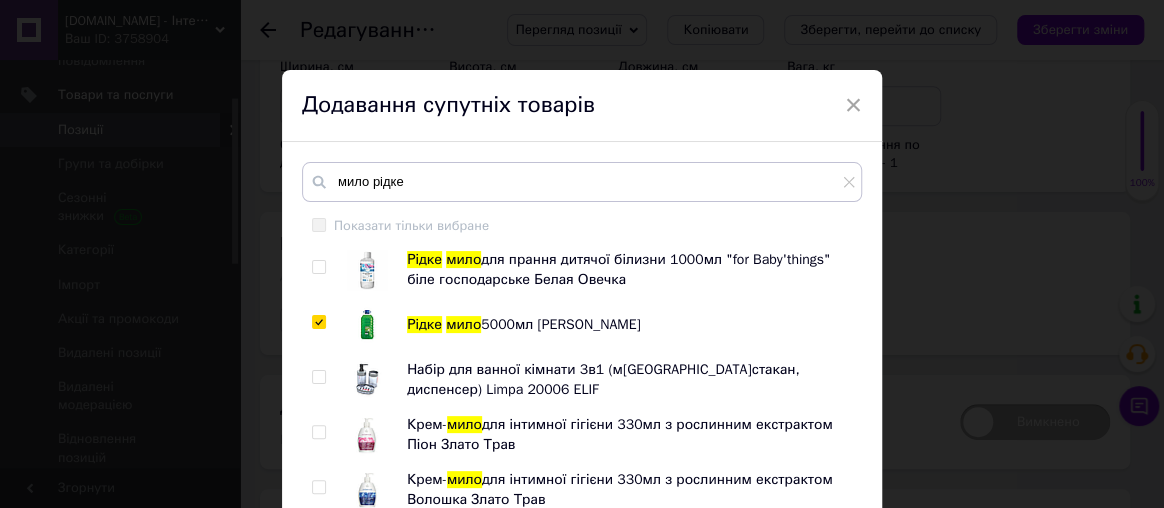 checkbox on "true" 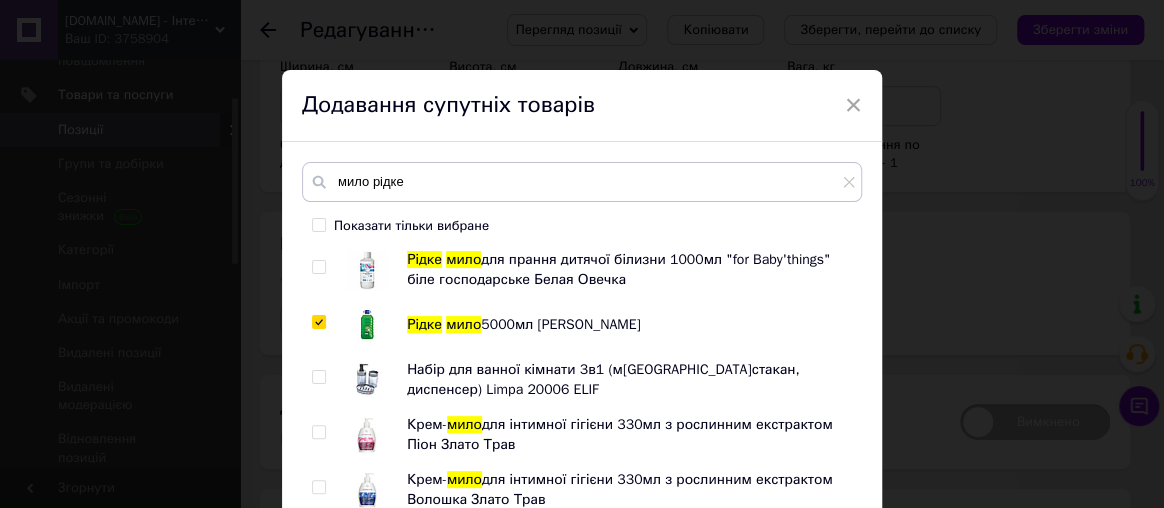 scroll, scrollTop: 181, scrollLeft: 0, axis: vertical 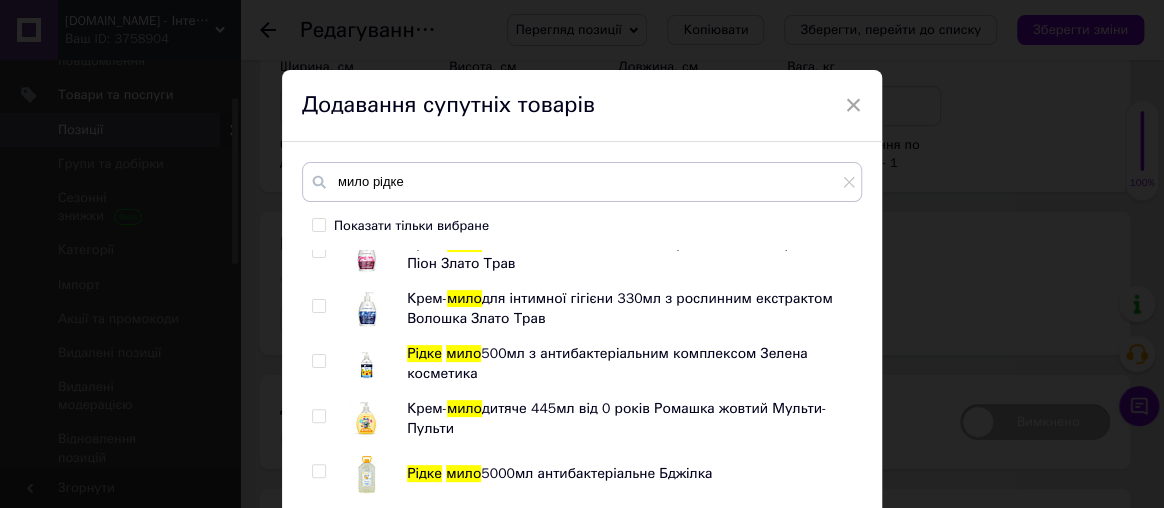 click at bounding box center (318, 361) 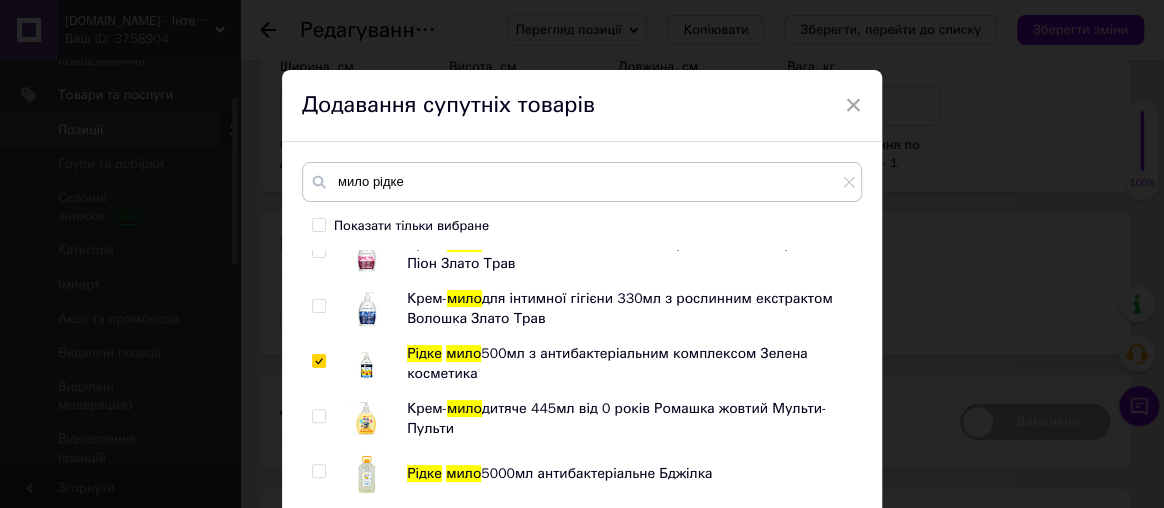 checkbox on "true" 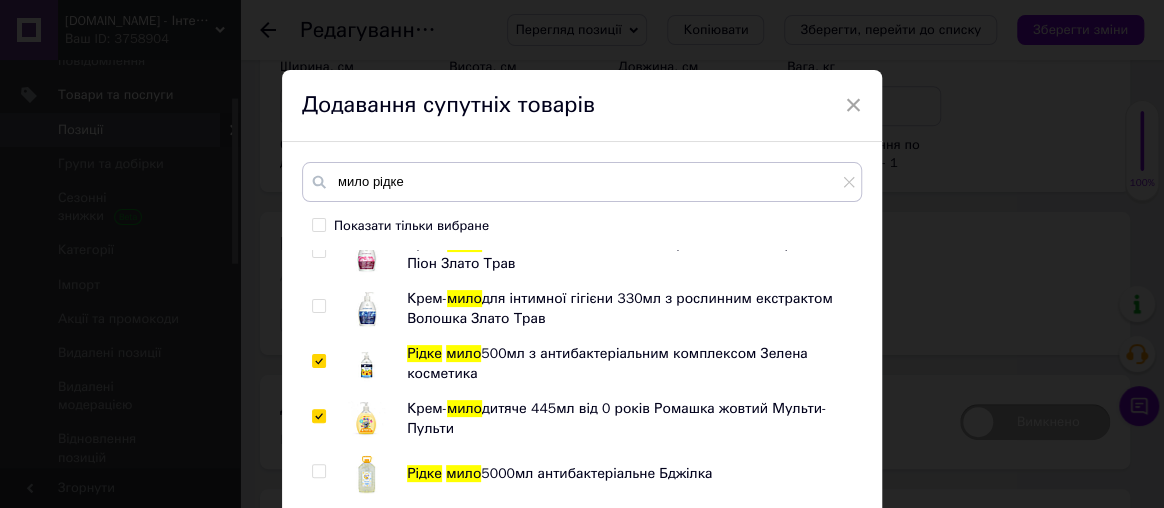 checkbox on "true" 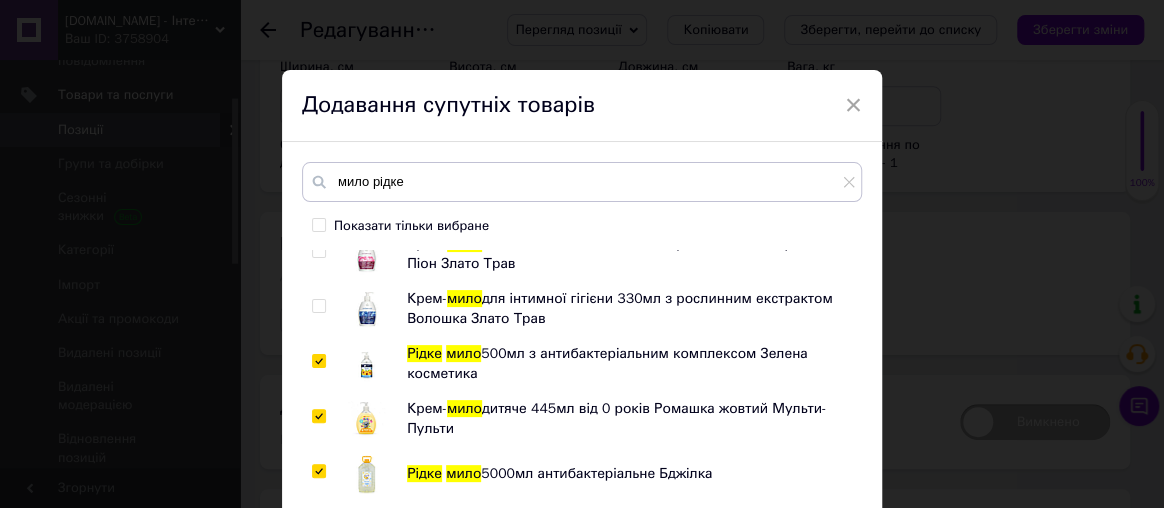 checkbox on "true" 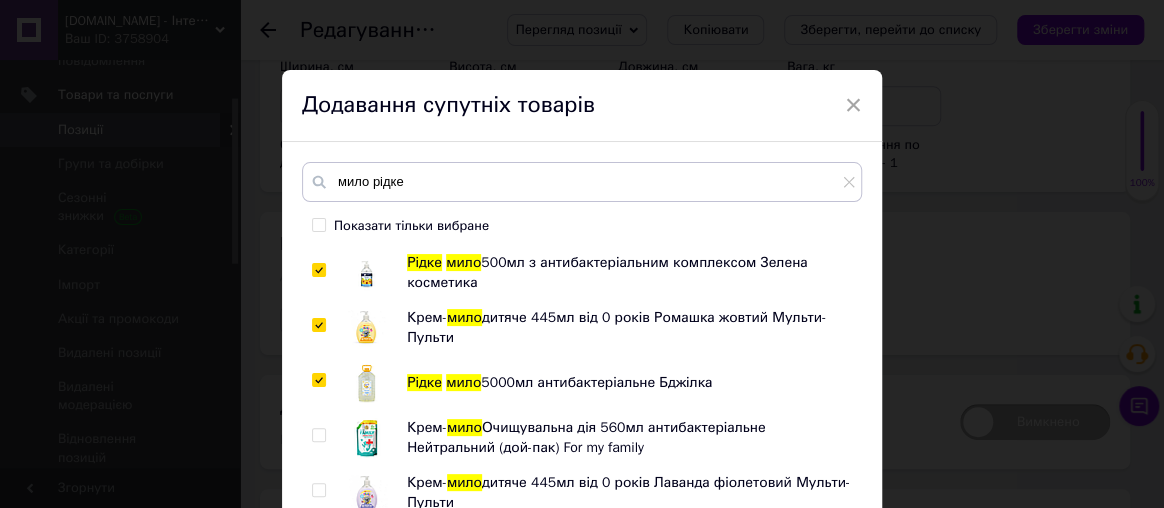 scroll, scrollTop: 363, scrollLeft: 0, axis: vertical 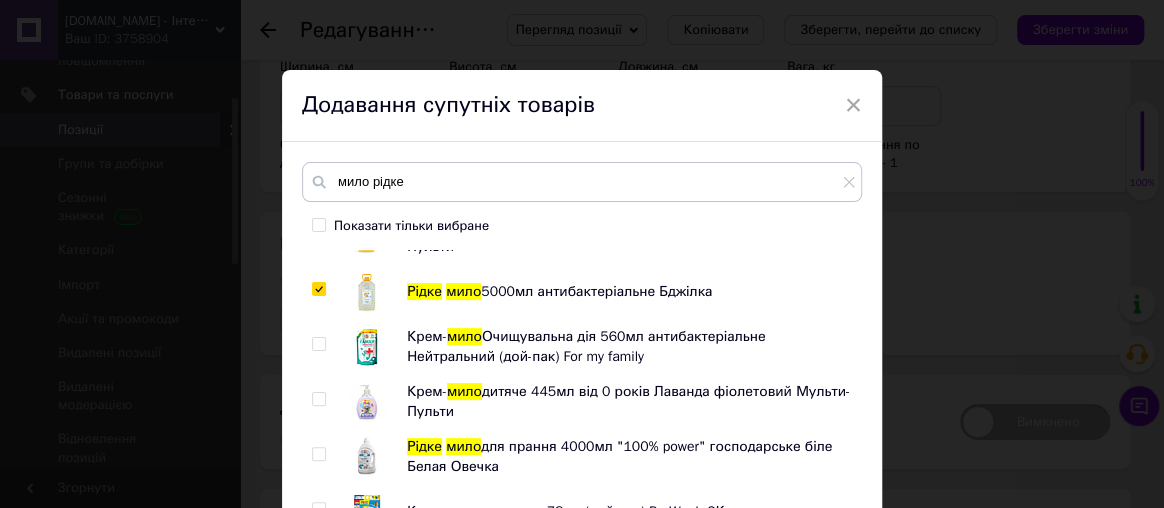 click at bounding box center [318, 344] 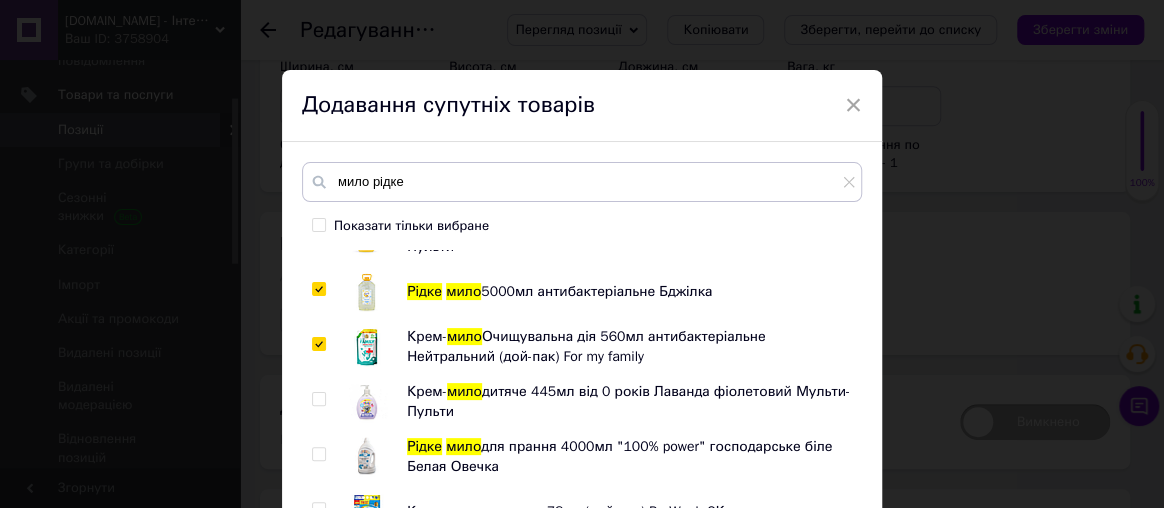 checkbox on "true" 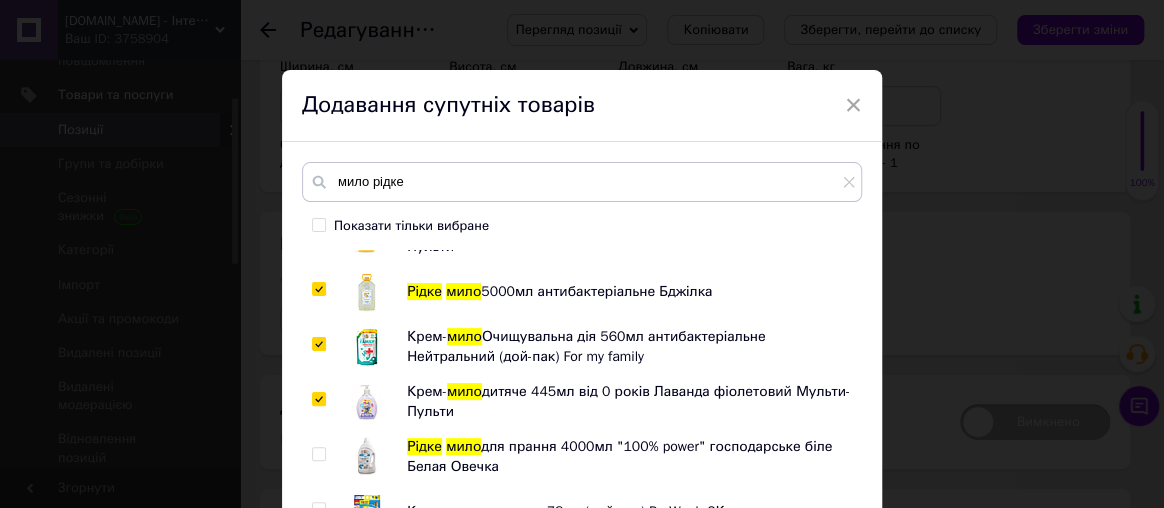click at bounding box center (318, 399) 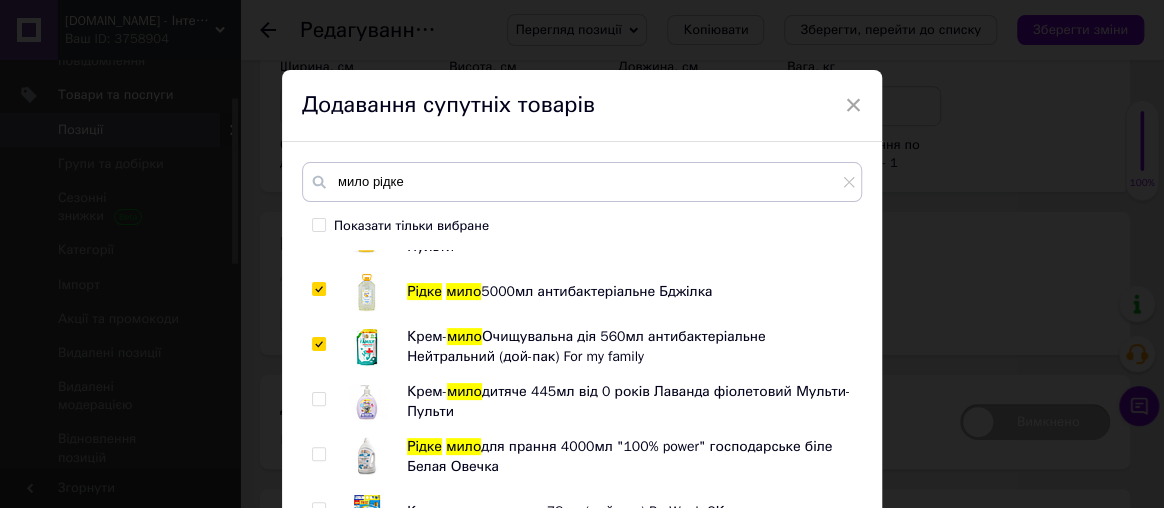 checkbox on "false" 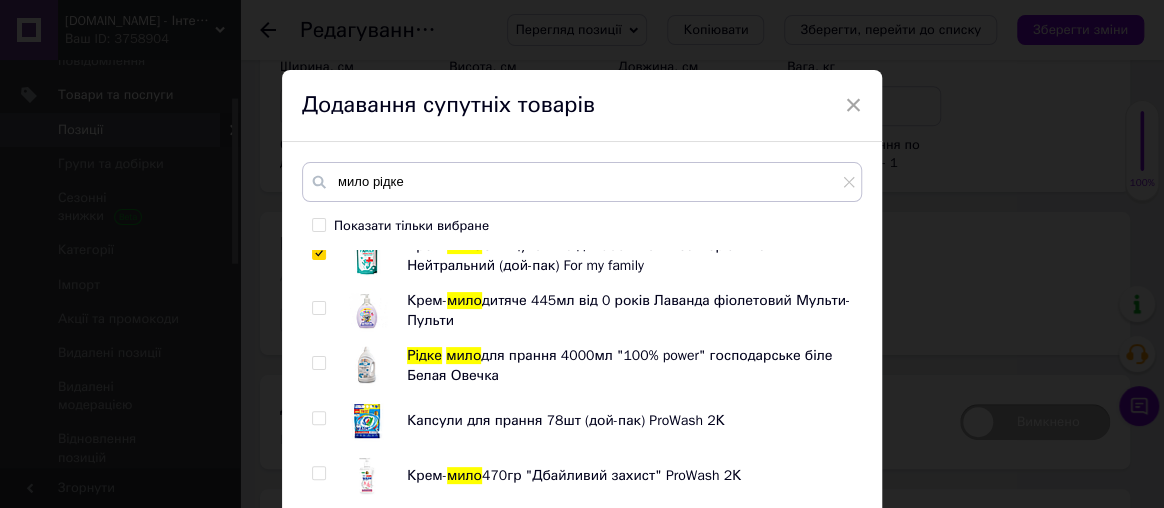 scroll, scrollTop: 545, scrollLeft: 0, axis: vertical 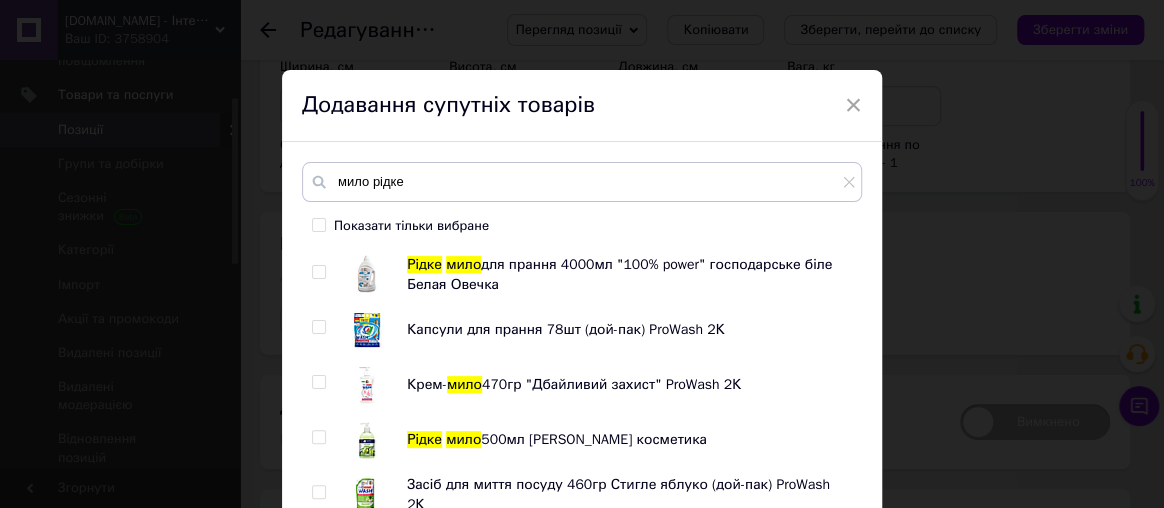 click at bounding box center (318, 382) 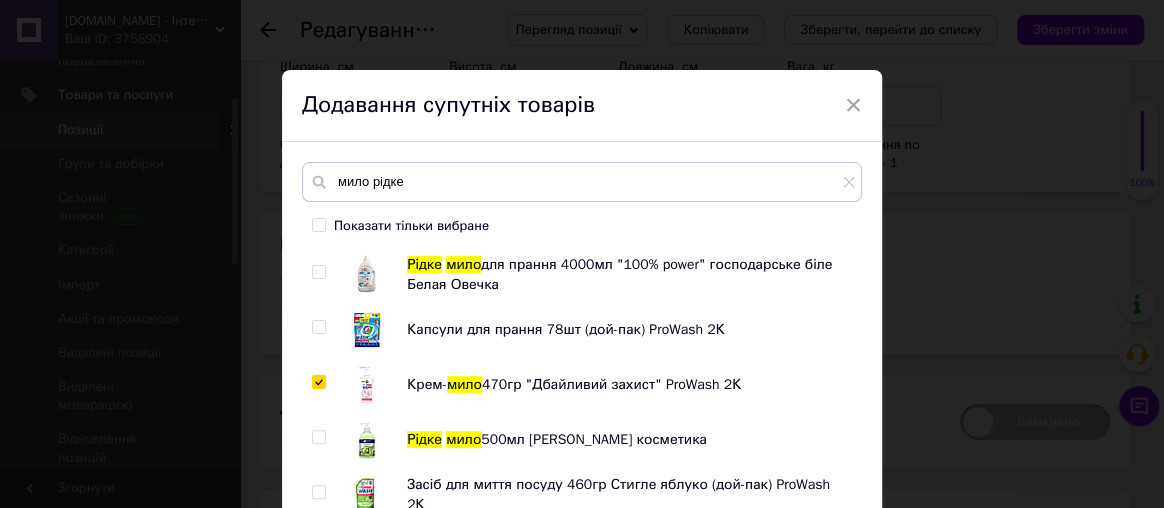 checkbox on "true" 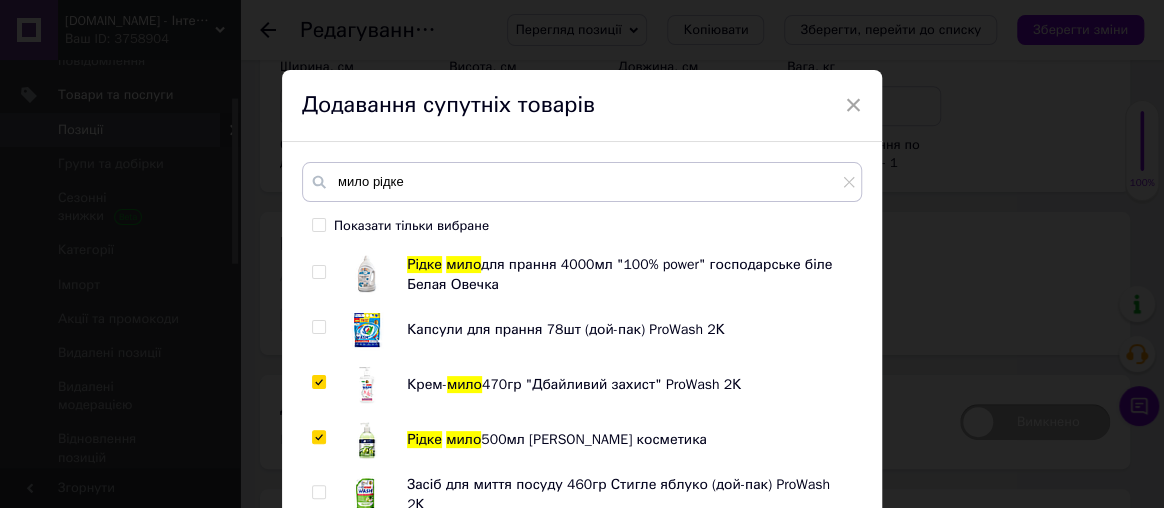 checkbox on "true" 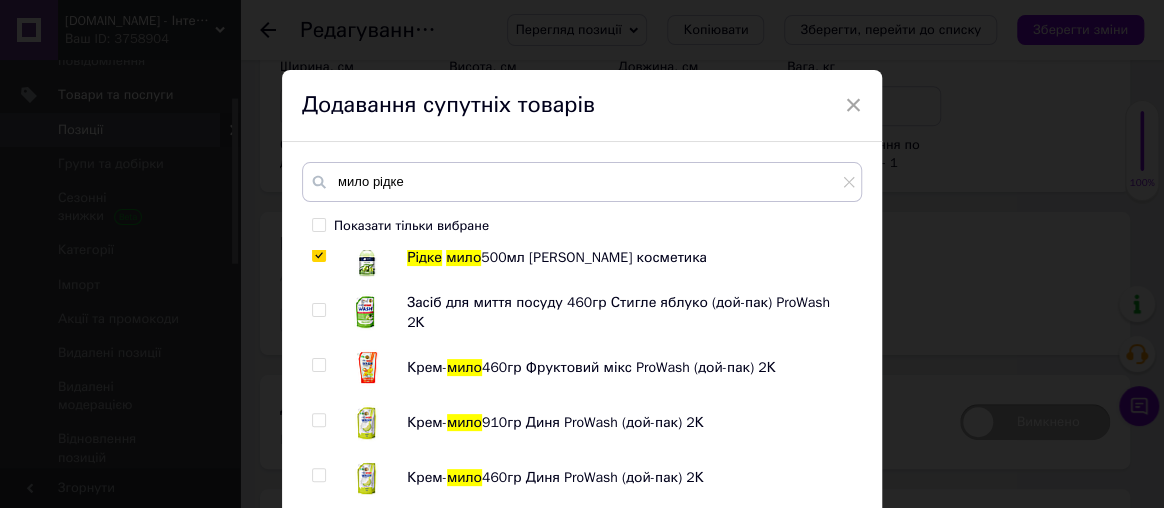 click at bounding box center [318, 310] 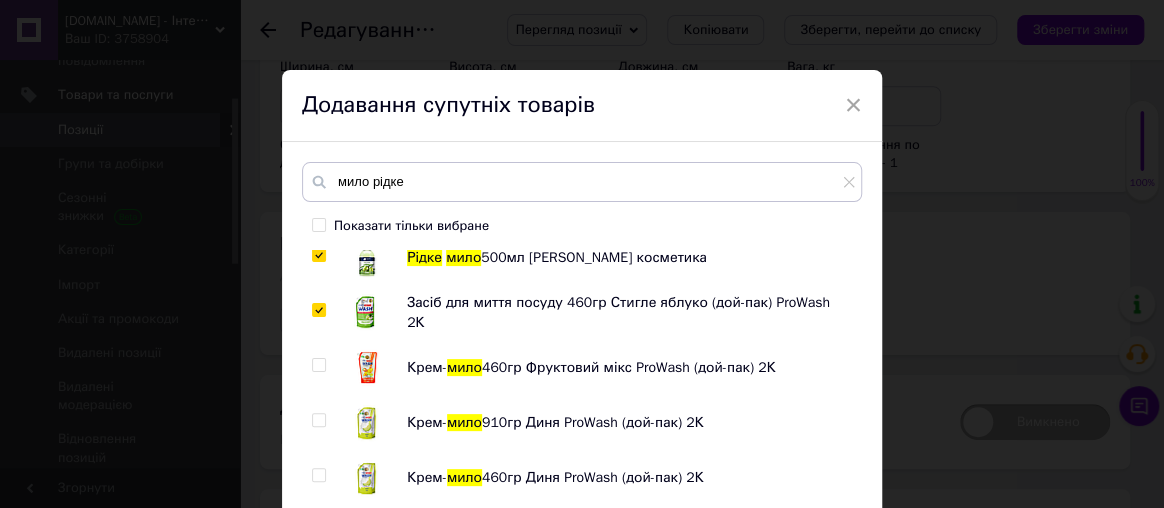 click at bounding box center [318, 310] 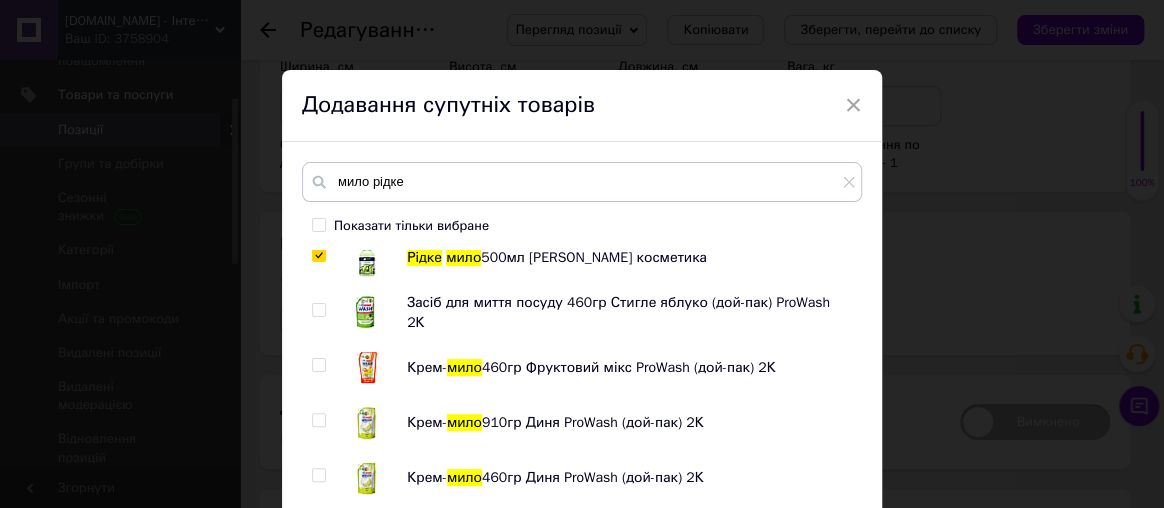checkbox on "false" 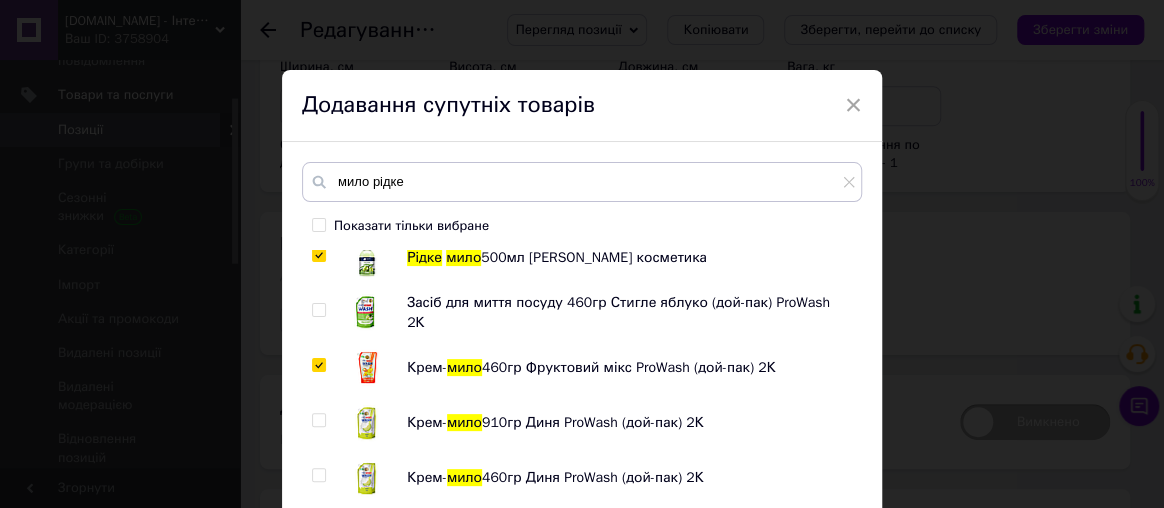 checkbox on "true" 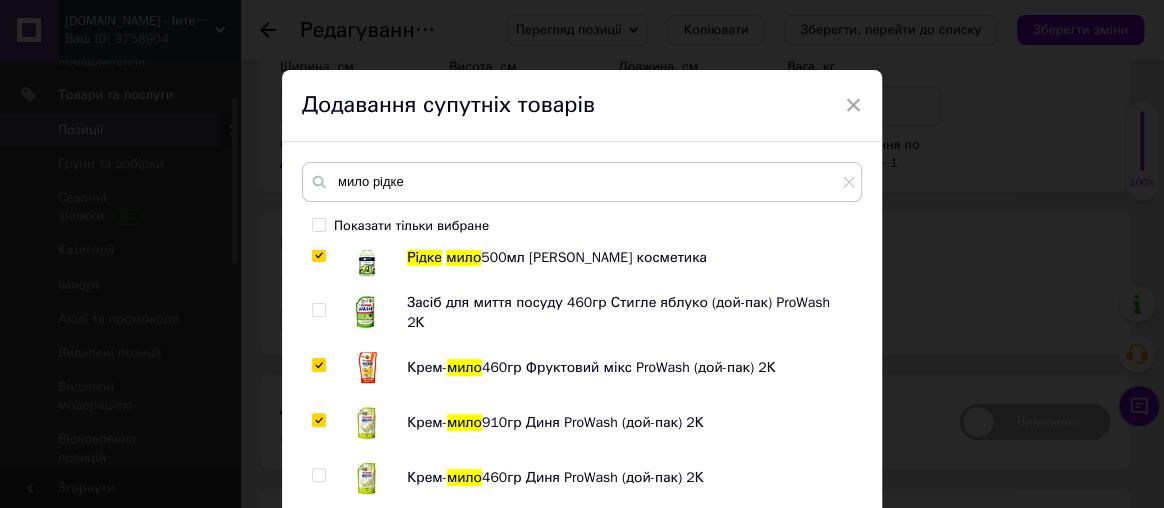 checkbox on "true" 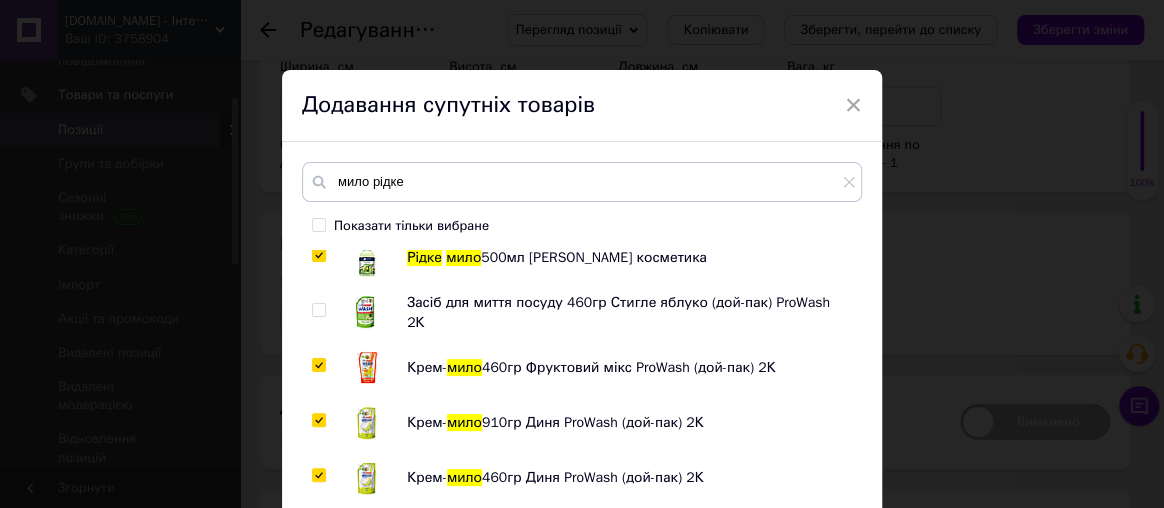 checkbox on "true" 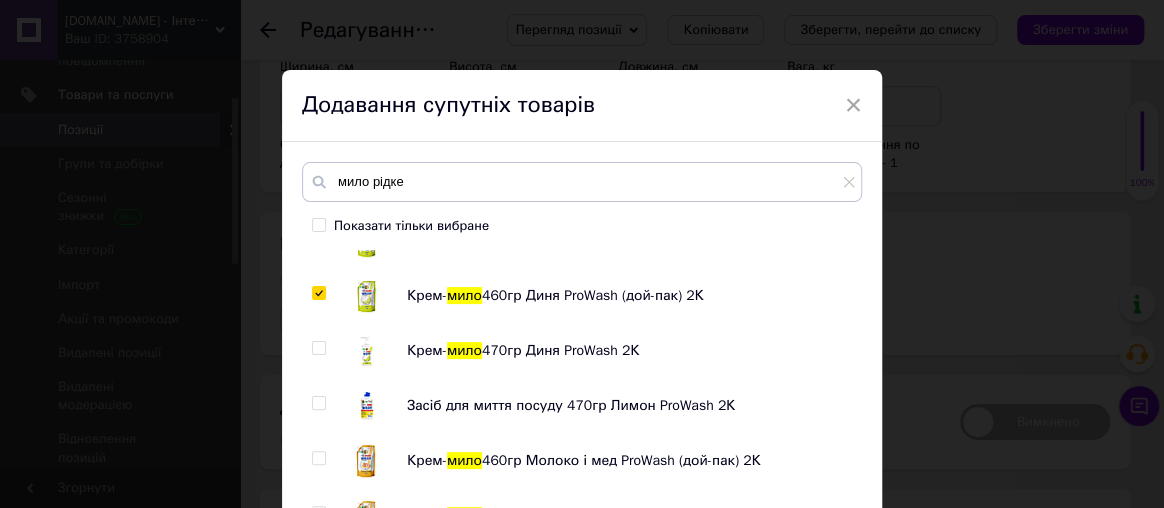 click at bounding box center (318, 348) 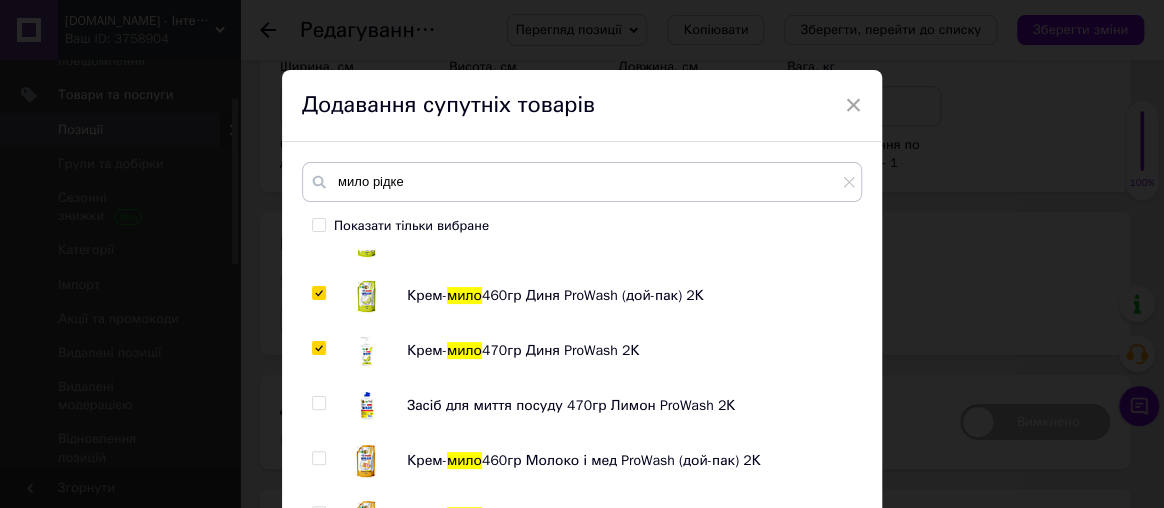 checkbox on "true" 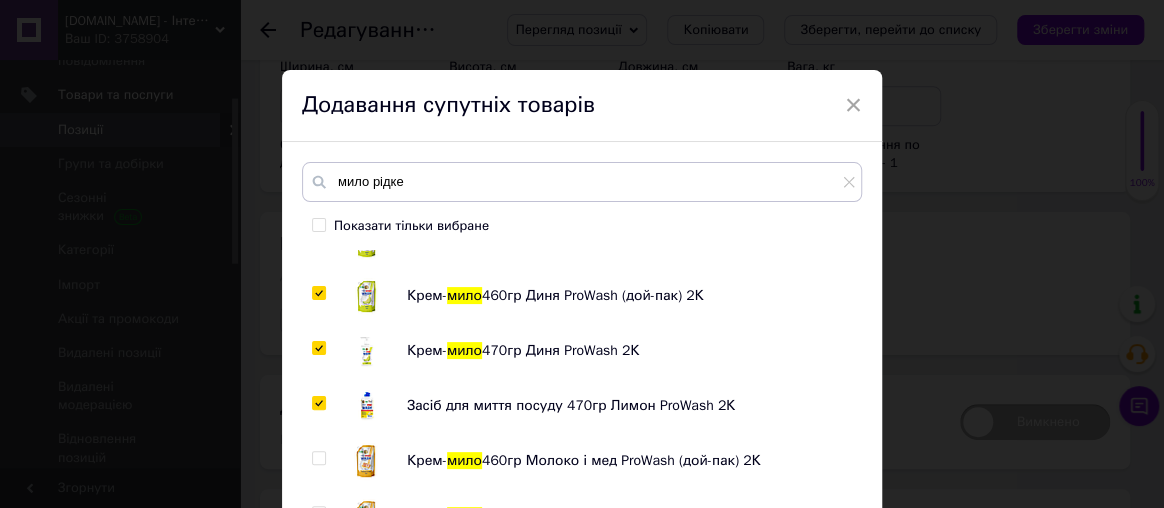 click at bounding box center [318, 403] 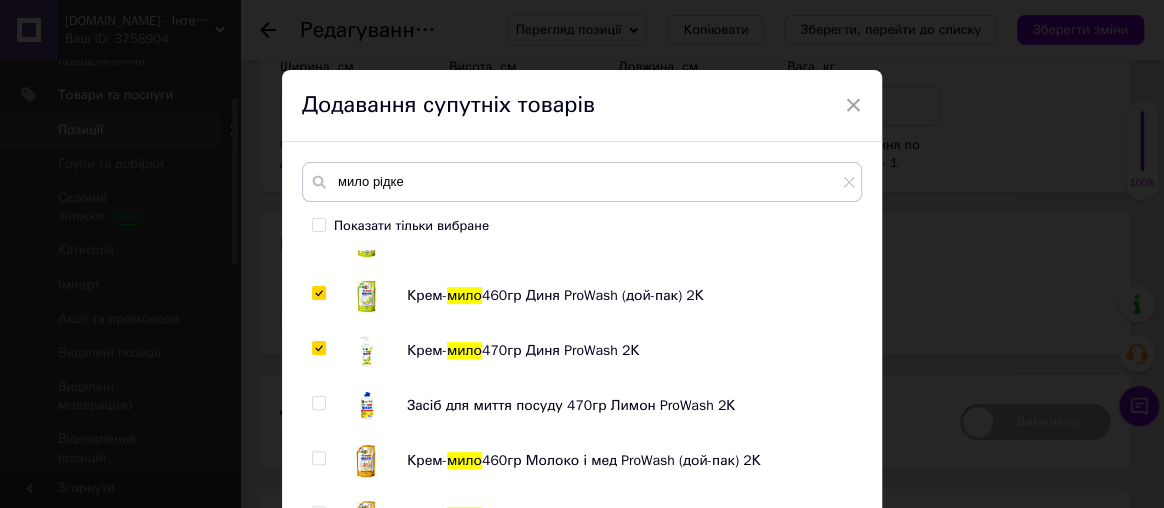 type 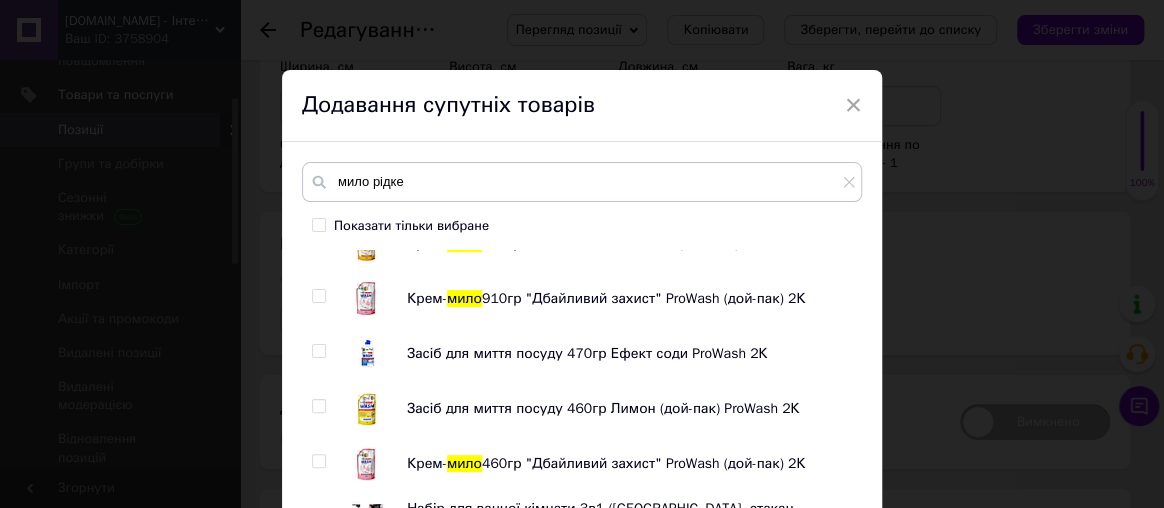 scroll, scrollTop: 1090, scrollLeft: 0, axis: vertical 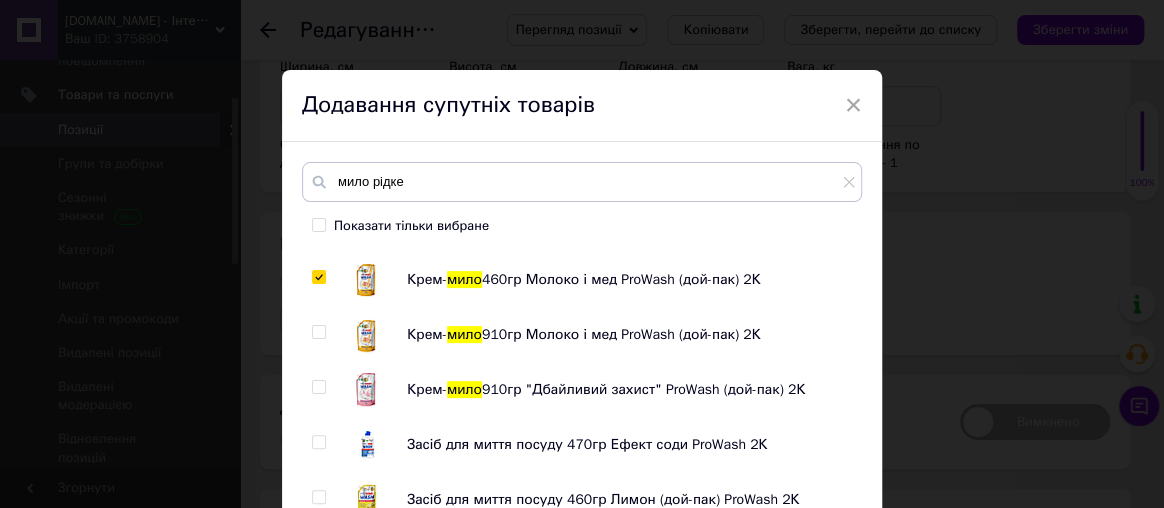 click at bounding box center [318, 332] 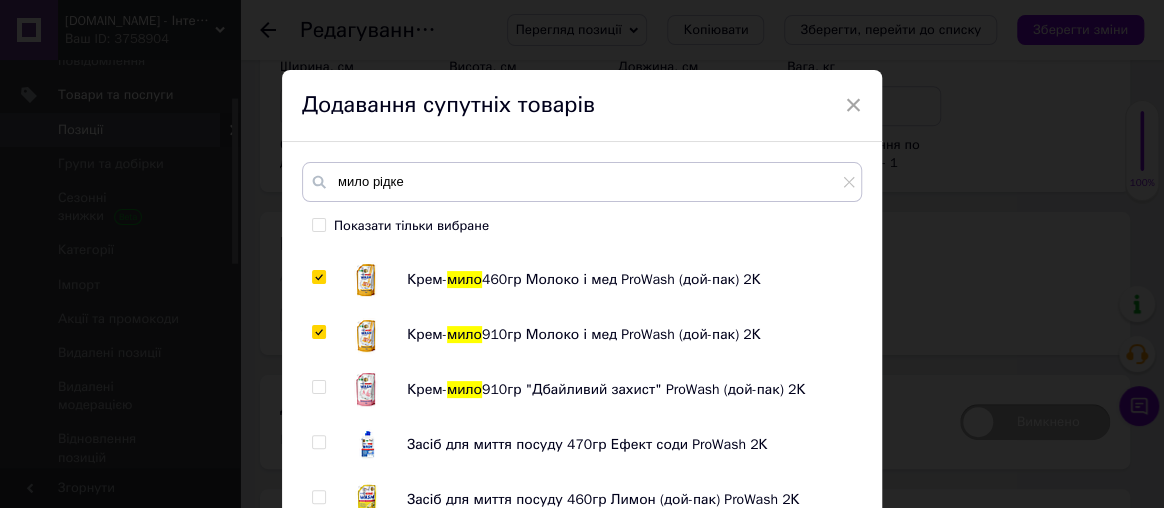 click at bounding box center (318, 387) 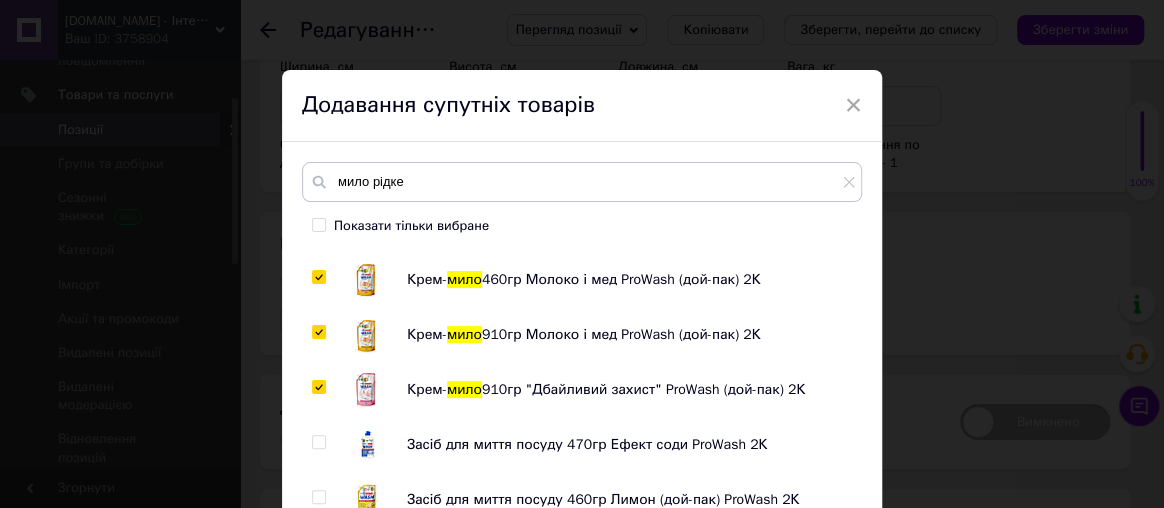 scroll, scrollTop: 1272, scrollLeft: 0, axis: vertical 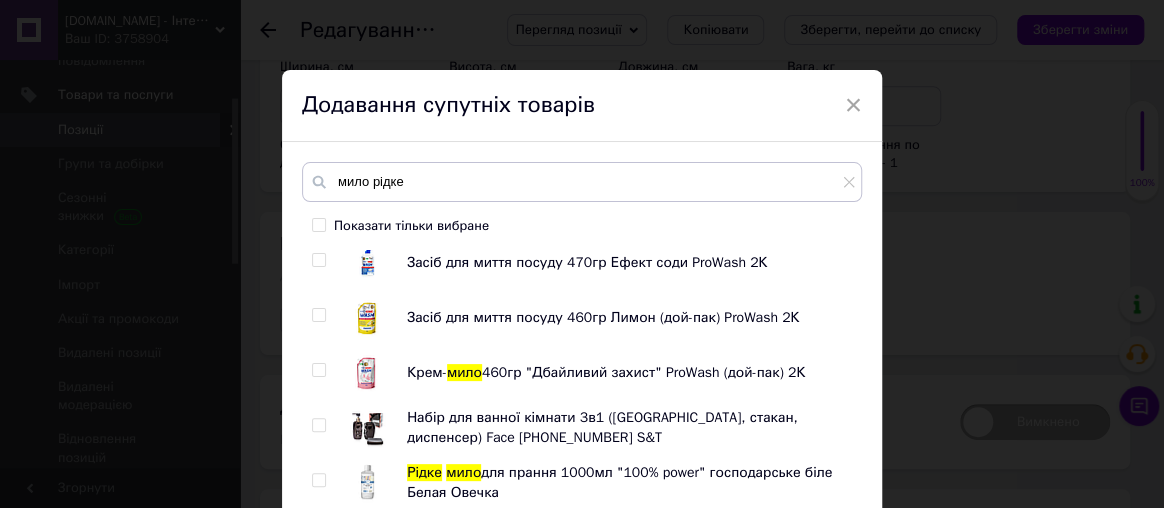 click at bounding box center (318, 370) 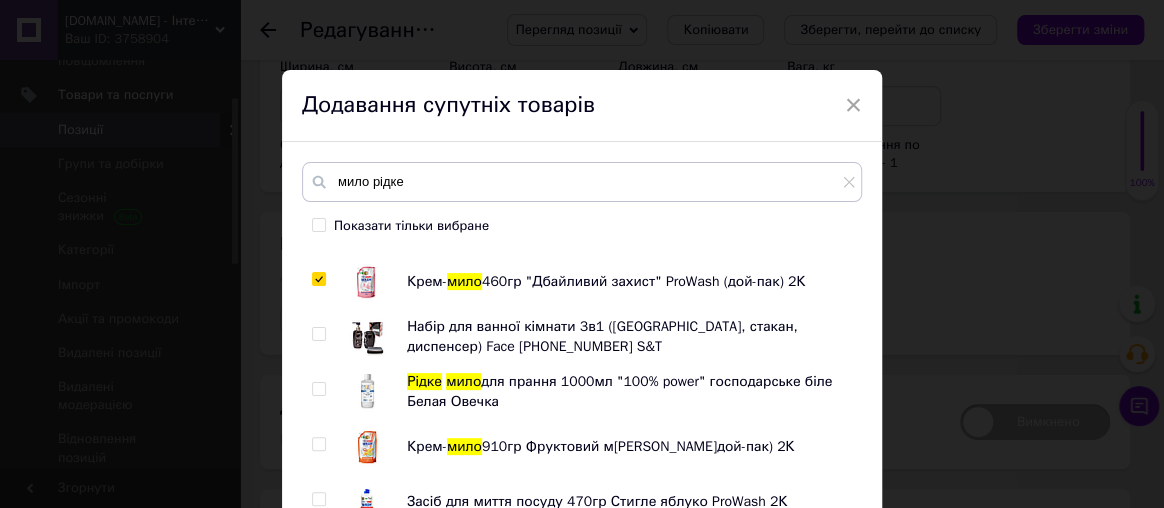 scroll, scrollTop: 1454, scrollLeft: 0, axis: vertical 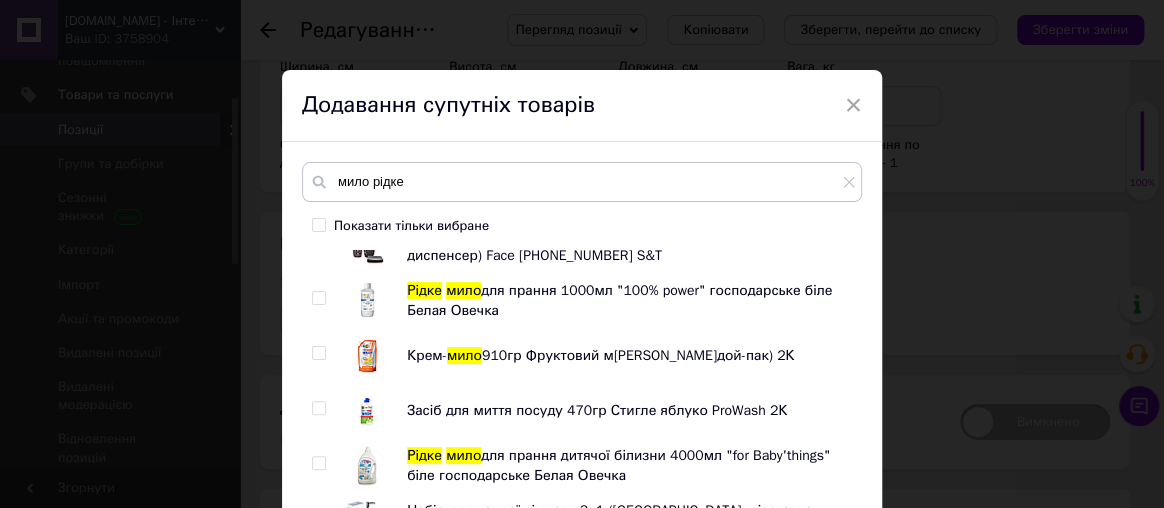 click at bounding box center [318, 353] 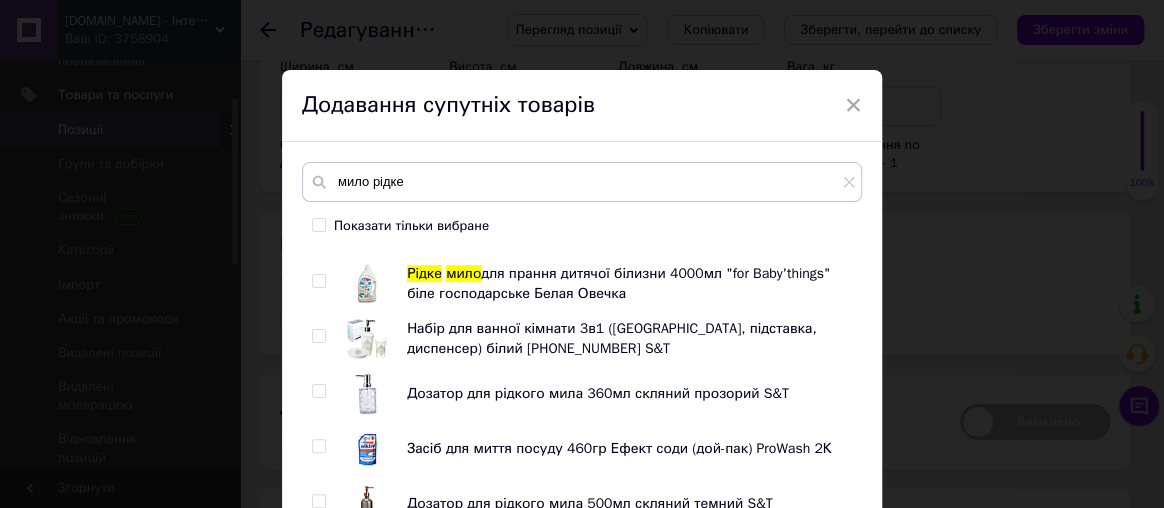 scroll, scrollTop: 1818, scrollLeft: 0, axis: vertical 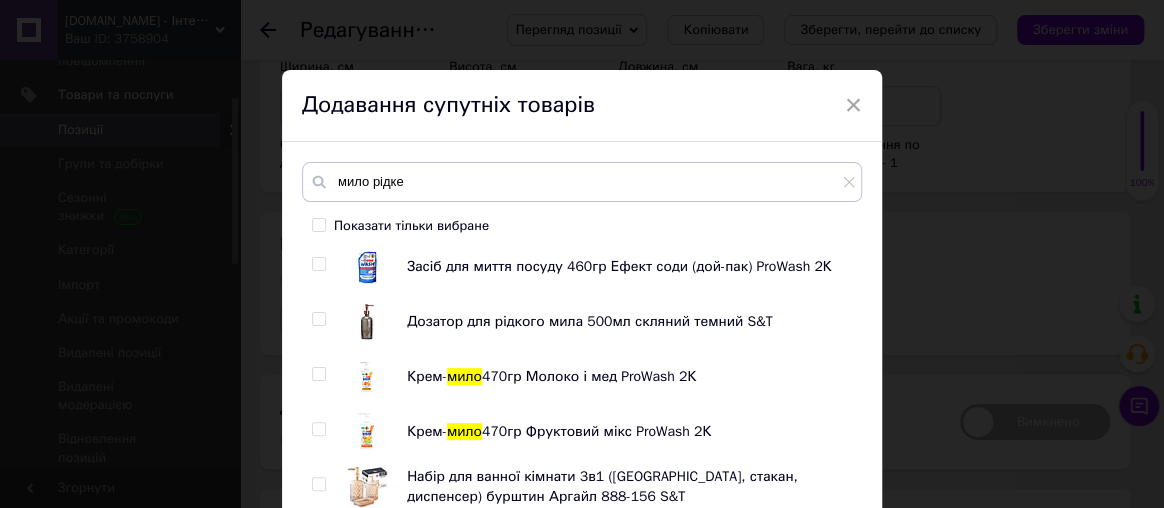 click at bounding box center [318, 374] 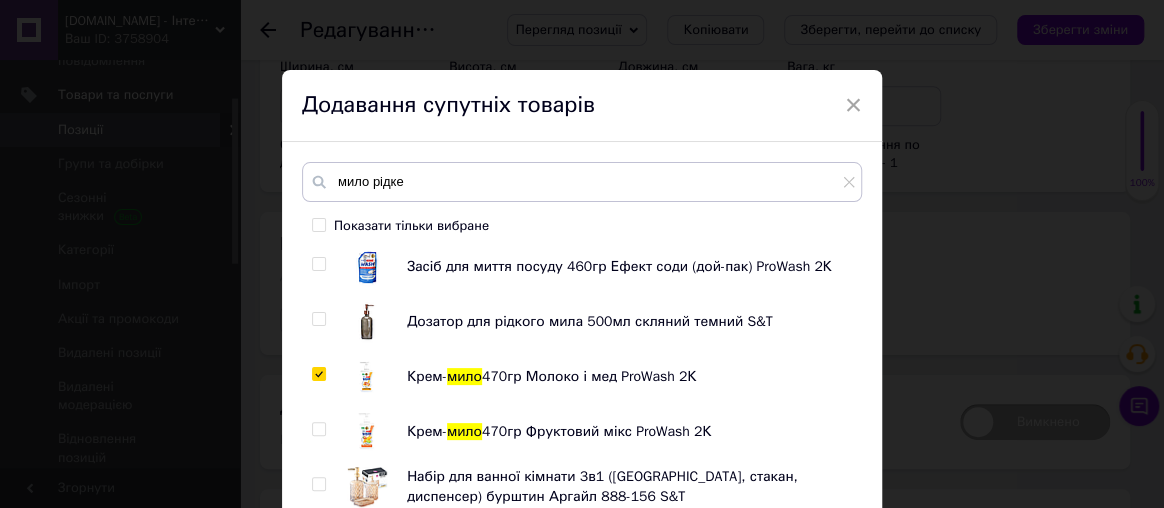 click at bounding box center [318, 429] 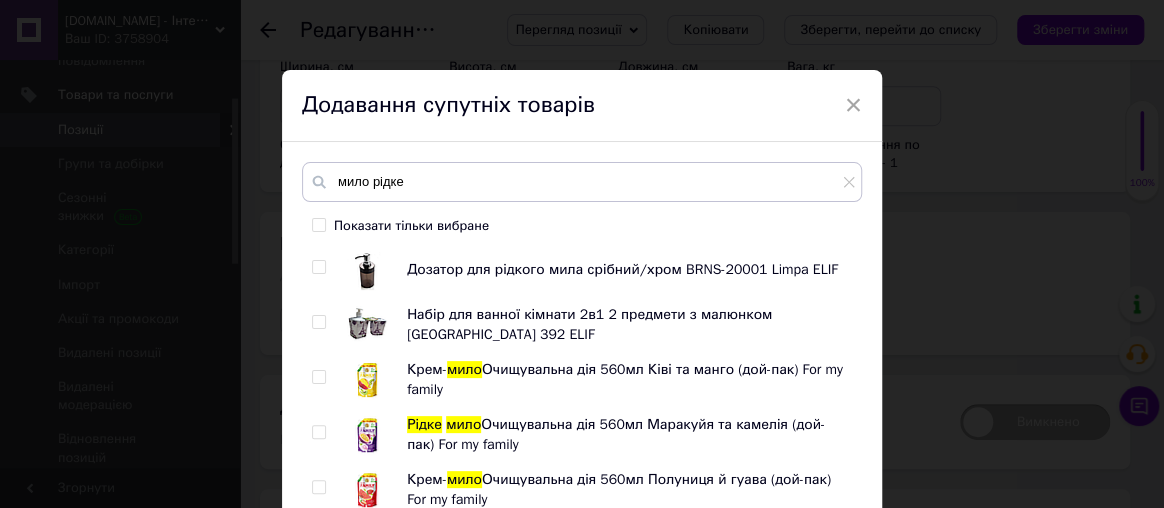 scroll, scrollTop: 2181, scrollLeft: 0, axis: vertical 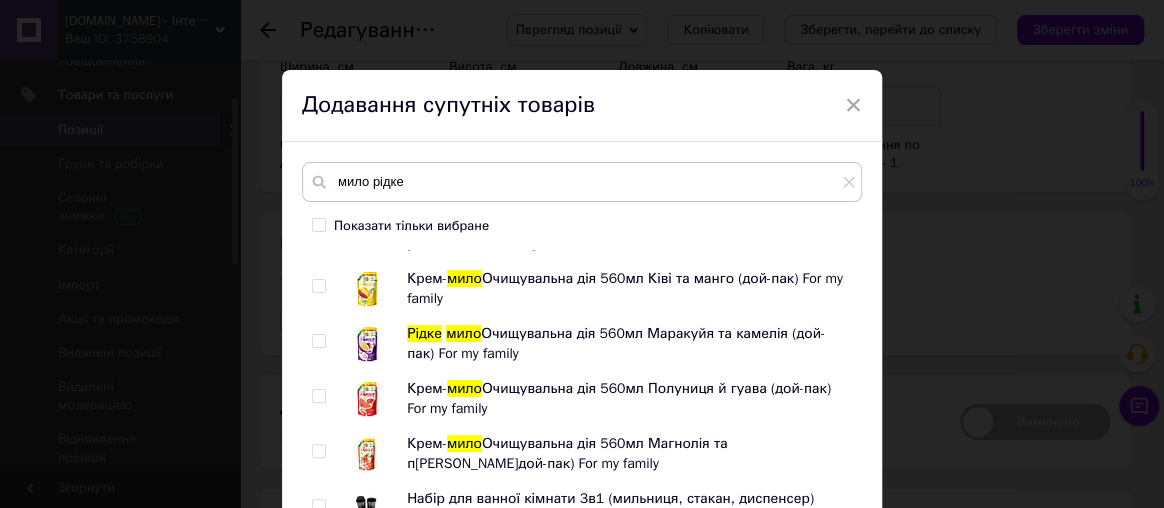 click at bounding box center (318, 286) 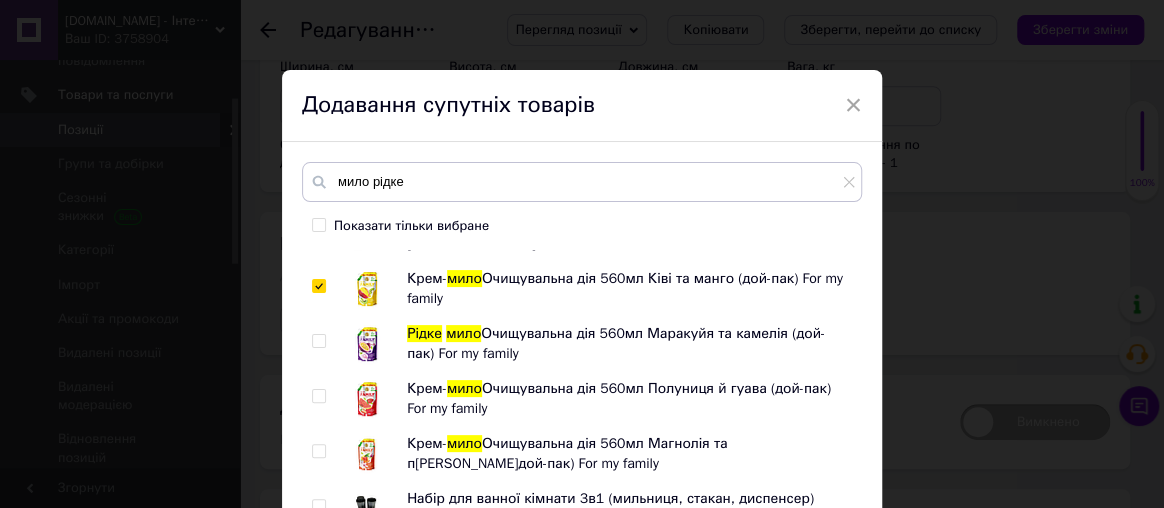 click at bounding box center (318, 341) 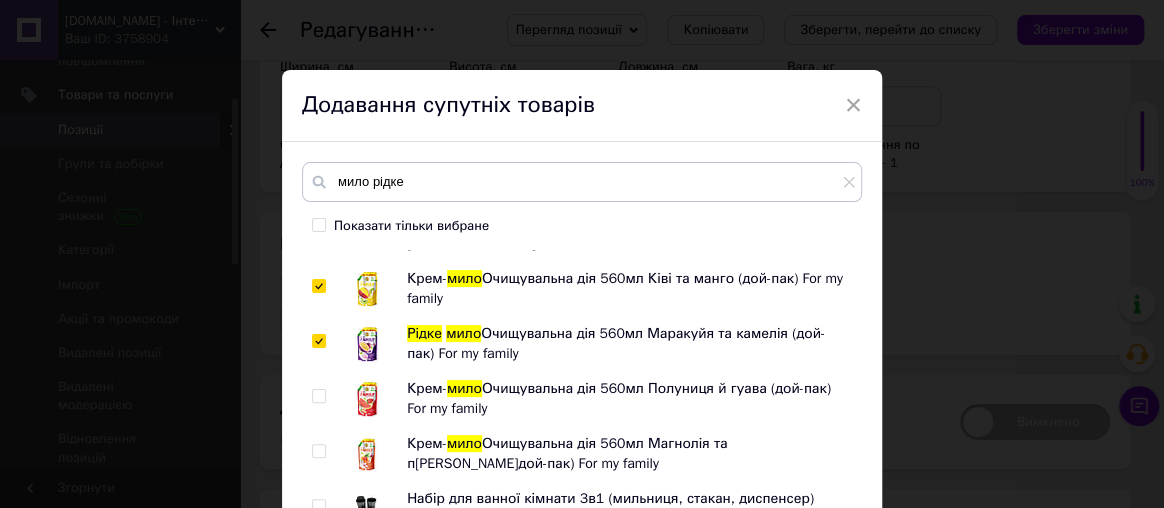 click at bounding box center [318, 396] 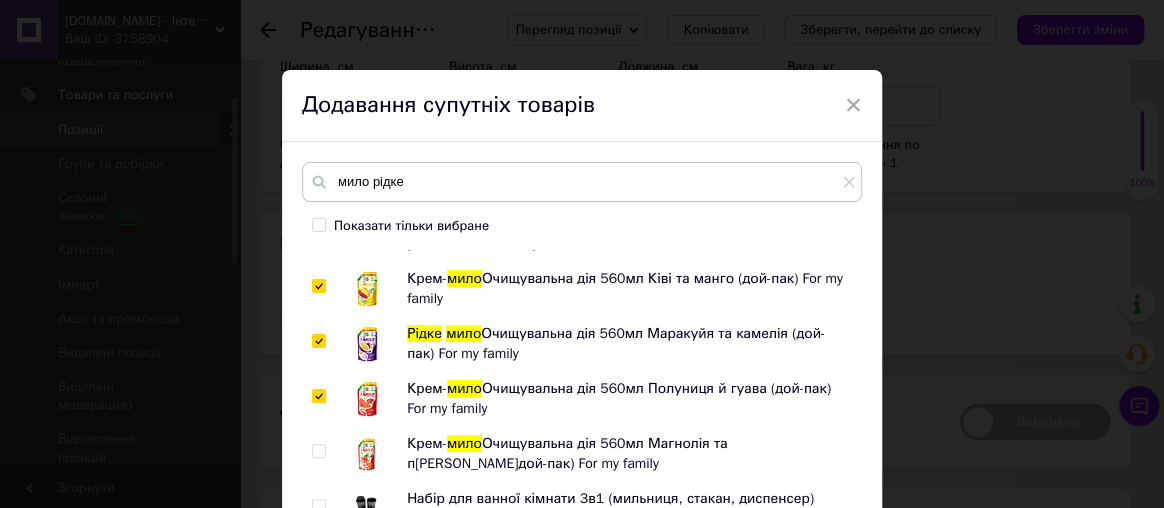 click at bounding box center (318, 451) 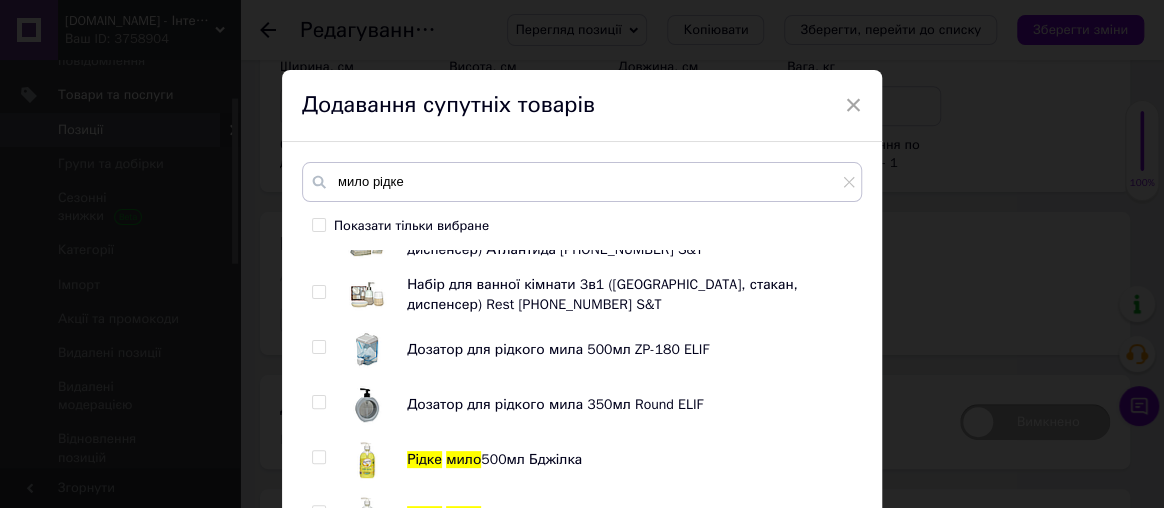 scroll, scrollTop: 3090, scrollLeft: 0, axis: vertical 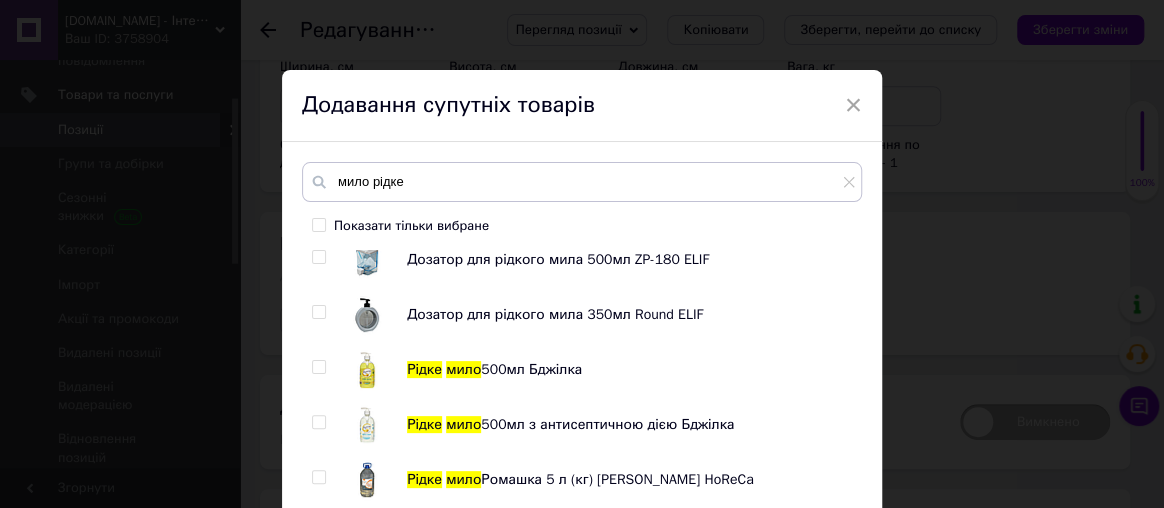 click at bounding box center (318, 367) 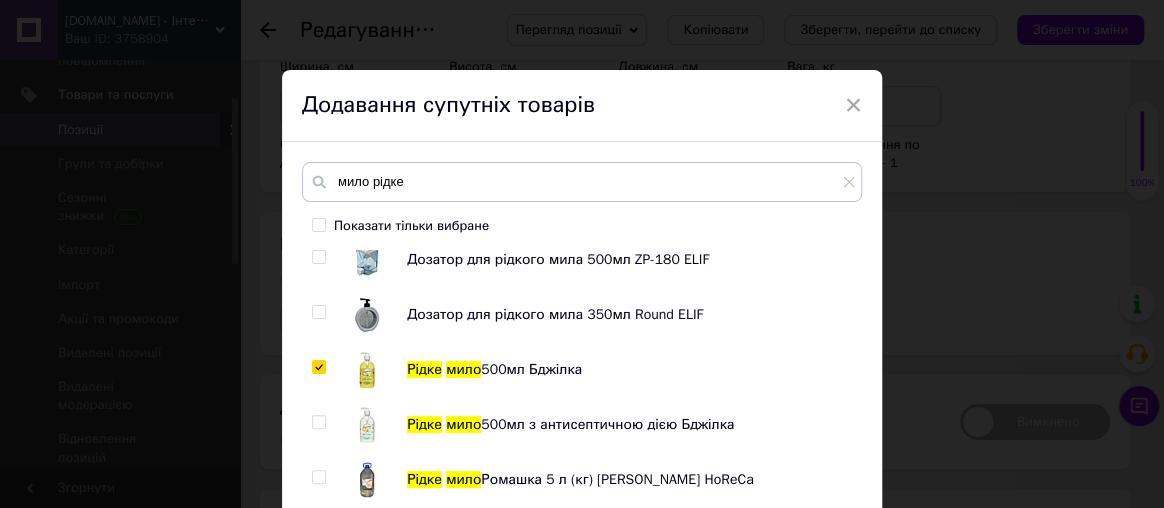 click at bounding box center [318, 422] 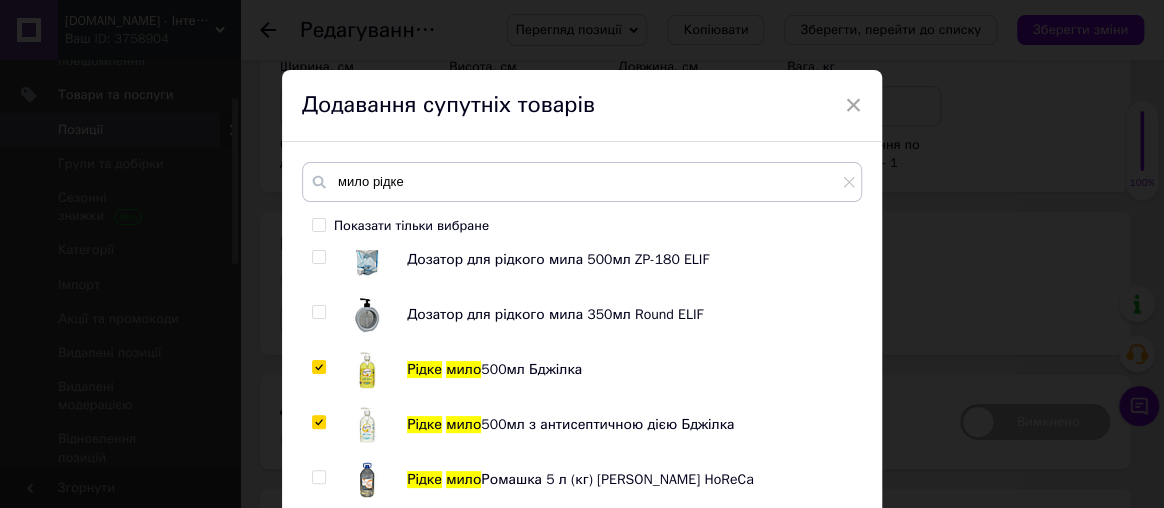click at bounding box center (318, 477) 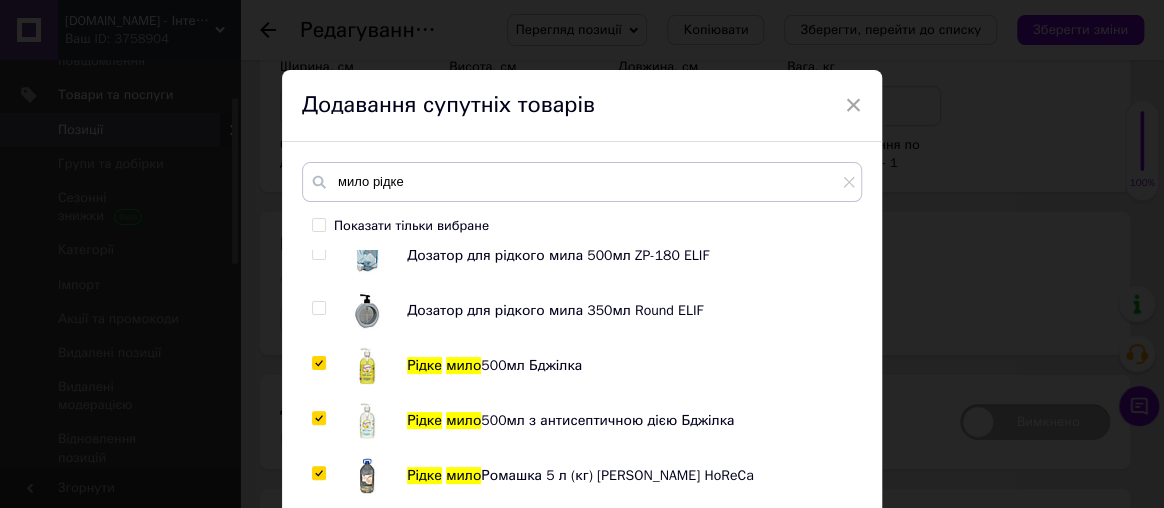 scroll, scrollTop: 3184, scrollLeft: 0, axis: vertical 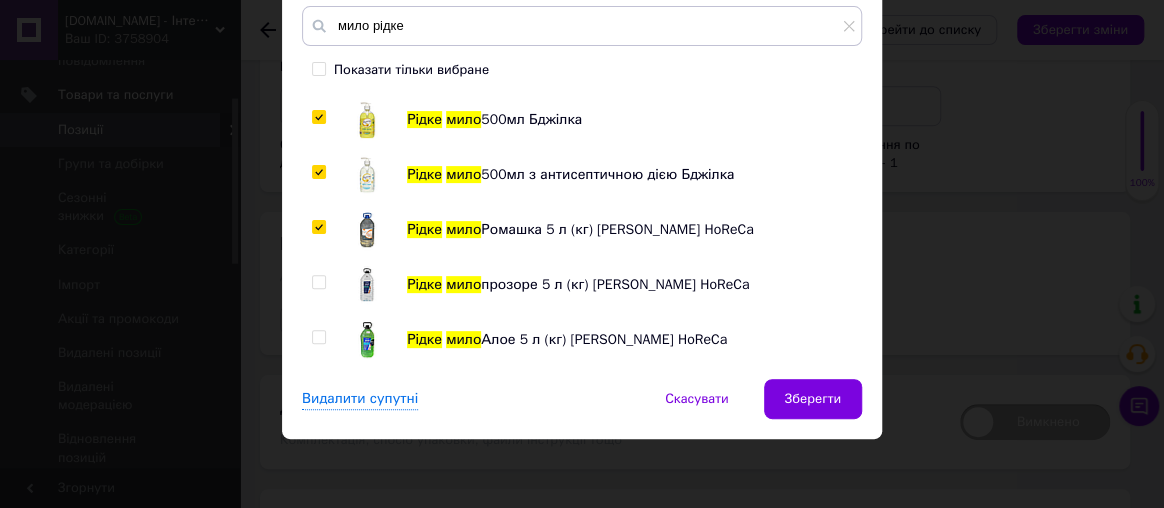click at bounding box center (318, 282) 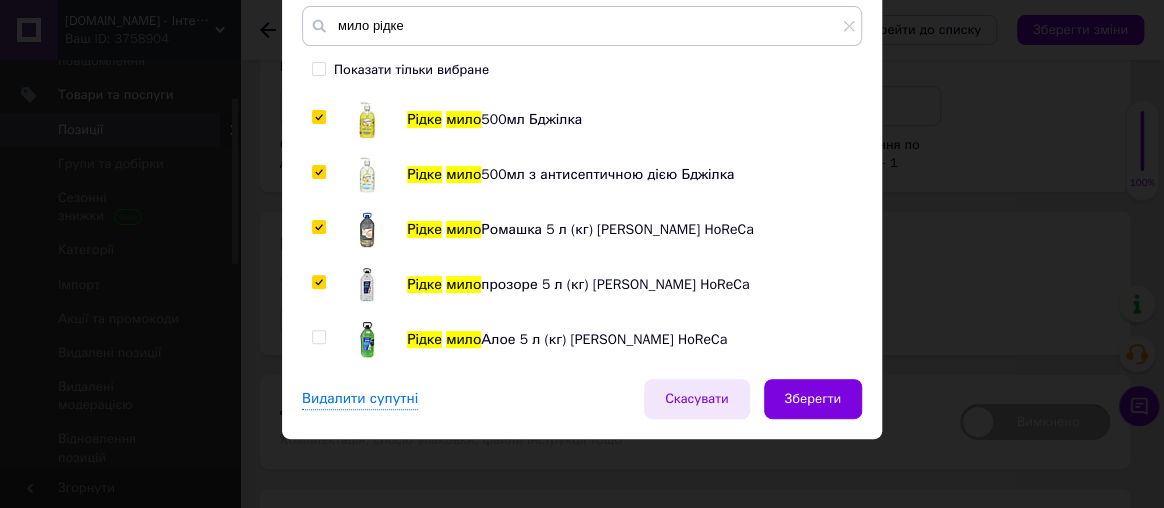 drag, startPoint x: 317, startPoint y: 338, endPoint x: 728, endPoint y: 399, distance: 415.5021 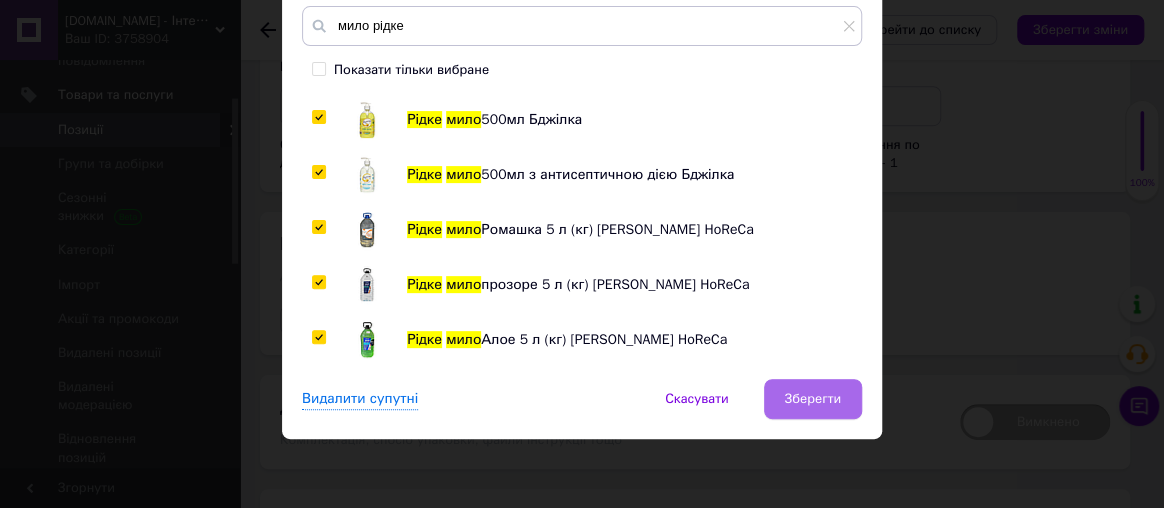 click on "Зберегти" at bounding box center [813, 399] 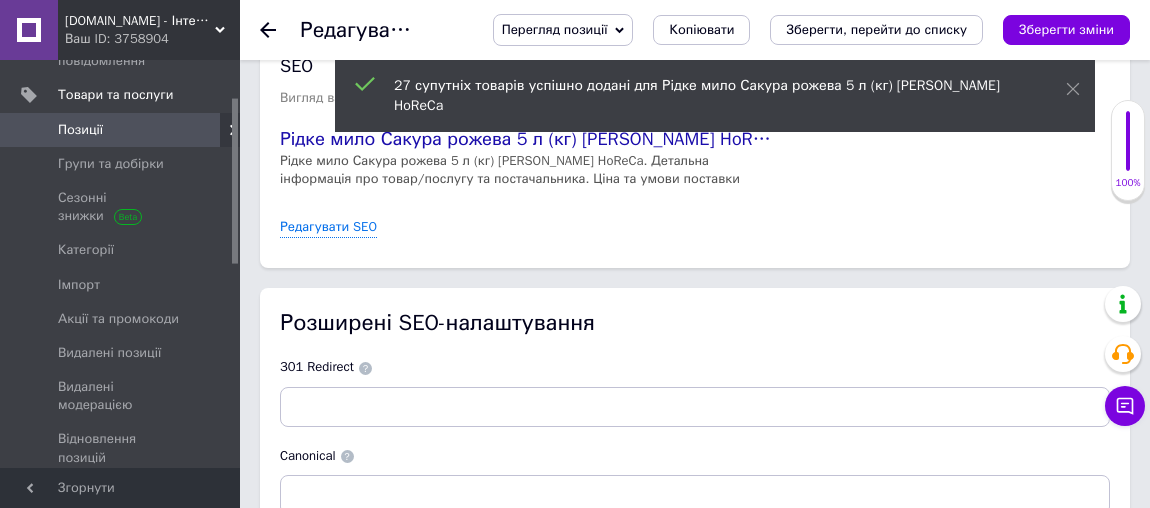 scroll, scrollTop: 4270, scrollLeft: 0, axis: vertical 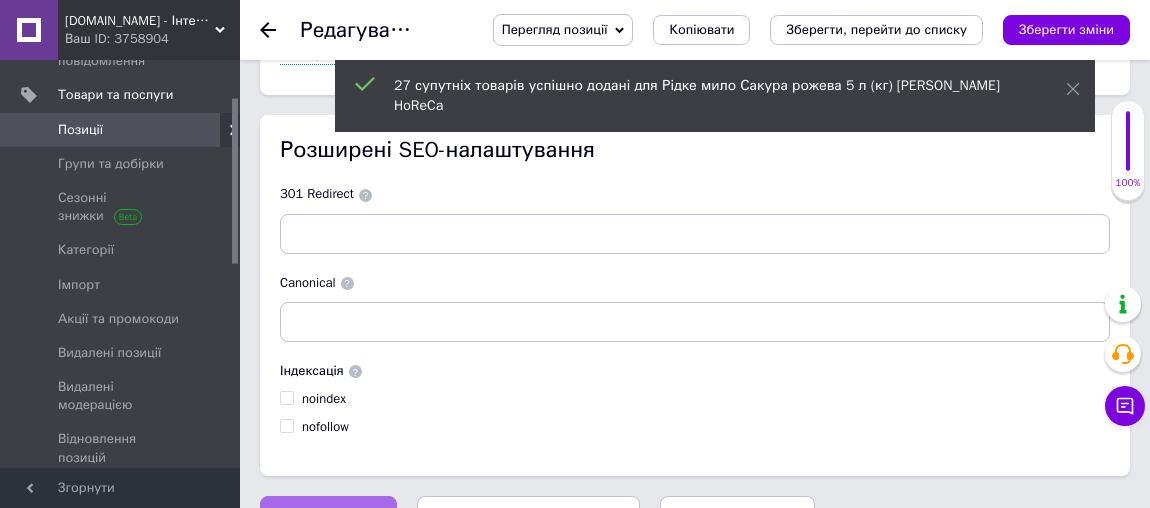 click on "Зберегти зміни" at bounding box center [328, 516] 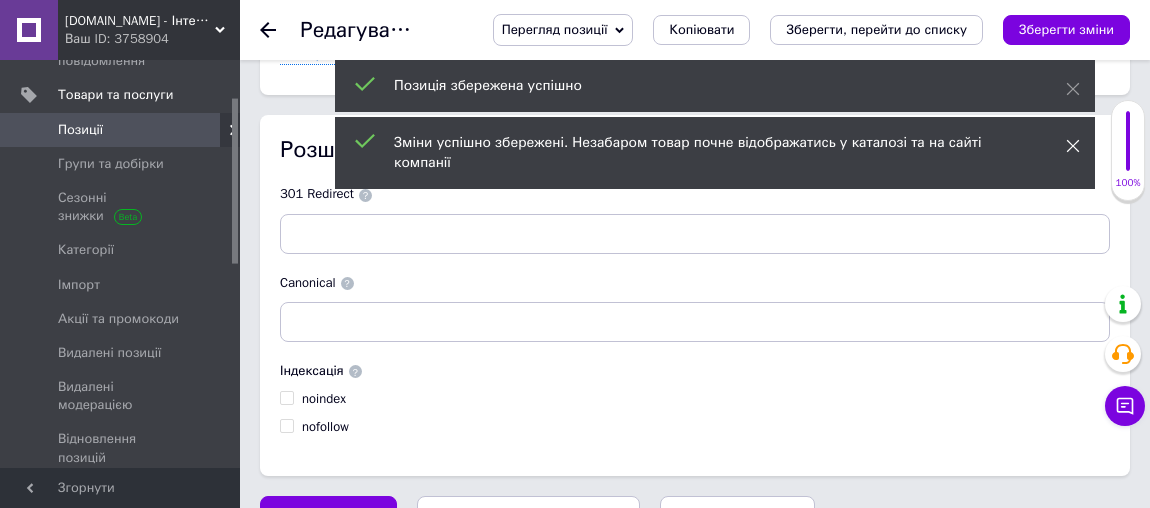 click 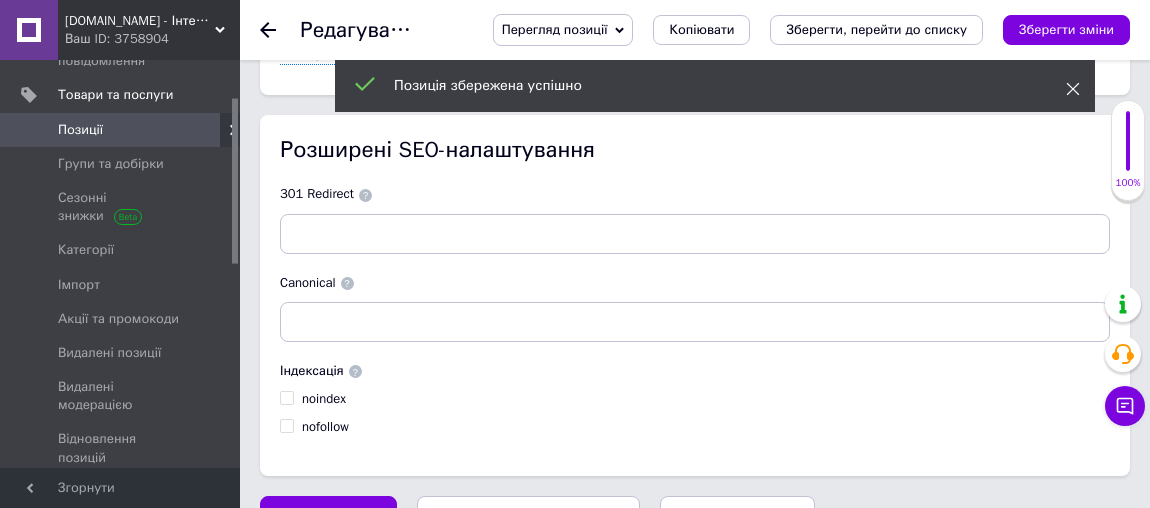 click 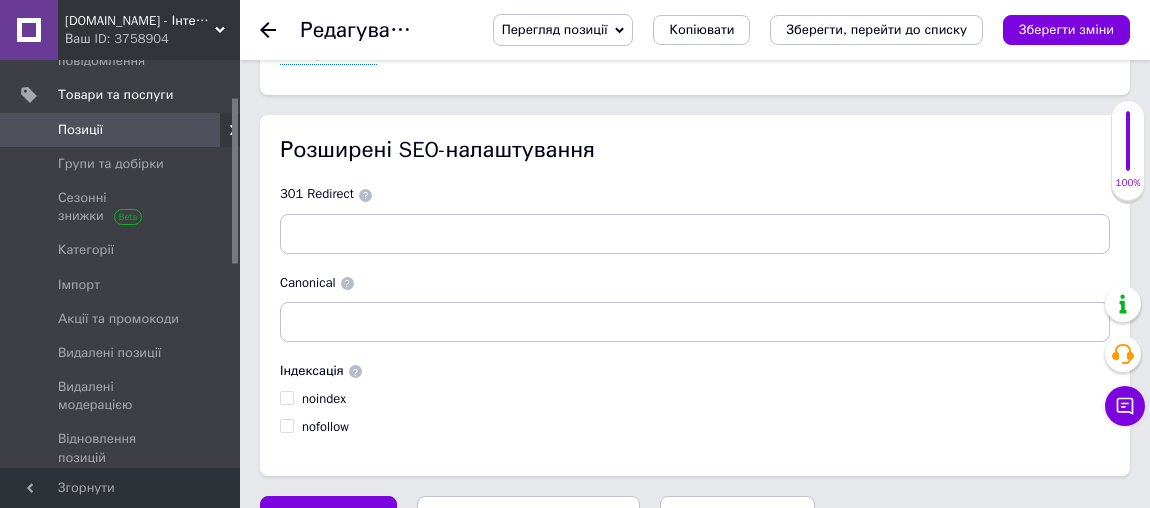 click on "Перегляд позиції" at bounding box center (563, 30) 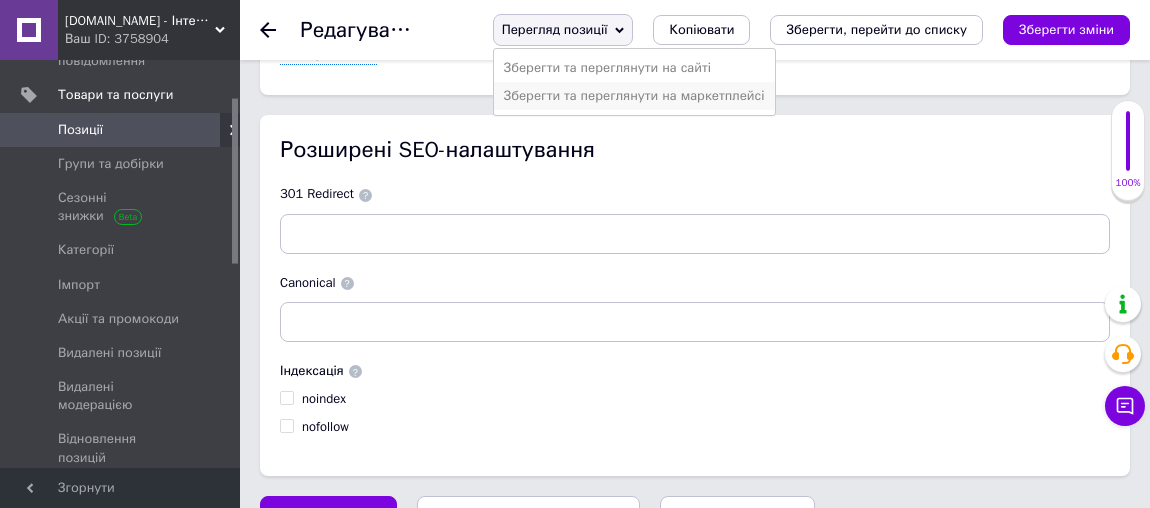 click on "Зберегти та переглянути на маркетплейсі" at bounding box center [634, 96] 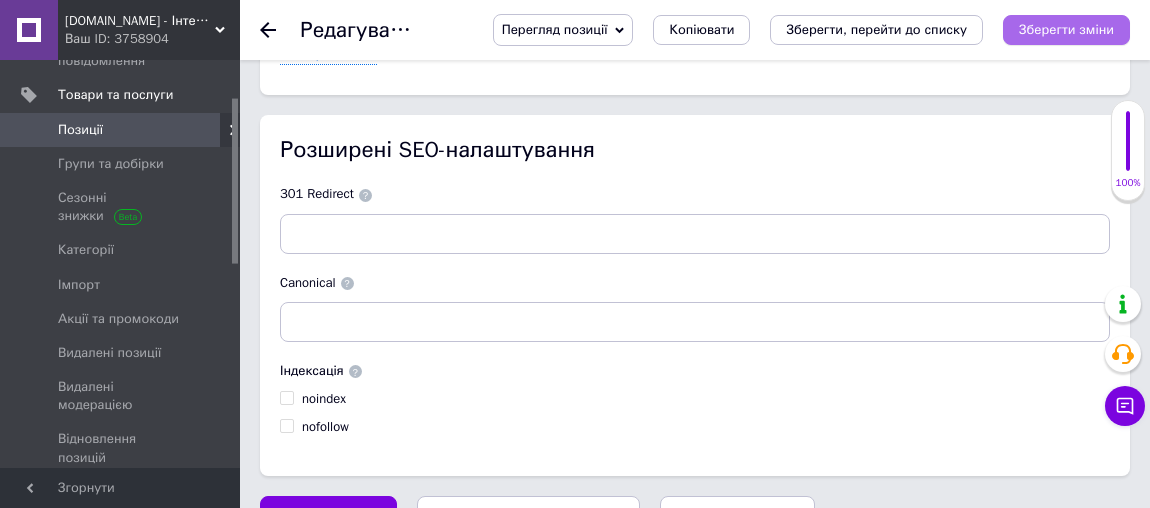click on "Зберегти зміни" at bounding box center [1066, 30] 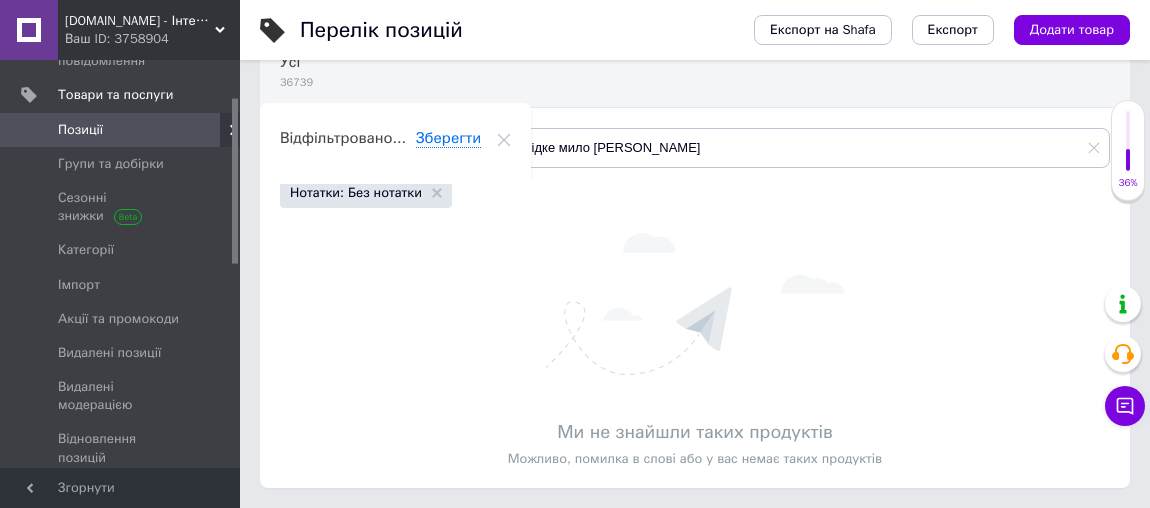 scroll, scrollTop: 99, scrollLeft: 0, axis: vertical 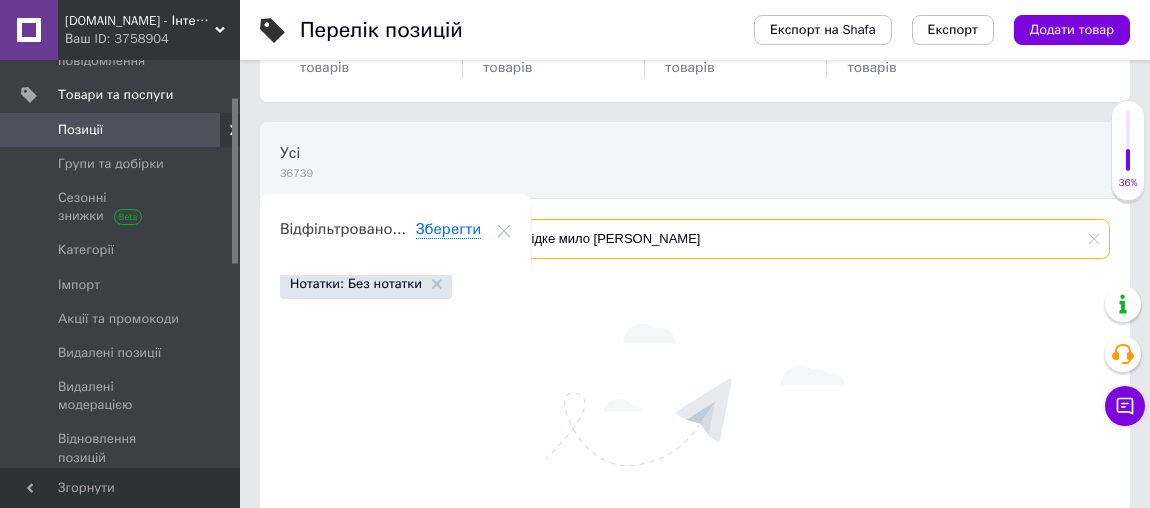 drag, startPoint x: 644, startPoint y: 231, endPoint x: 490, endPoint y: 216, distance: 154.72879 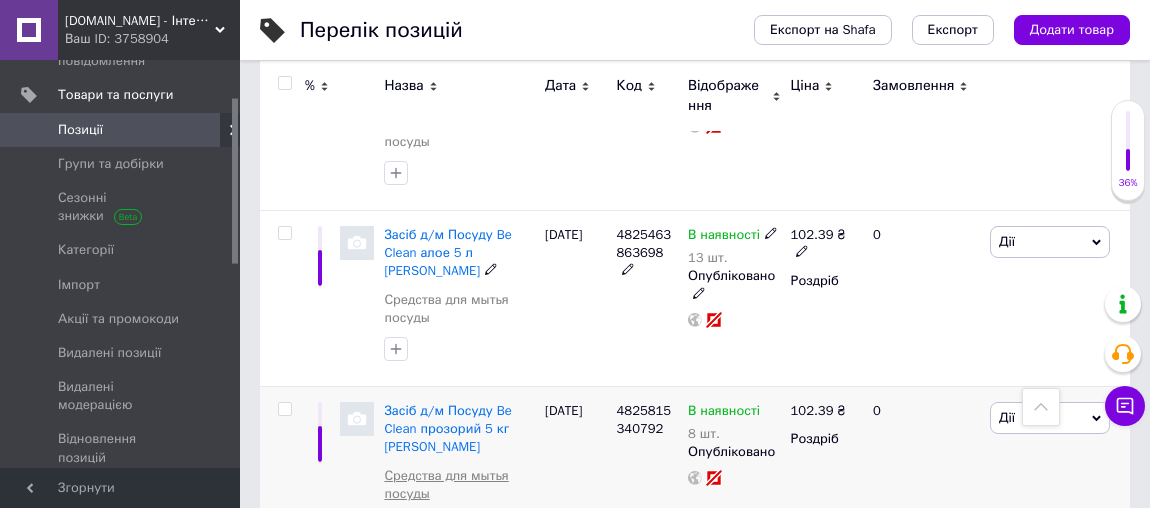 scroll, scrollTop: 3250, scrollLeft: 0, axis: vertical 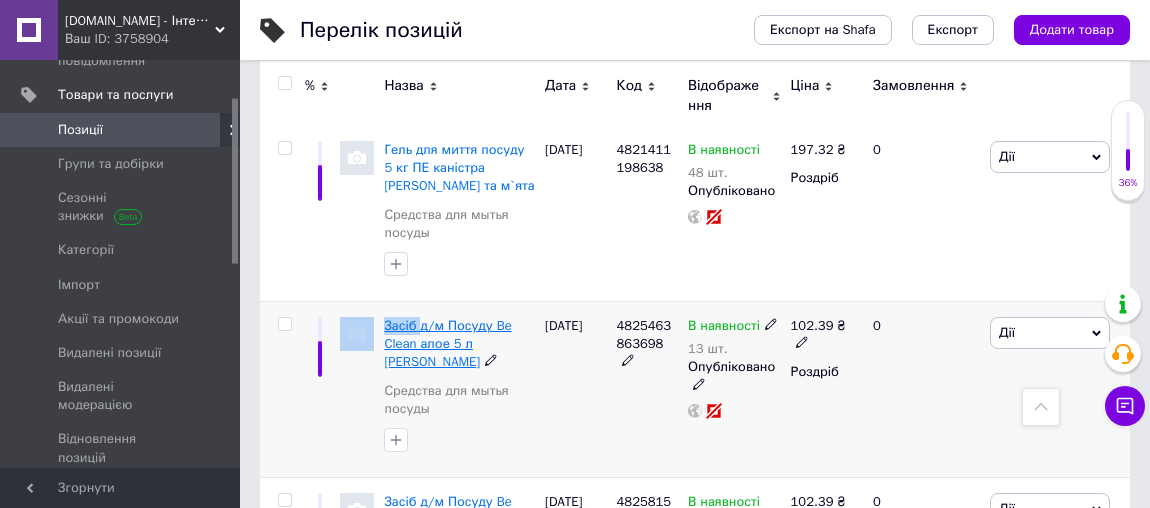 drag, startPoint x: 377, startPoint y: 241, endPoint x: 420, endPoint y: 251, distance: 44.14748 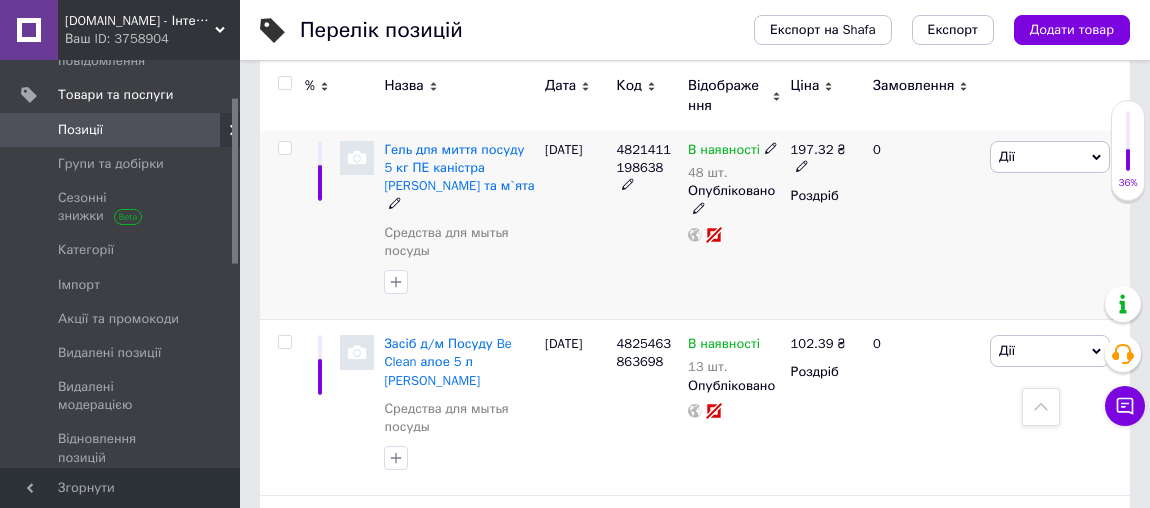 click on "[DATE]" at bounding box center (576, 223) 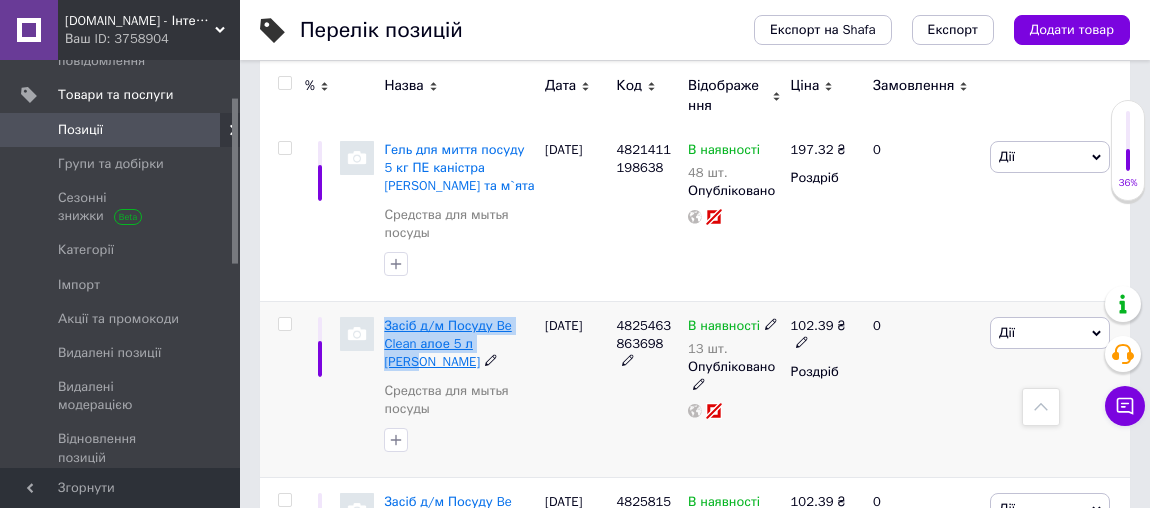 drag, startPoint x: 515, startPoint y: 268, endPoint x: 386, endPoint y: 245, distance: 131.03435 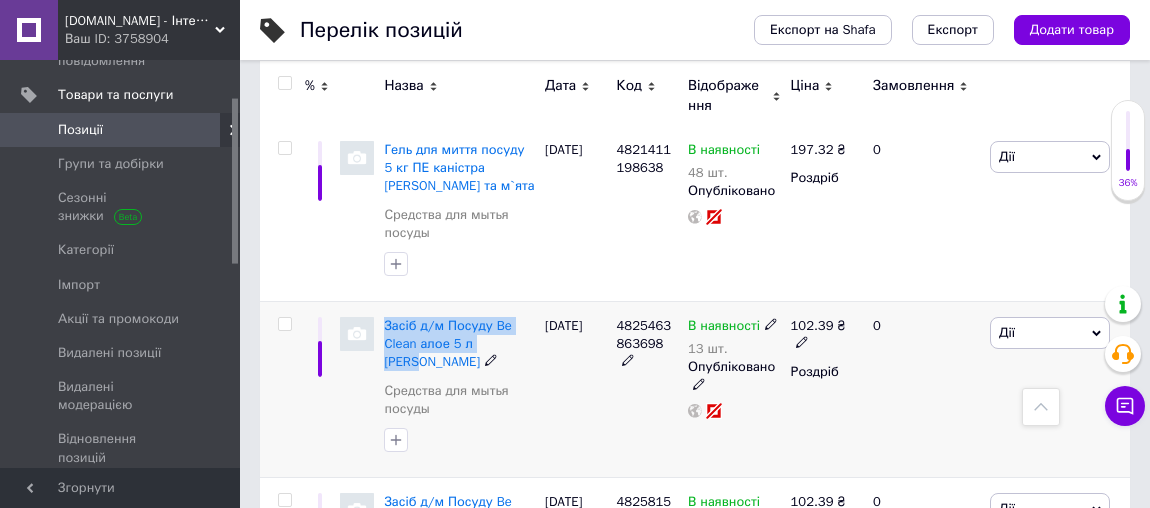 copy on "Засіб д/м Посуду Be Clean алое  5 л [PERSON_NAME]" 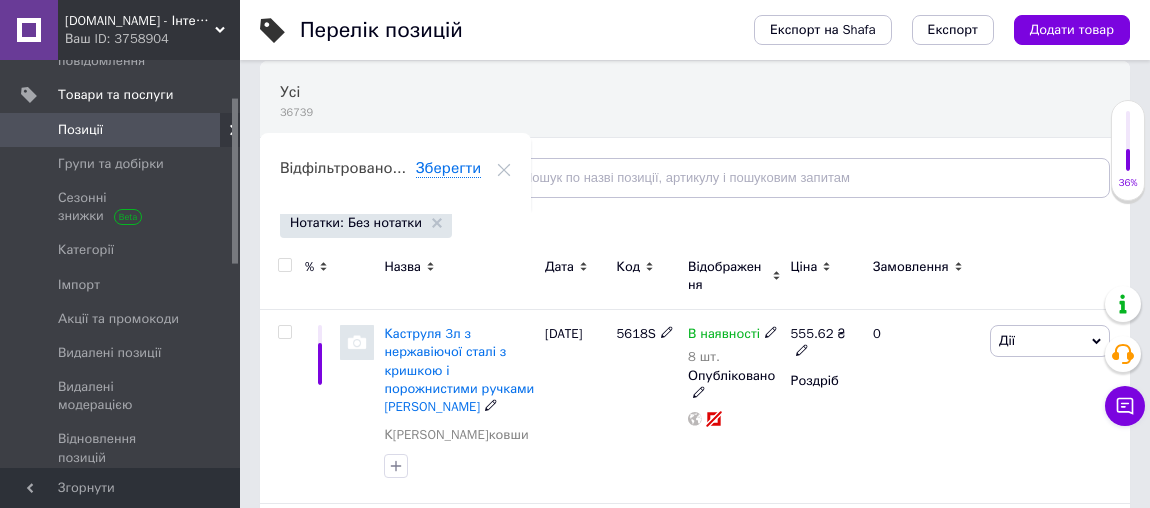 scroll, scrollTop: 0, scrollLeft: 0, axis: both 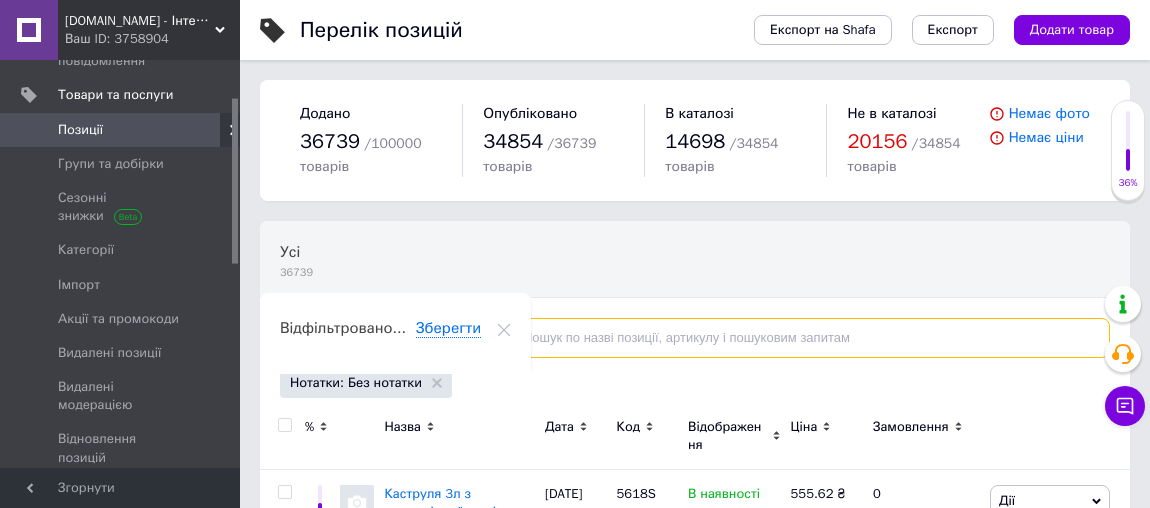 click at bounding box center (798, 338) 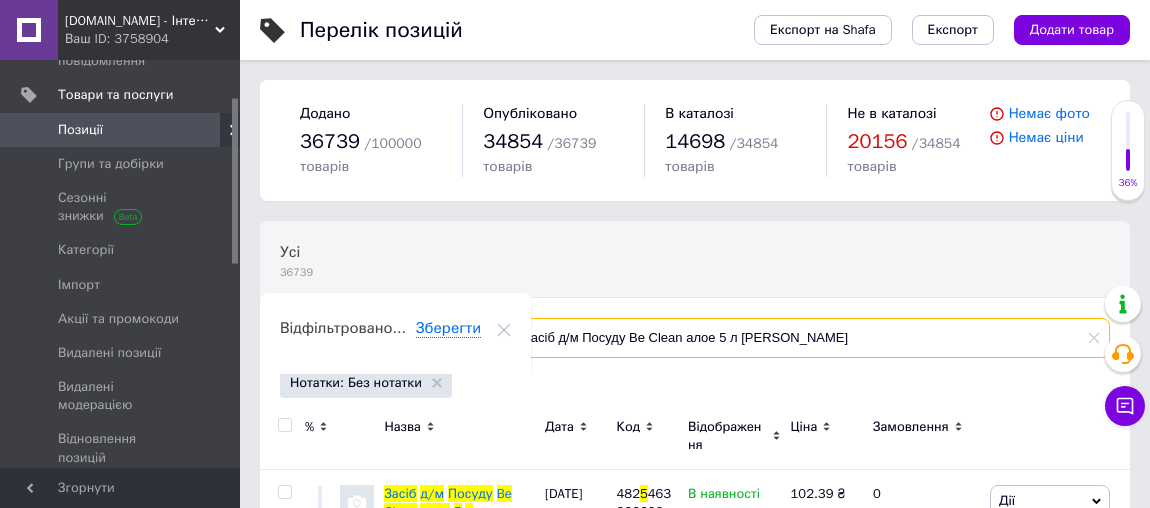 drag, startPoint x: 682, startPoint y: 336, endPoint x: 734, endPoint y: 333, distance: 52.086468 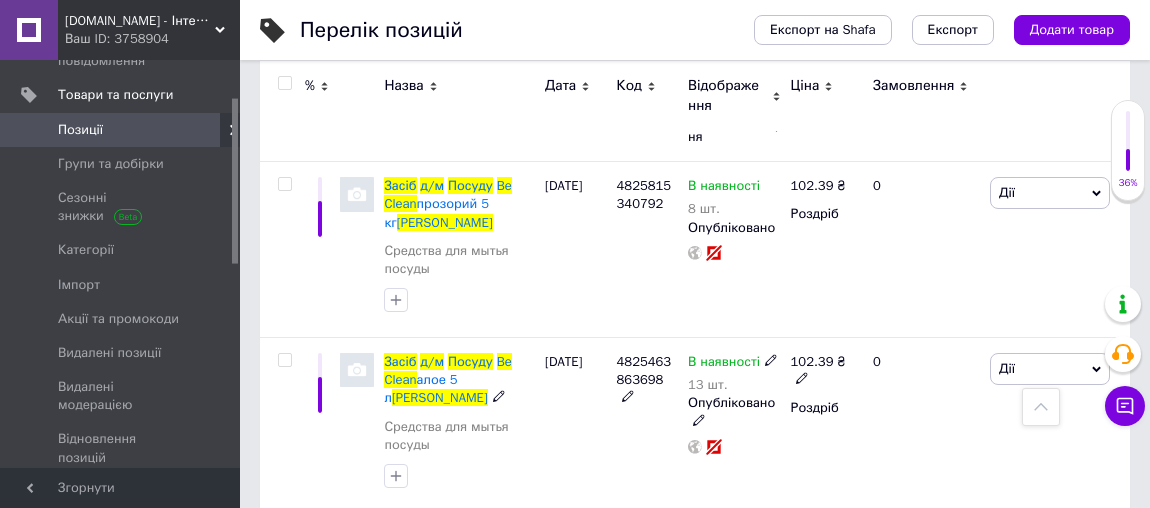 scroll, scrollTop: 217, scrollLeft: 0, axis: vertical 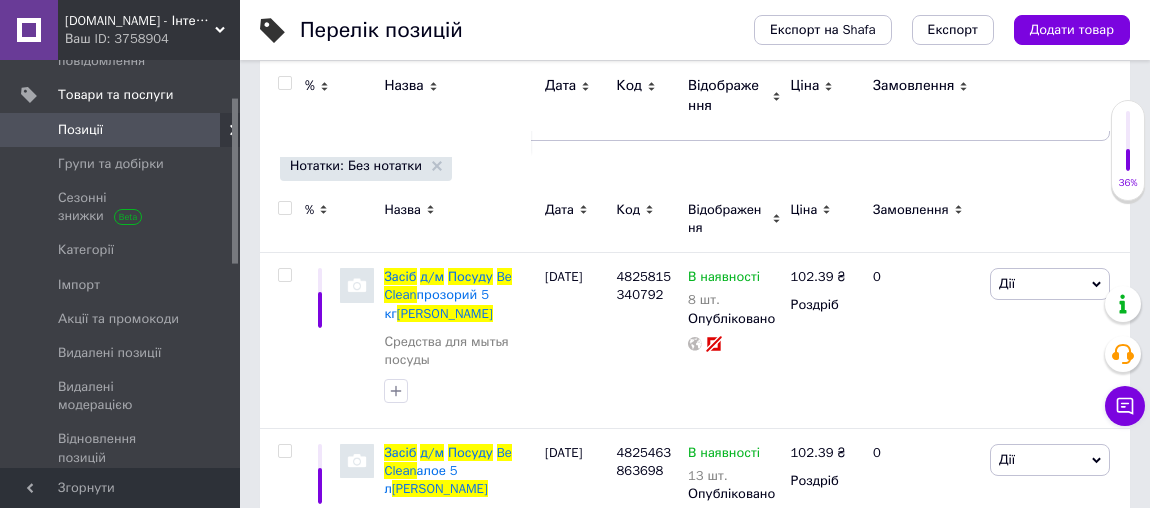 click at bounding box center (285, 208) 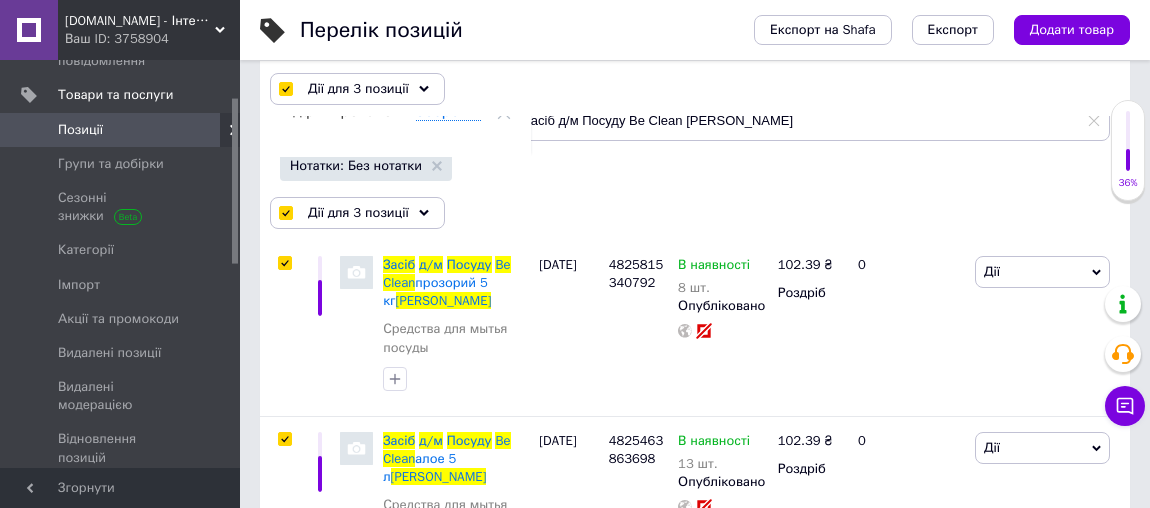 click at bounding box center [285, 213] 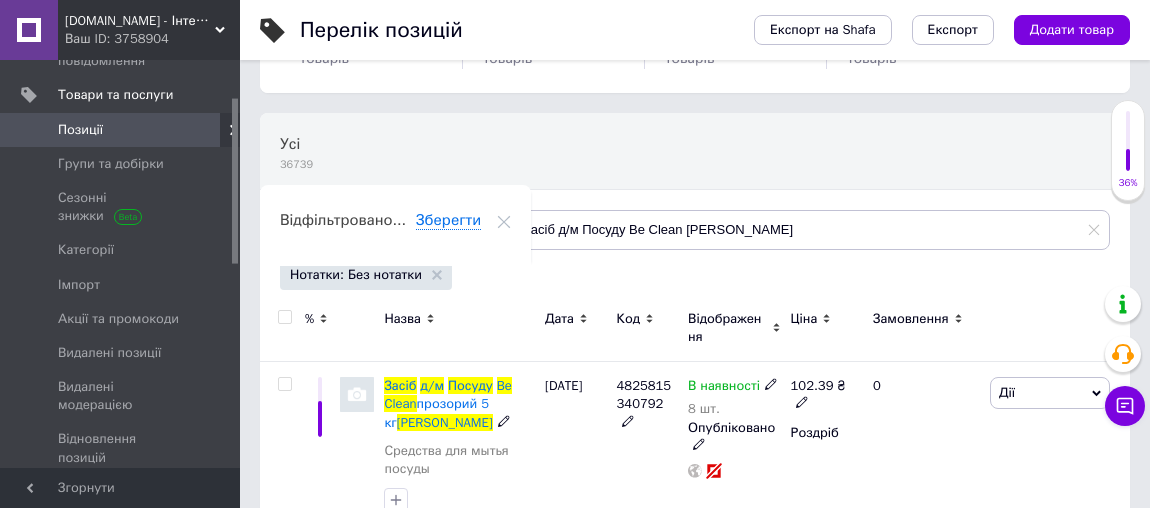 scroll, scrollTop: 199, scrollLeft: 0, axis: vertical 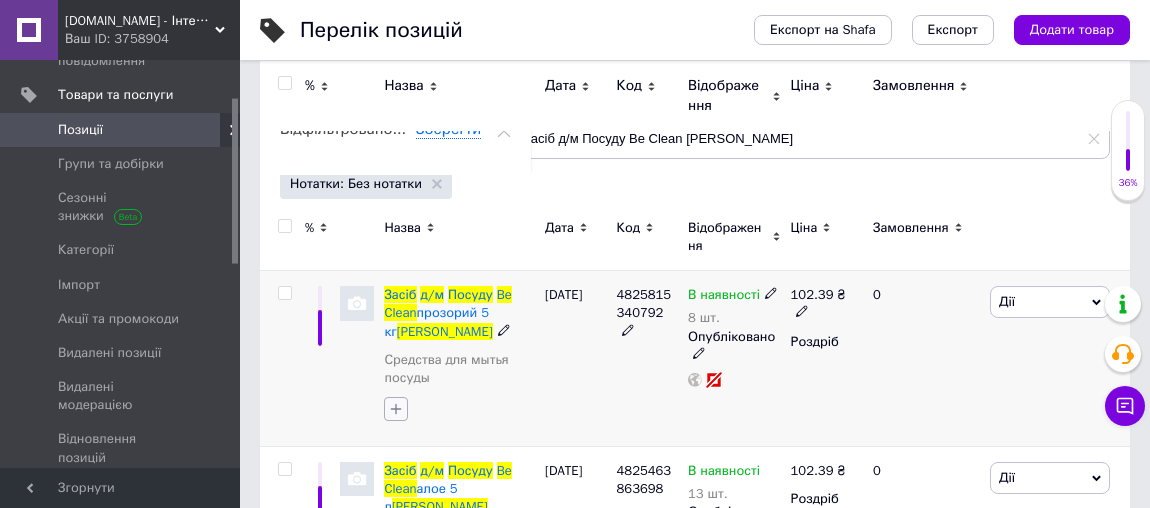 click 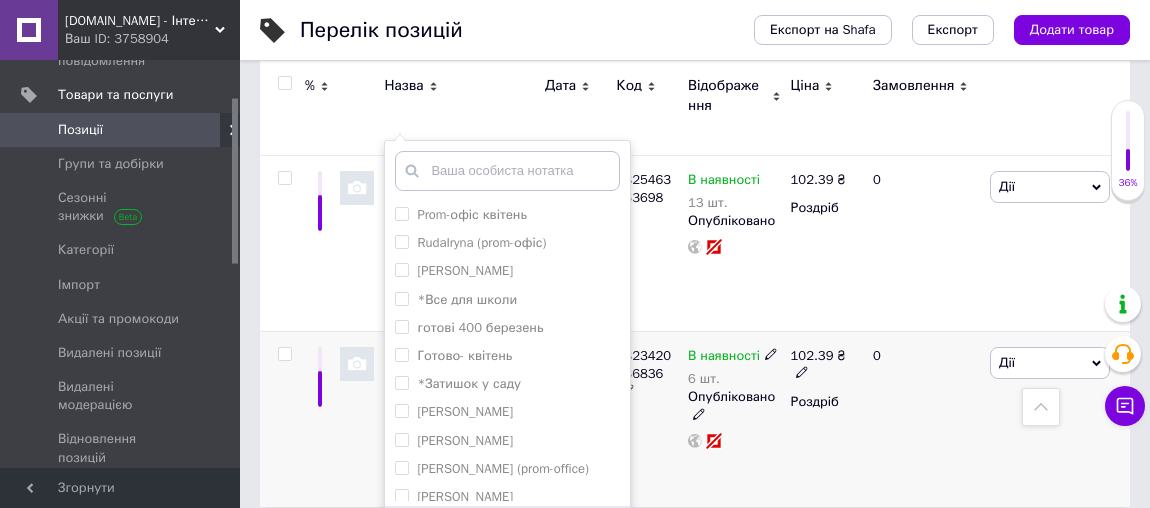 scroll, scrollTop: 548, scrollLeft: 0, axis: vertical 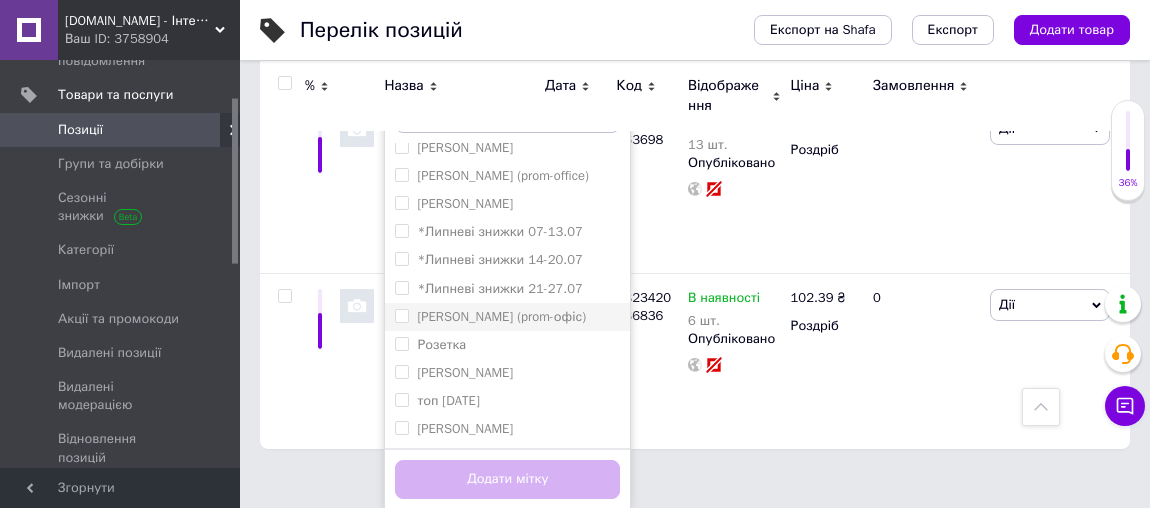 click on "[PERSON_NAME] (prom-офіс)" at bounding box center (501, 316) 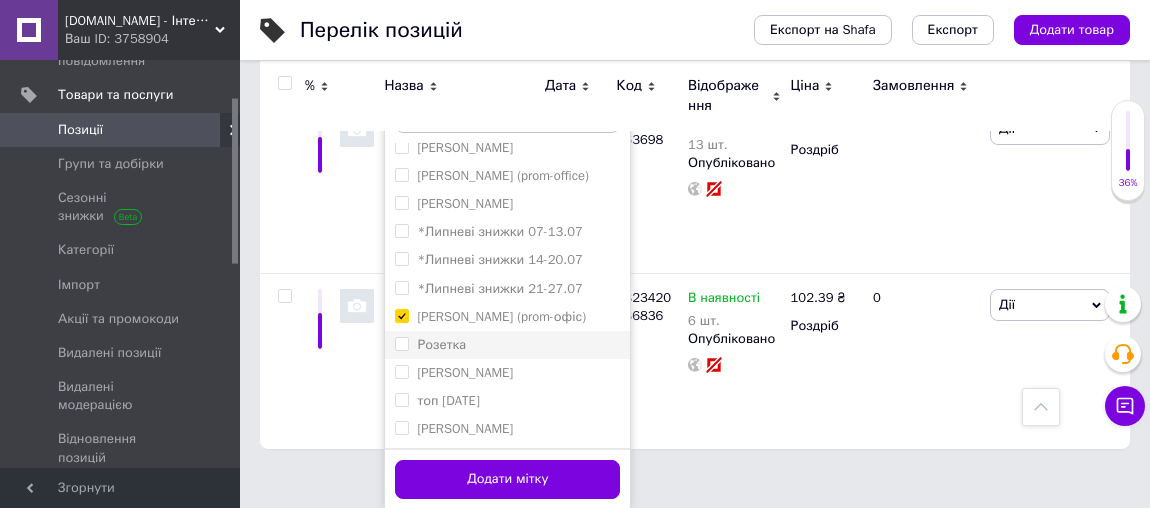 click on "Розетка" at bounding box center (441, 344) 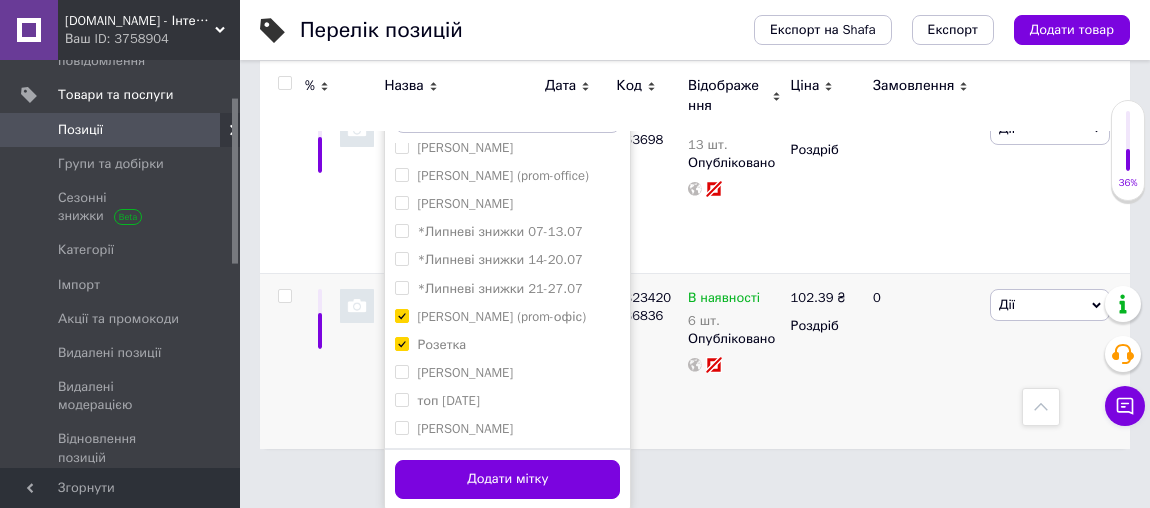 click on "Додати мітку" at bounding box center [507, 479] 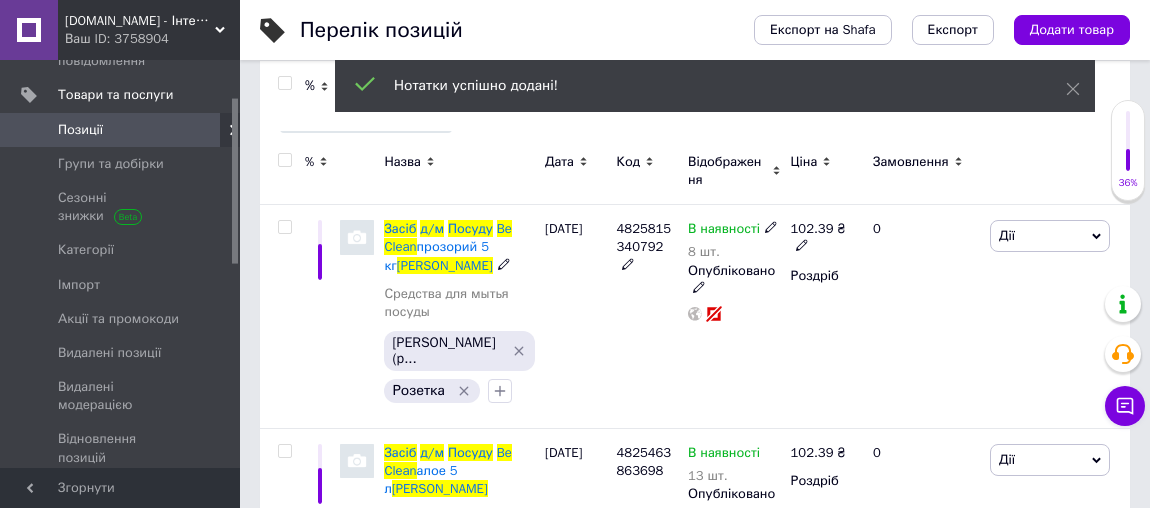 scroll, scrollTop: 174, scrollLeft: 0, axis: vertical 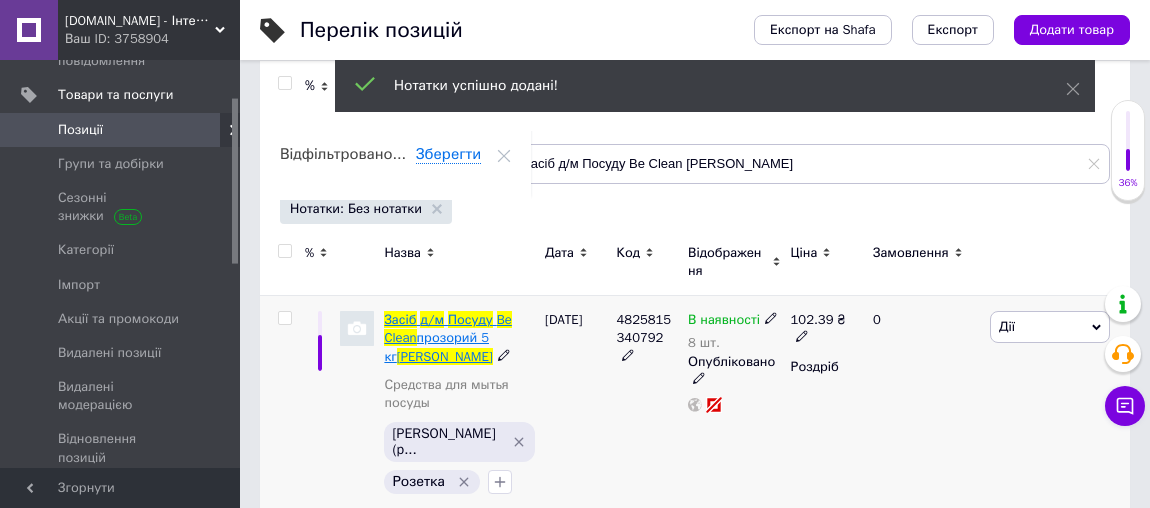 click on "д/м" at bounding box center (432, 319) 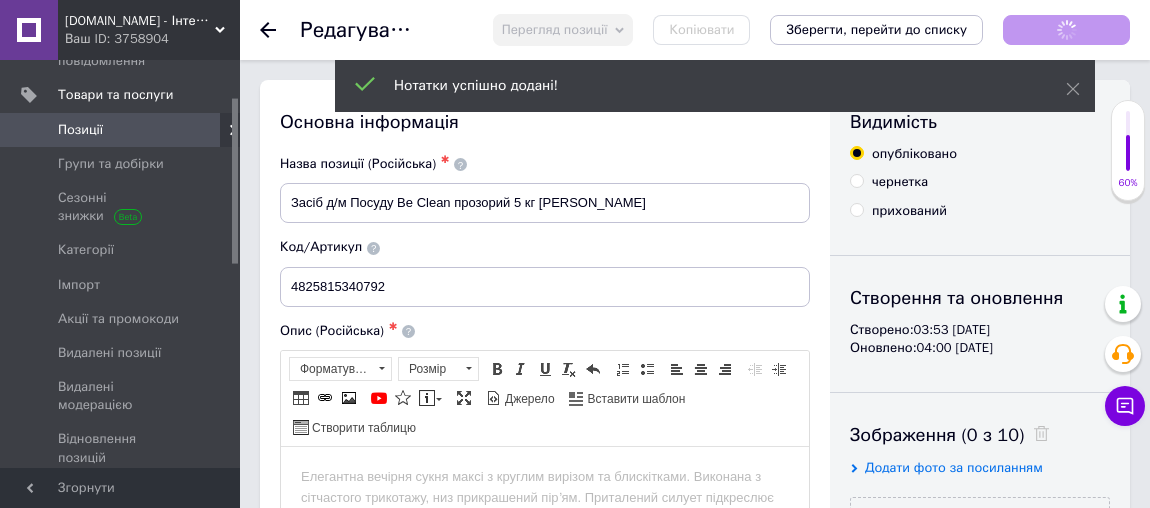 scroll, scrollTop: 0, scrollLeft: 0, axis: both 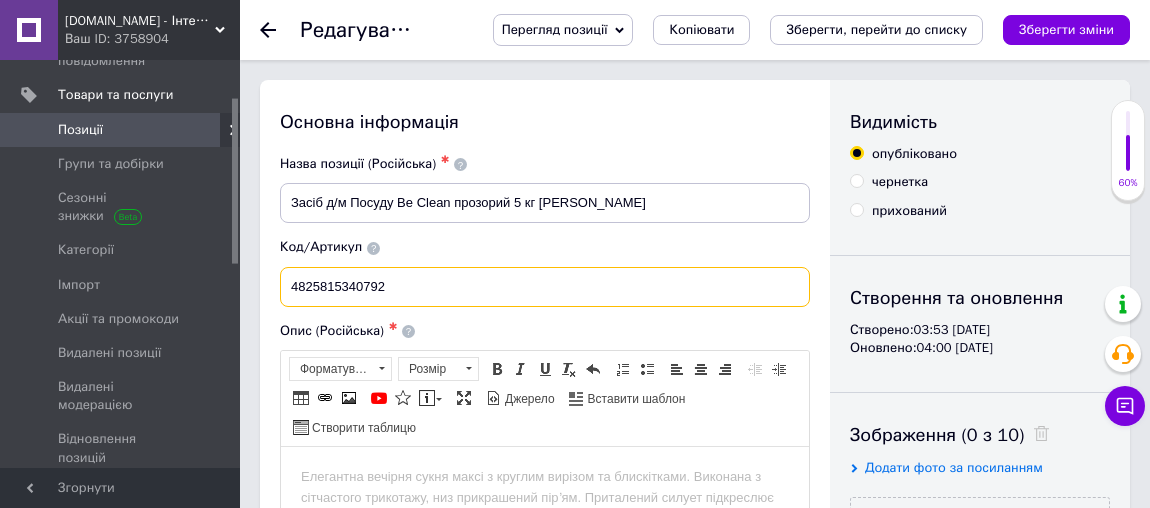 drag, startPoint x: 404, startPoint y: 293, endPoint x: 251, endPoint y: 273, distance: 154.30165 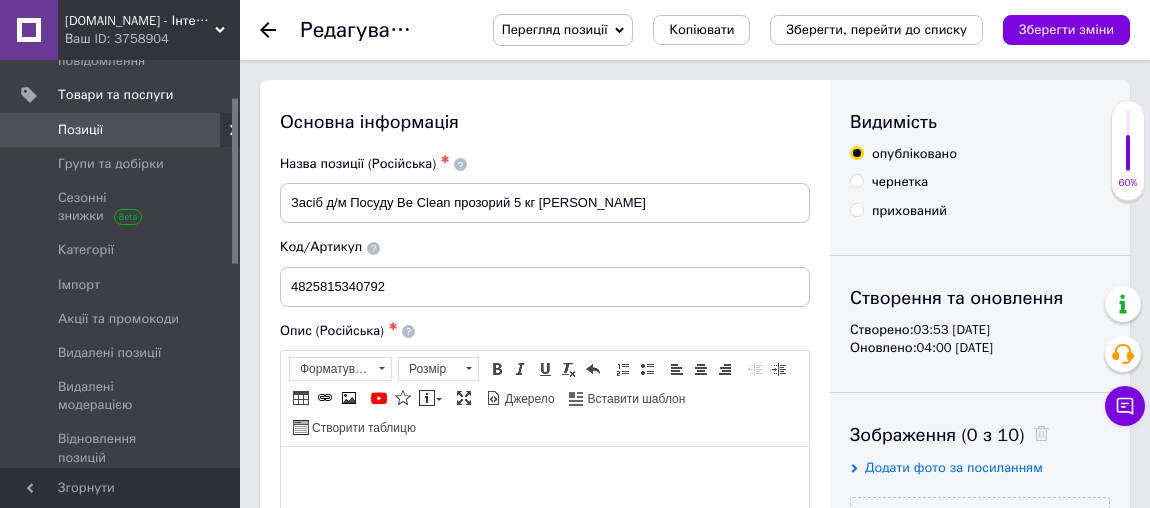 click at bounding box center (545, 476) 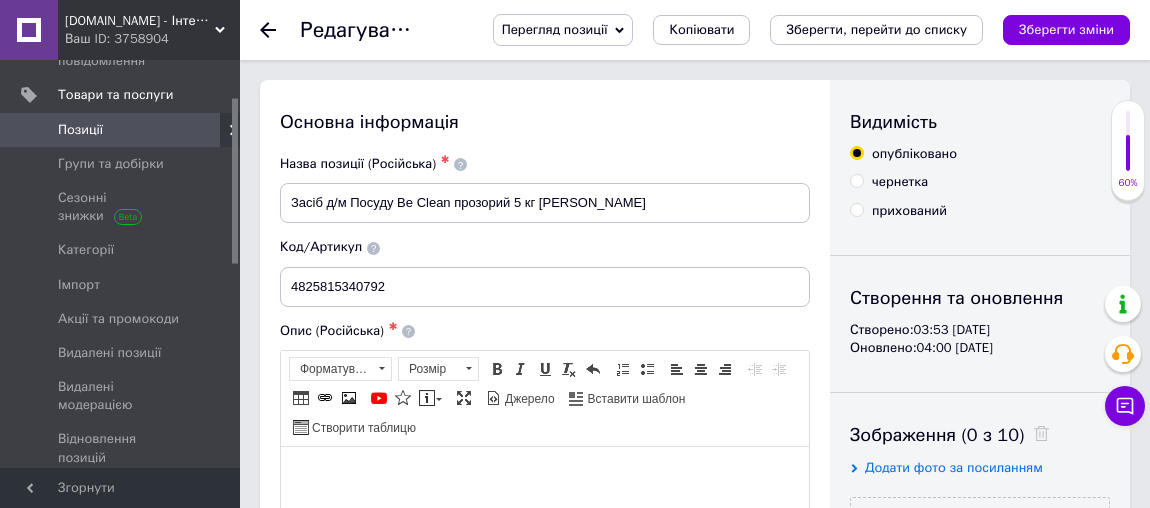 click at bounding box center [545, 476] 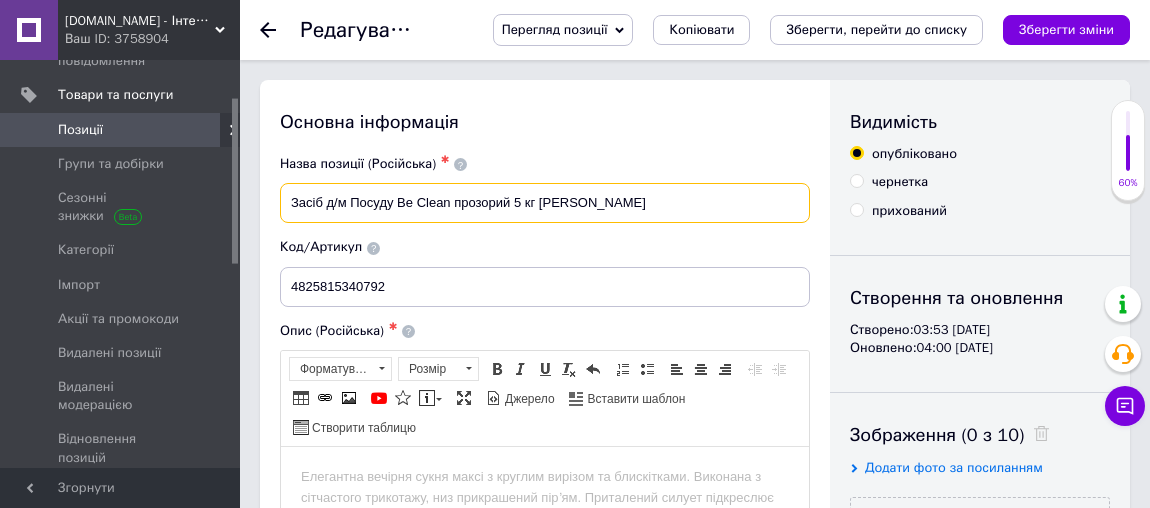 drag, startPoint x: 291, startPoint y: 202, endPoint x: 621, endPoint y: 201, distance: 330.00153 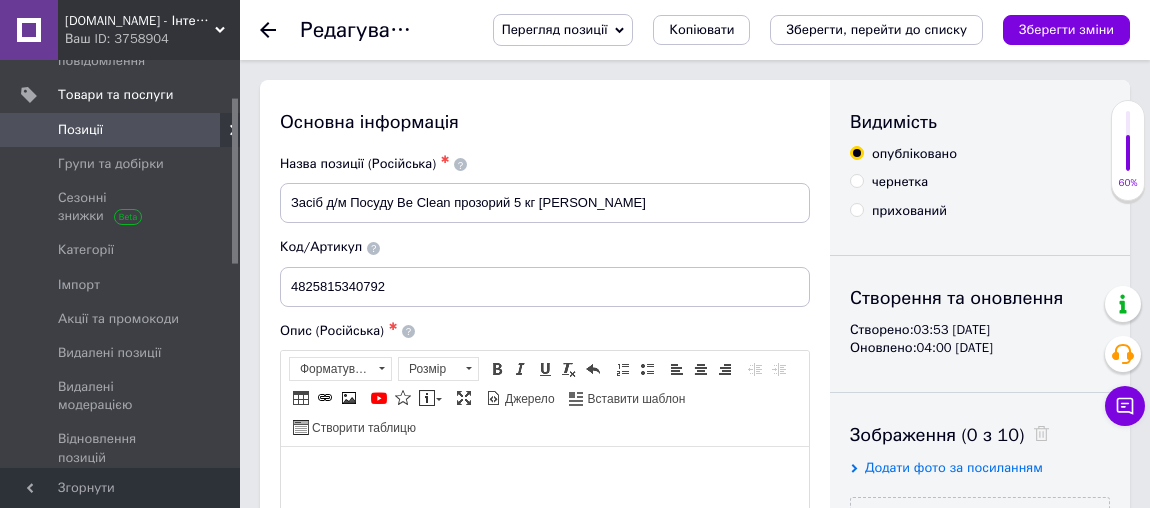 click at bounding box center (545, 476) 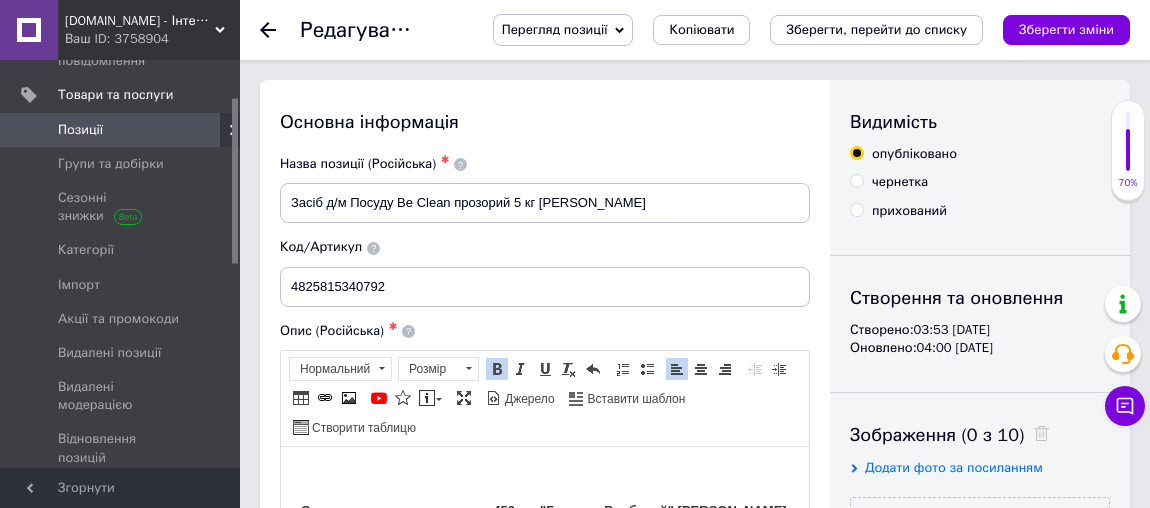 scroll, scrollTop: 9, scrollLeft: 0, axis: vertical 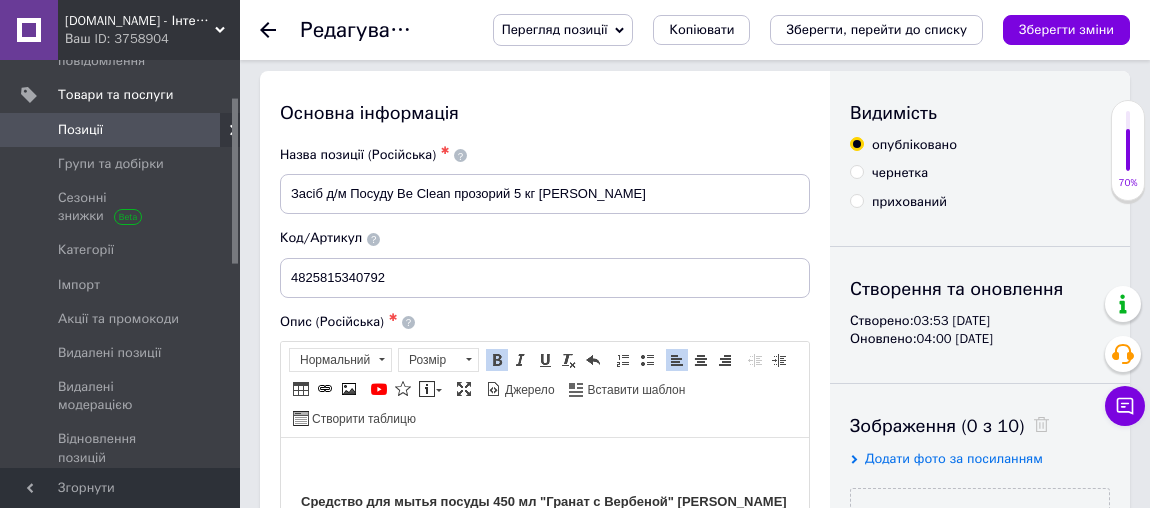 click on "Средство для мытья посуды 450 мл "Гранат с Вербеной" [PERSON_NAME]" at bounding box center (544, 500) 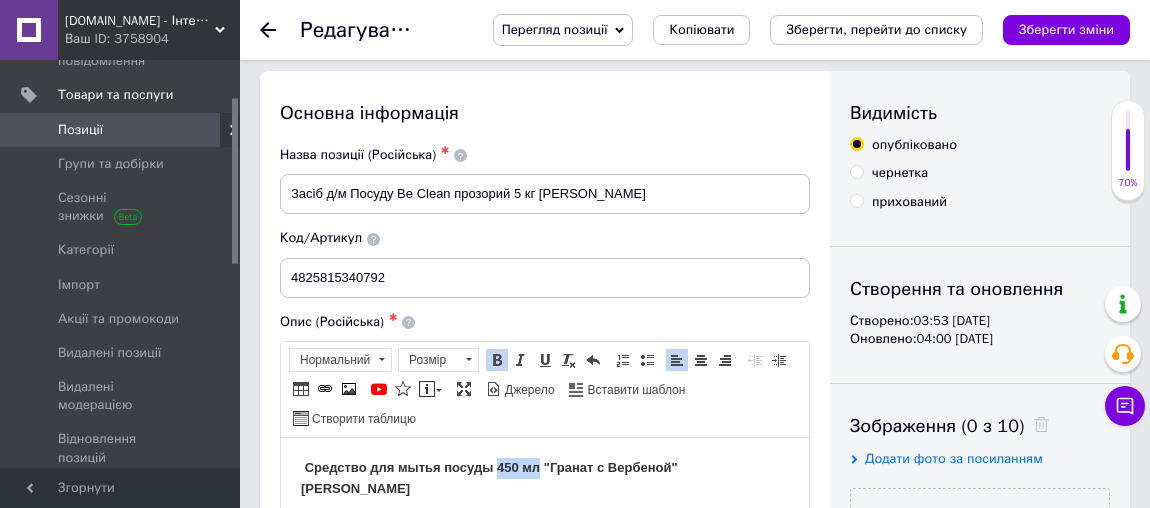 drag, startPoint x: 498, startPoint y: 464, endPoint x: 538, endPoint y: 465, distance: 40.012497 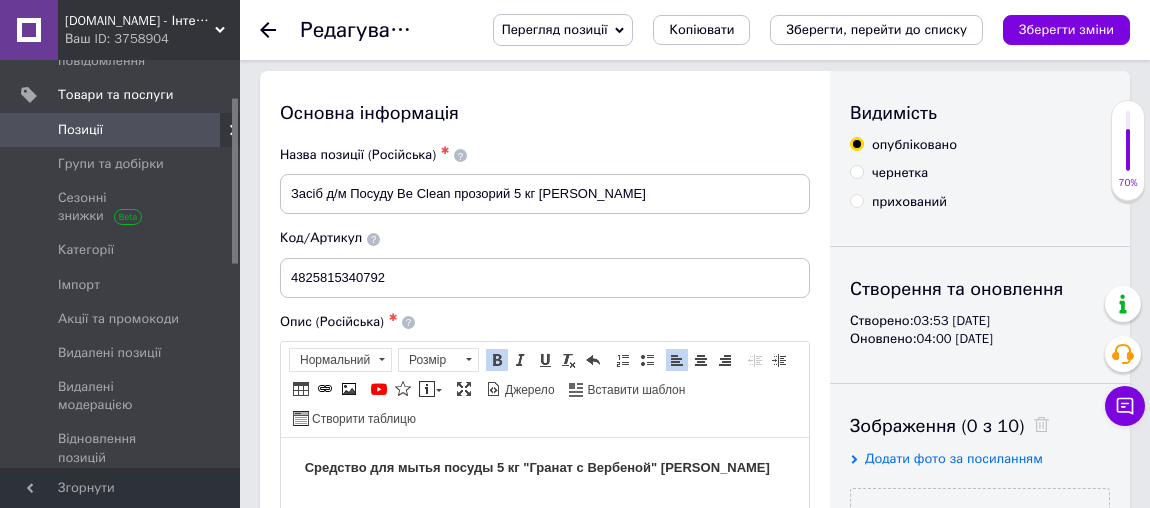click on "Средство для мытья посуды 5 кг "Гранат с Вербеной" [PERSON_NAME]" at bounding box center [535, 466] 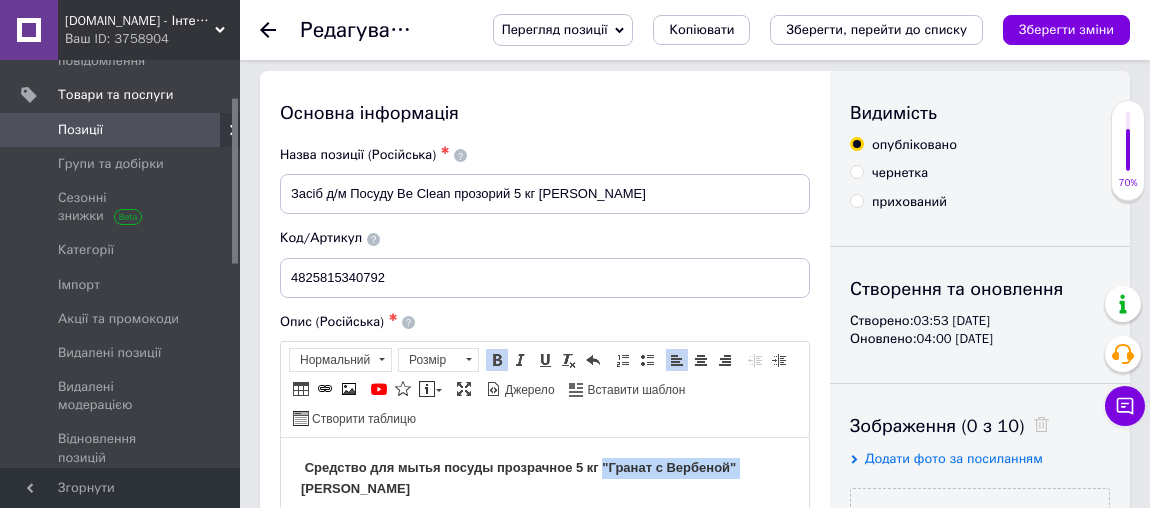 drag, startPoint x: 603, startPoint y: 465, endPoint x: 740, endPoint y: 463, distance: 137.0146 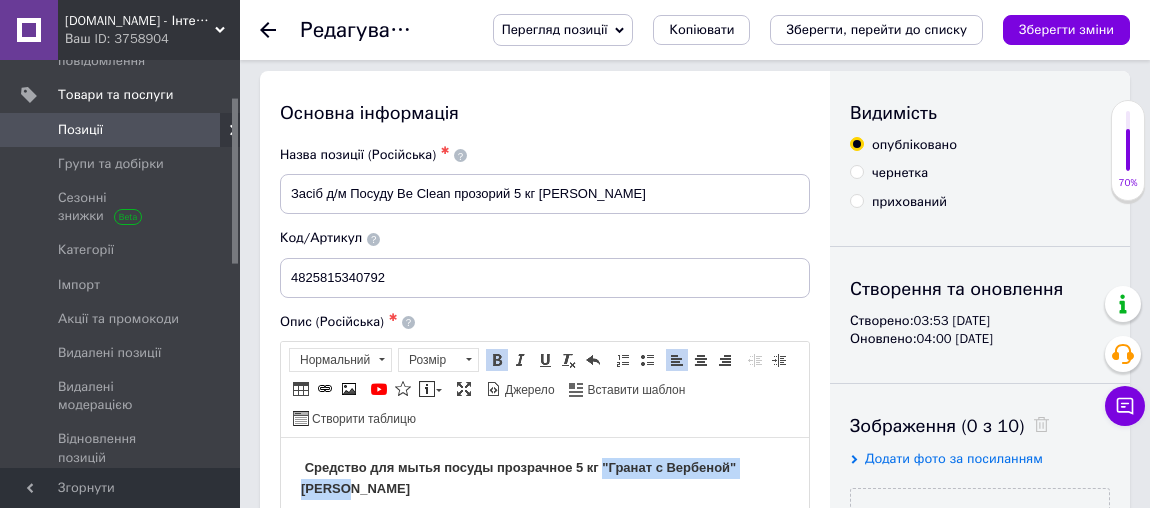 drag, startPoint x: 793, startPoint y: 465, endPoint x: 604, endPoint y: 467, distance: 189.01057 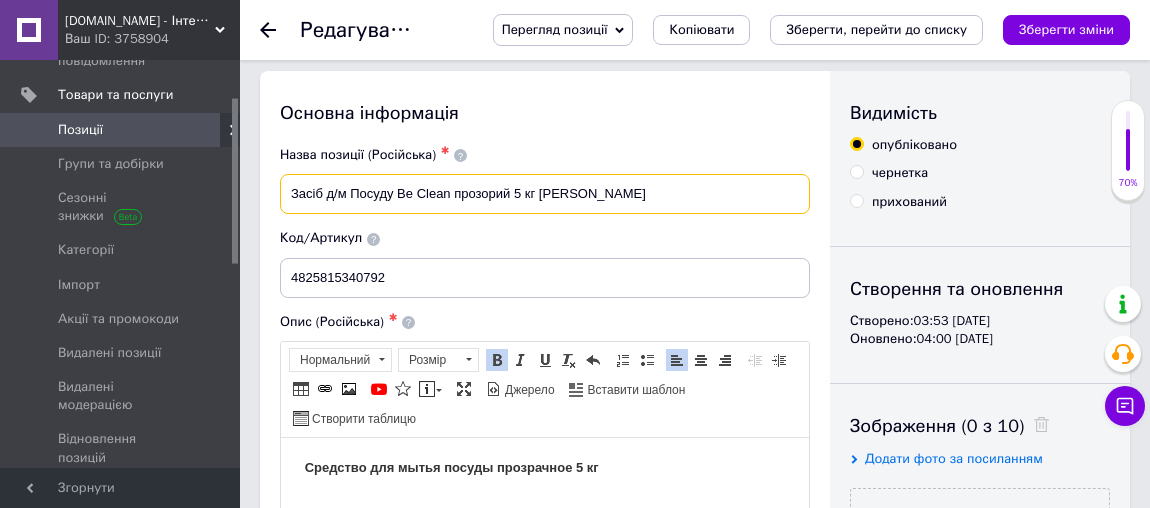 click on "Засіб д/м Посуду Be Clean прозорий 5 кг [PERSON_NAME]" at bounding box center [545, 194] 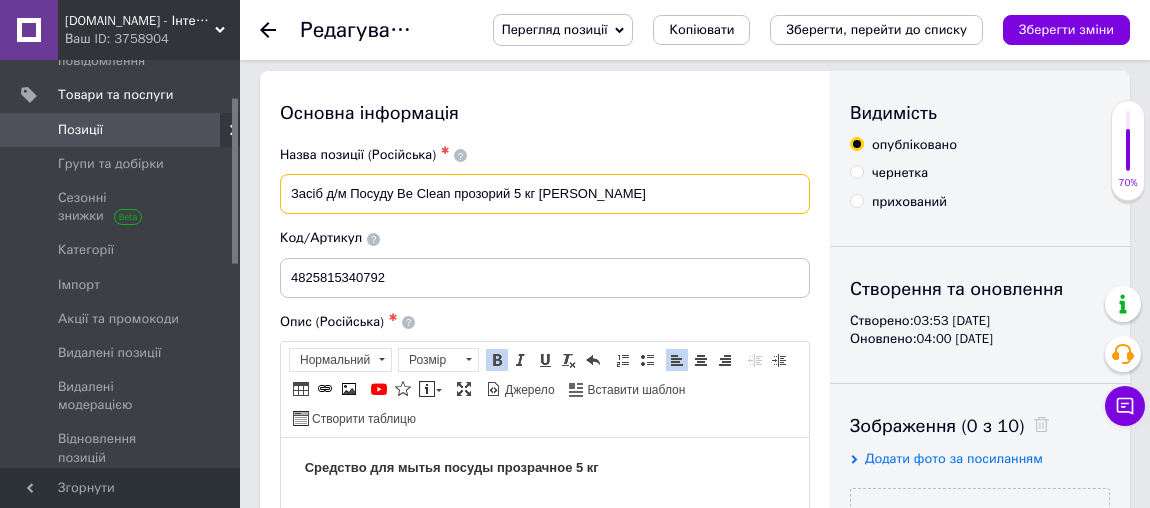 drag, startPoint x: 397, startPoint y: 192, endPoint x: 451, endPoint y: 194, distance: 54.037025 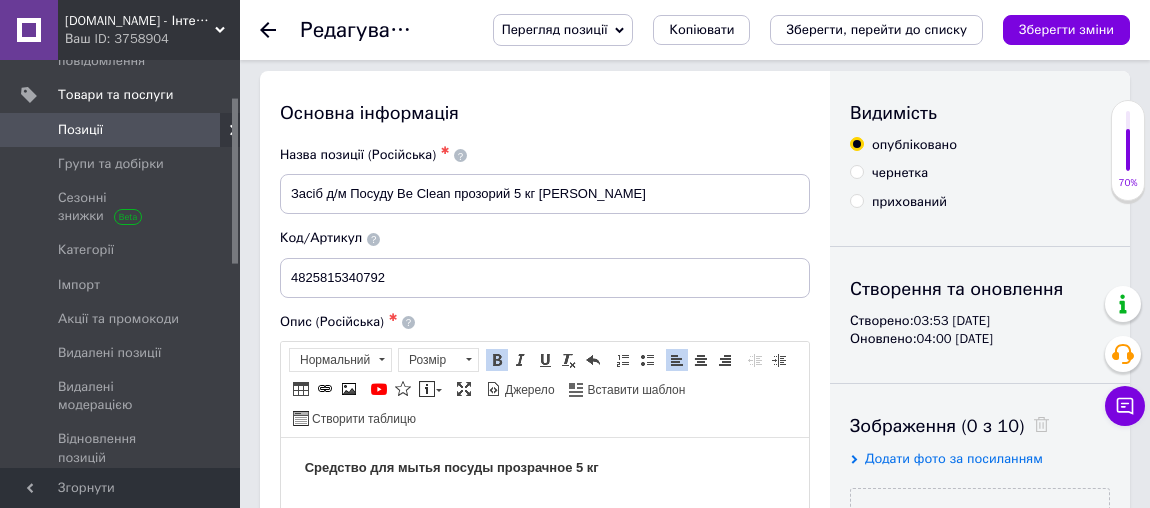 click on "Средство для мытья посуды прозрачное 5 кг" at bounding box center [450, 466] 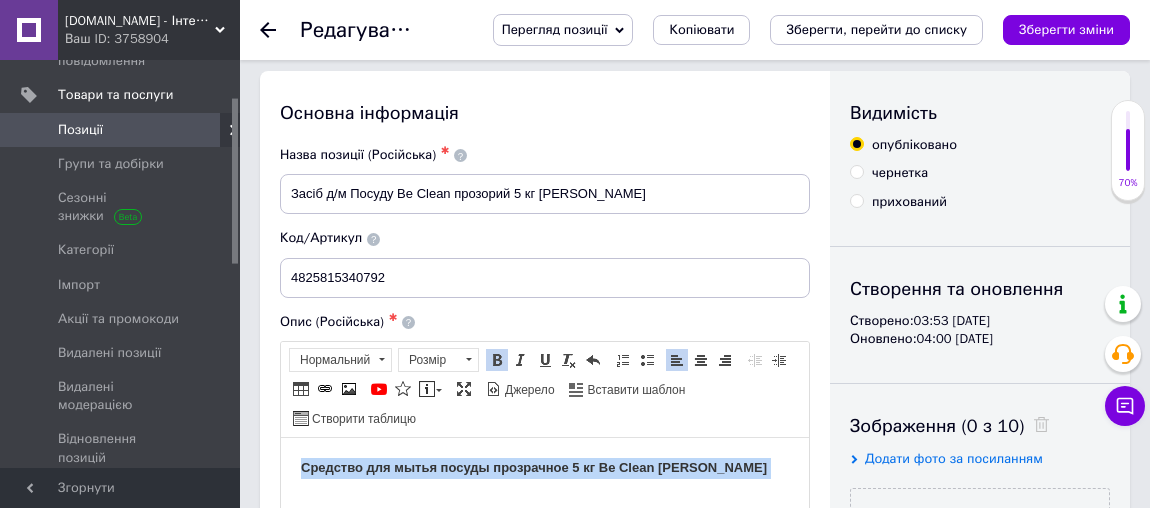 drag, startPoint x: 723, startPoint y: 466, endPoint x: 246, endPoint y: 406, distance: 480.7588 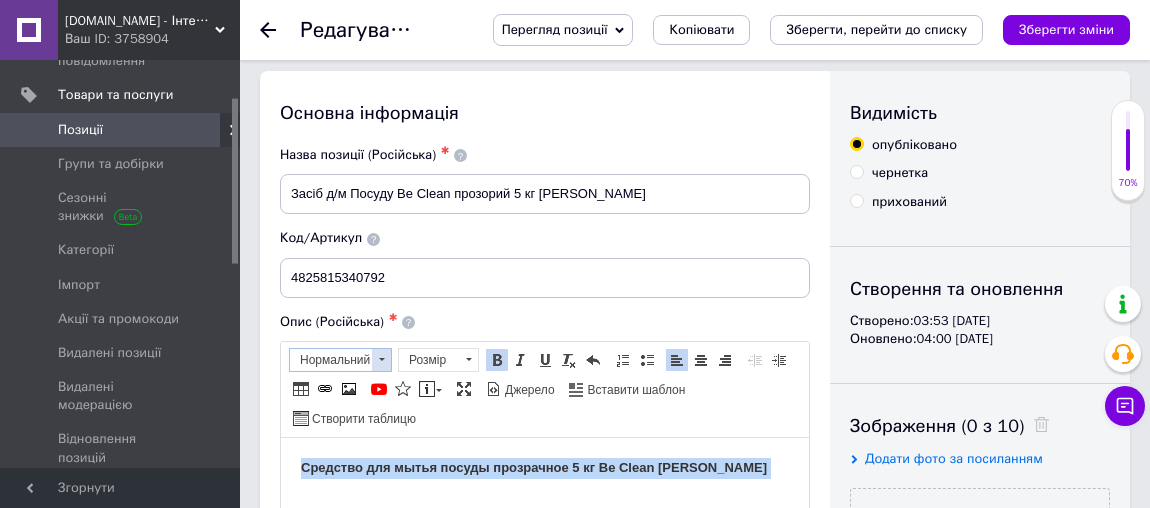 click on "Нормальний" at bounding box center [331, 360] 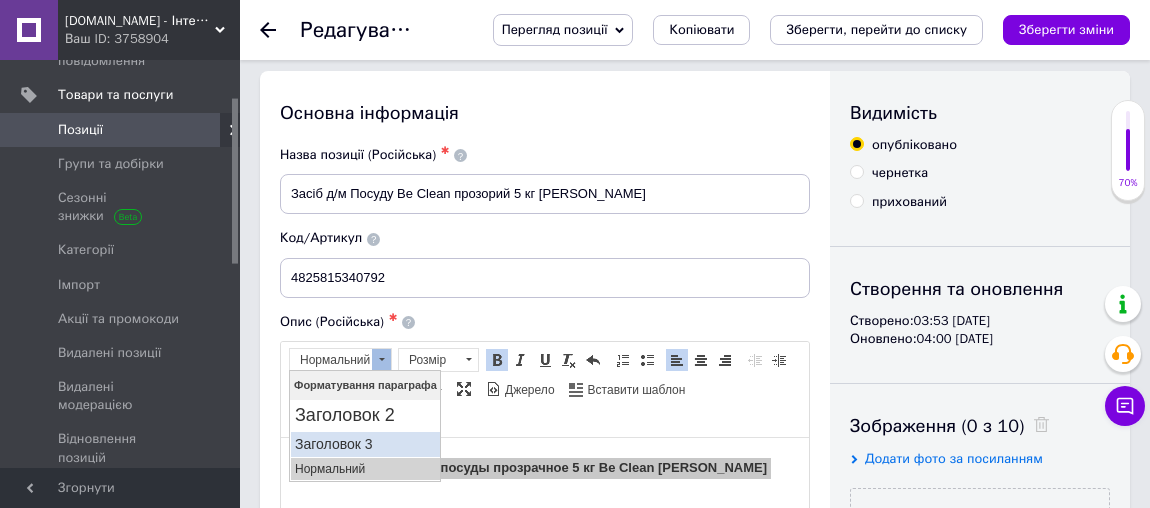 scroll, scrollTop: 0, scrollLeft: 0, axis: both 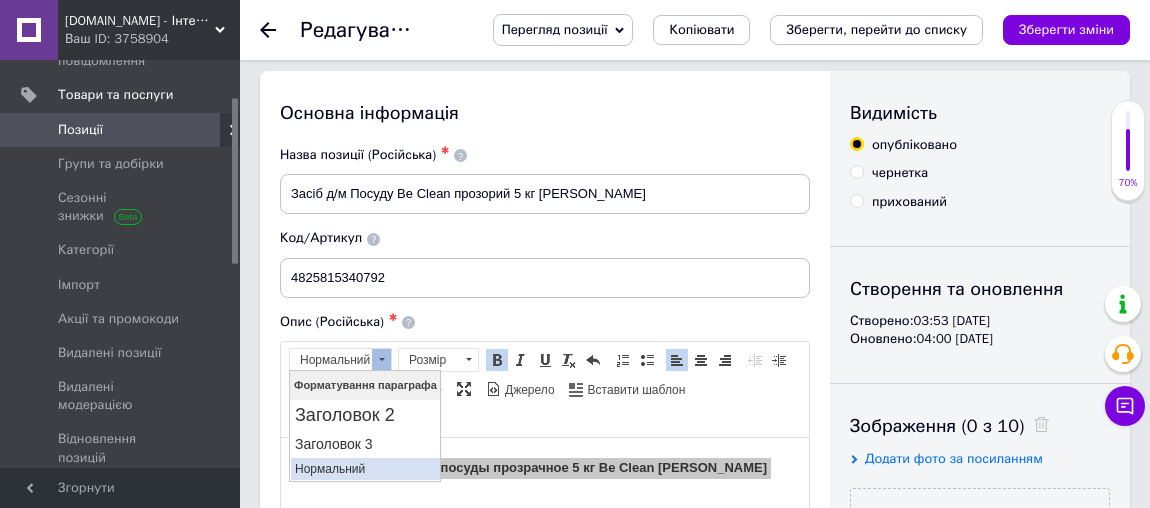 click on "Нормальний" at bounding box center (364, 469) 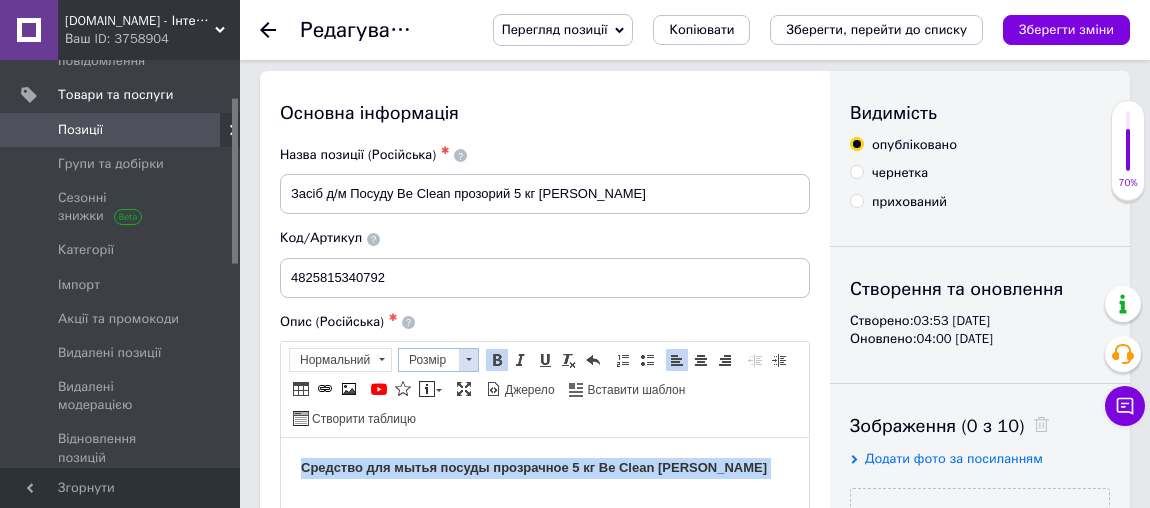 click on "Розмір" at bounding box center [429, 360] 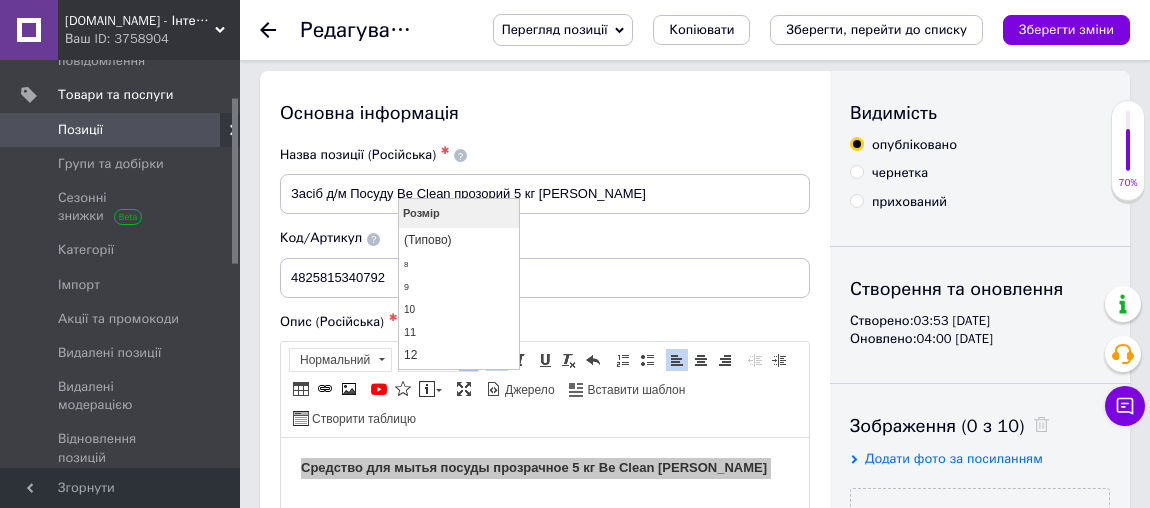 scroll, scrollTop: 90, scrollLeft: 0, axis: vertical 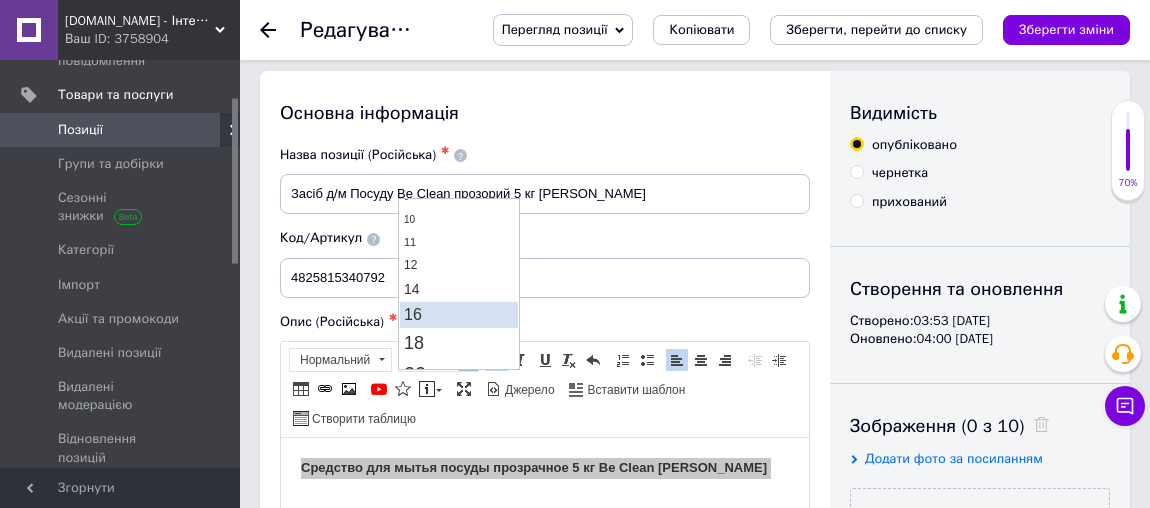 click on "16" at bounding box center [458, 315] 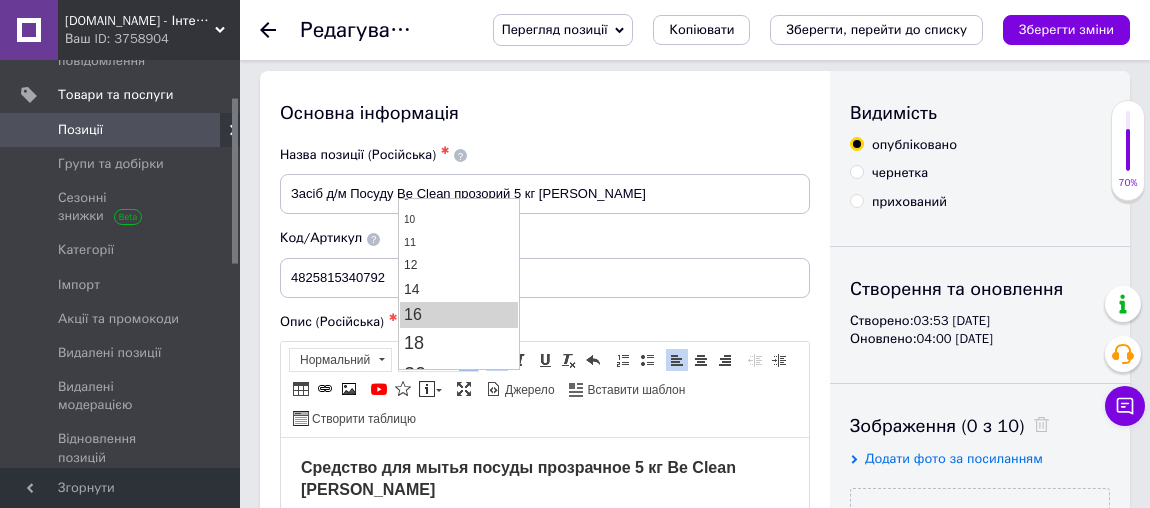 scroll, scrollTop: 0, scrollLeft: 0, axis: both 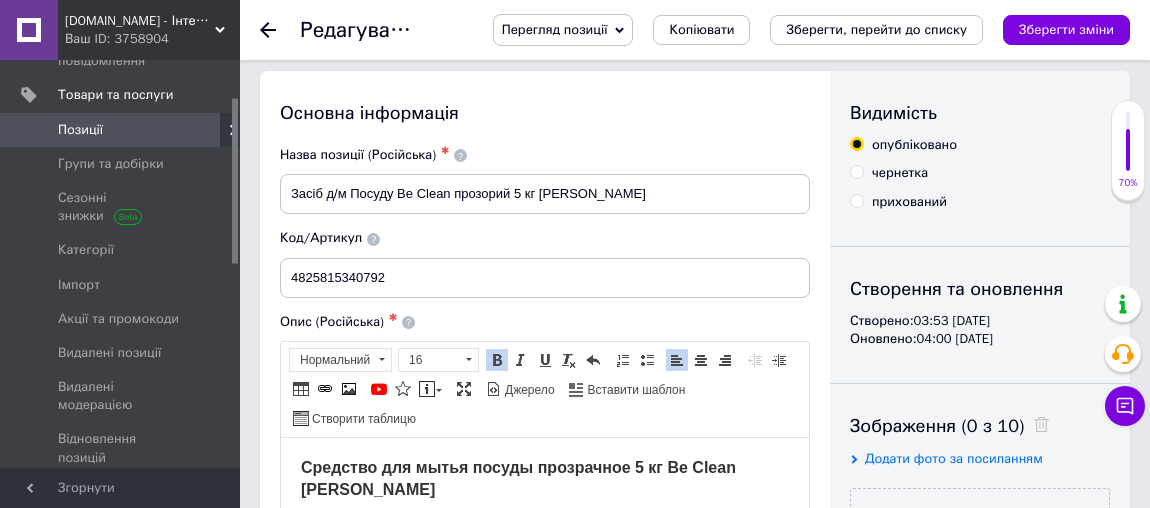 click on "Средство для мытья посуды прозрачное 5 кг Be Clean [PERSON_NAME]" at bounding box center (545, 479) 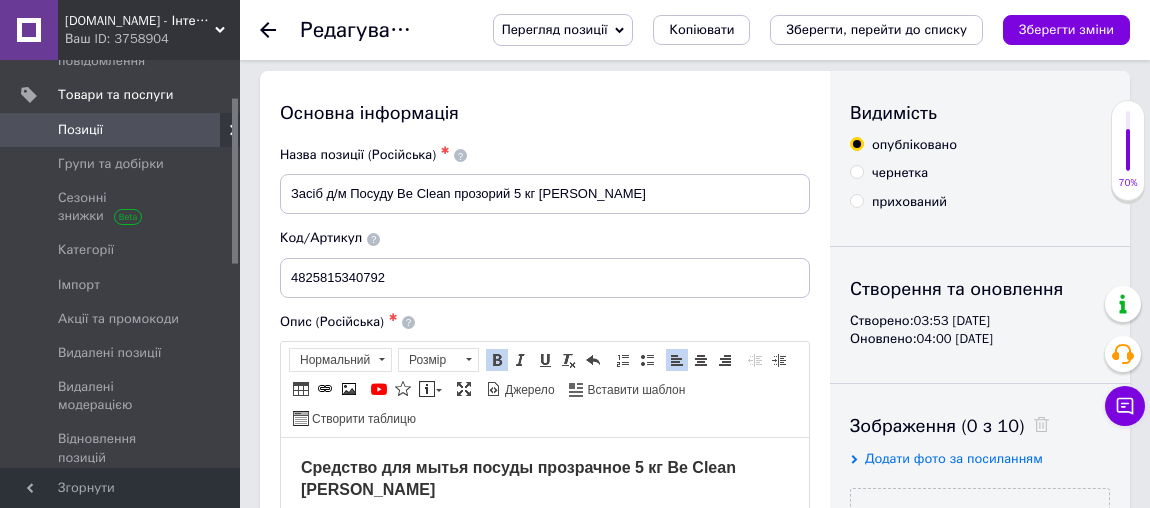 scroll, scrollTop: 31, scrollLeft: 0, axis: vertical 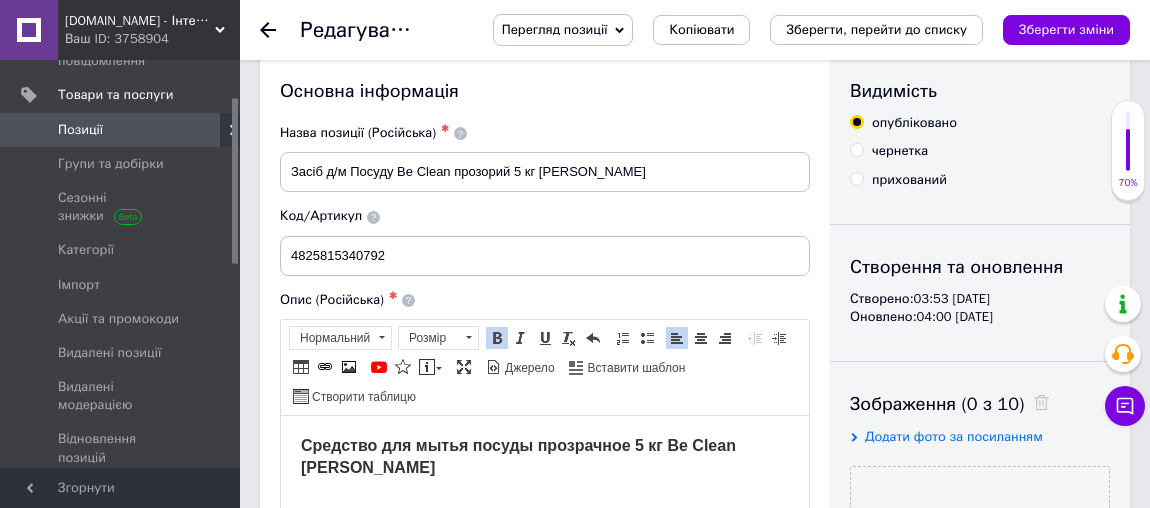 click on "Средство для мытья посуды прозрачное 5 кг Be Clean [PERSON_NAME]" at bounding box center [518, 455] 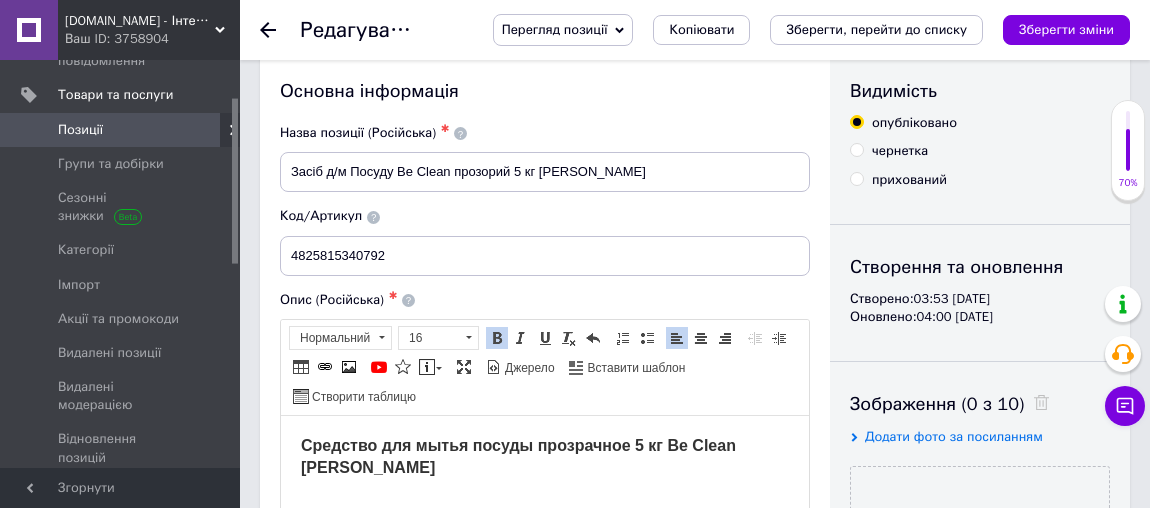 click on "Средство для мытья посуды прозрачное 5 кг Be Clean [PERSON_NAME]" at bounding box center (518, 455) 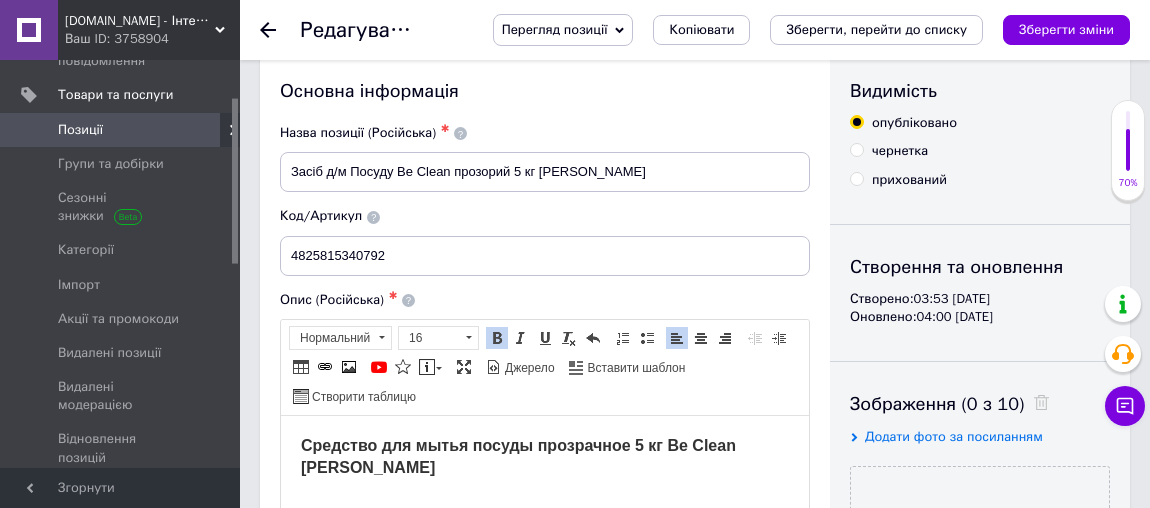 click on "Средство для мытья посуды прозрачное 5 кг Be Clean [PERSON_NAME]" at bounding box center [545, 457] 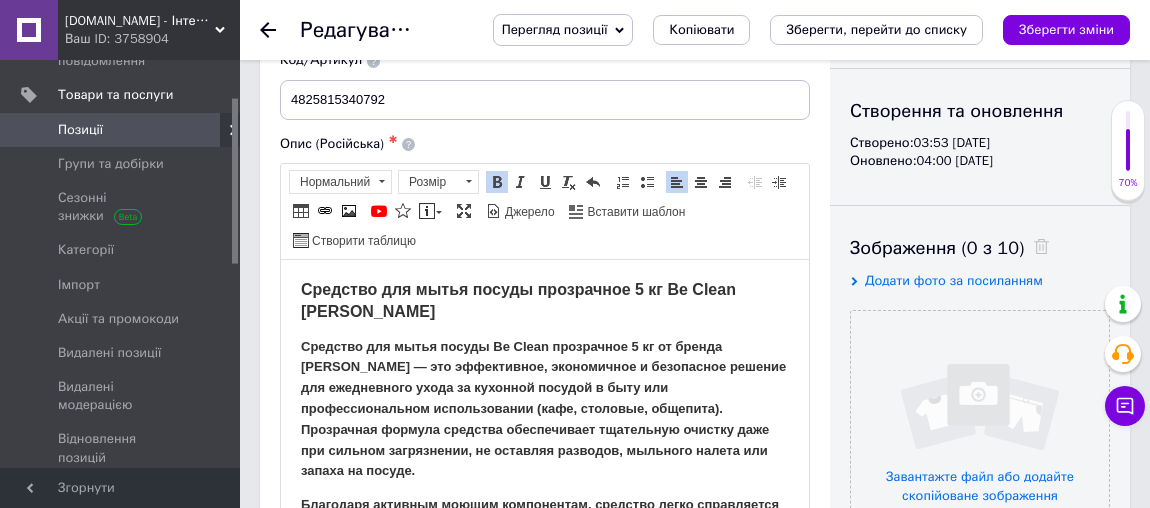 scroll, scrollTop: 96, scrollLeft: 0, axis: vertical 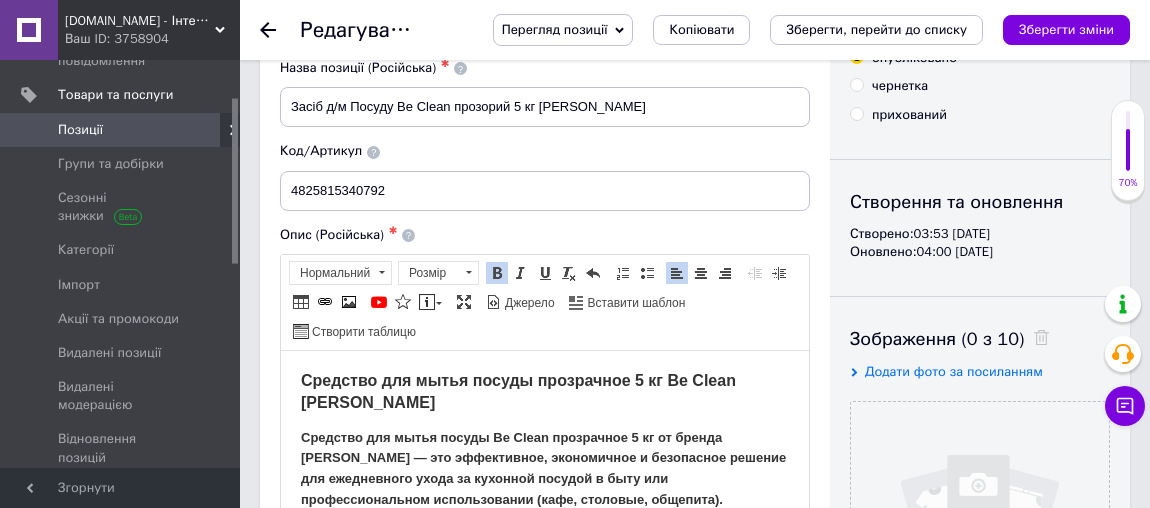 click on "Средство для мытья посуды Be Clean прозрачное 5 кг от бренда [PERSON_NAME] — это эффективное, экономичное и безопасное решение для ежедневного ухода за кухонной посудой в быту или профессиональном использовании (кафе, столовые, общепита). Прозрачная формула средства обеспечивает тщательную очистку даже при сильном загрязнении, не оставляя разводов, мыльного налета или запаха на посуде." at bounding box center [543, 499] 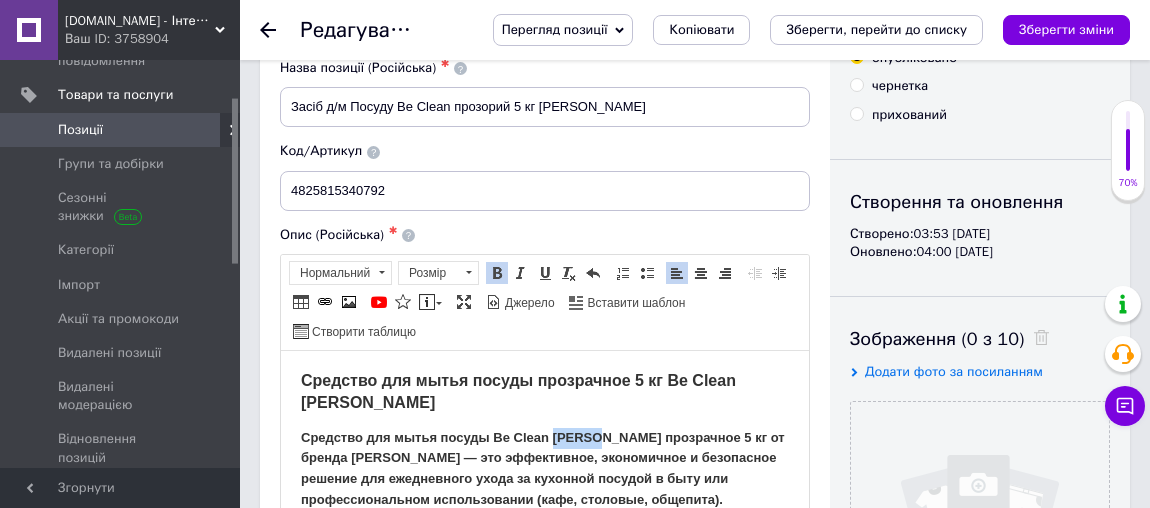 drag, startPoint x: 553, startPoint y: 433, endPoint x: 595, endPoint y: 434, distance: 42.0119 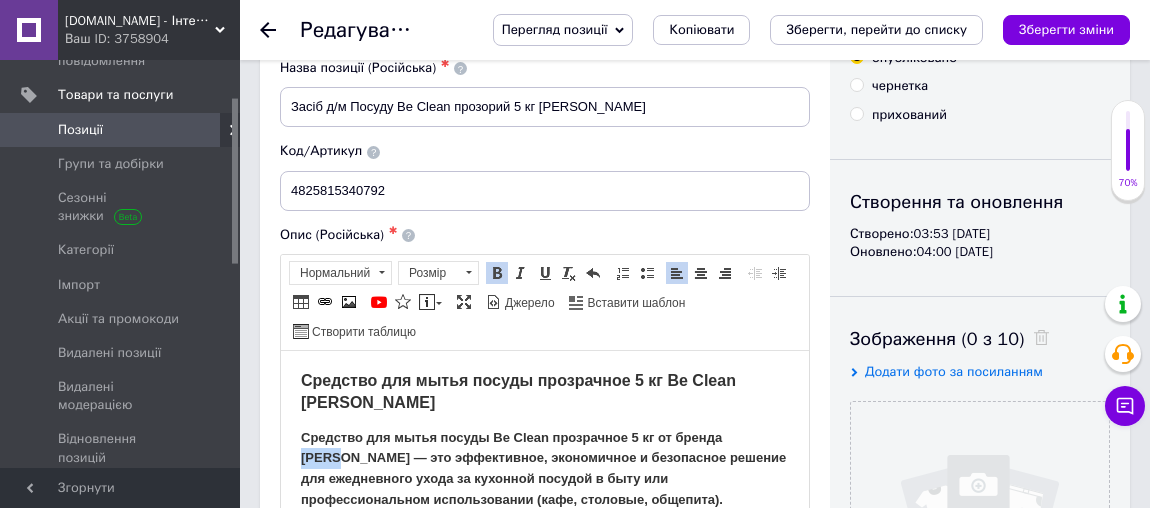 drag, startPoint x: 779, startPoint y: 429, endPoint x: 727, endPoint y: 430, distance: 52.009613 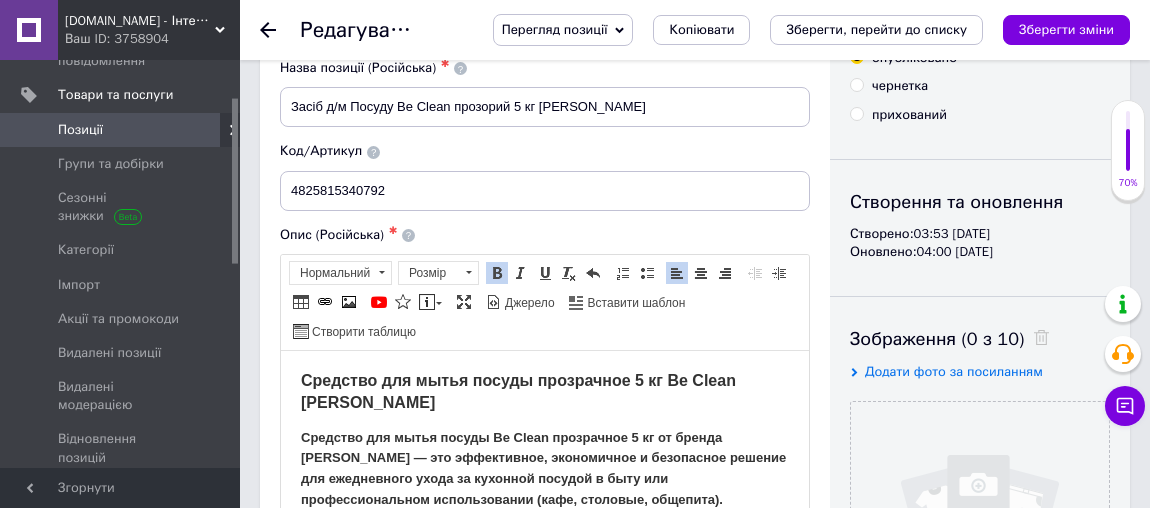 scroll, scrollTop: 187, scrollLeft: 0, axis: vertical 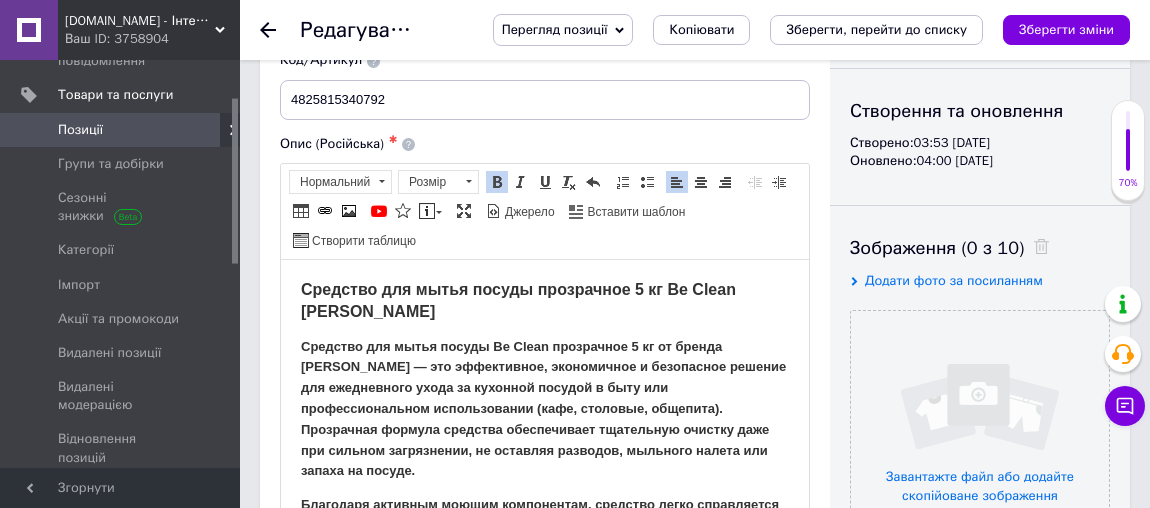 click on "Средство для мытья посуды Be Clean прозрачное 5 кг от бренда [PERSON_NAME] — это эффективное, экономичное и безопасное решение для ежедневного ухода за кухонной посудой в быту или профессиональном использовании (кафе, столовые, общепита). Прозрачная формула средства обеспечивает тщательную очистку даже при сильном загрязнении, не оставляя разводов, мыльного налета или запаха на посуде." at bounding box center (543, 408) 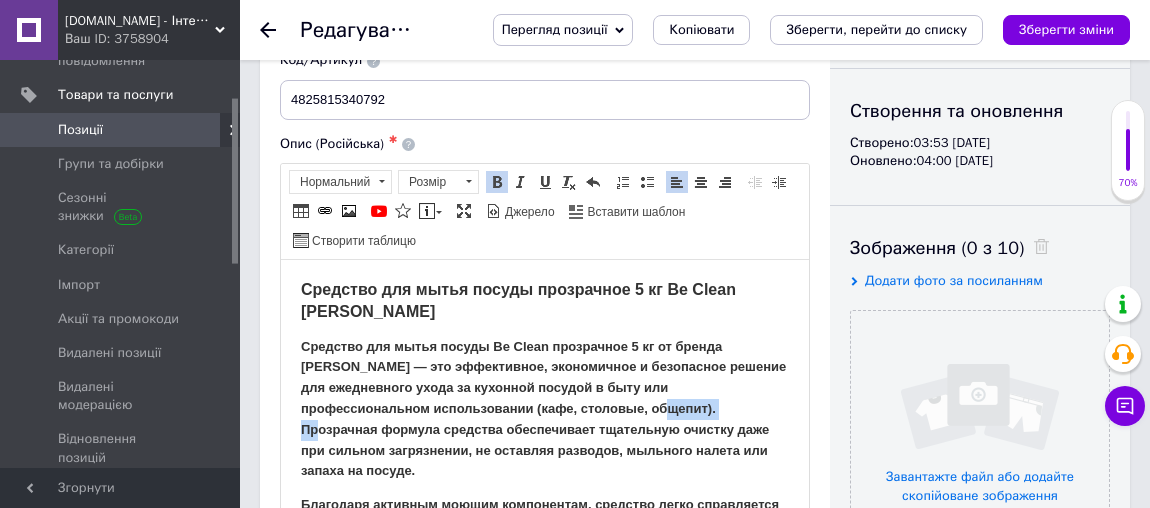 drag, startPoint x: 585, startPoint y: 406, endPoint x: 660, endPoint y: 408, distance: 75.026665 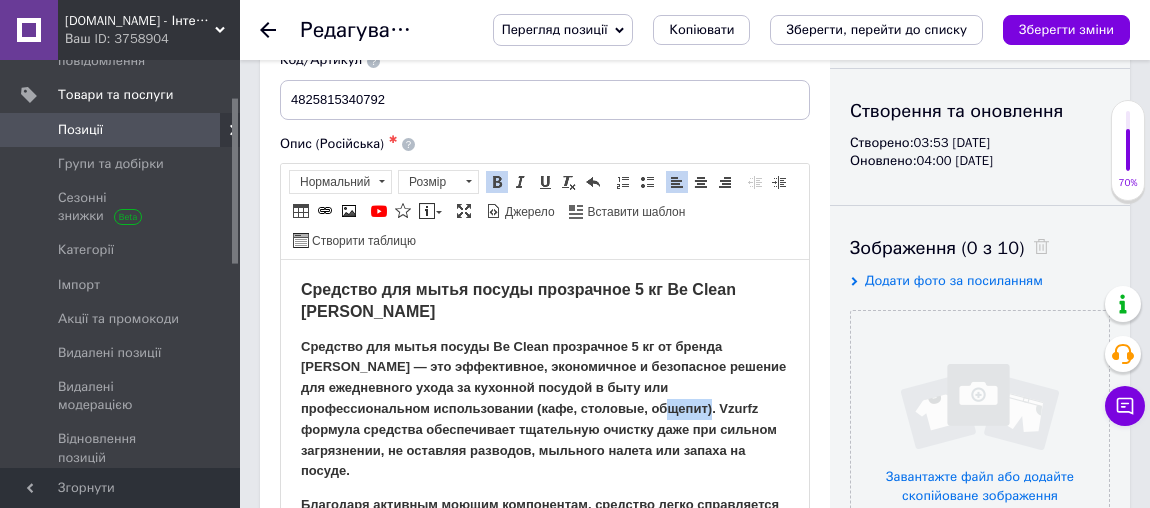 drag, startPoint x: 590, startPoint y: 403, endPoint x: 623, endPoint y: 406, distance: 33.13608 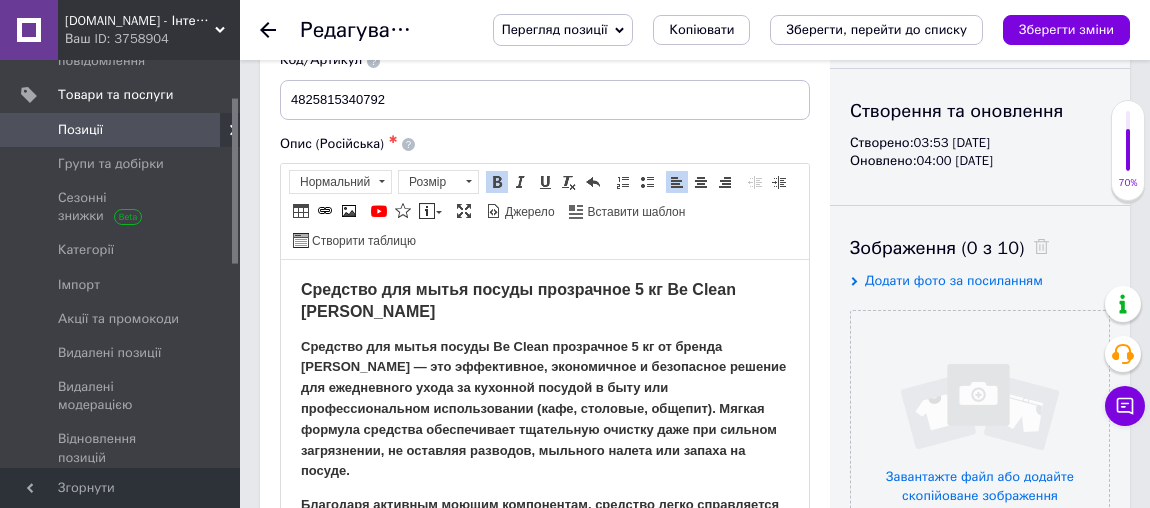 click on "Средство для мытья посуды Be Clean прозрачное 5 кг от бренда [PERSON_NAME] — это эффективное, экономичное и безопасное решение для ежедневного ухода за кухонной посудой в быту или профессиональном использовании (кафе, столовые, общепит). Мягкая формула средства обеспечивает тщательную очистку даже при сильном загрязнении, не оставляя разводов, мыльного налета или запаха на посуде." at bounding box center [543, 408] 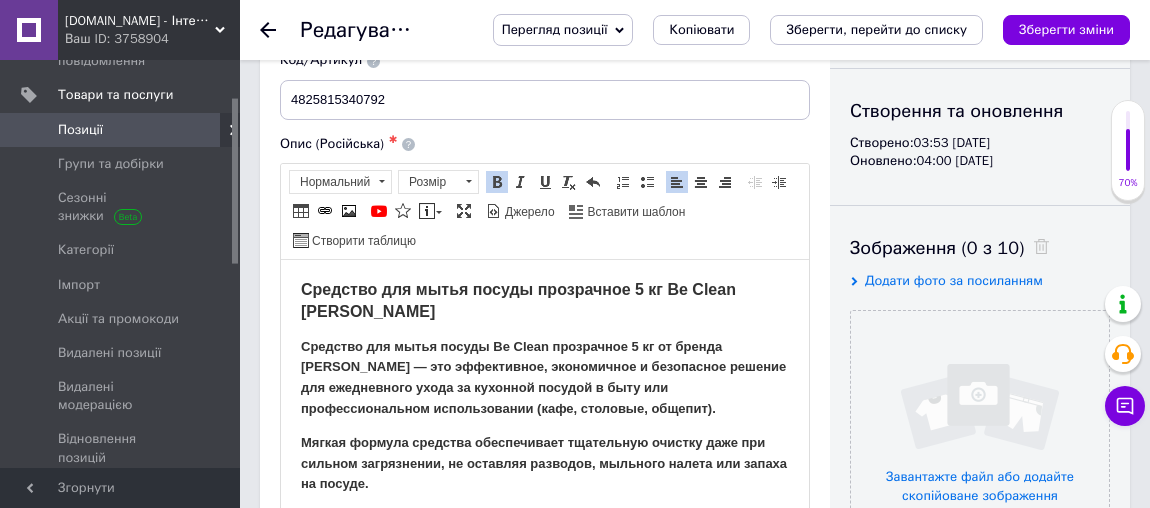 scroll, scrollTop: 90, scrollLeft: 0, axis: vertical 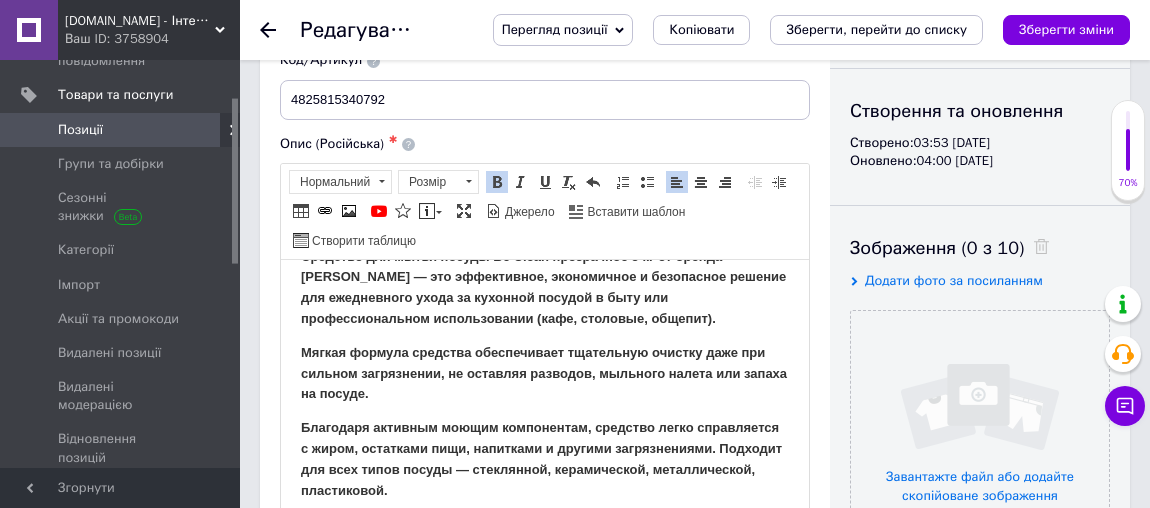 click on "Благодаря активным моющим компонентам, средство легко справляется с жиром, остатками пищи, напитками и другими загрязнениями. Подходит для всех типов посуды — стеклянной, керамической, металлической, пластиковой." at bounding box center [541, 457] 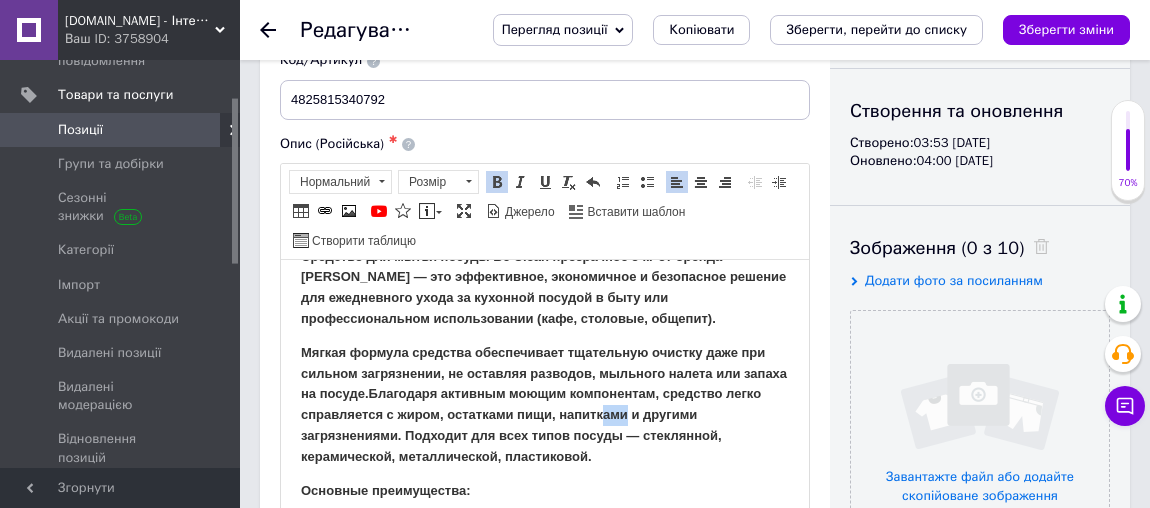 drag, startPoint x: 665, startPoint y: 411, endPoint x: 639, endPoint y: 413, distance: 26.076809 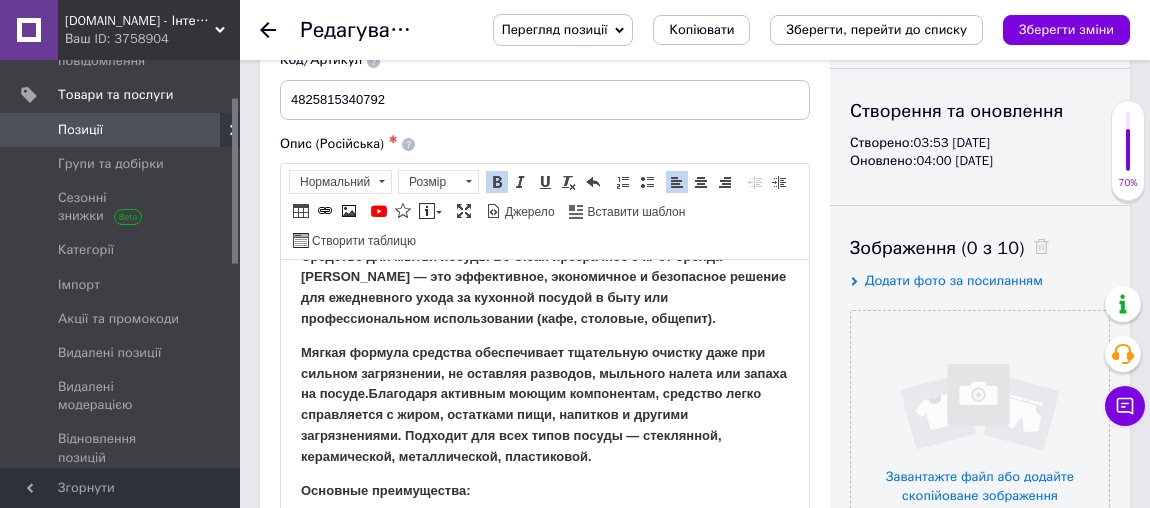 scroll, scrollTop: 181, scrollLeft: 0, axis: vertical 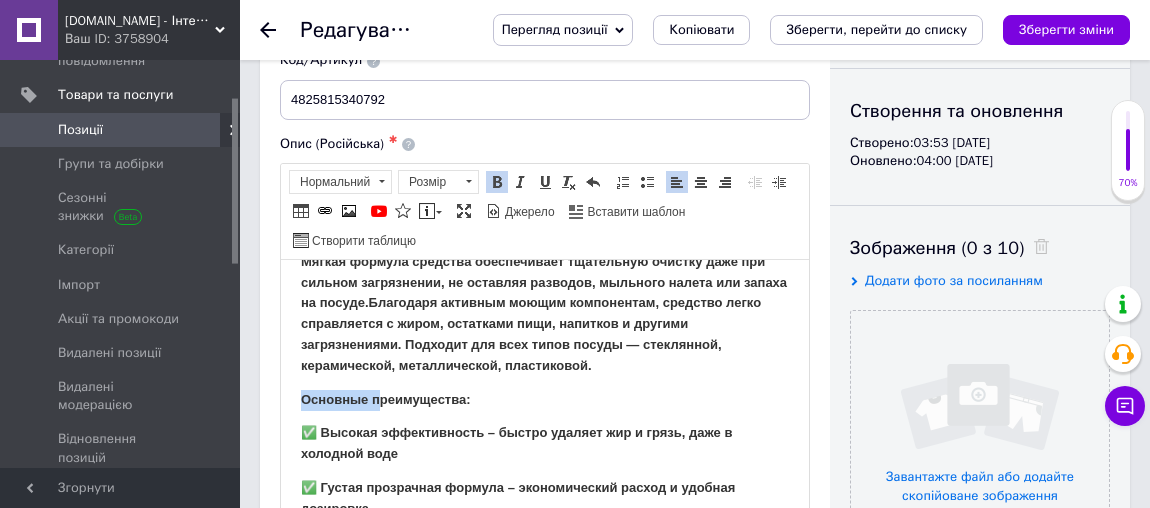 drag, startPoint x: 380, startPoint y: 396, endPoint x: 267, endPoint y: 382, distance: 113.86395 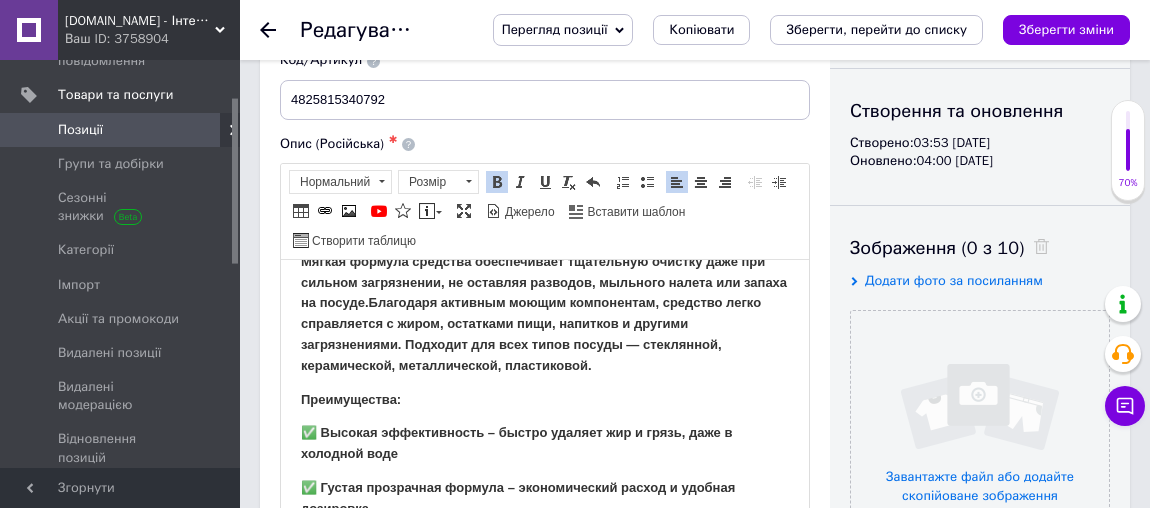 scroll, scrollTop: 272, scrollLeft: 0, axis: vertical 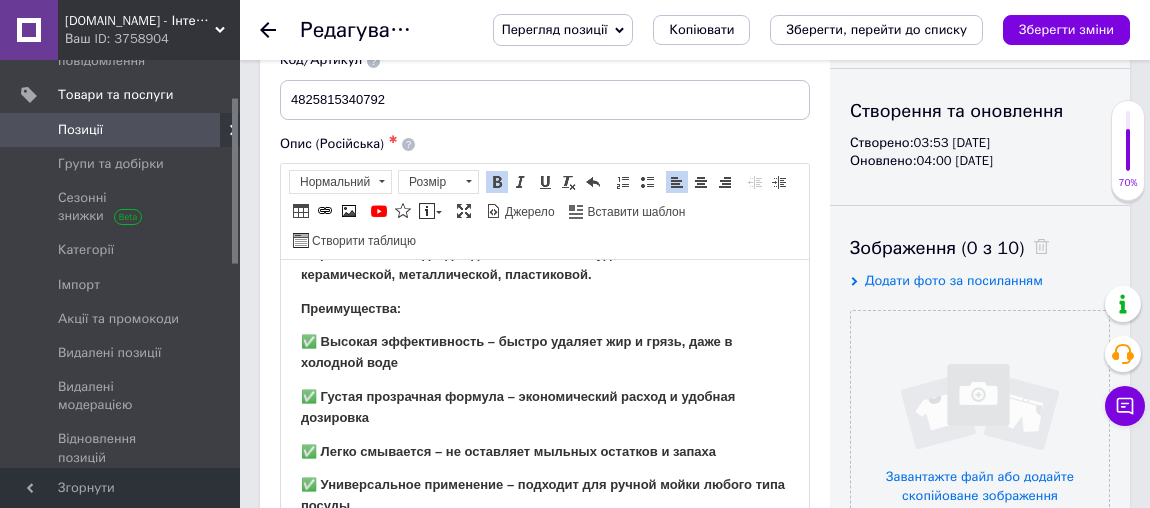 click on "✅ Высокая эффективность – быстро удаляет жир и грязь, даже в холодной воде" at bounding box center [516, 351] 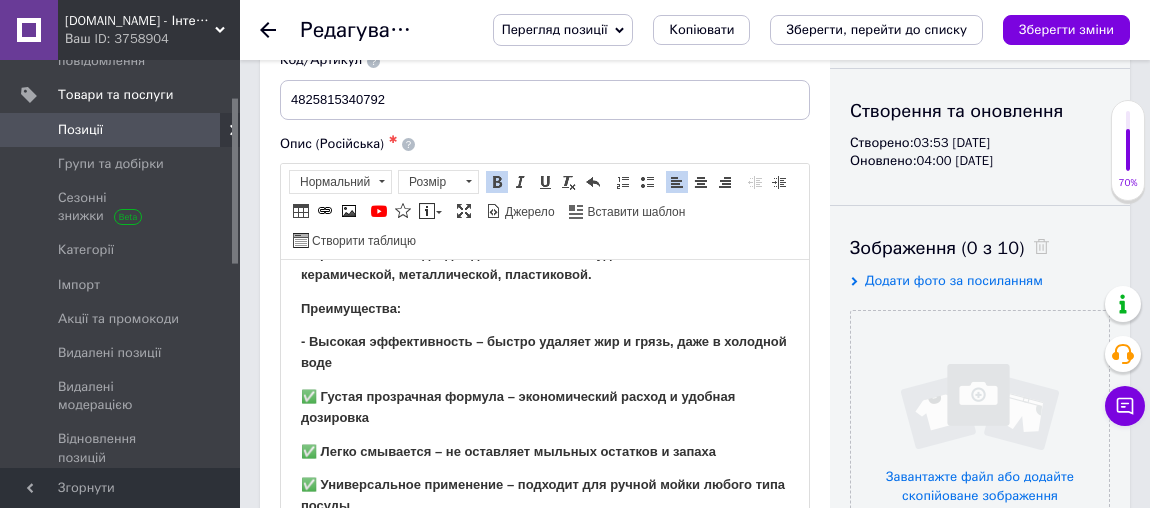click on "- Высокая эффективность – быстро удаляет жир и грязь, даже в холодной воде" at bounding box center (545, 352) 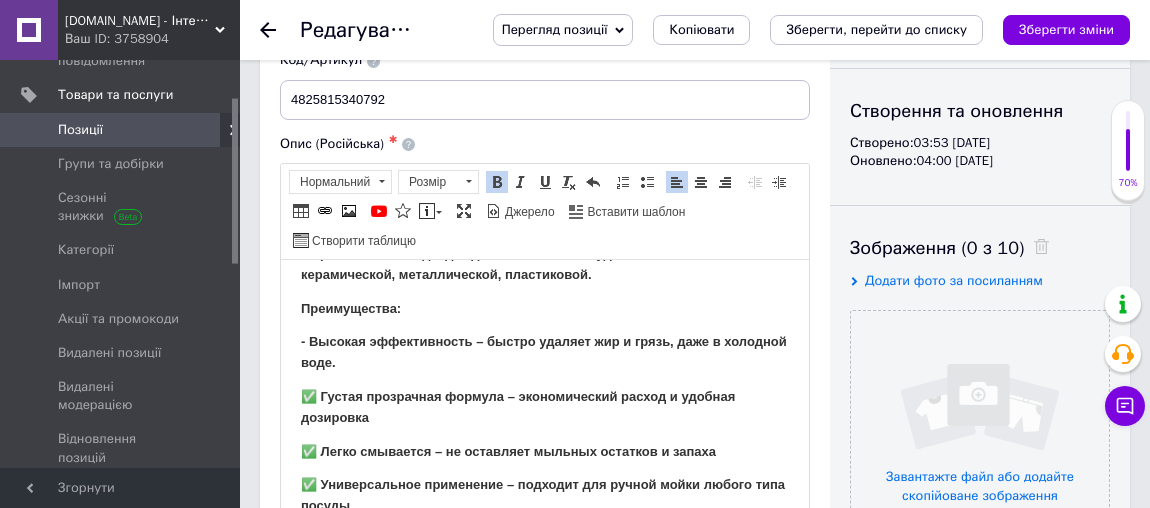 click on "✅ Густая прозрачная формула – экономический расход и удобная дозировка" at bounding box center (518, 406) 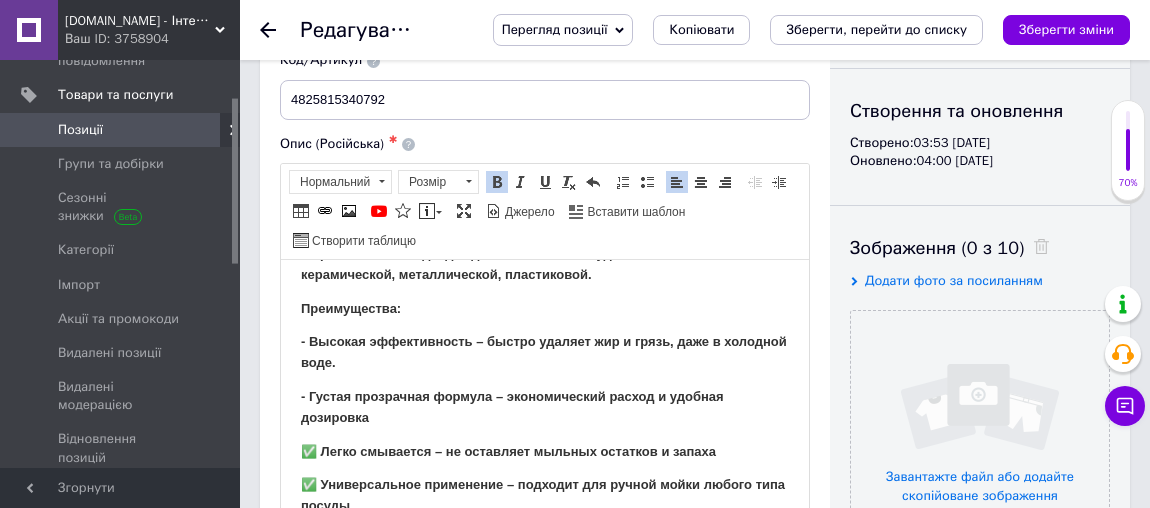 click on "- Густая прозрачная формула – экономический расход и удобная дозировка" at bounding box center [545, 407] 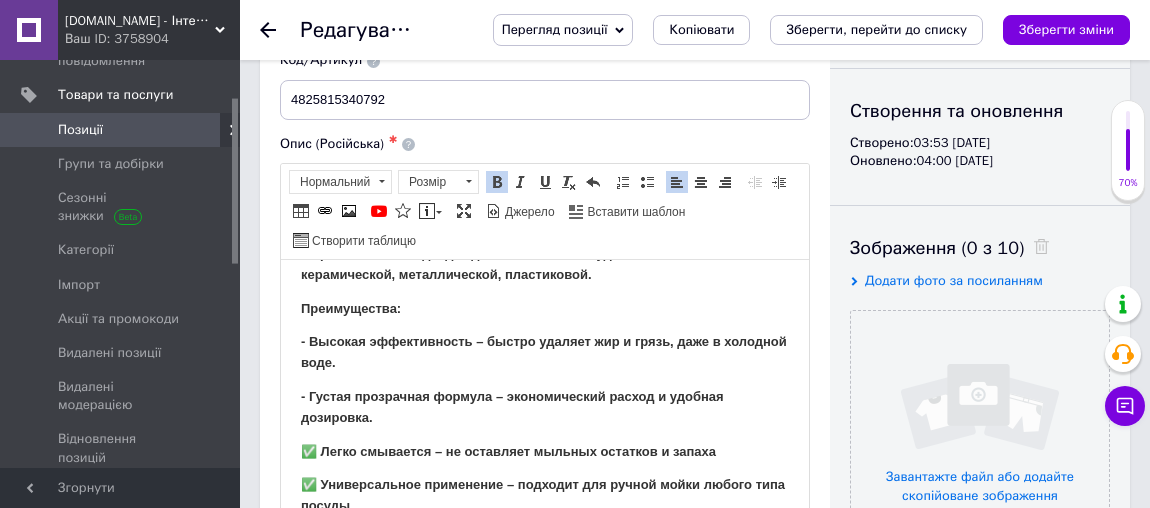 click on "✅ Легко смывается – не оставляет мыльных остатков и запаха" at bounding box center (508, 450) 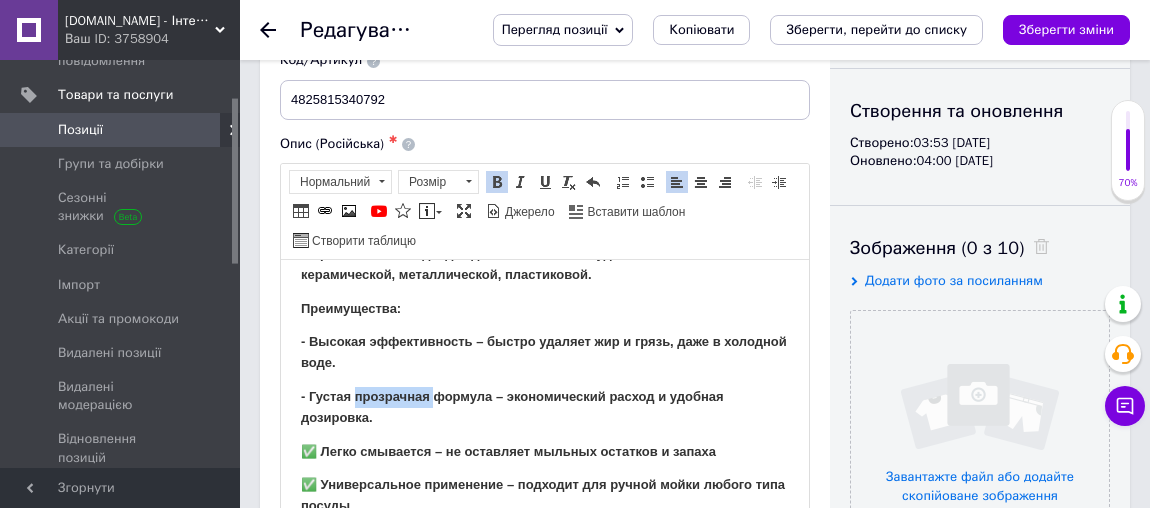 drag, startPoint x: 357, startPoint y: 388, endPoint x: 436, endPoint y: 385, distance: 79.05694 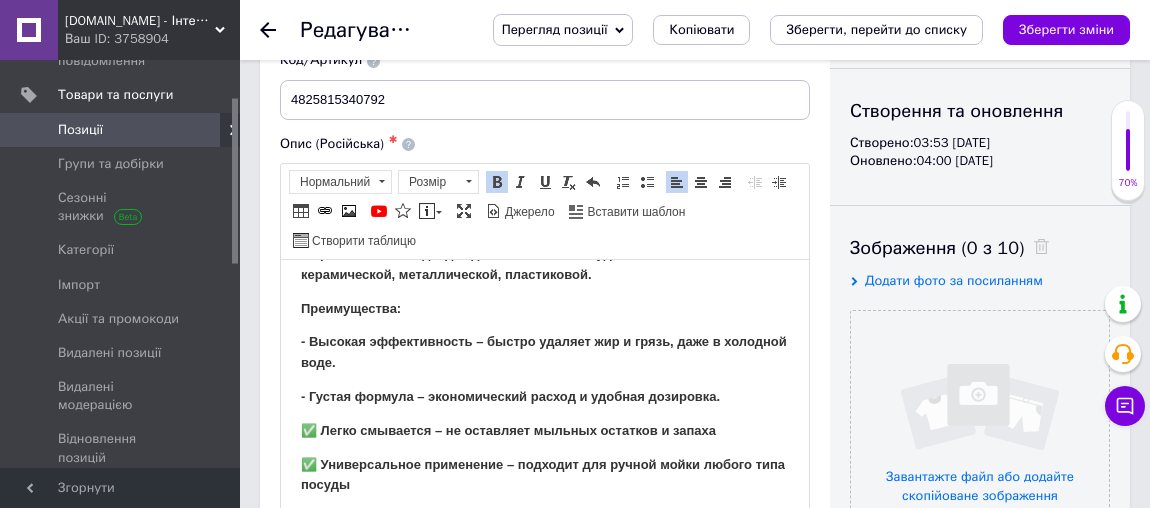 click on "✅ Легко смывается – не оставляет мыльных остатков и запаха" at bounding box center [508, 429] 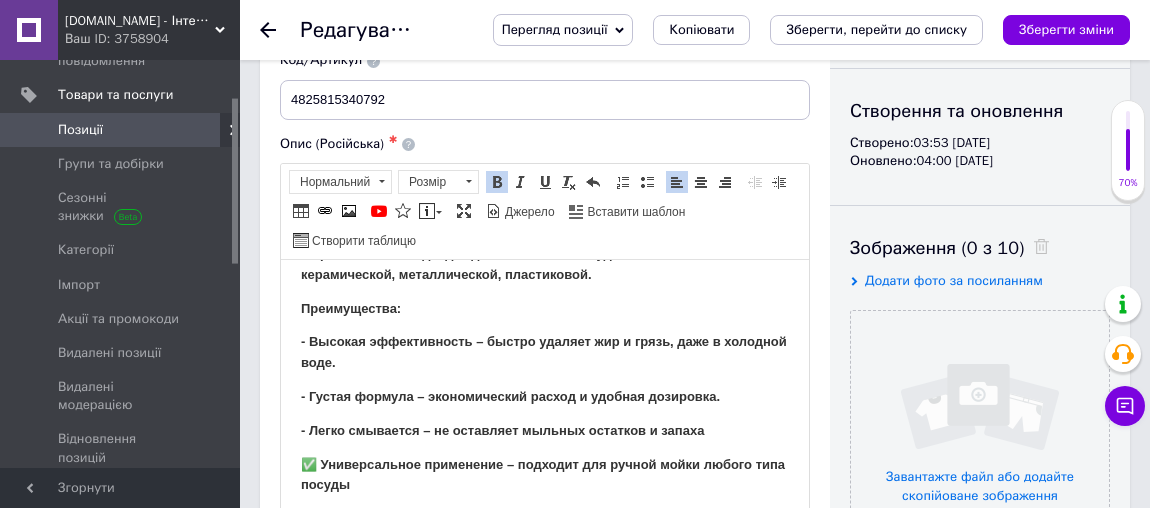 drag, startPoint x: 706, startPoint y: 425, endPoint x: 1110, endPoint y: 760, distance: 524.8247 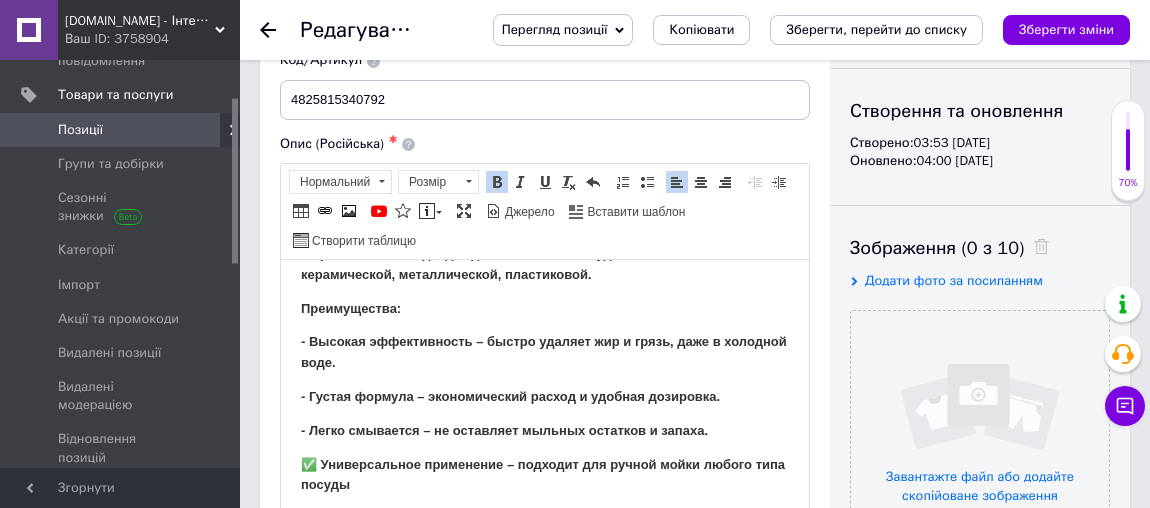 scroll, scrollTop: 363, scrollLeft: 0, axis: vertical 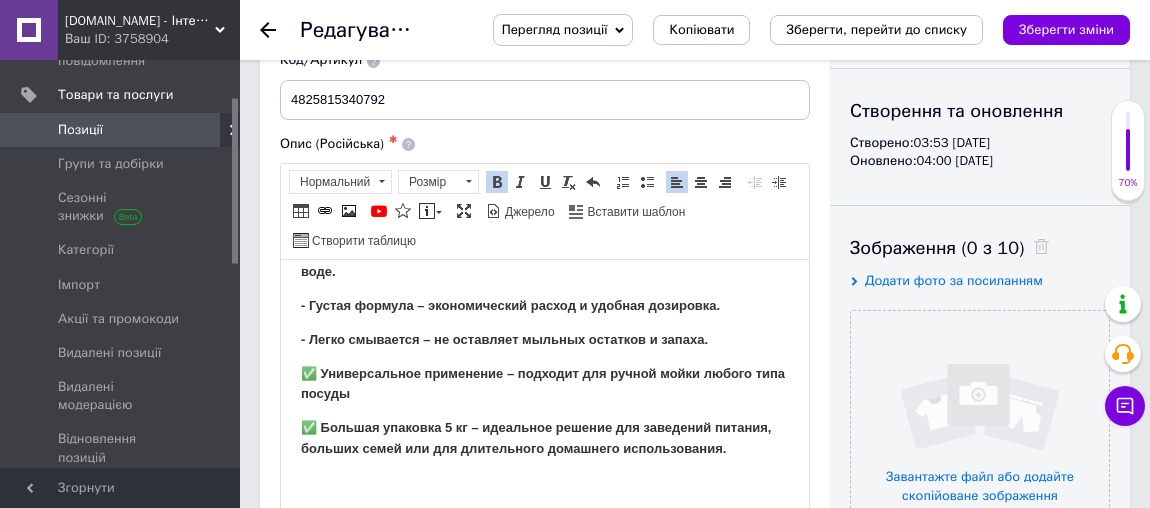 click on "✅ Универсальное применение – подходит для ручной мойки любого типа посуды" at bounding box center [543, 383] 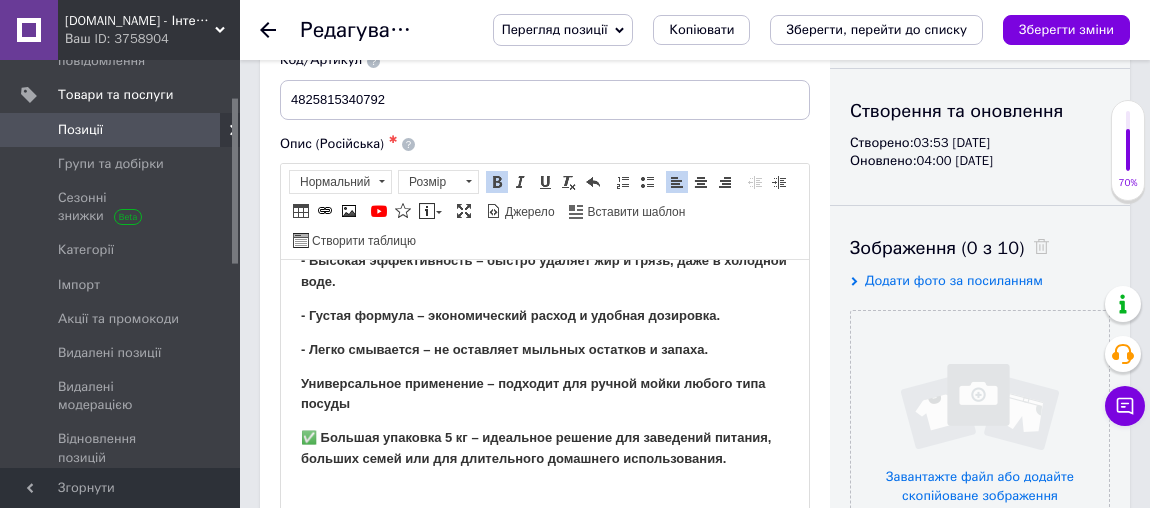 scroll, scrollTop: 363, scrollLeft: 0, axis: vertical 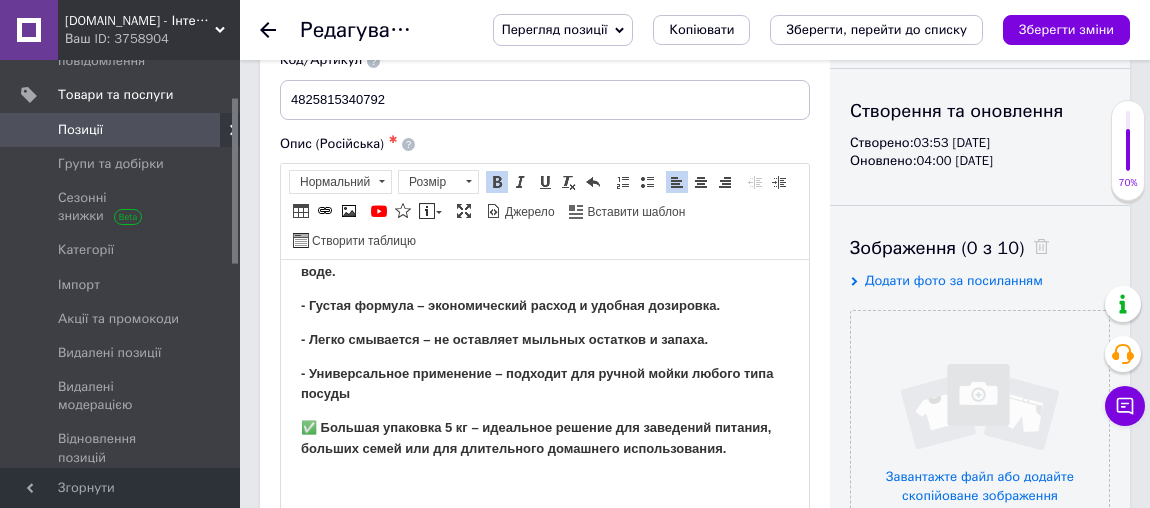click on "- Универсальное применение – подходит для ручной мойки любого типа посуды" at bounding box center (545, 384) 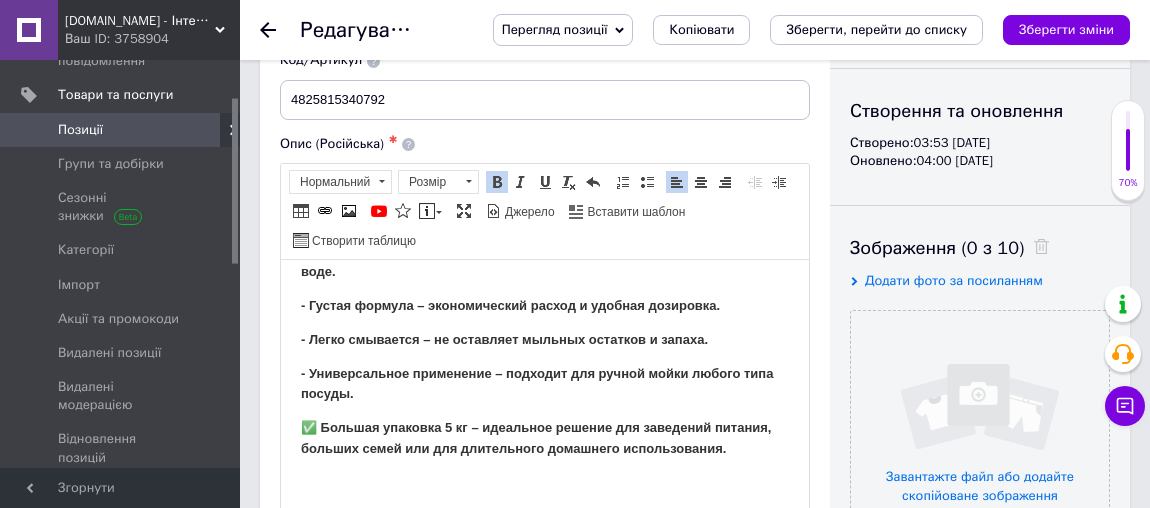click on "✅ Большая упаковка 5 кг – идеальное решение для заведений питания, больших семей или для длительного домашнего использования." at bounding box center (536, 437) 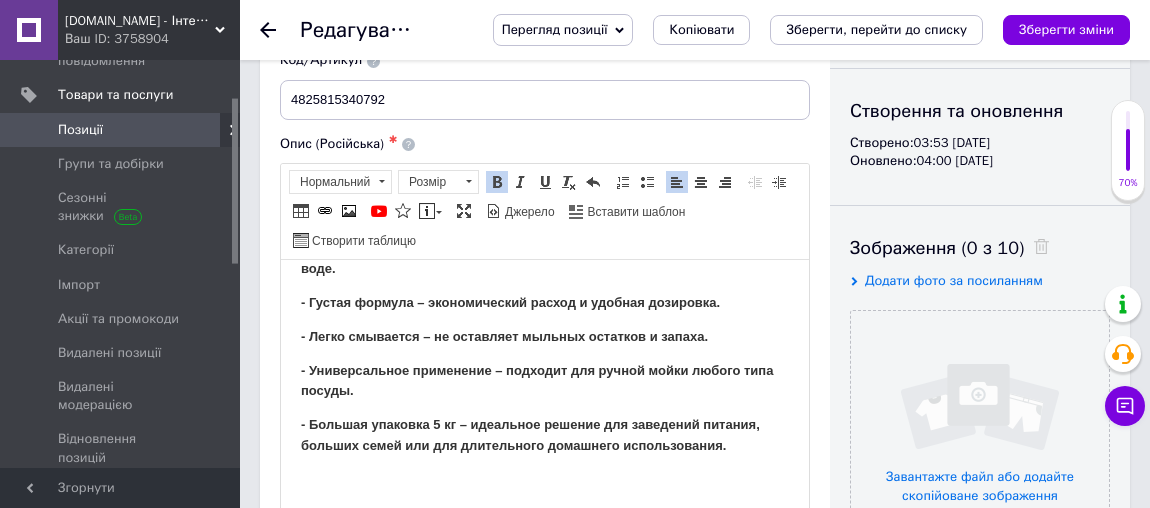 scroll, scrollTop: 369, scrollLeft: 0, axis: vertical 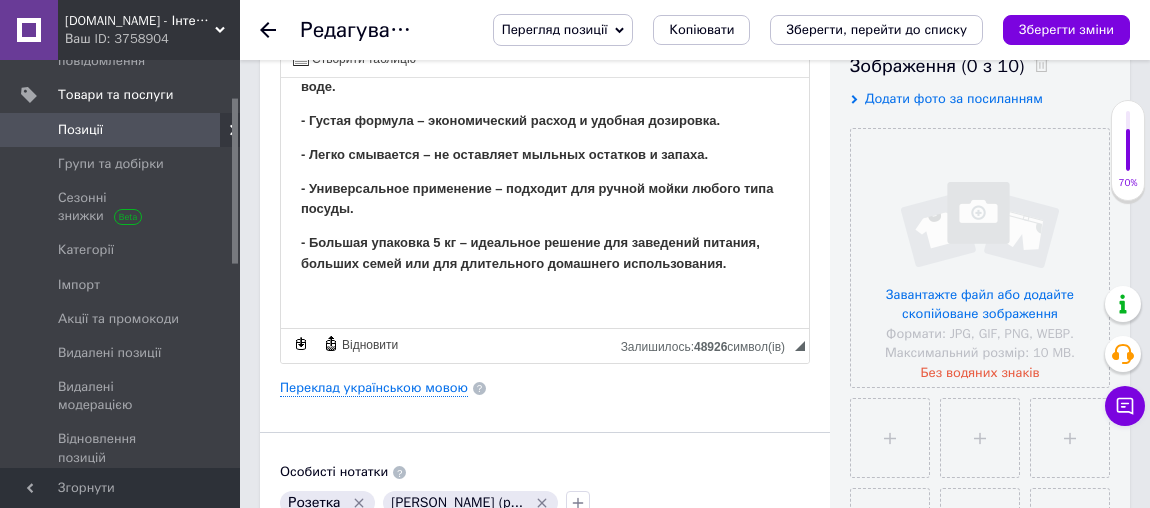 click on "- Большая упаковка 5 кг – идеальное решение для заведений питания, больших семей или для длительного домашнего использования." at bounding box center [545, 253] 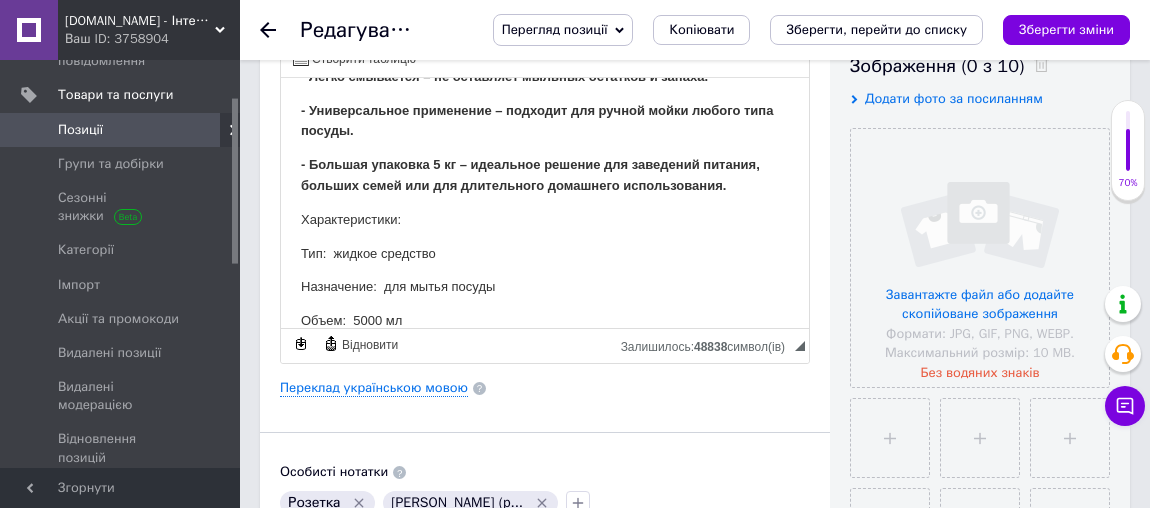 scroll, scrollTop: 478, scrollLeft: 0, axis: vertical 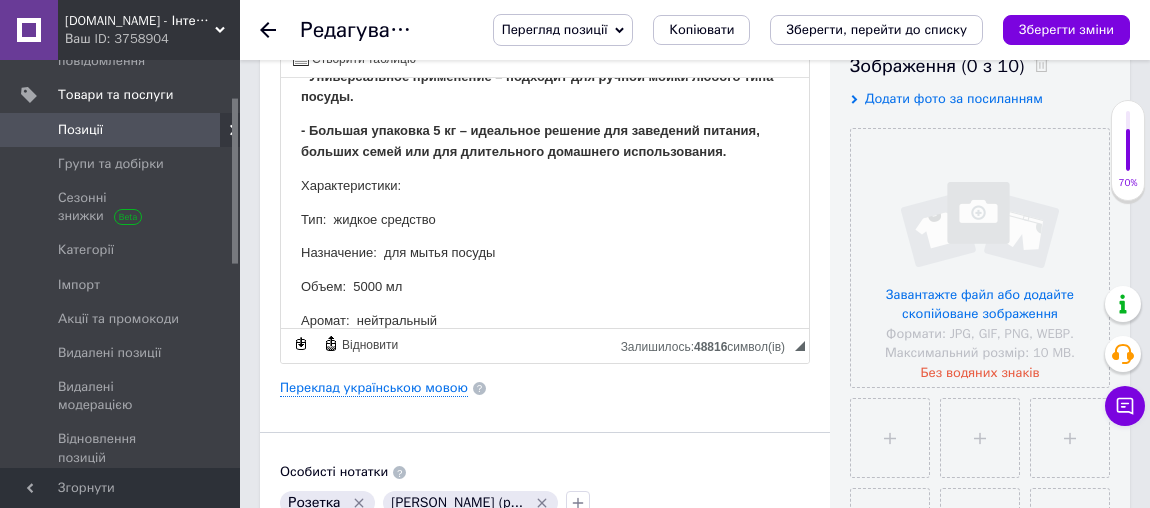 click on "Объем:  5000 мл" at bounding box center [545, 286] 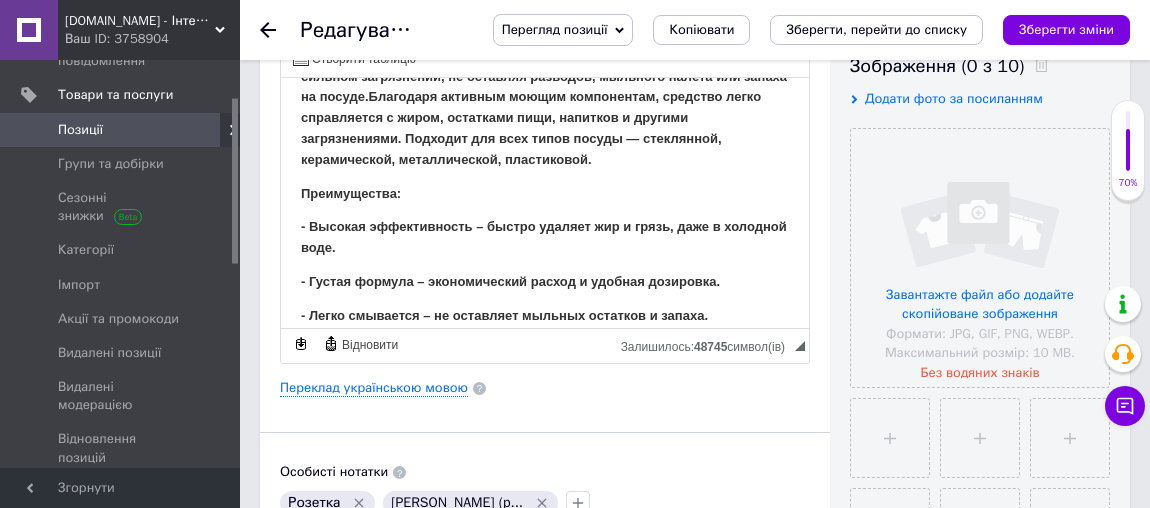 scroll, scrollTop: 0, scrollLeft: 0, axis: both 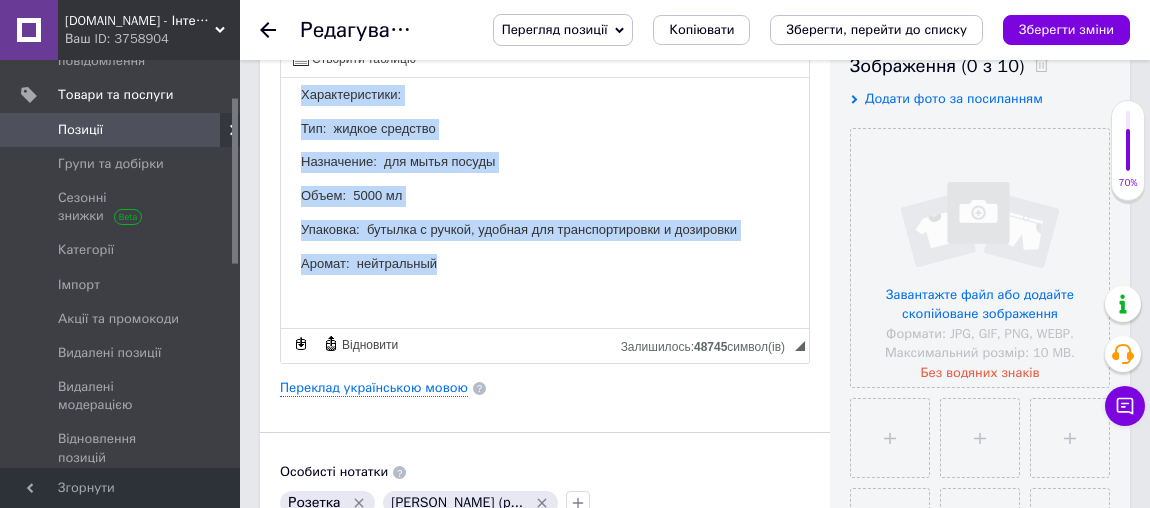 drag, startPoint x: 296, startPoint y: 165, endPoint x: 769, endPoint y: 352, distance: 508.62363 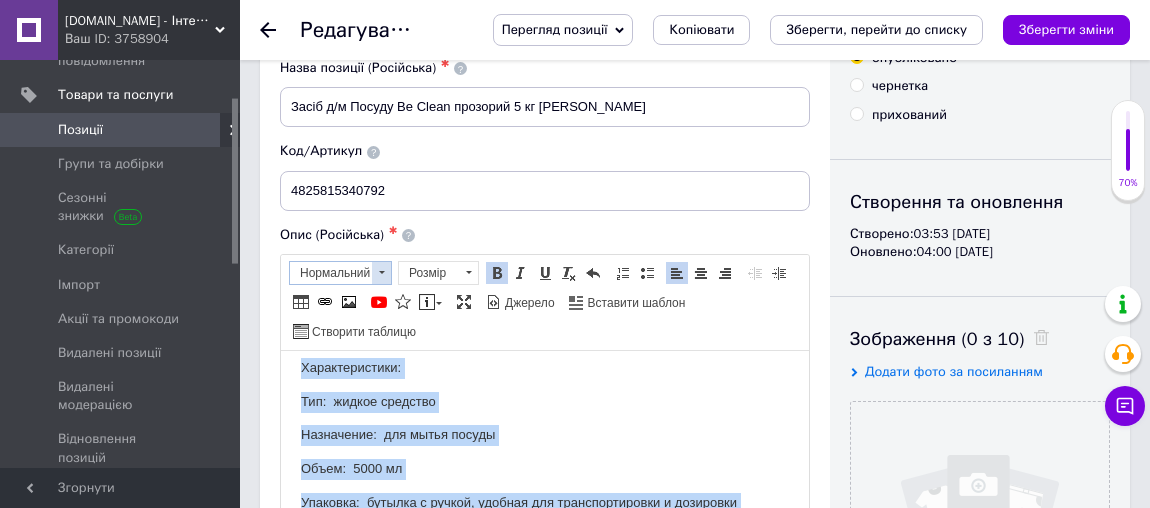 click at bounding box center (381, 273) 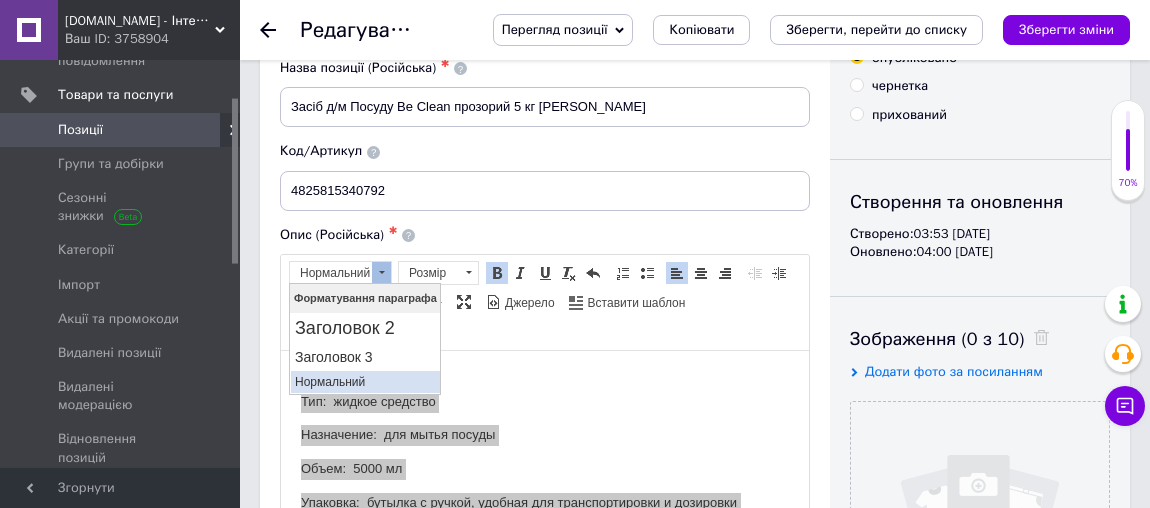 click on "Нормальний" at bounding box center [364, 382] 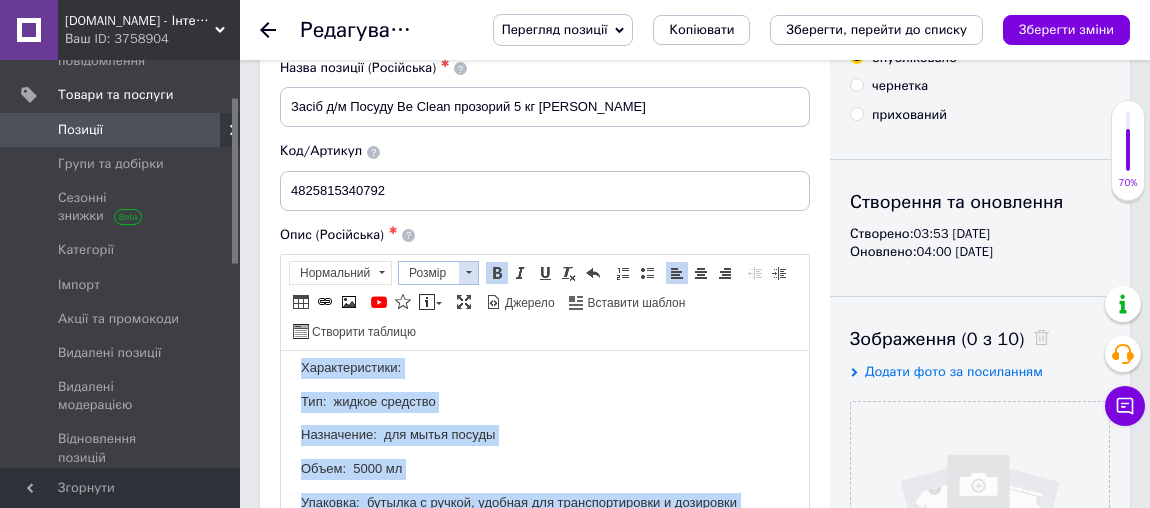 click on "Розмір" at bounding box center [429, 273] 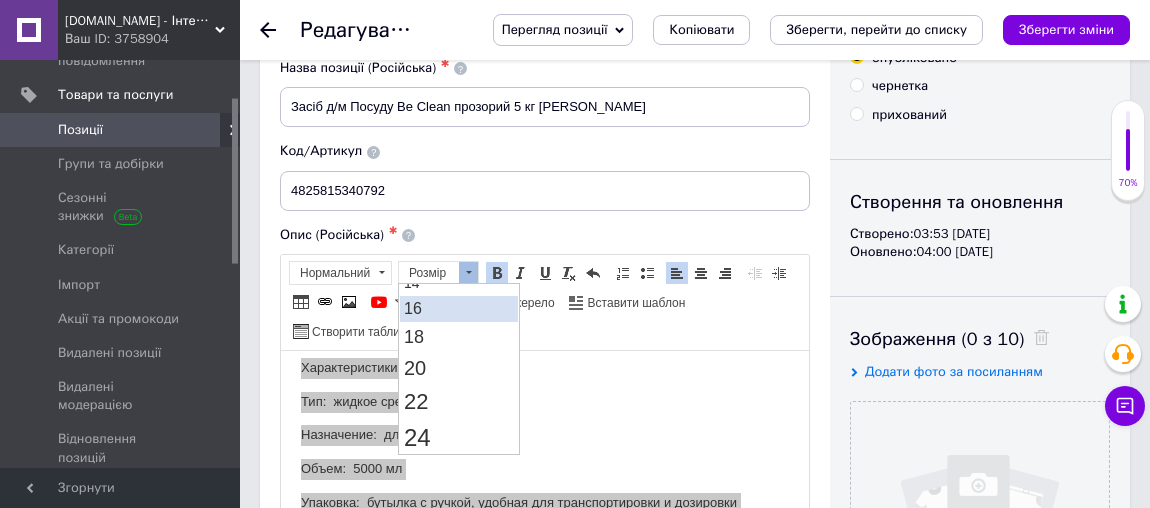 scroll, scrollTop: 90, scrollLeft: 0, axis: vertical 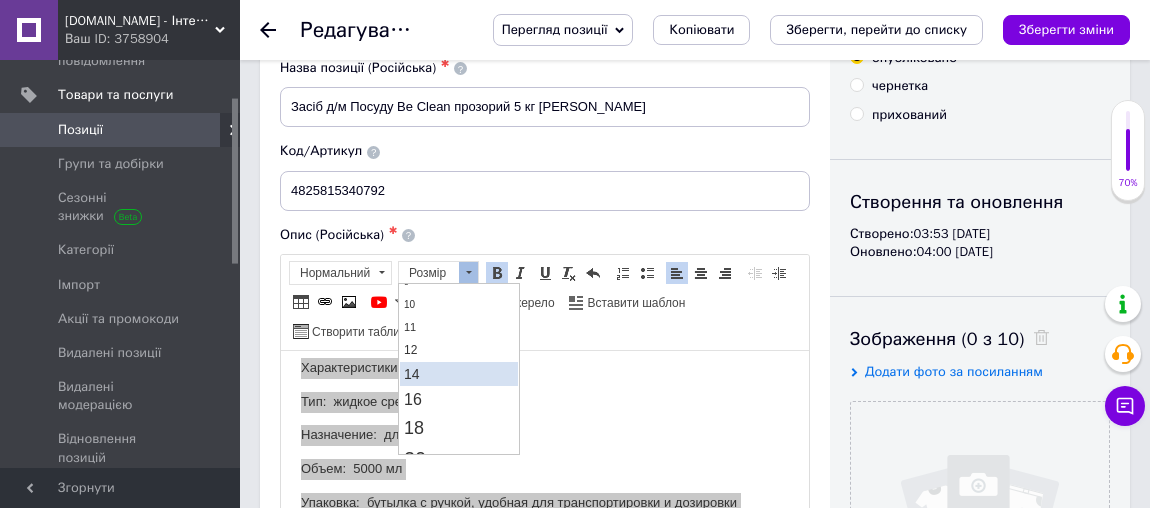 drag, startPoint x: 561, startPoint y: 302, endPoint x: 436, endPoint y: 367, distance: 140.89003 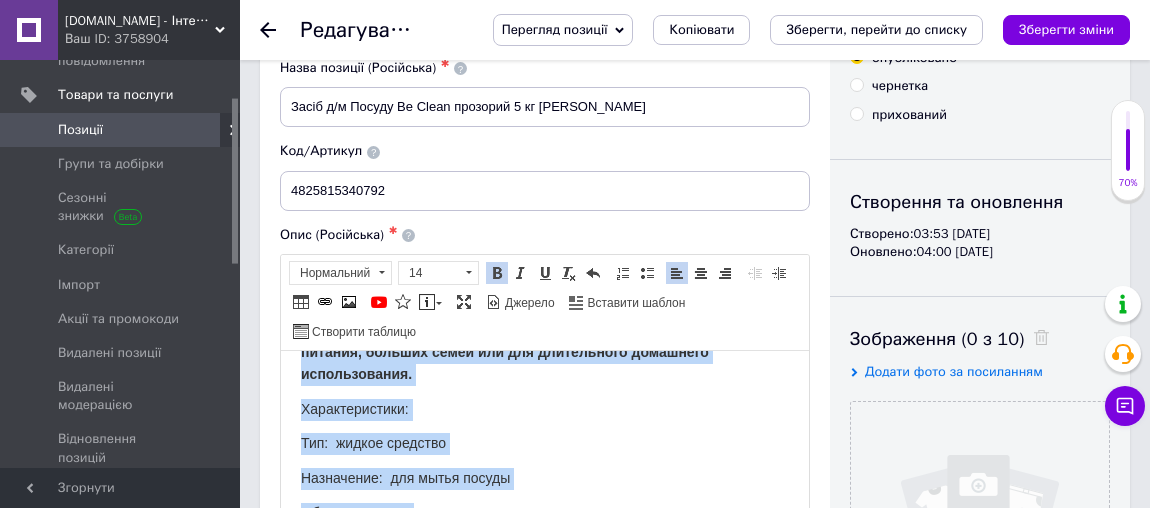 scroll, scrollTop: 0, scrollLeft: 0, axis: both 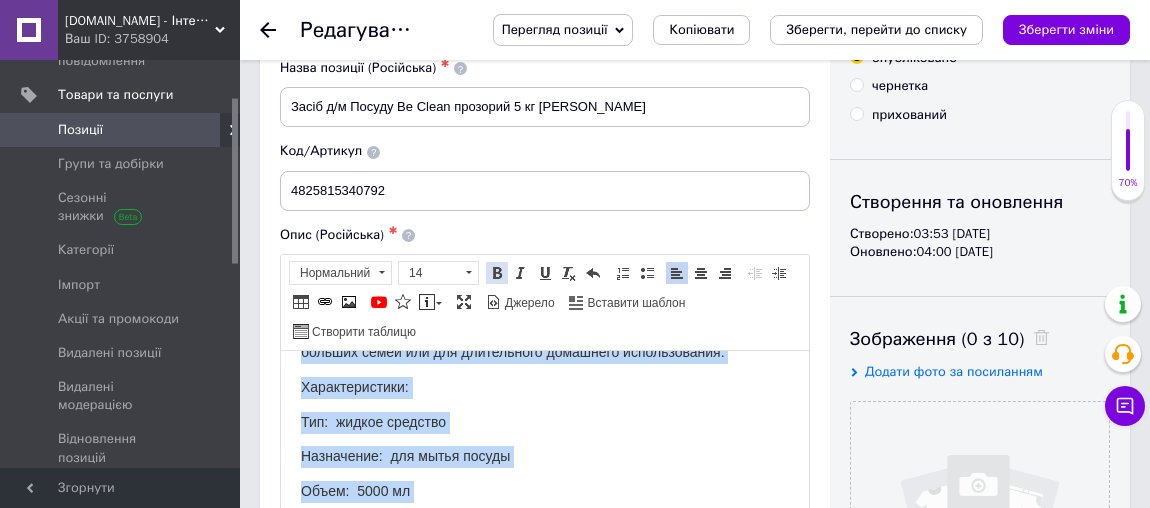 click at bounding box center [497, 273] 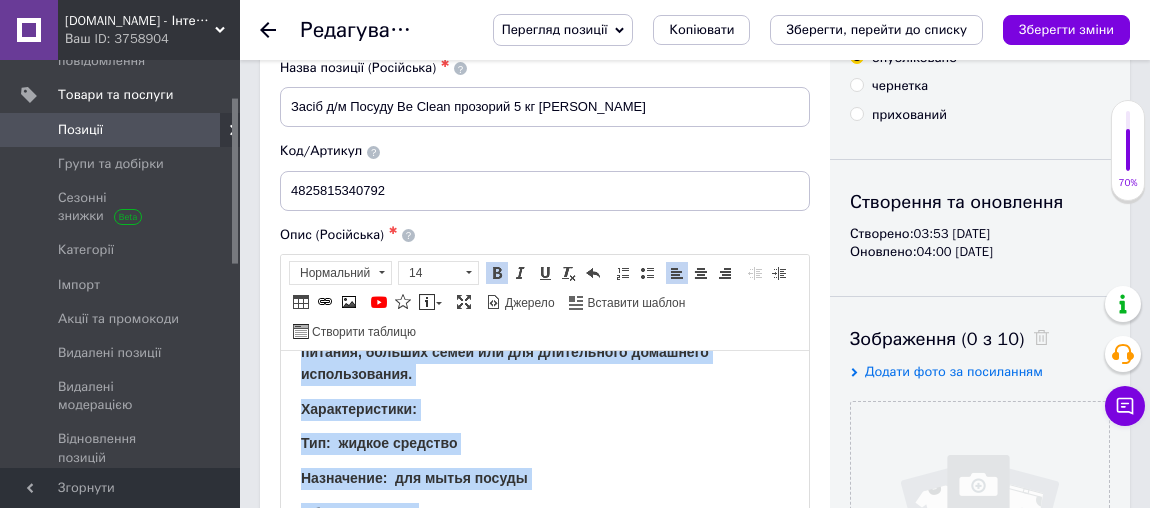 click at bounding box center (497, 273) 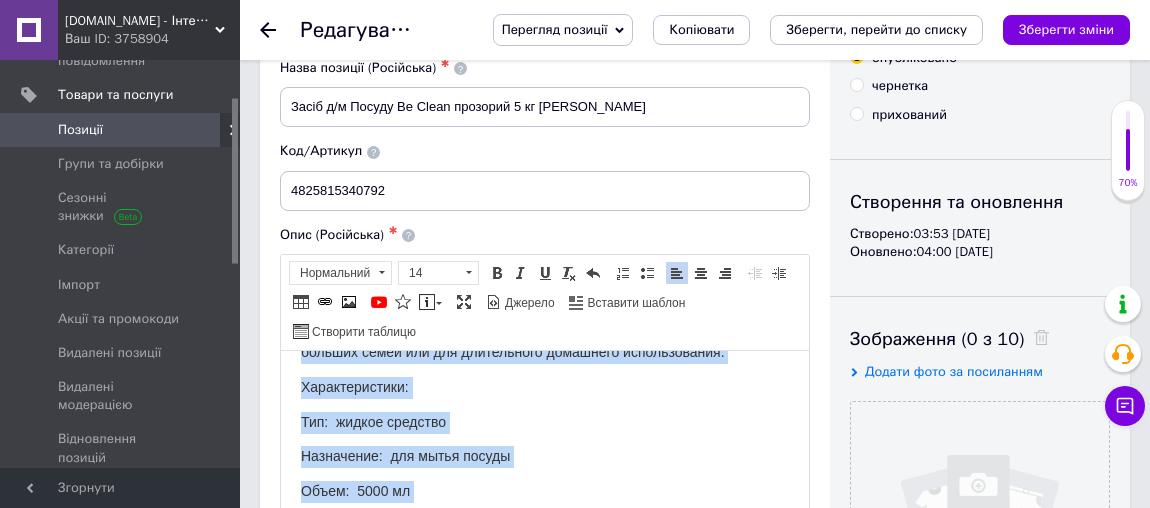 click on "Средство для мытья посуды прозрачное 5 кг Be Clean [PERSON_NAME]  Средство для мытья посуды Be Clean прозрачное 5 кг от бренда [PERSON_NAME] — это эффективное, экономичное и безопасное решение для ежедневного ухода за кухонной посудой в быту или профессиональном использовании (кафе, столовые, общепит).  Преимущества: - Высокая эффективность – быстро удаляет жир и грязь, даже в холодной воде. - Густая формула – экономический расход и удобная дозировка. - Легко смывается – не оставляет мыльных остатков и запаха. Характеристики: Тип:  жидкое средство Назначение:  для мытья посуды" at bounding box center [545, 203] 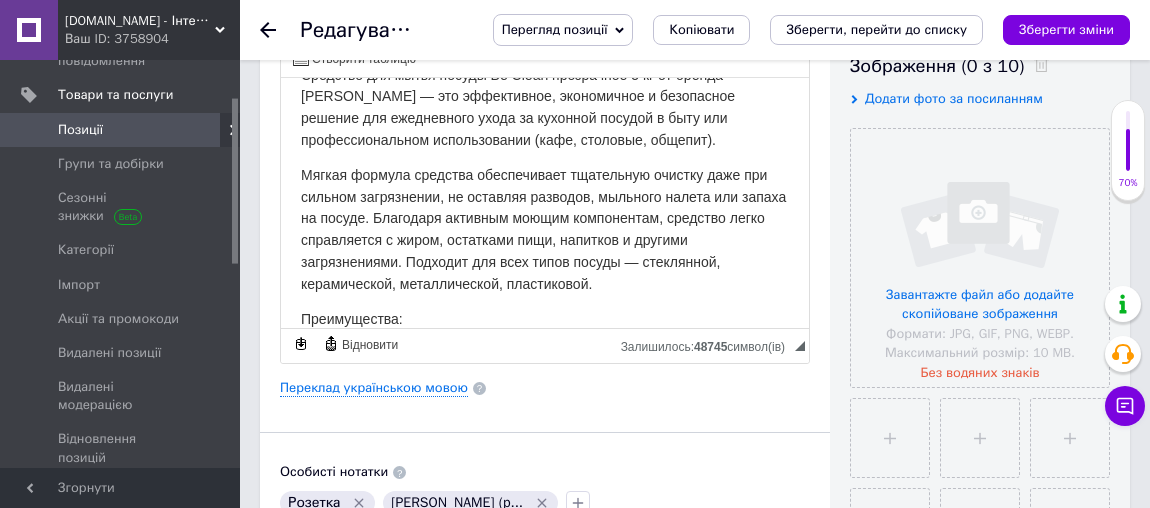 scroll, scrollTop: 181, scrollLeft: 0, axis: vertical 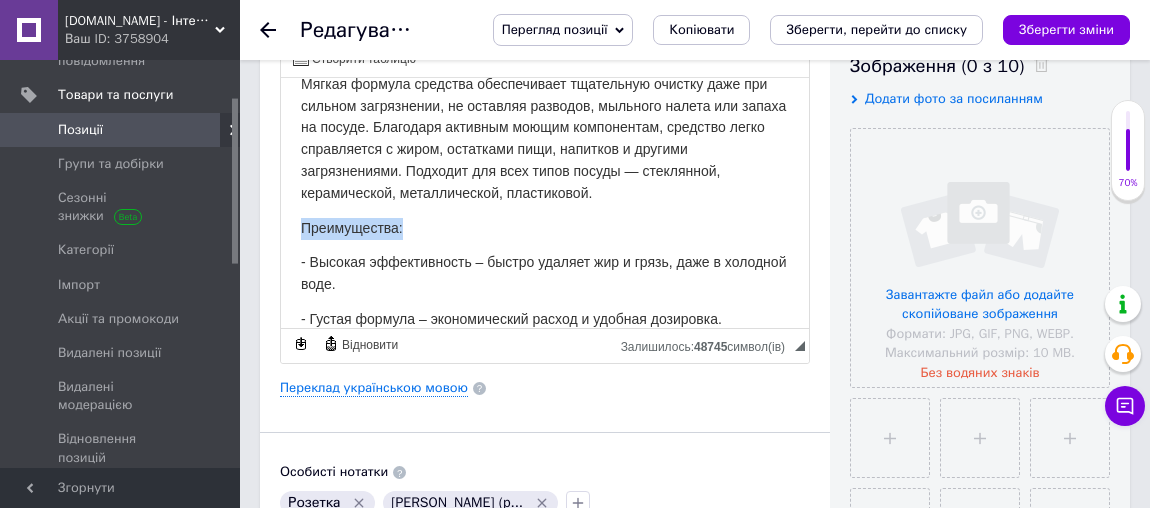 drag, startPoint x: 406, startPoint y: 216, endPoint x: 295, endPoint y: 214, distance: 111.01801 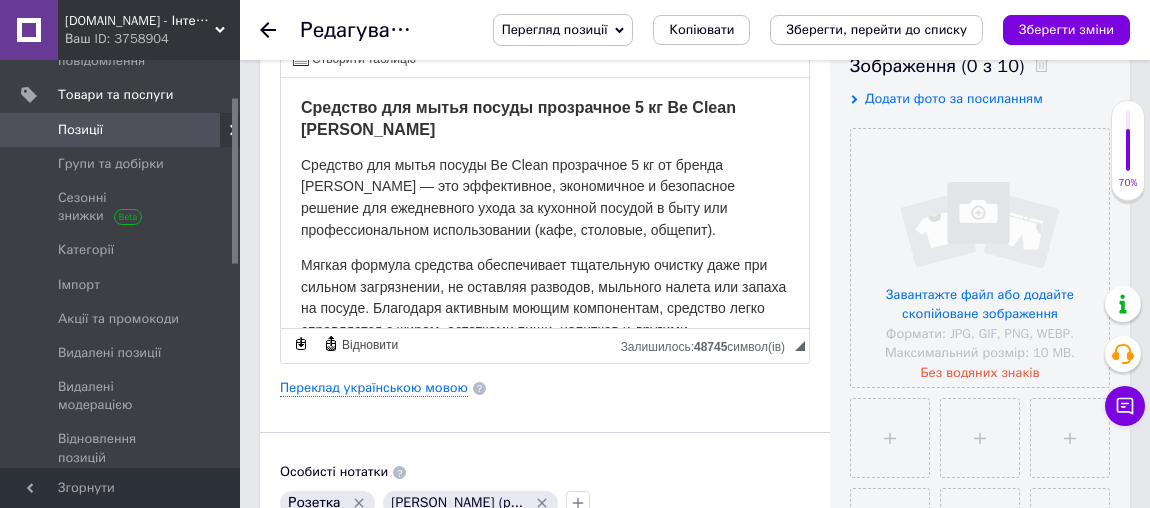 scroll, scrollTop: 96, scrollLeft: 0, axis: vertical 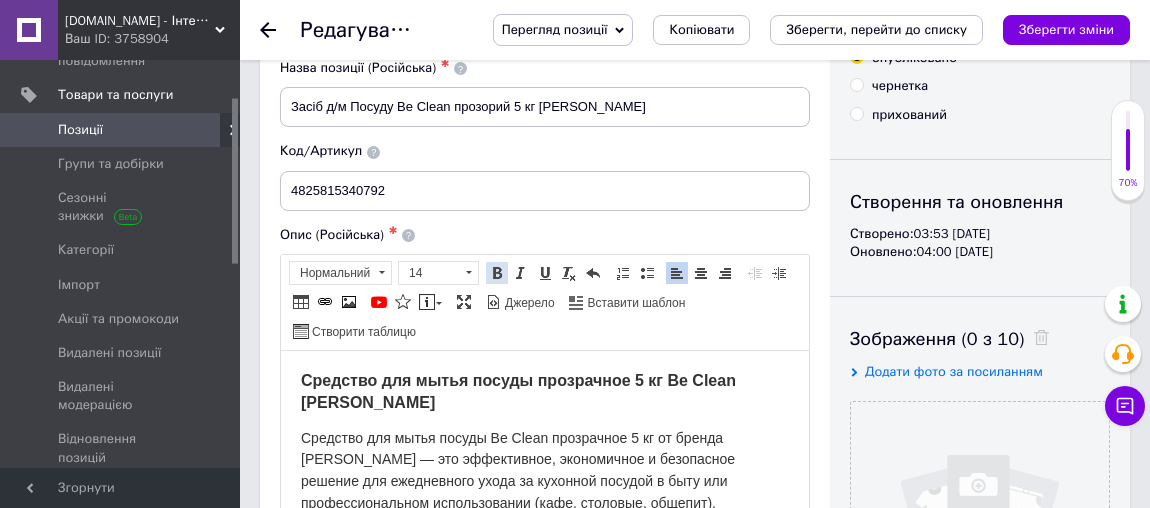 drag, startPoint x: 490, startPoint y: 273, endPoint x: 509, endPoint y: 273, distance: 19 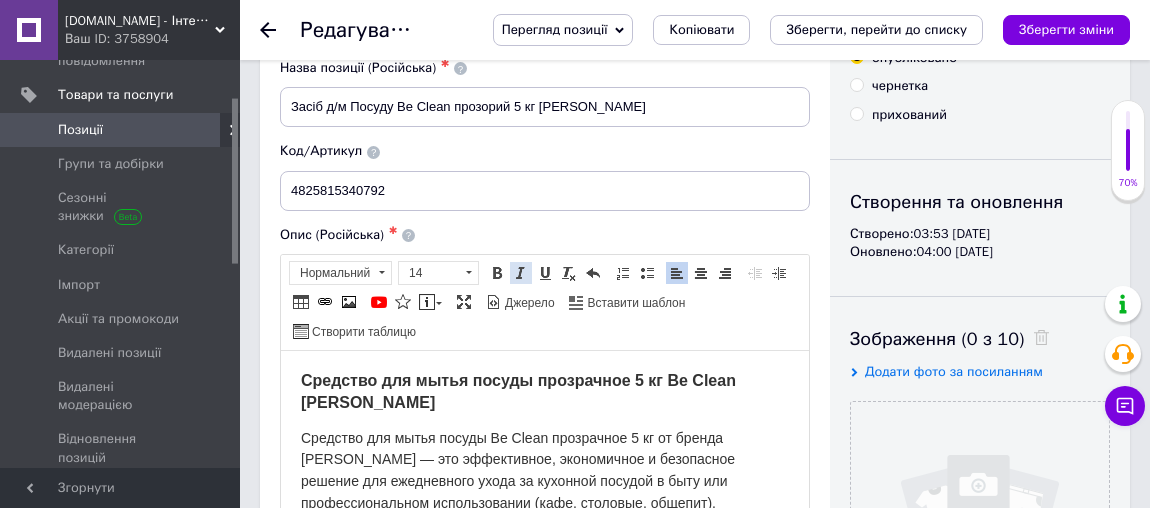 click at bounding box center (497, 273) 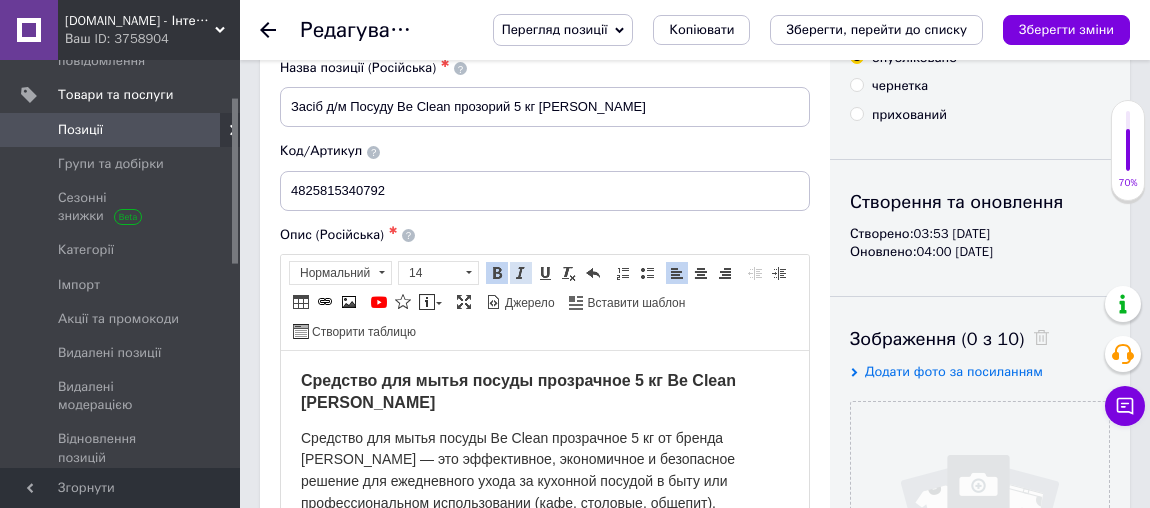 click at bounding box center [521, 273] 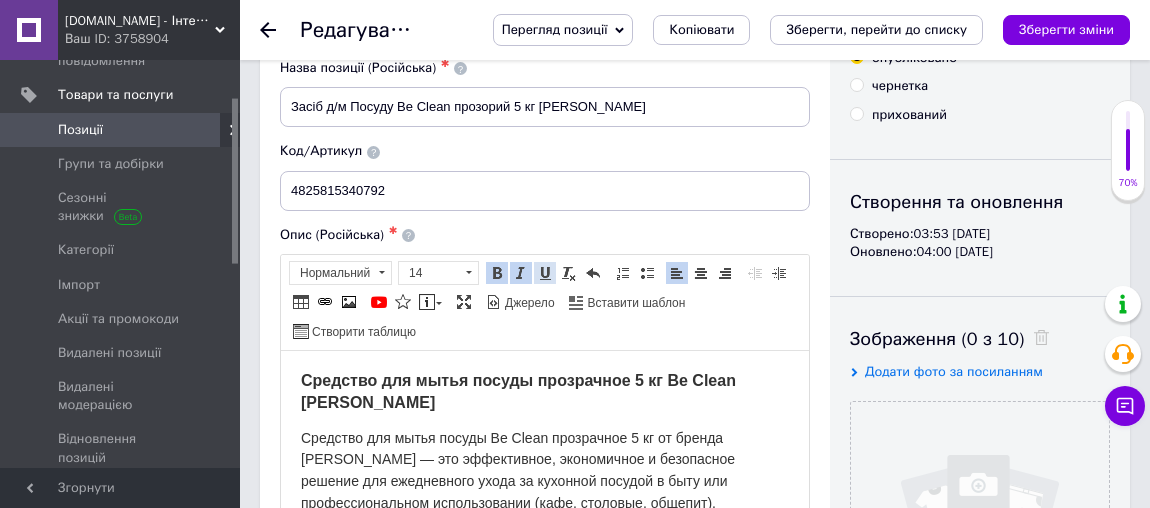 click at bounding box center (545, 273) 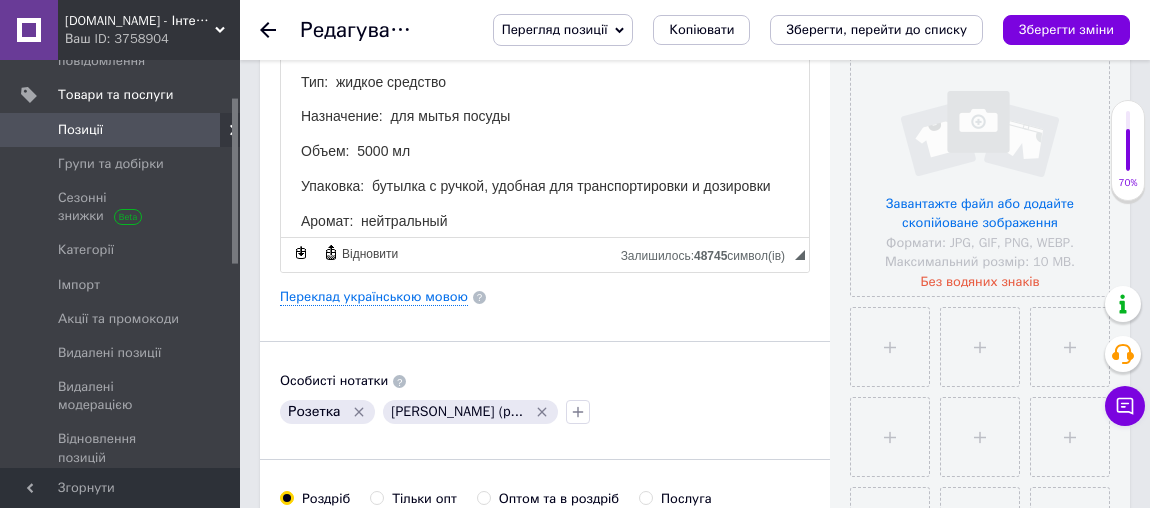 scroll, scrollTop: 454, scrollLeft: 0, axis: vertical 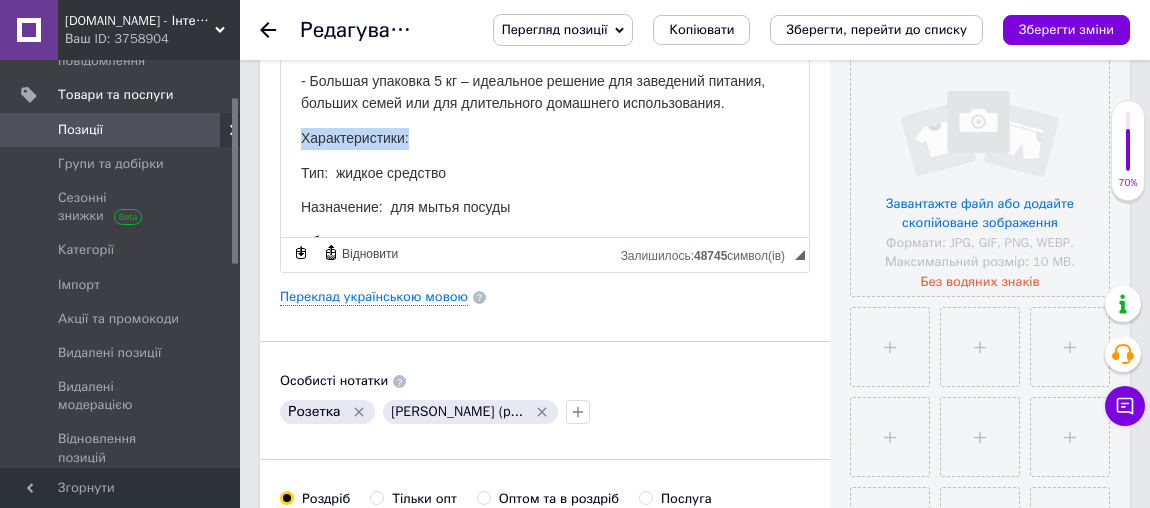 drag, startPoint x: 412, startPoint y: 115, endPoint x: 538, endPoint y: 93, distance: 127.90621 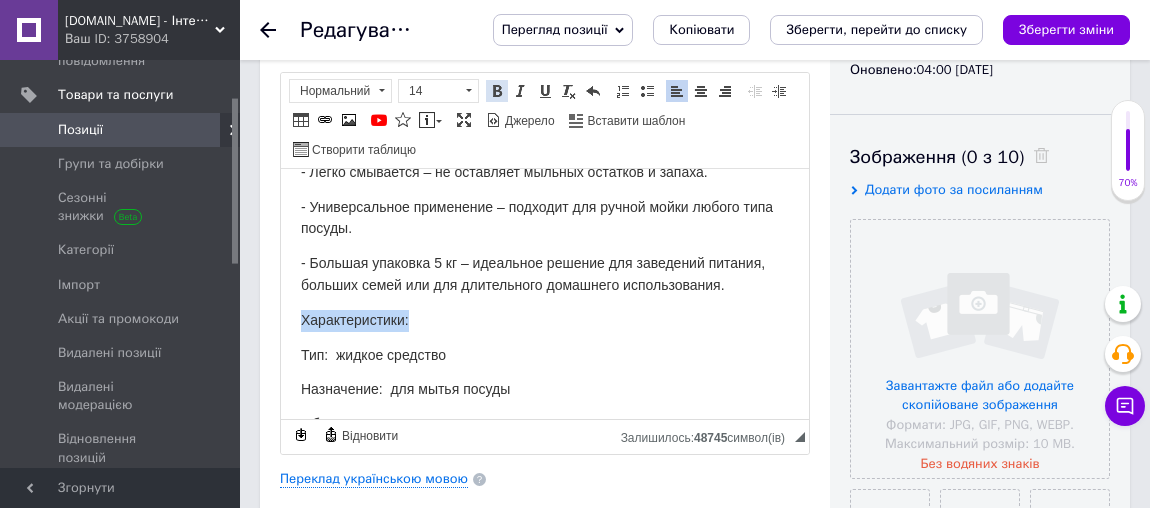 drag, startPoint x: 489, startPoint y: 85, endPoint x: 290, endPoint y: 33, distance: 205.6818 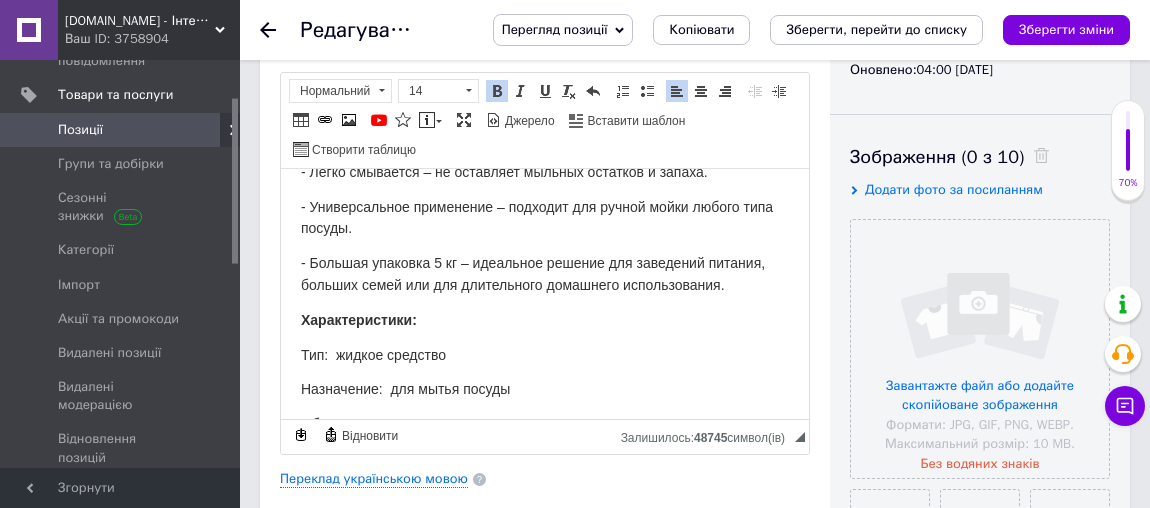 click on "Средство для мытья посуды прозрачное 5 кг Be Clean [PERSON_NAME]  Средство для мытья посуды Be Clean прозрачное 5 кг от бренда [PERSON_NAME] — это эффективное, экономичное и безопасное решение для ежедневного ухода за кухонной посудой в быту или профессиональном использовании (кафе, столовые, общепит).  Преимущества: - Высокая эффективность – быстро удаляет жир и грязь, даже в холодной воде. - Густая формула – экономический расход и удобная дозировка. - Легко смывается – не оставляет мыльных остатков и запаха. Характеристики: Тип:  жидкое средство Назначение:  для мытья посуды" at bounding box center [545, 136] 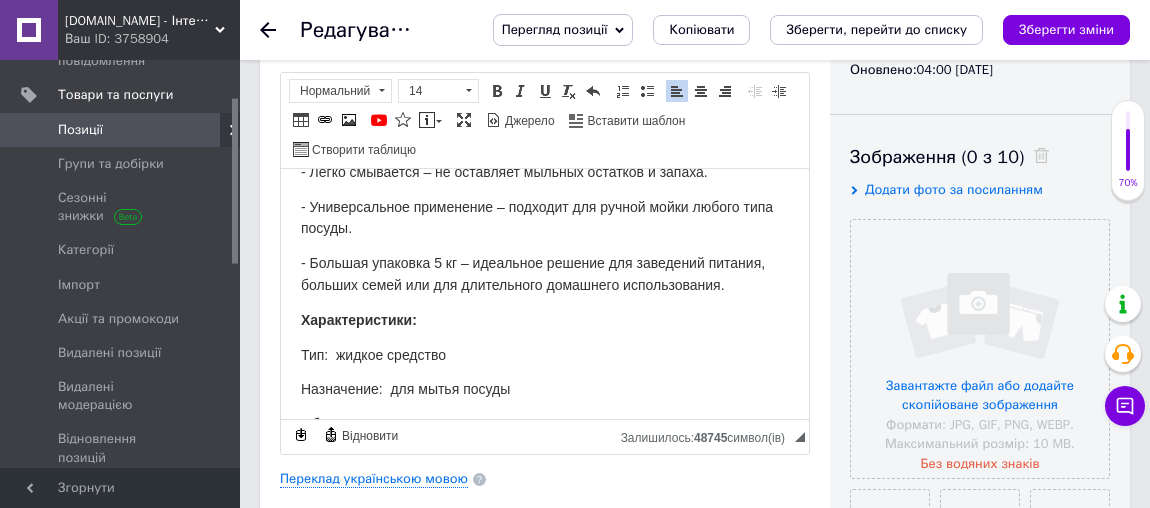 click on "Характеристики:" at bounding box center [545, 320] 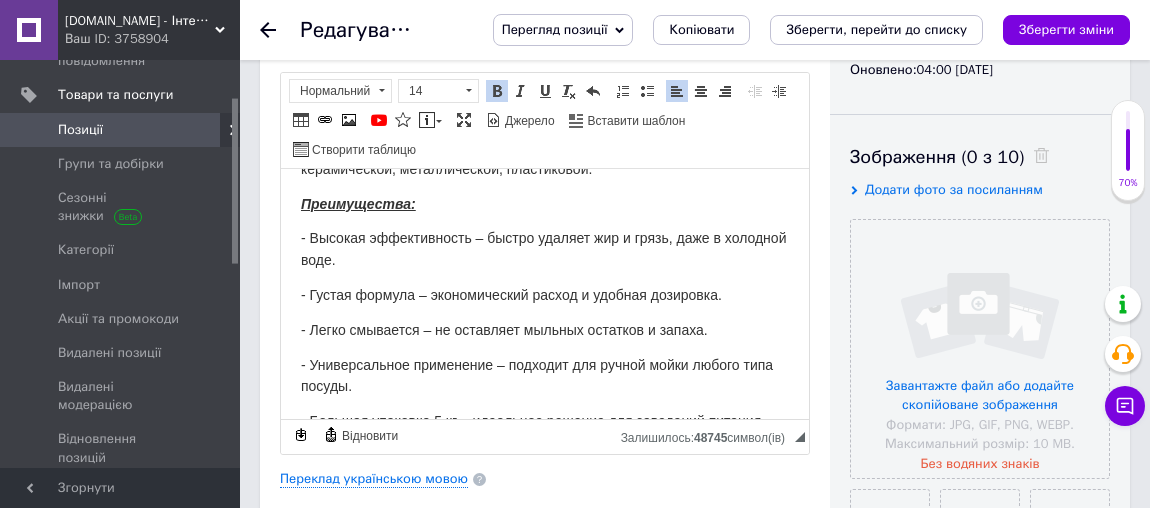 scroll, scrollTop: 0, scrollLeft: 0, axis: both 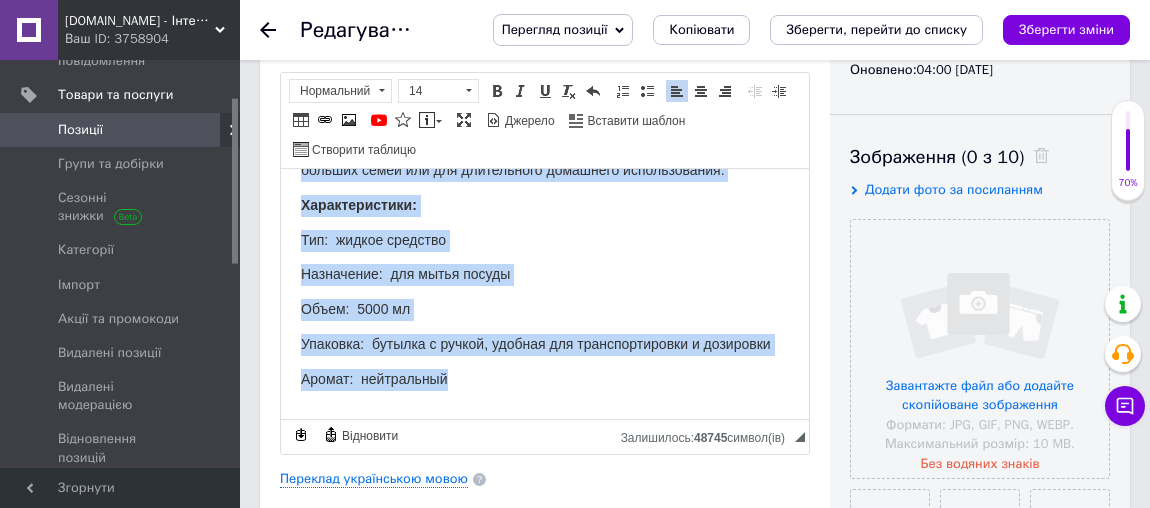 drag, startPoint x: 294, startPoint y: 249, endPoint x: 625, endPoint y: 416, distance: 370.7425 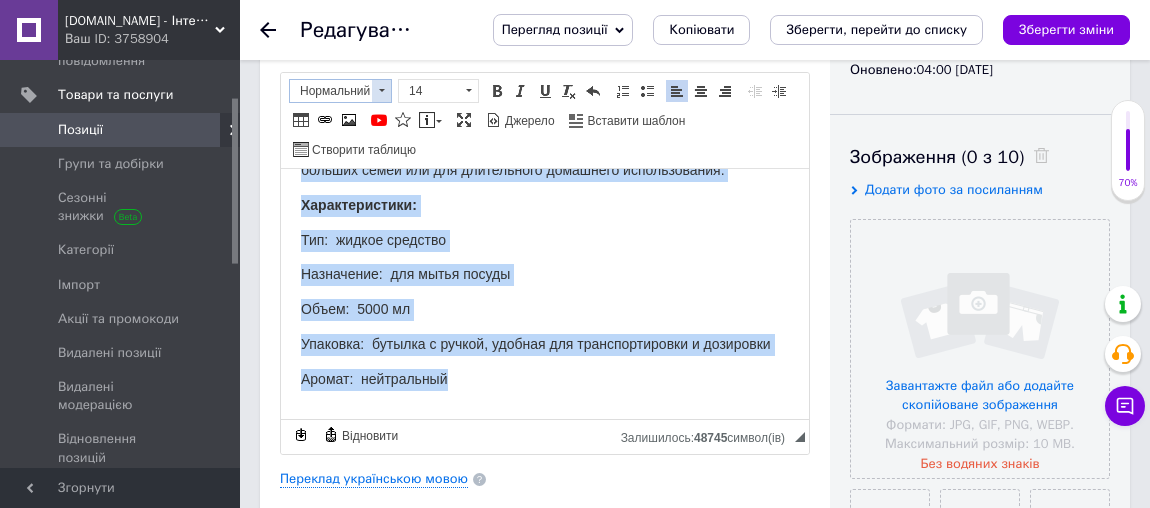click on "Нормальний" at bounding box center (331, 91) 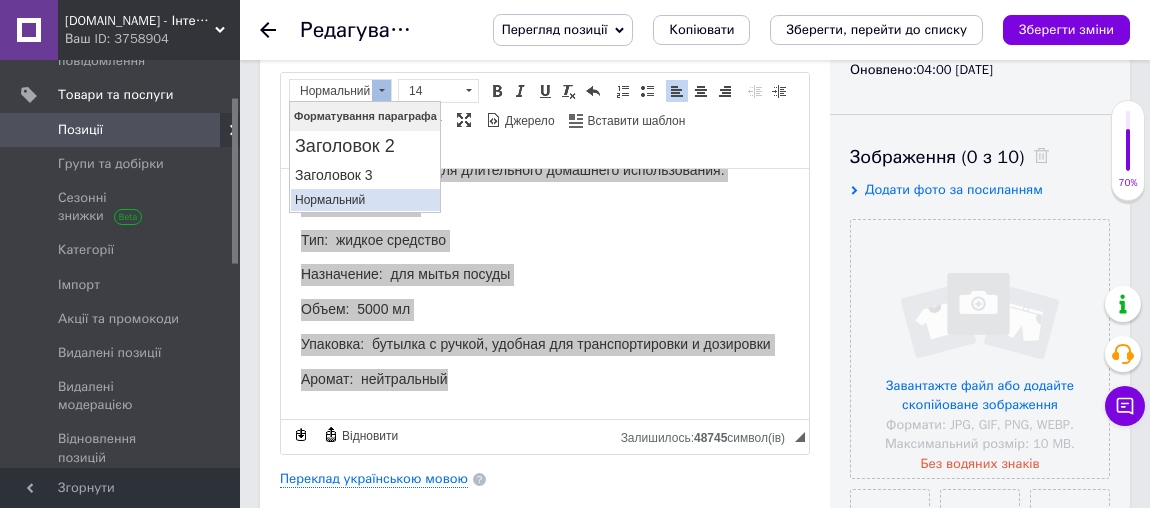 click on "Нормальний" at bounding box center [364, 200] 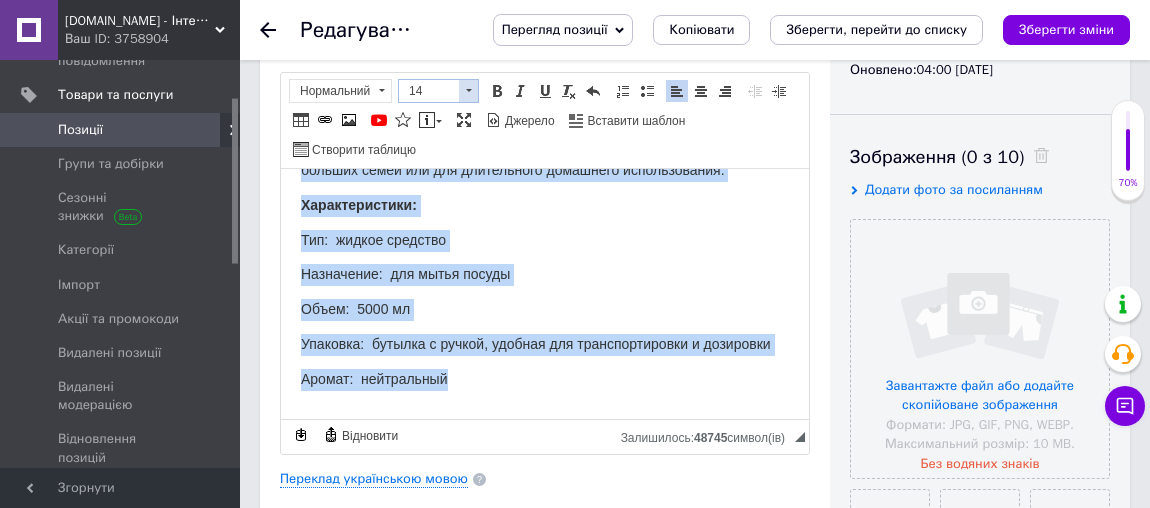 click on "14" at bounding box center (429, 91) 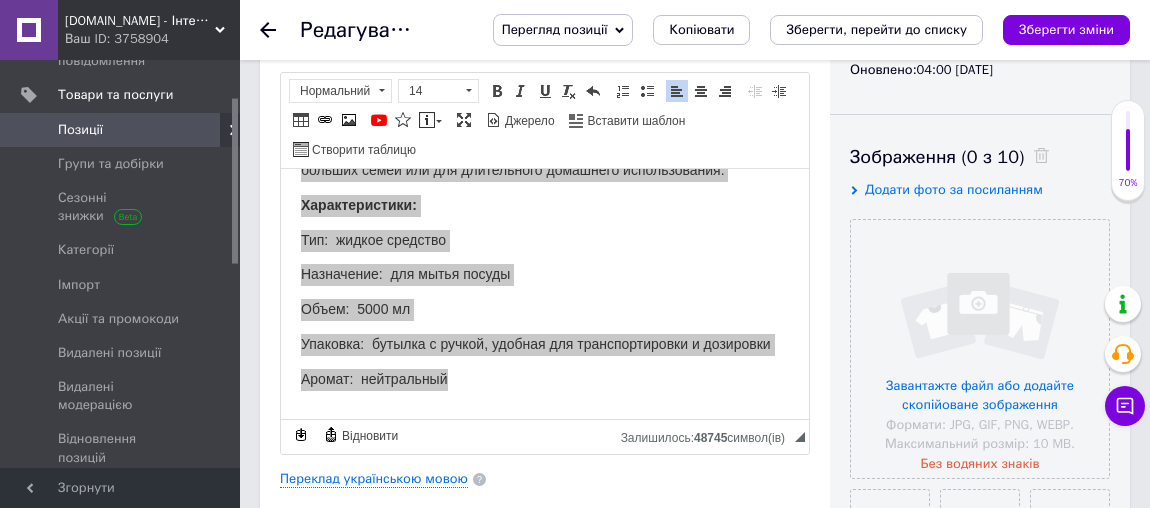 scroll, scrollTop: 20, scrollLeft: 0, axis: vertical 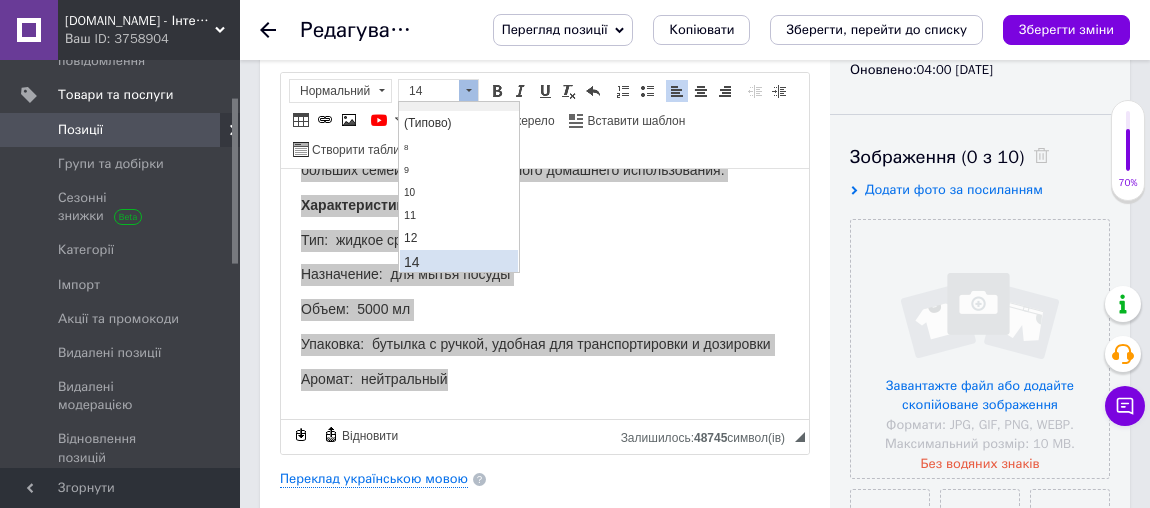 drag, startPoint x: 415, startPoint y: 253, endPoint x: 653, endPoint y: 188, distance: 246.71643 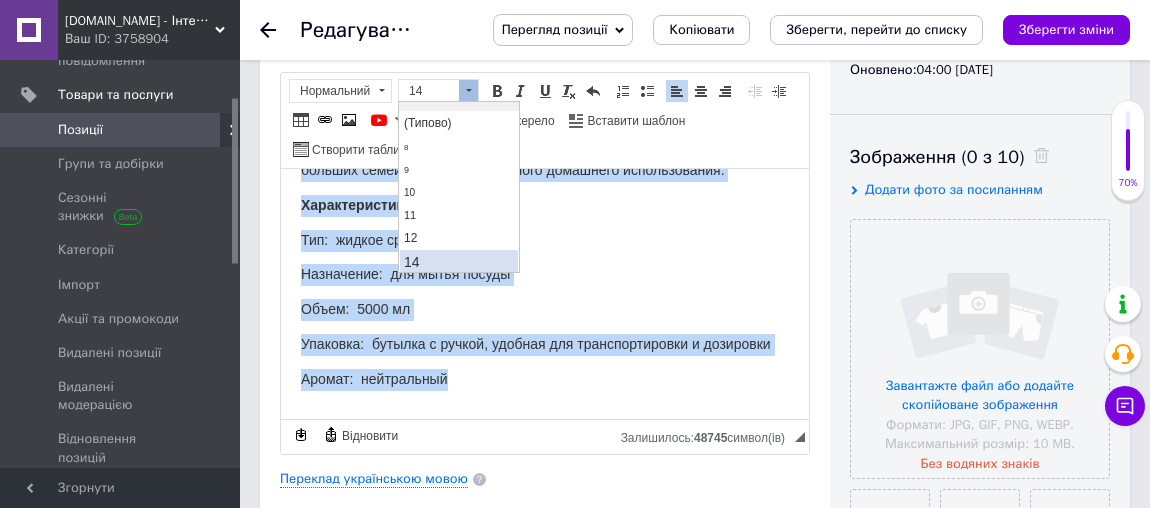scroll, scrollTop: 0, scrollLeft: 0, axis: both 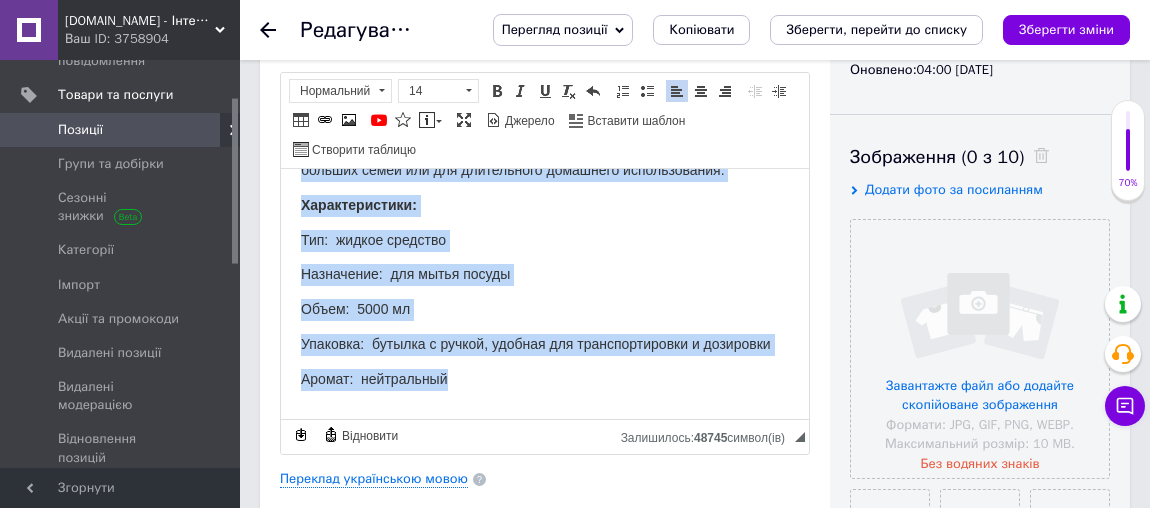 click on "Назначение:  для мытья посуды" at bounding box center [545, 274] 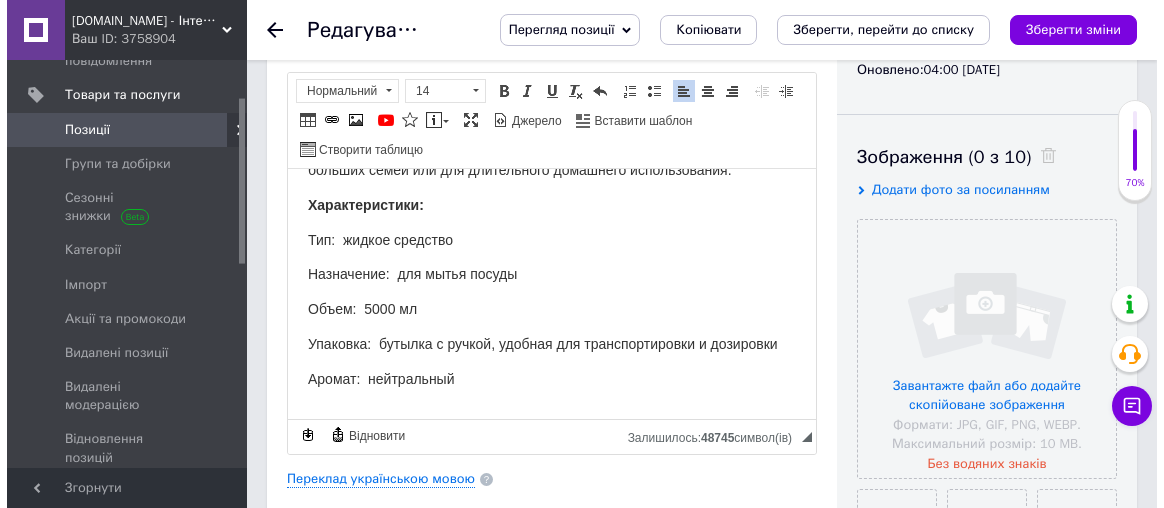 scroll, scrollTop: 478, scrollLeft: 0, axis: vertical 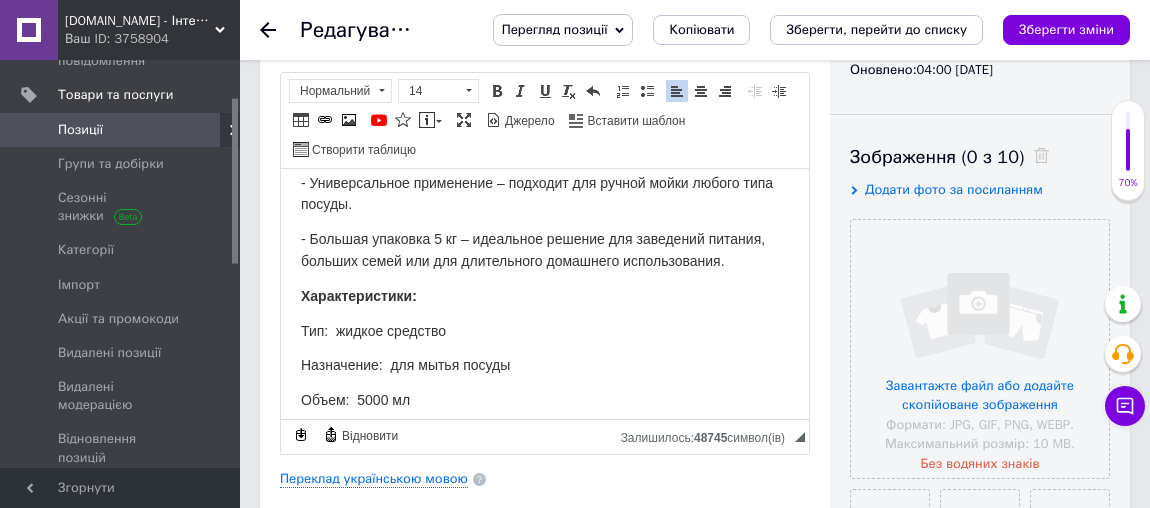 click on "- Большая упаковка 5 кг – идеальное решение для заведений питания, больших семей или для длительного домашнего использования." at bounding box center [545, 250] 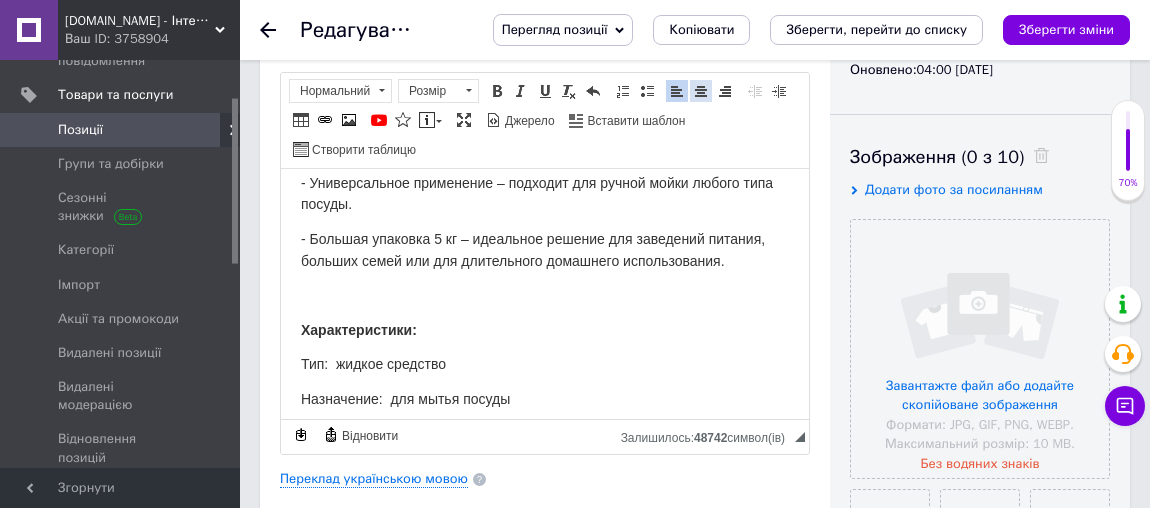 click at bounding box center [701, 91] 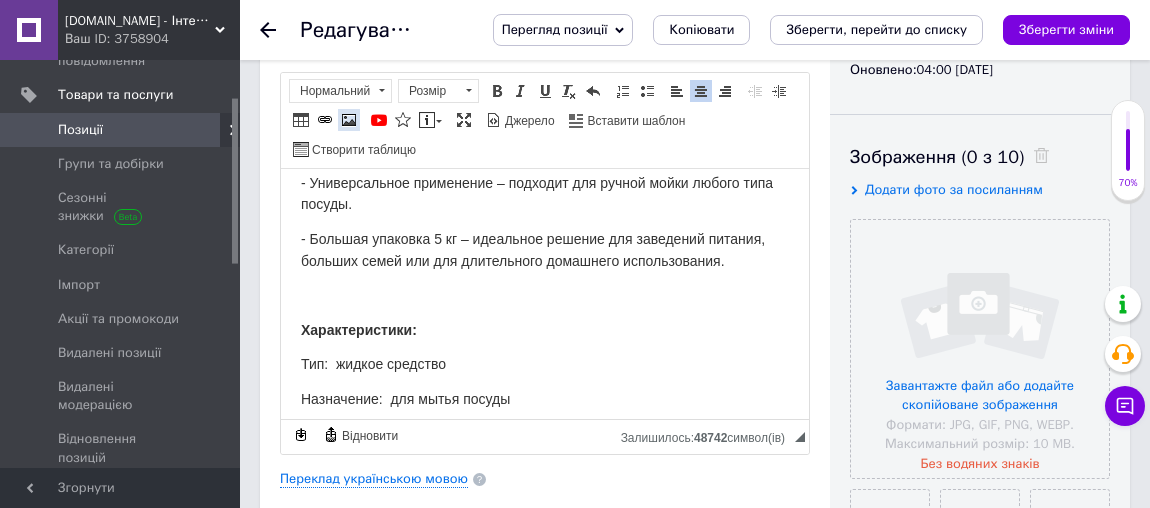 click at bounding box center [349, 120] 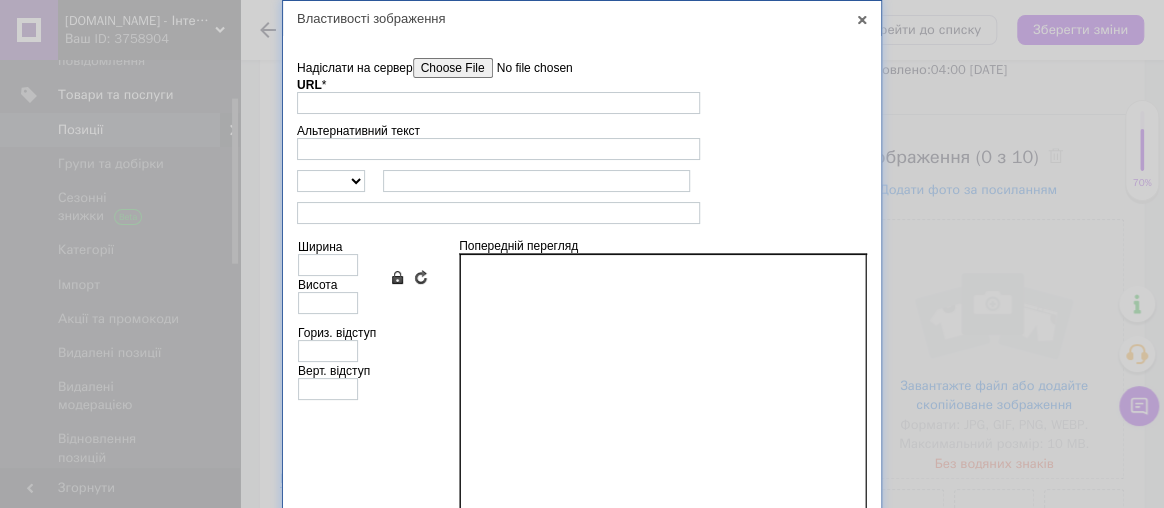 click on "Надіслати на сервер" at bounding box center (526, 68) 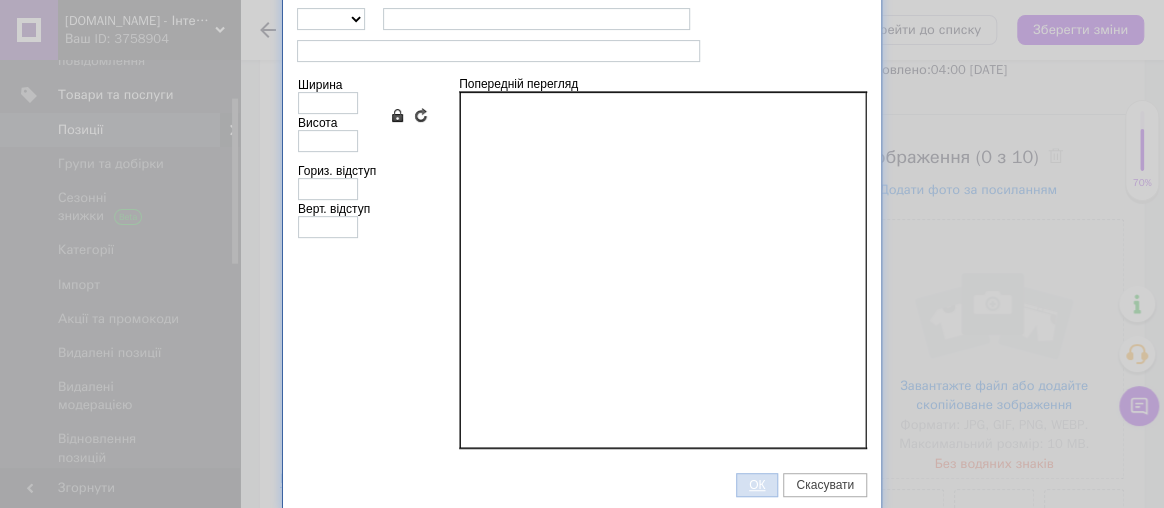 scroll, scrollTop: 162, scrollLeft: 0, axis: vertical 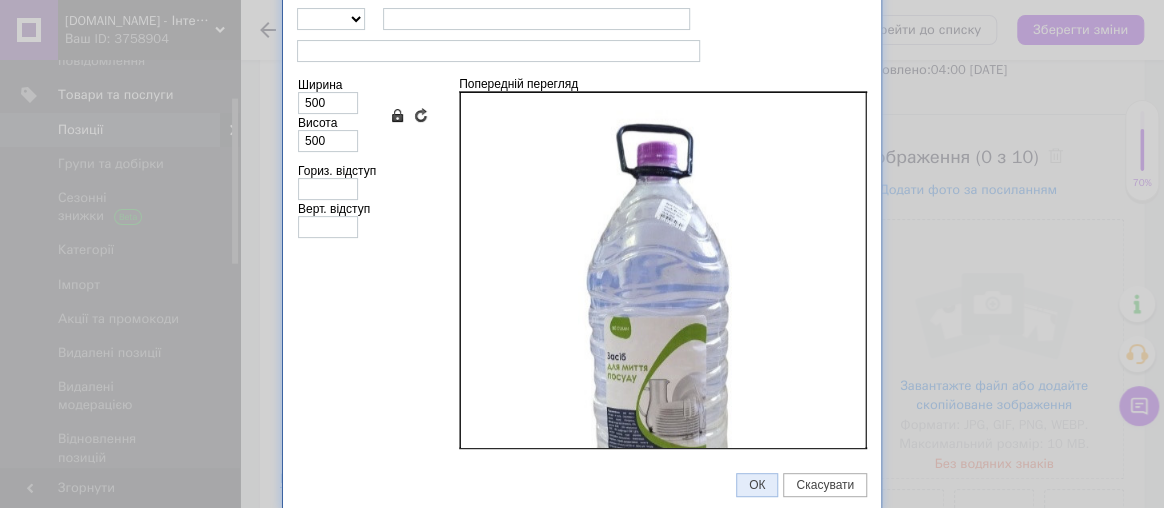 drag, startPoint x: 747, startPoint y: 478, endPoint x: 718, endPoint y: 468, distance: 30.675724 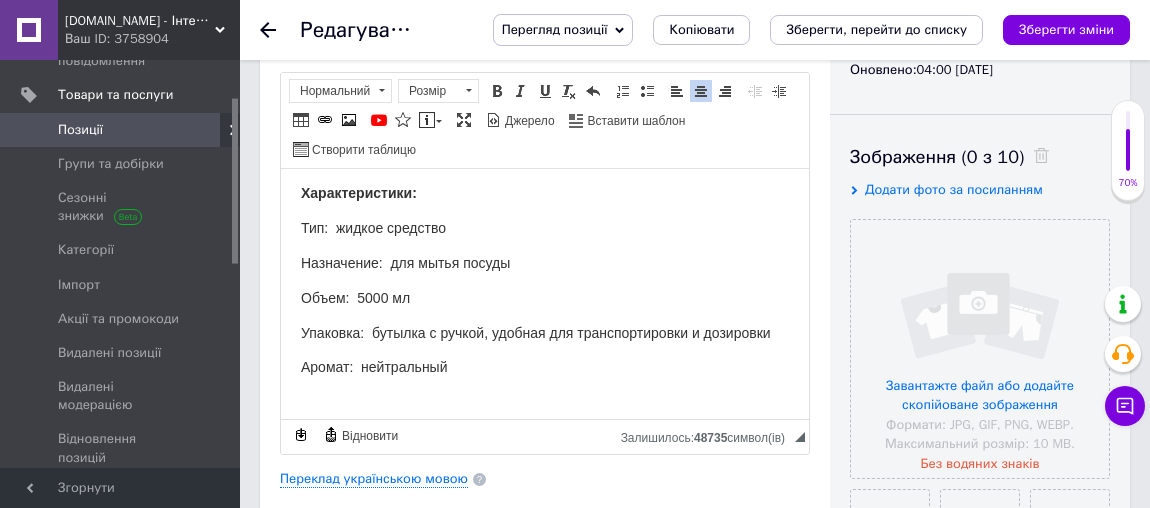 scroll, scrollTop: 641, scrollLeft: 0, axis: vertical 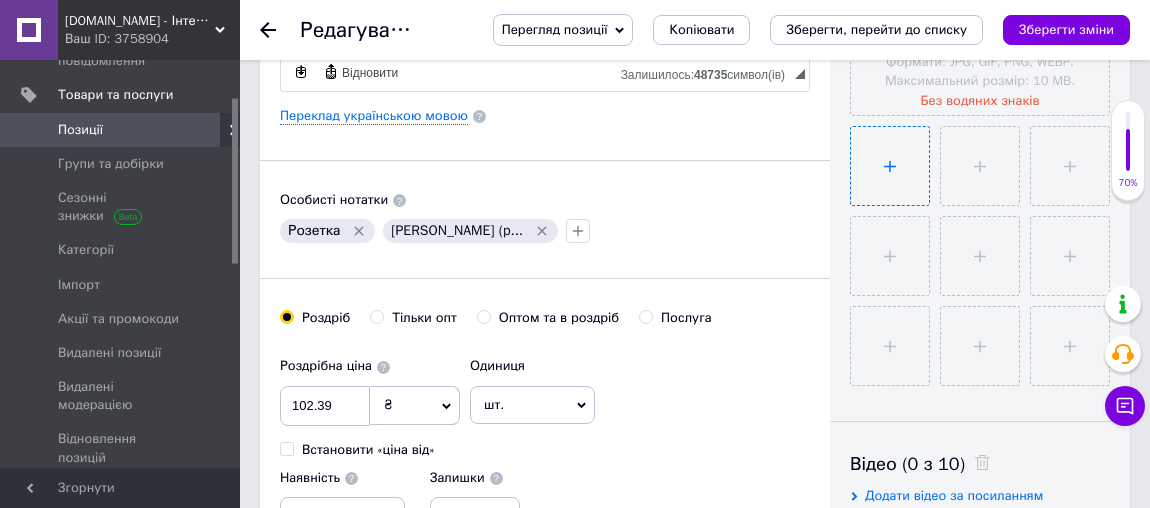 click at bounding box center (890, 166) 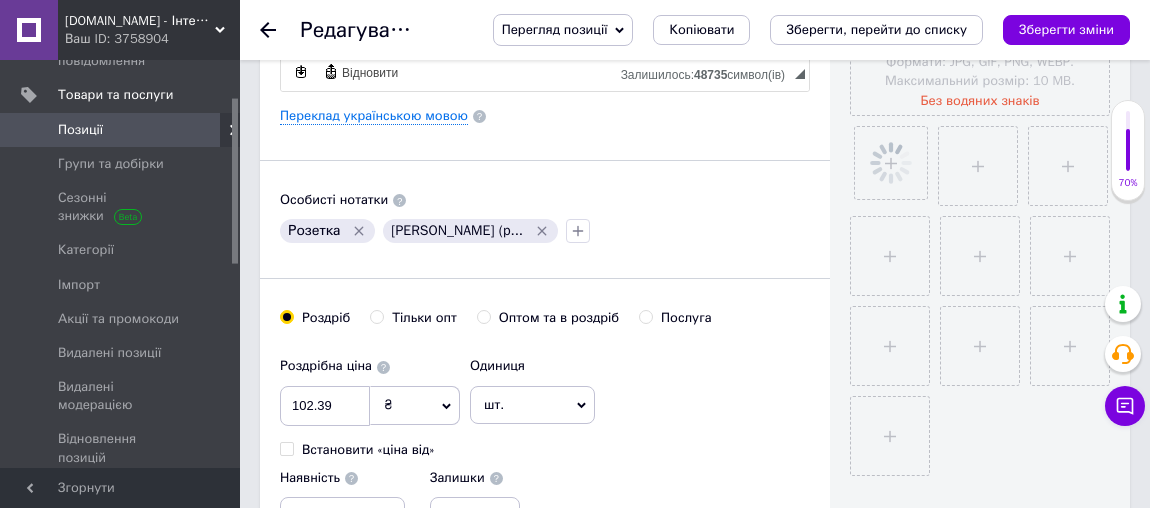 scroll, scrollTop: 1005, scrollLeft: 0, axis: vertical 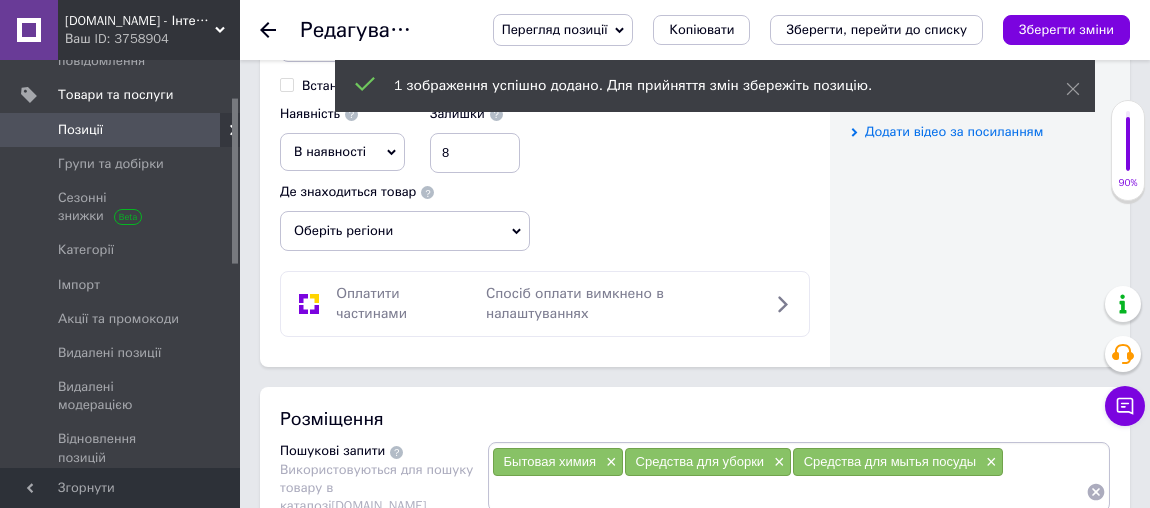click on "В наявності" at bounding box center (330, 151) 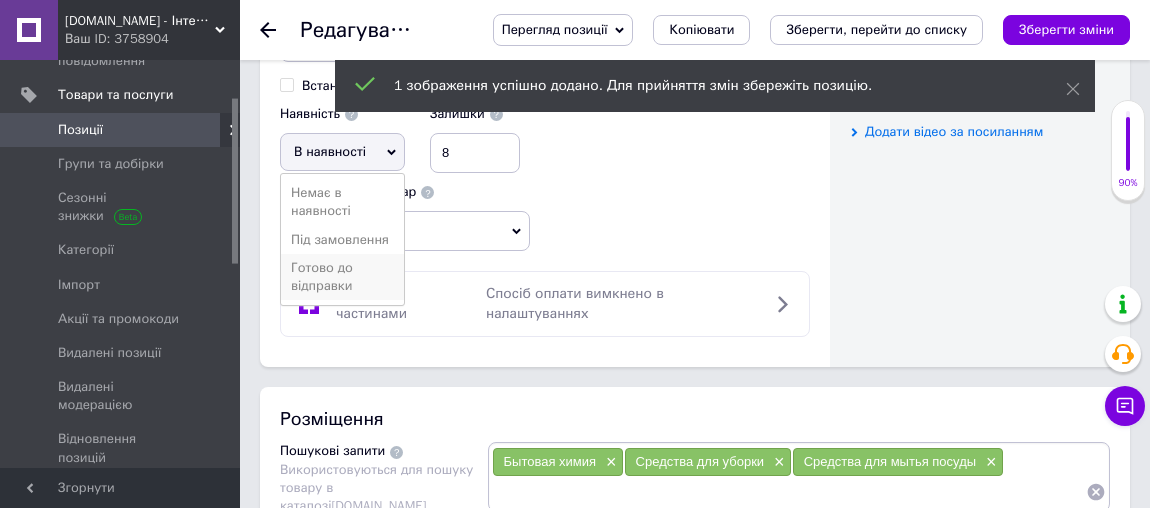 click on "Готово до відправки" at bounding box center (342, 277) 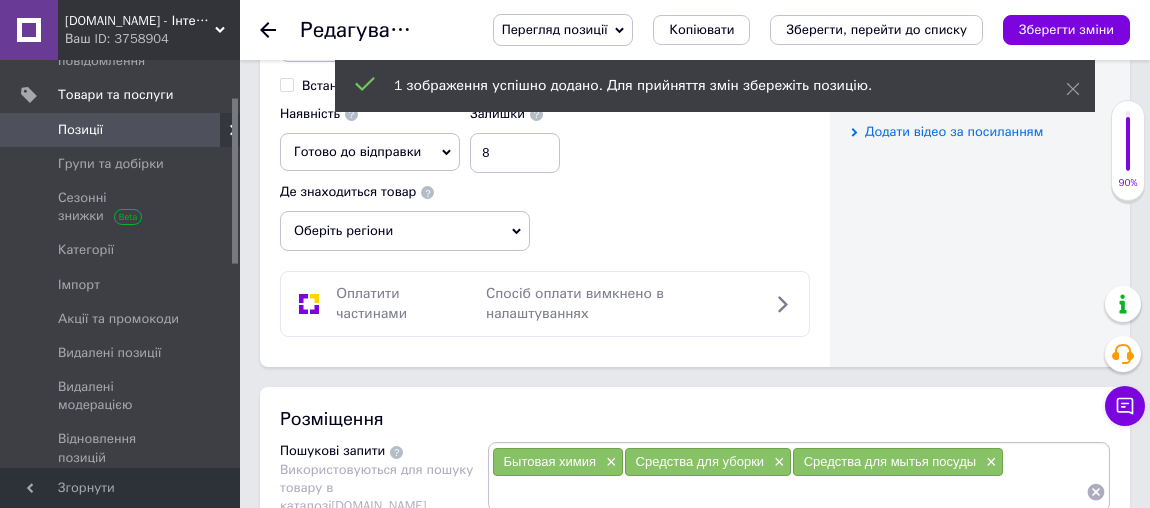 scroll, scrollTop: 1278, scrollLeft: 0, axis: vertical 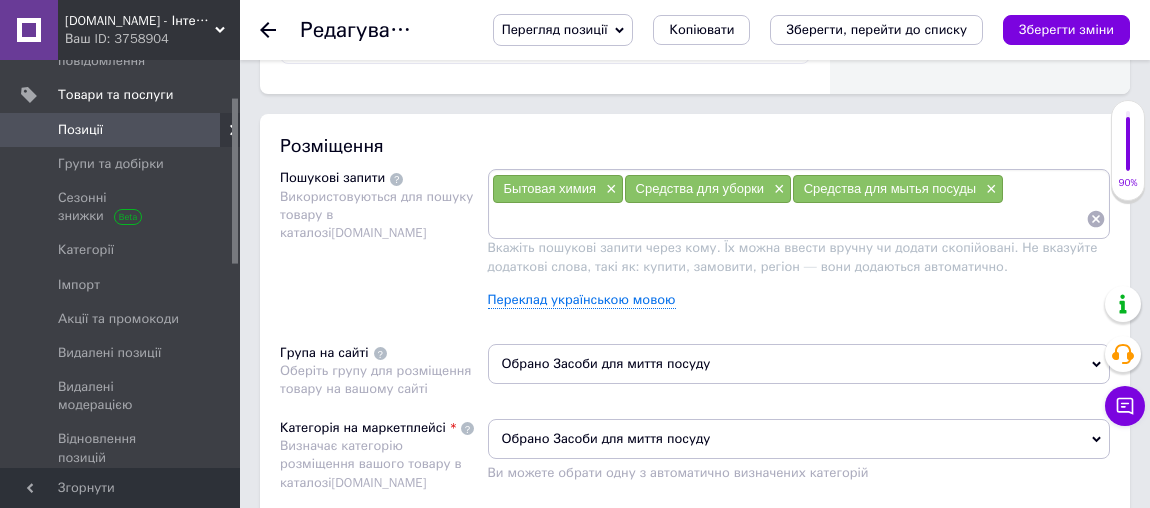 click at bounding box center [789, 219] 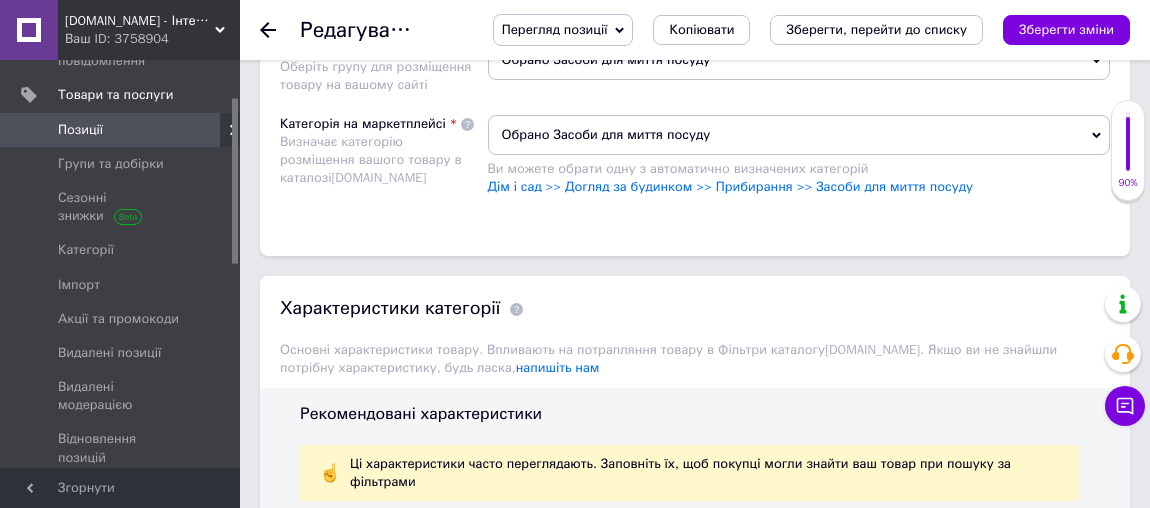 scroll, scrollTop: 2005, scrollLeft: 0, axis: vertical 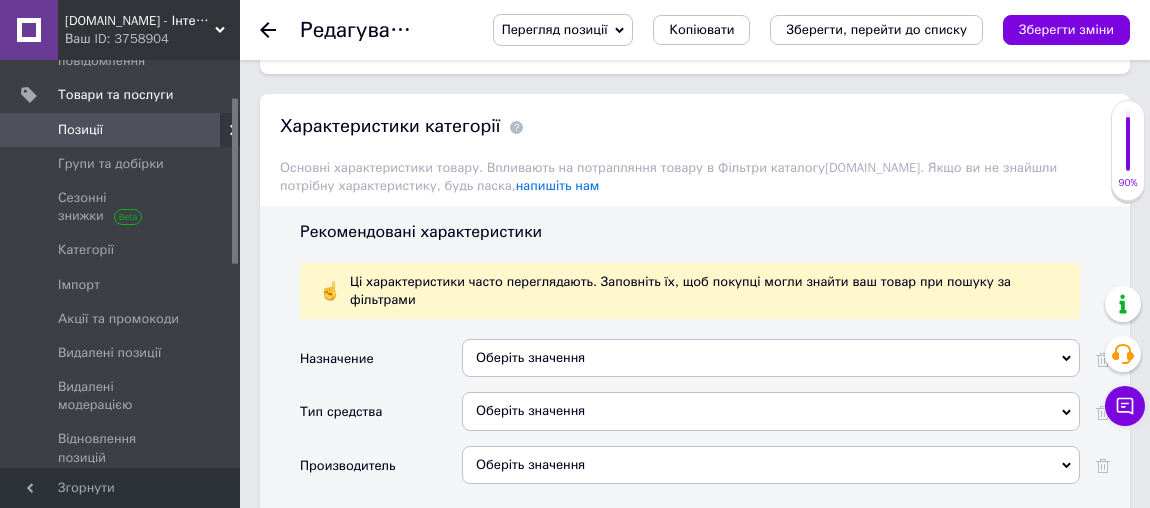 click on "Оберіть значення" at bounding box center [771, 358] 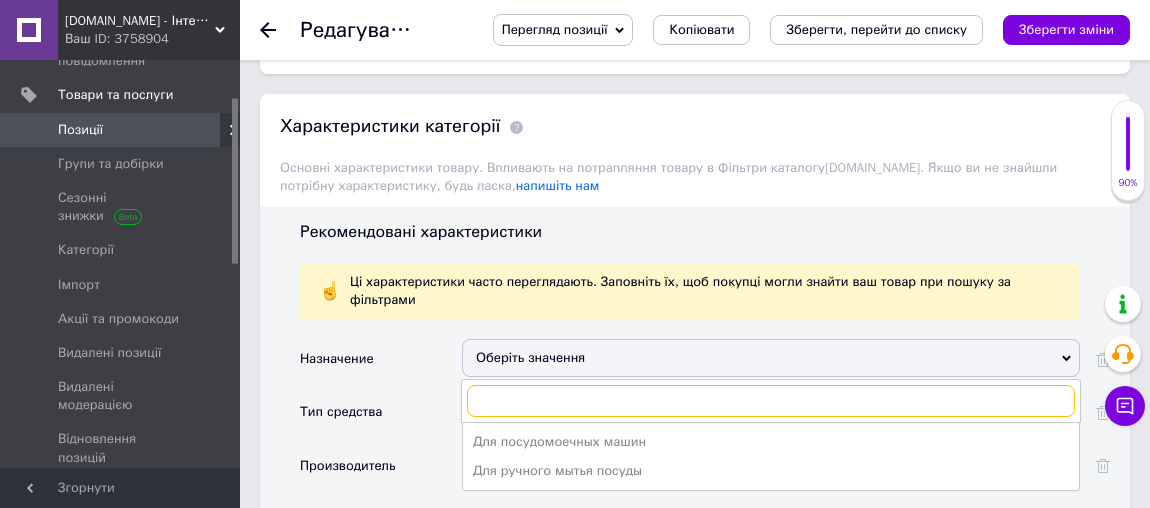 scroll, scrollTop: 2187, scrollLeft: 0, axis: vertical 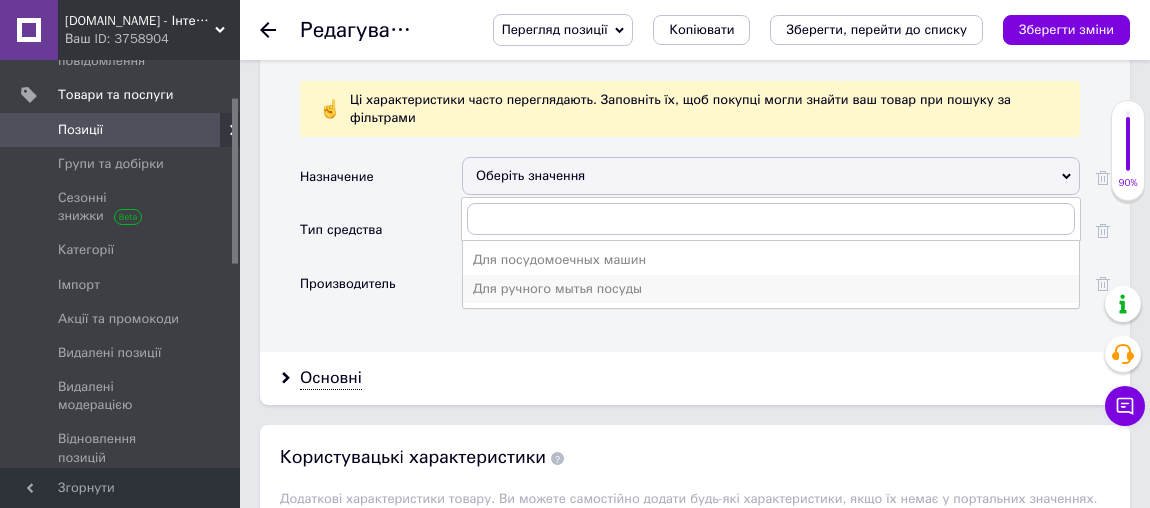 click on "Для ручного мытья посуды" at bounding box center (771, 289) 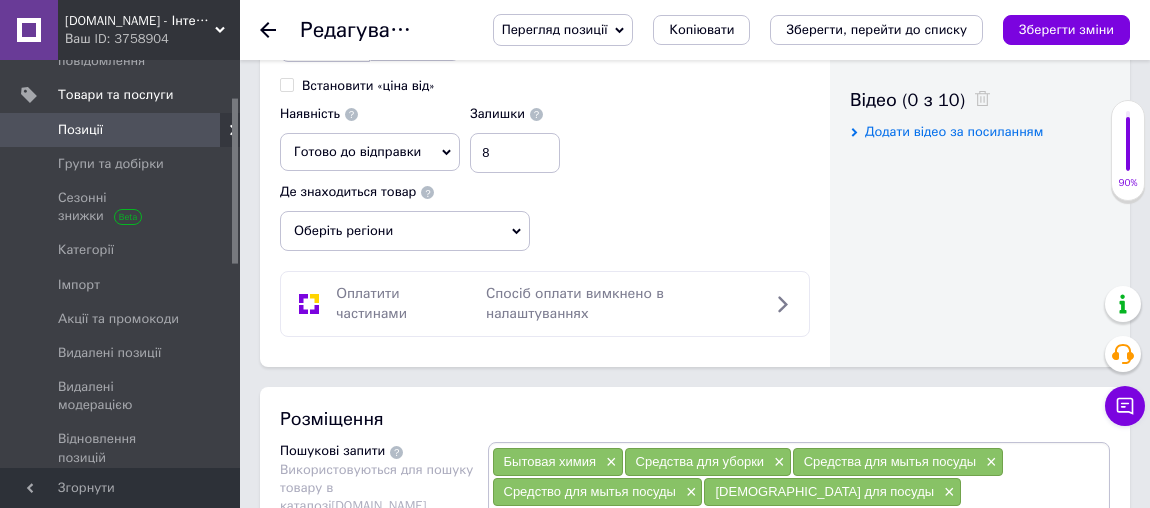 scroll, scrollTop: 1460, scrollLeft: 0, axis: vertical 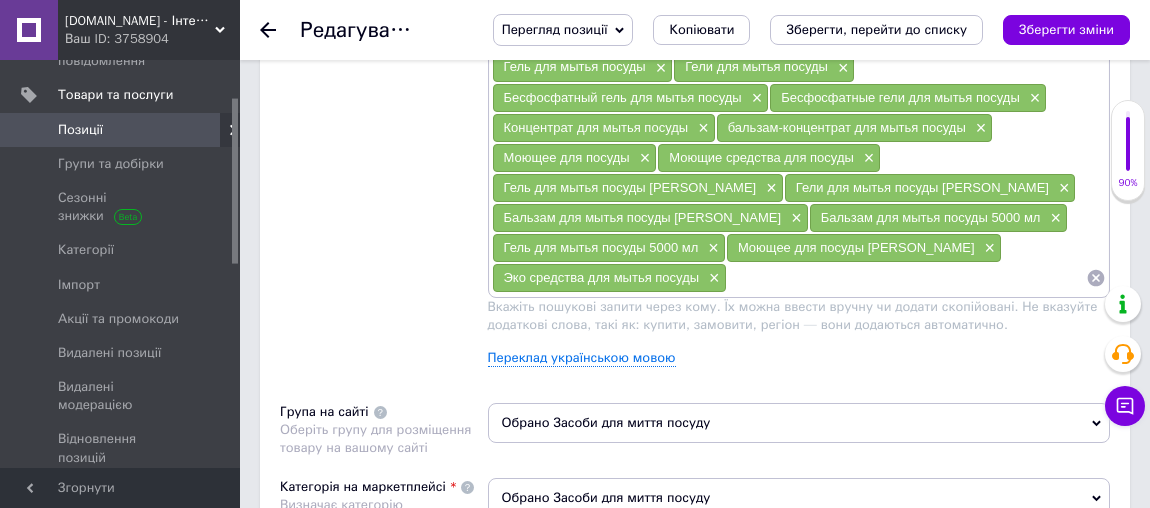 click at bounding box center (906, 278) 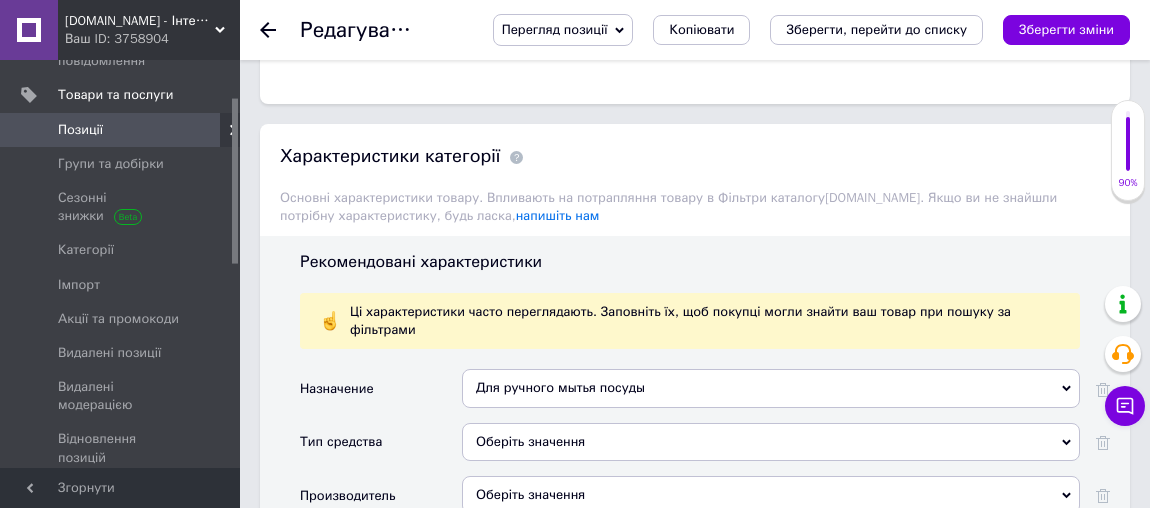 scroll, scrollTop: 2096, scrollLeft: 0, axis: vertical 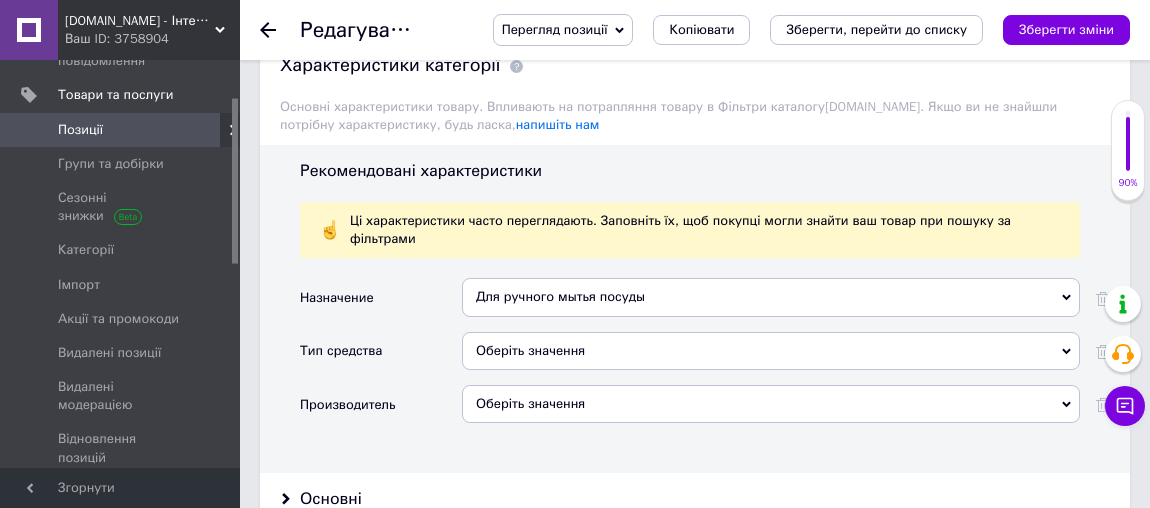click on "Оберіть значення" at bounding box center (771, 351) 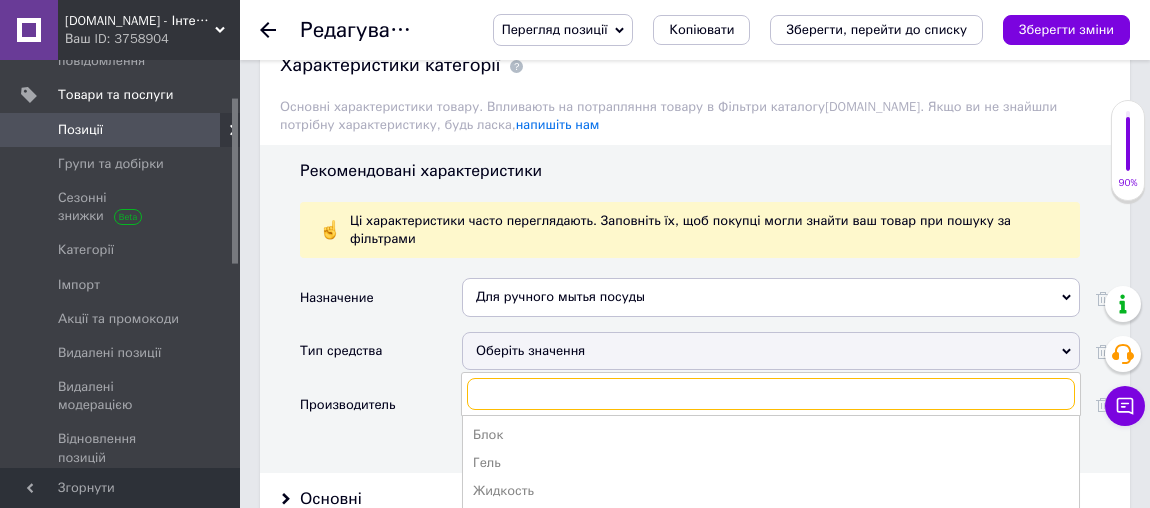 scroll, scrollTop: 2278, scrollLeft: 0, axis: vertical 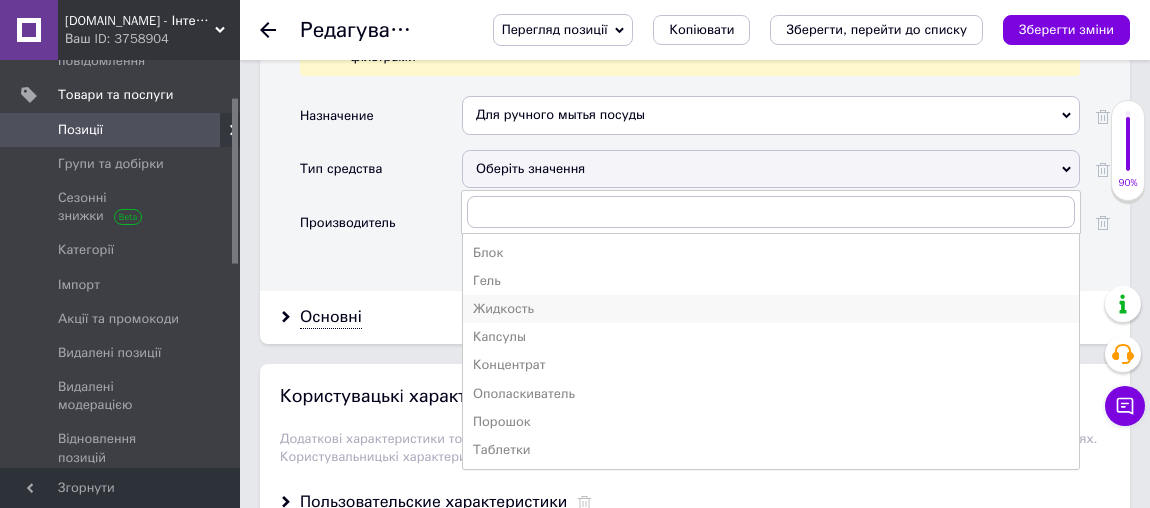 click on "Жидкость" at bounding box center (771, 309) 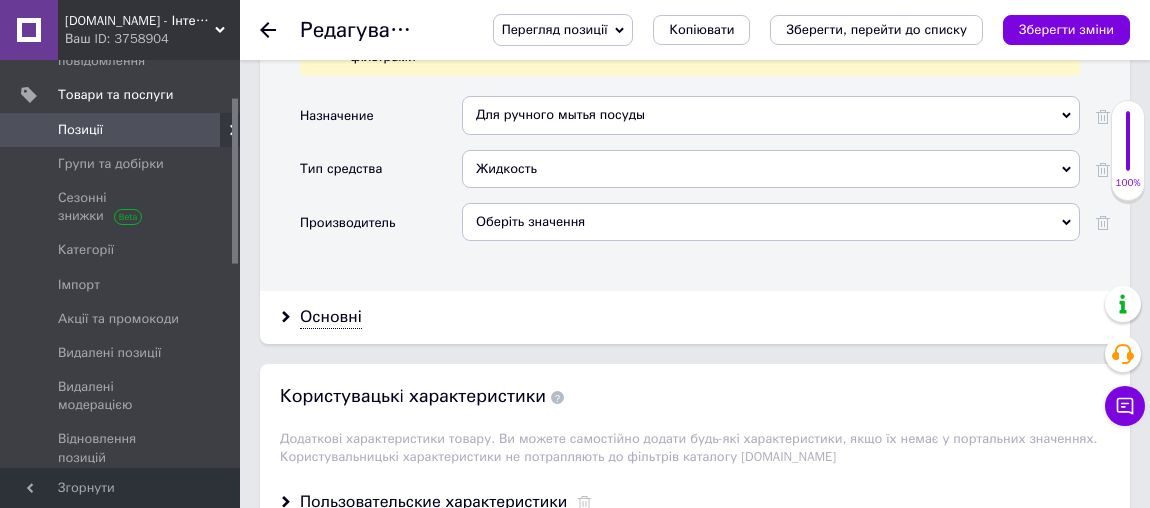click on "Оберіть значення" at bounding box center (771, 222) 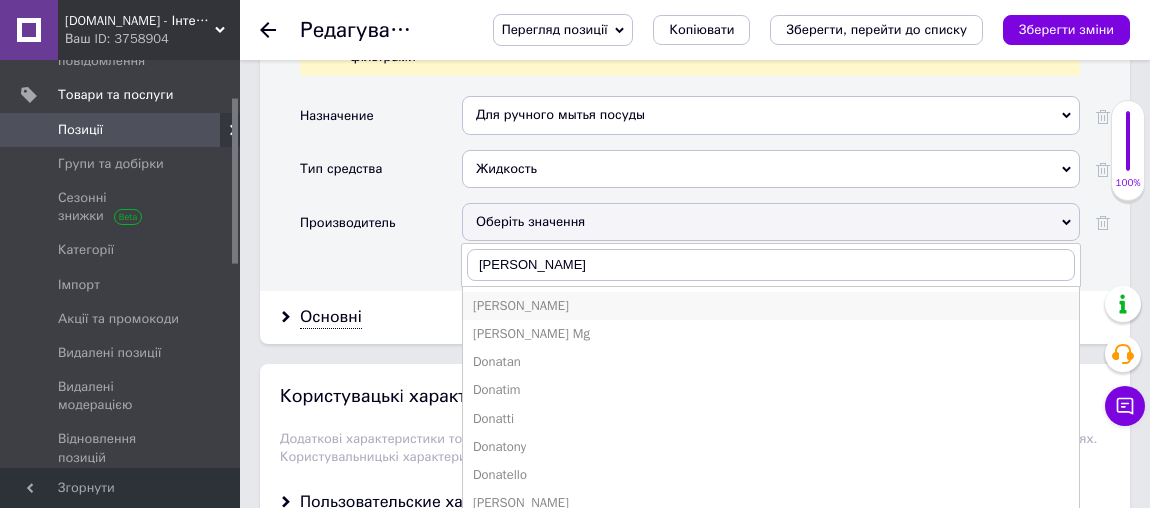 click on "[PERSON_NAME]" at bounding box center (771, 306) 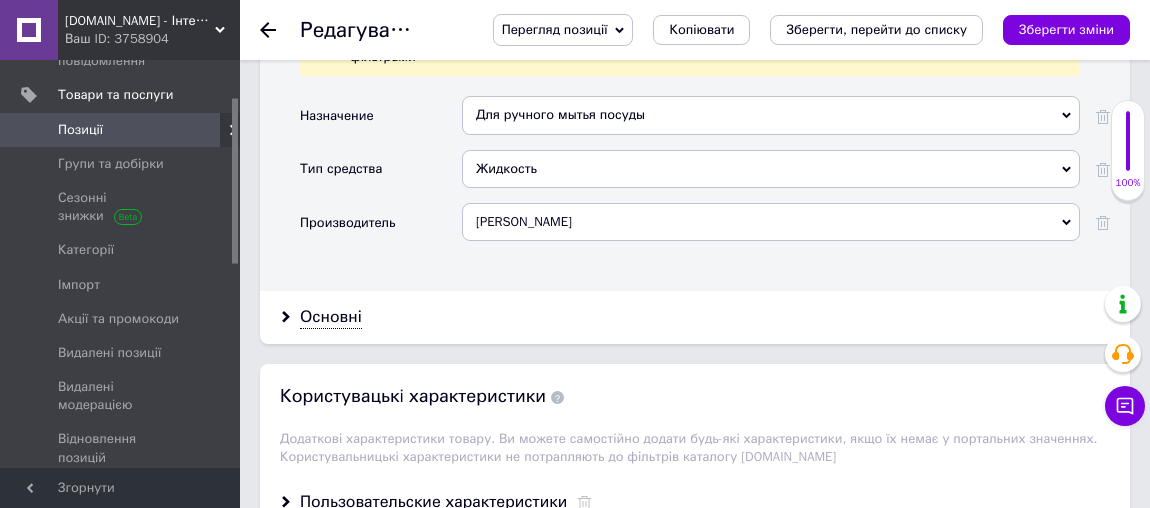 click on "Основні" at bounding box center (331, 317) 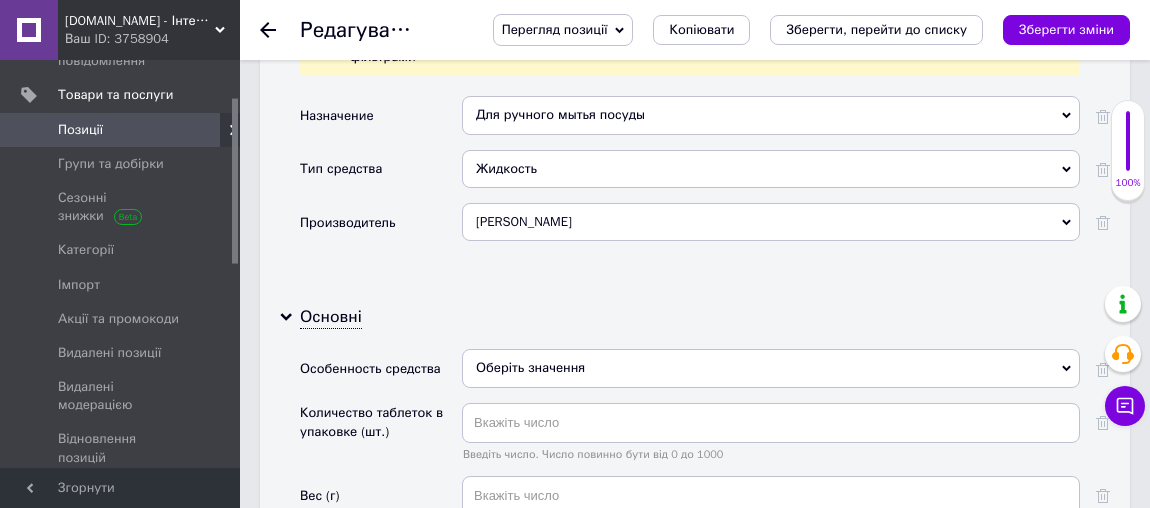 scroll, scrollTop: 2369, scrollLeft: 0, axis: vertical 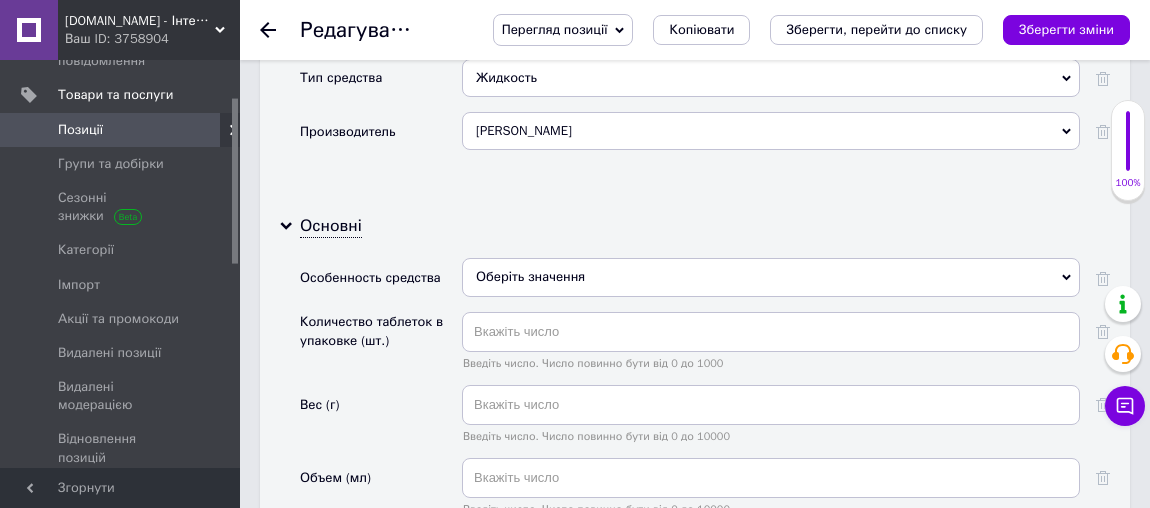 click on "Оберіть значення" at bounding box center (771, 277) 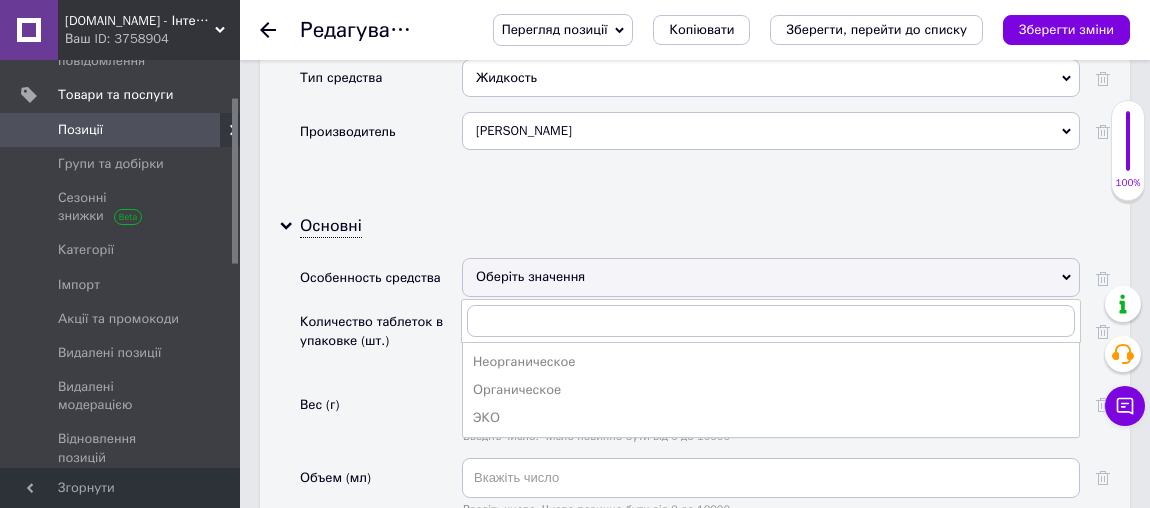 click on "Основні Особенность средства Оберіть значення Неорганическое Органическое ЭКО Количество таблеток в упаковке (шт.) Введіть число. Число повинно бути від 0 до 10[DATE]�с (г) Введіть число. Число повинно бути від 0 до 10000 Объем (мл) Введіть число. Число повинно бути від 0 до 10000 Страна производитель Оберіть значення" at bounding box center [695, 409] 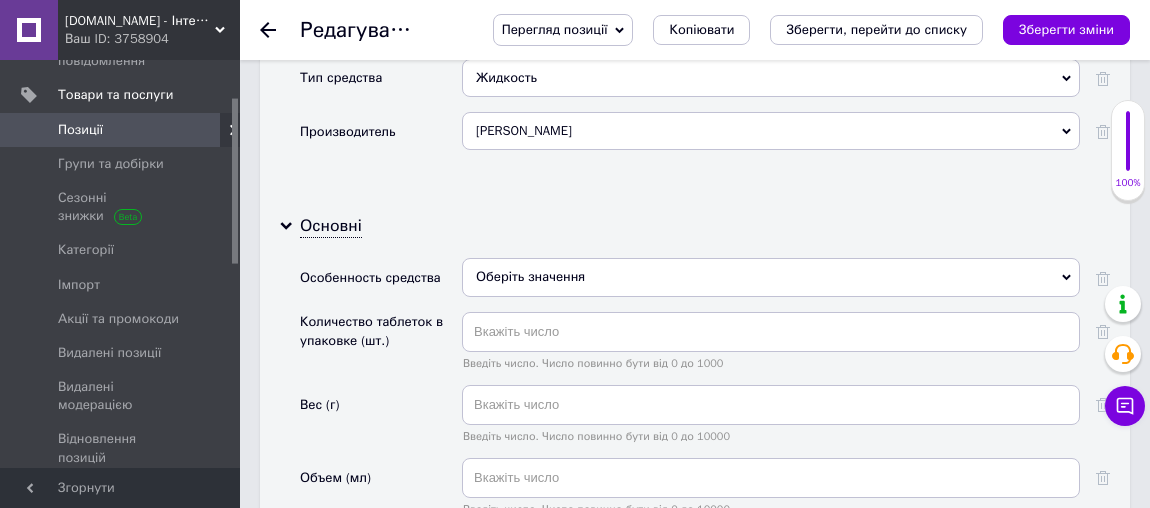 scroll, scrollTop: 2550, scrollLeft: 0, axis: vertical 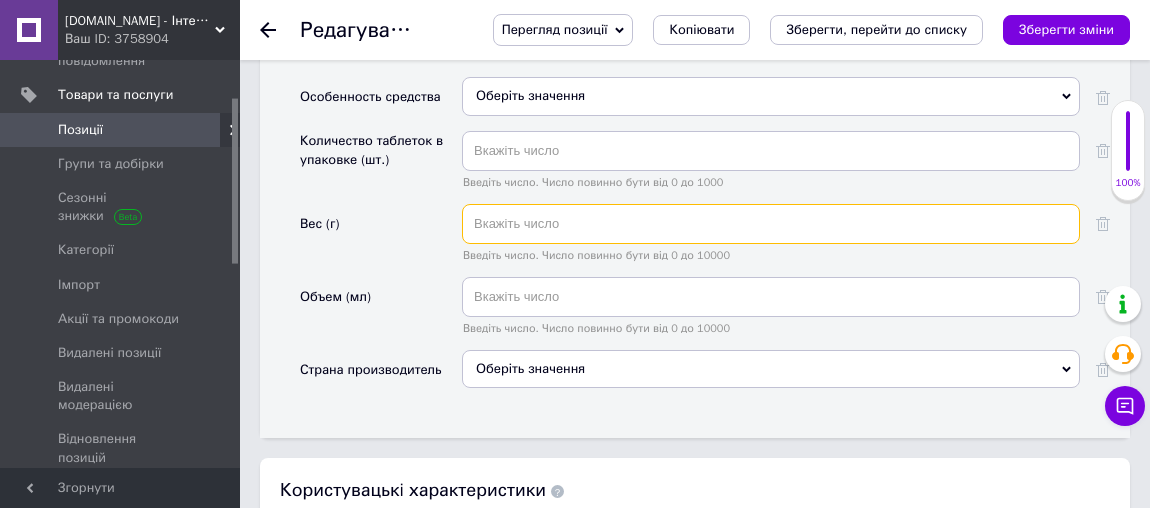 click at bounding box center (771, 224) 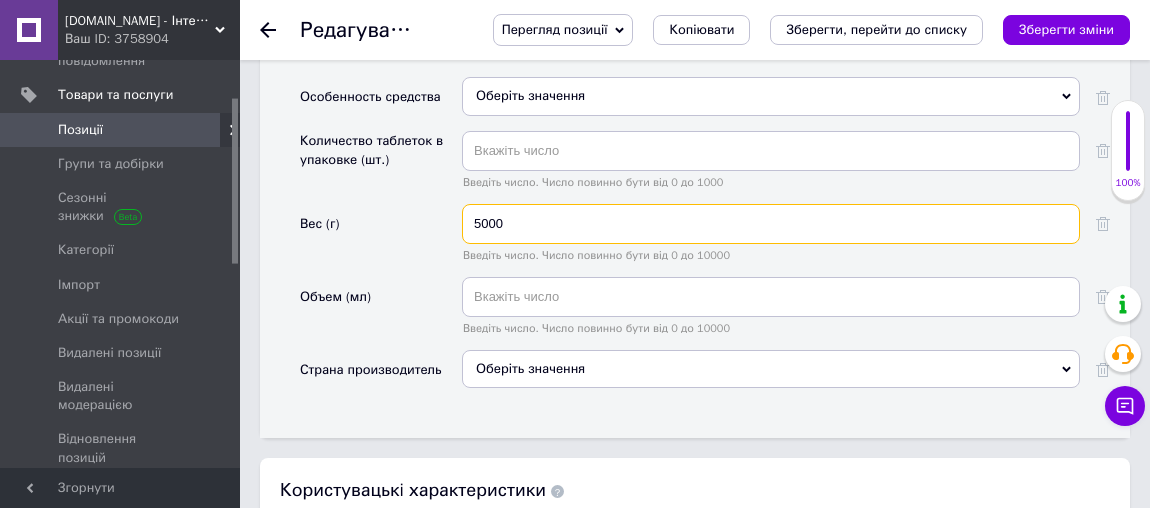scroll, scrollTop: 2732, scrollLeft: 0, axis: vertical 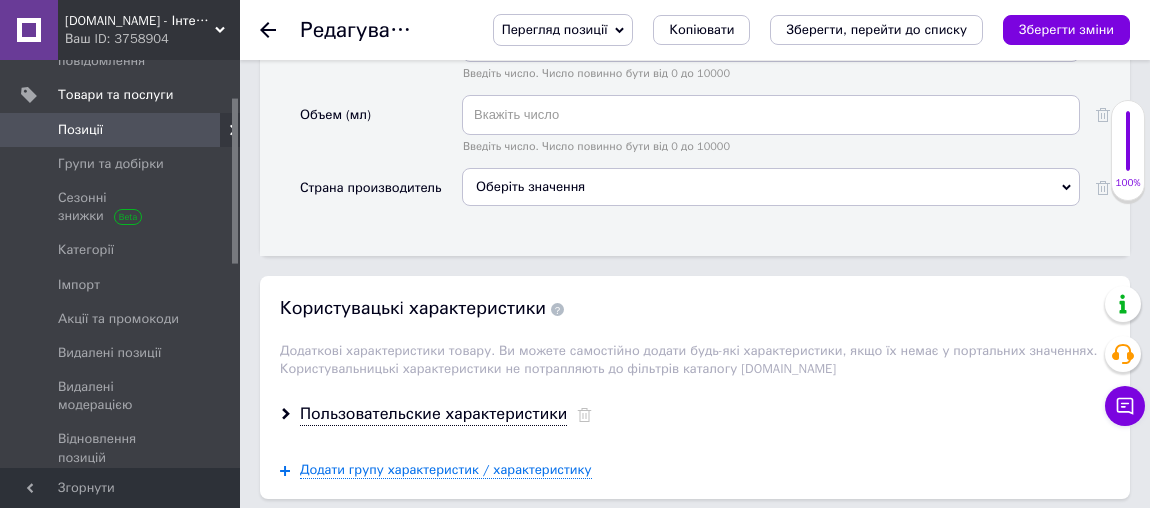 click on "Оберіть значення" at bounding box center (771, 187) 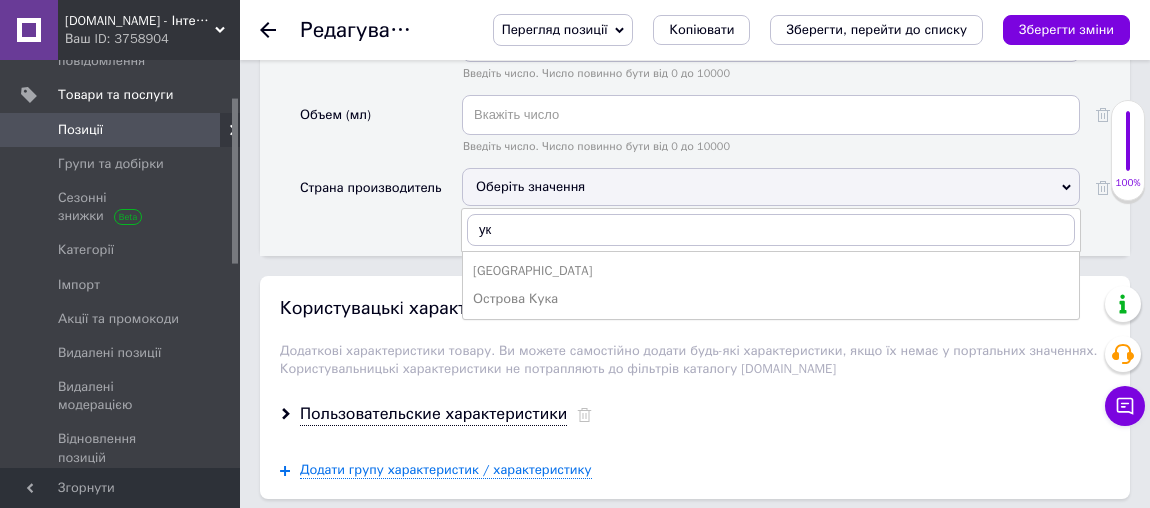drag, startPoint x: 533, startPoint y: 220, endPoint x: 364, endPoint y: 289, distance: 182.54315 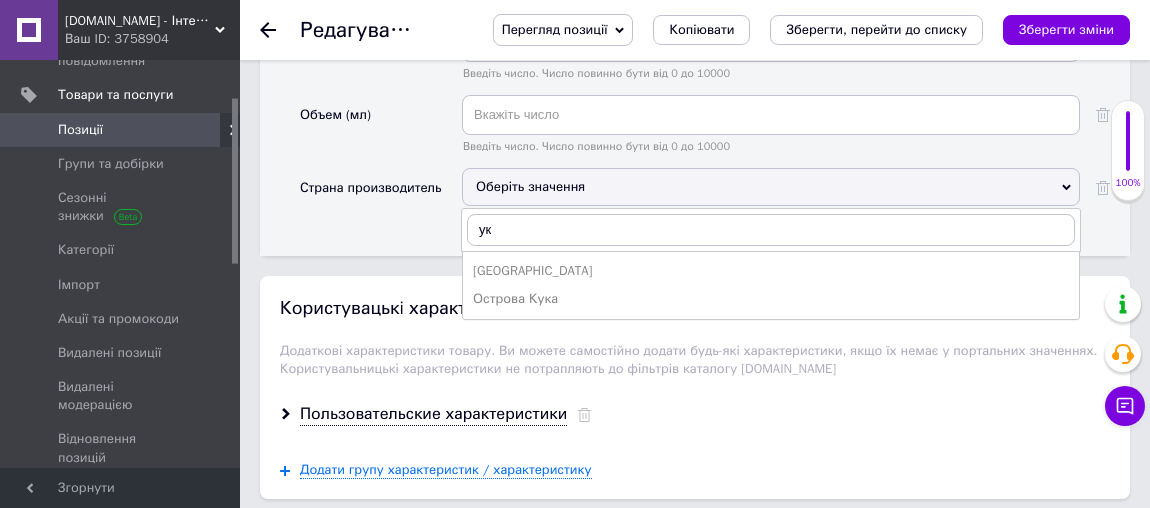 click on "[GEOGRAPHIC_DATA]" at bounding box center [771, 271] 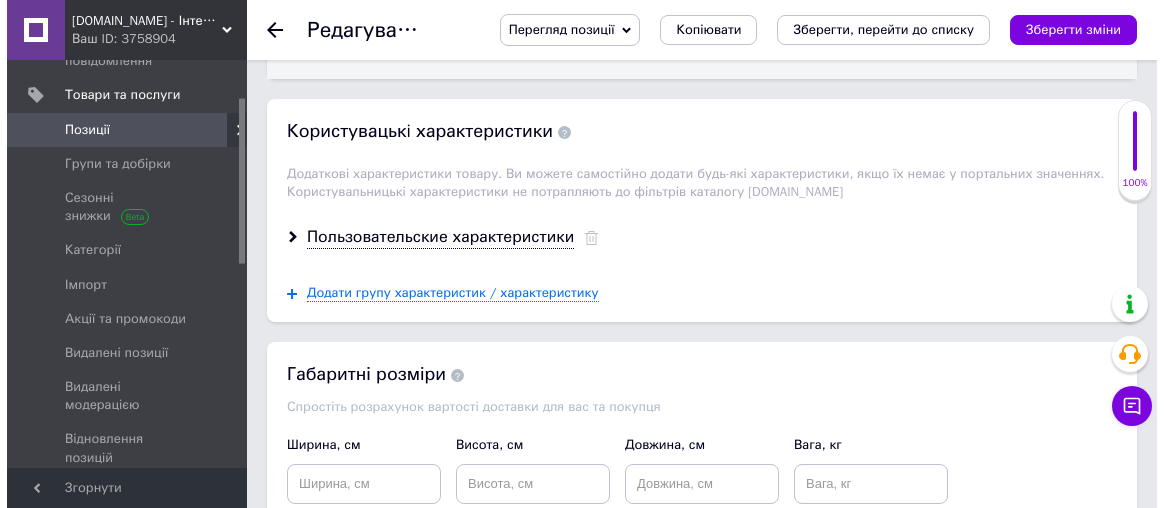 scroll, scrollTop: 3181, scrollLeft: 0, axis: vertical 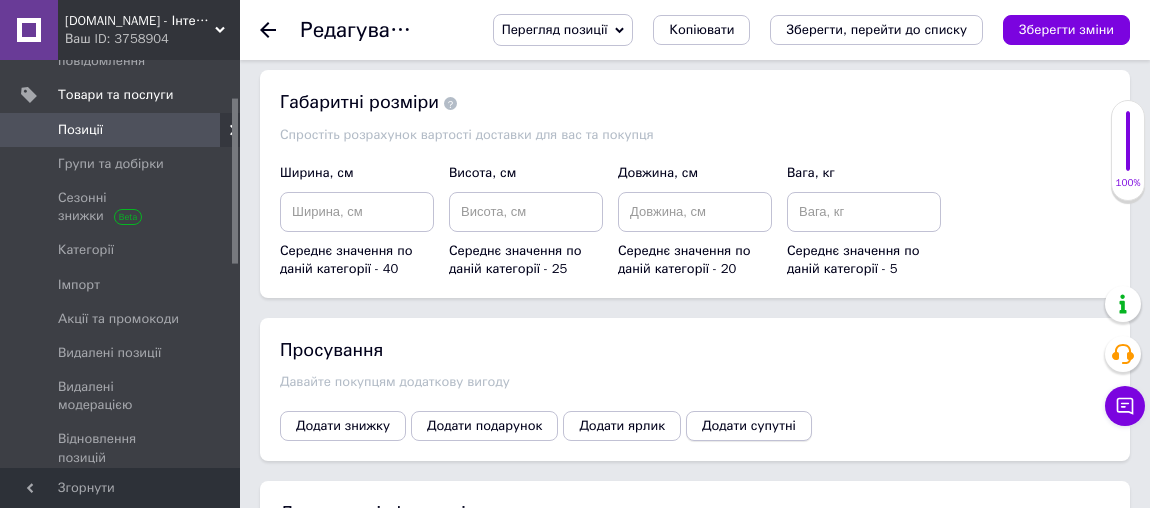 click on "Додати супутні" at bounding box center [749, 426] 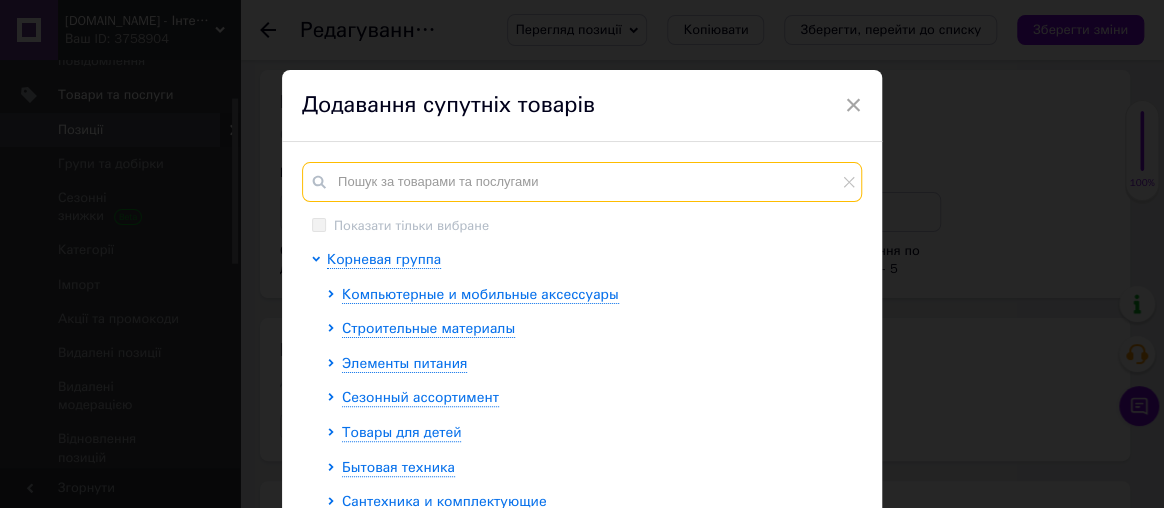 click at bounding box center [582, 182] 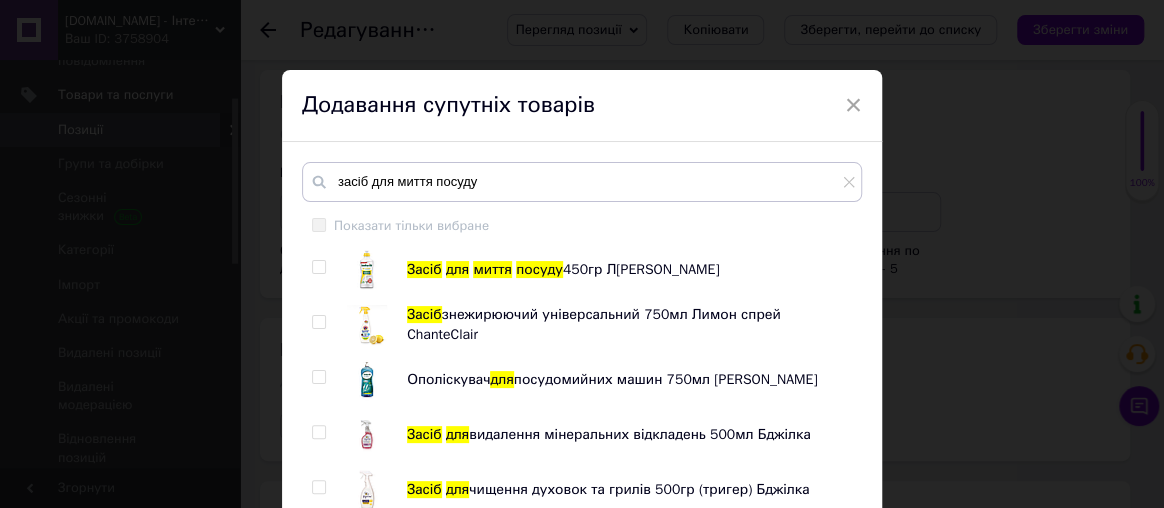 click at bounding box center (318, 267) 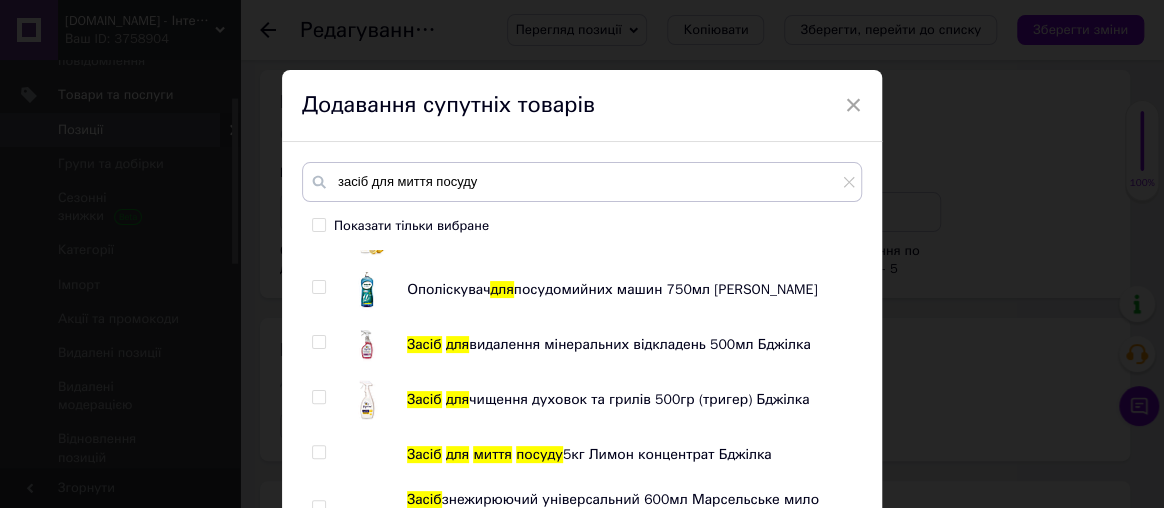 scroll, scrollTop: 181, scrollLeft: 0, axis: vertical 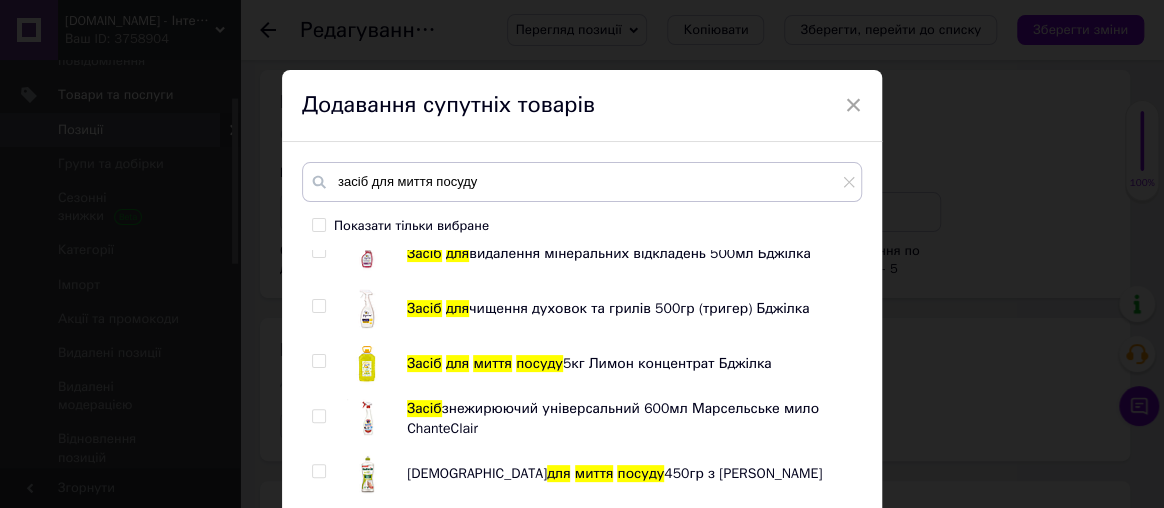 click at bounding box center (318, 361) 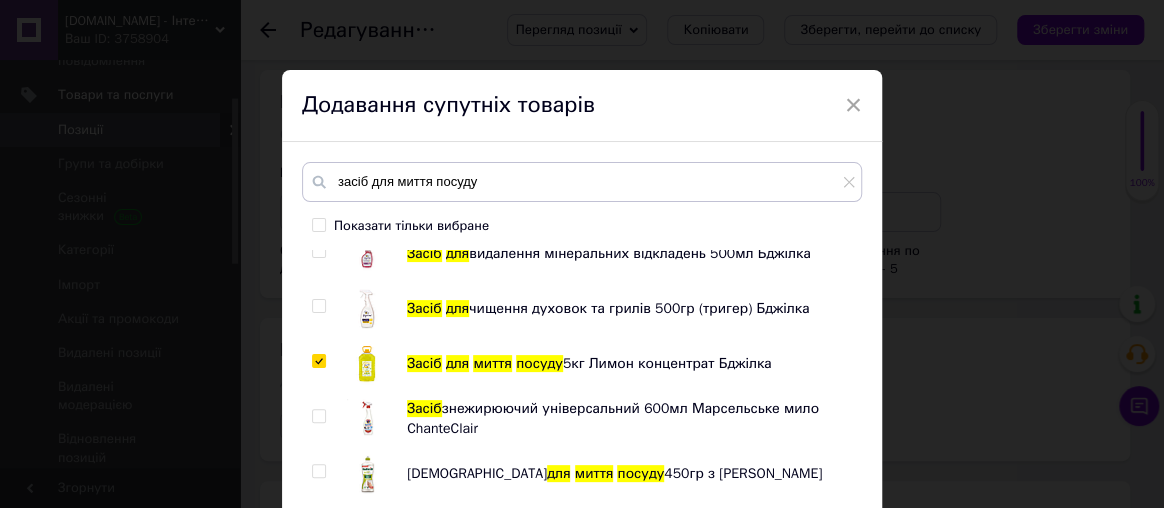 scroll, scrollTop: 272, scrollLeft: 0, axis: vertical 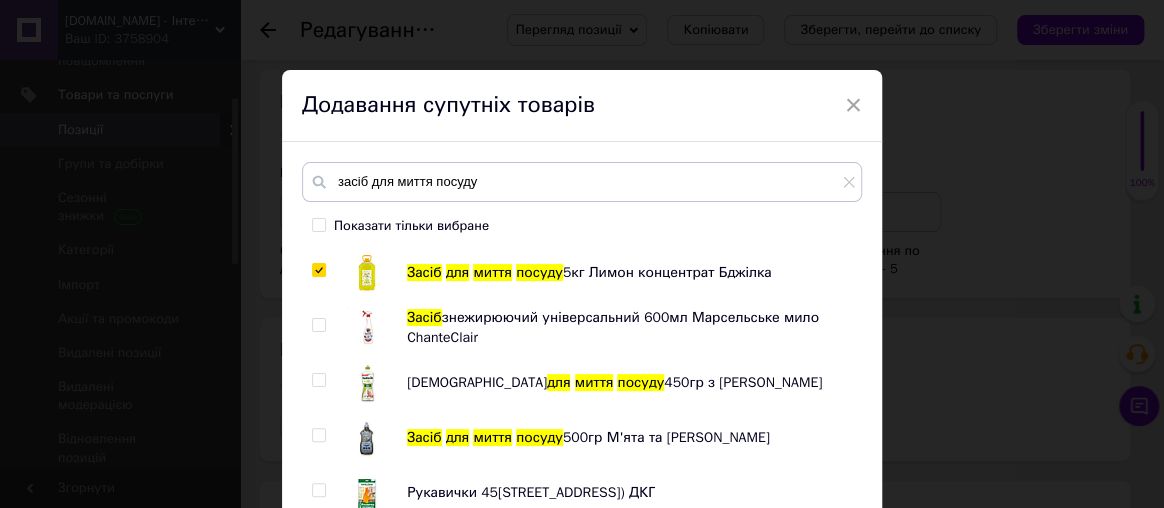 click at bounding box center (318, 380) 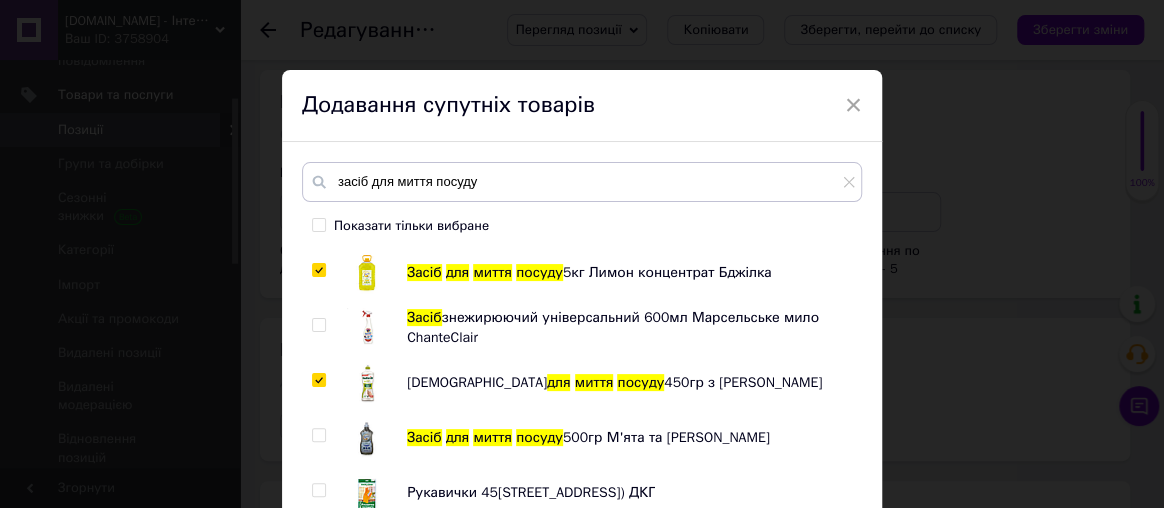 click at bounding box center (318, 435) 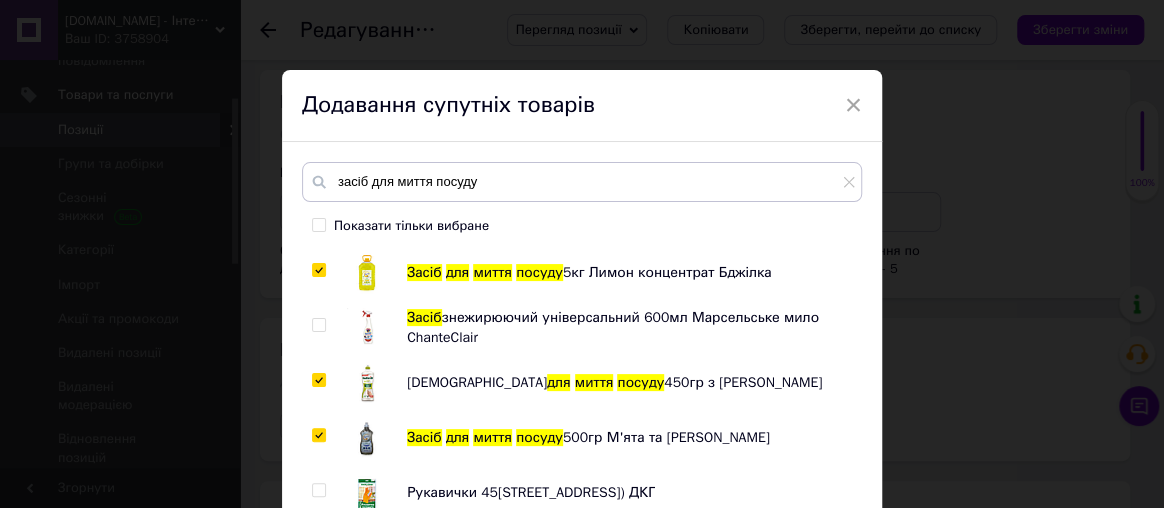 scroll, scrollTop: 545, scrollLeft: 0, axis: vertical 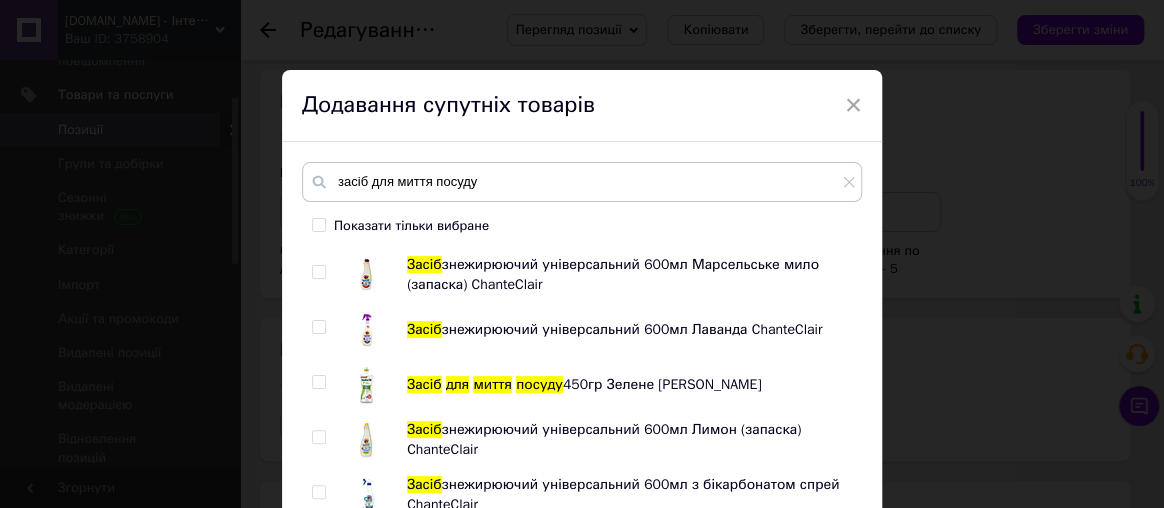 click at bounding box center (318, 382) 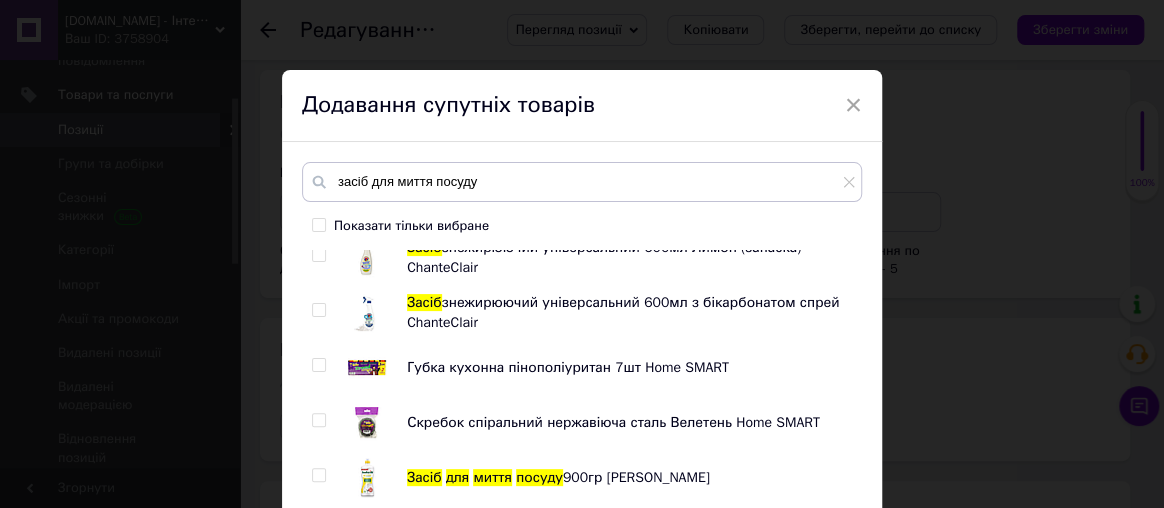 scroll, scrollTop: 818, scrollLeft: 0, axis: vertical 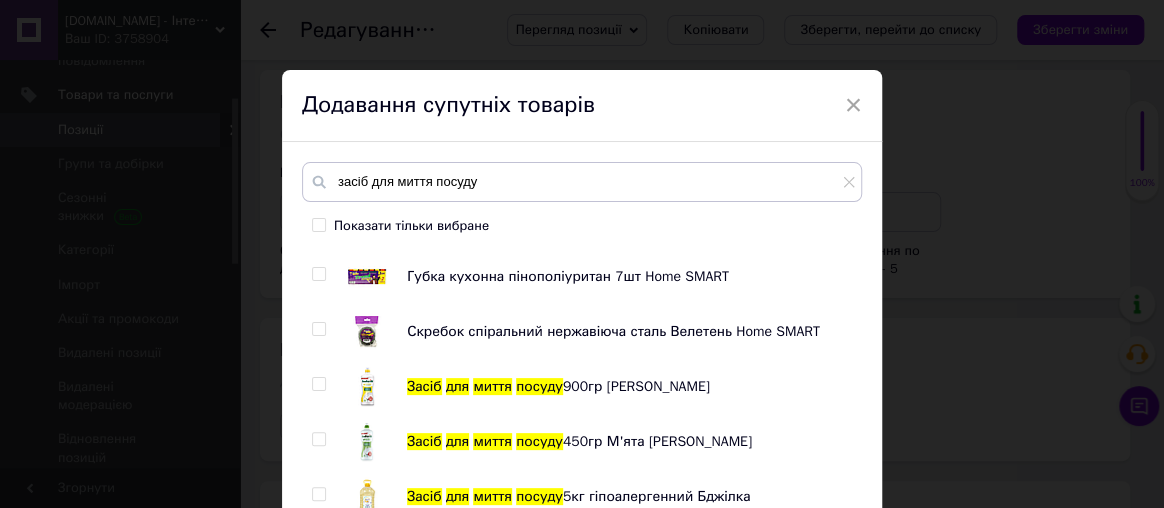 click at bounding box center [318, 384] 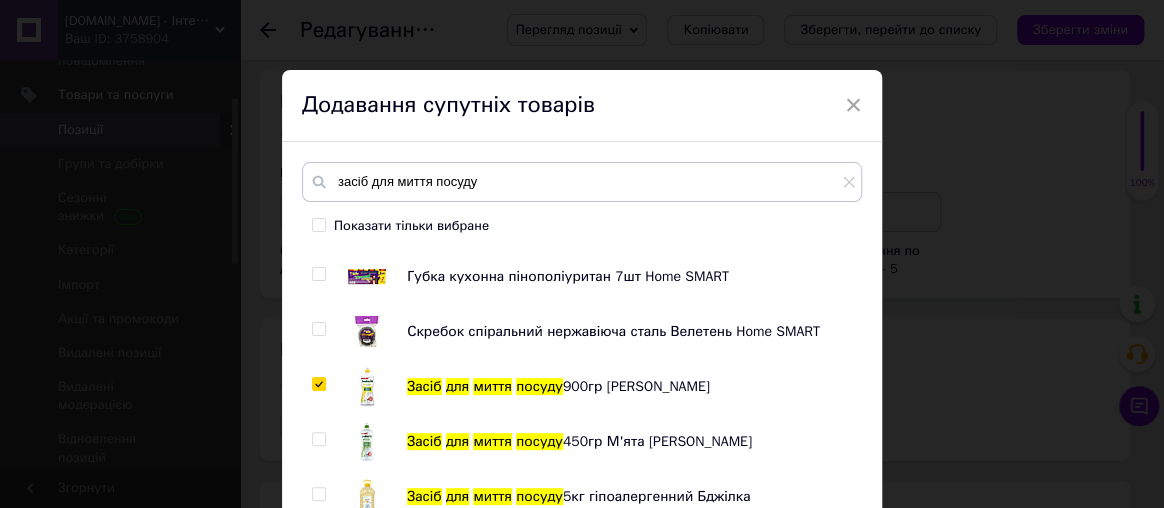 click at bounding box center [318, 439] 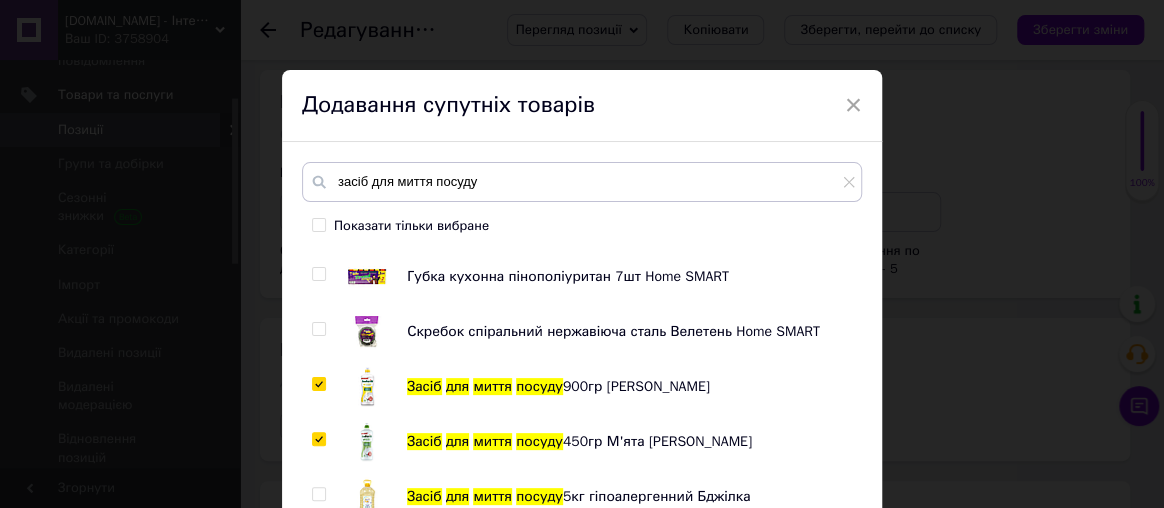 click at bounding box center (318, 494) 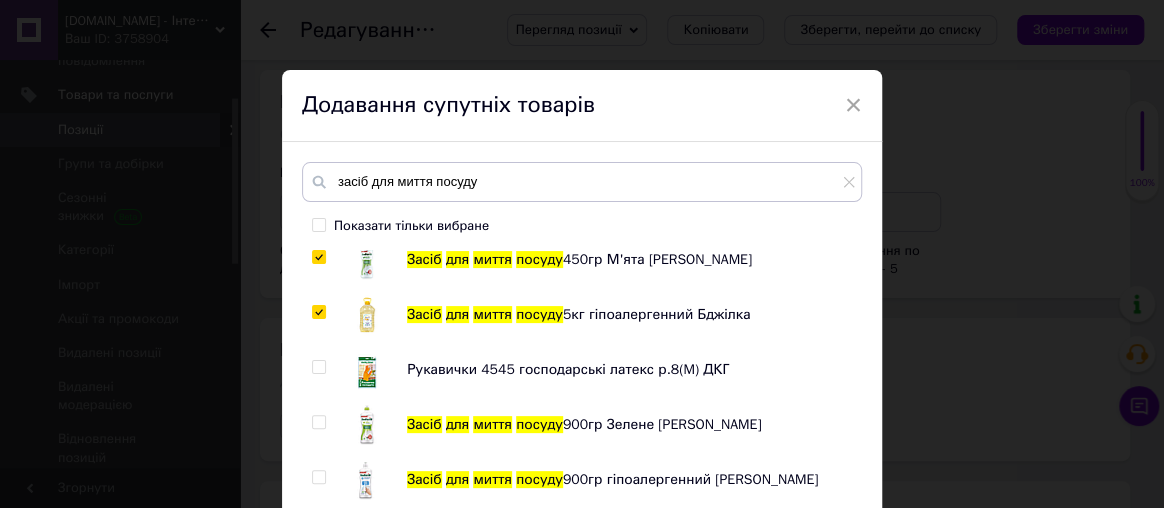scroll, scrollTop: 1090, scrollLeft: 0, axis: vertical 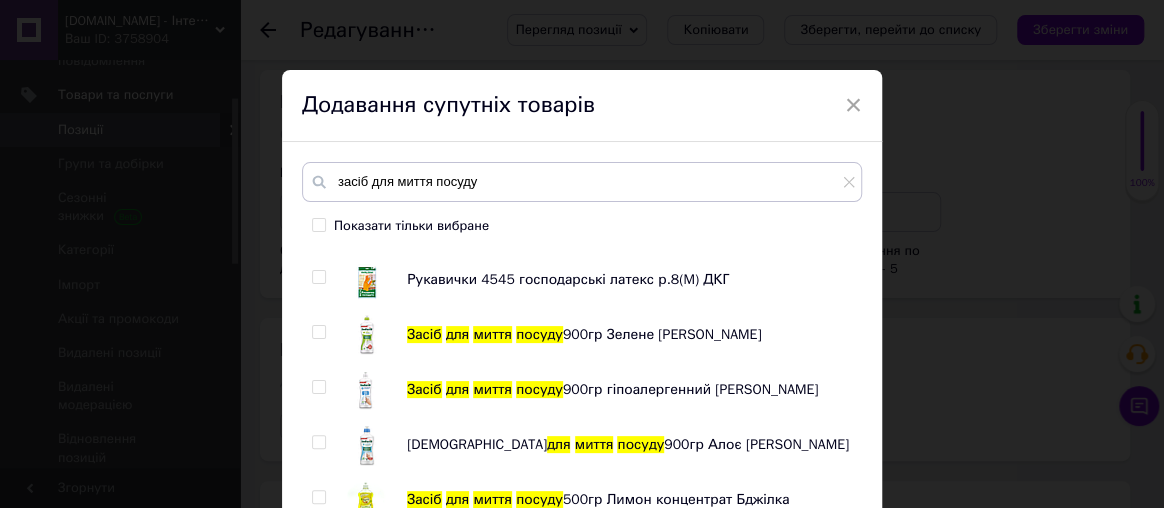 click at bounding box center (318, 332) 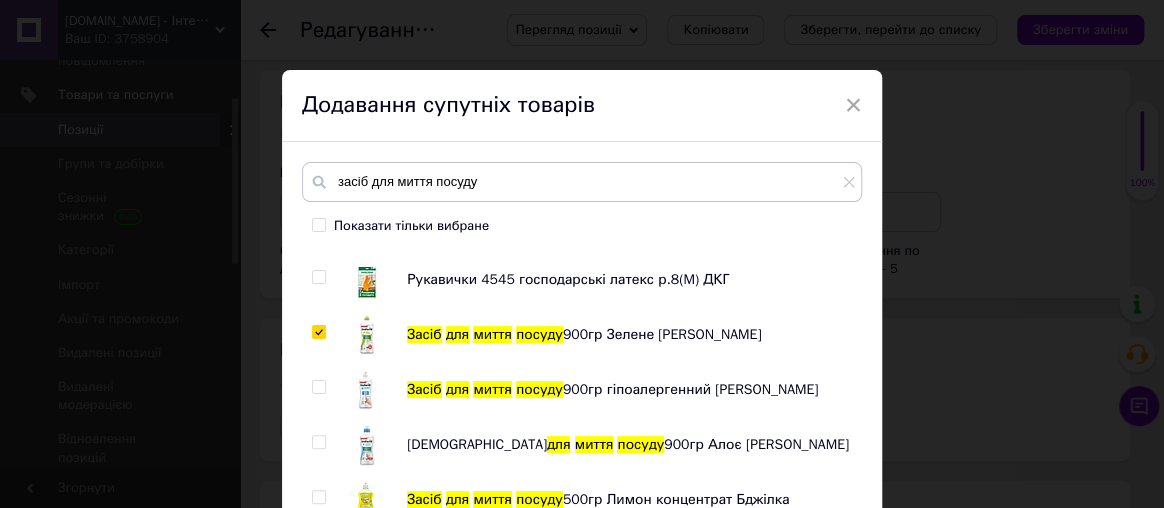 click at bounding box center (318, 387) 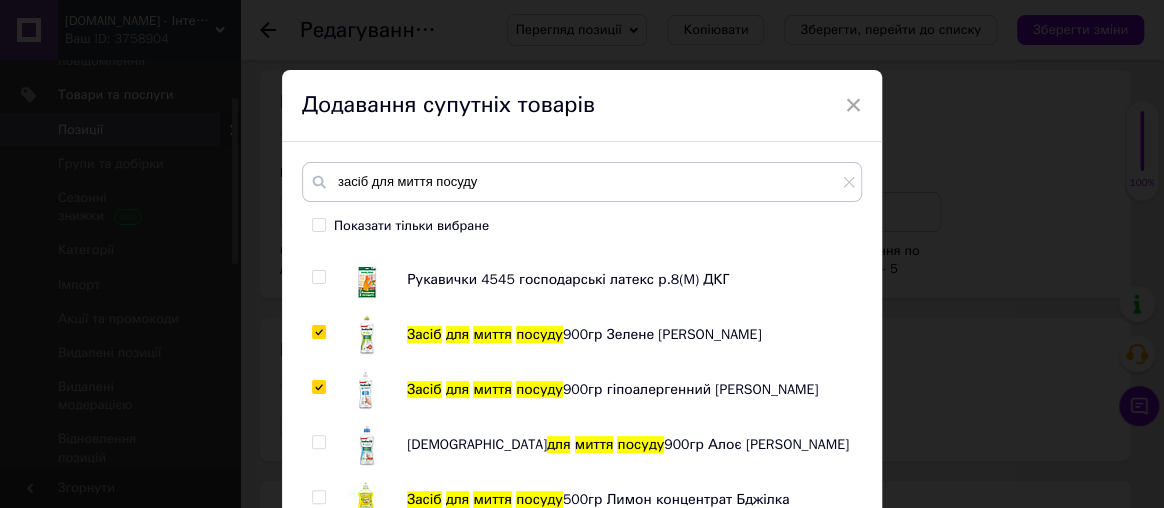 click at bounding box center (318, 442) 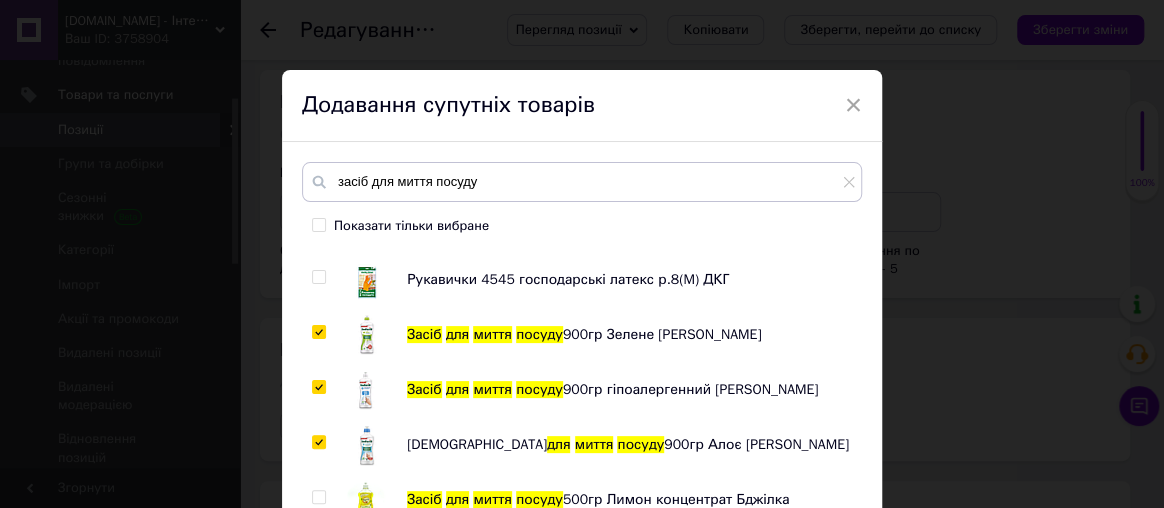 scroll, scrollTop: 1181, scrollLeft: 0, axis: vertical 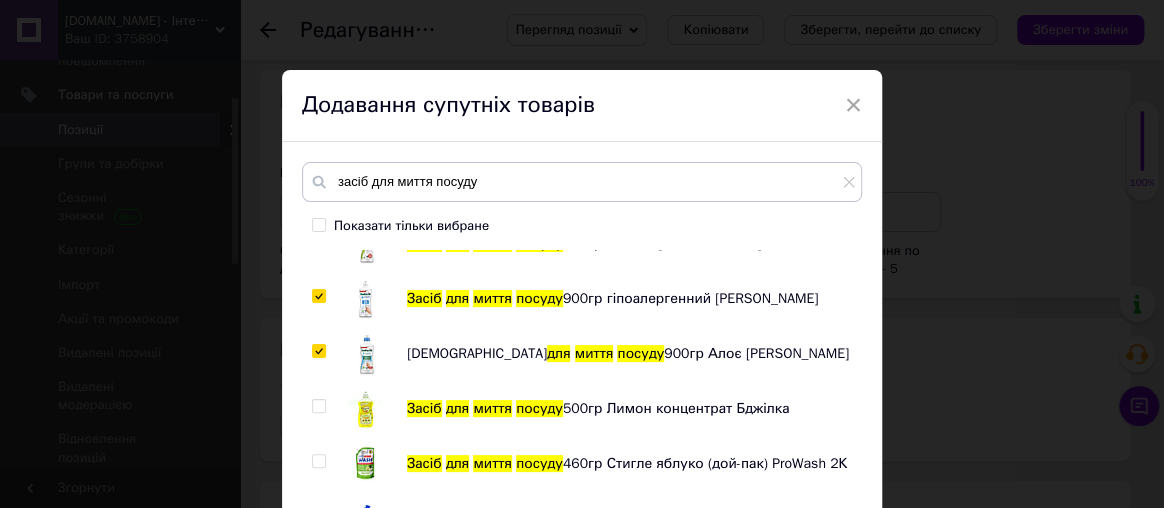 click at bounding box center (322, 409) 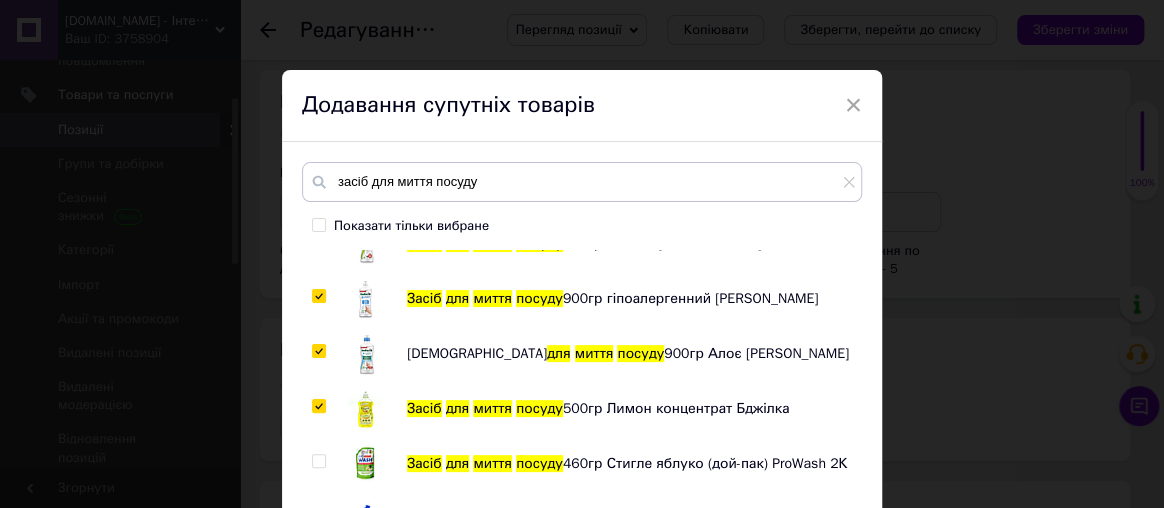click at bounding box center (319, 461) 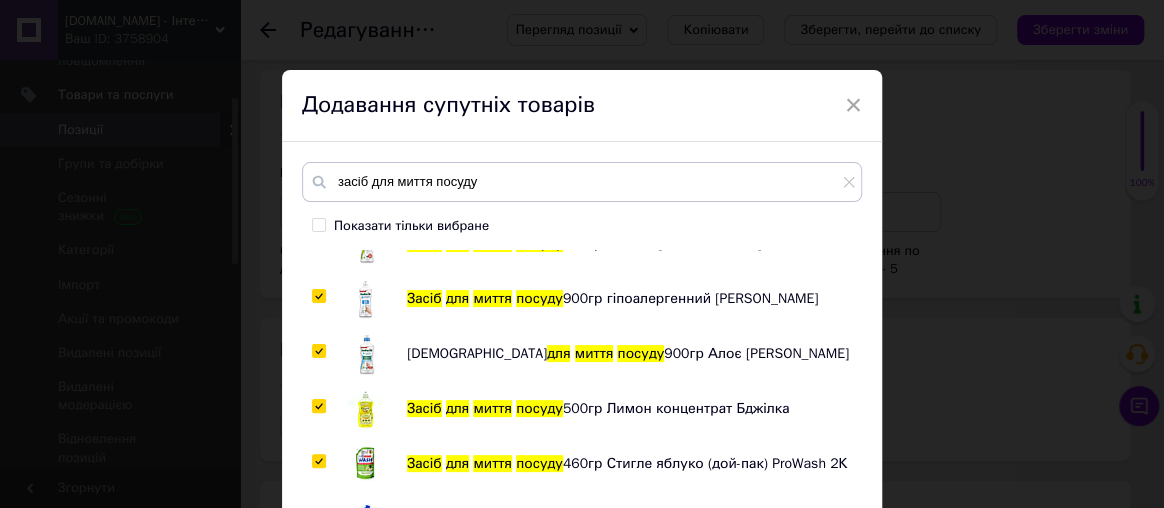 scroll, scrollTop: 1363, scrollLeft: 0, axis: vertical 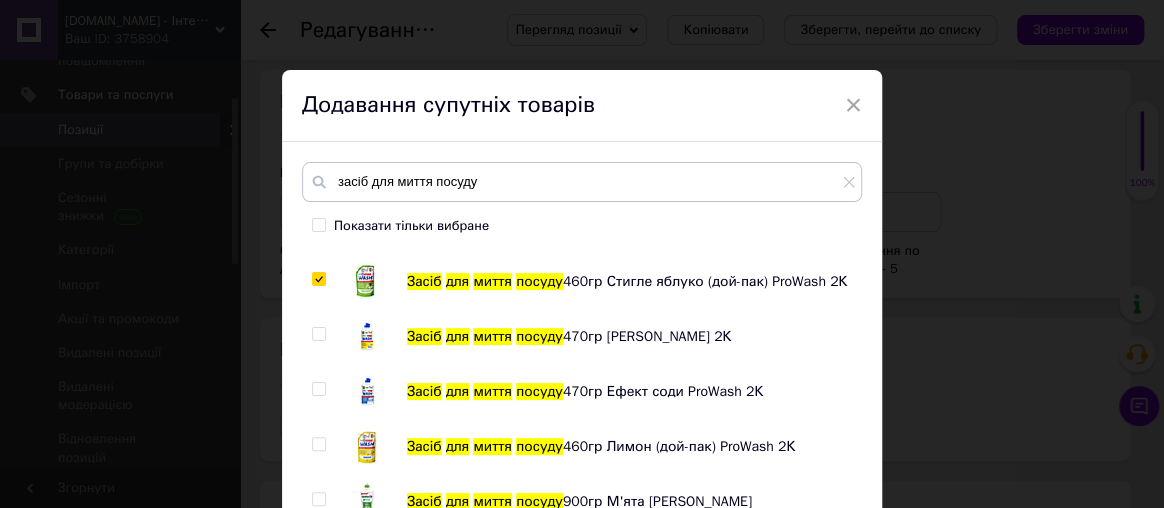 click at bounding box center [318, 334] 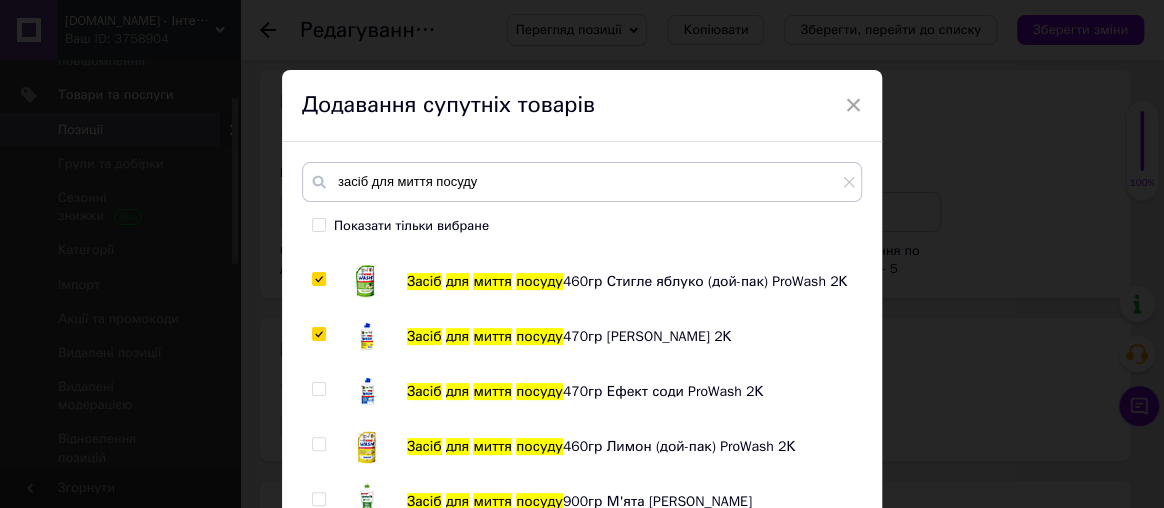 click at bounding box center (318, 389) 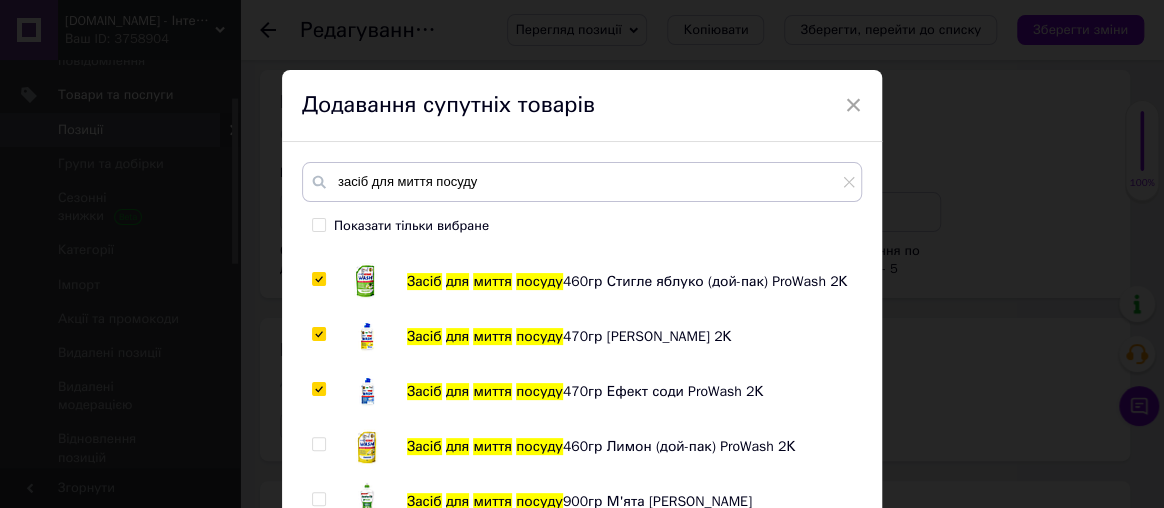 click at bounding box center (318, 444) 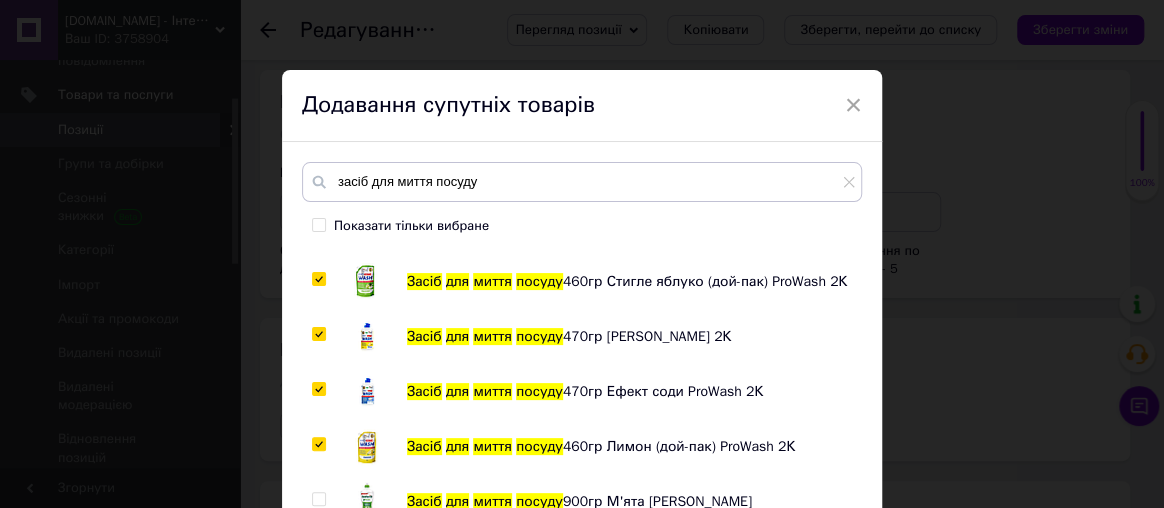 click at bounding box center [318, 499] 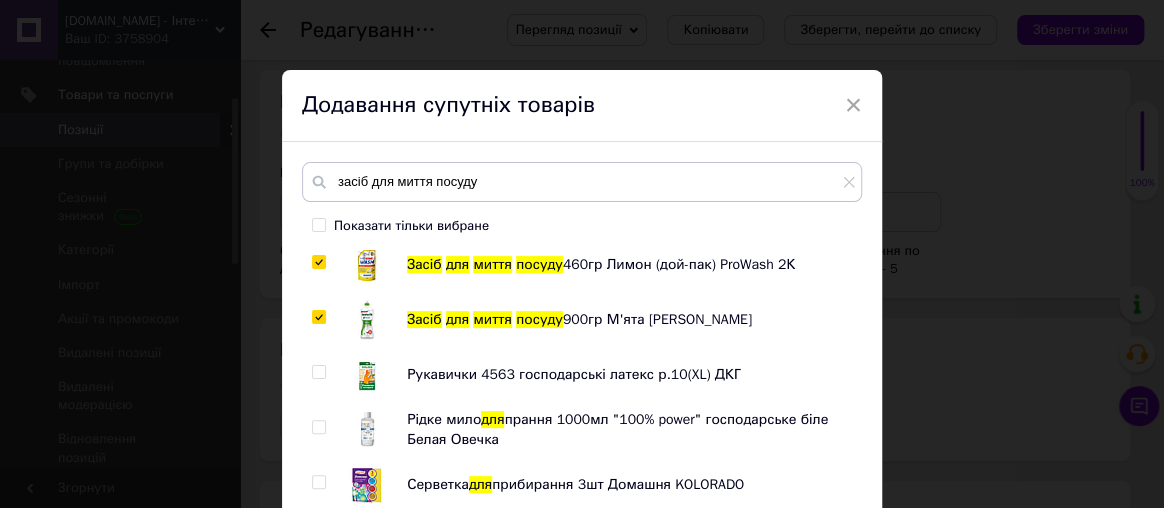 scroll, scrollTop: 1727, scrollLeft: 0, axis: vertical 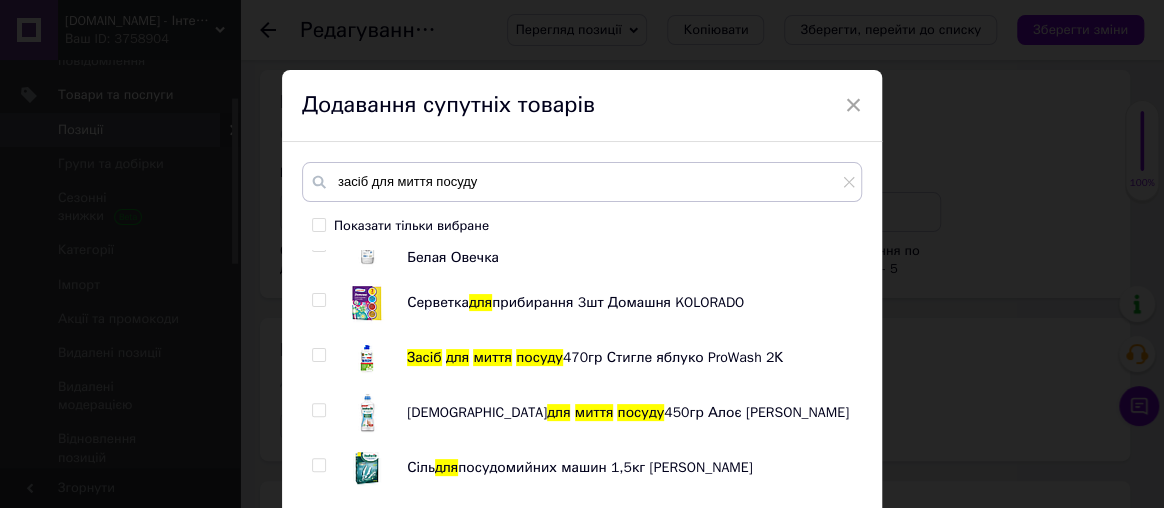 click at bounding box center [318, 355] 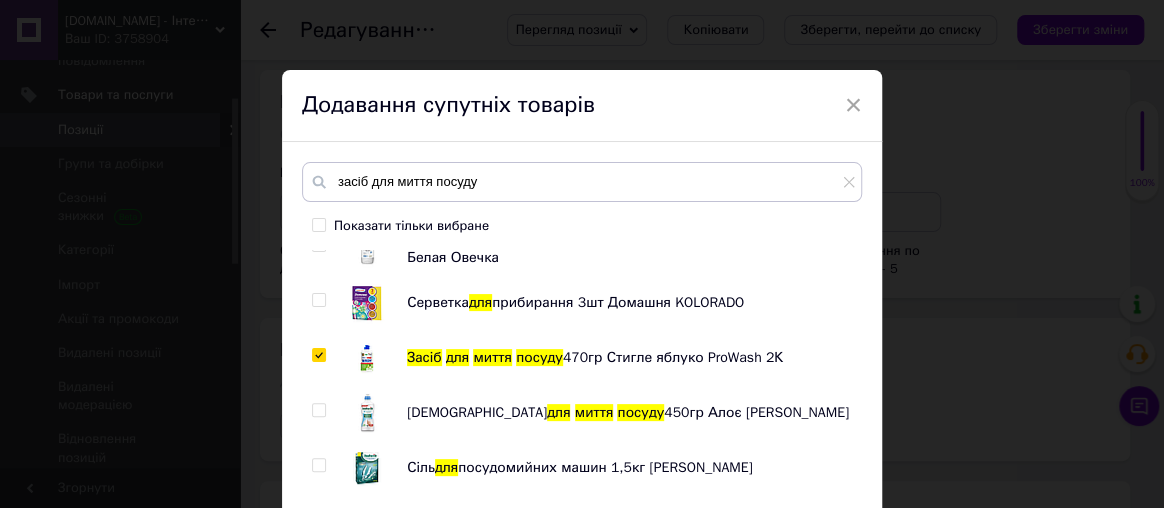 click at bounding box center [318, 410] 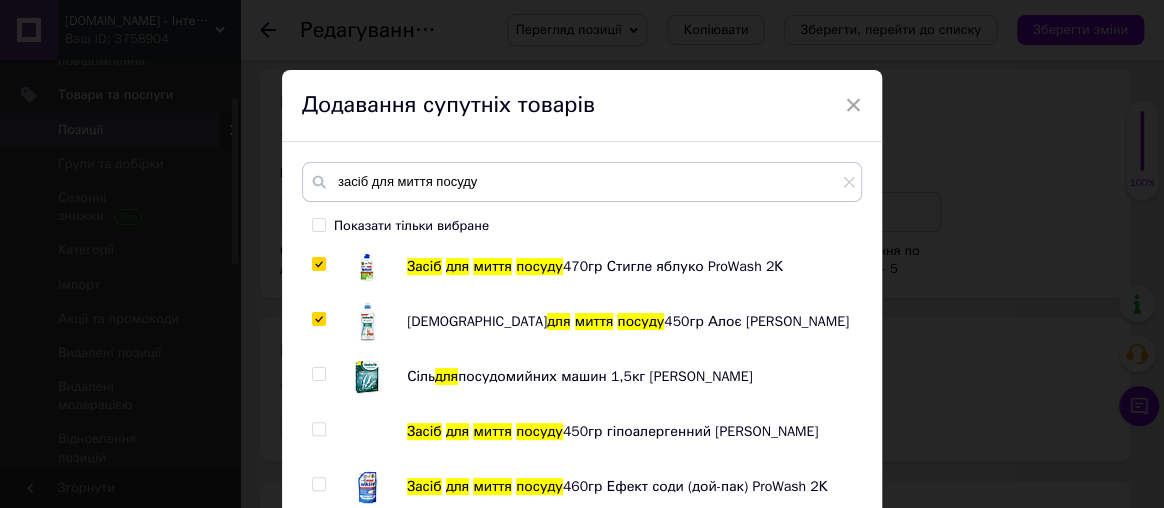 scroll, scrollTop: 1909, scrollLeft: 0, axis: vertical 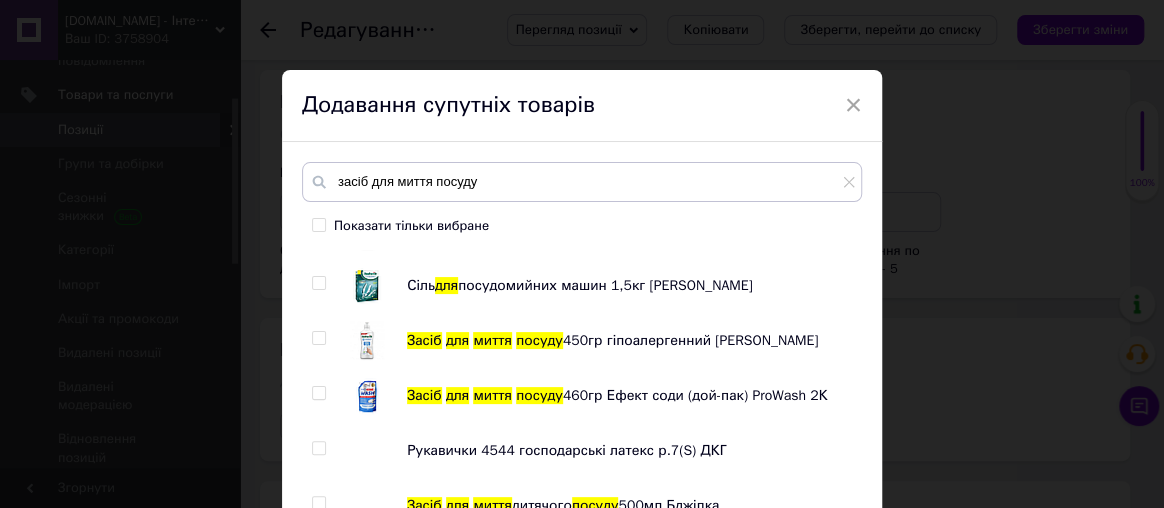 click on "Засіб   для   миття   посуду  450гр [PERSON_NAME]  знежирюючий універсальний 750мл Лимон спрей ChanteClair Ополіскувач  для  посудомийних машин 750мл [PERSON_NAME]   для  видалення мінеральних відкладень 500мл Бджілка Засіб   для  чищення духовок та грилів 500гр (тригер) Бджілка Засіб   для   миття   посуду  5кг Лимон концентрат Бджілка Засіб  знежирюючий універсальний 600мл Марсельське мило ChanteClair Бальзам  для   миття   посуду  450гр з олією Жожоба [PERSON_NAME]   для   миття   посуду  500гр М'ята та ірис [PERSON_NAME] 4546 господарські латекс р.9(L) ДКГ Засіб Засіб Засіб   для   миття     для" at bounding box center (581, 382) 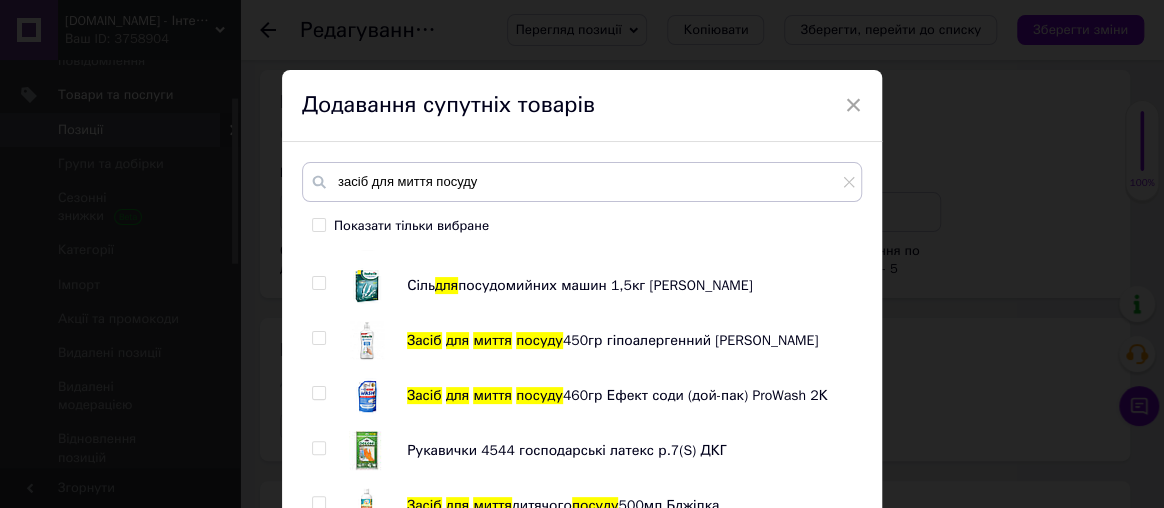 click at bounding box center [318, 338] 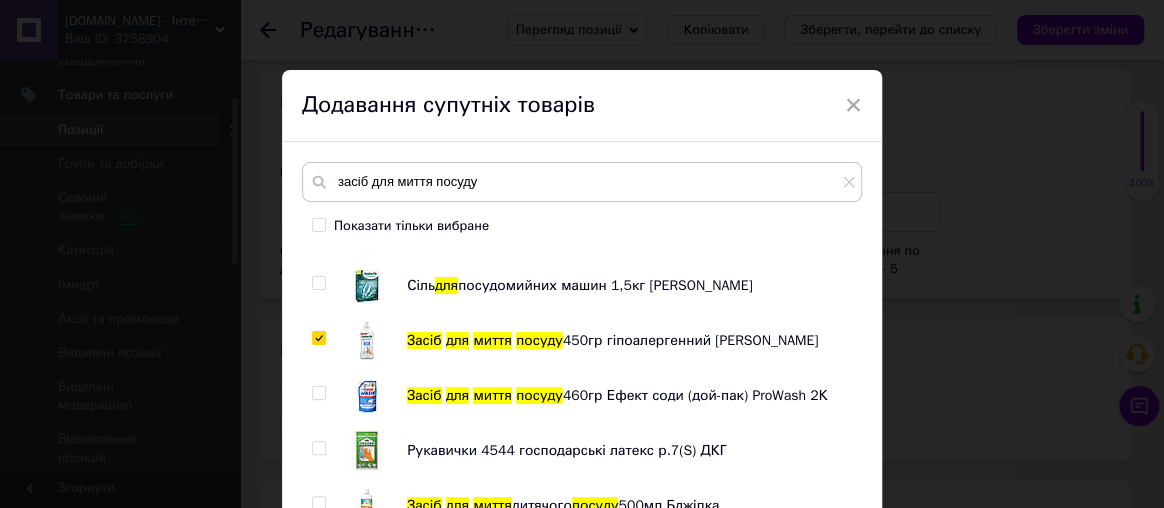 click at bounding box center (318, 393) 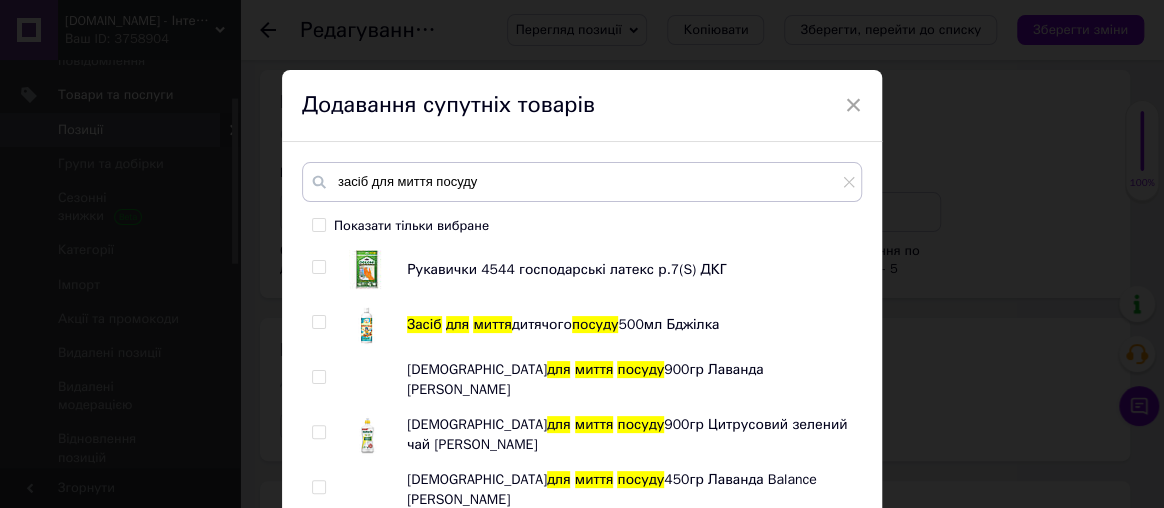 scroll, scrollTop: 2000, scrollLeft: 0, axis: vertical 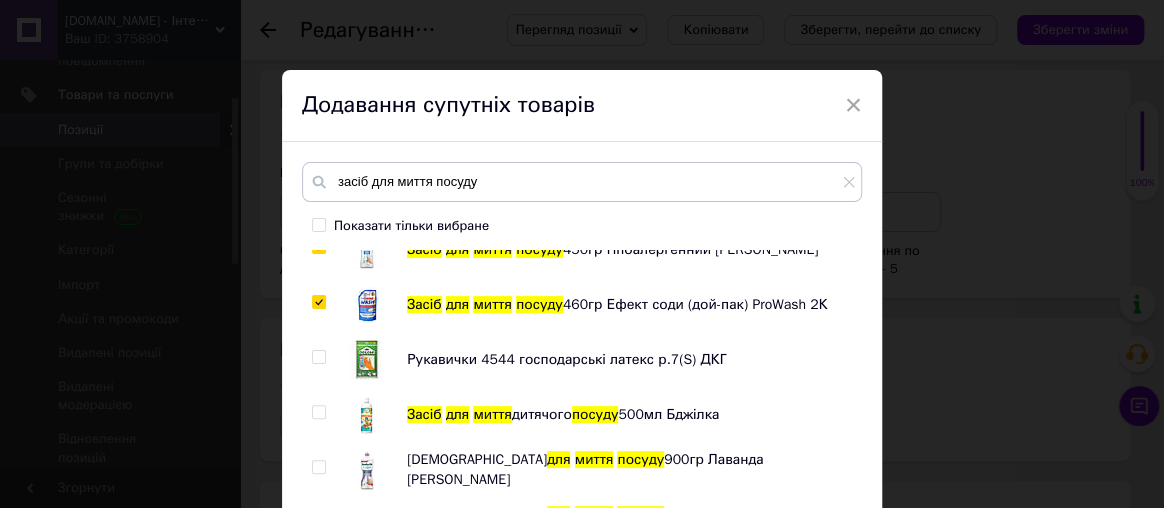 click at bounding box center (318, 412) 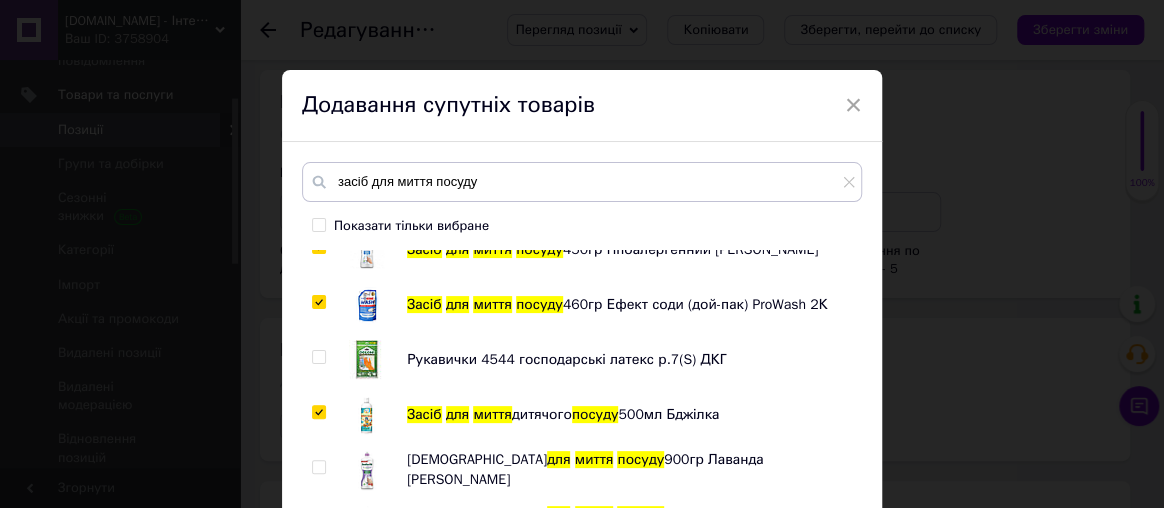 click at bounding box center (318, 467) 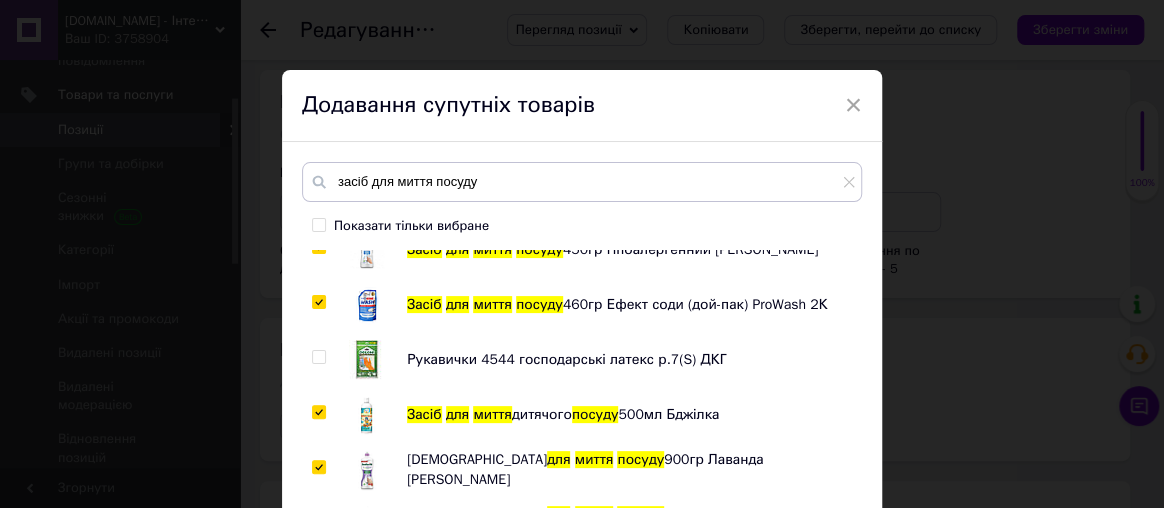 scroll, scrollTop: 2181, scrollLeft: 0, axis: vertical 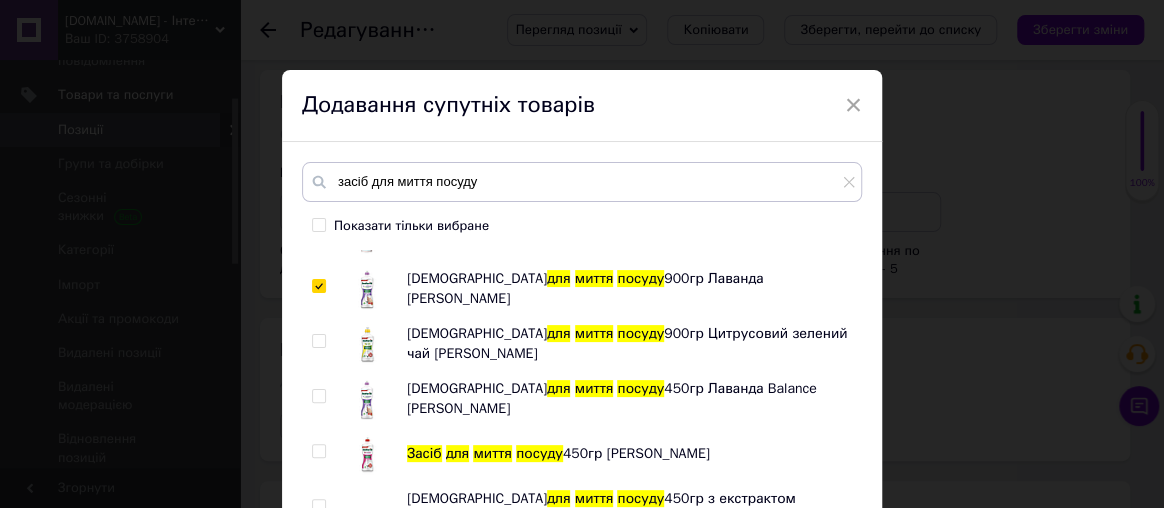 click at bounding box center [318, 341] 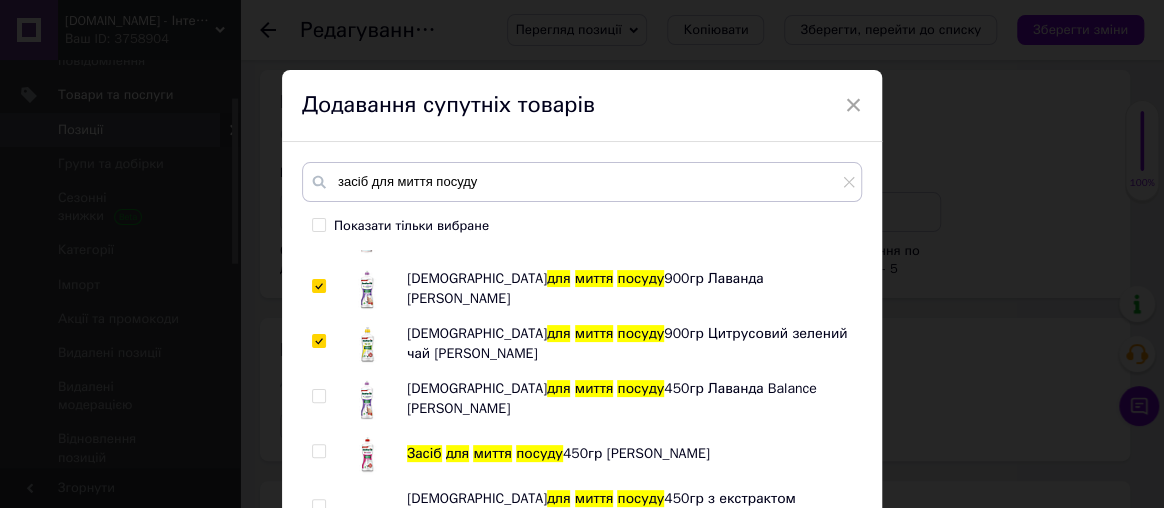 click at bounding box center [318, 396] 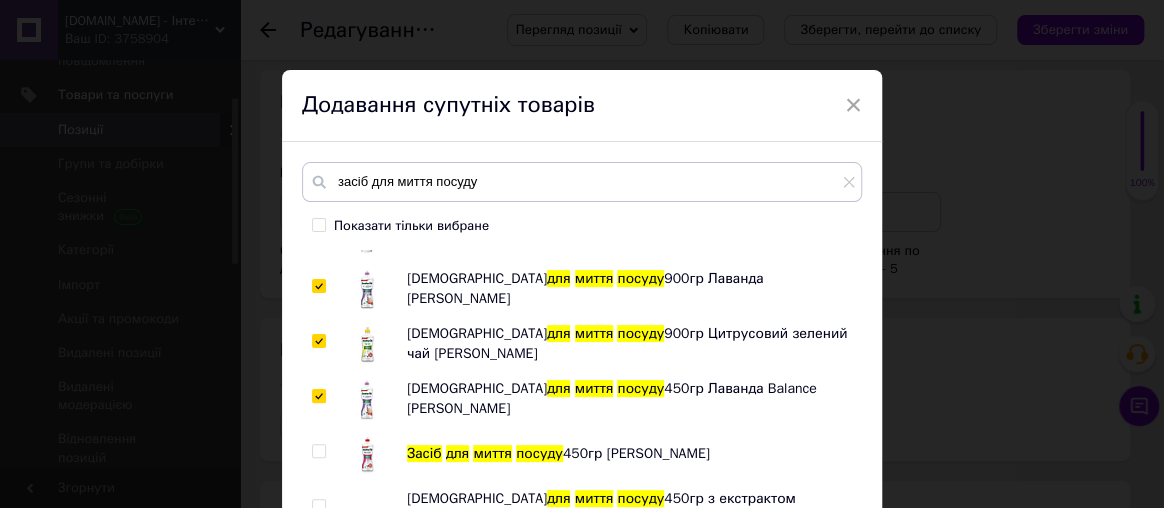 click at bounding box center [318, 451] 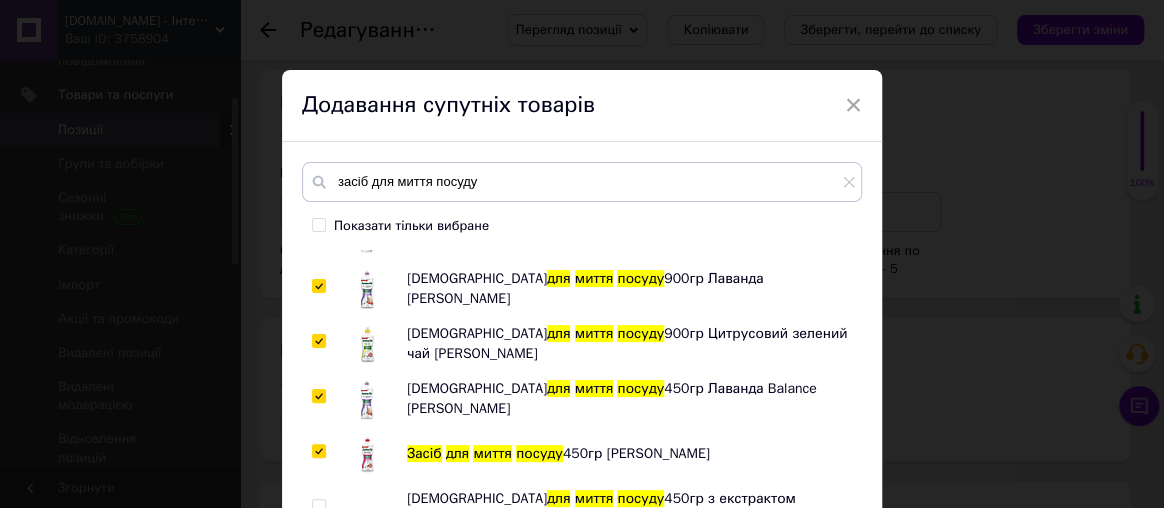 scroll, scrollTop: 2363, scrollLeft: 0, axis: vertical 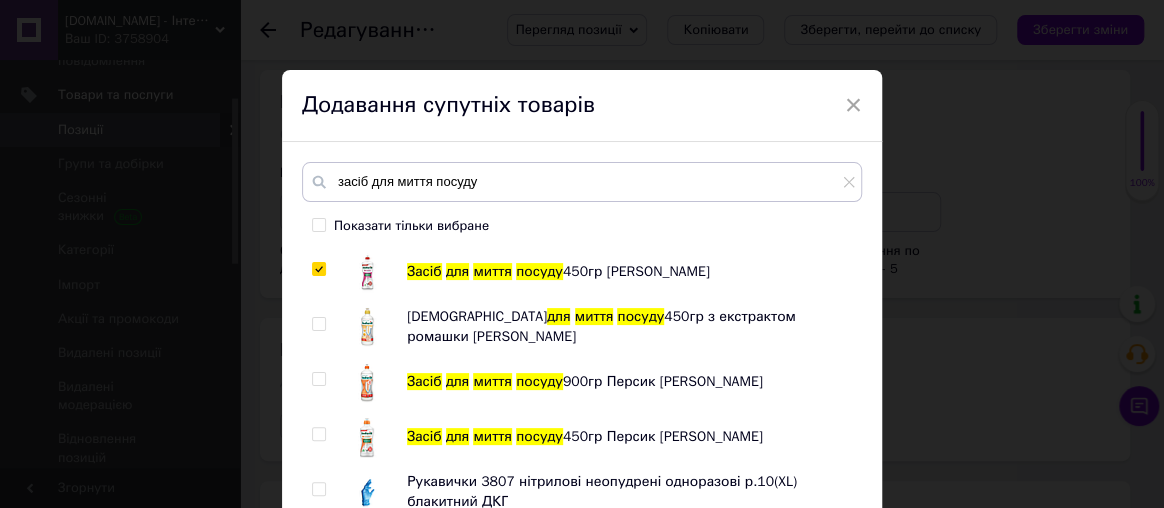 click at bounding box center [318, 324] 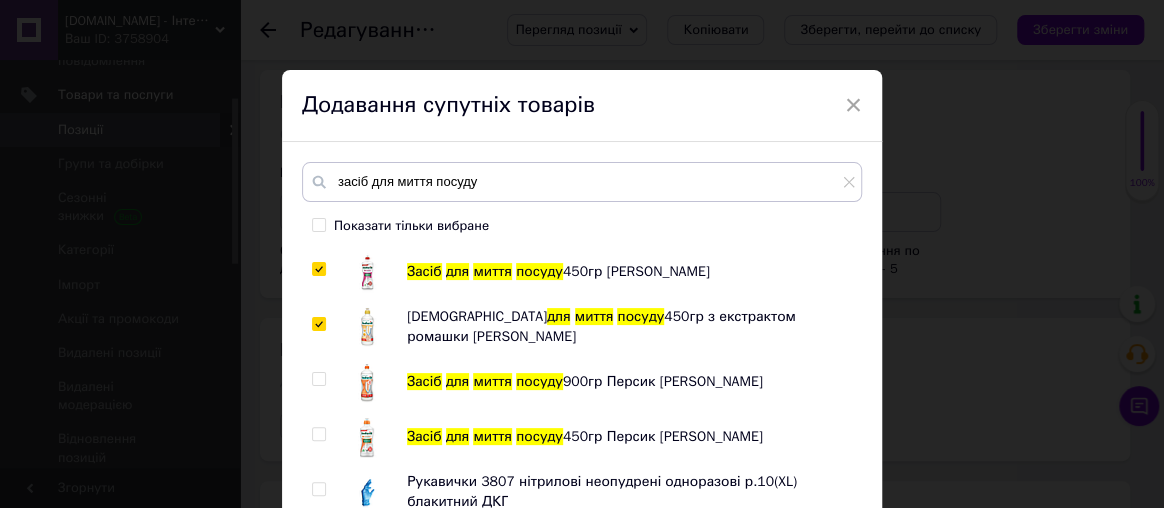 click at bounding box center [318, 379] 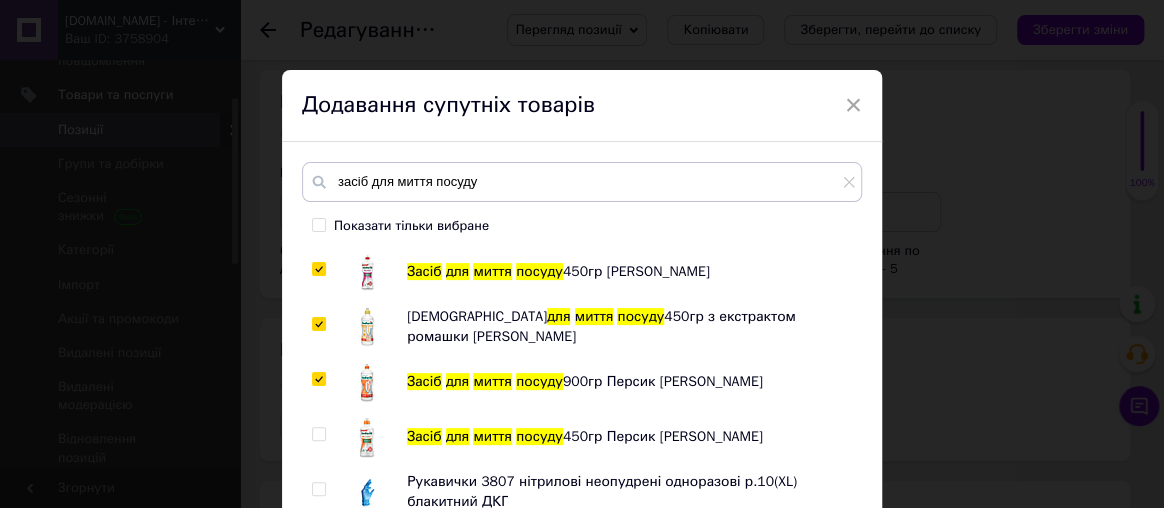 click at bounding box center [318, 434] 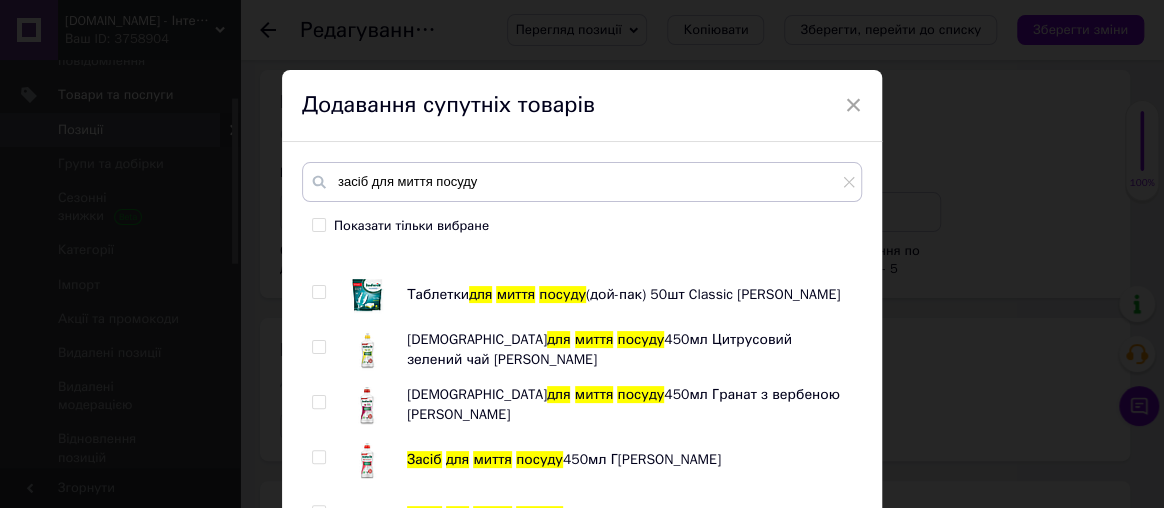 scroll, scrollTop: 3090, scrollLeft: 0, axis: vertical 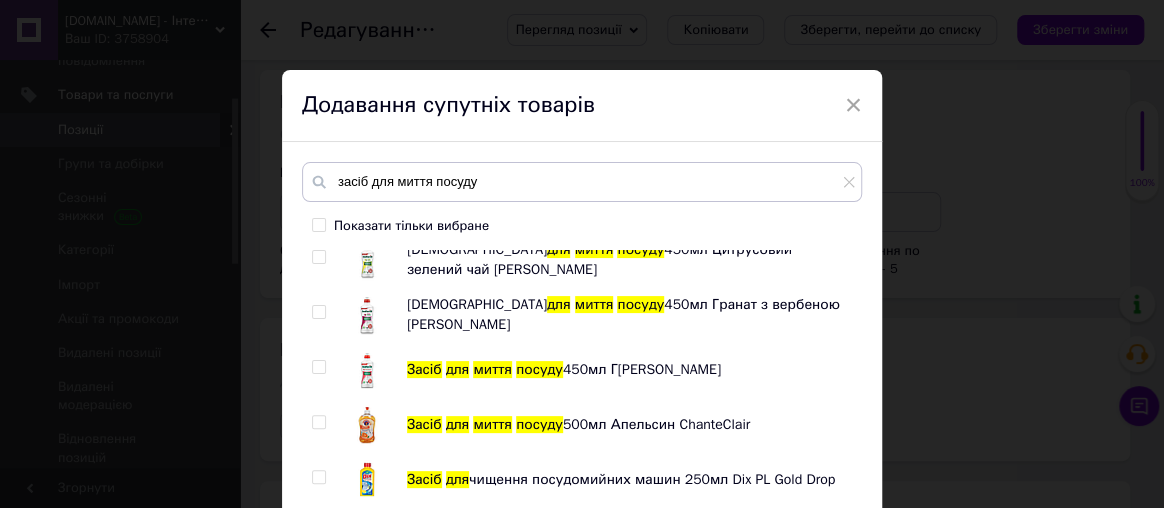 click at bounding box center (318, 257) 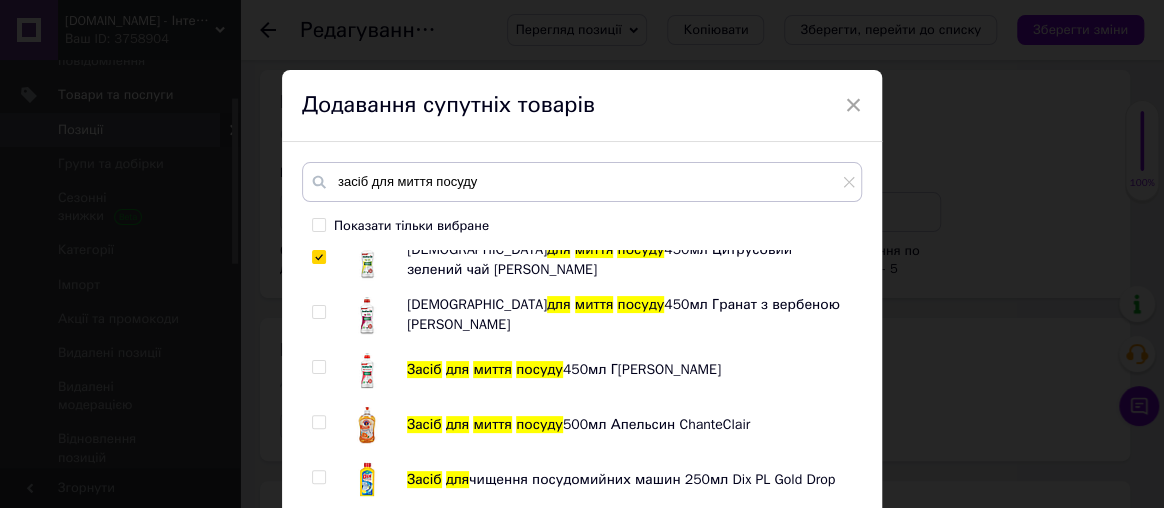 click at bounding box center [318, 312] 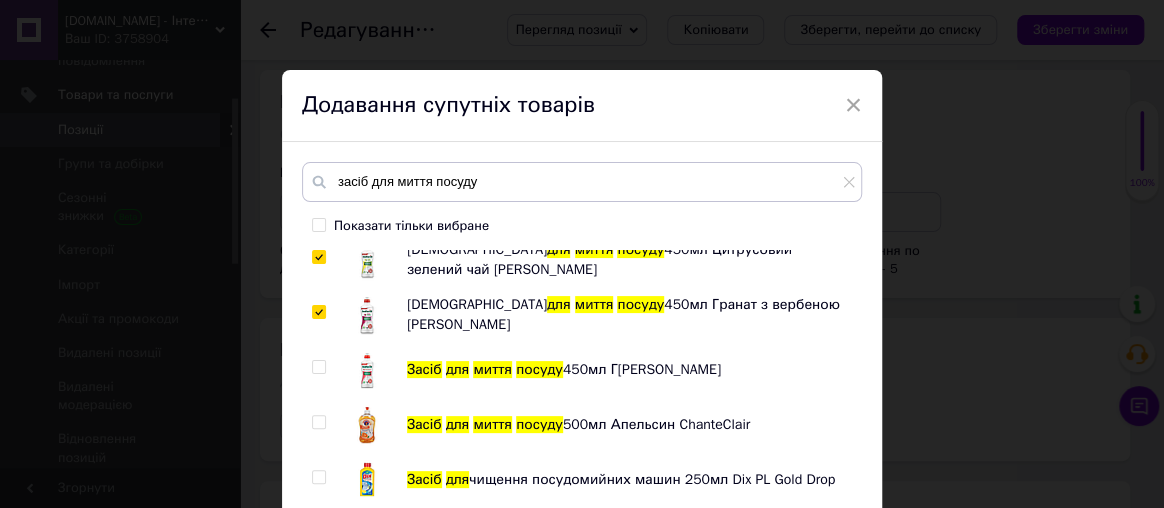 click at bounding box center [318, 367] 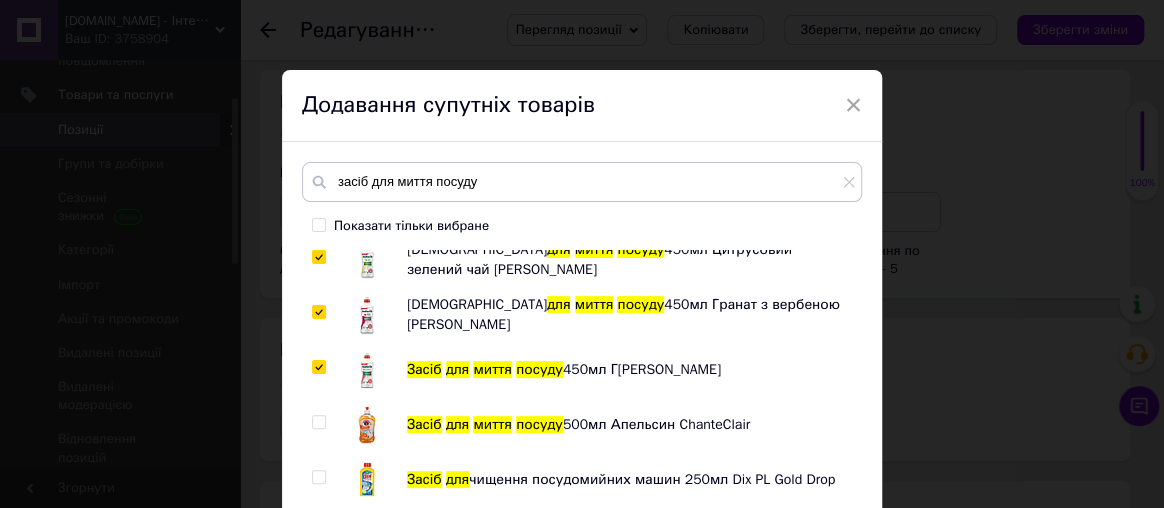 click at bounding box center (318, 422) 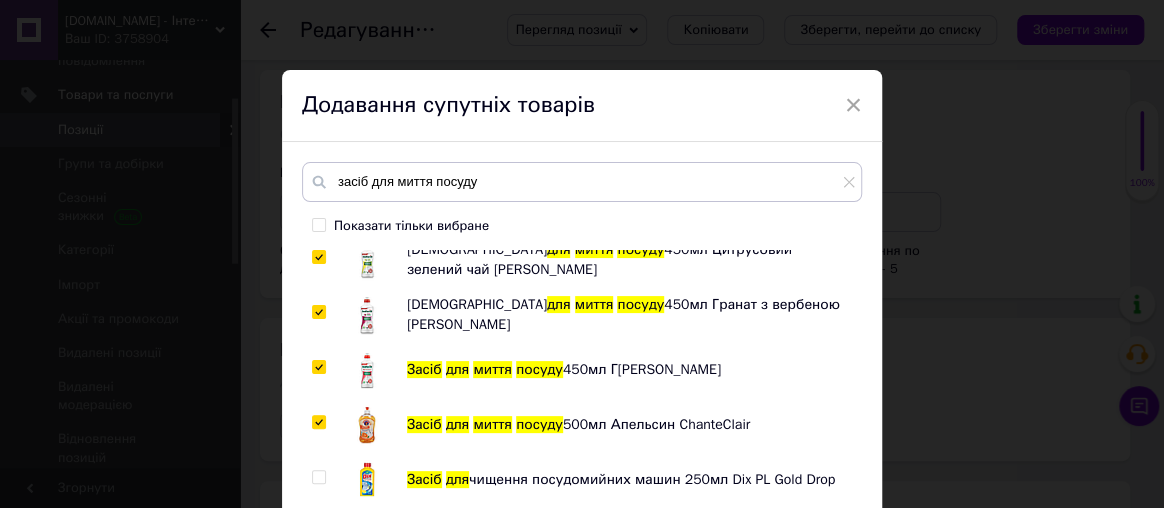 scroll, scrollTop: 3272, scrollLeft: 0, axis: vertical 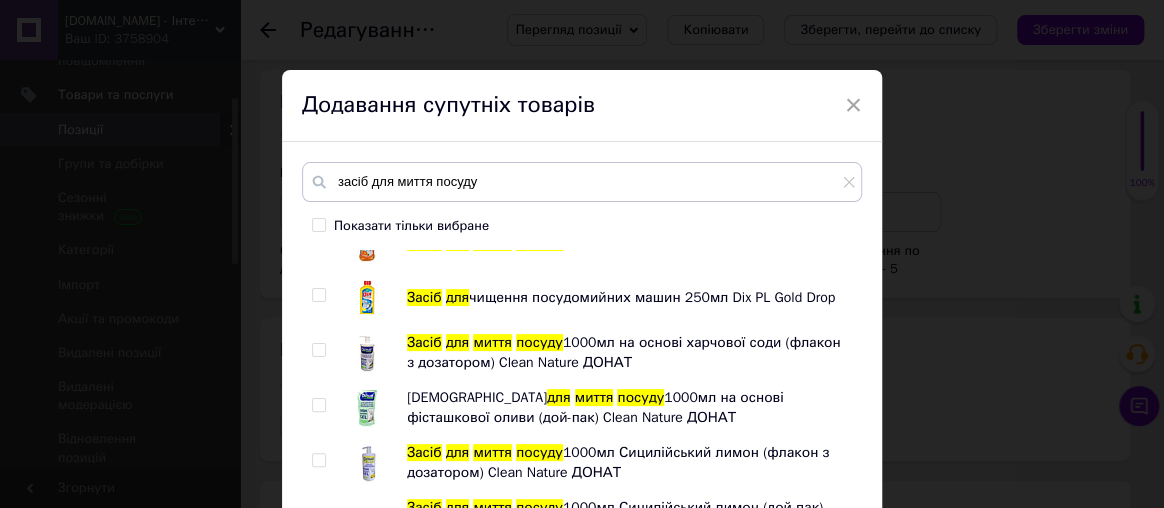 click at bounding box center [318, 350] 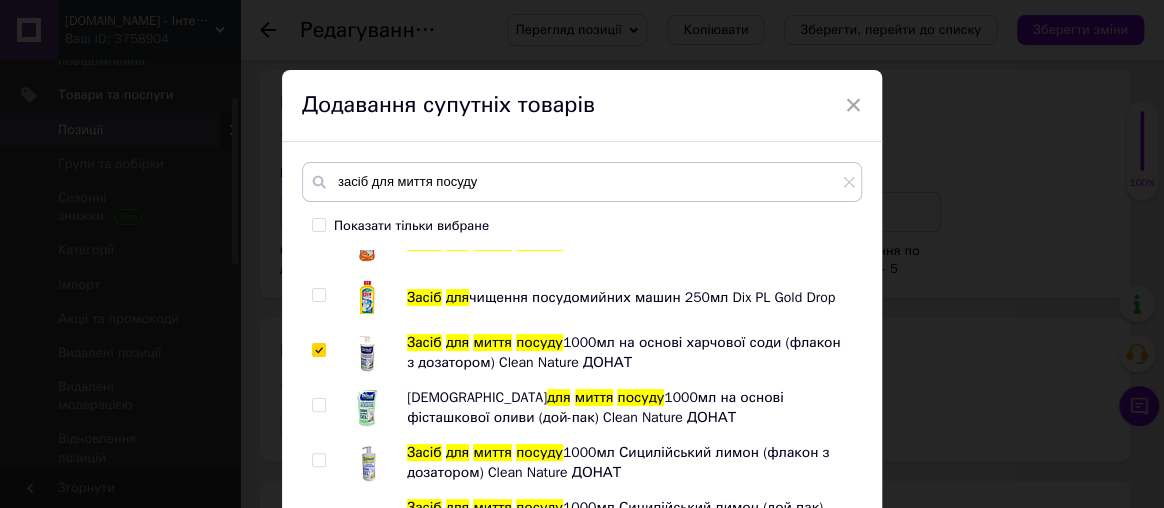 click at bounding box center (318, 405) 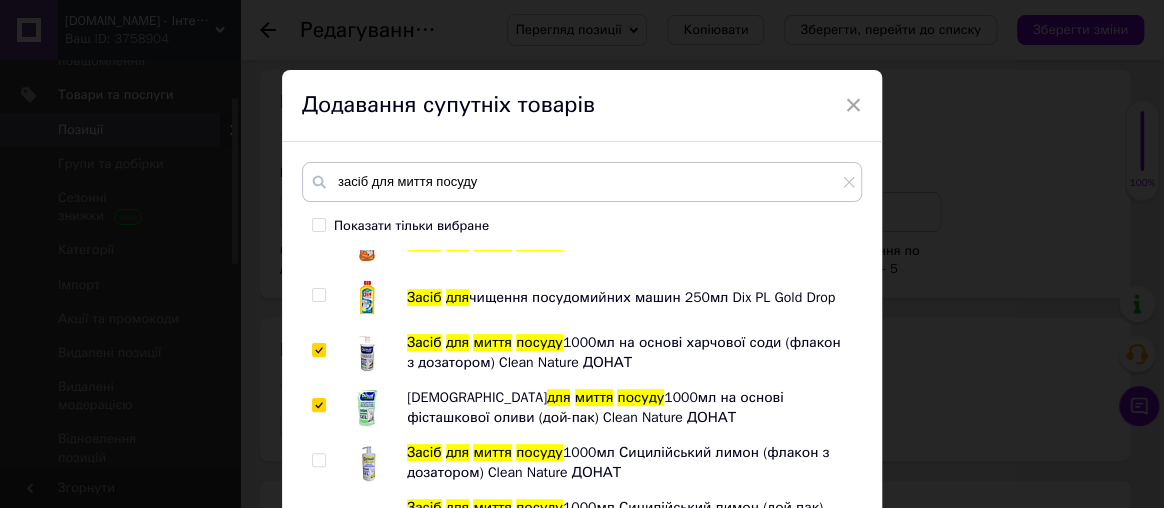click on "Засіб   для   миття   посуду  450гр [PERSON_NAME]  знежирюючий універсальний 750мл Лимон спрей ChanteClair Ополіскувач  для  посудомийних машин 750мл [PERSON_NAME]   для  видалення мінеральних відкладень 500мл Бджілка Засіб   для  чищення духовок та грилів 500гр (тригер) Бджілка Засіб   для   миття   посуду  5кг Лимон концентрат Бджілка Засіб  знежирюючий універсальний 600мл Марсельське мило ChanteClair Бальзам  для   миття   посуду  450гр з олією Жожоба [PERSON_NAME]   для   миття   посуду  500гр М'ята та ірис [PERSON_NAME] 4546 господарські латекс р.9(L) ДКГ Засіб Засіб Засіб   для   миття     для" at bounding box center (581, 382) 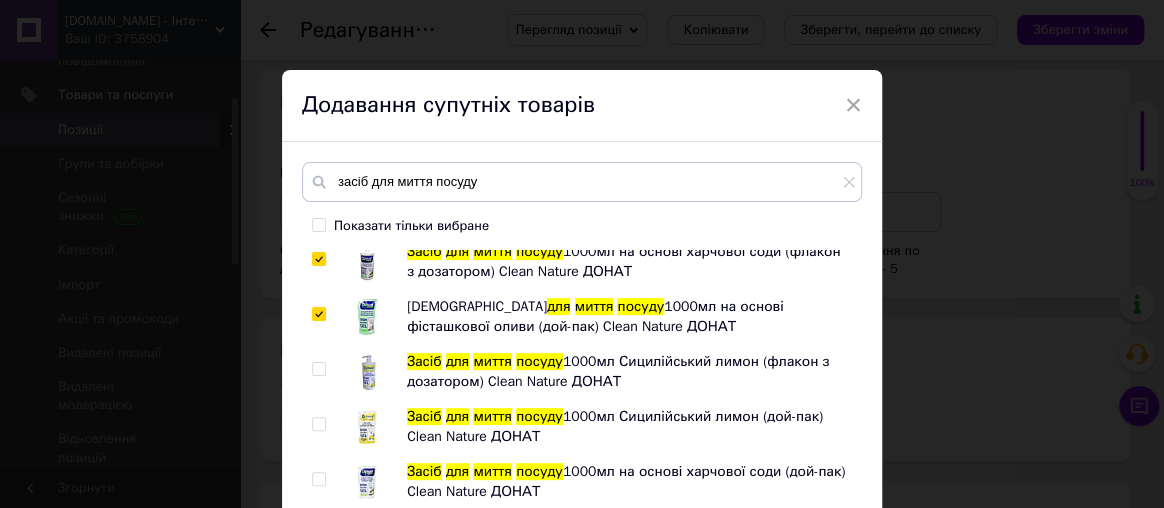 click at bounding box center (318, 369) 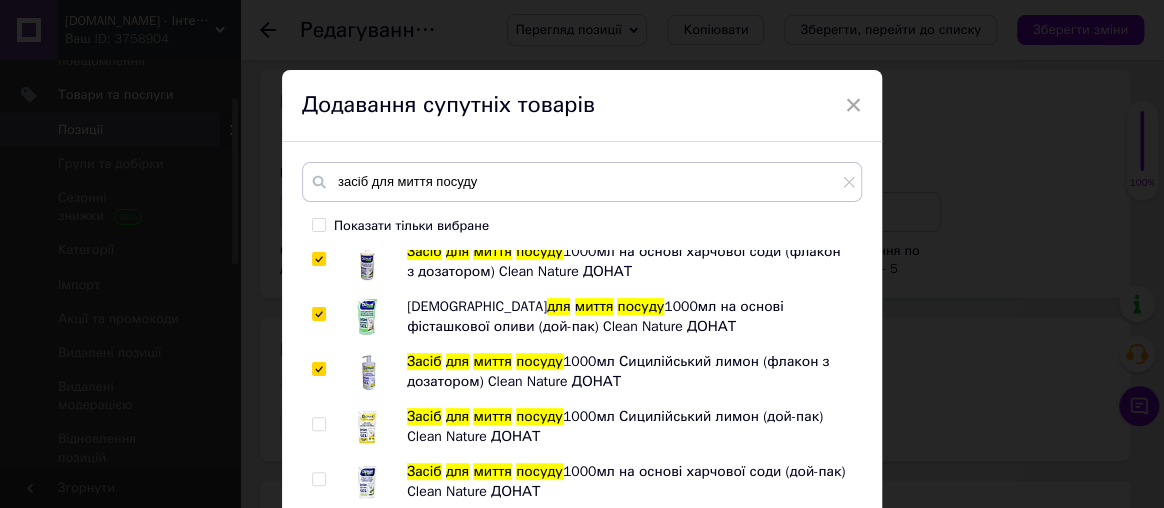 click at bounding box center (319, 424) 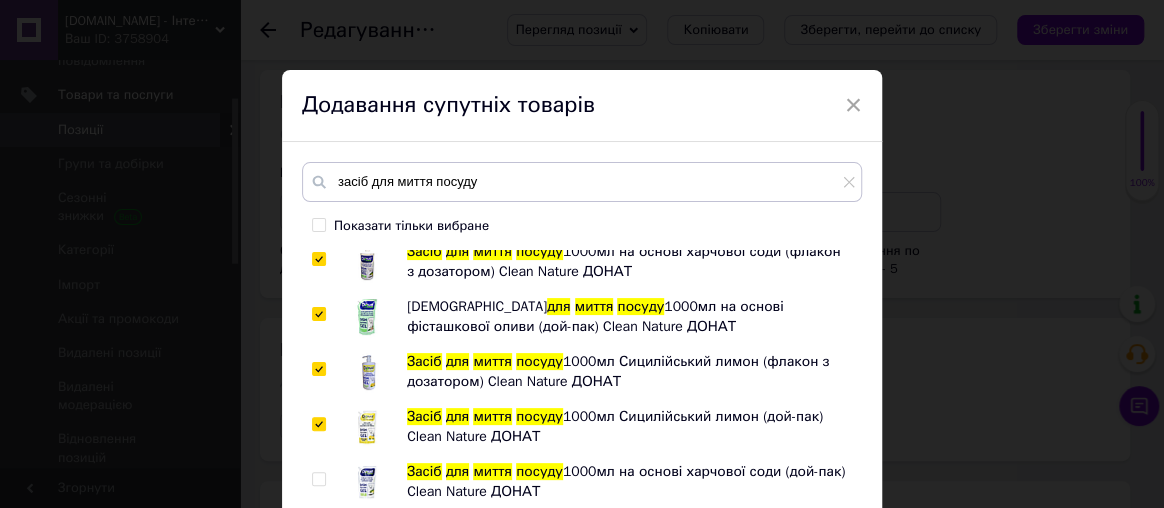 click at bounding box center [318, 479] 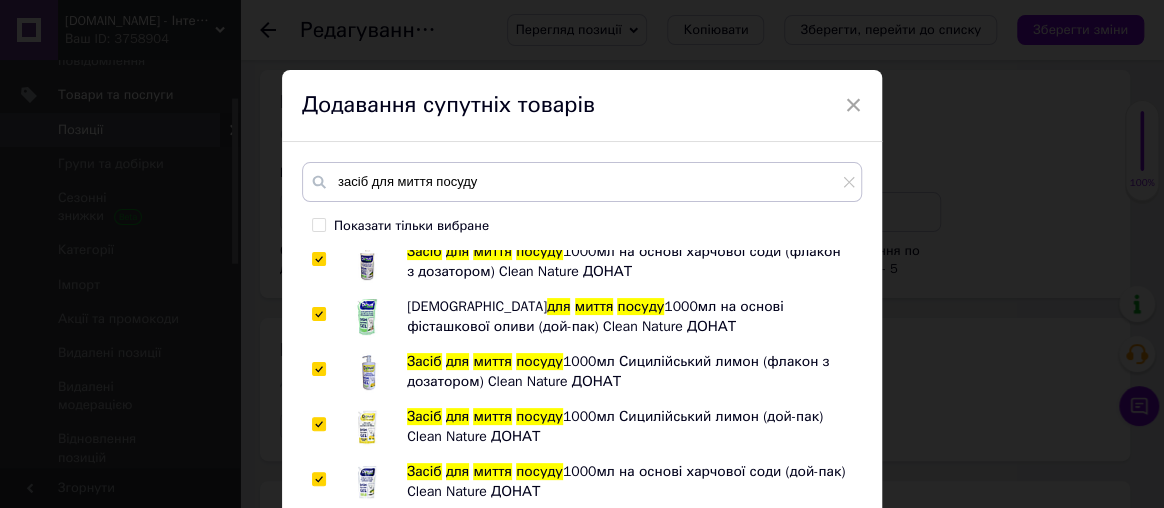 scroll, scrollTop: 3545, scrollLeft: 0, axis: vertical 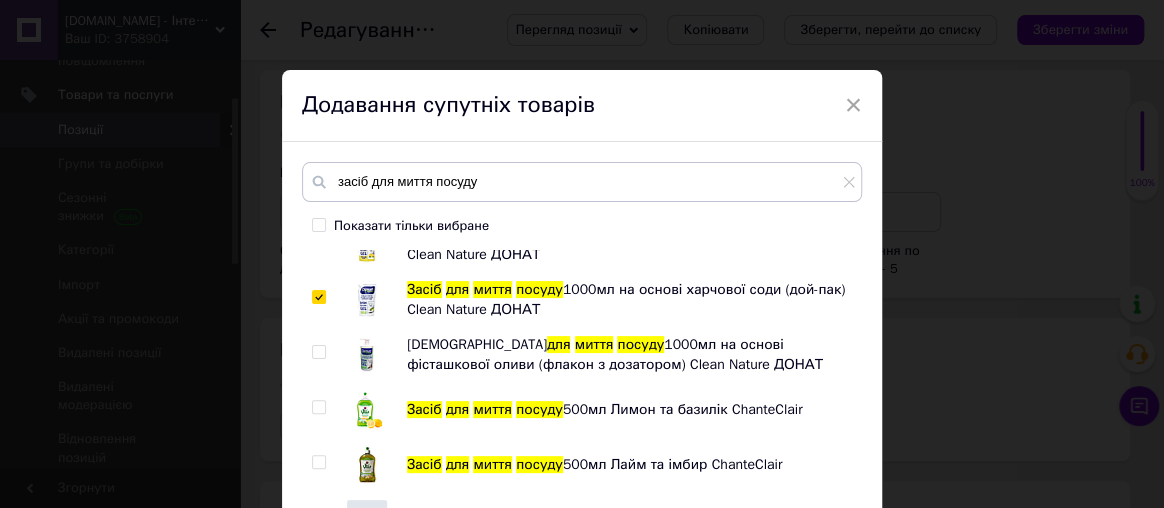click at bounding box center (318, 352) 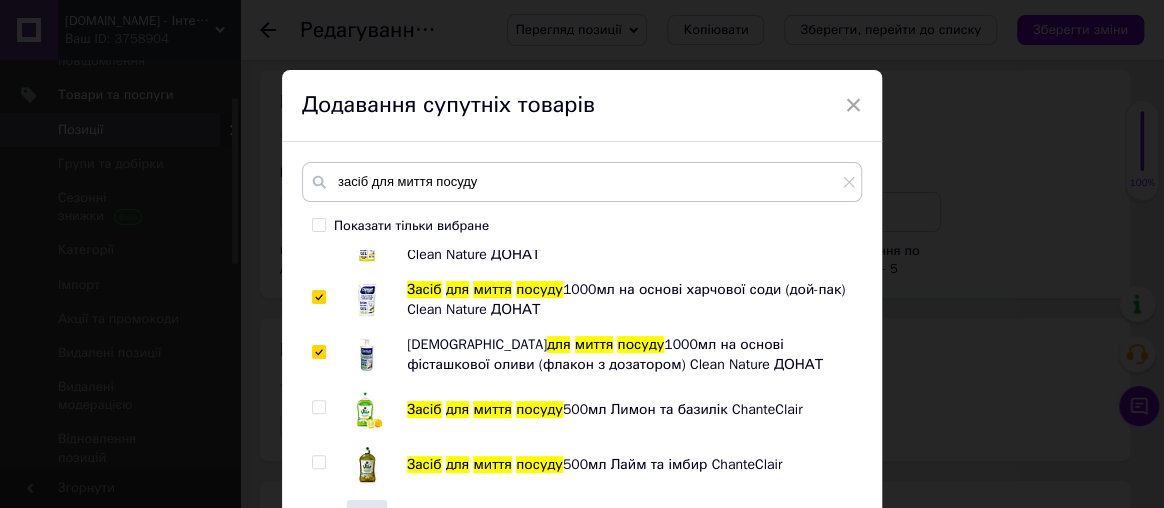 click at bounding box center (318, 407) 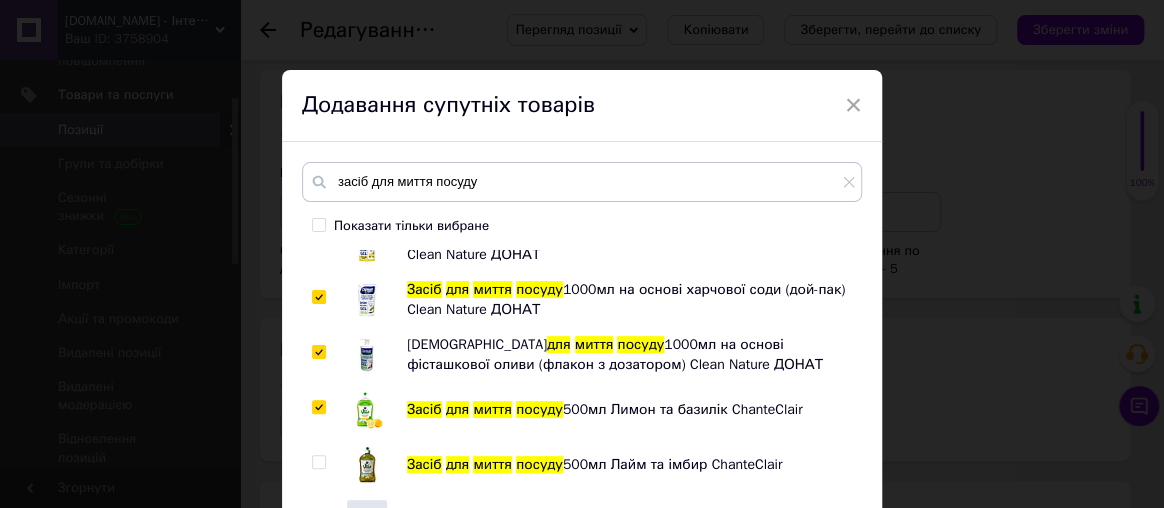 click on "Засіб   для   миття   посуду  450гр [PERSON_NAME]  знежирюючий універсальний 750мл Лимон спрей ChanteClair Ополіскувач  для  посудомийних машин 750мл [PERSON_NAME]   для  видалення мінеральних відкладень 500мл Бджілка Засіб   для  чищення духовок та грилів 500гр (тригер) Бджілка Засіб   для   миття   посуду  5кг Лимон концентрат Бджілка Засіб  знежирюючий універсальний 600мл Марсельське мило ChanteClair Бальзам  для   миття   посуду  450гр з олією Жожоба [PERSON_NAME]   для   миття   посуду  500гр М'ята та ірис [PERSON_NAME] 4546 господарські латекс р.9(L) ДКГ Засіб Засіб Засіб   для   миття     для" at bounding box center [581, 382] 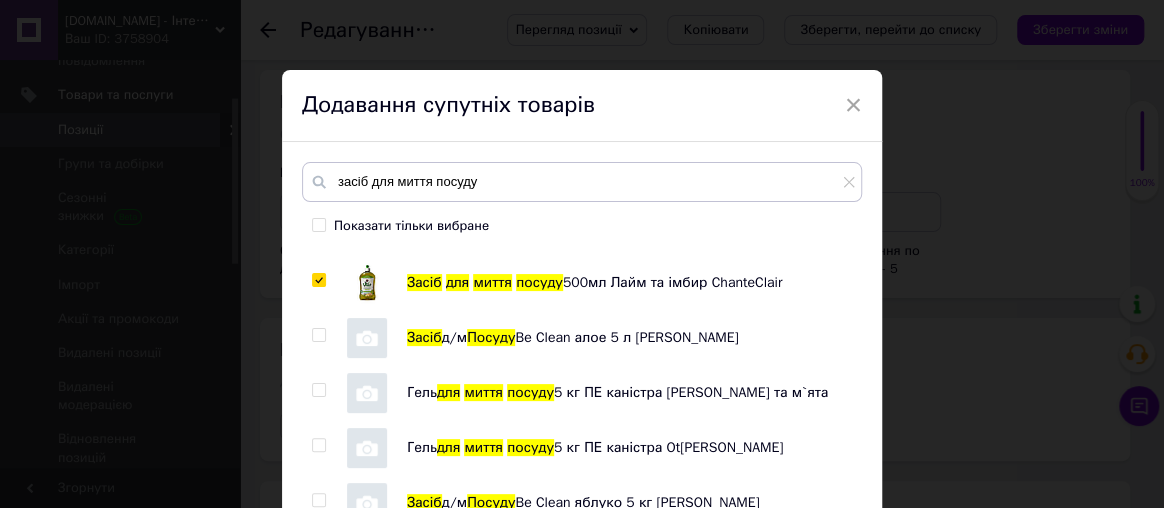 scroll, scrollTop: 3734, scrollLeft: 0, axis: vertical 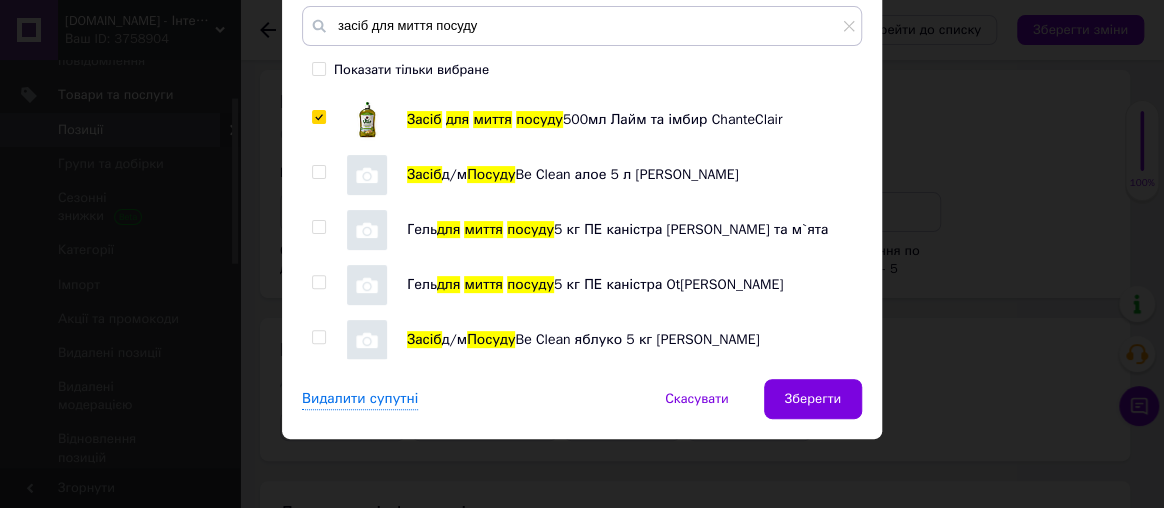 click at bounding box center [318, 172] 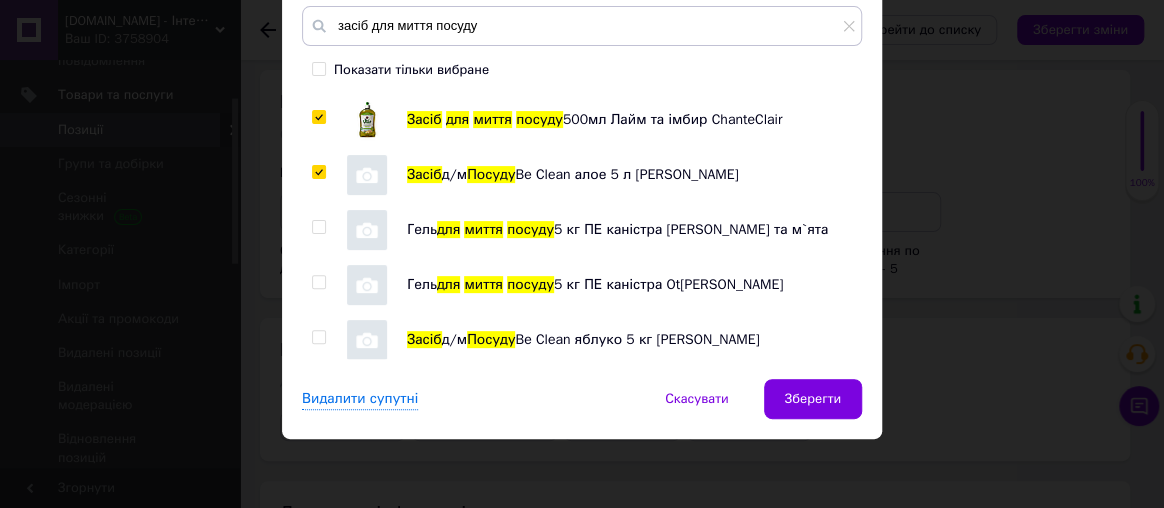 click at bounding box center [318, 227] 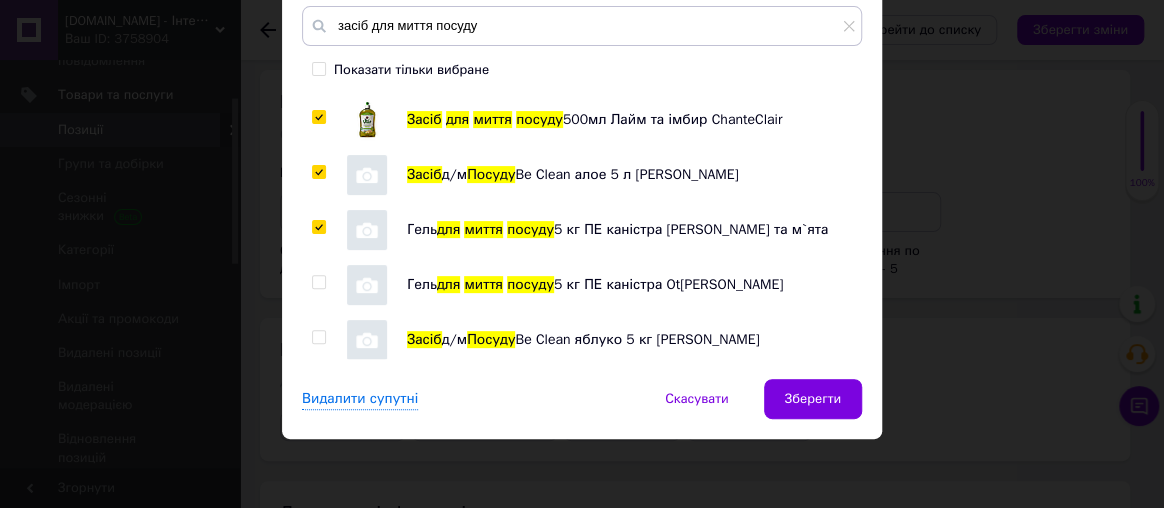 click at bounding box center [318, 282] 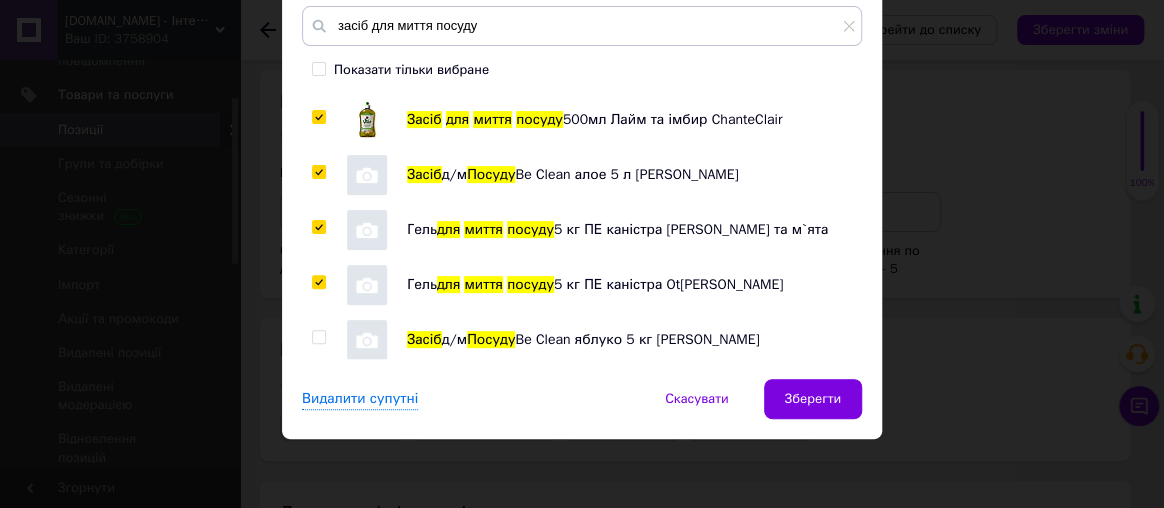 click at bounding box center (318, 337) 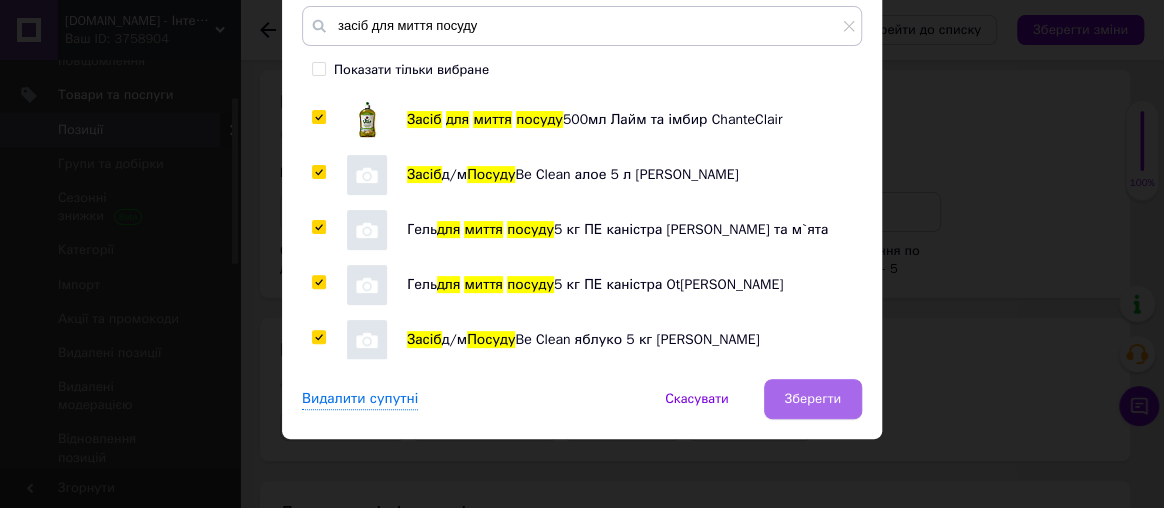 click on "Зберегти" at bounding box center [813, 399] 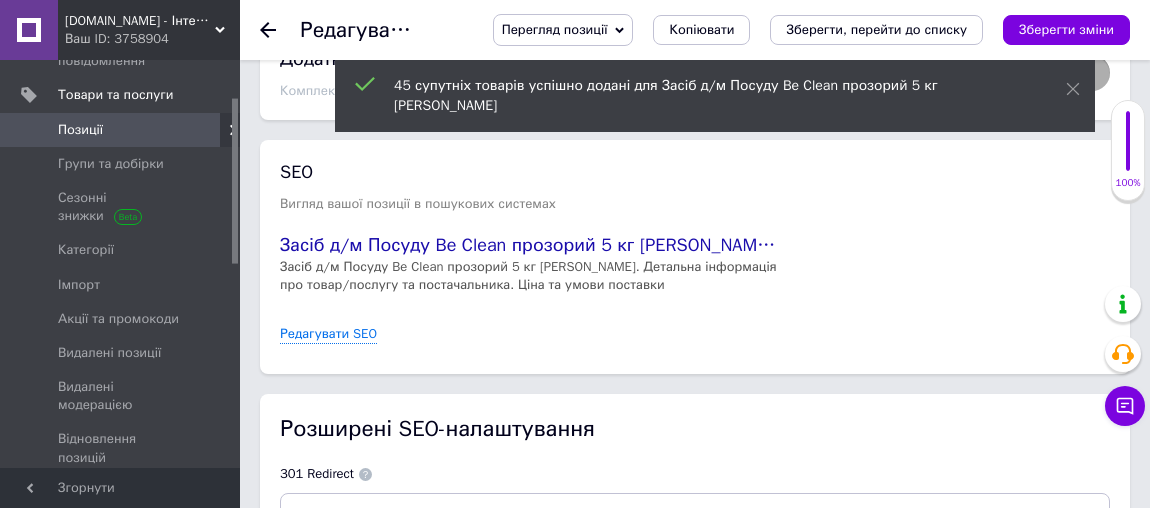 scroll, scrollTop: 3916, scrollLeft: 0, axis: vertical 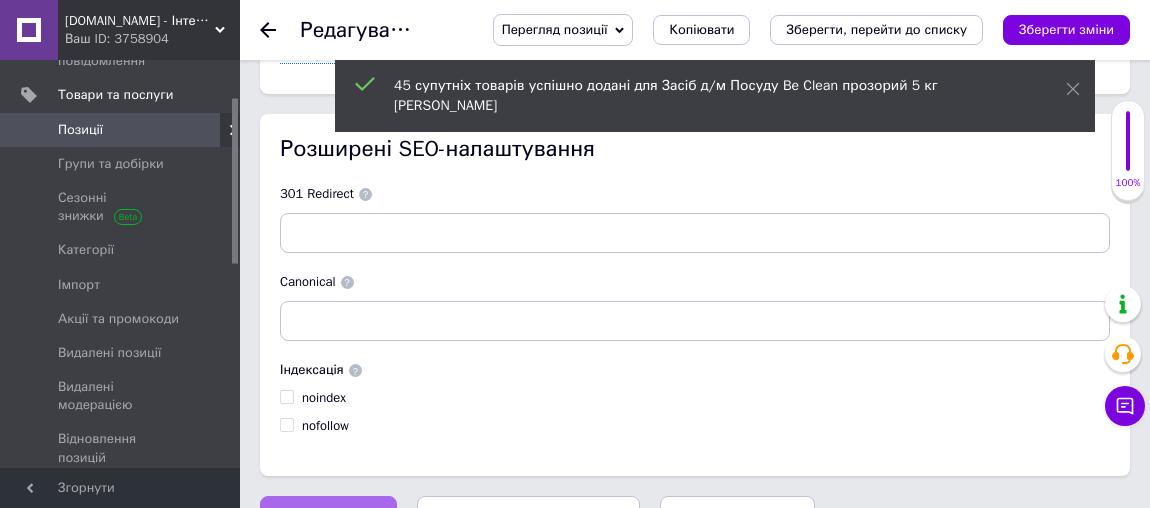 click on "Зберегти зміни" at bounding box center [328, 516] 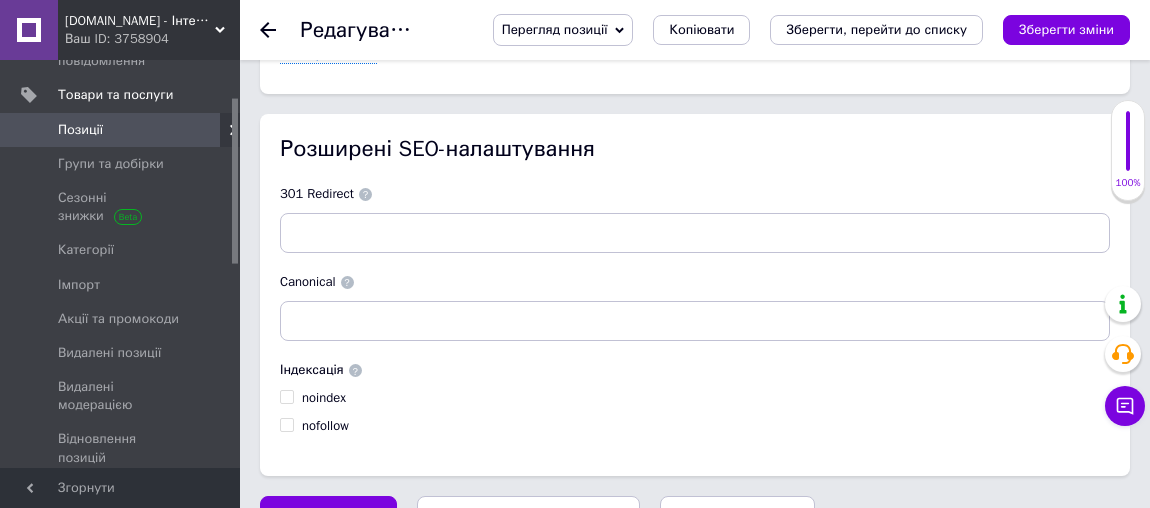 drag, startPoint x: 638, startPoint y: 29, endPoint x: 608, endPoint y: 80, distance: 59.16925 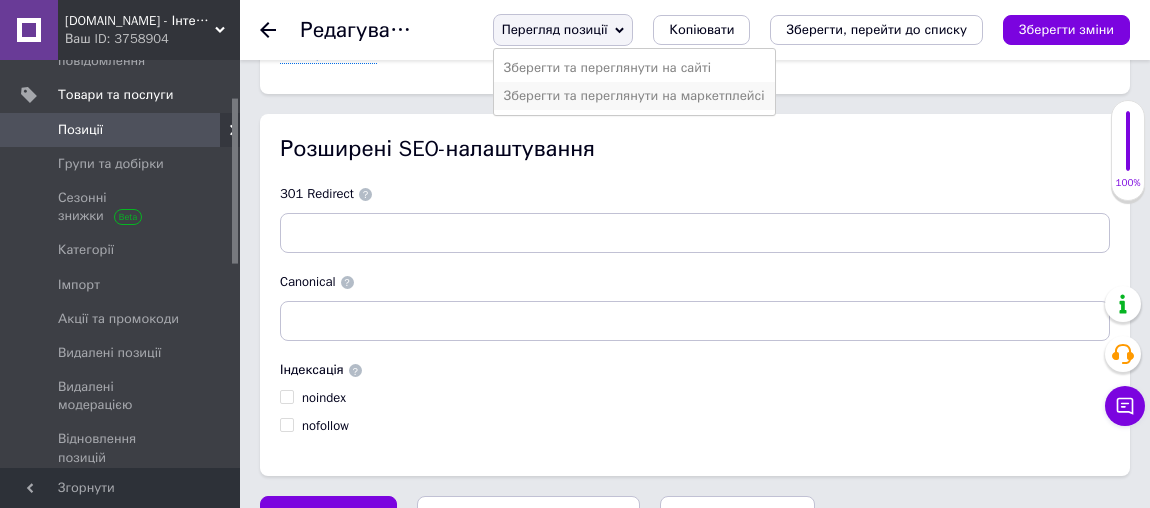 click on "Зберегти та переглянути на маркетплейсі" at bounding box center [634, 96] 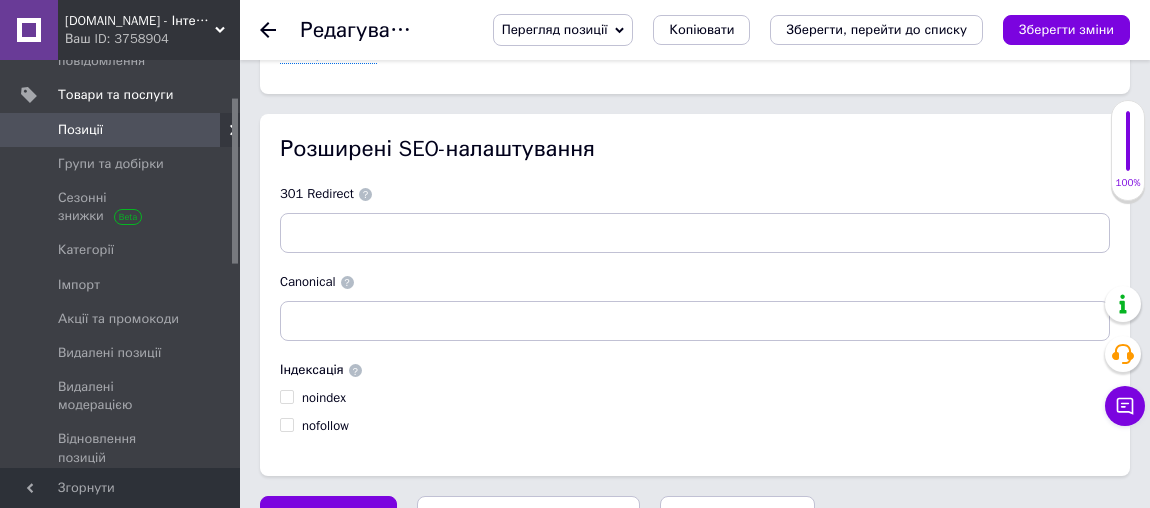 click on "Зберегти зміни" at bounding box center (1066, 29) 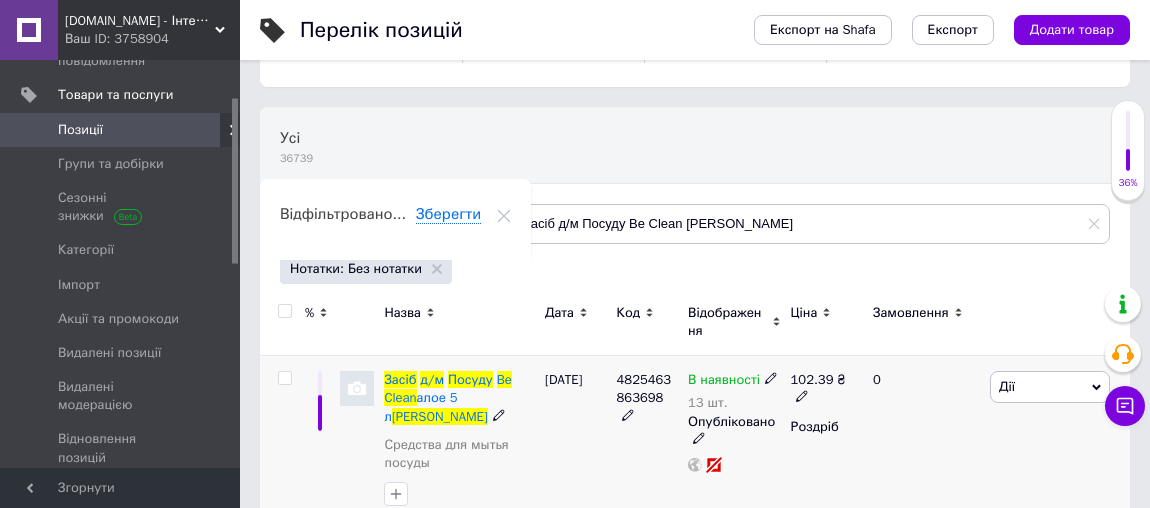 scroll, scrollTop: 296, scrollLeft: 0, axis: vertical 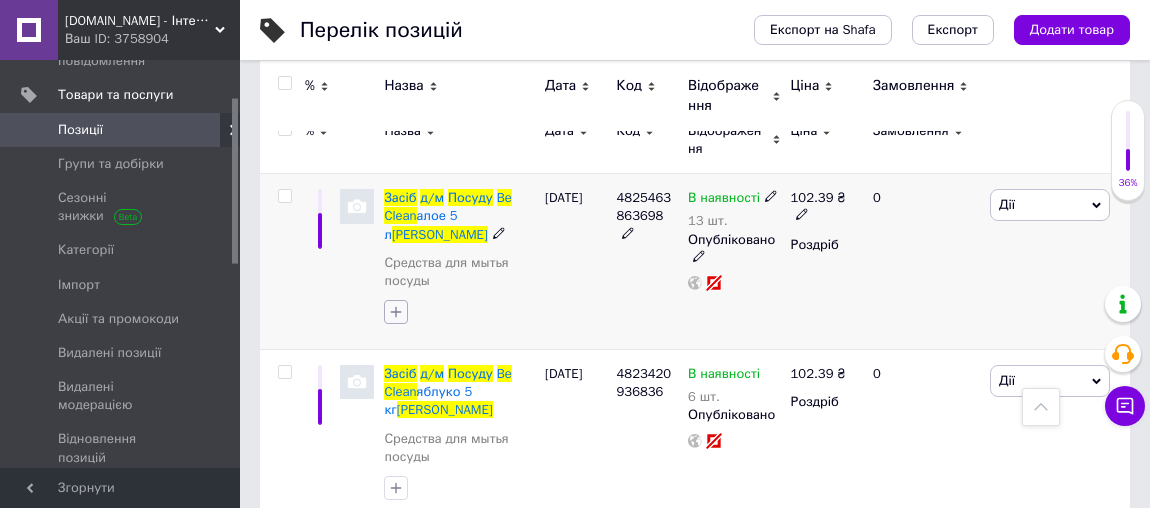 click 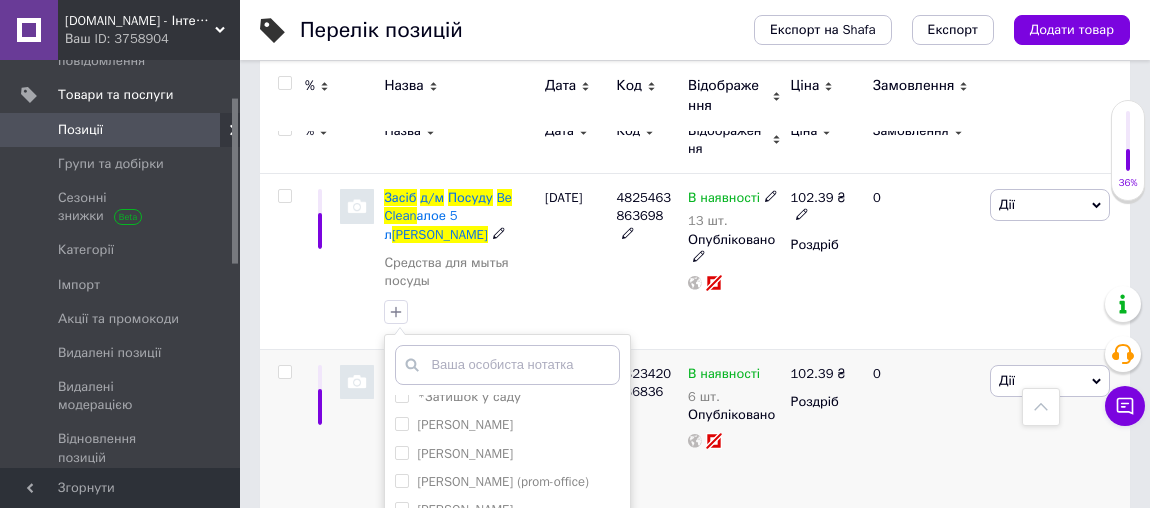 scroll, scrollTop: 235, scrollLeft: 0, axis: vertical 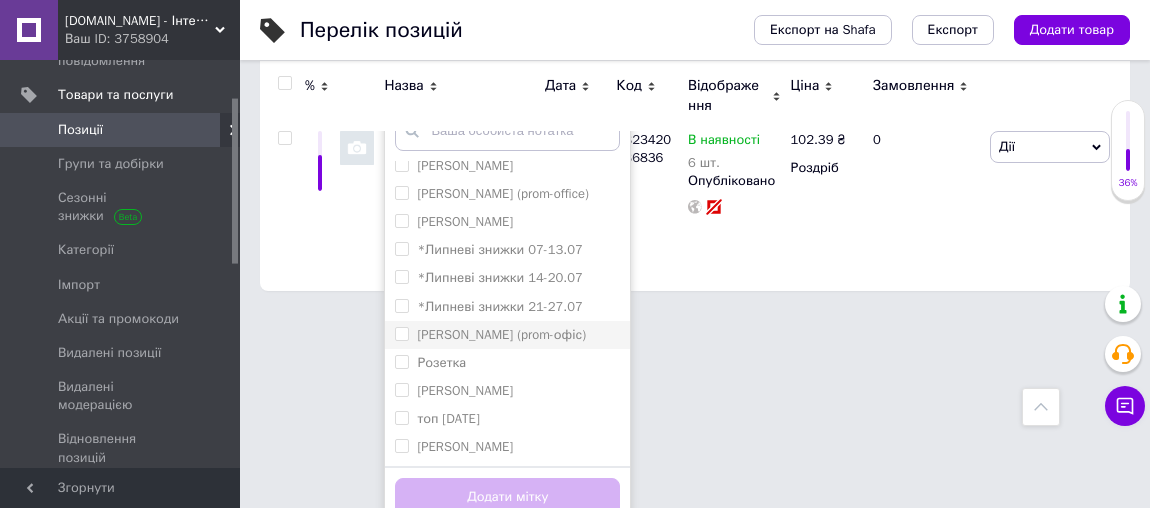 click on "[PERSON_NAME] (prom-офіс)" at bounding box center [501, 334] 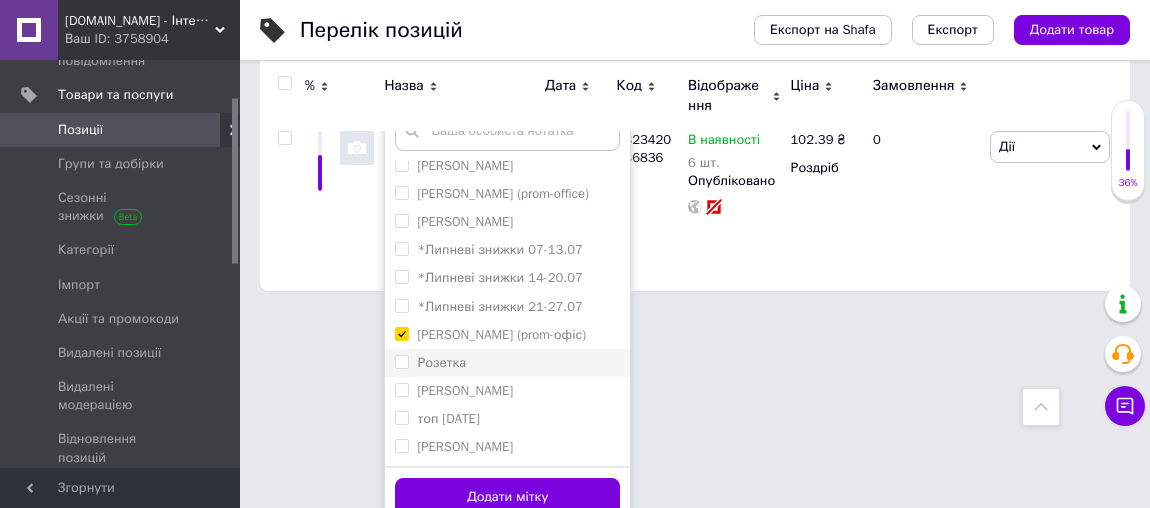 click on "Розетка" at bounding box center [441, 362] 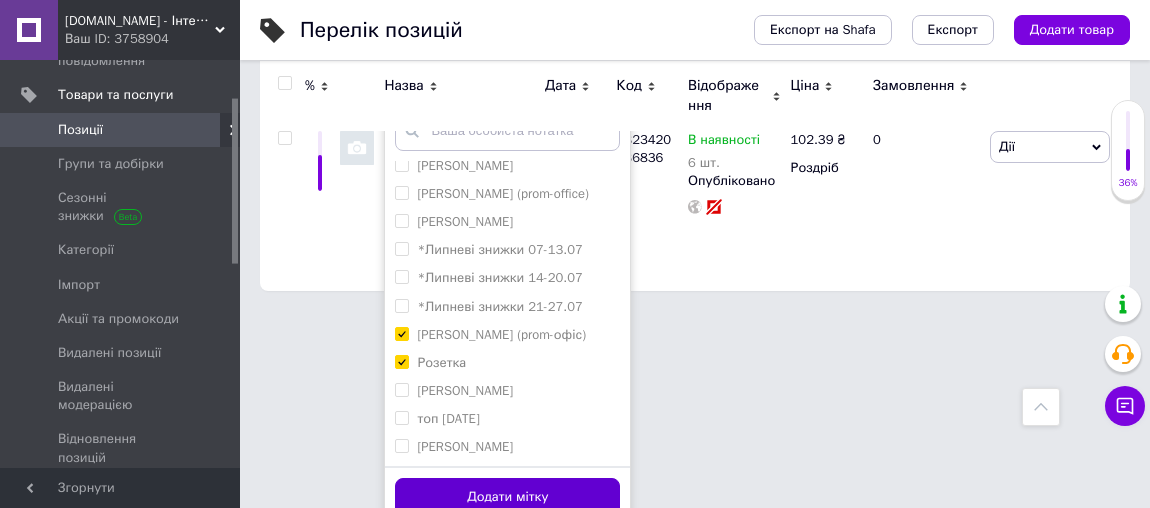 click on "Додати мітку" at bounding box center [507, 497] 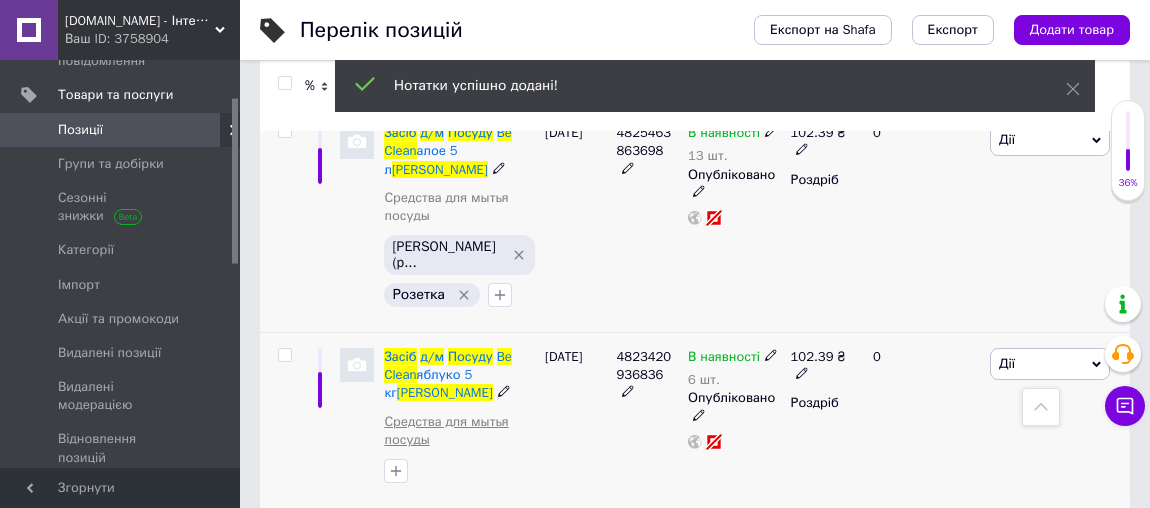 scroll, scrollTop: 180, scrollLeft: 0, axis: vertical 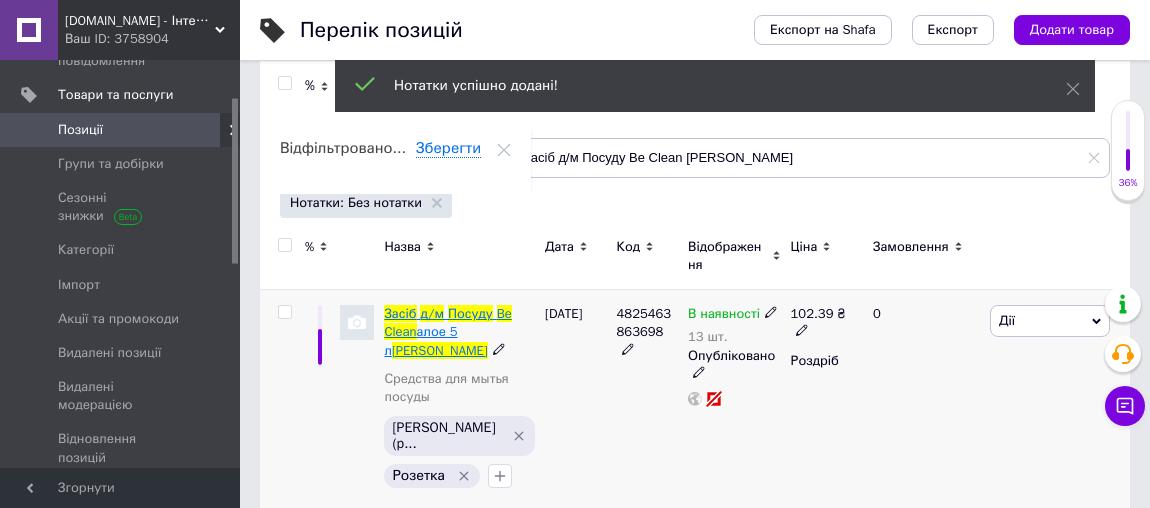 click on "Посуду" at bounding box center [470, 313] 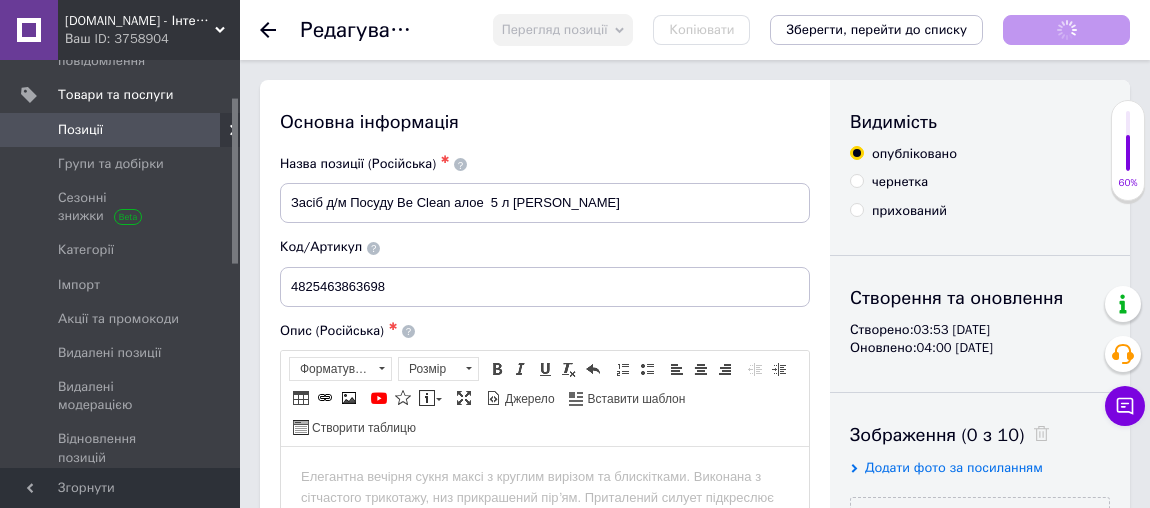 scroll, scrollTop: 0, scrollLeft: 0, axis: both 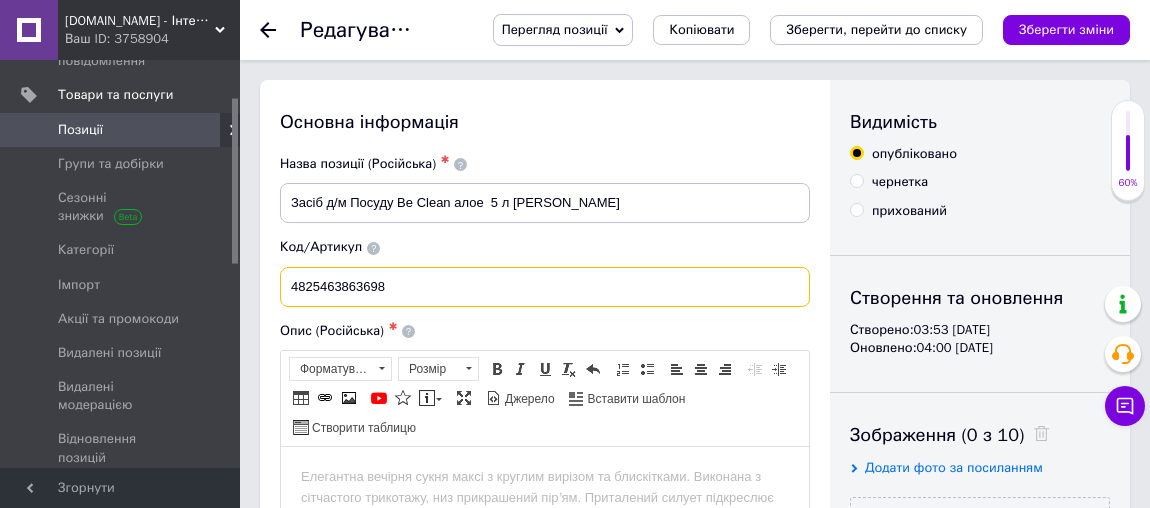 drag, startPoint x: 419, startPoint y: 279, endPoint x: 251, endPoint y: 250, distance: 170.4846 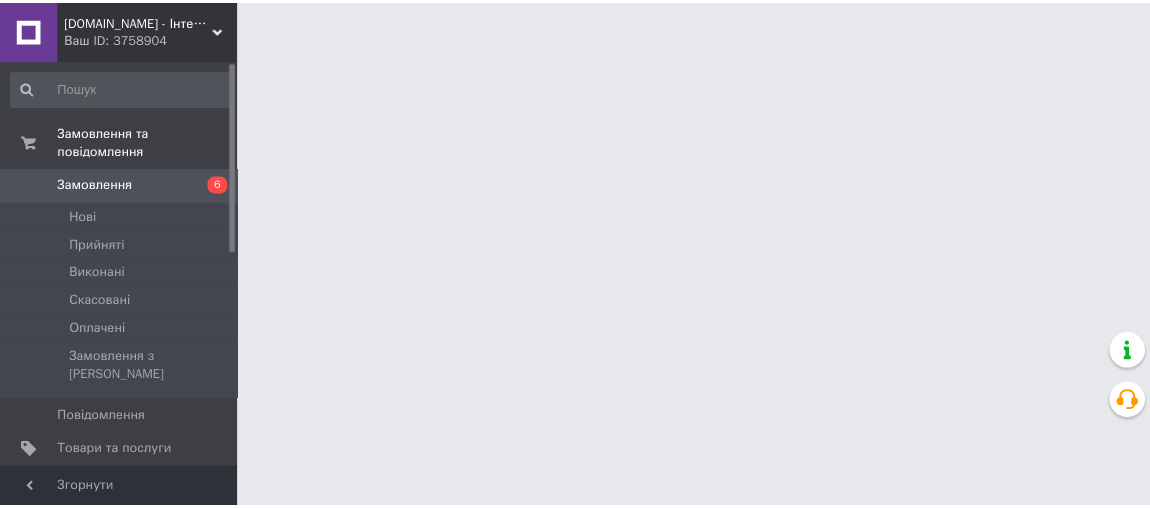 scroll, scrollTop: 0, scrollLeft: 0, axis: both 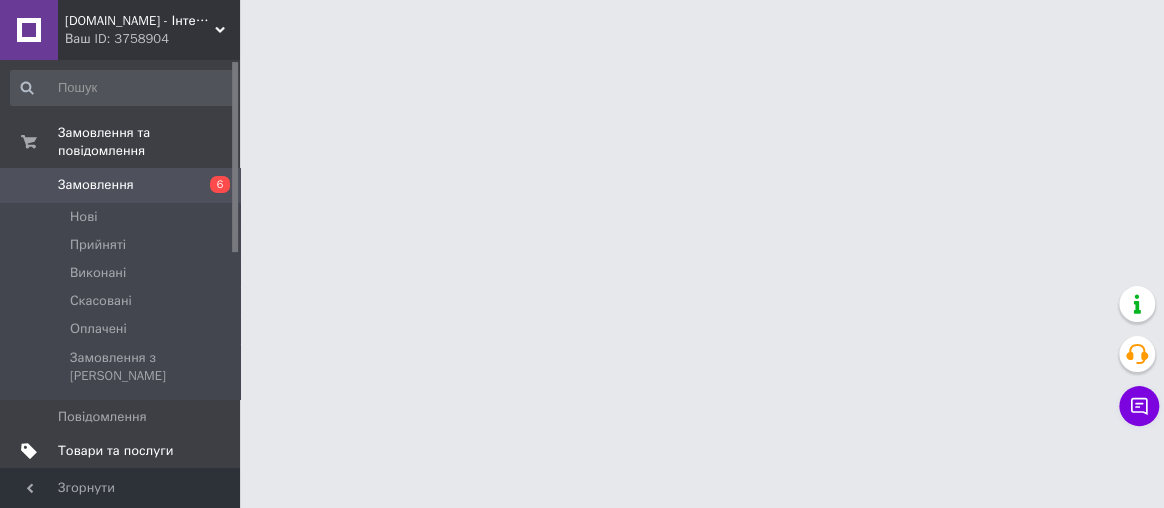 click on "Товари та послуги" at bounding box center (115, 451) 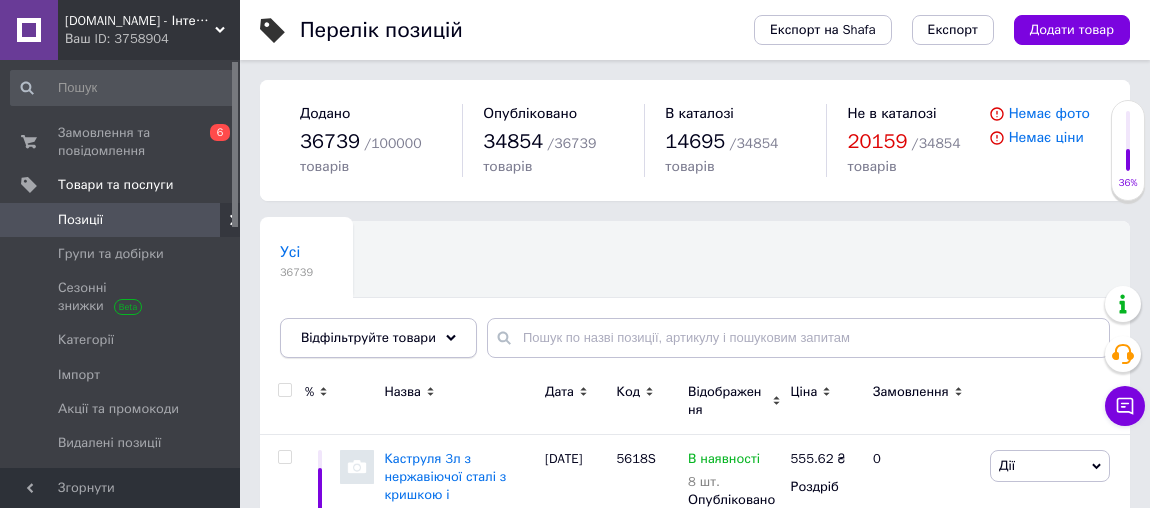 click on "Відфільтруйте товари" at bounding box center (378, 338) 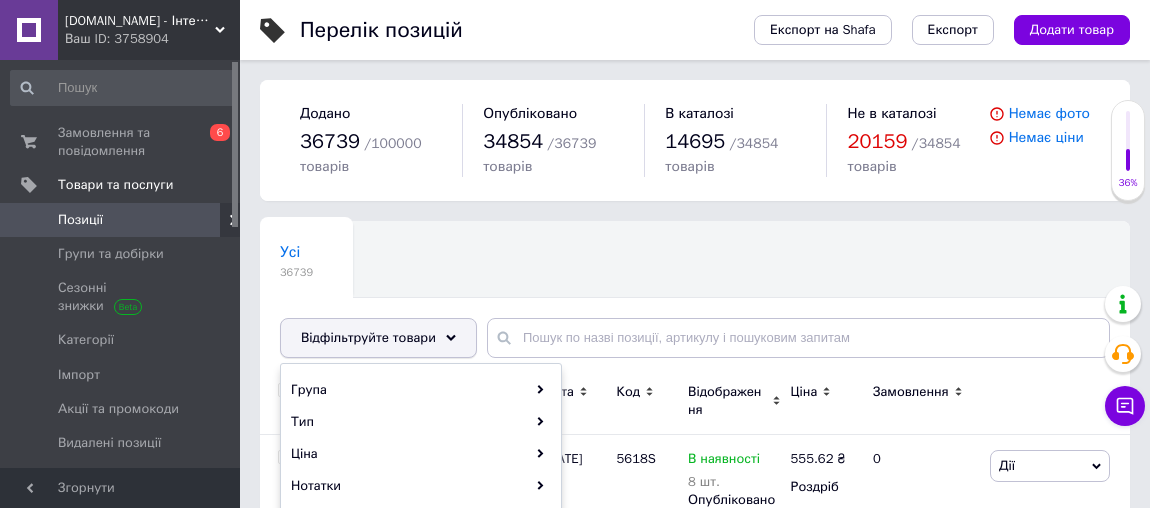 scroll, scrollTop: 181, scrollLeft: 0, axis: vertical 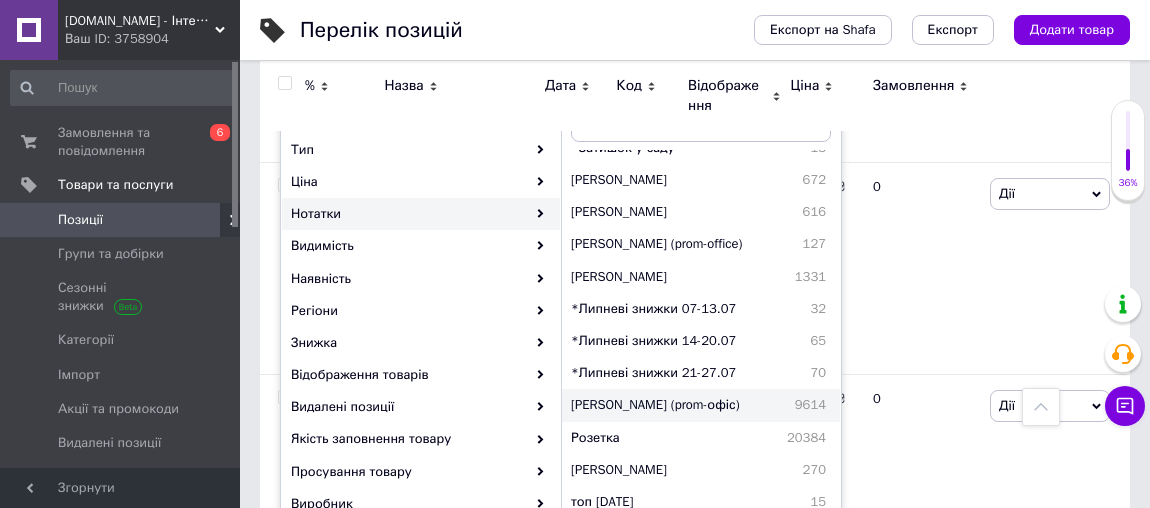 click on "[PERSON_NAME] (prom-офіс)" at bounding box center [673, 405] 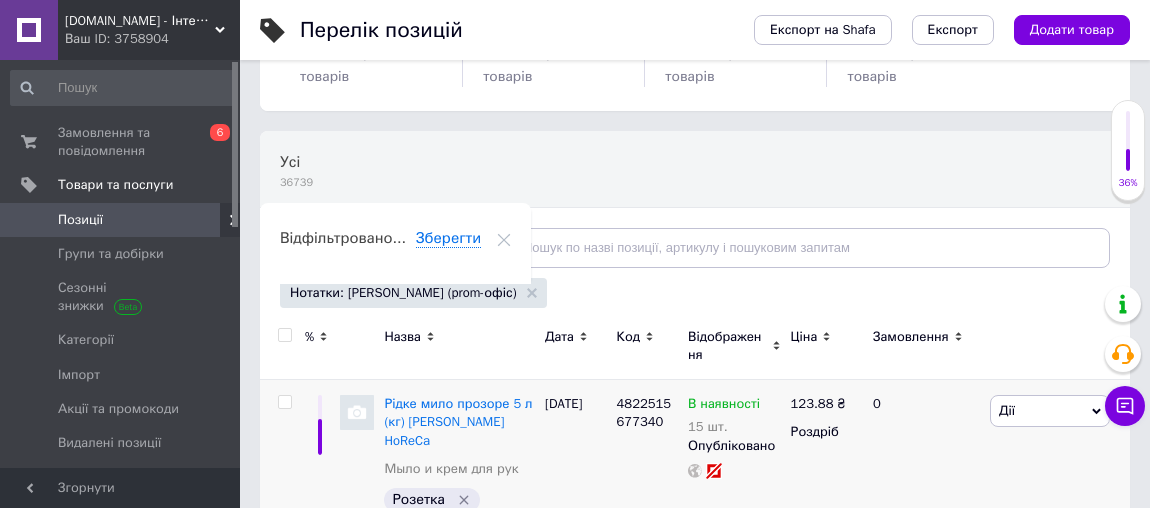 scroll, scrollTop: 0, scrollLeft: 0, axis: both 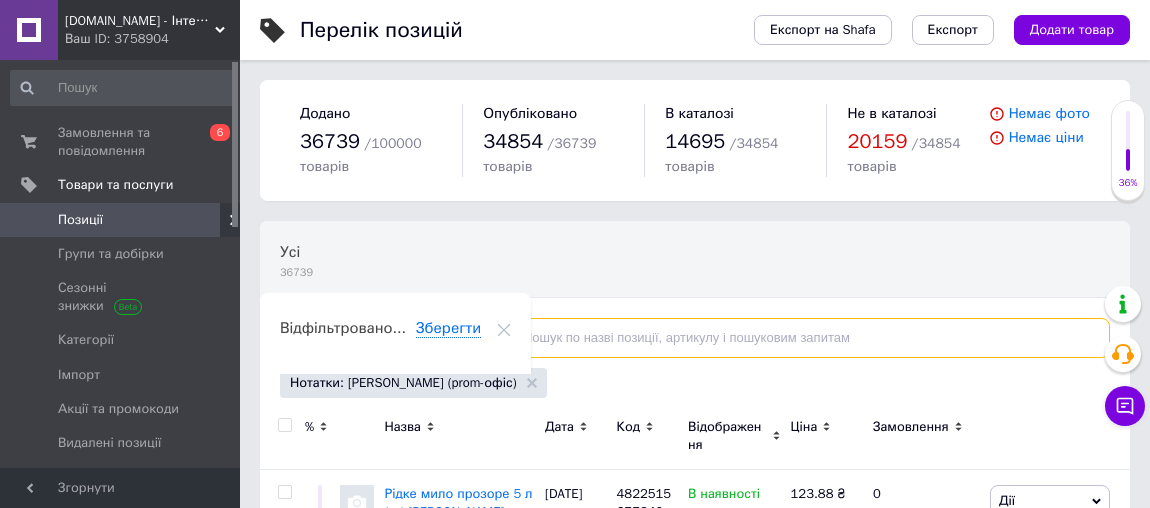 click at bounding box center (798, 338) 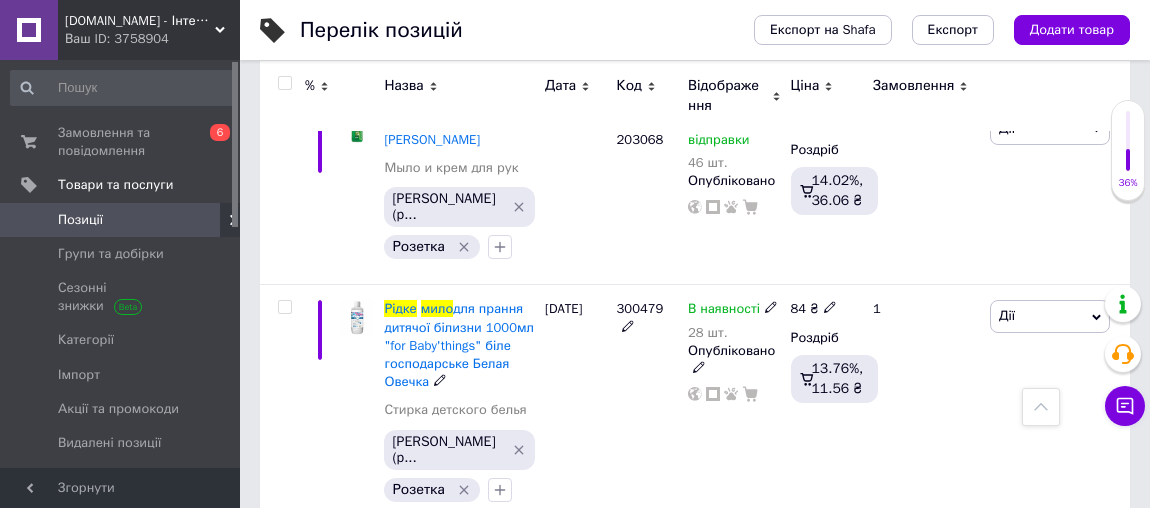 scroll, scrollTop: 4720, scrollLeft: 0, axis: vertical 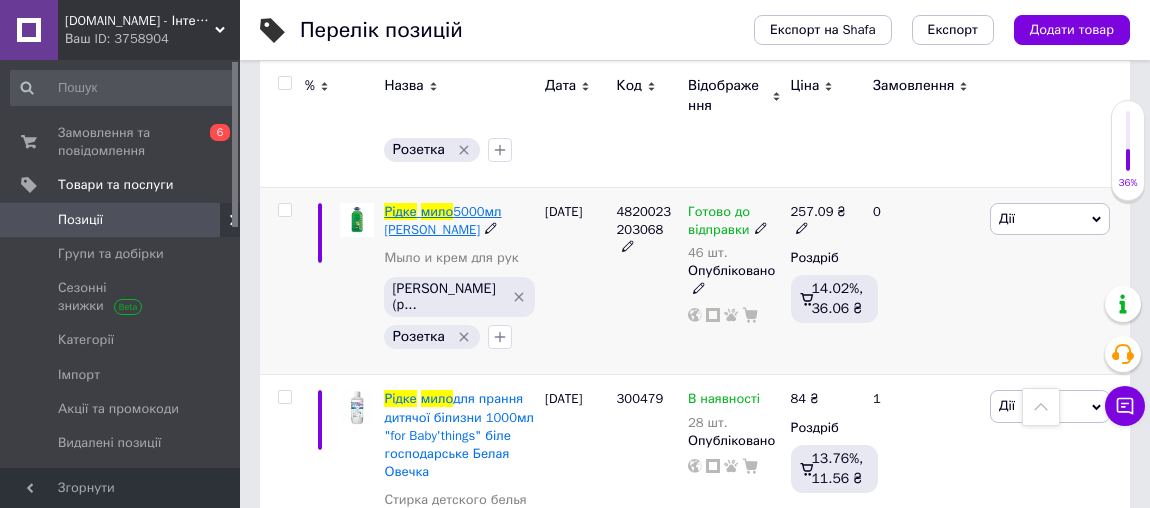 type on "мило рідке" 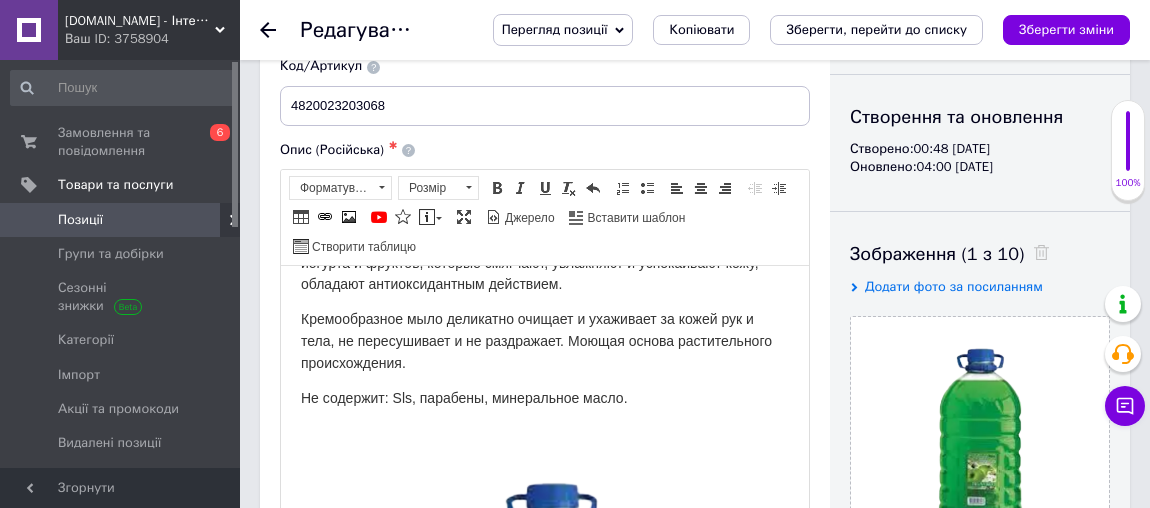 scroll, scrollTop: 181, scrollLeft: 0, axis: vertical 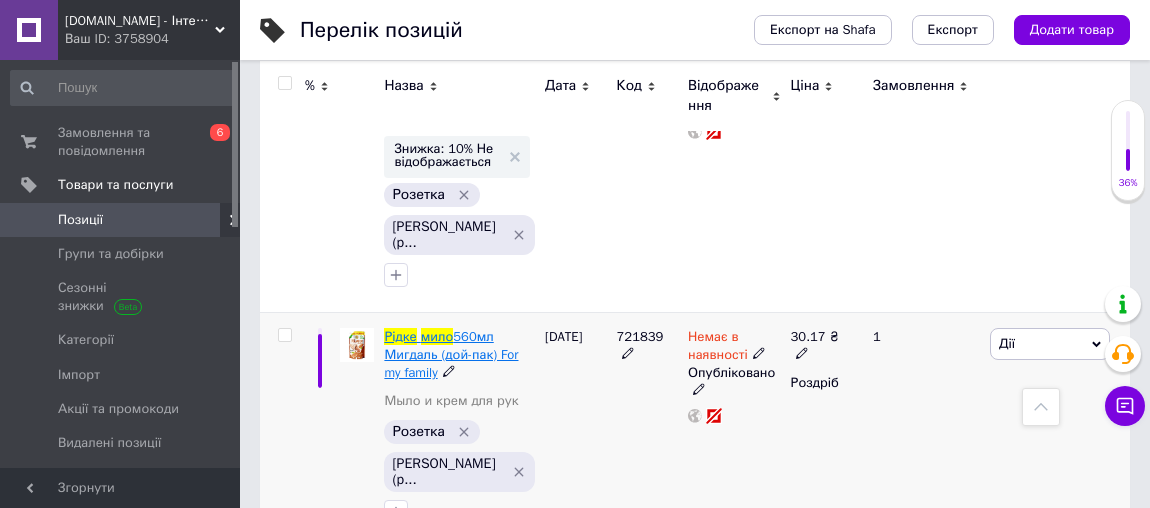 click on "560мл Мигдаль (дой-пак) For my family" at bounding box center [451, 354] 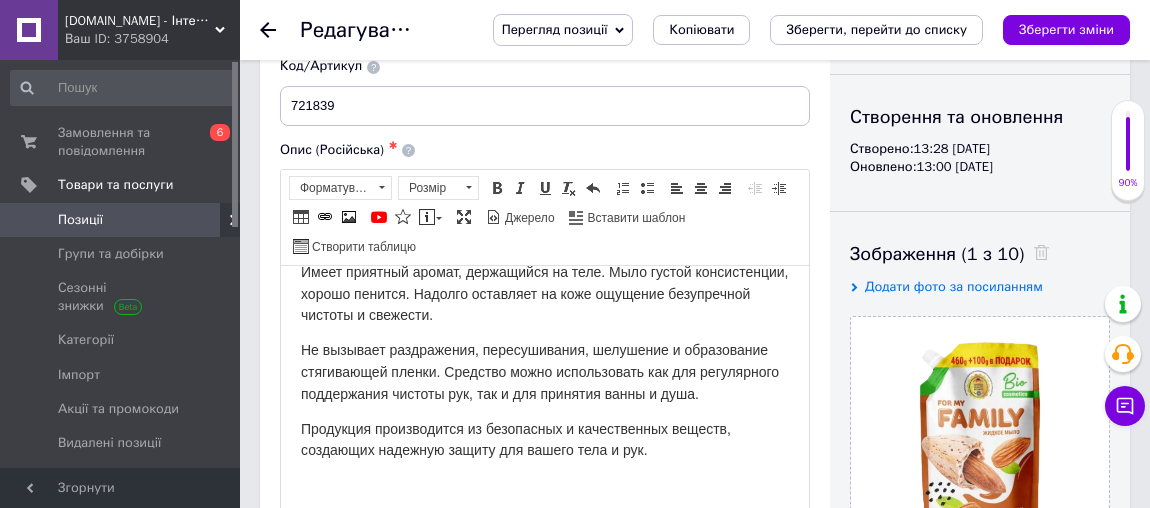 scroll, scrollTop: 272, scrollLeft: 0, axis: vertical 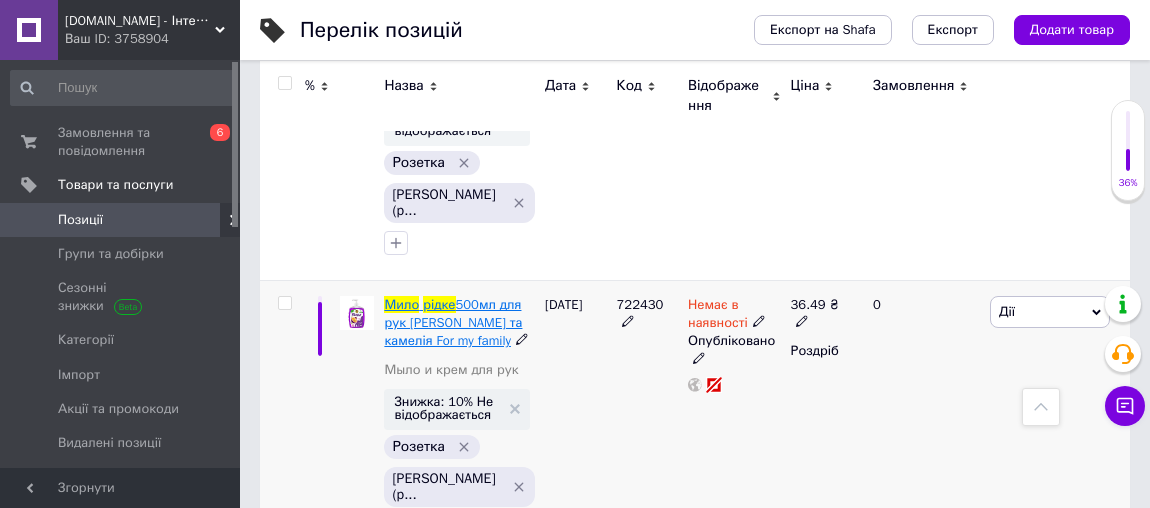 click on "500мл для рук Маракуйя та камелія For my family" at bounding box center [453, 322] 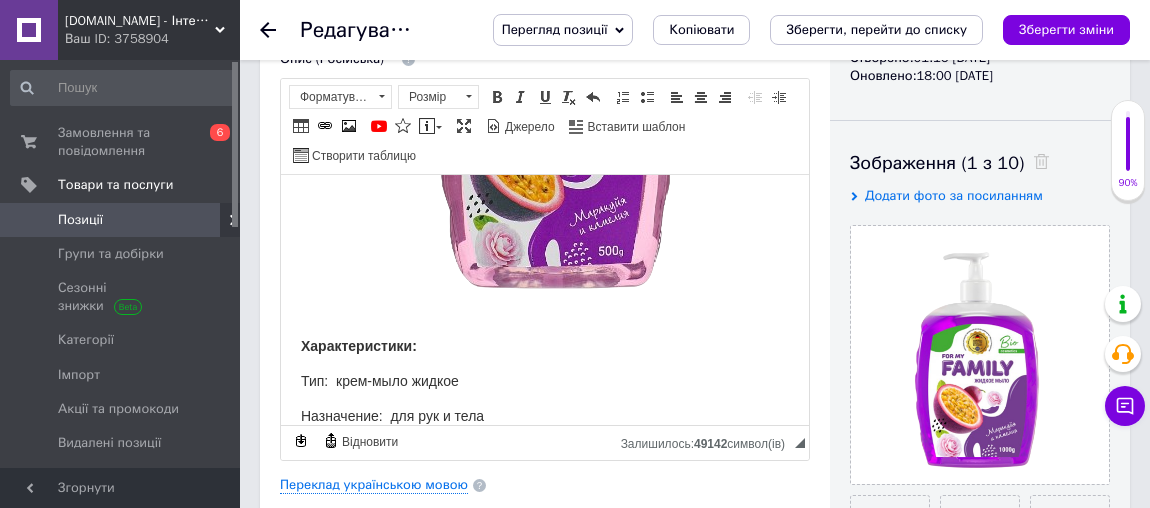 scroll, scrollTop: 891, scrollLeft: 0, axis: vertical 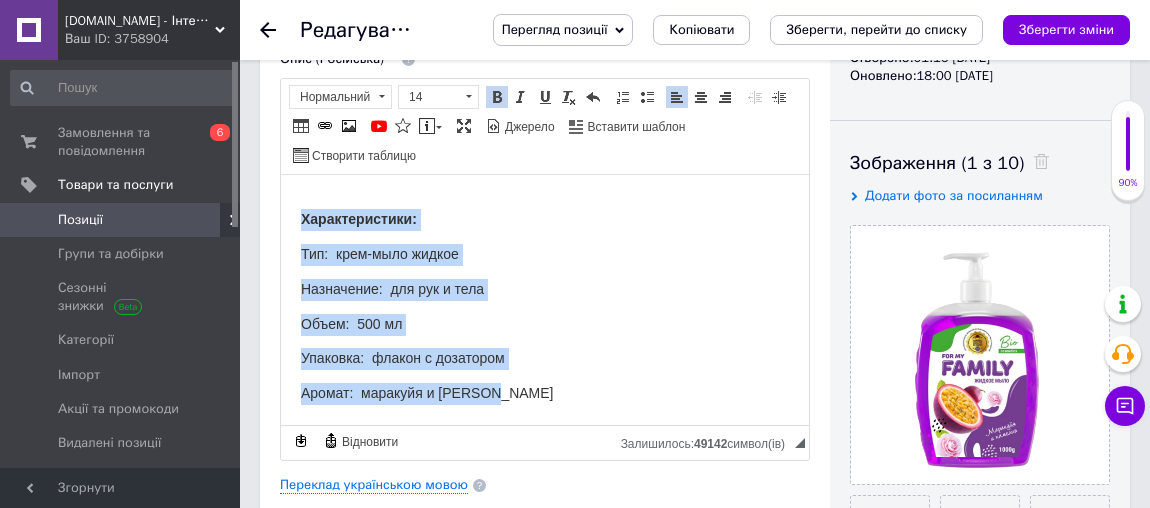 drag, startPoint x: 298, startPoint y: 211, endPoint x: 538, endPoint y: 392, distance: 300.60107 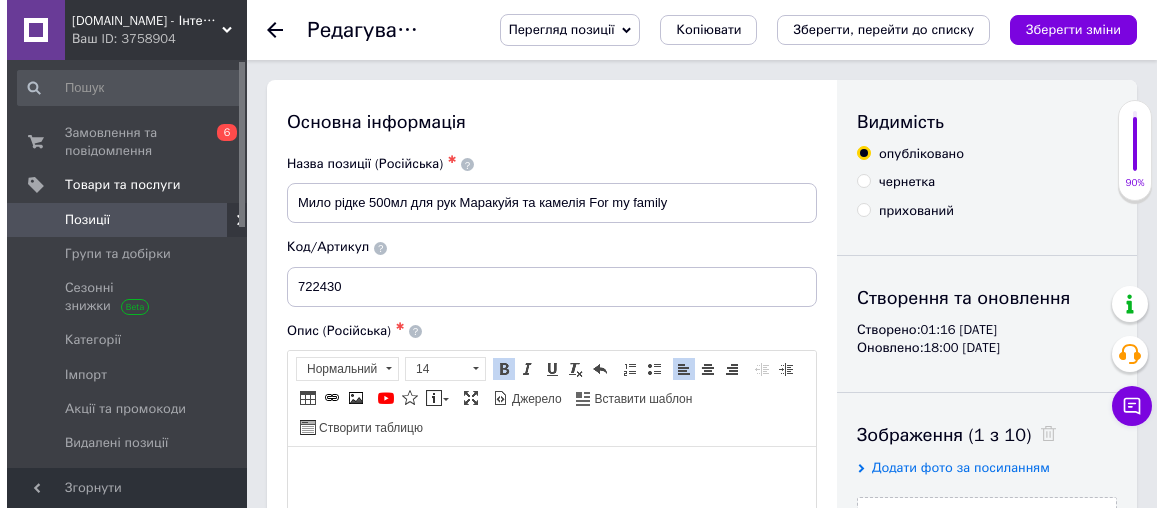 scroll, scrollTop: 0, scrollLeft: 0, axis: both 